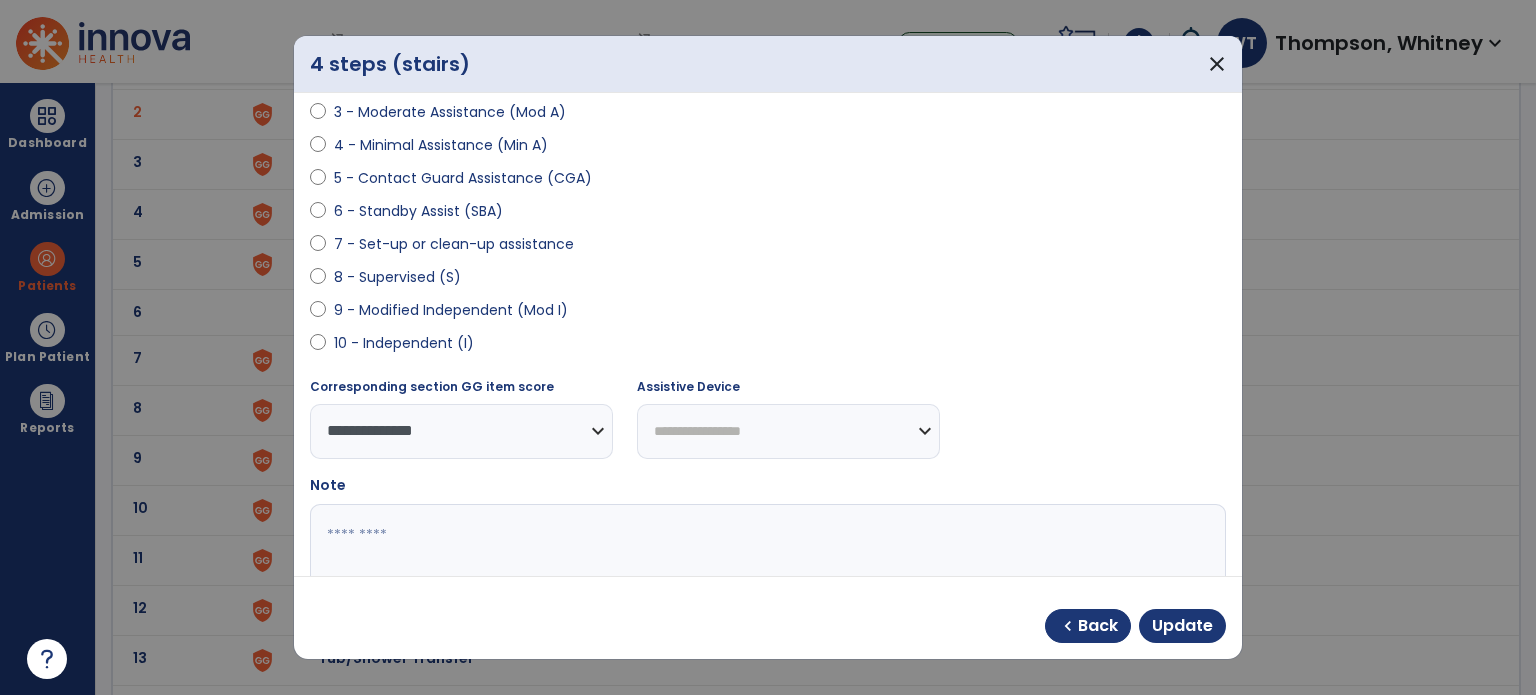 select on "**********" 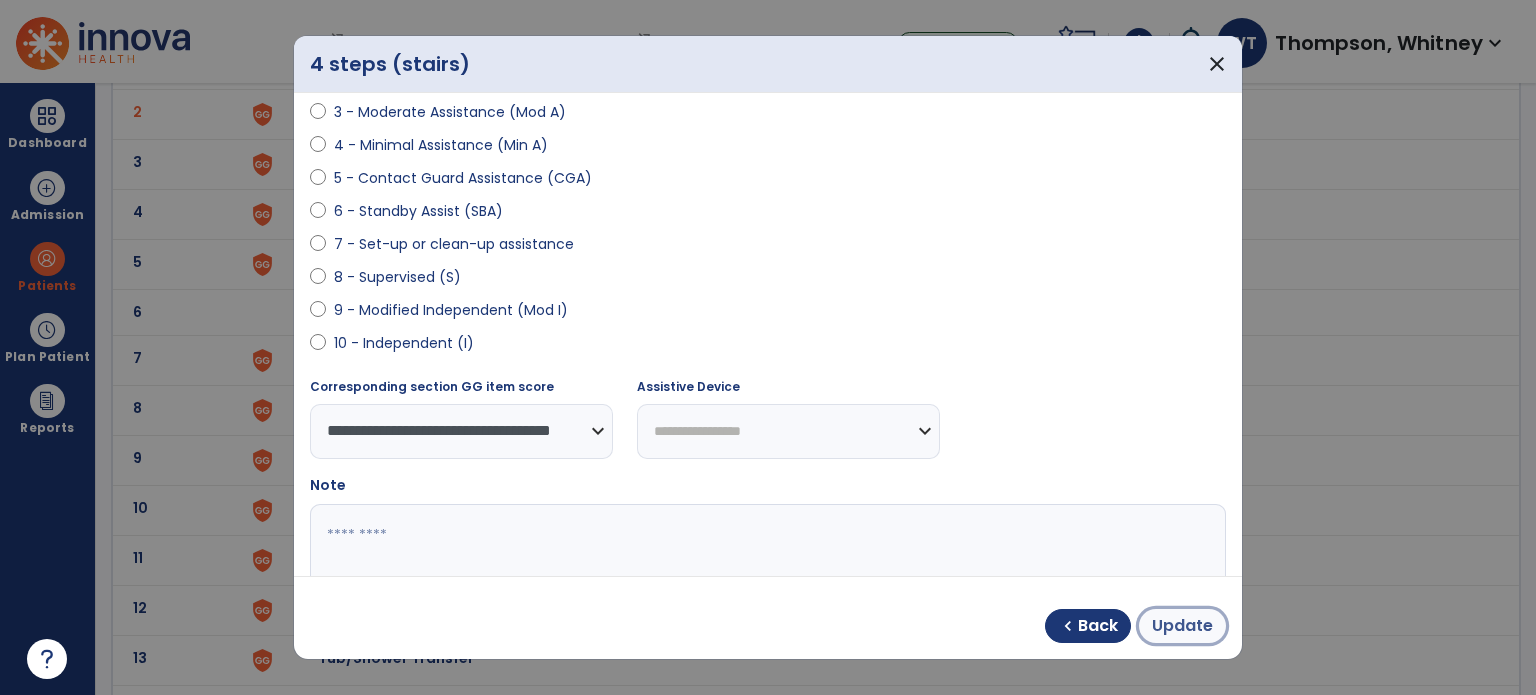 click on "Update" at bounding box center (1182, 626) 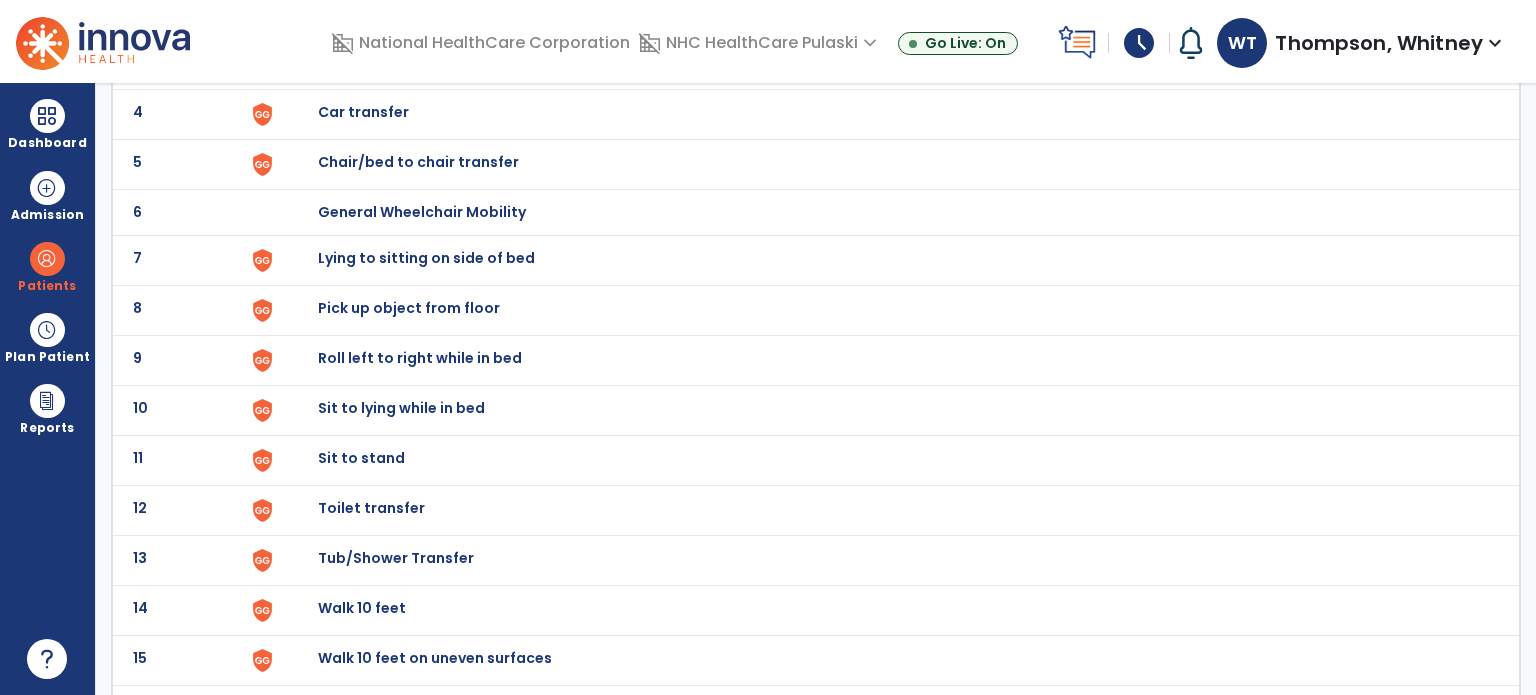 scroll, scrollTop: 200, scrollLeft: 0, axis: vertical 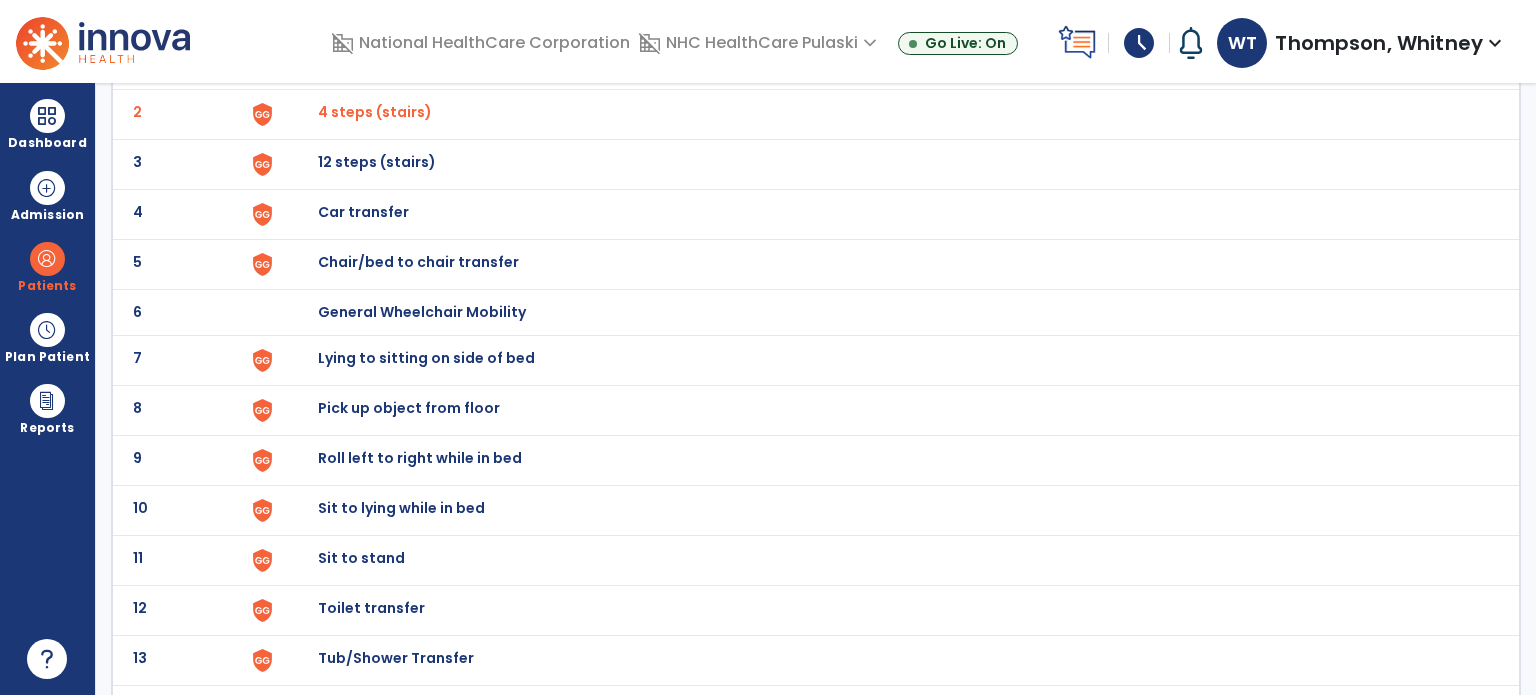 click on "Chair/bed to chair transfer" at bounding box center (364, 62) 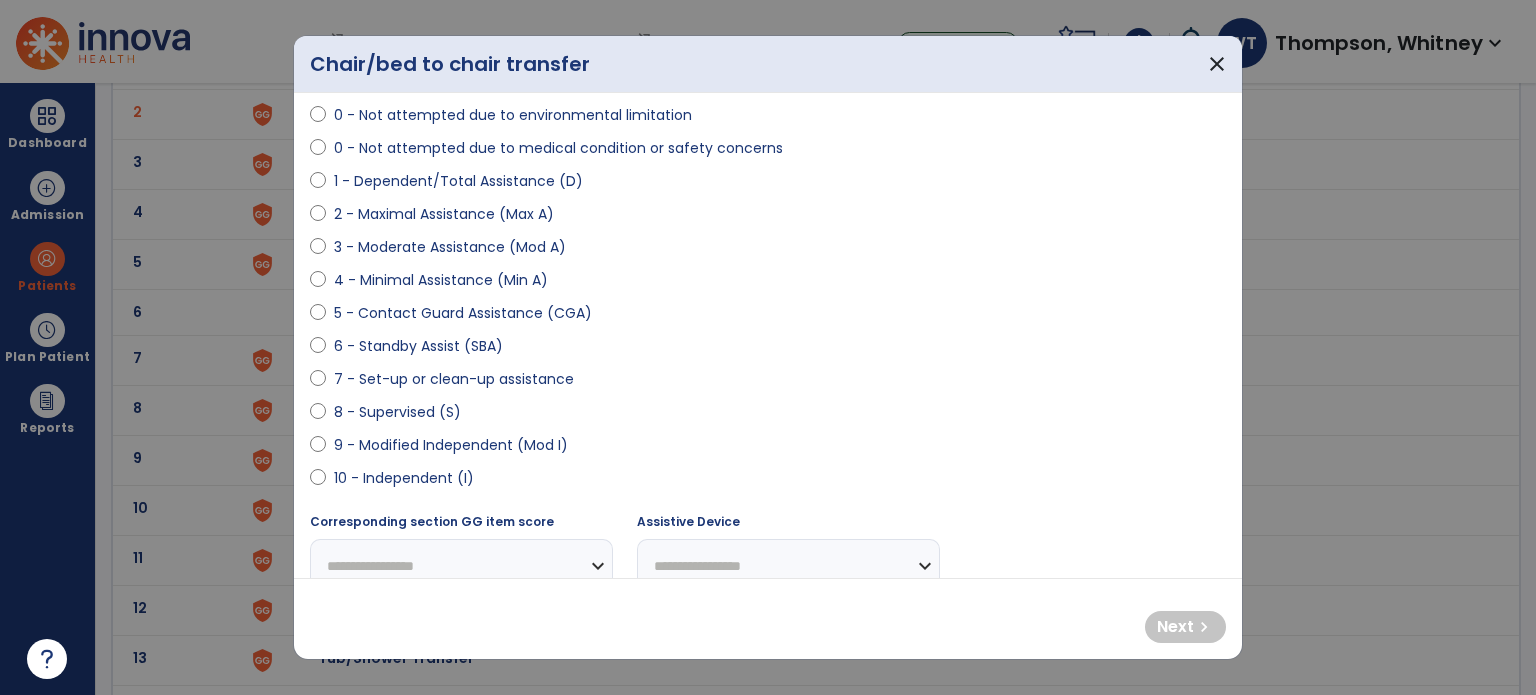 scroll, scrollTop: 200, scrollLeft: 0, axis: vertical 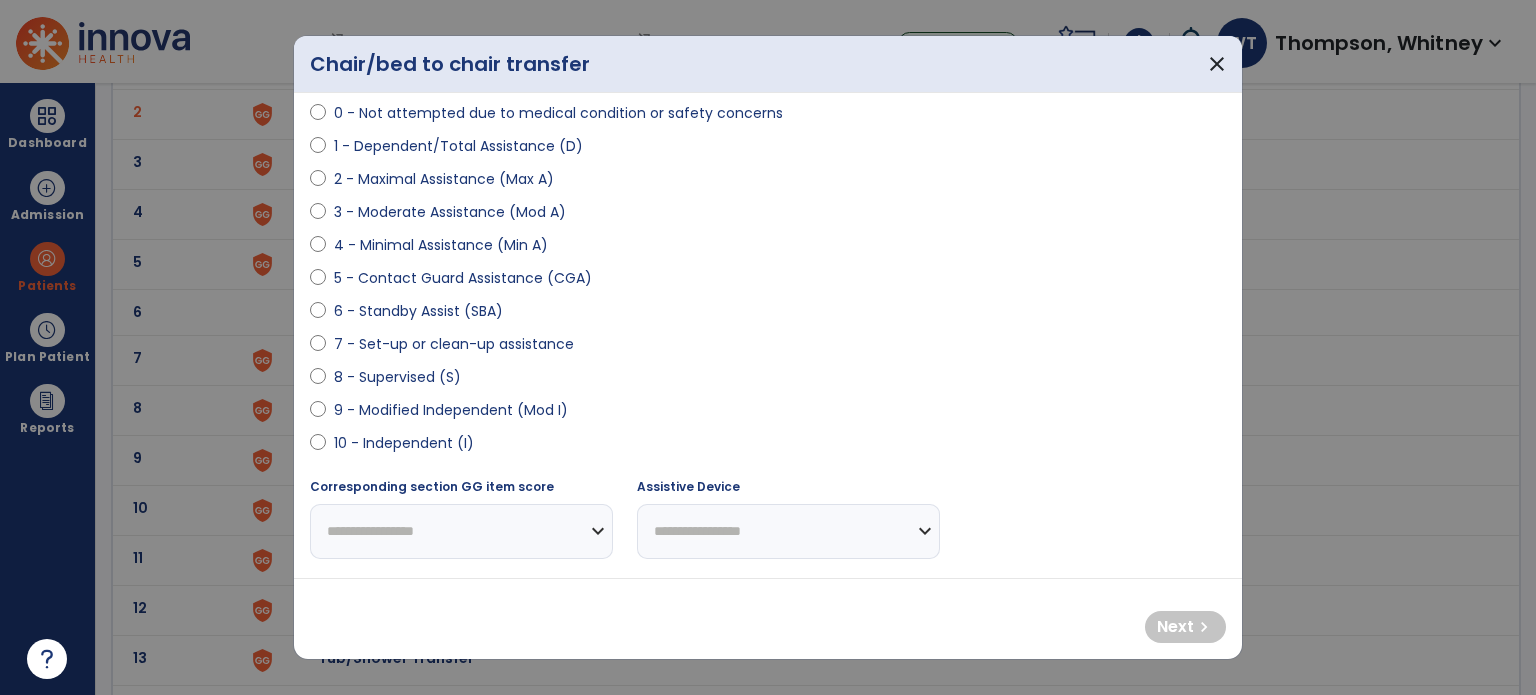select on "**********" 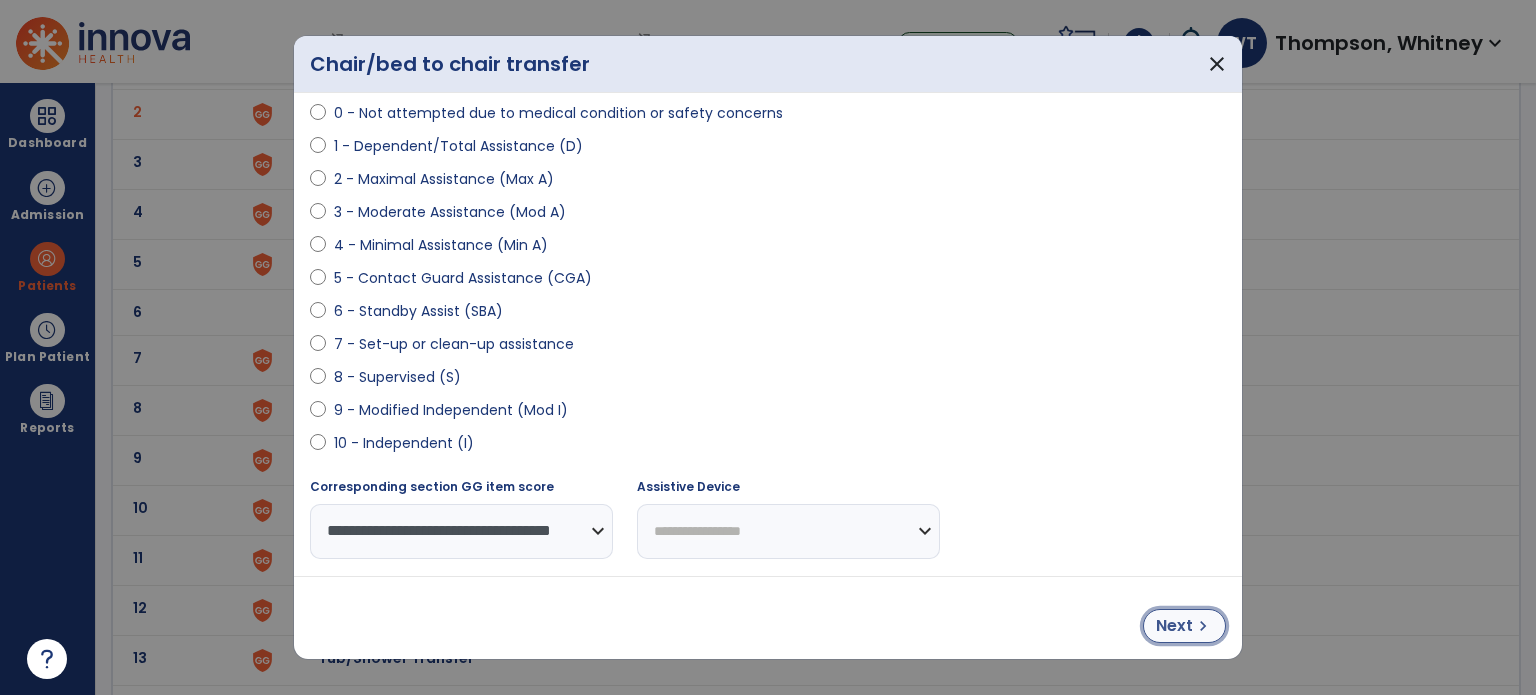 click on "Next" at bounding box center (1174, 626) 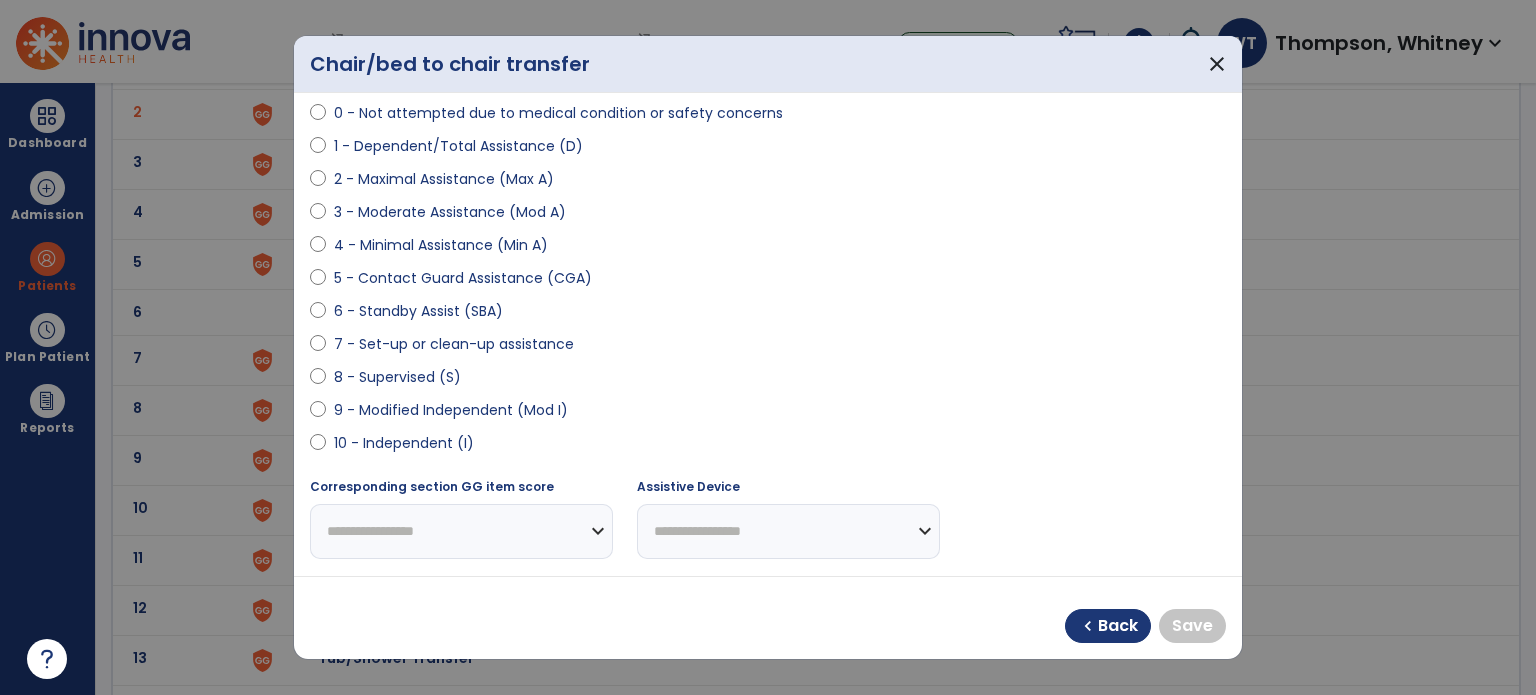 select on "**********" 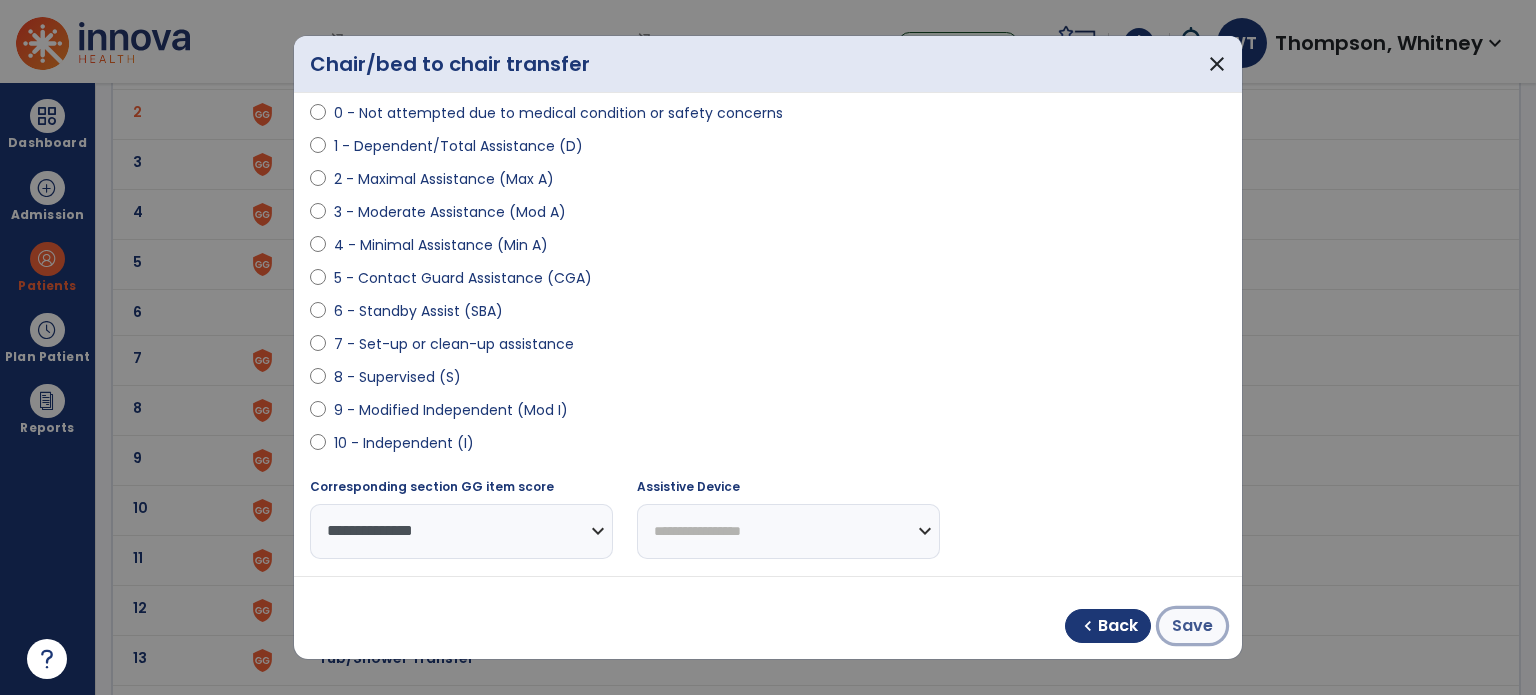click on "Save" at bounding box center (1192, 626) 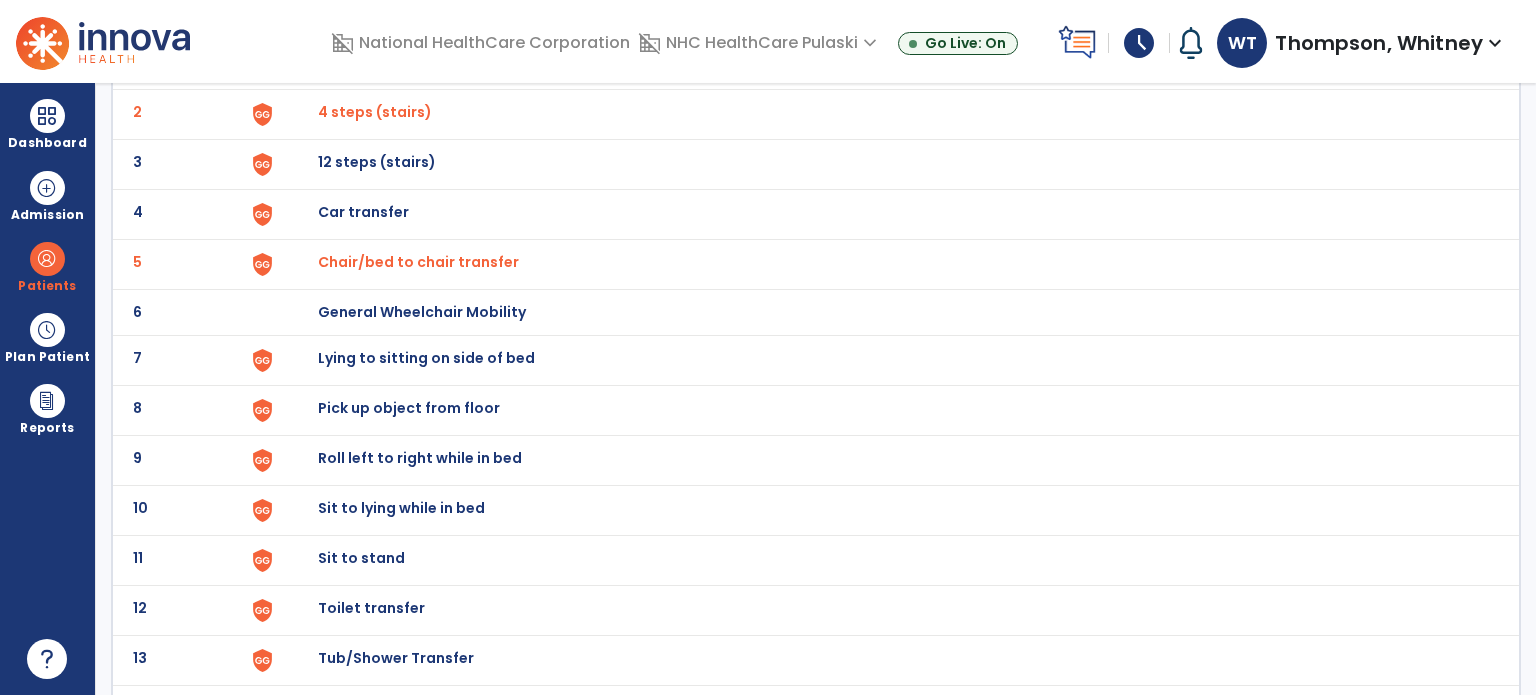 scroll, scrollTop: 300, scrollLeft: 0, axis: vertical 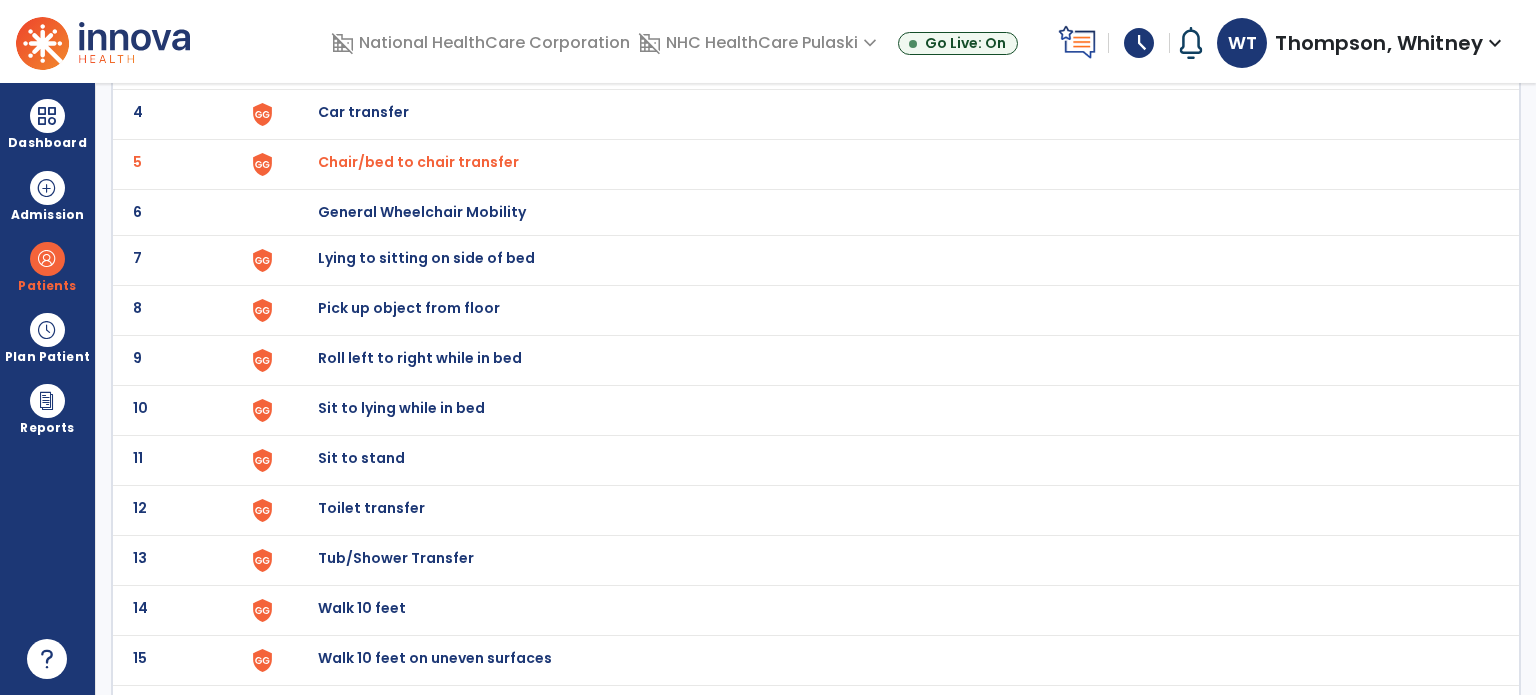 click on "Lying to sitting on side of bed" at bounding box center (888, -36) 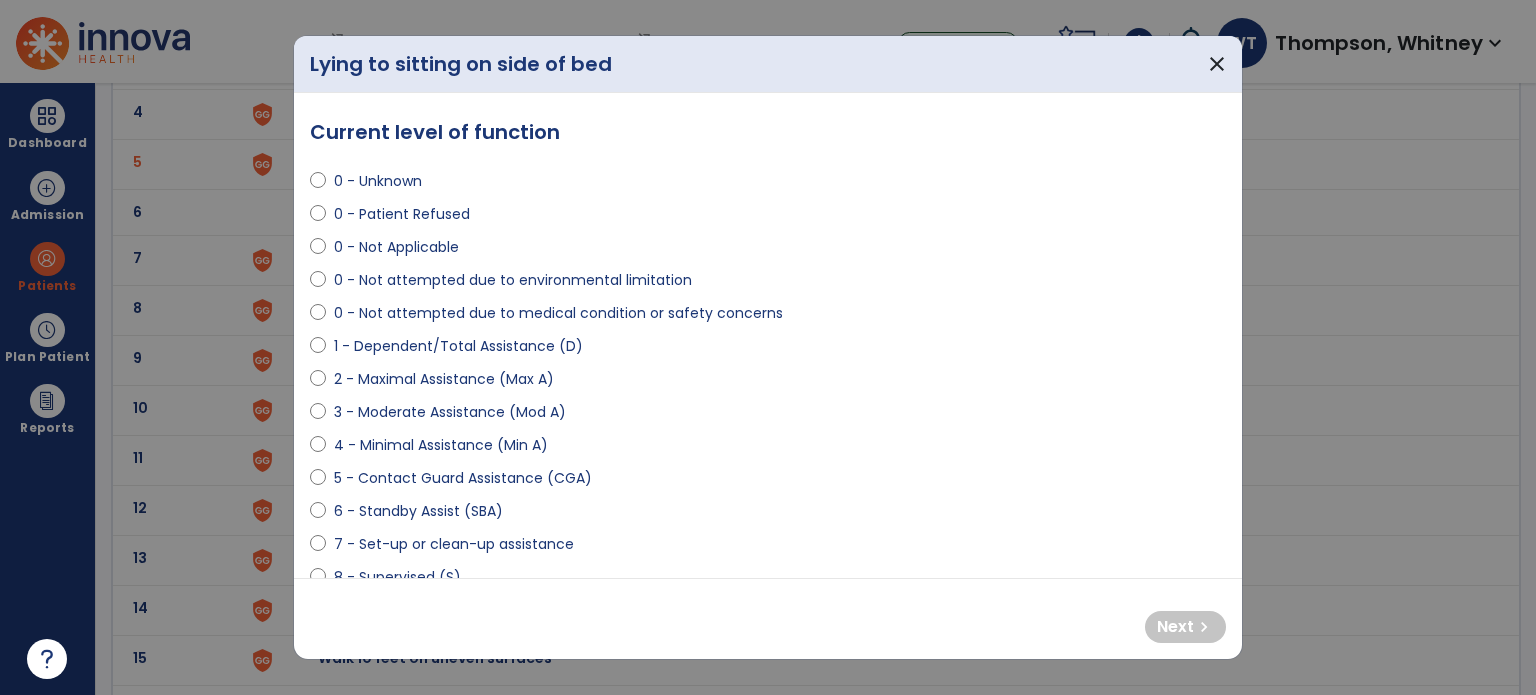 select on "**********" 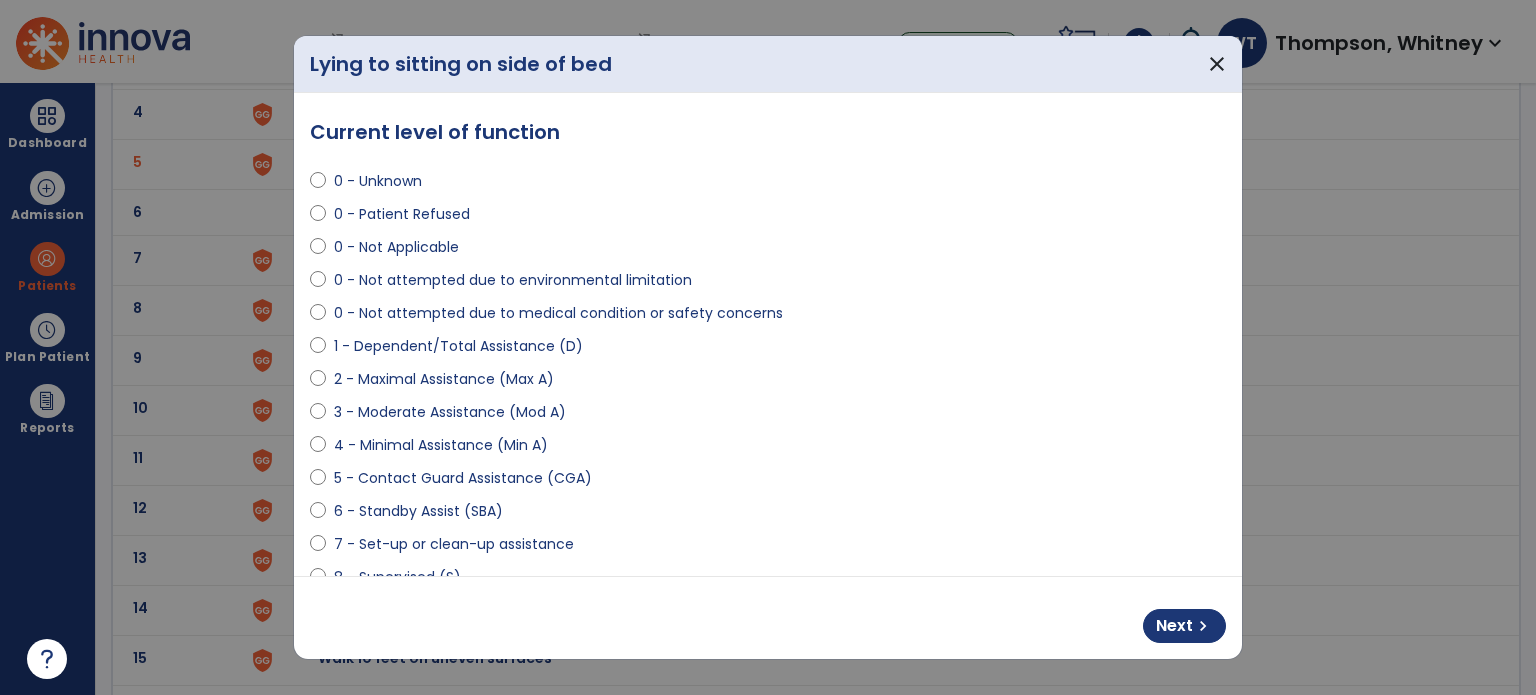 click on "Next  chevron_right" at bounding box center (768, 618) 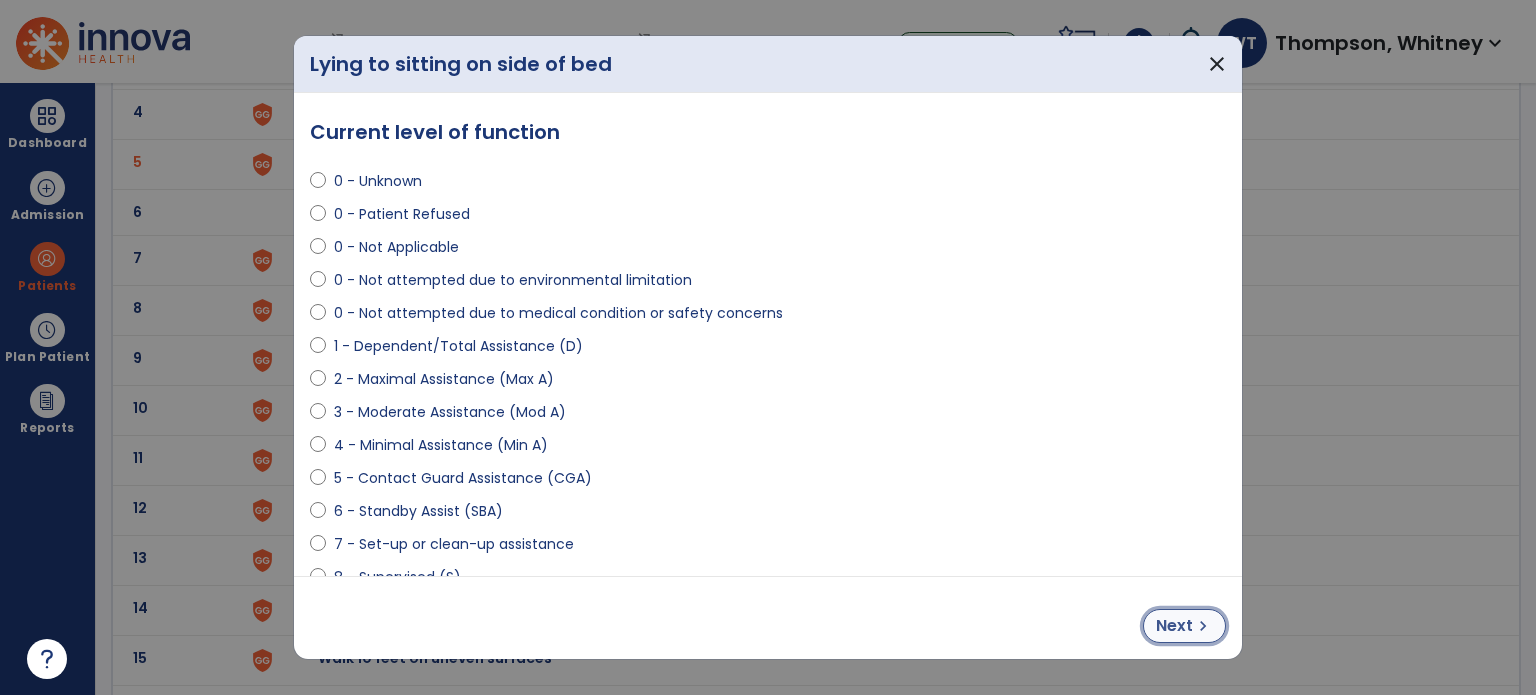 click on "chevron_right" at bounding box center [1203, 626] 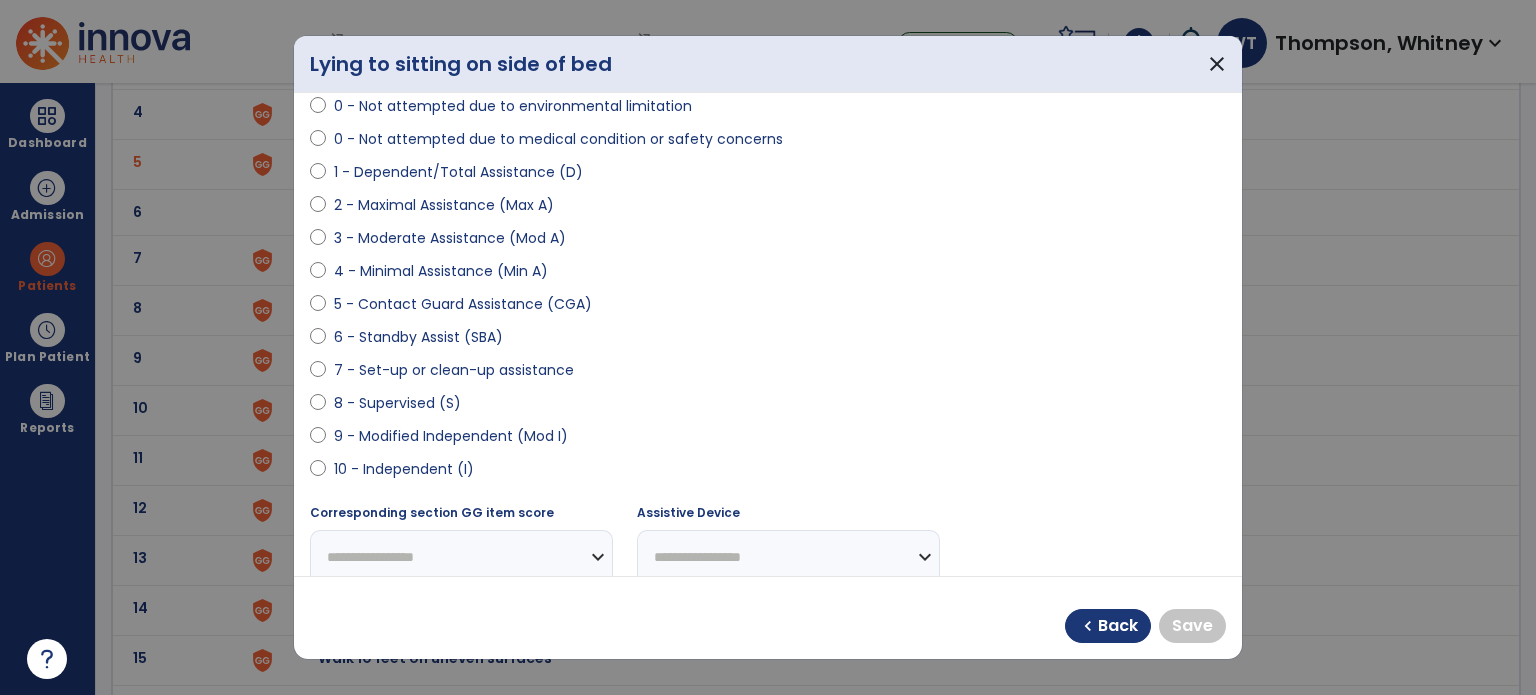 scroll, scrollTop: 200, scrollLeft: 0, axis: vertical 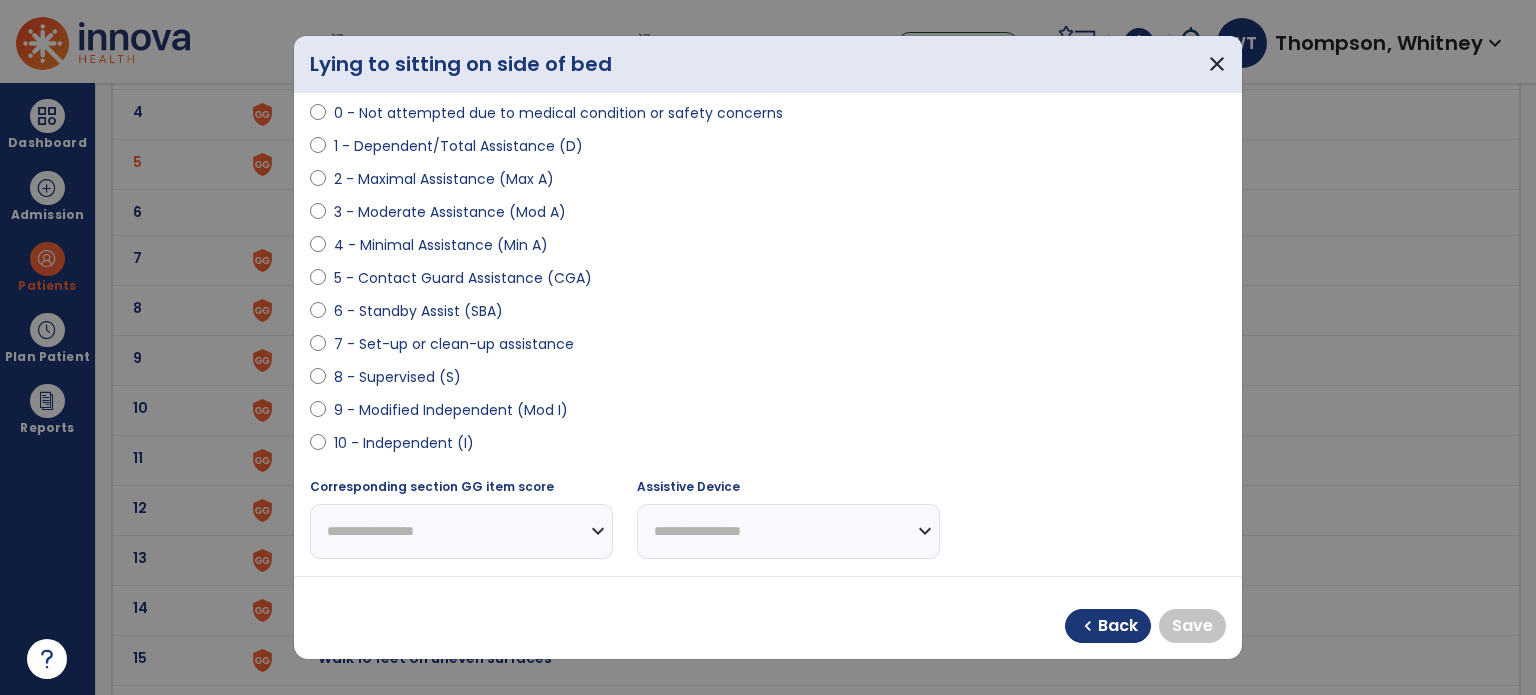 select on "**********" 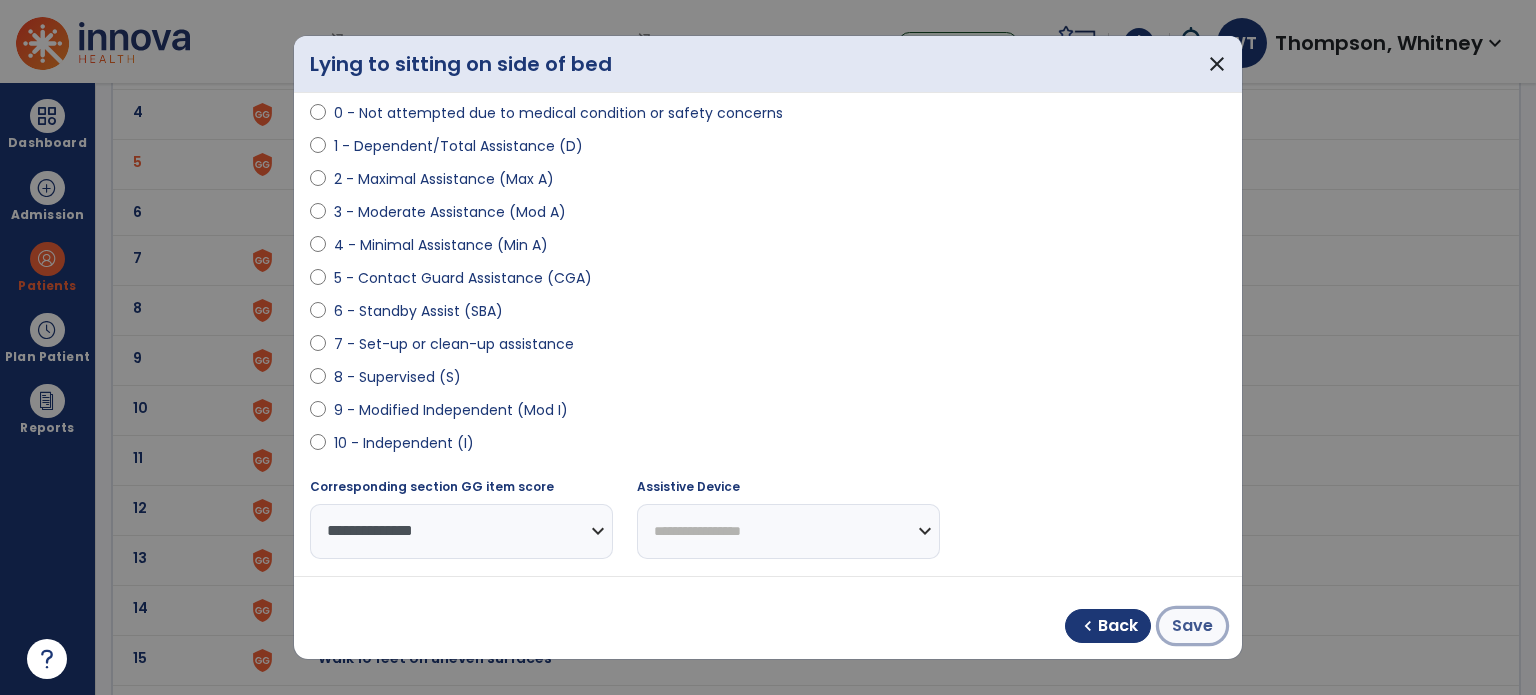 click on "Save" at bounding box center [1192, 626] 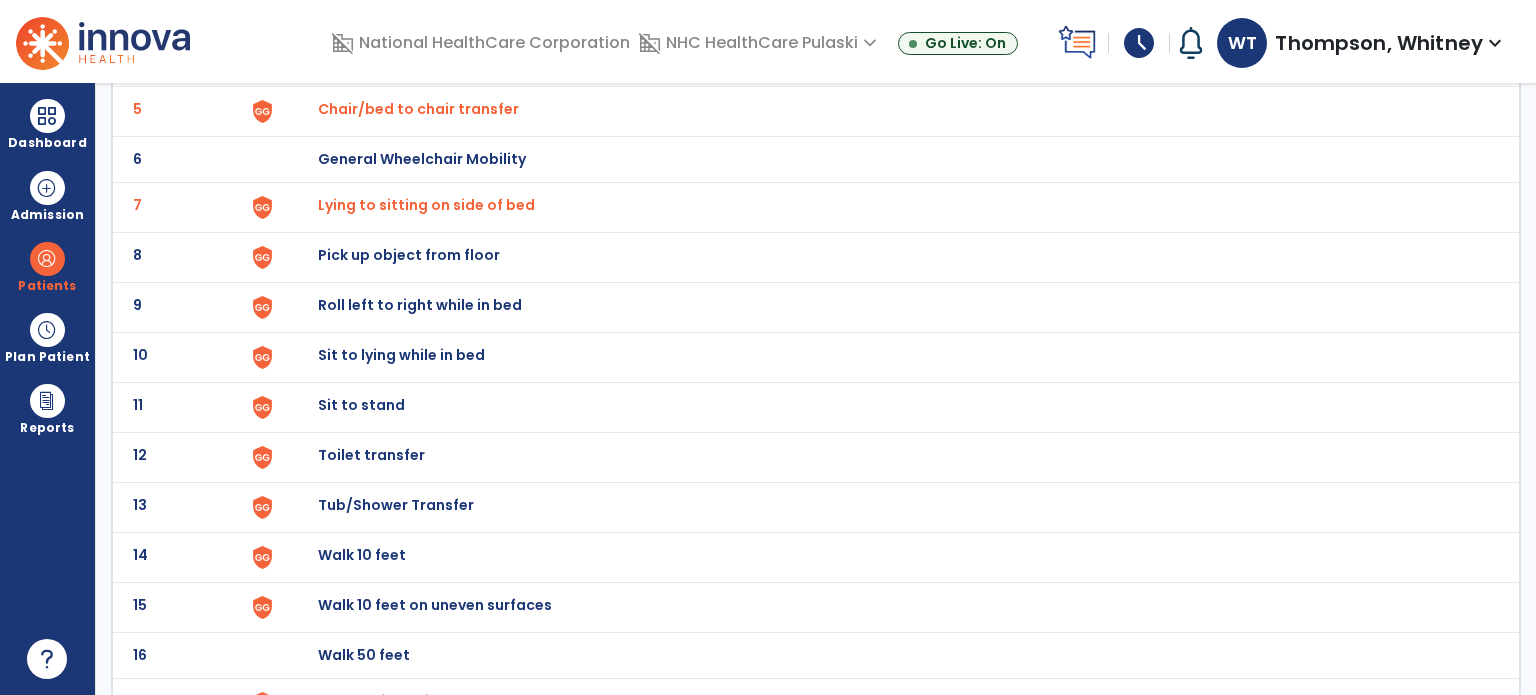 scroll, scrollTop: 400, scrollLeft: 0, axis: vertical 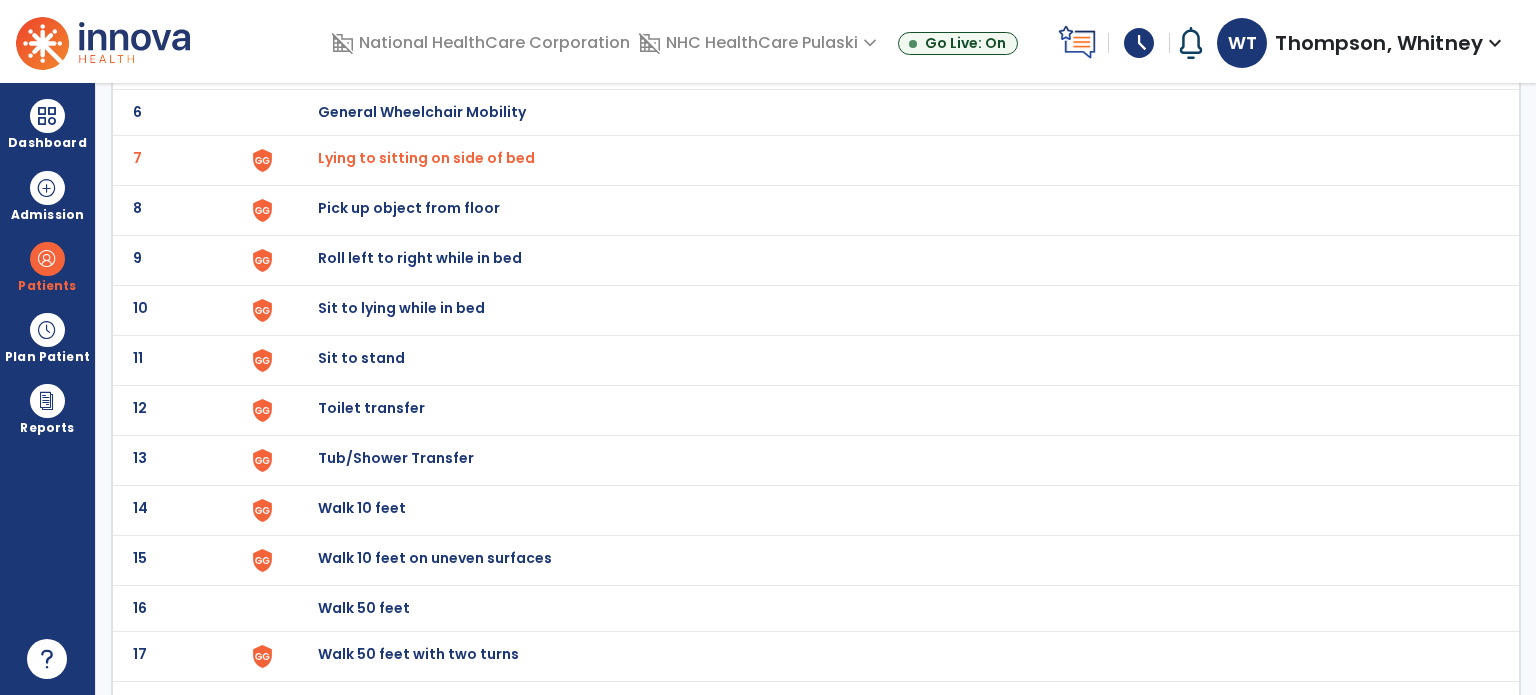 click on "Roll left to right while in bed" at bounding box center [364, -138] 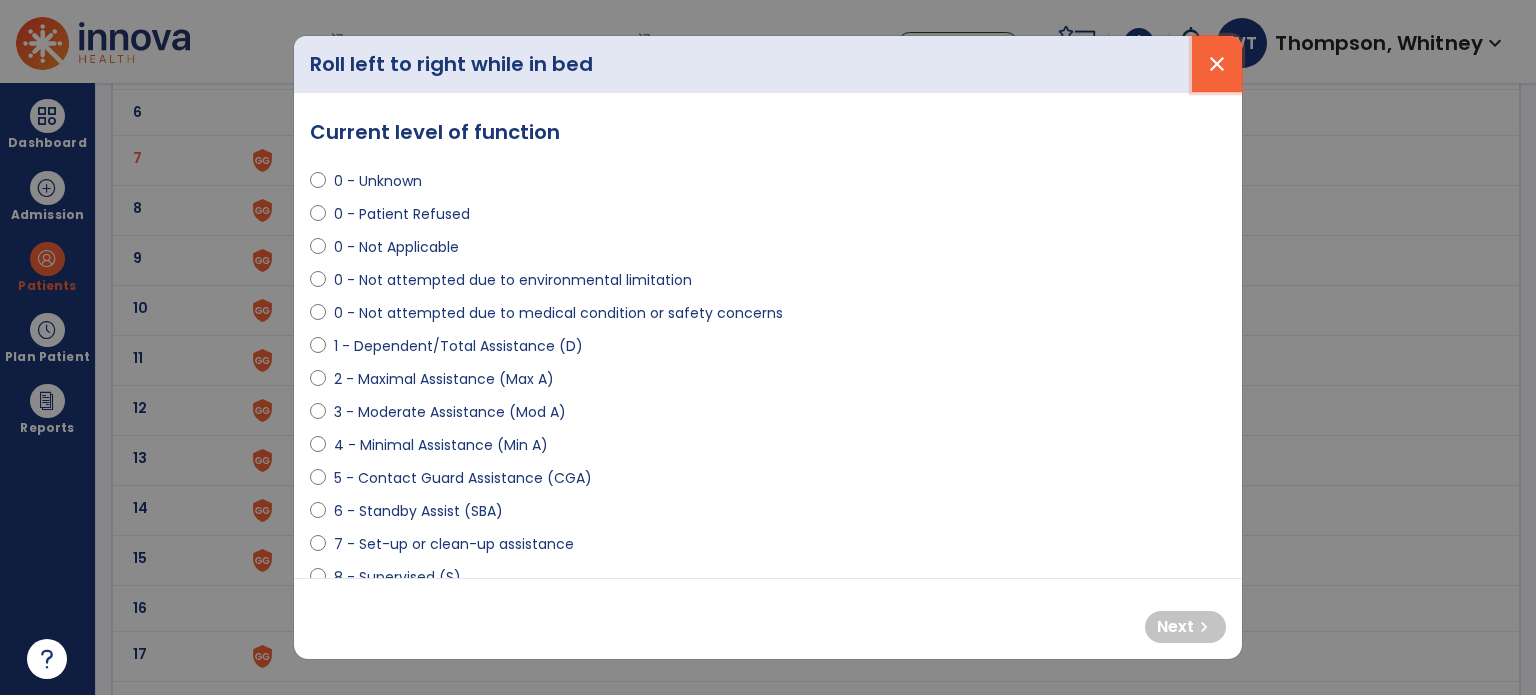 click on "close" at bounding box center (1217, 64) 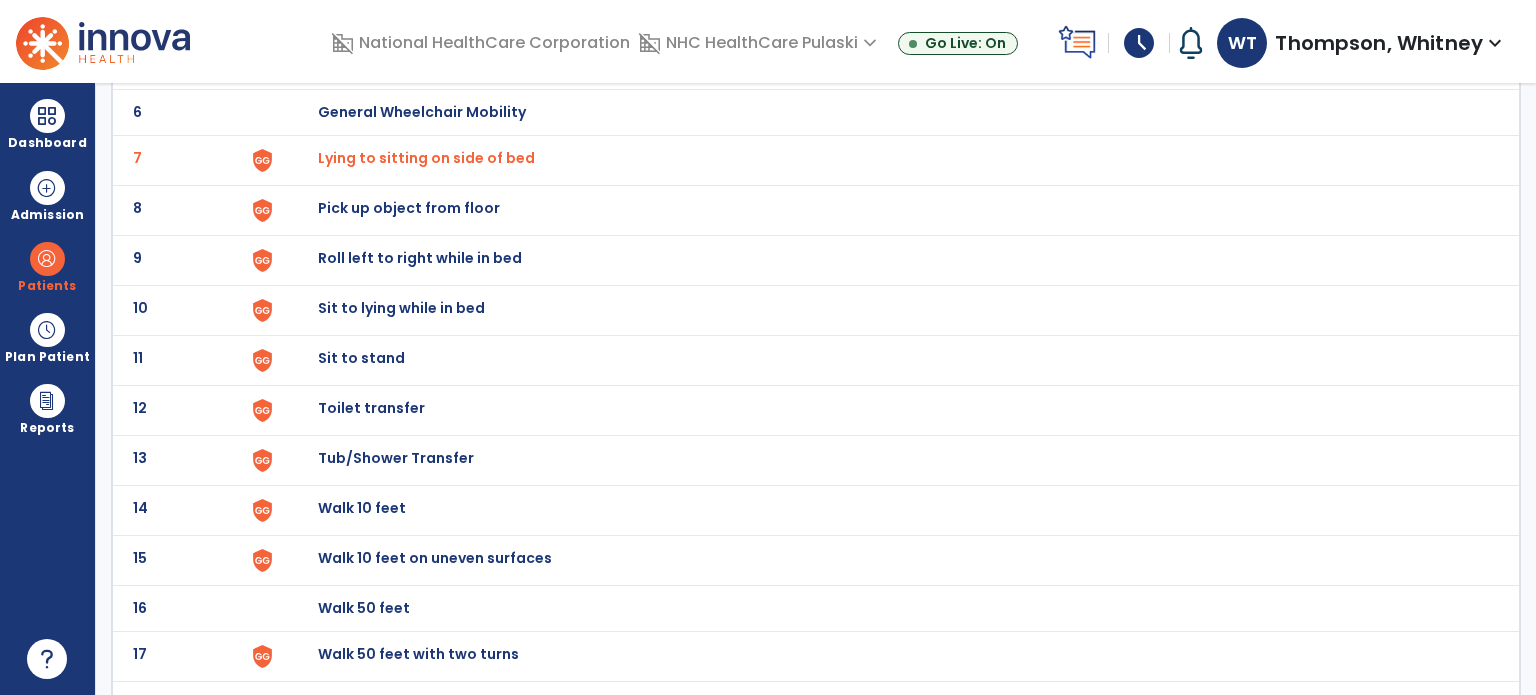 click on "Sit to stand" at bounding box center [364, -138] 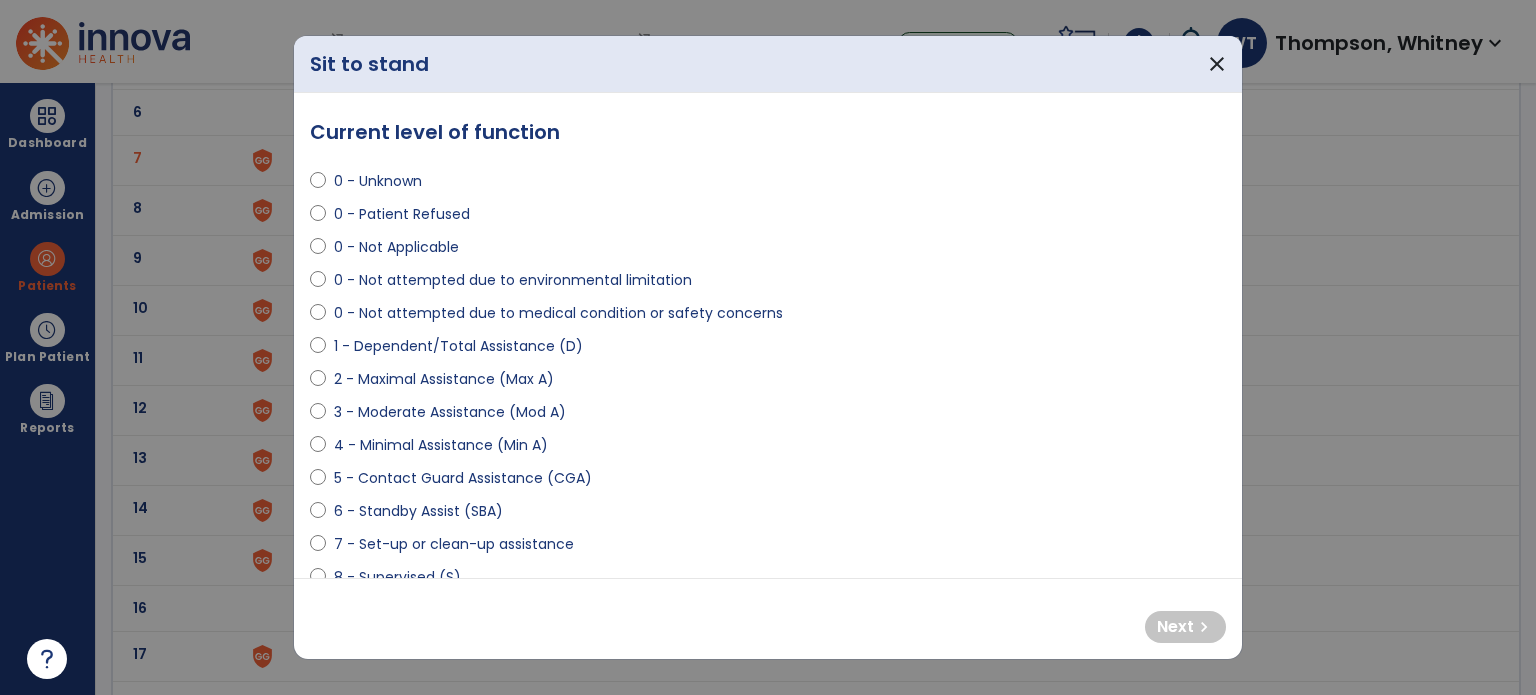 scroll, scrollTop: 100, scrollLeft: 0, axis: vertical 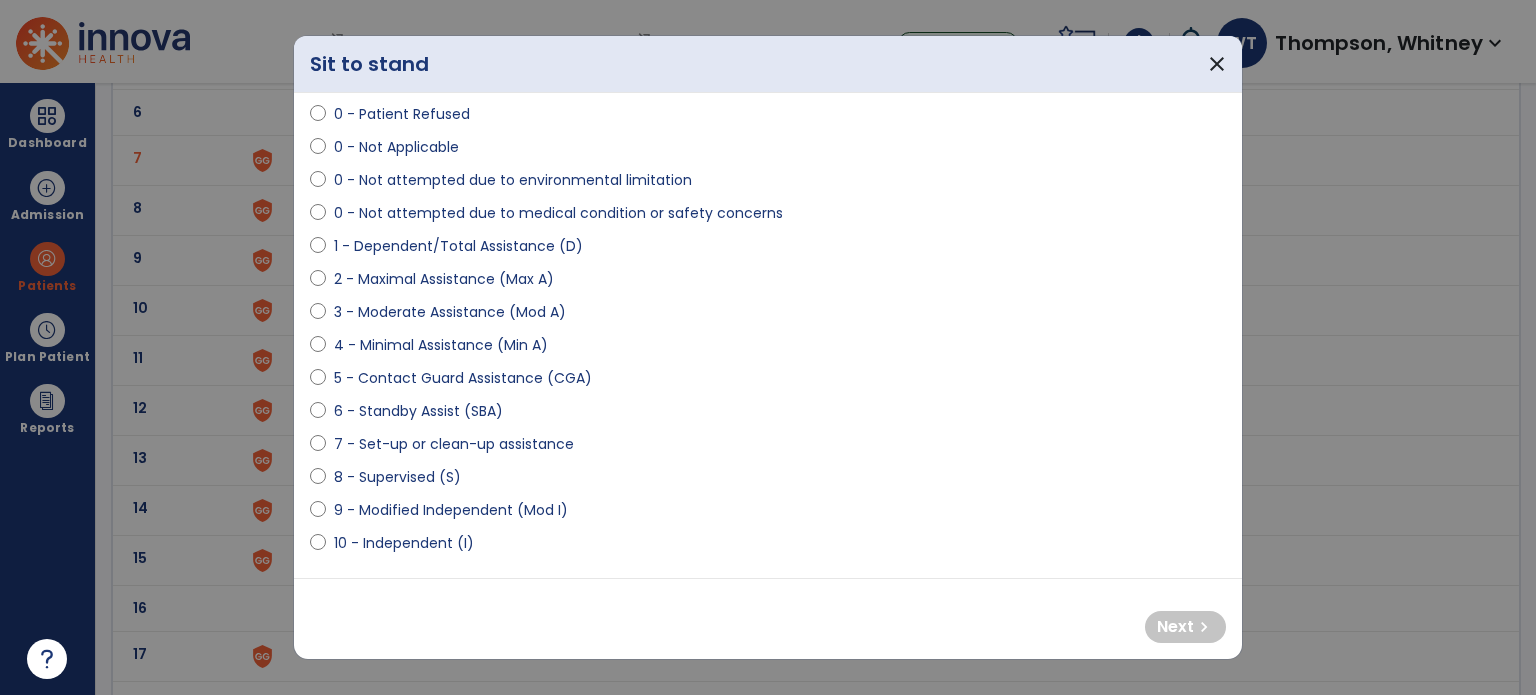 select on "**********" 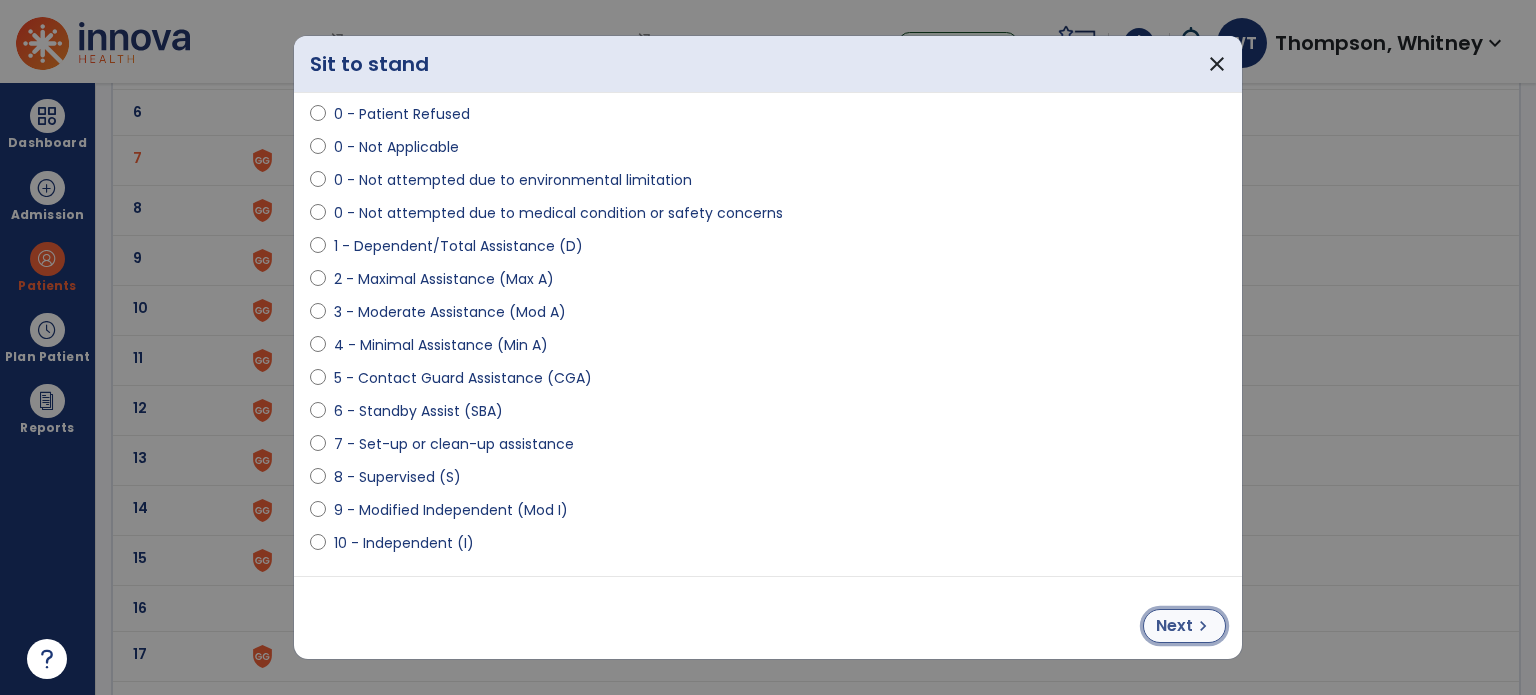 click on "chevron_right" at bounding box center [1203, 626] 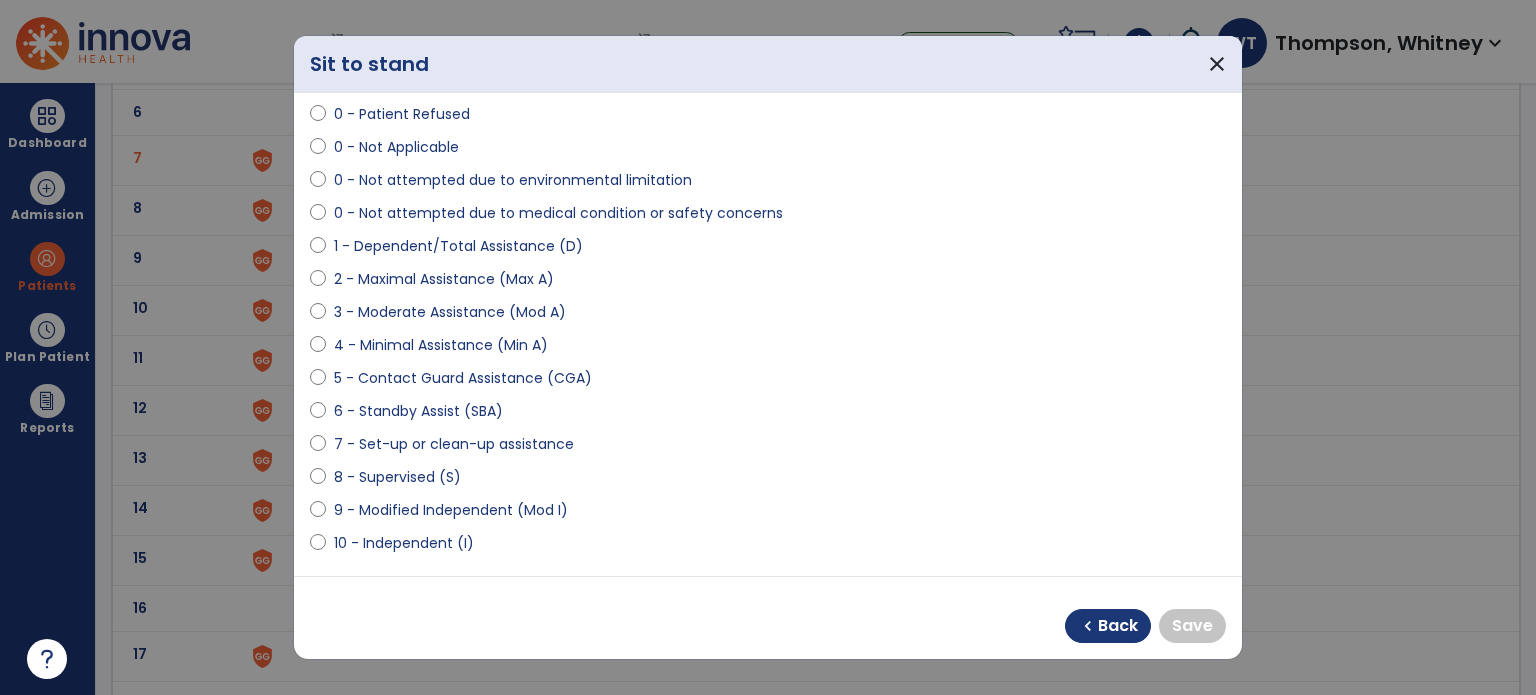 select on "**********" 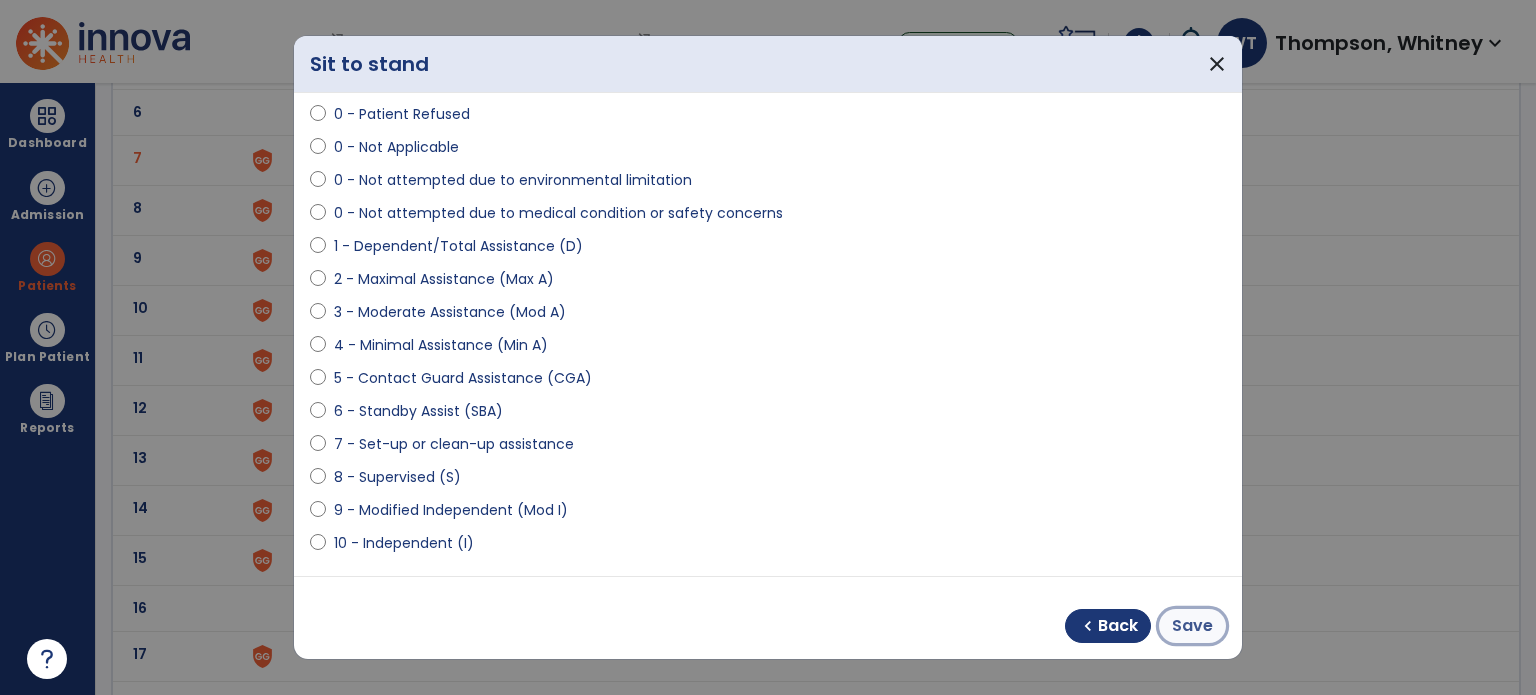 click on "Save" at bounding box center [1192, 626] 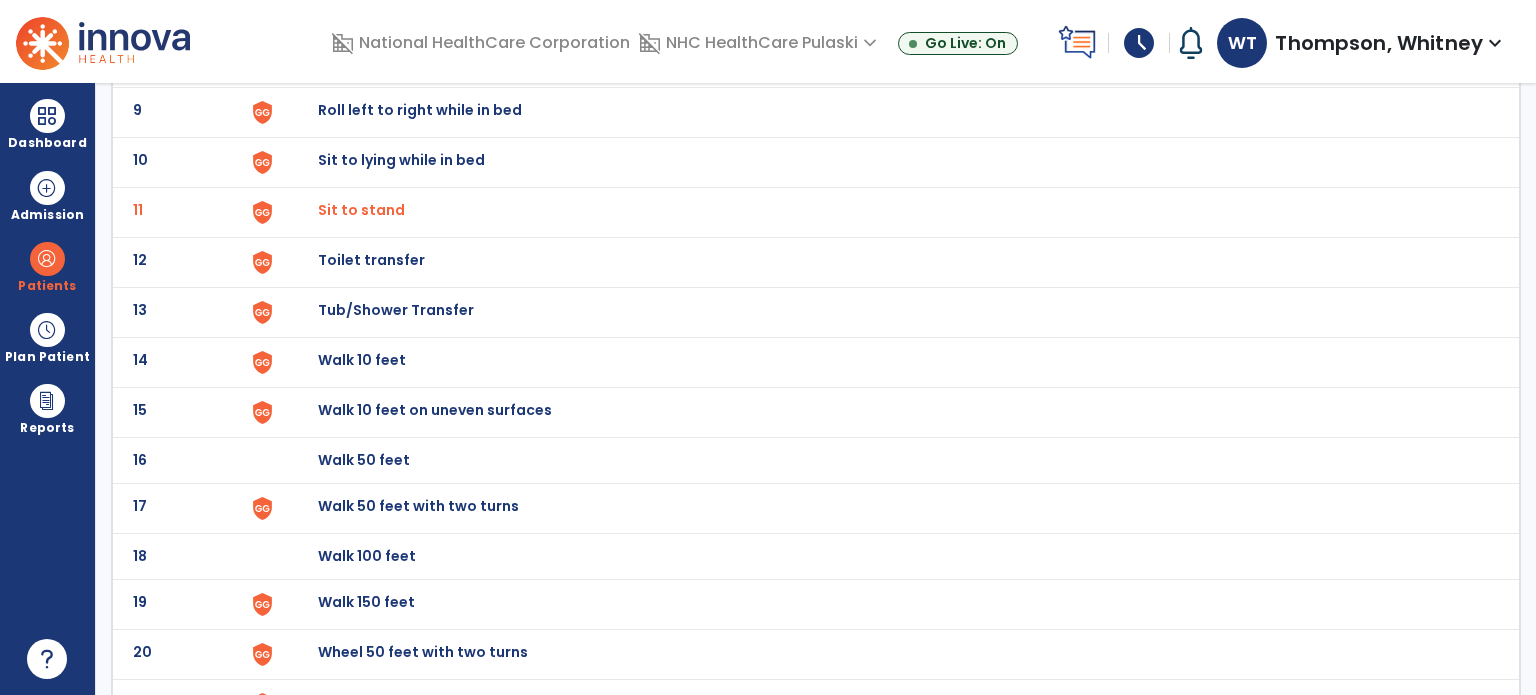 scroll, scrollTop: 600, scrollLeft: 0, axis: vertical 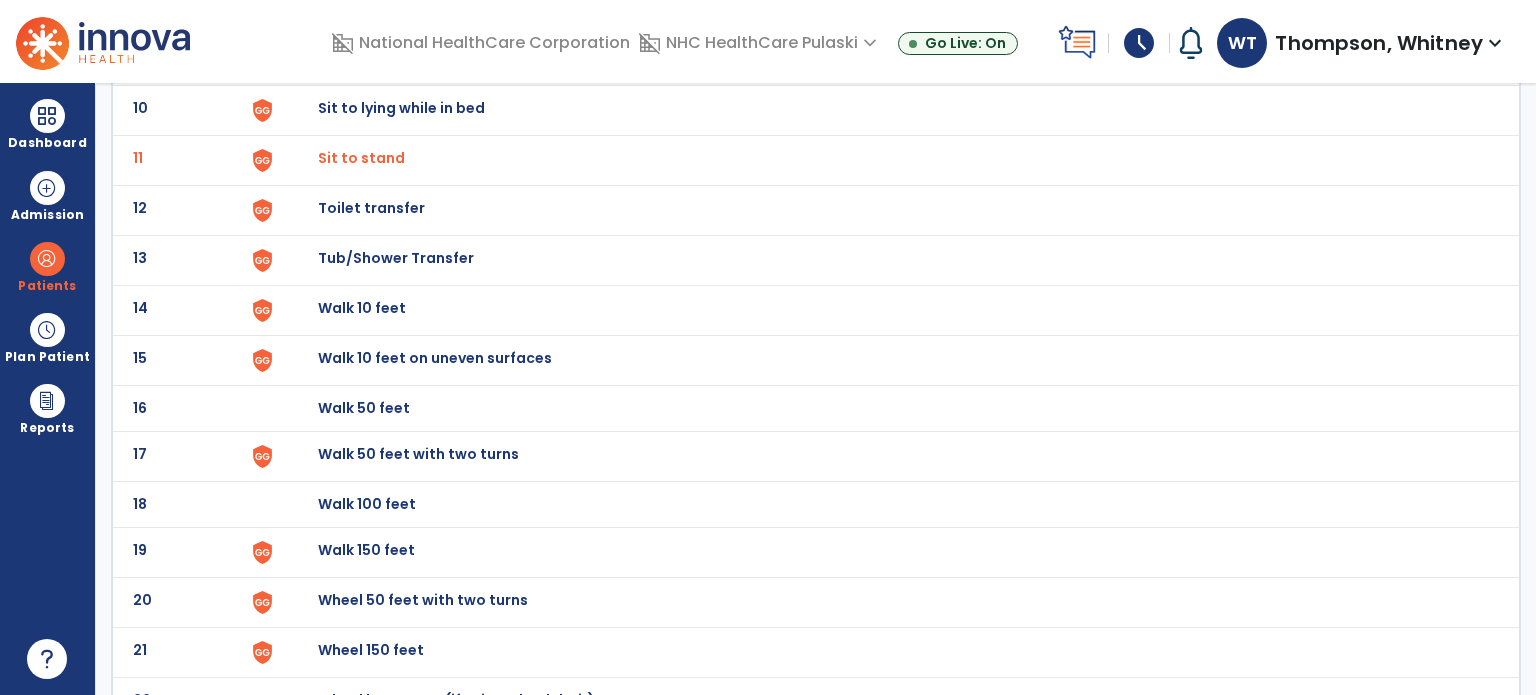 click on "Toilet transfer" at bounding box center (364, -338) 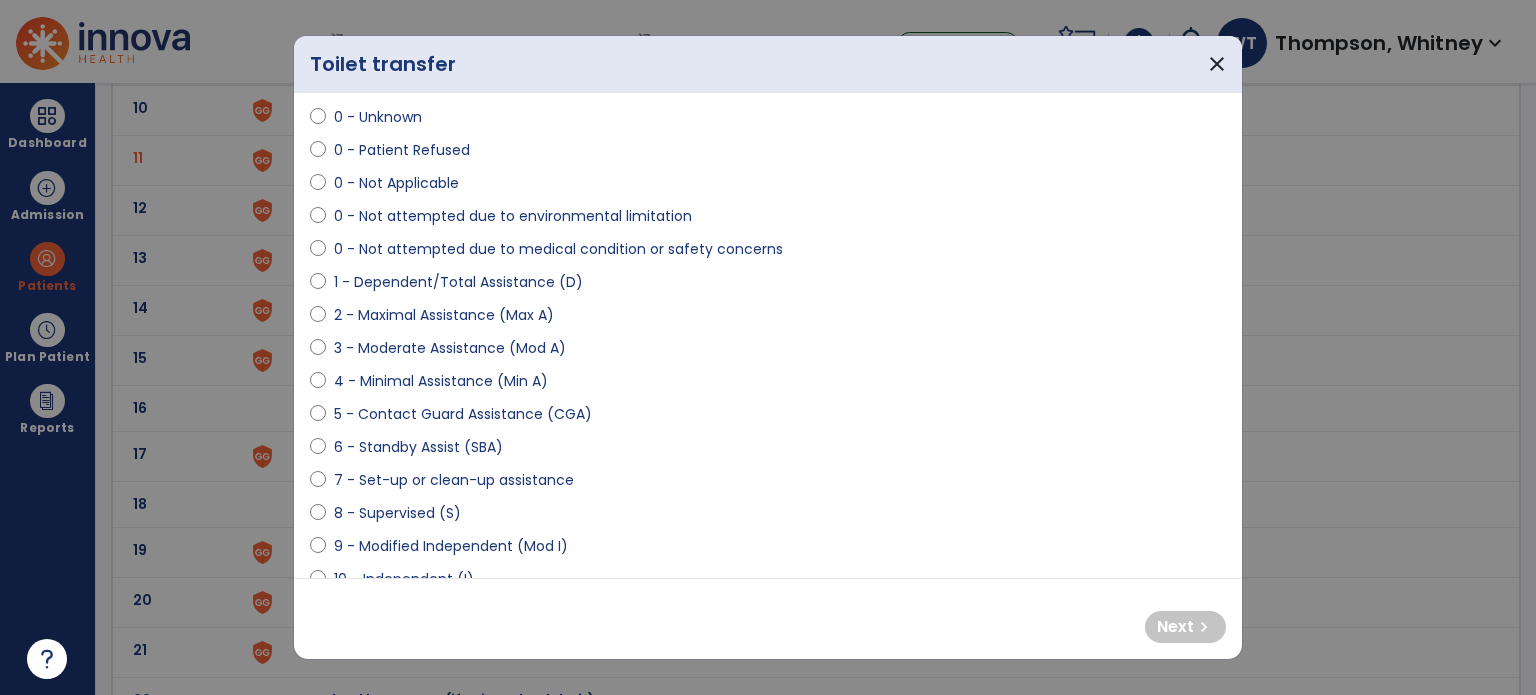 scroll, scrollTop: 100, scrollLeft: 0, axis: vertical 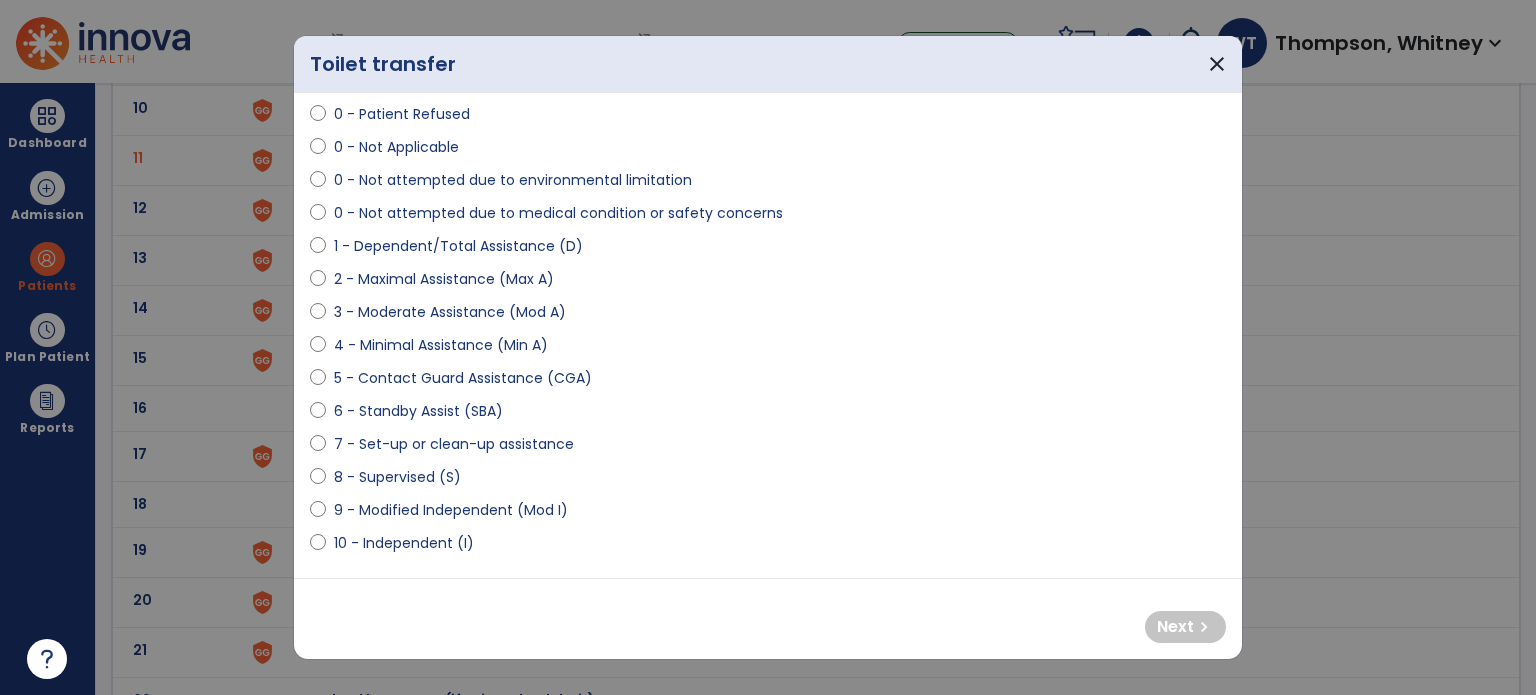 select on "**********" 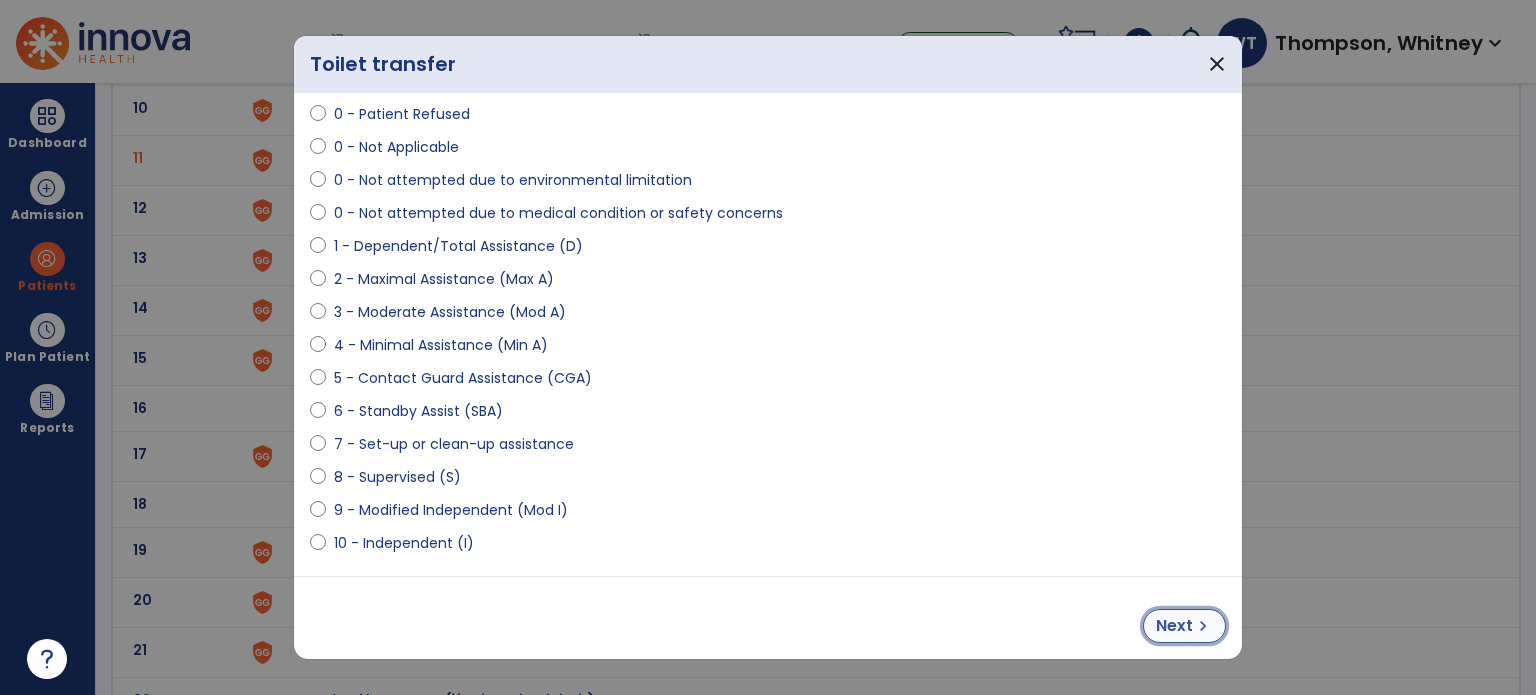 click on "Next" at bounding box center [1174, 626] 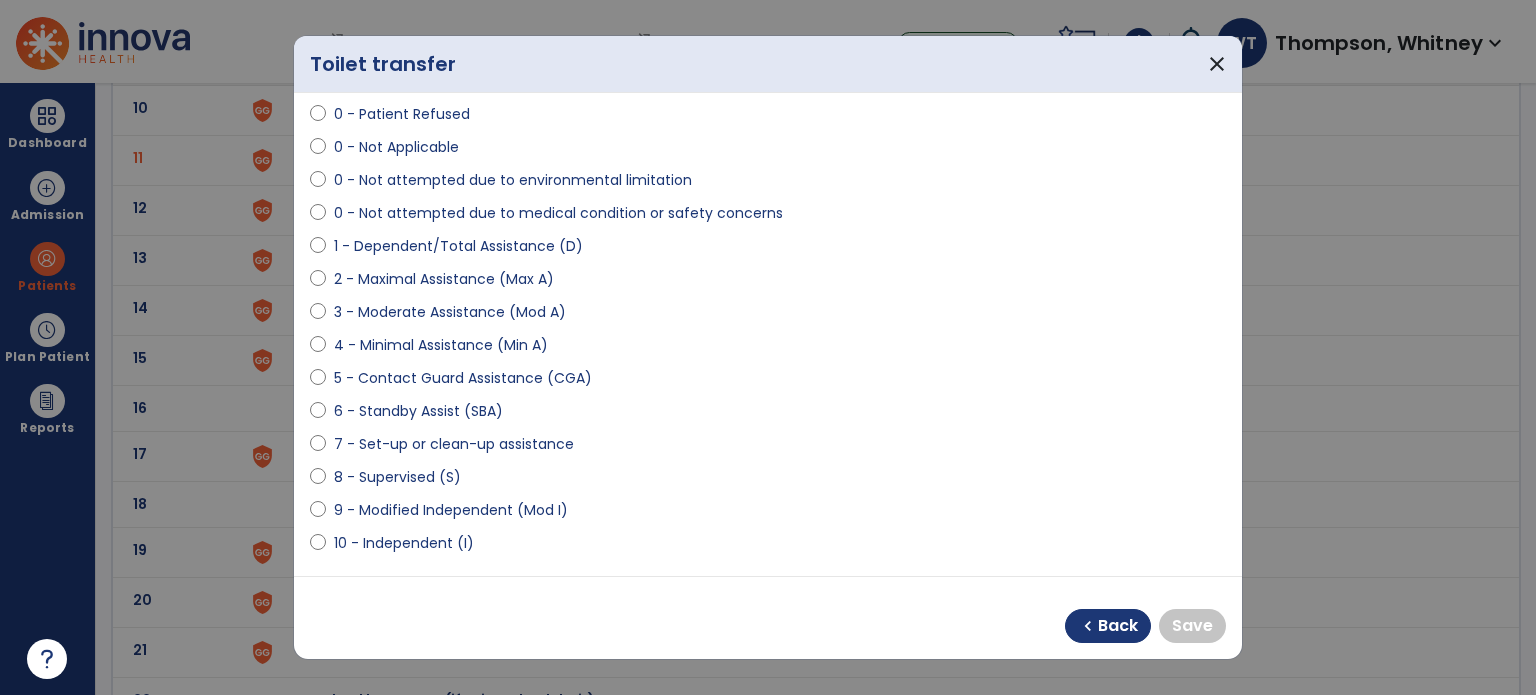 select on "**********" 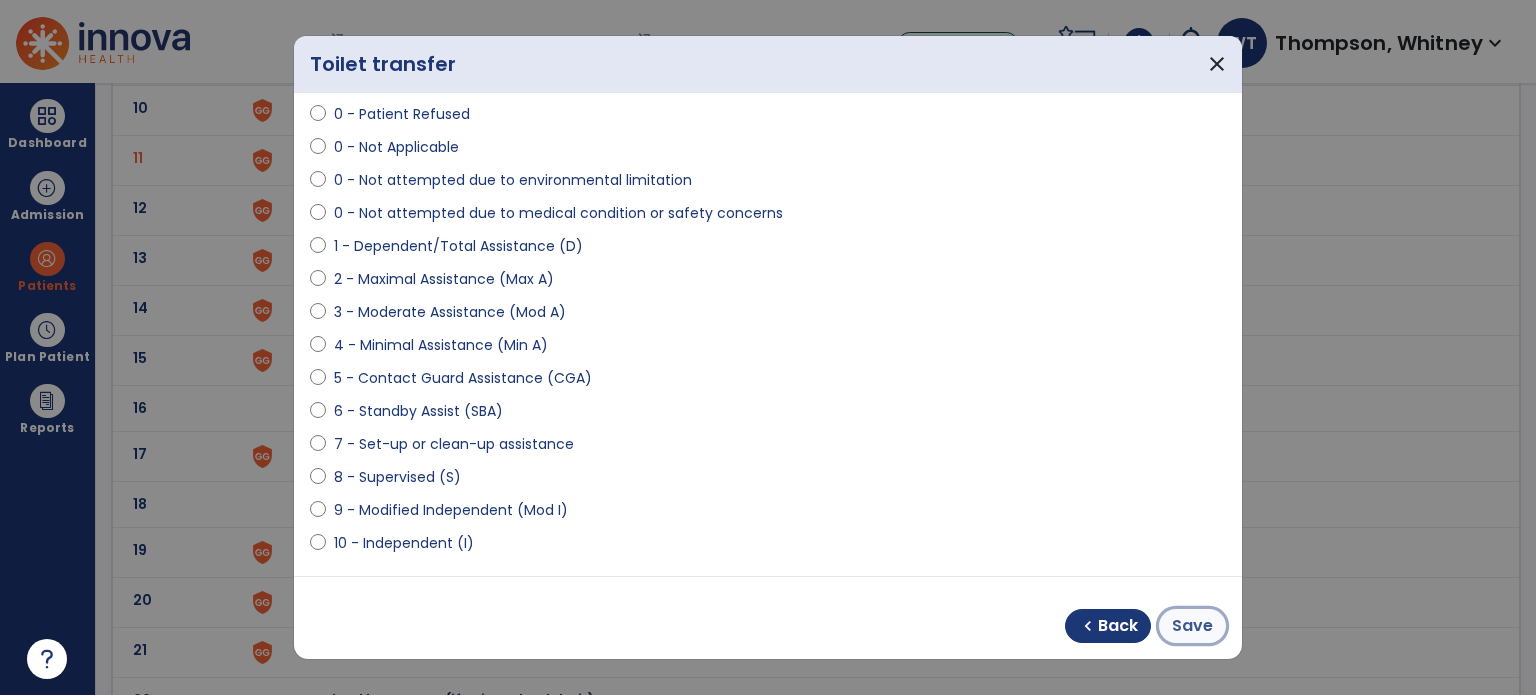 click on "Save" at bounding box center [1192, 626] 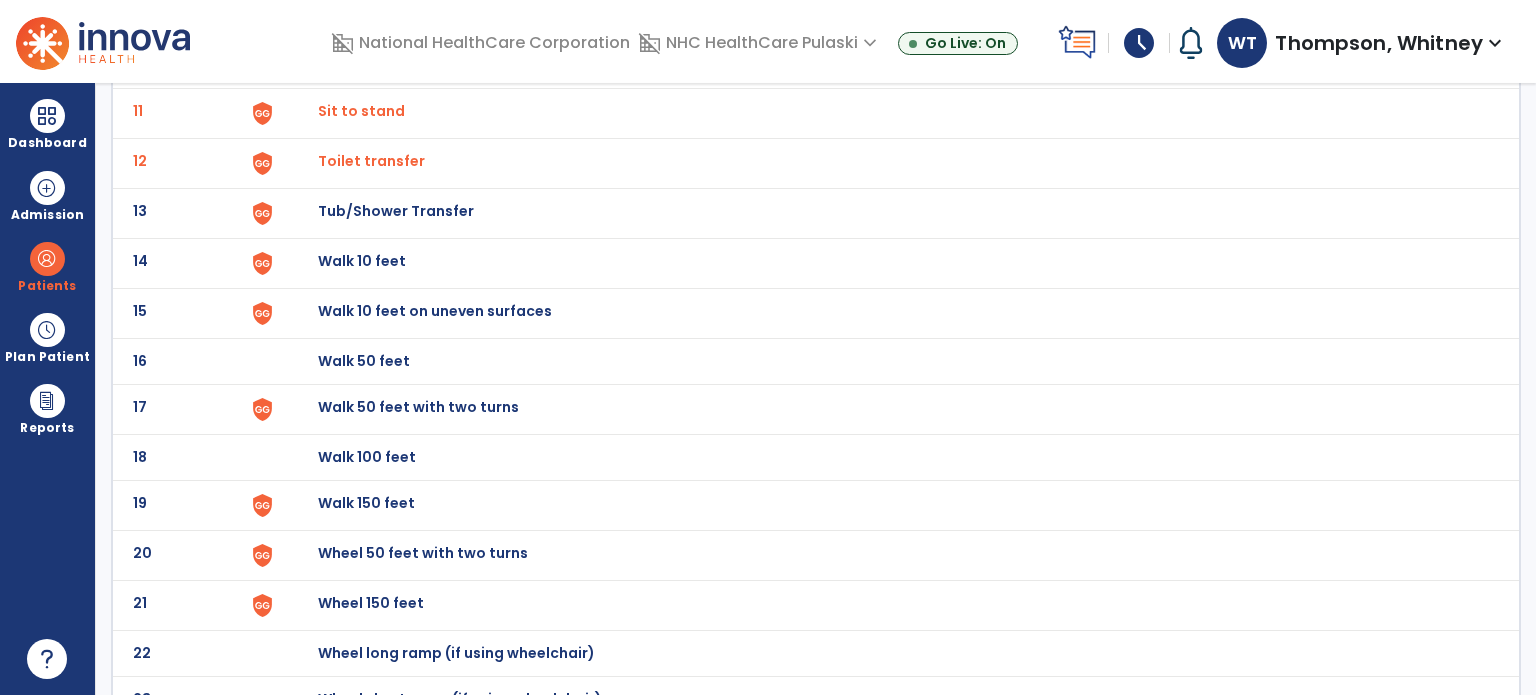 scroll, scrollTop: 670, scrollLeft: 0, axis: vertical 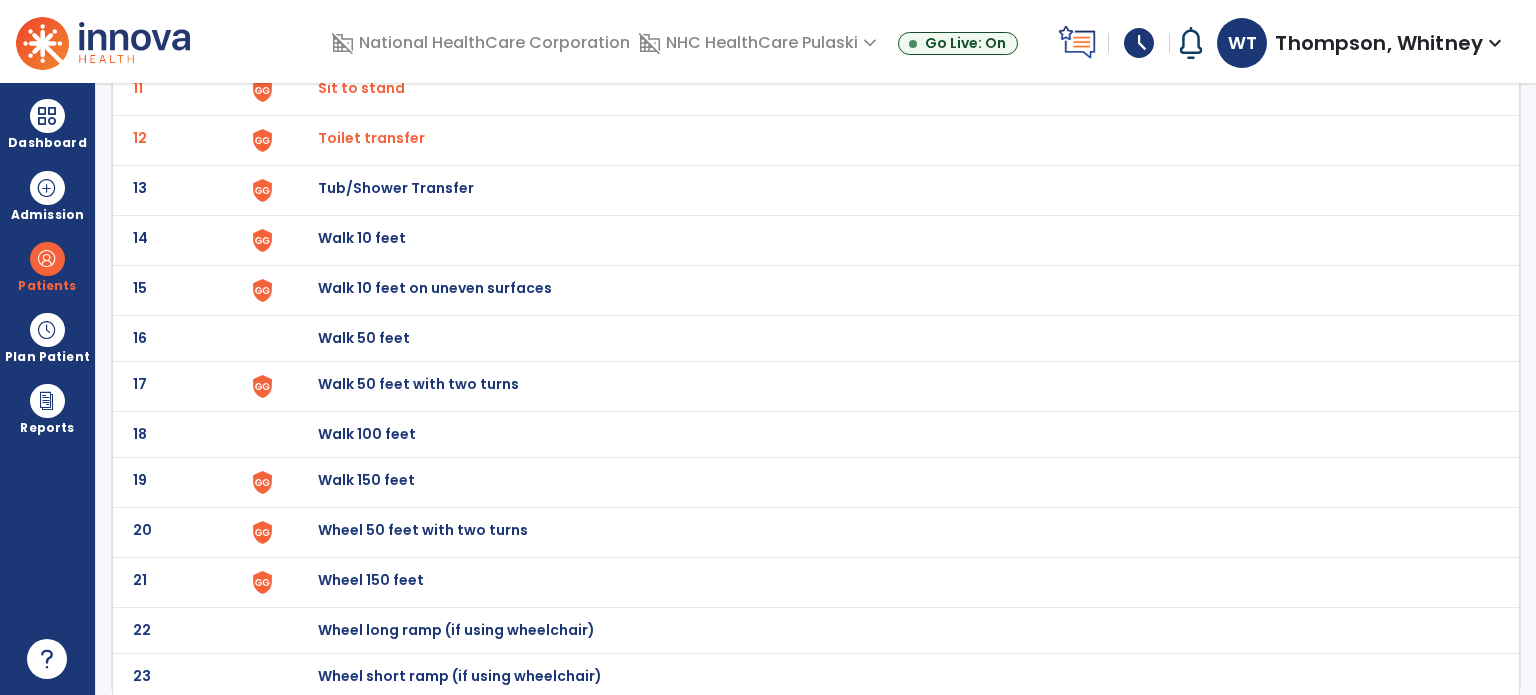 click on "Walk 10 feet" at bounding box center [364, -408] 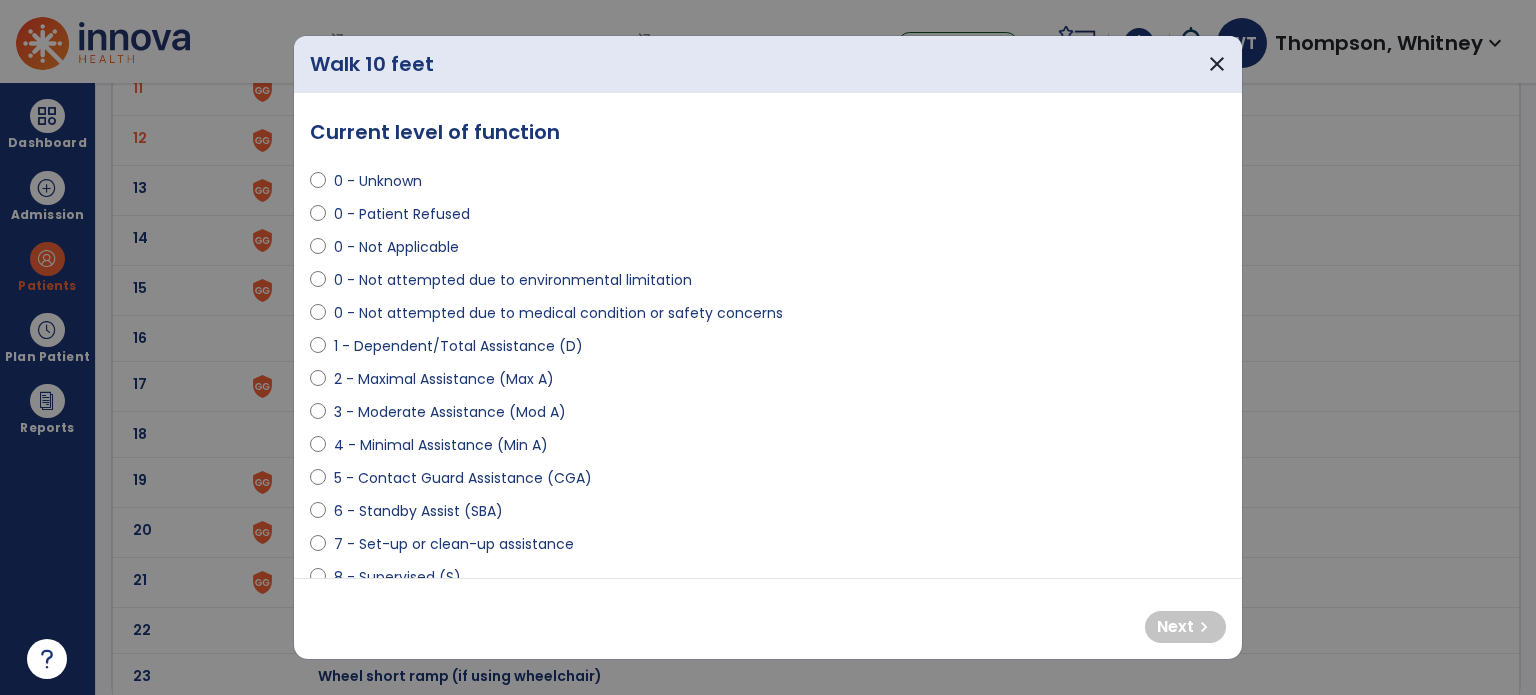 select on "**********" 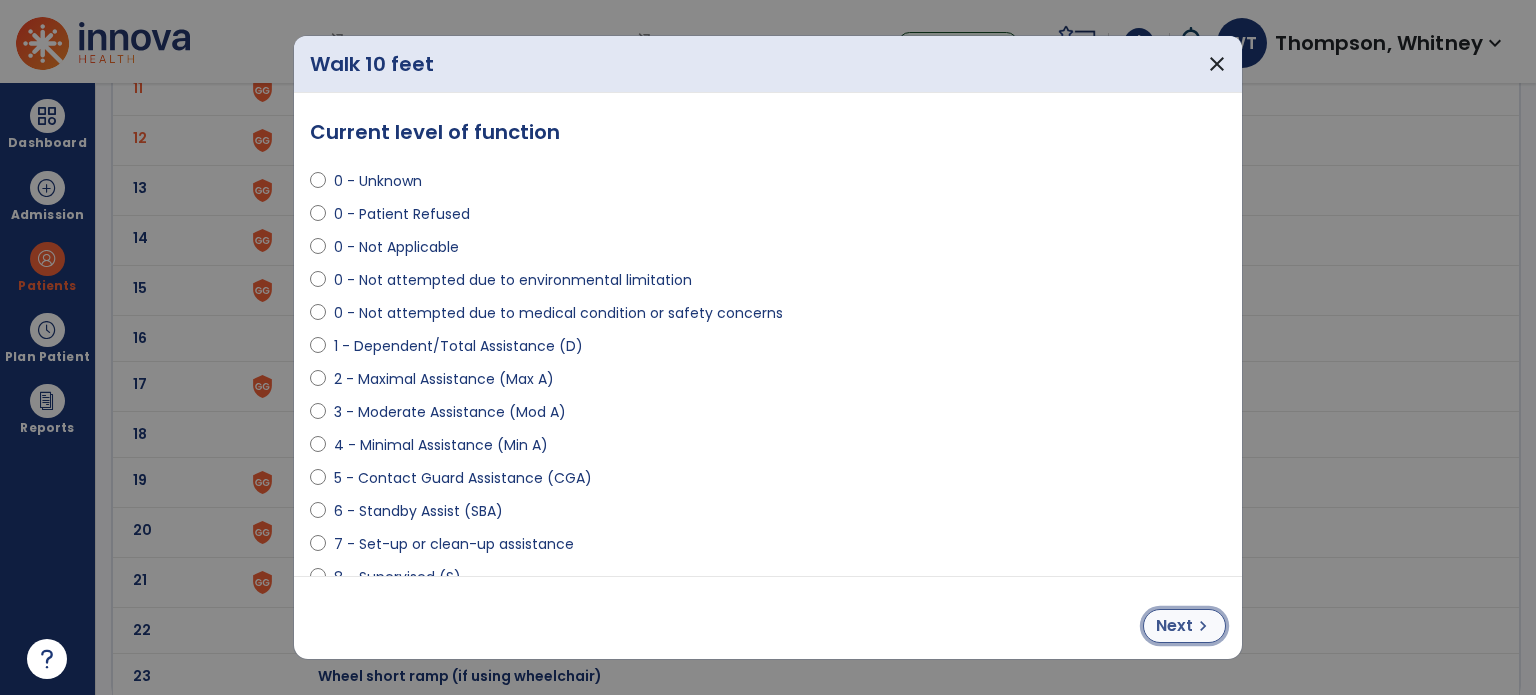 click on "chevron_right" at bounding box center [1203, 626] 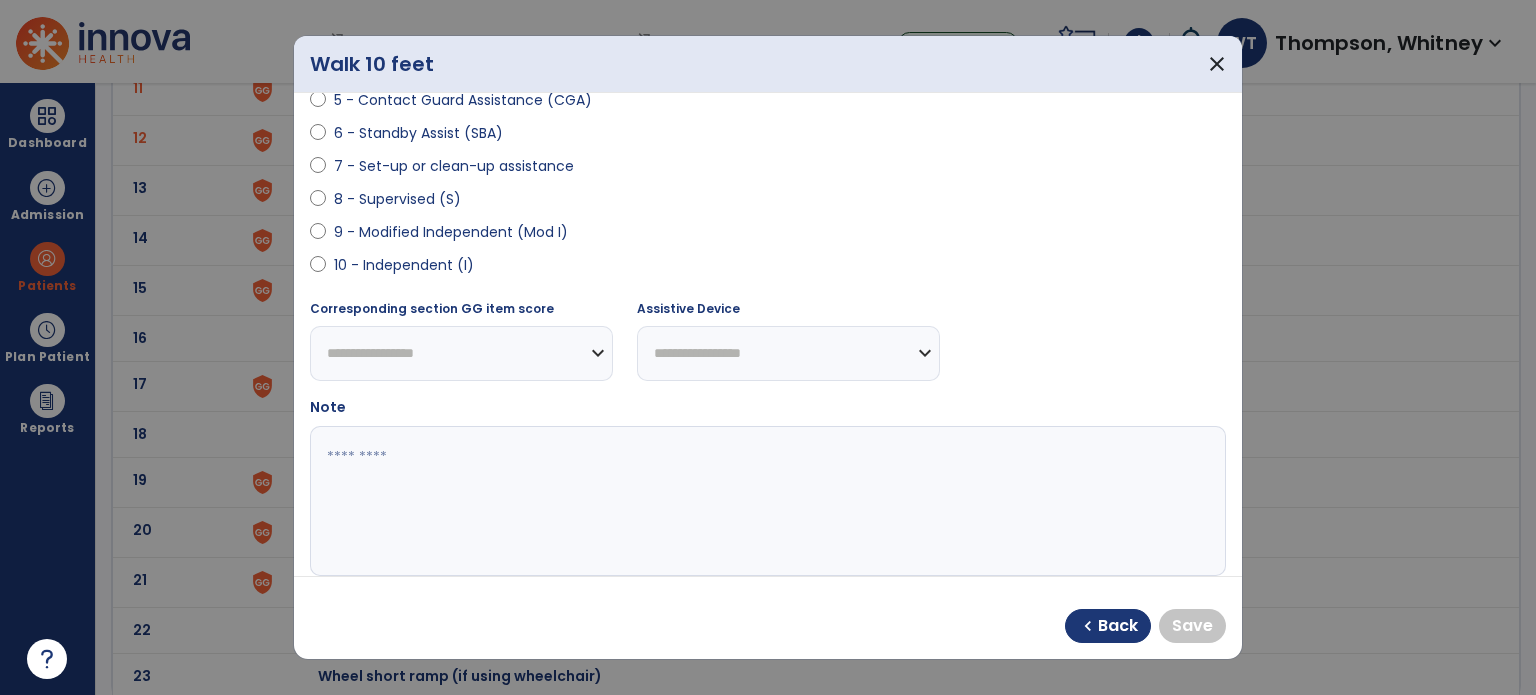 scroll, scrollTop: 400, scrollLeft: 0, axis: vertical 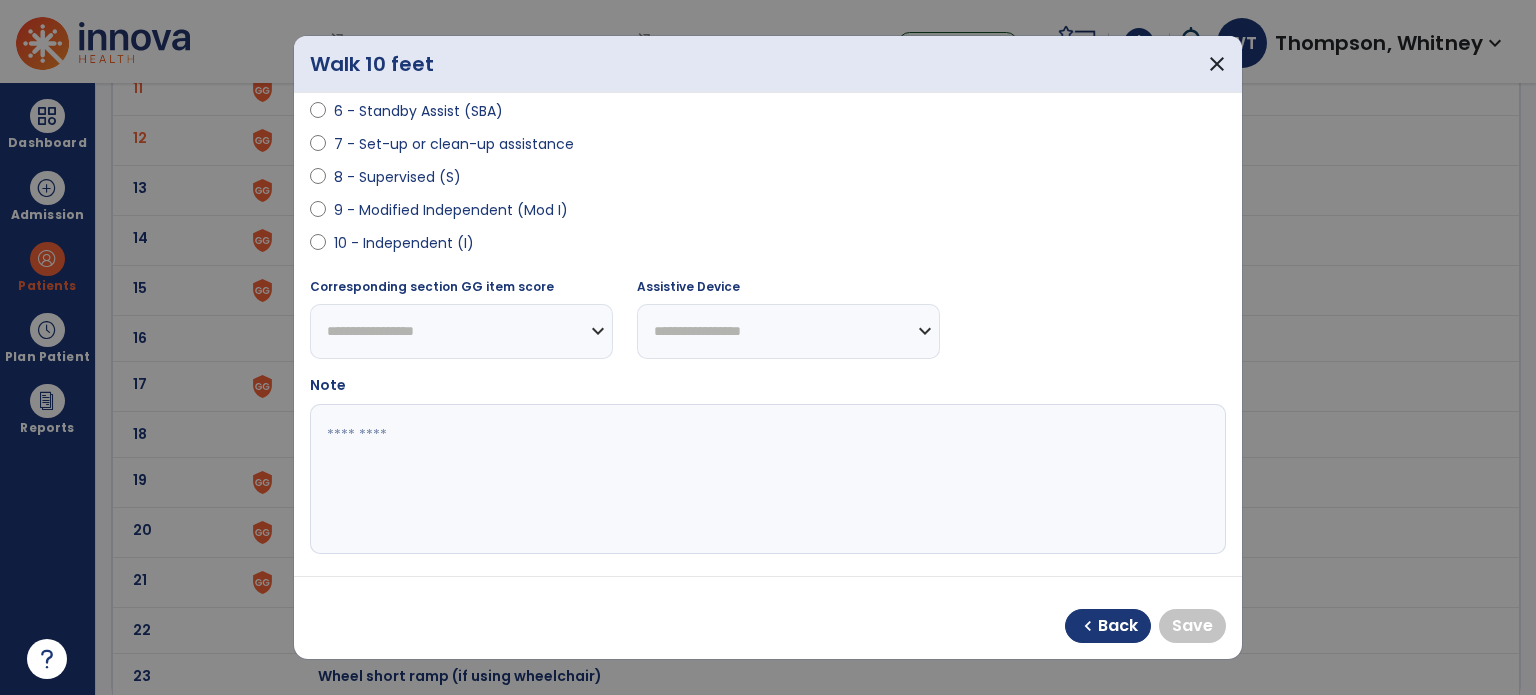 select on "**********" 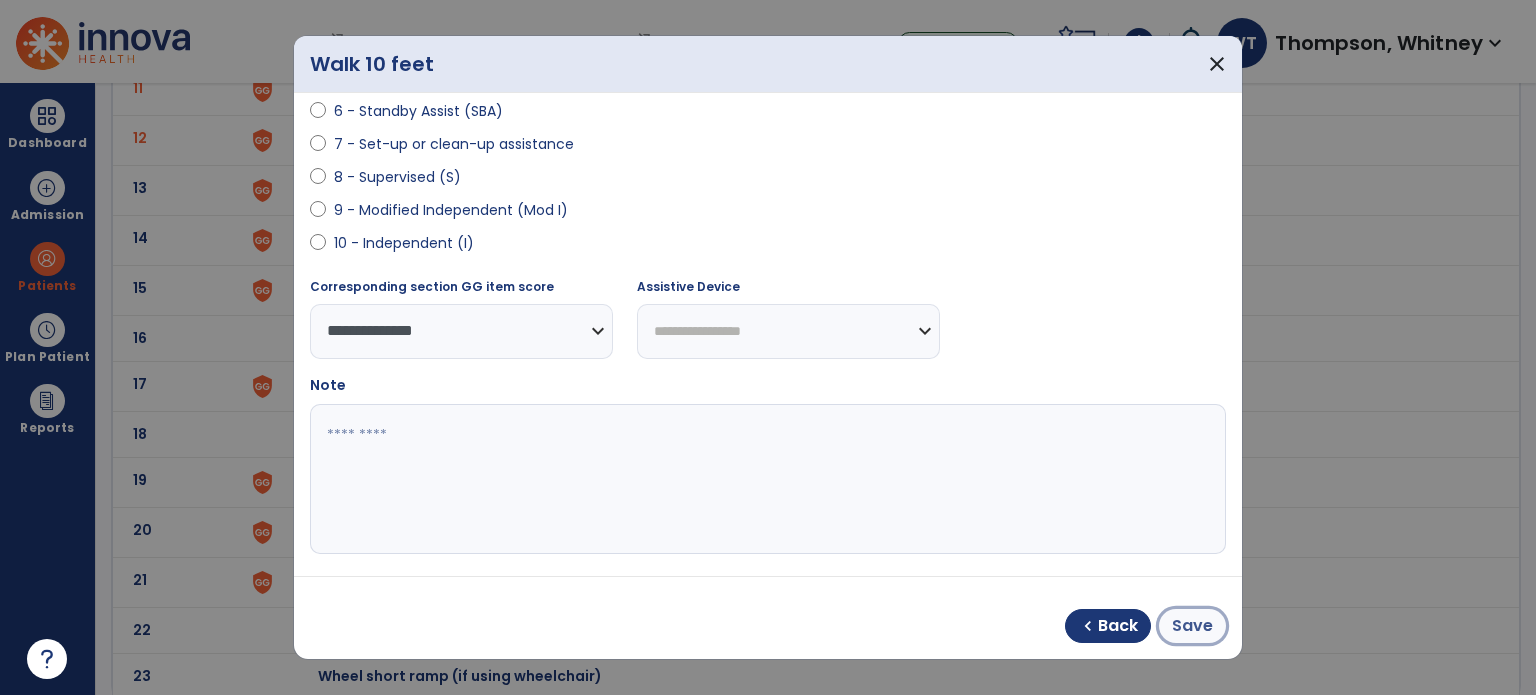 click on "Save" at bounding box center (1192, 626) 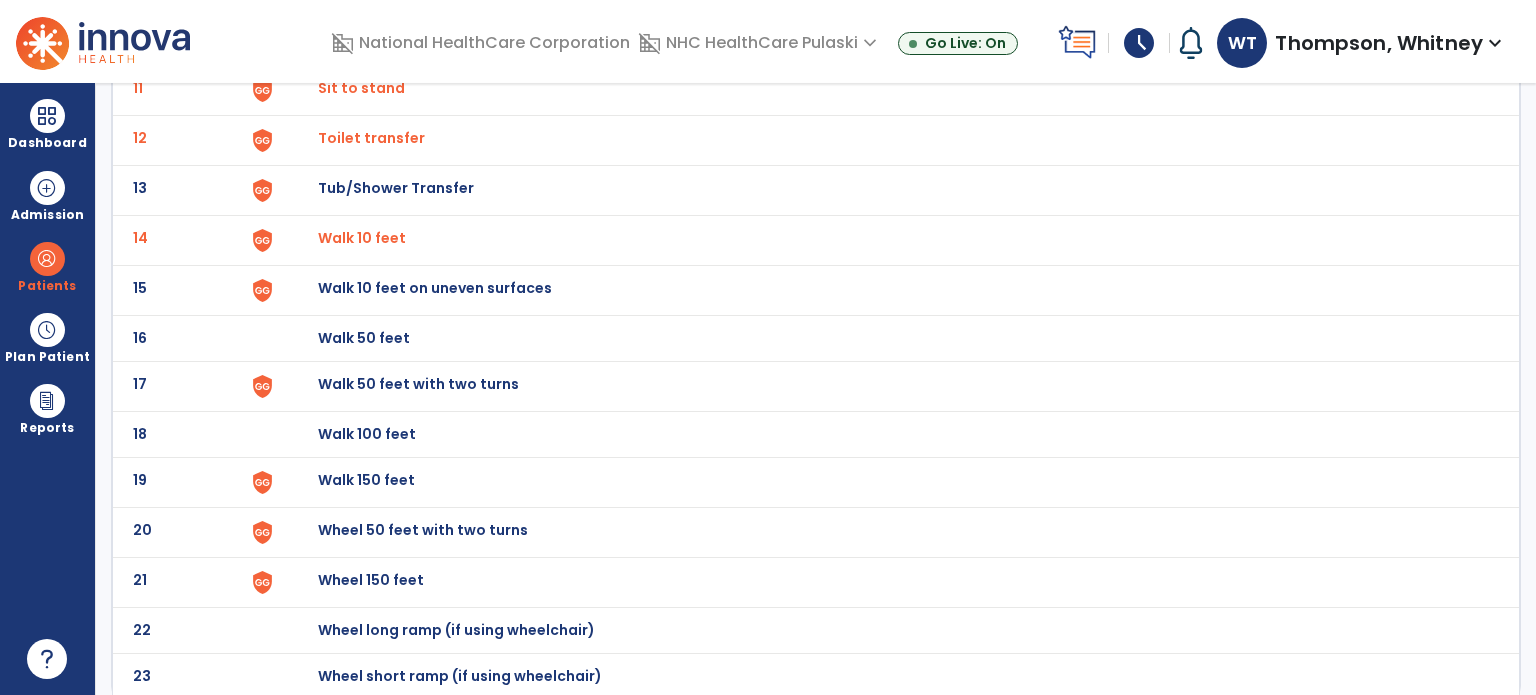click on "Walk 50 feet with two turns" at bounding box center (364, -408) 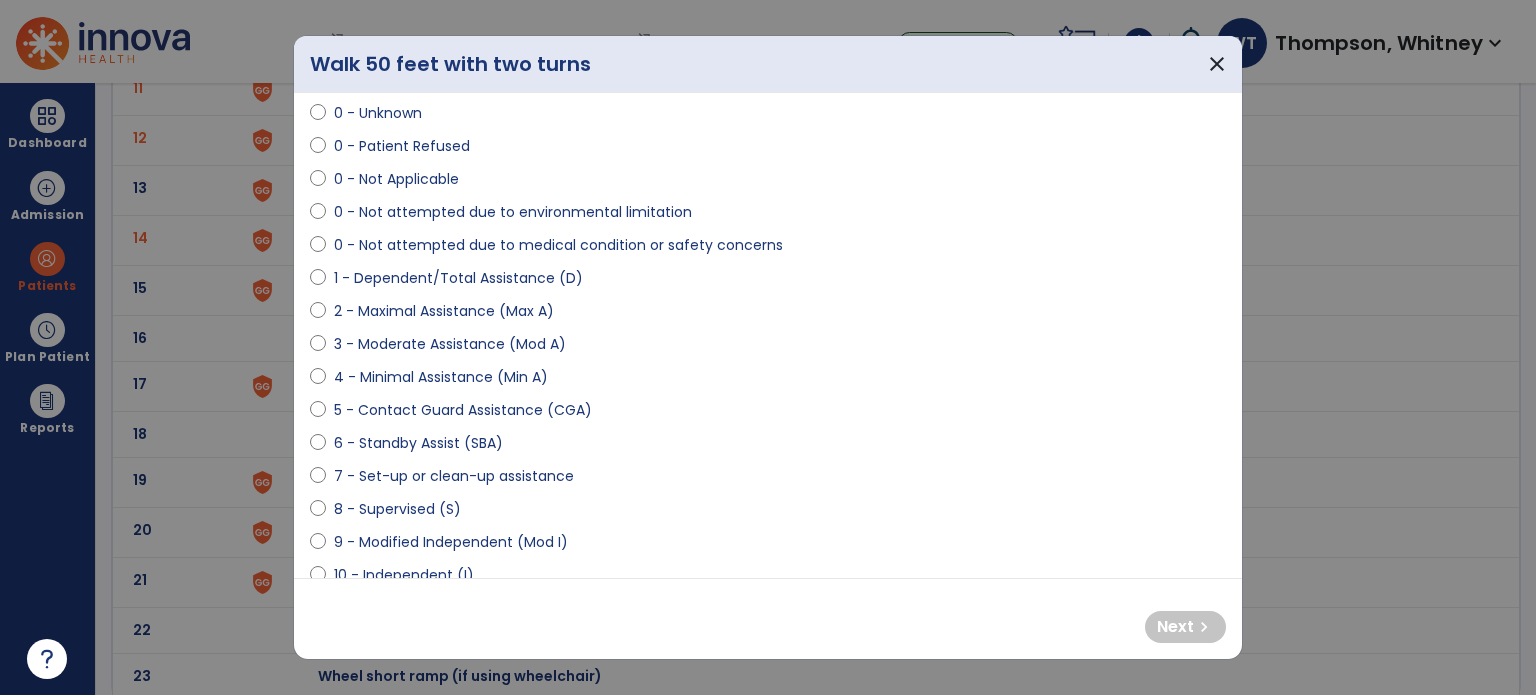 scroll, scrollTop: 100, scrollLeft: 0, axis: vertical 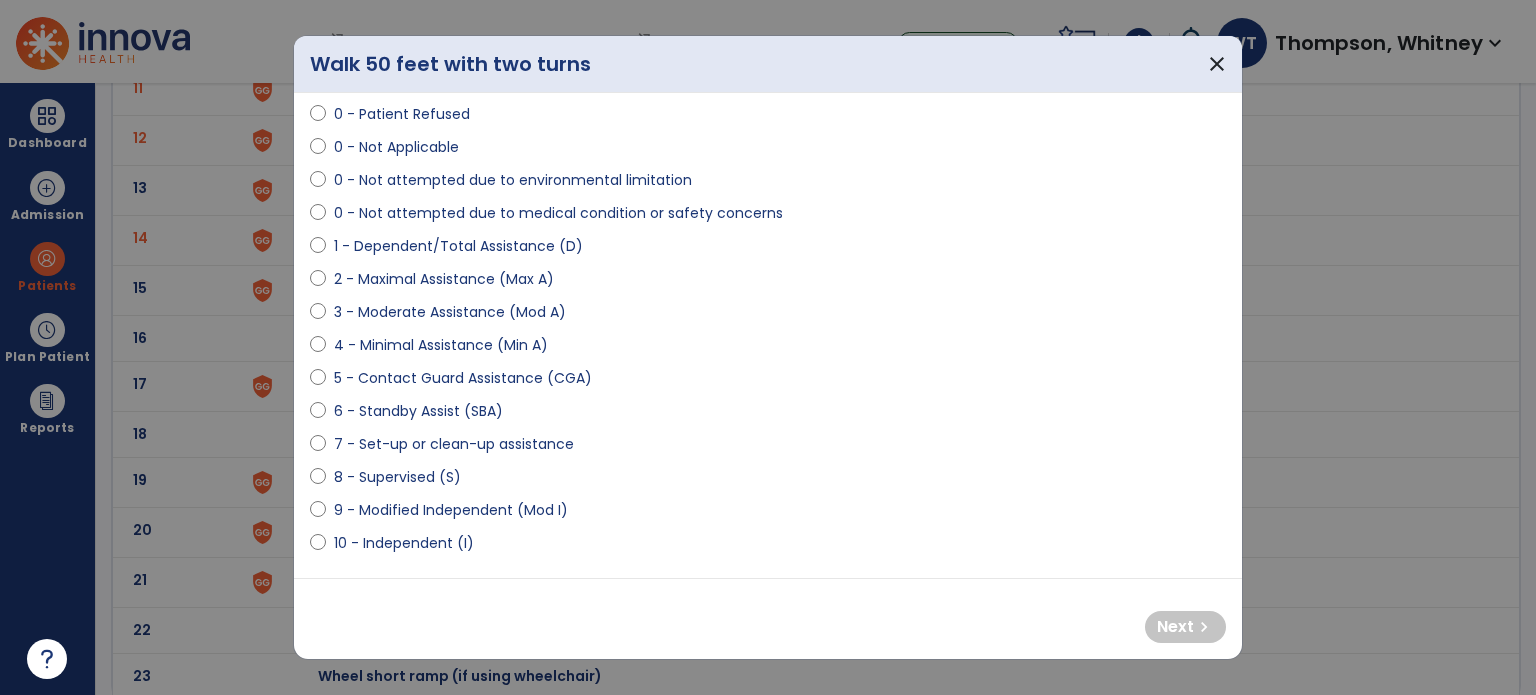 select on "**********" 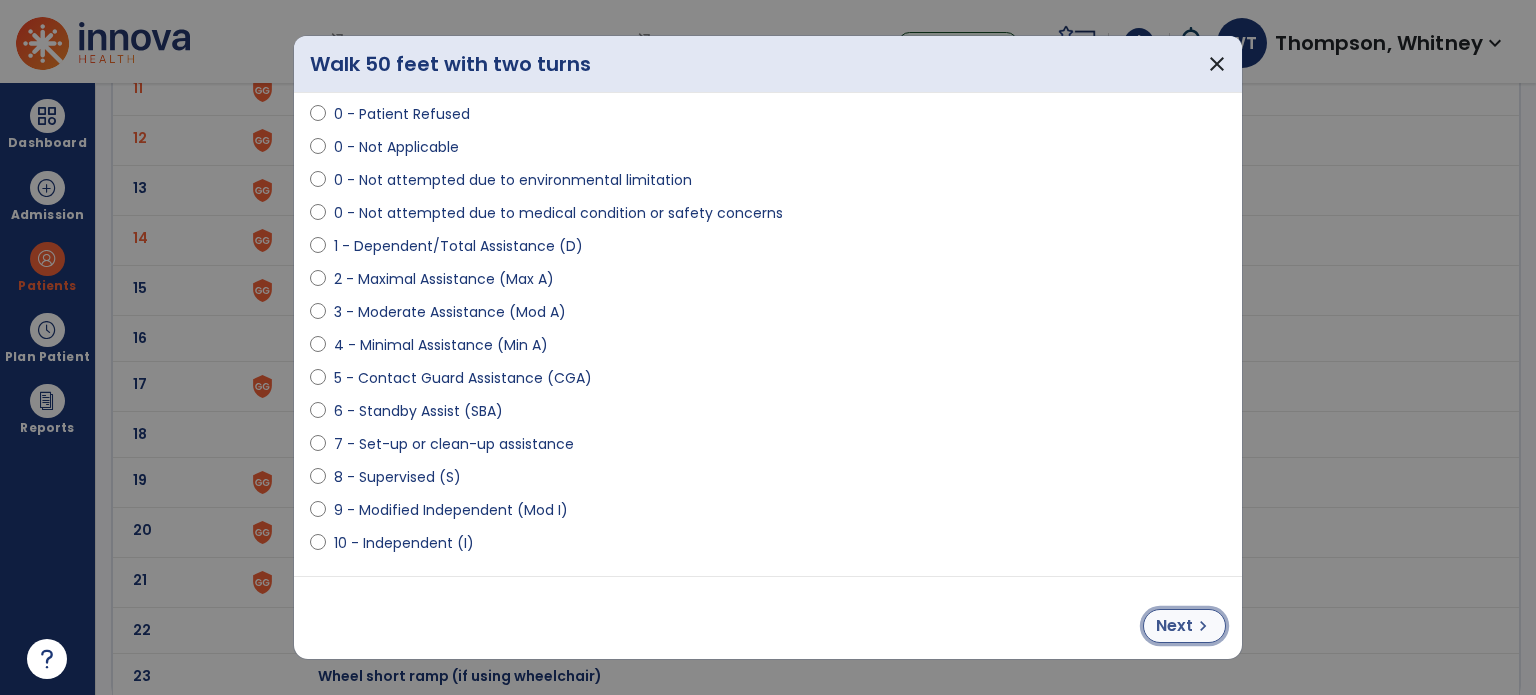 click on "Next" at bounding box center [1174, 626] 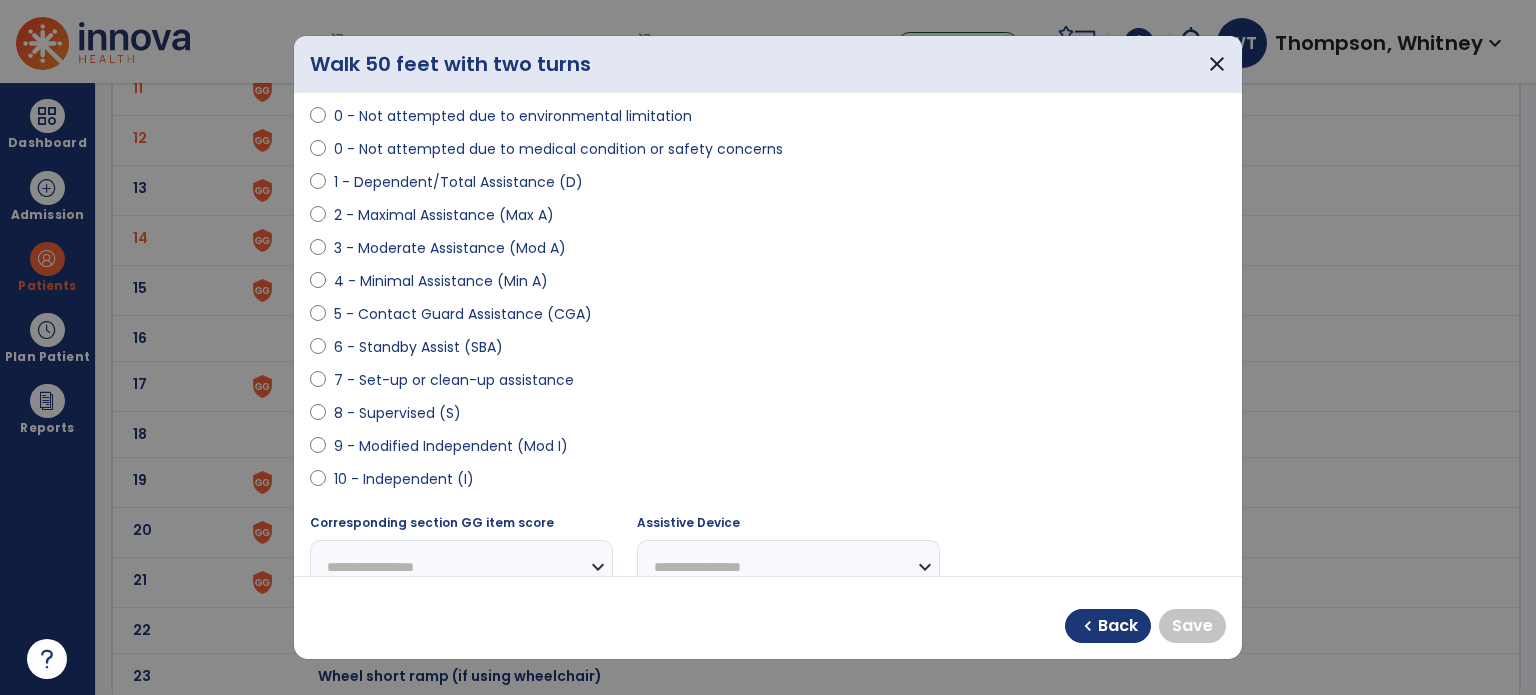 scroll, scrollTop: 200, scrollLeft: 0, axis: vertical 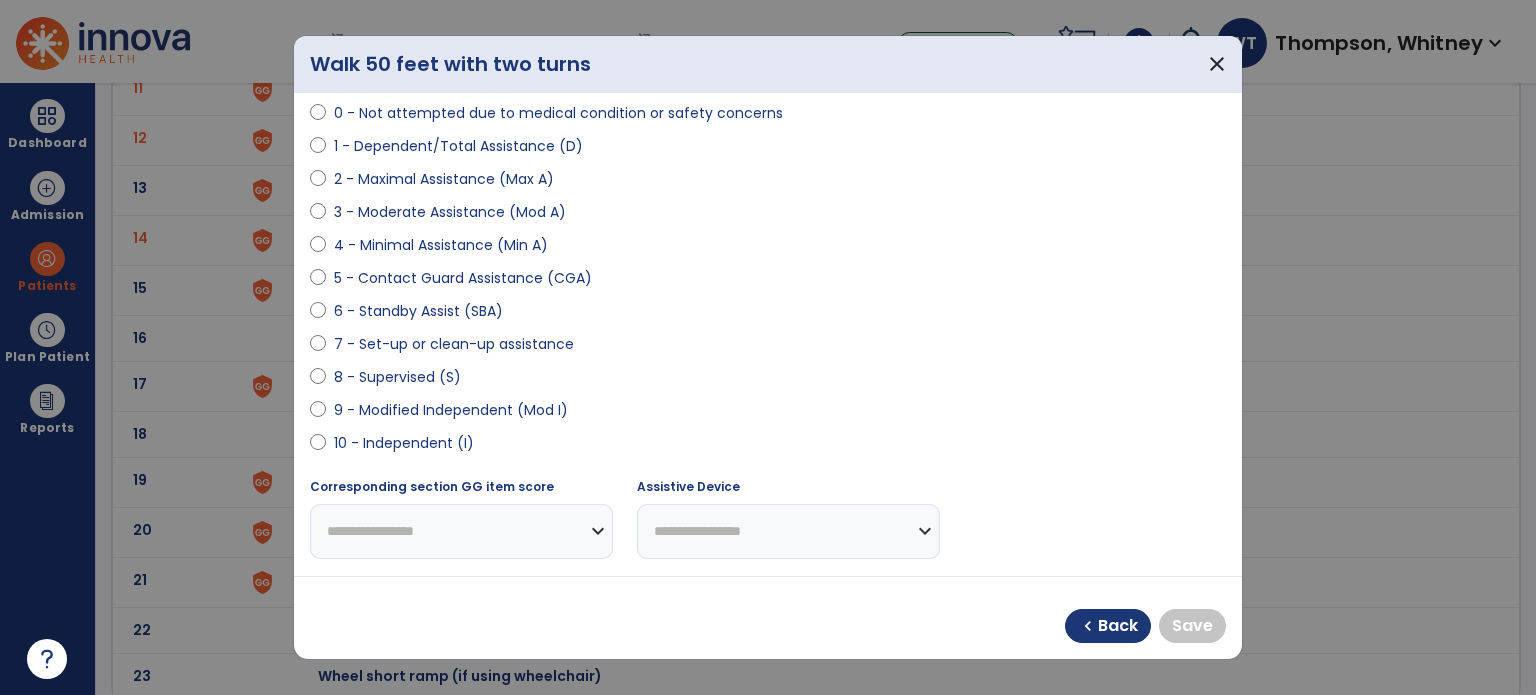 select on "**********" 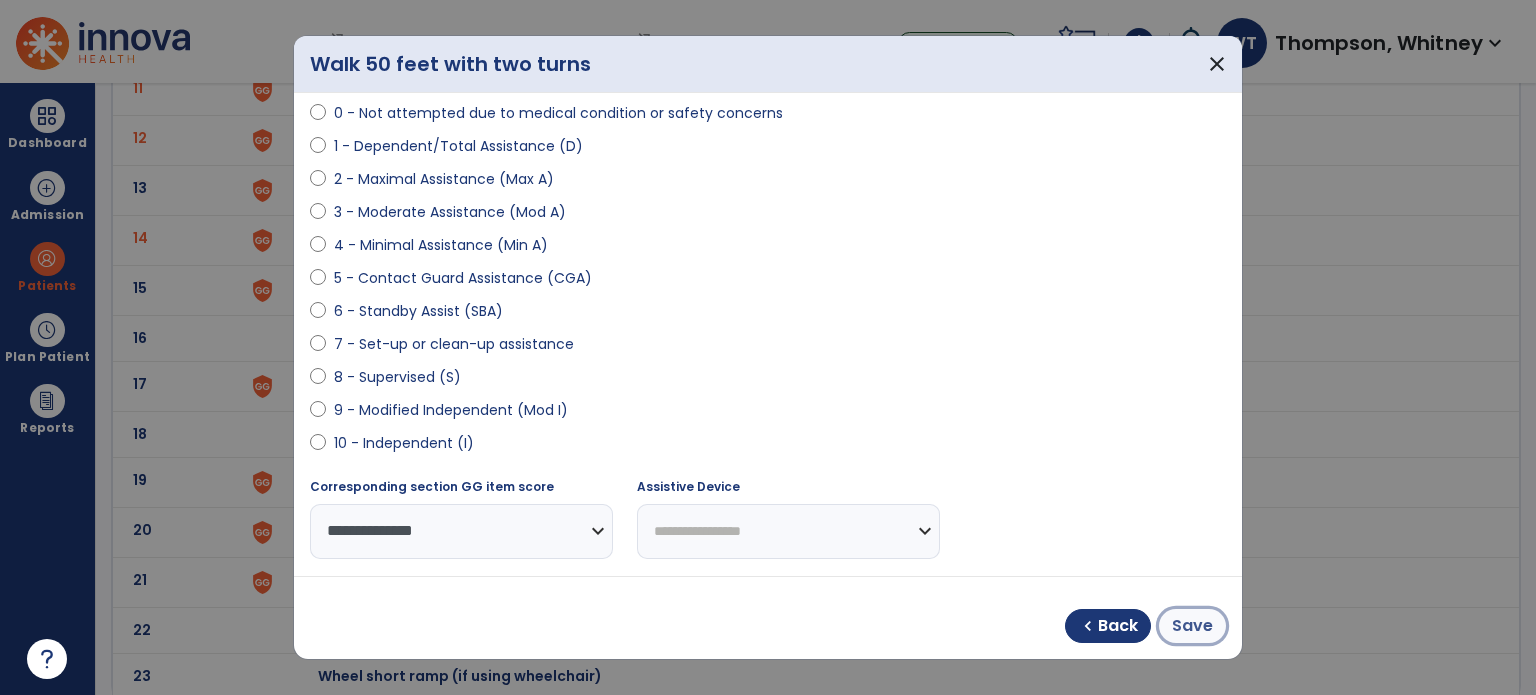 click on "Save" at bounding box center [1192, 626] 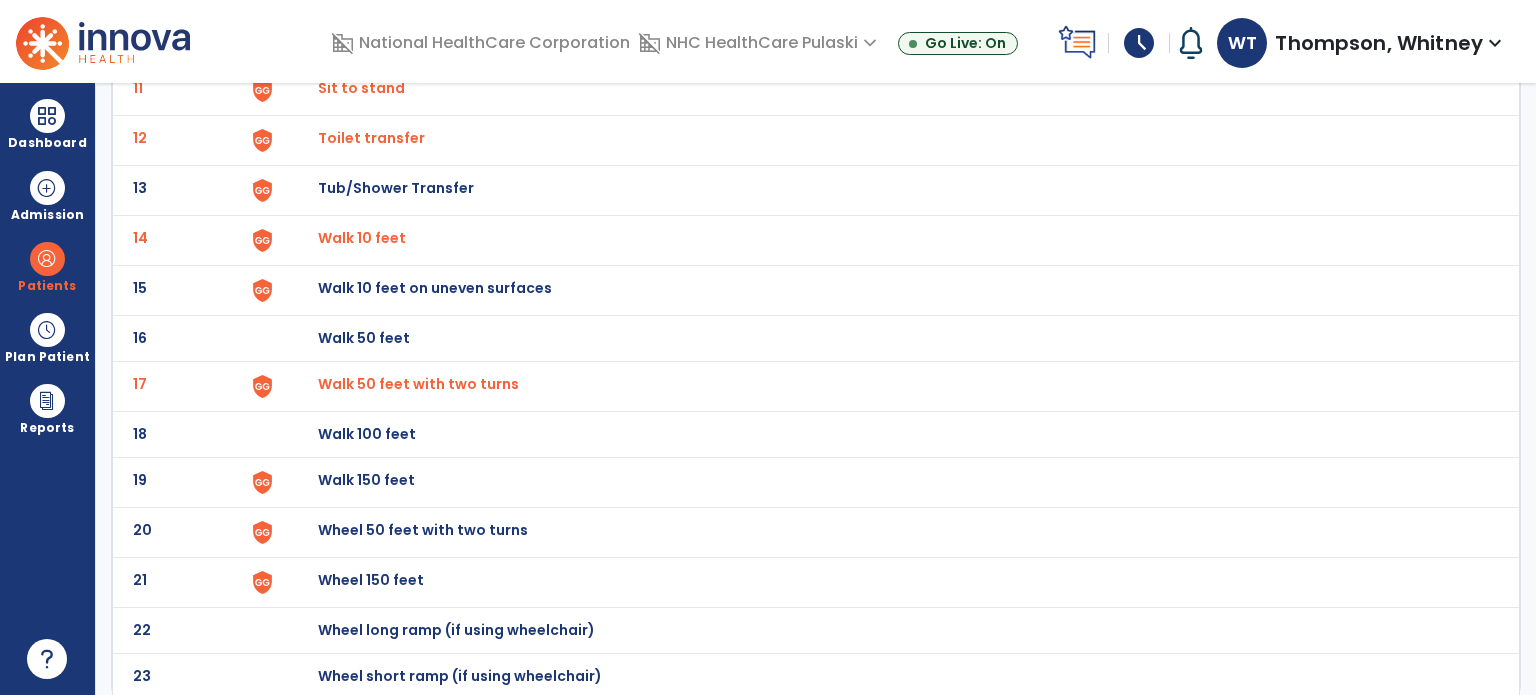 click on "Walk 10 feet" at bounding box center (375, -358) 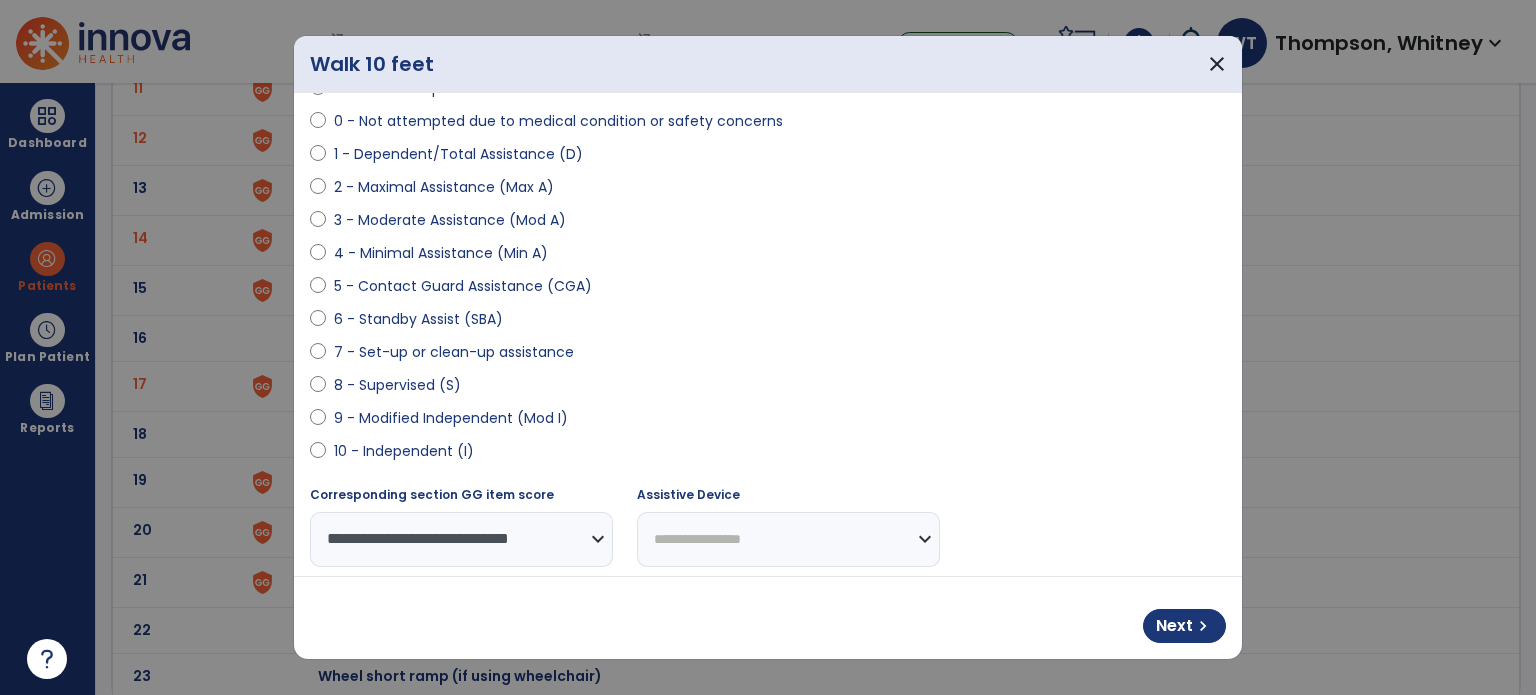 scroll, scrollTop: 300, scrollLeft: 0, axis: vertical 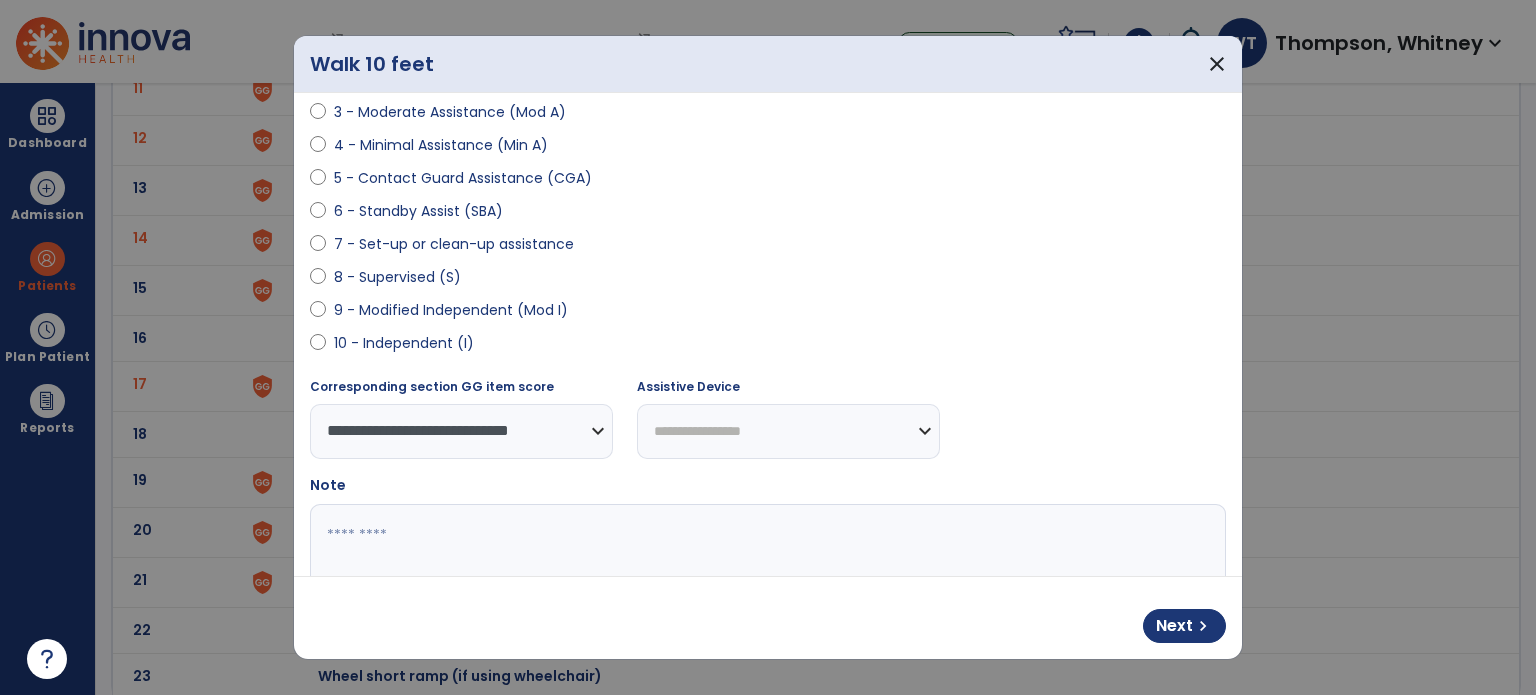 click at bounding box center (766, 579) 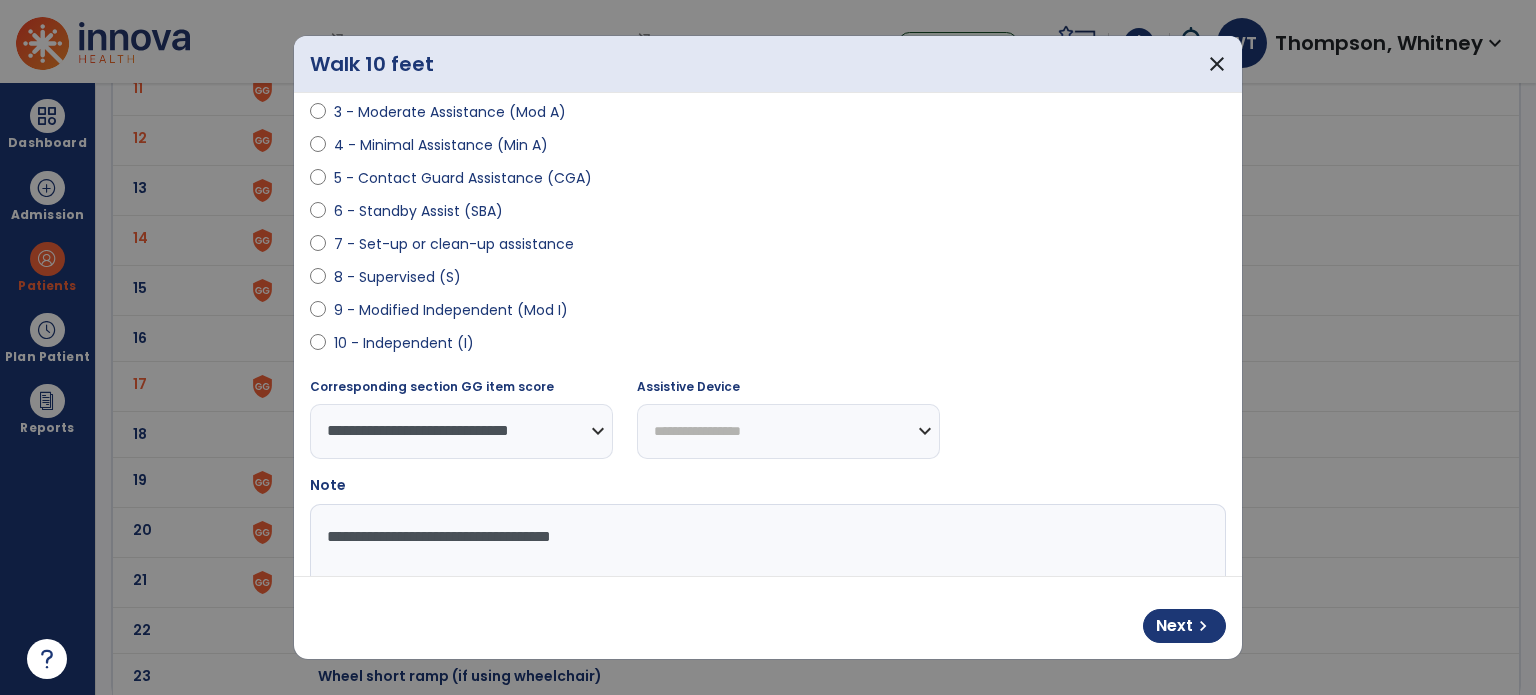type on "**********" 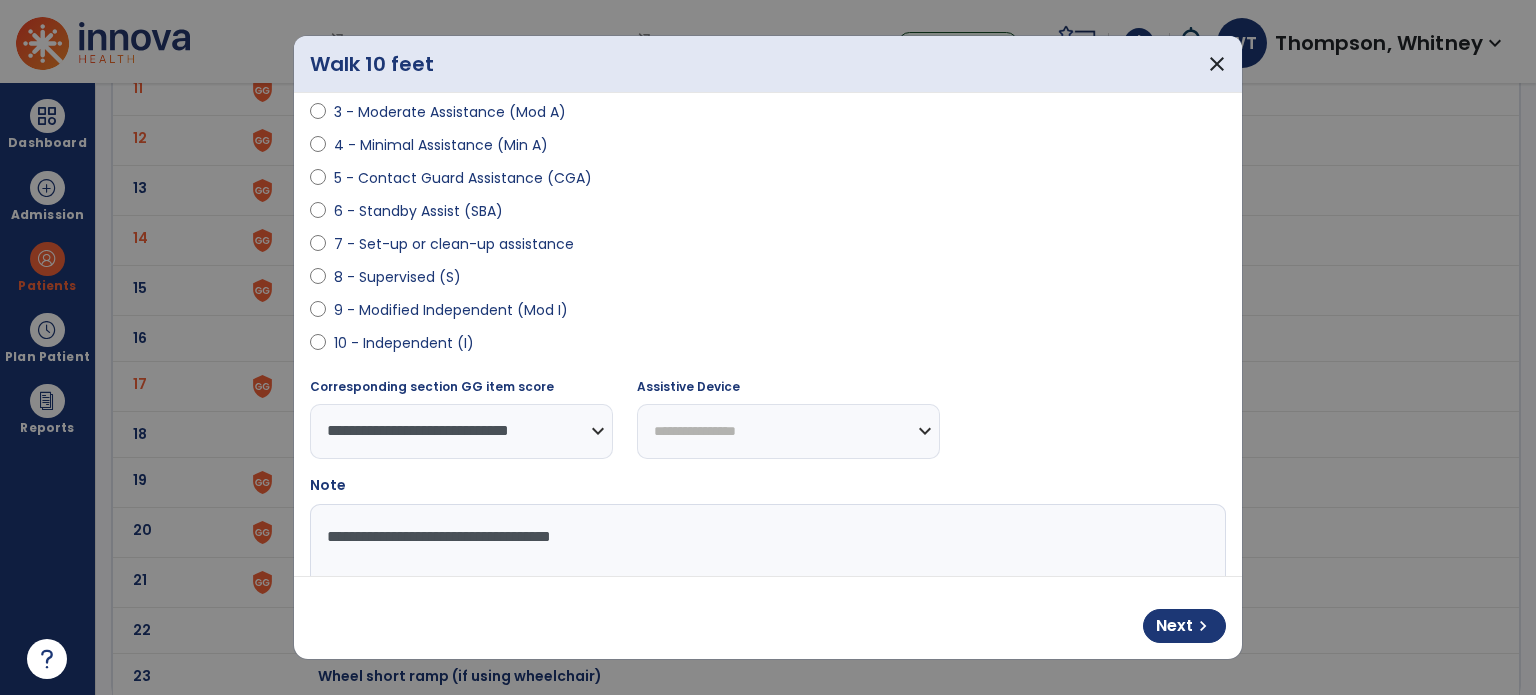 click on "**********" at bounding box center [788, 431] 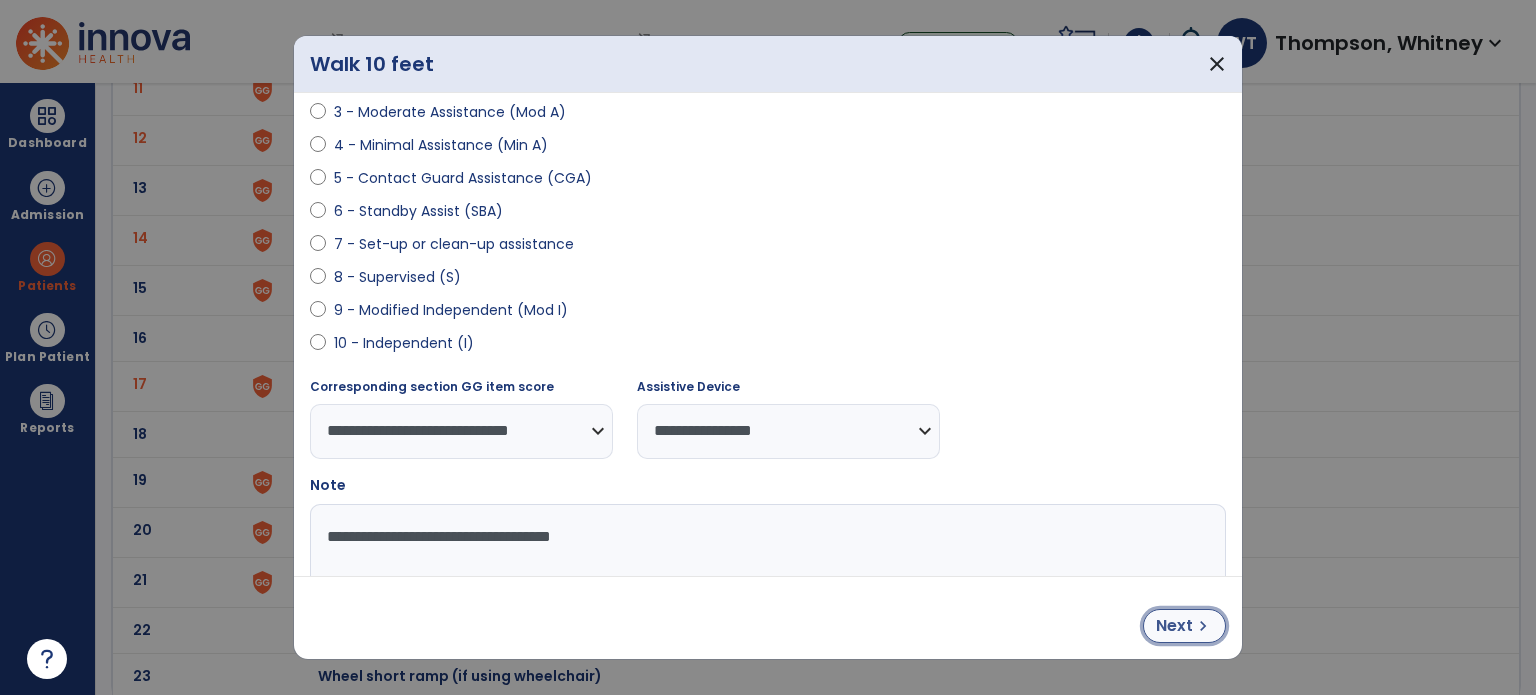 click on "Next" at bounding box center (1174, 626) 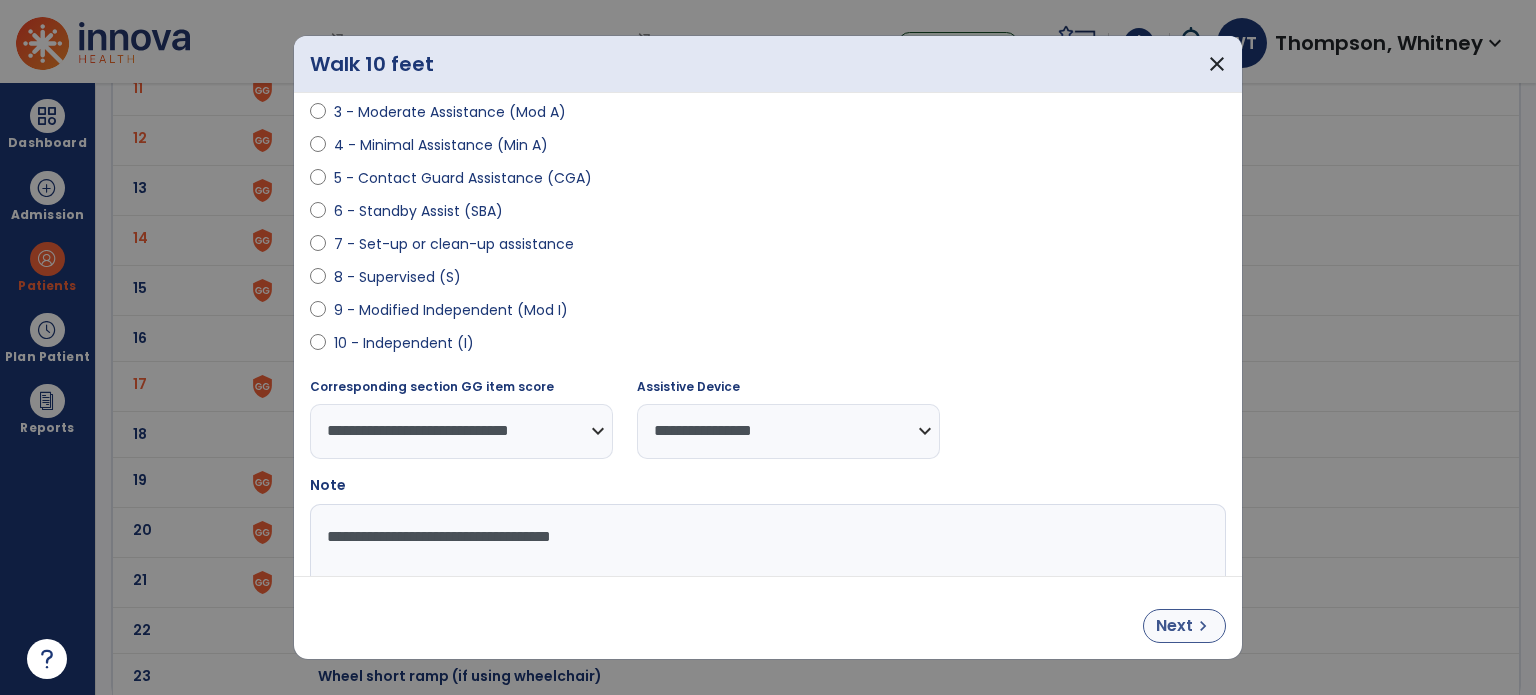 select on "**********" 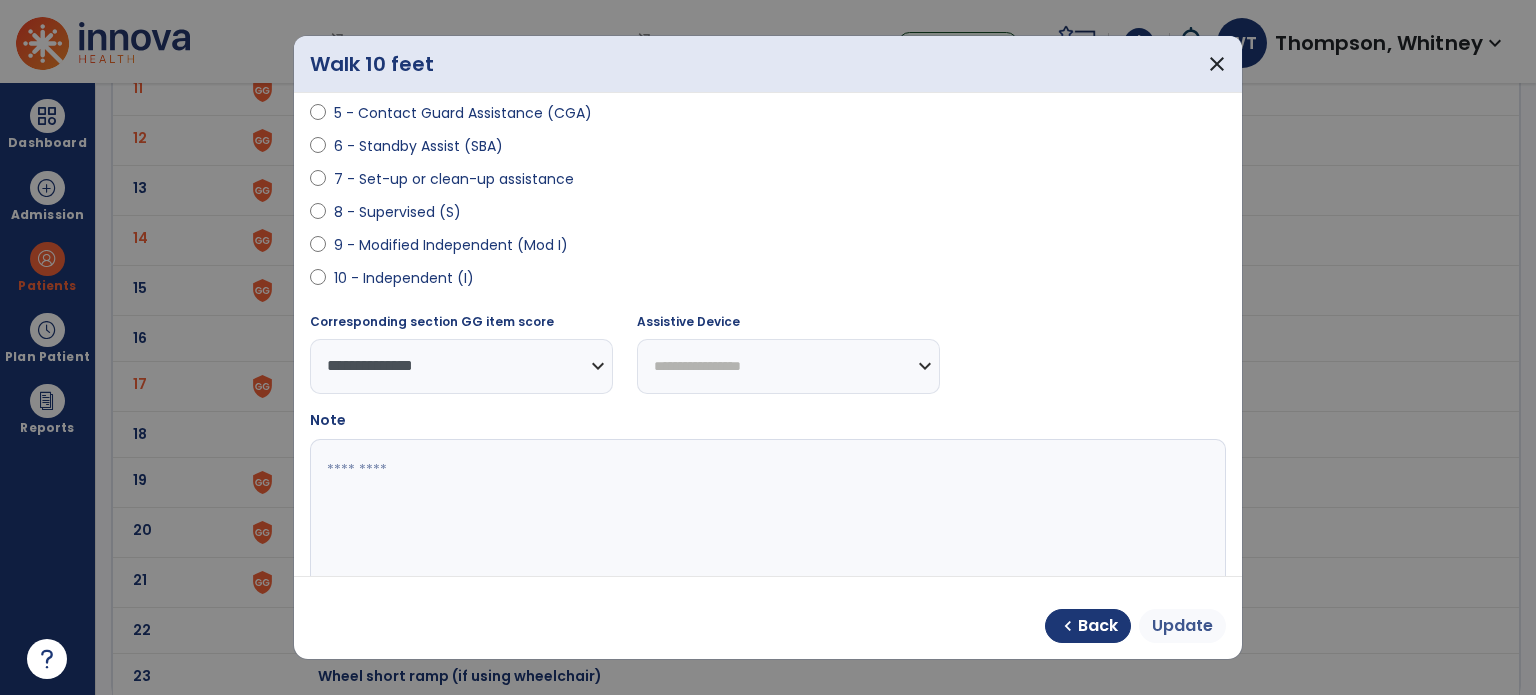 scroll, scrollTop: 400, scrollLeft: 0, axis: vertical 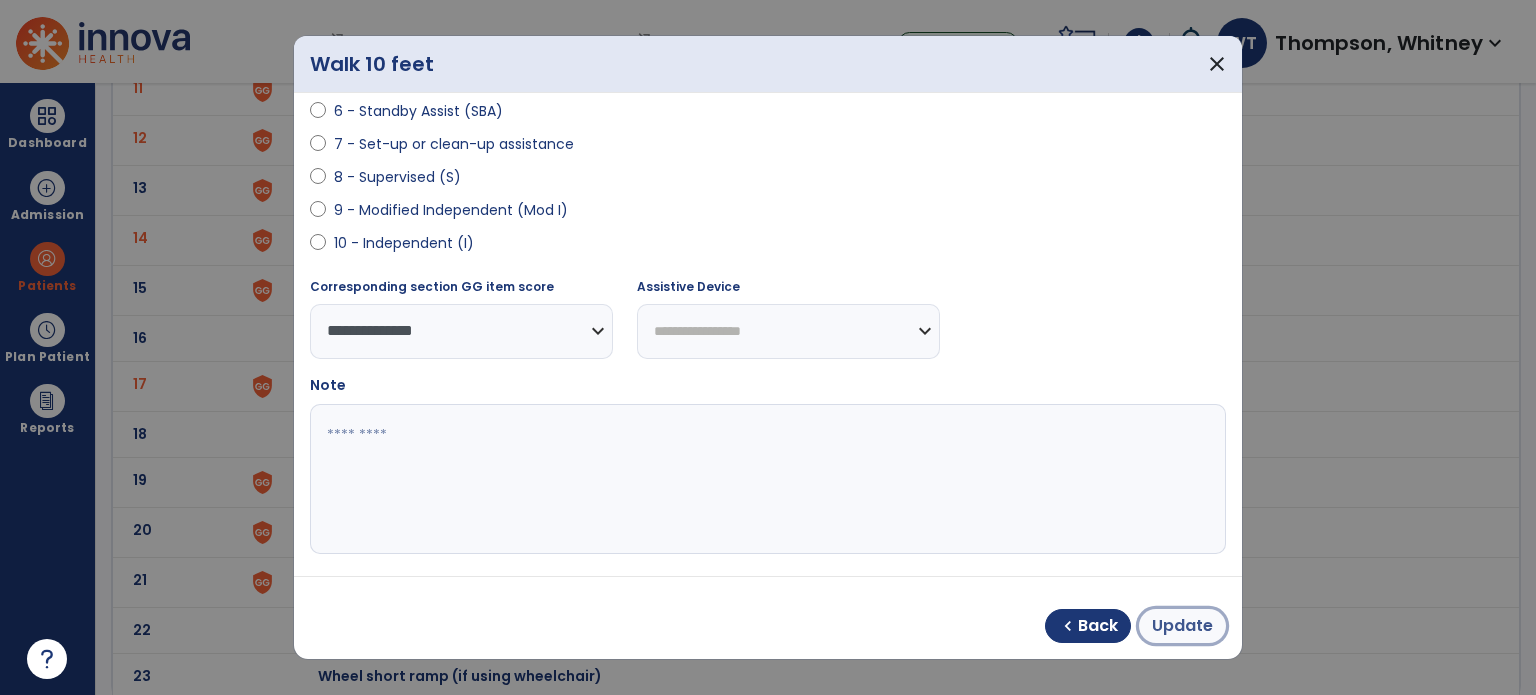 click on "Update" at bounding box center (1182, 626) 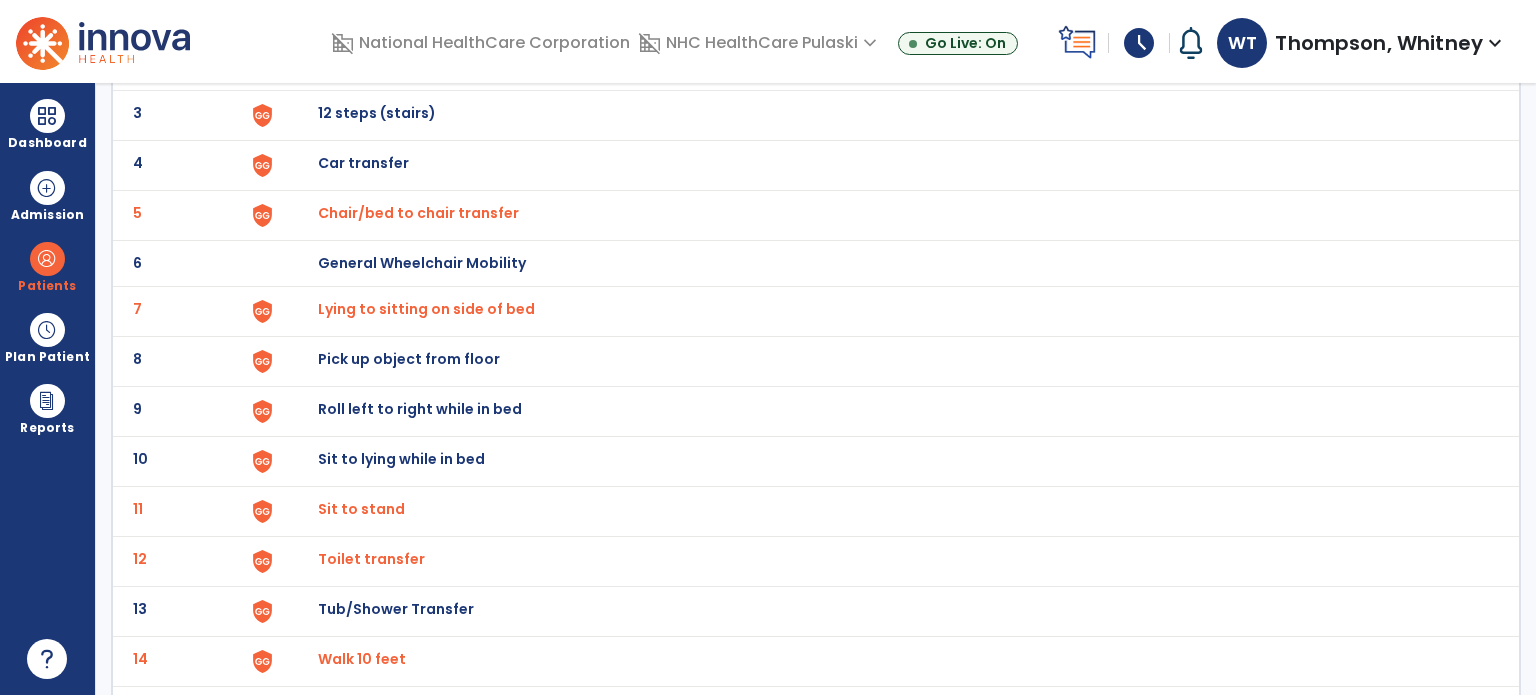 scroll, scrollTop: 0, scrollLeft: 0, axis: both 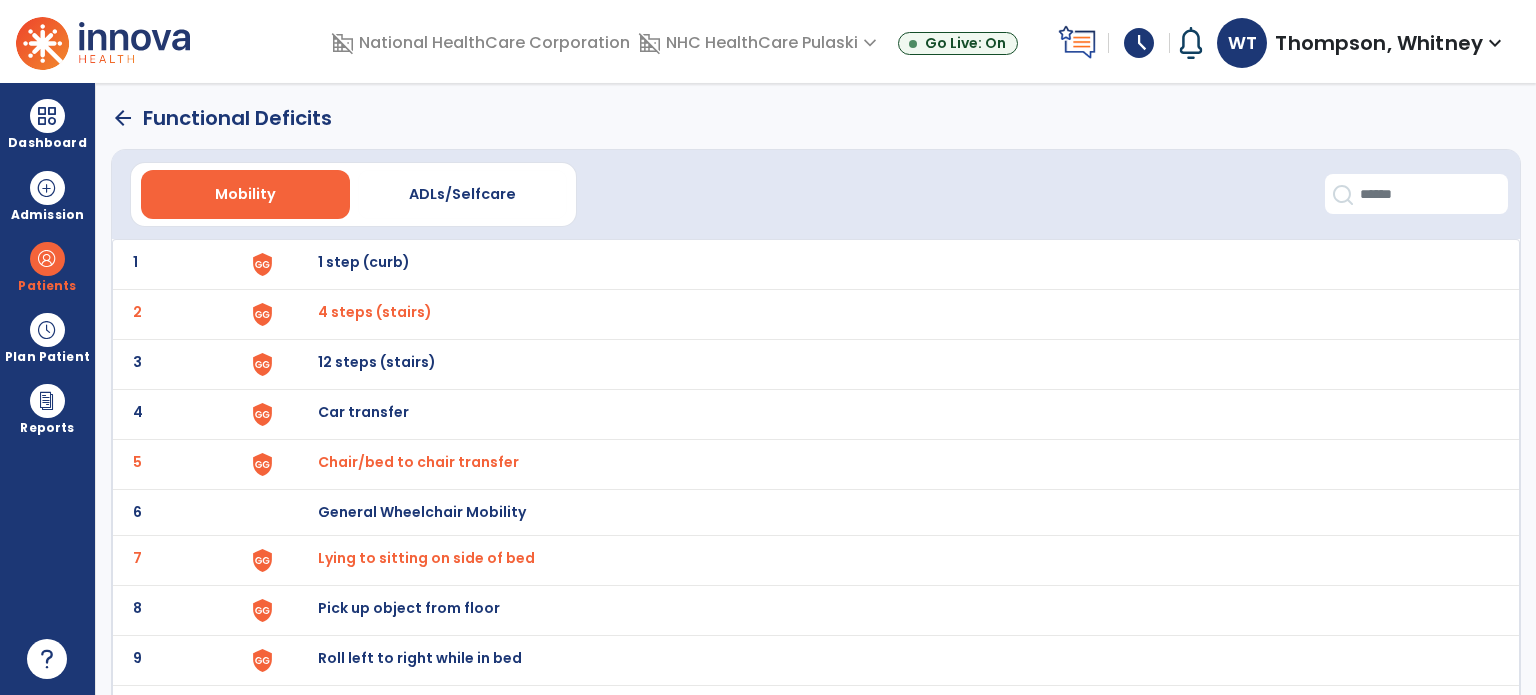 click on "arrow_back" 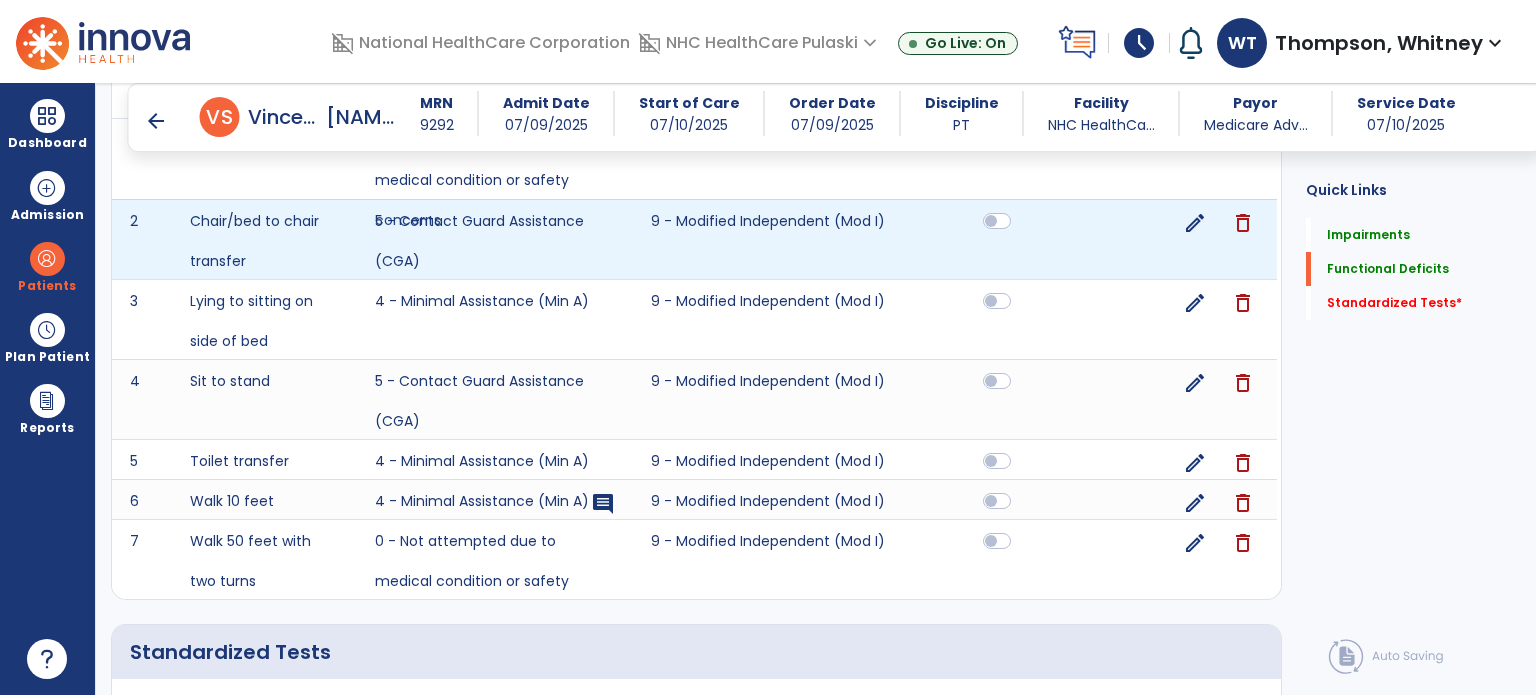 scroll, scrollTop: 1020, scrollLeft: 0, axis: vertical 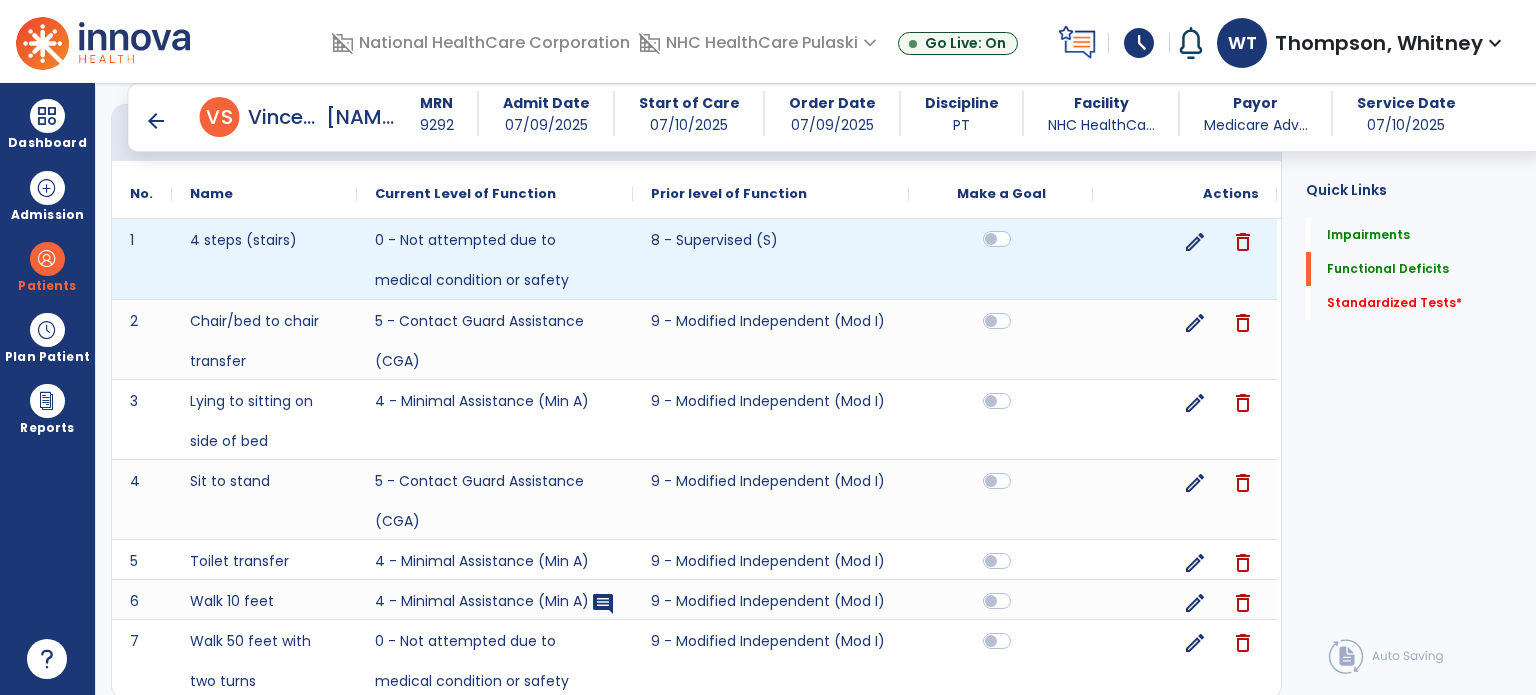 click 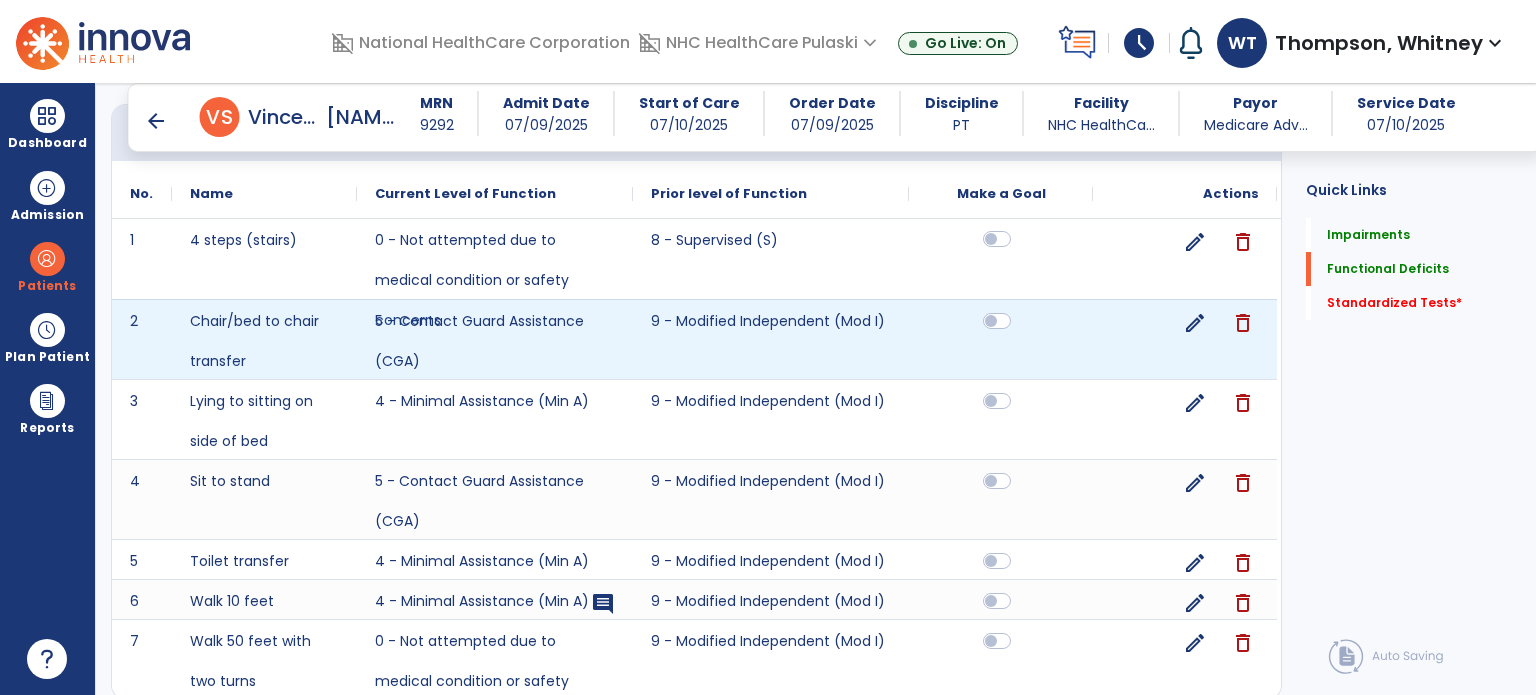 scroll, scrollTop: 1120, scrollLeft: 0, axis: vertical 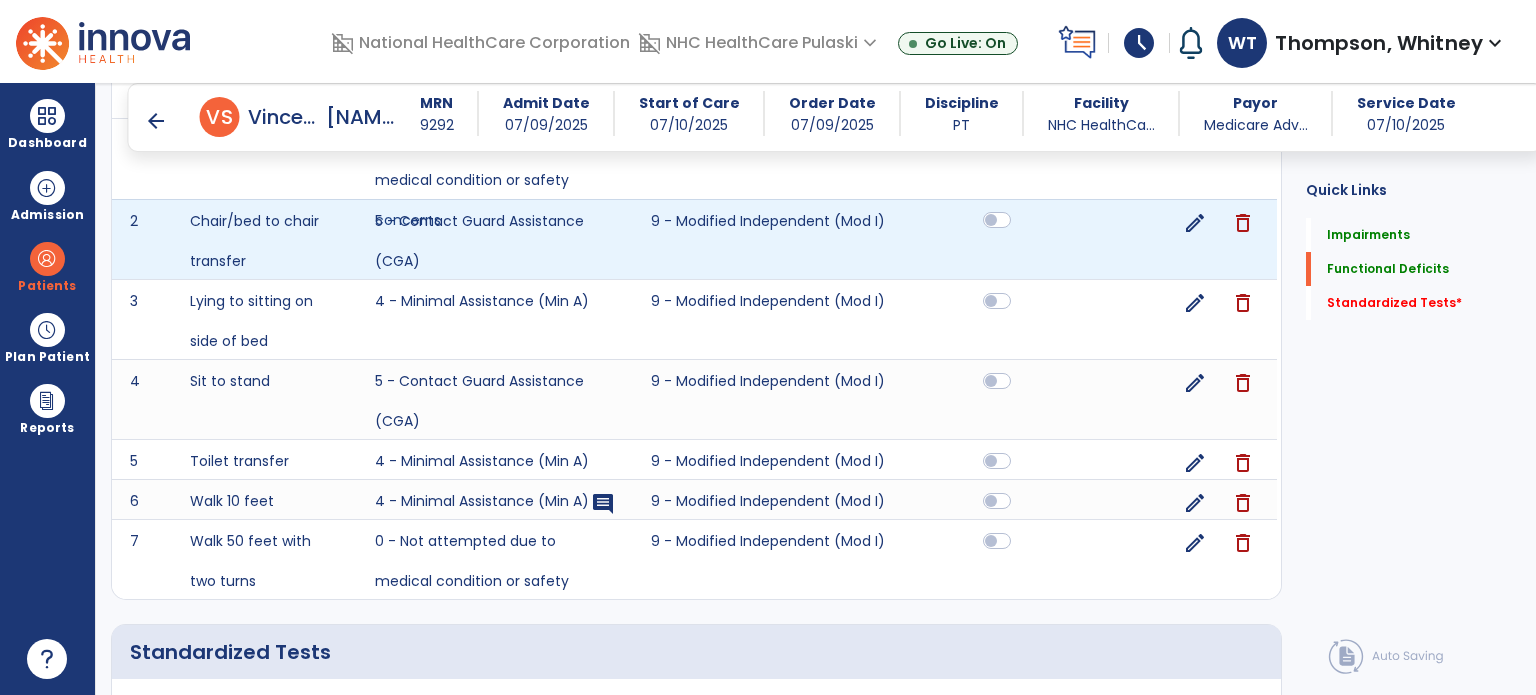 click 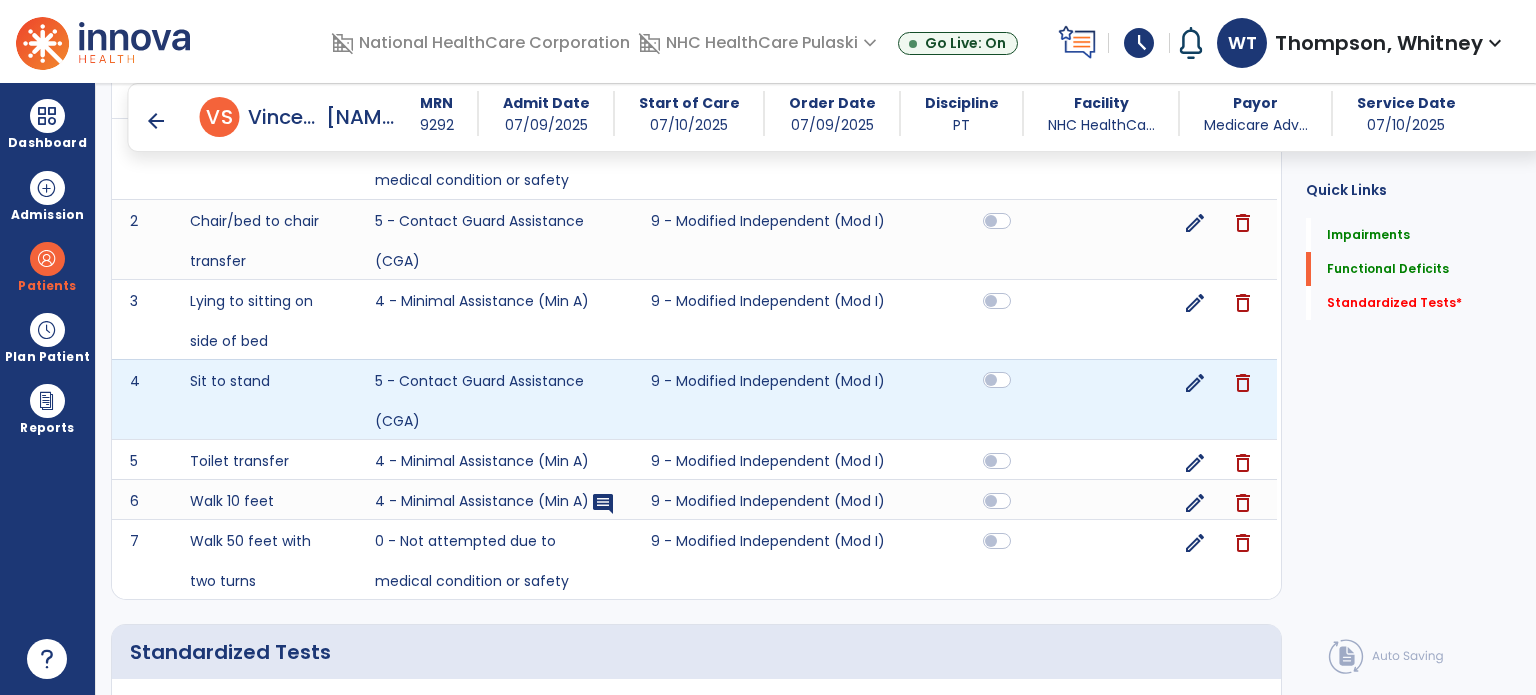 click 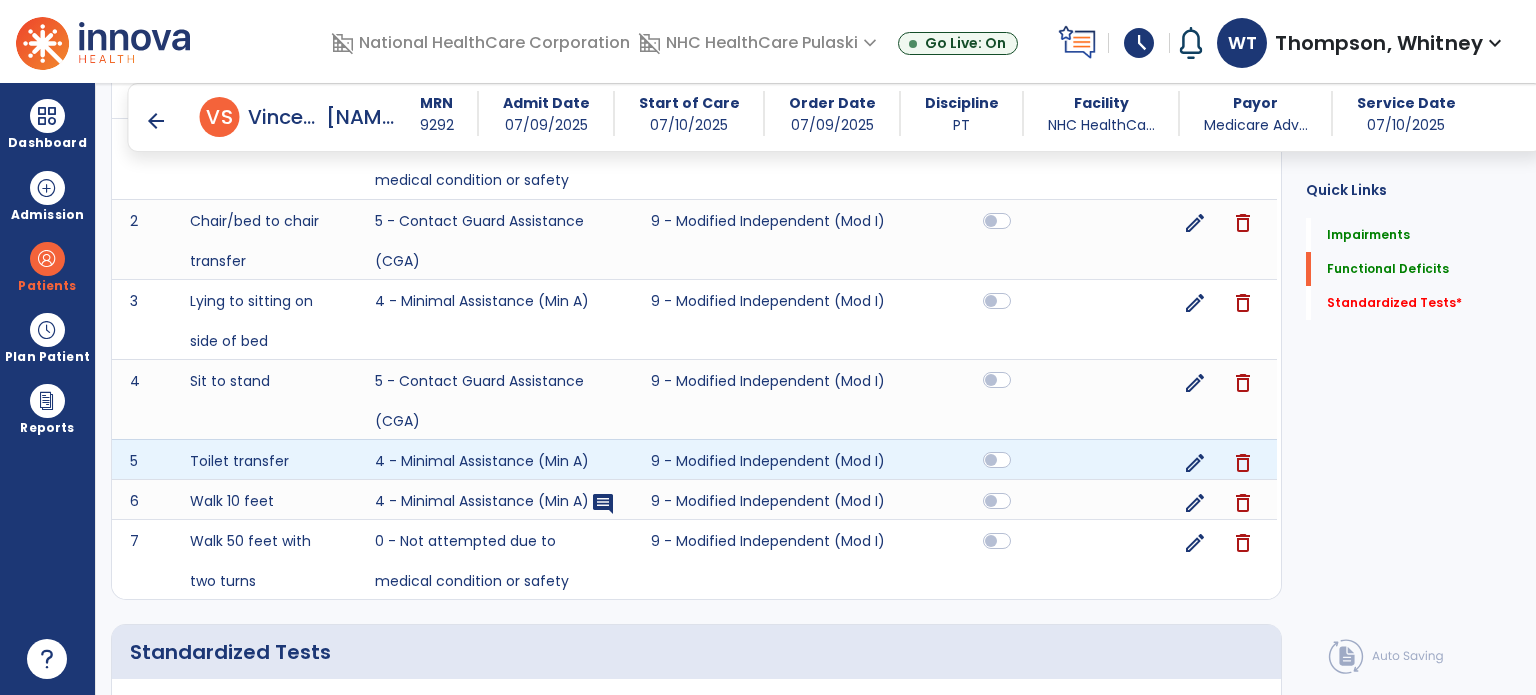 click 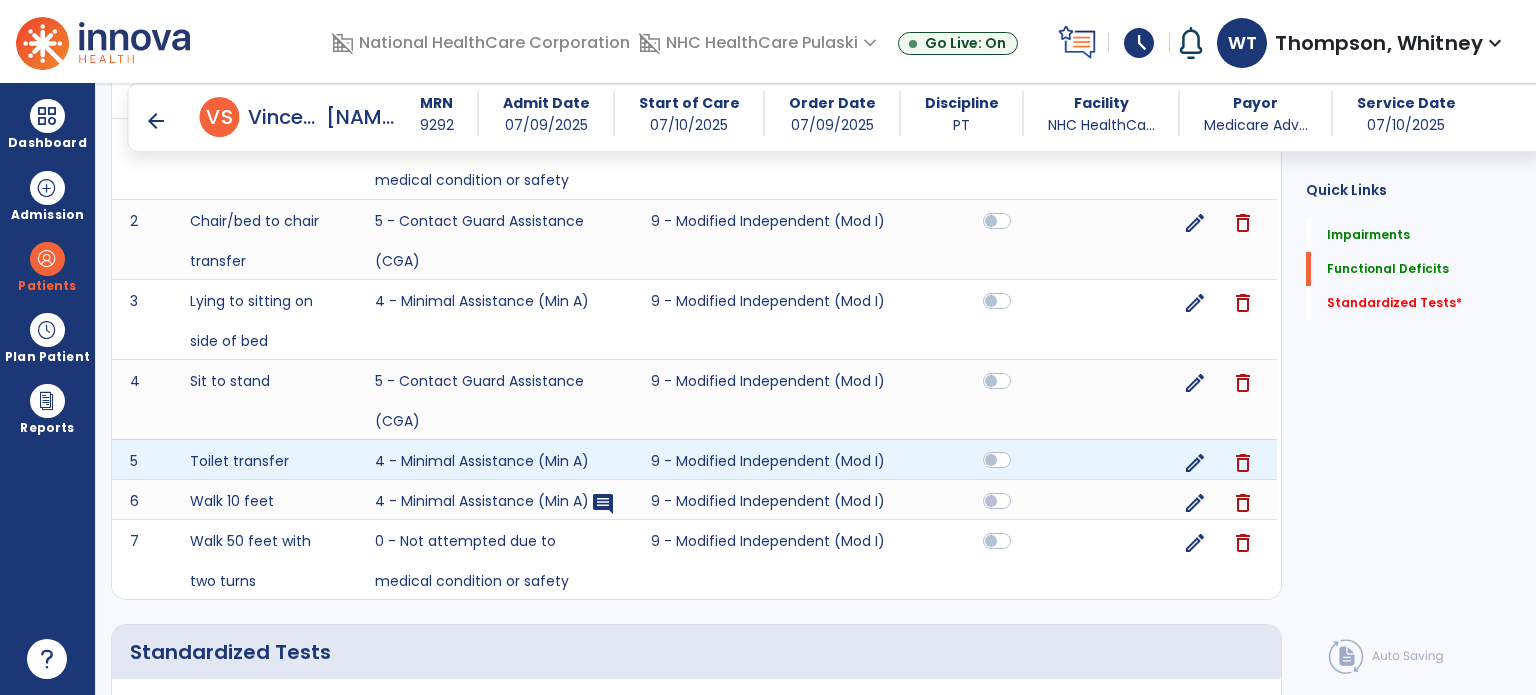 click 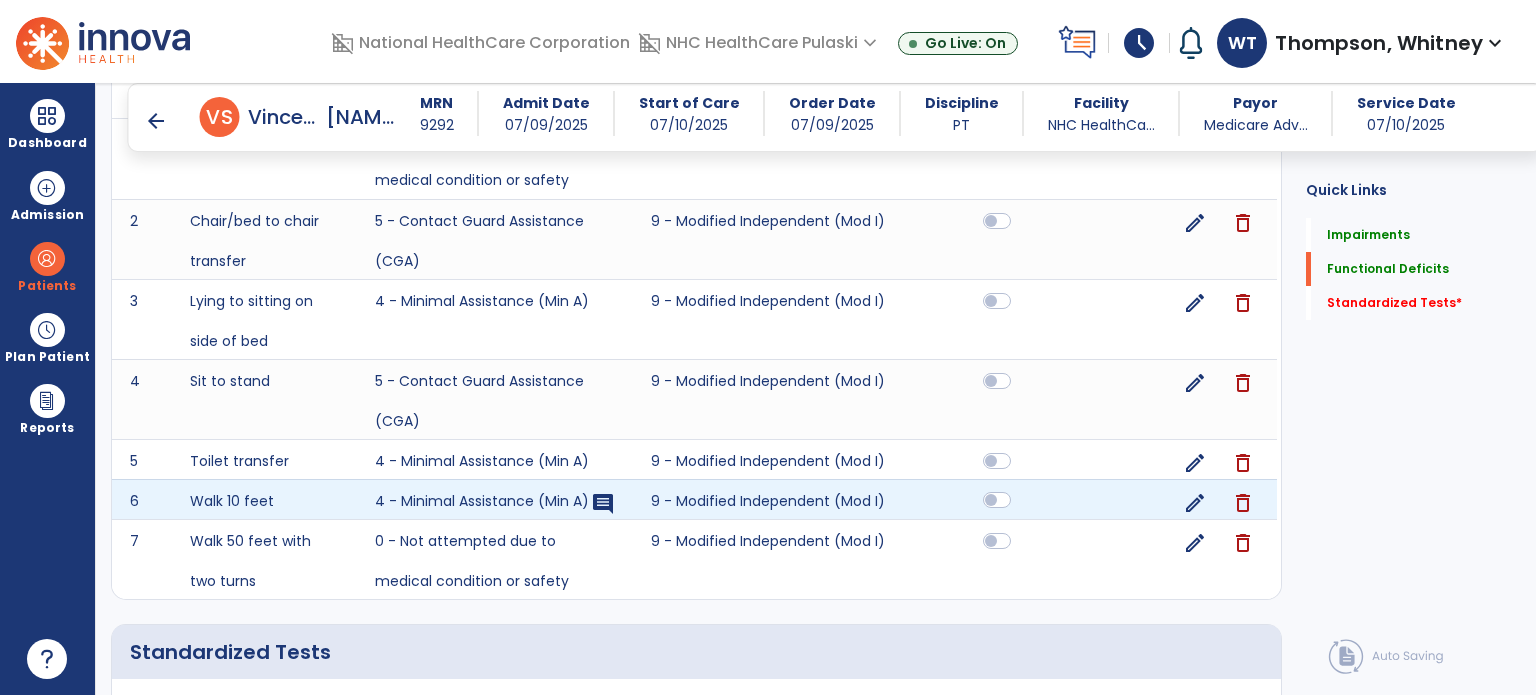 click 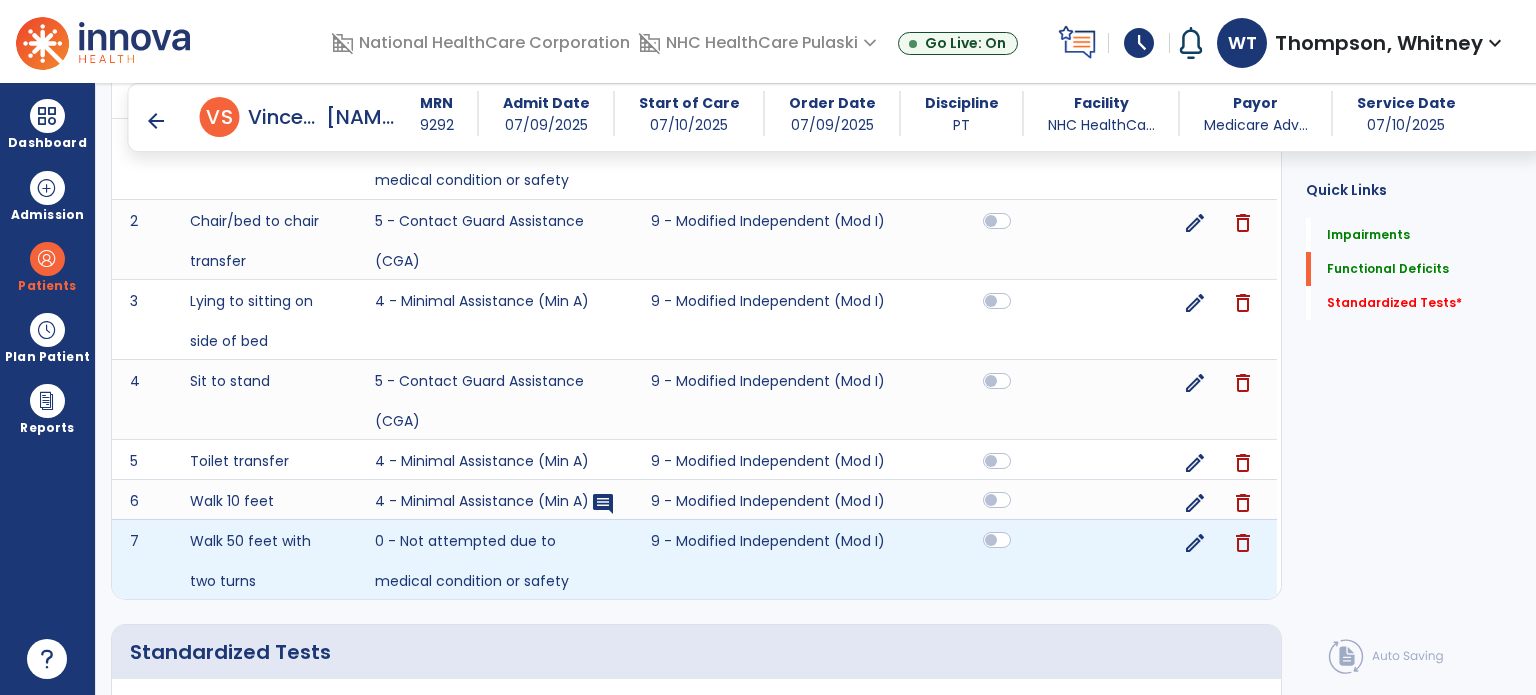 click 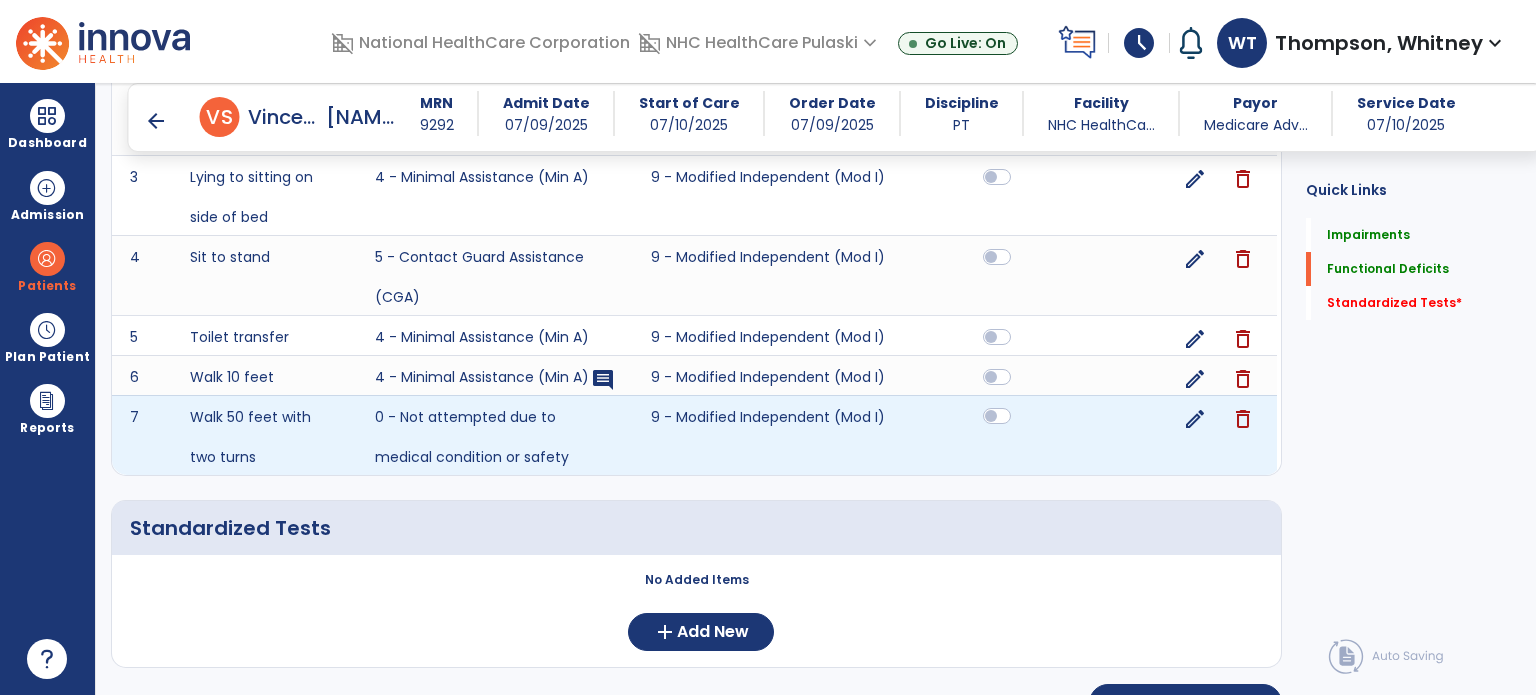scroll, scrollTop: 1284, scrollLeft: 0, axis: vertical 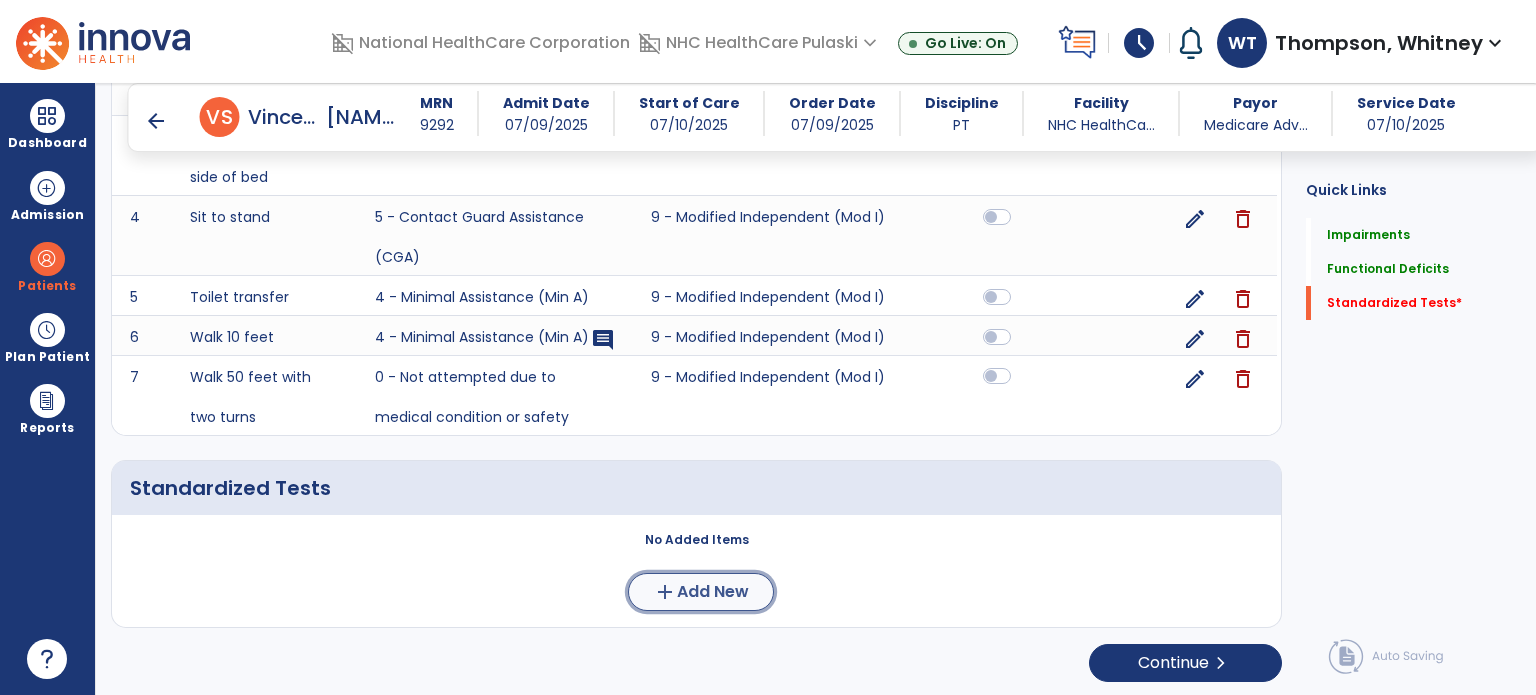 click on "Add New" 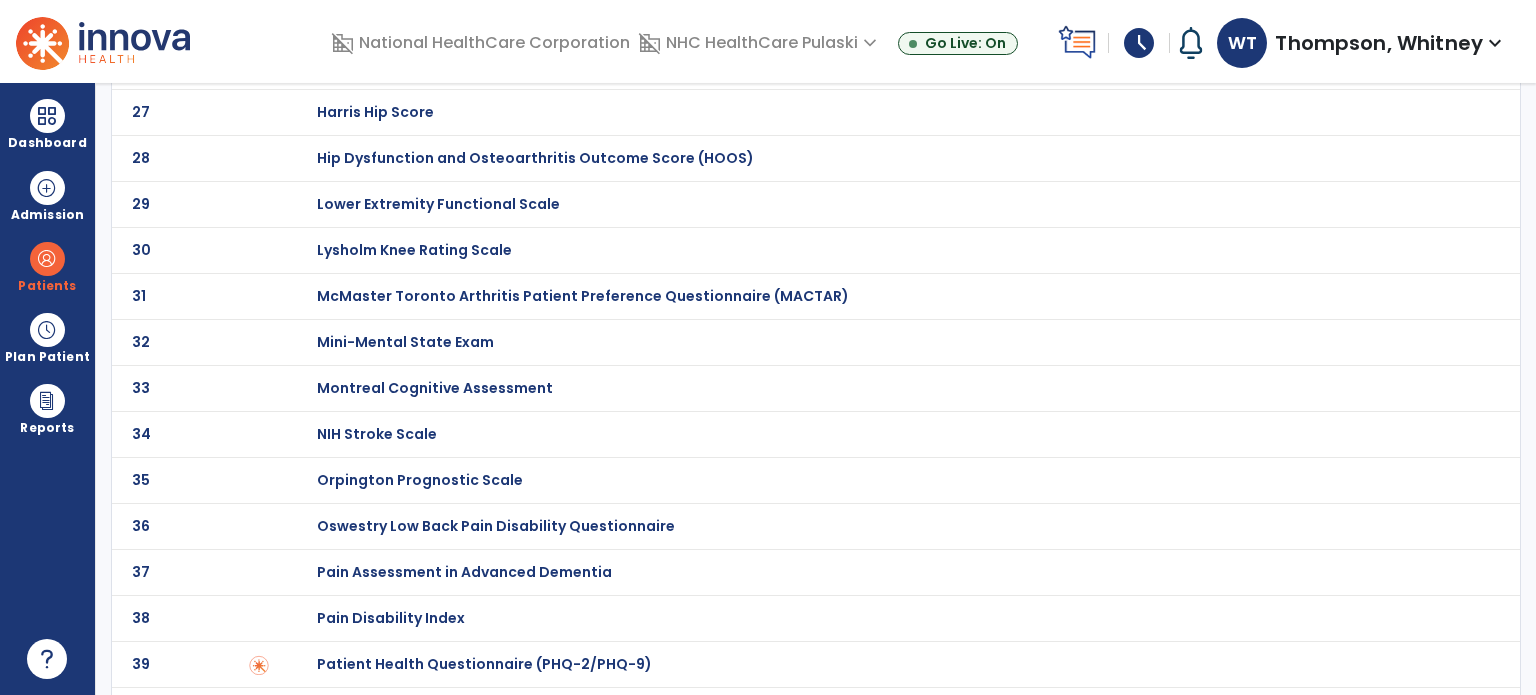 scroll, scrollTop: 0, scrollLeft: 0, axis: both 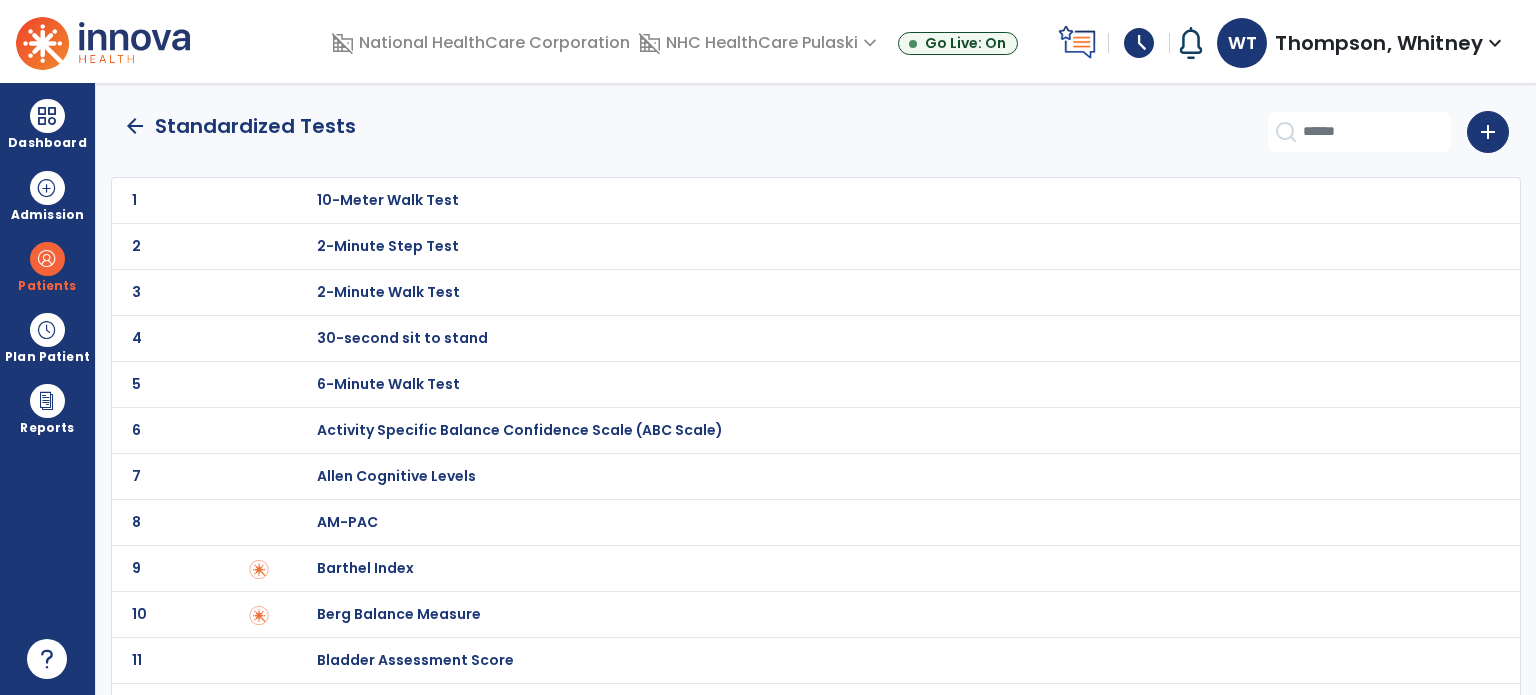 click on "30-second sit to stand" at bounding box center [388, 200] 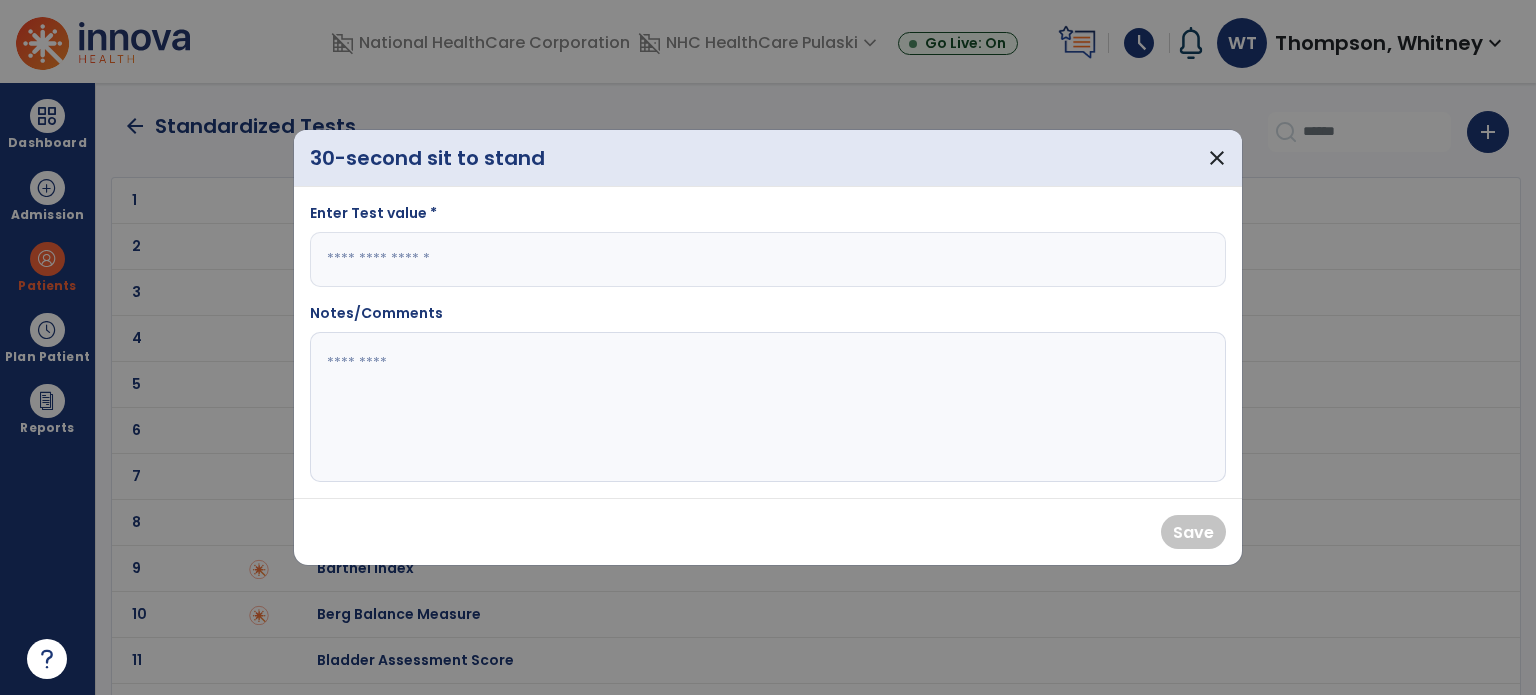 click at bounding box center (768, 259) 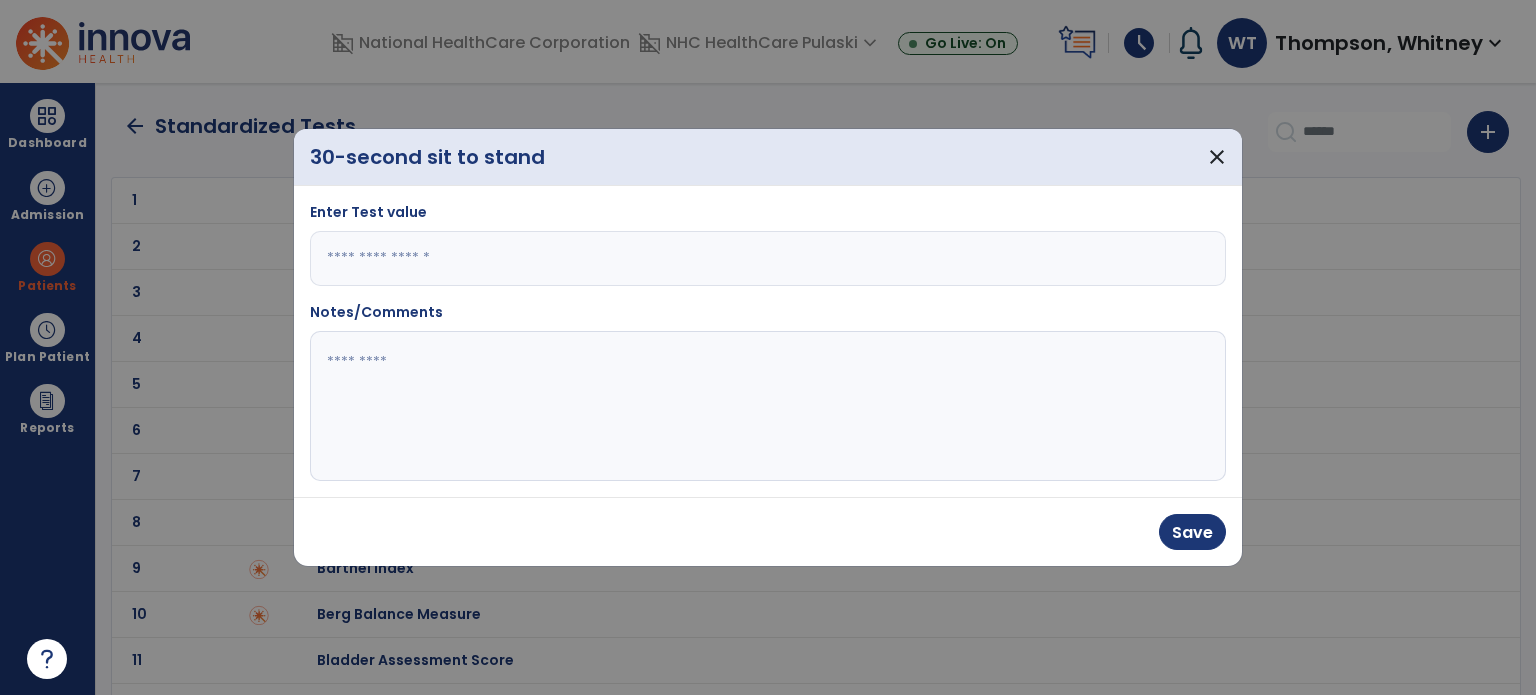 drag, startPoint x: 359, startPoint y: 271, endPoint x: 280, endPoint y: 266, distance: 79.15807 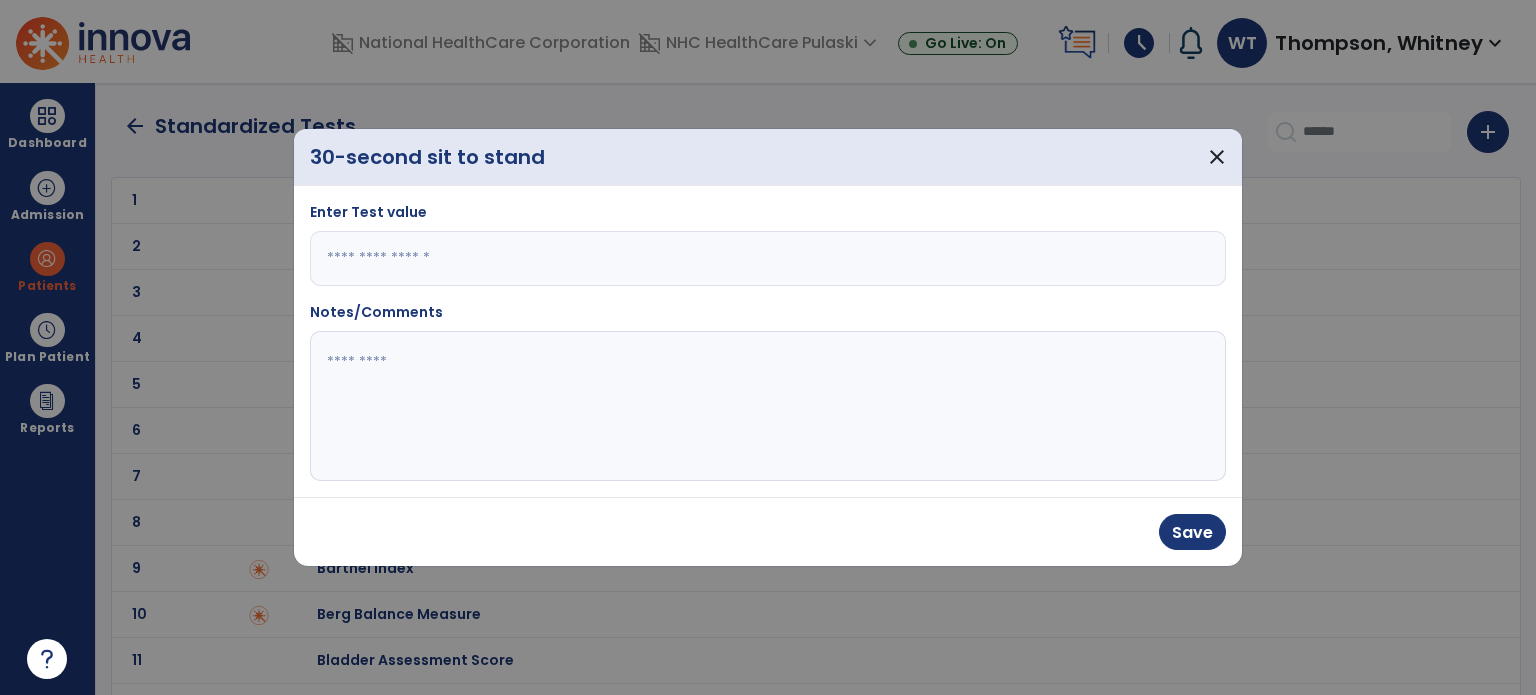 click on "30-second sit to stand   close  Enter Test value  ** Notes/Comments   Save" at bounding box center [768, 347] 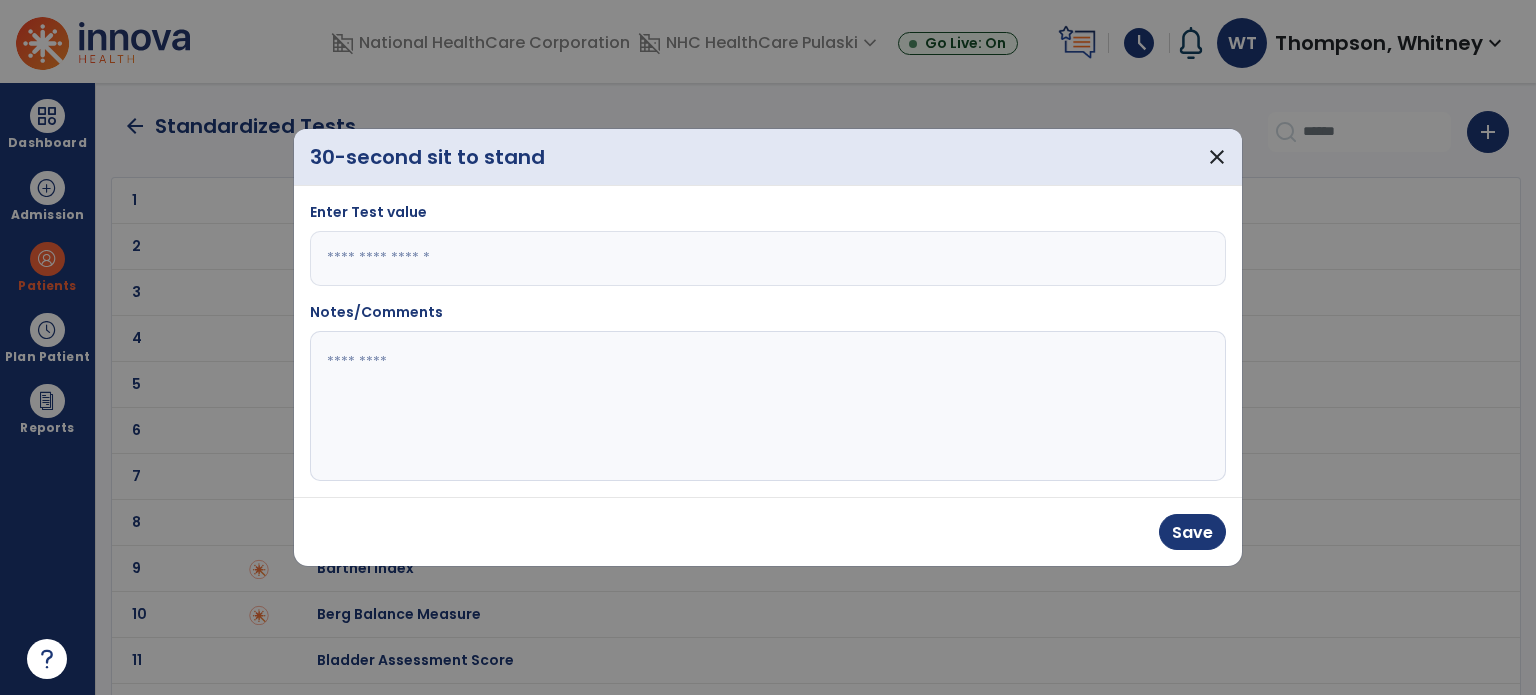 type on "*" 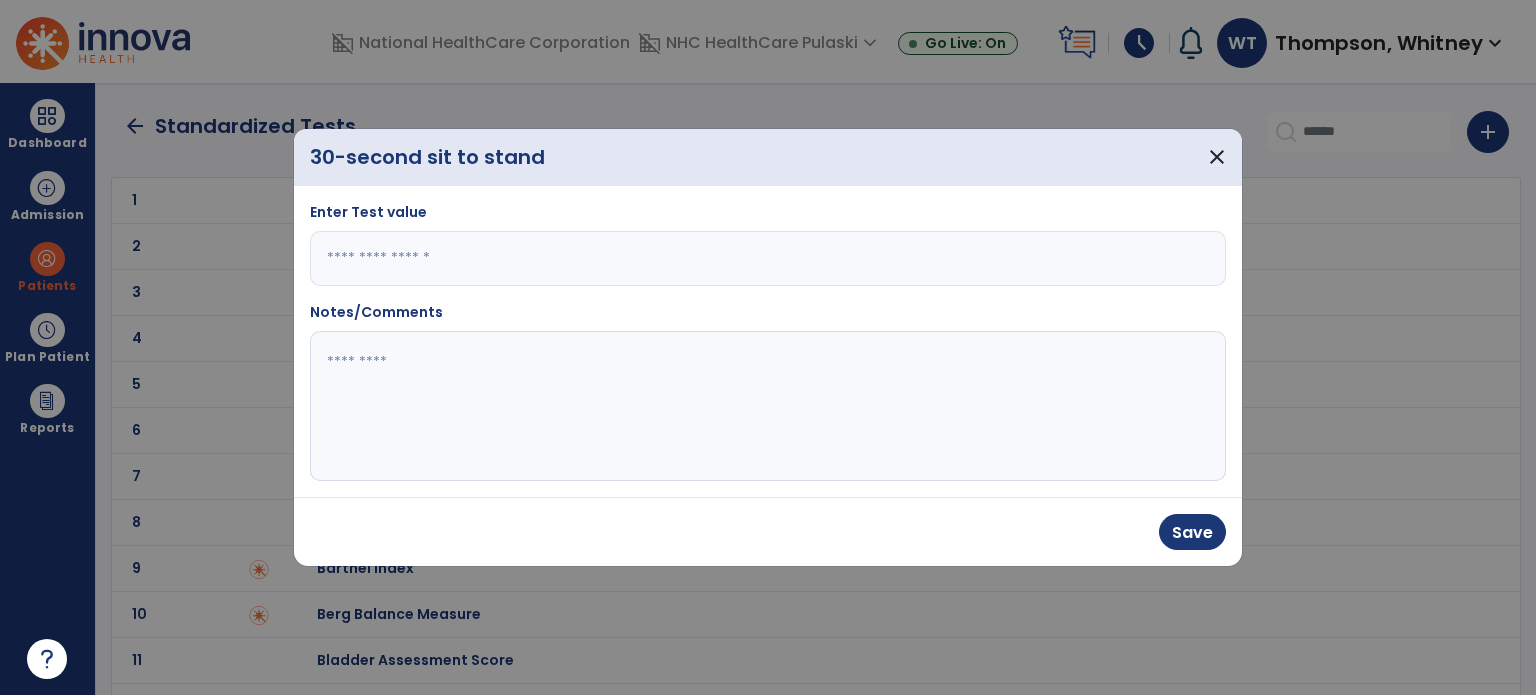 click 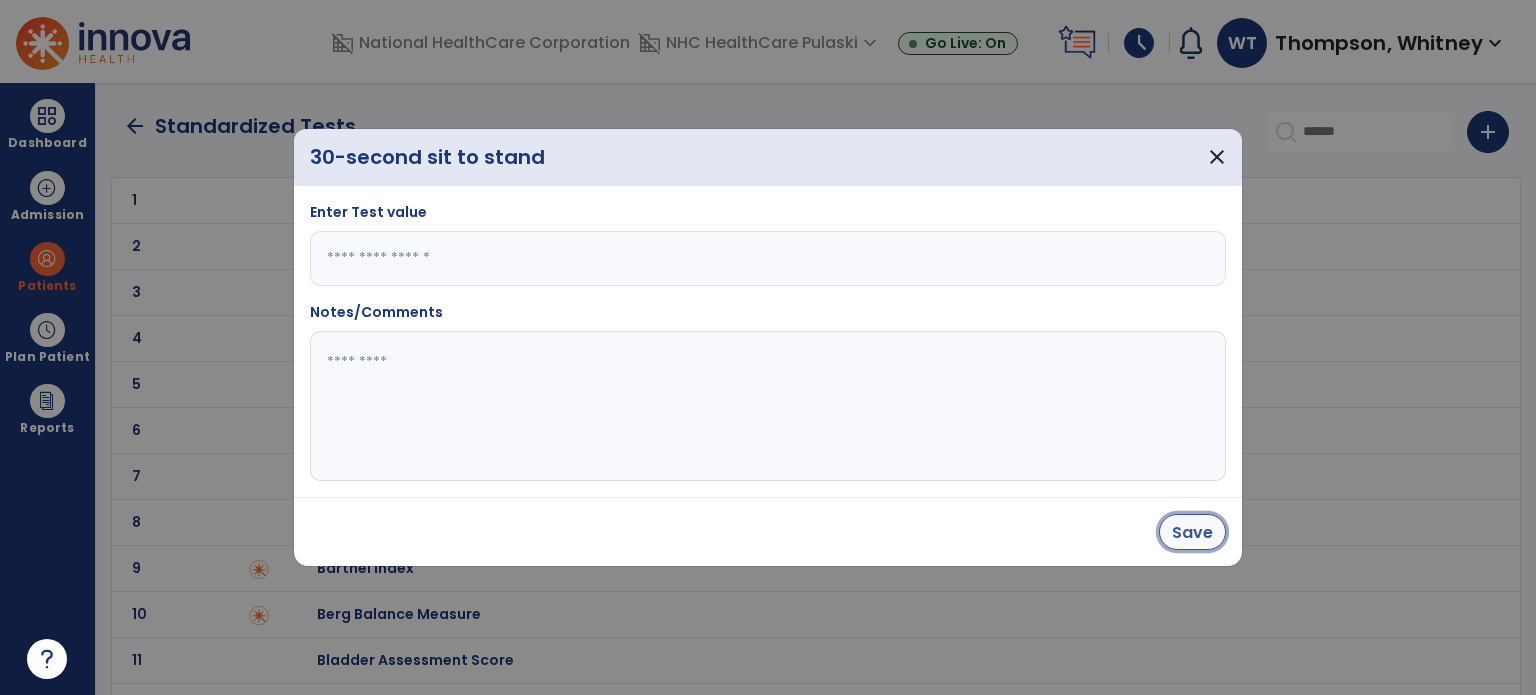 click on "Save" at bounding box center (1192, 532) 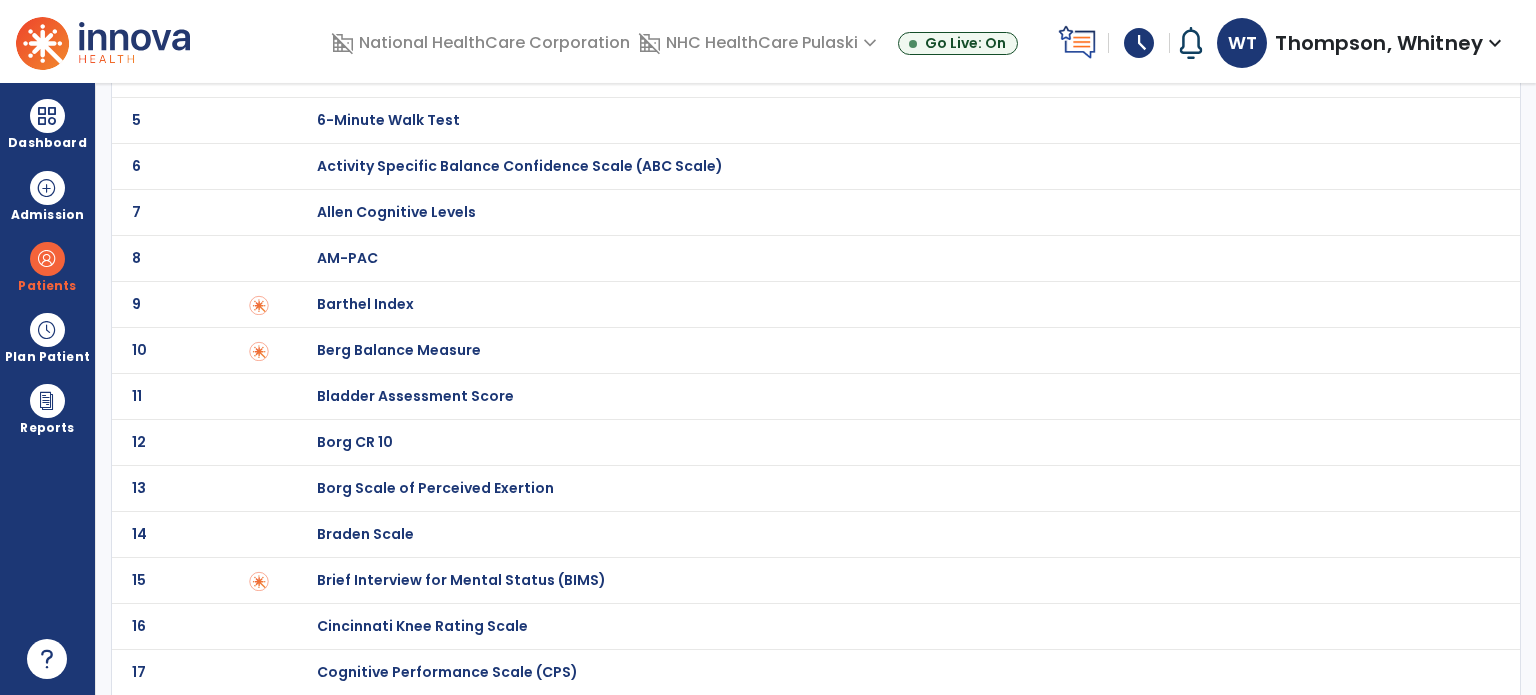 scroll, scrollTop: 100, scrollLeft: 0, axis: vertical 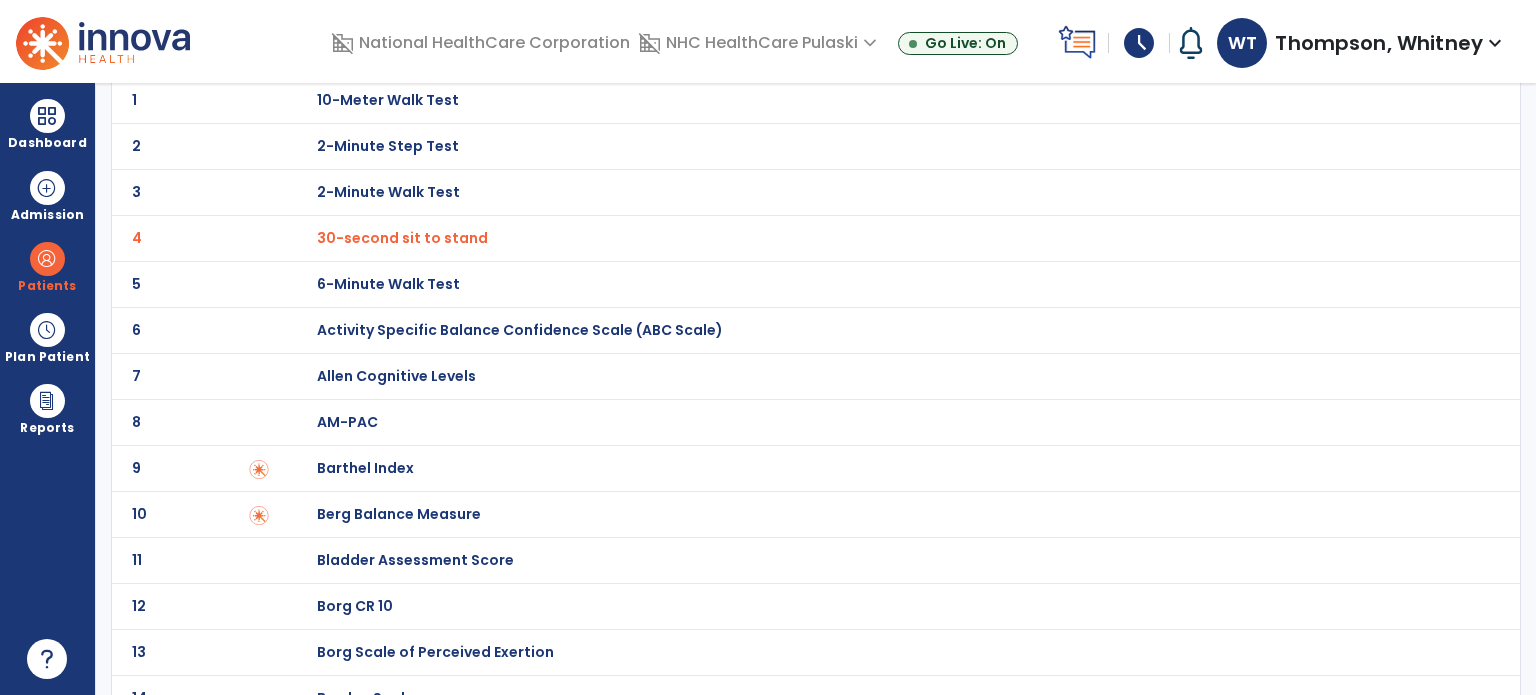 click on "30-second sit to stand" at bounding box center (402, 238) 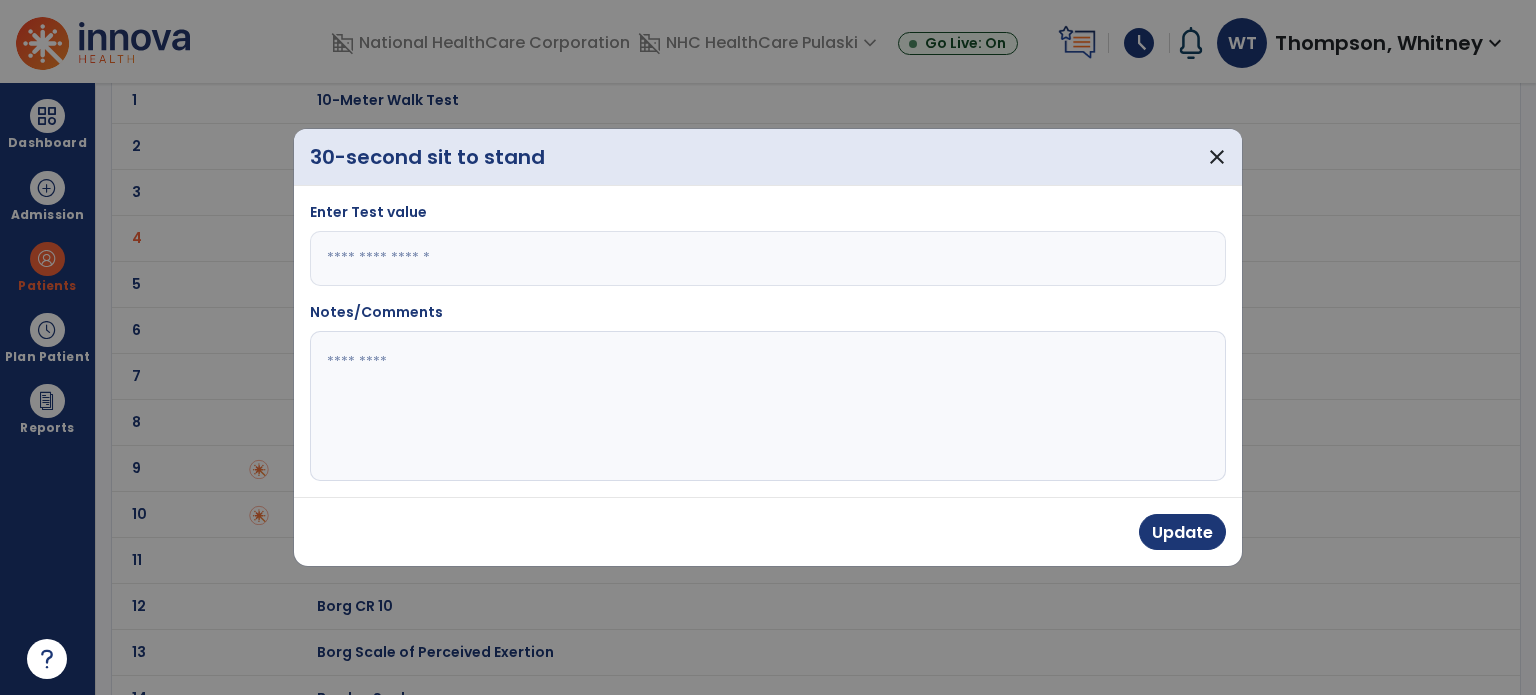 drag, startPoint x: 351, startPoint y: 252, endPoint x: 300, endPoint y: 259, distance: 51.47815 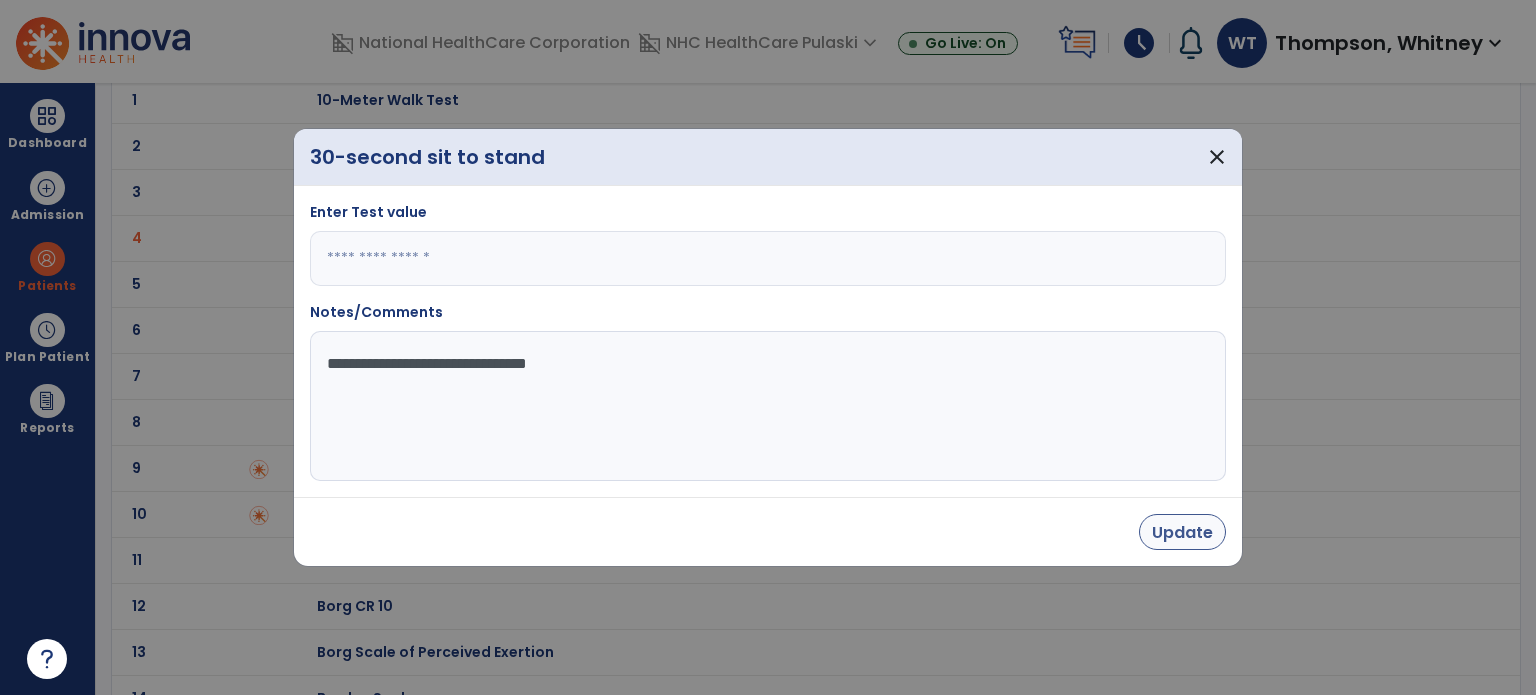 type on "**********" 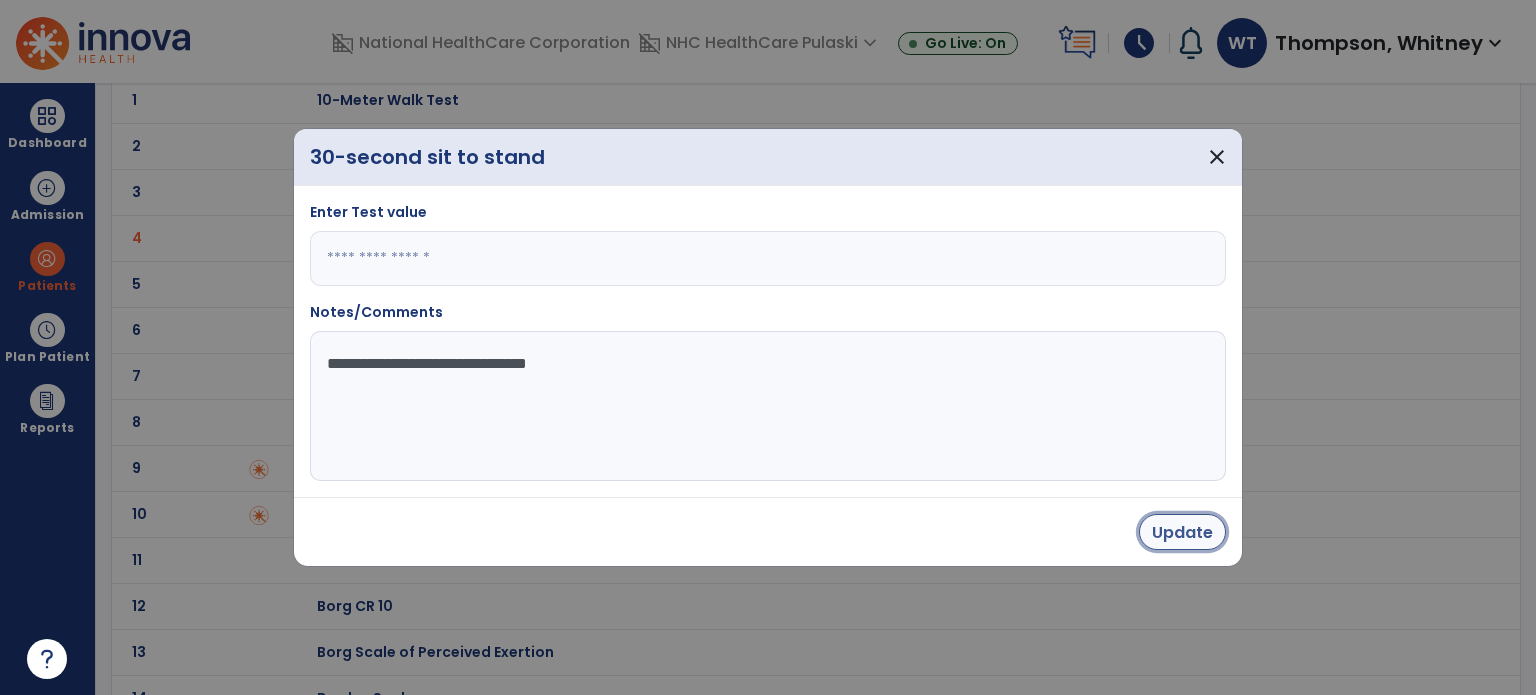 click on "Update" at bounding box center [1182, 532] 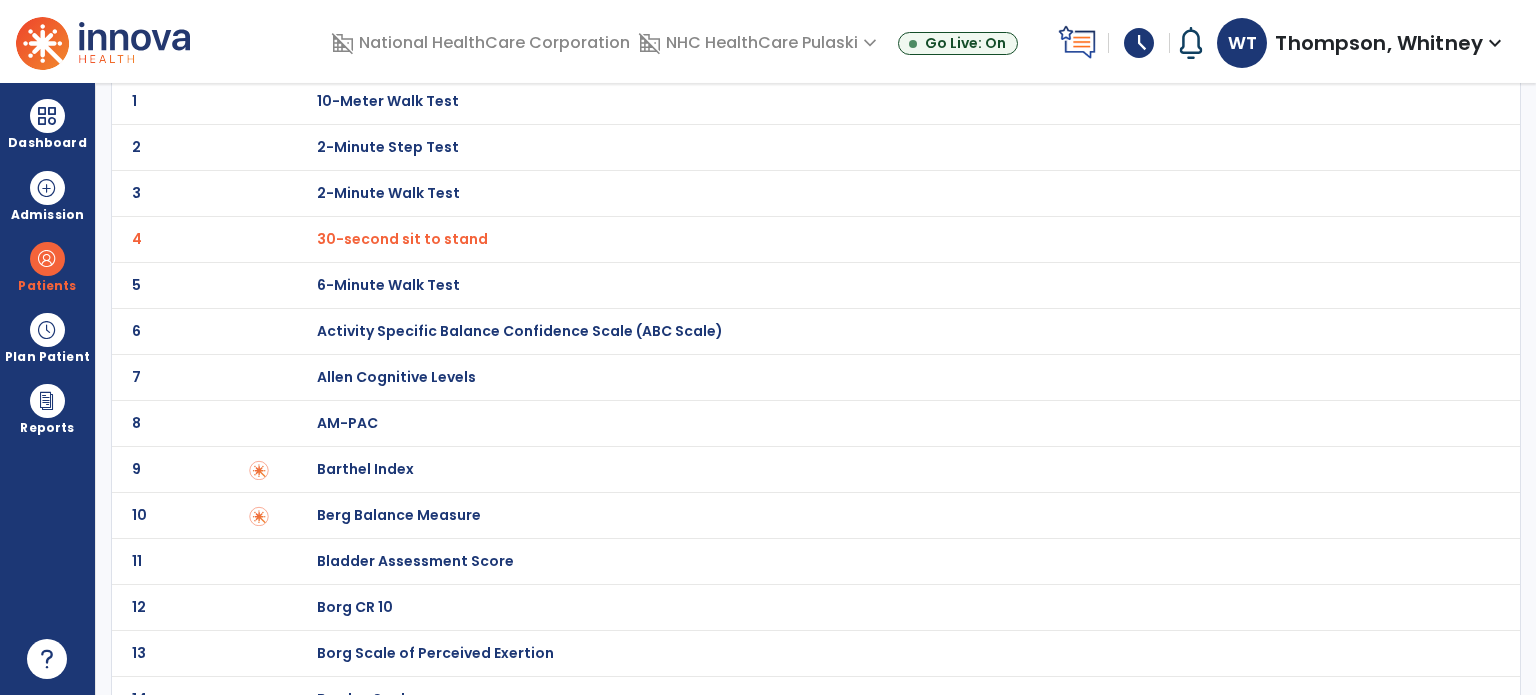 scroll, scrollTop: 0, scrollLeft: 0, axis: both 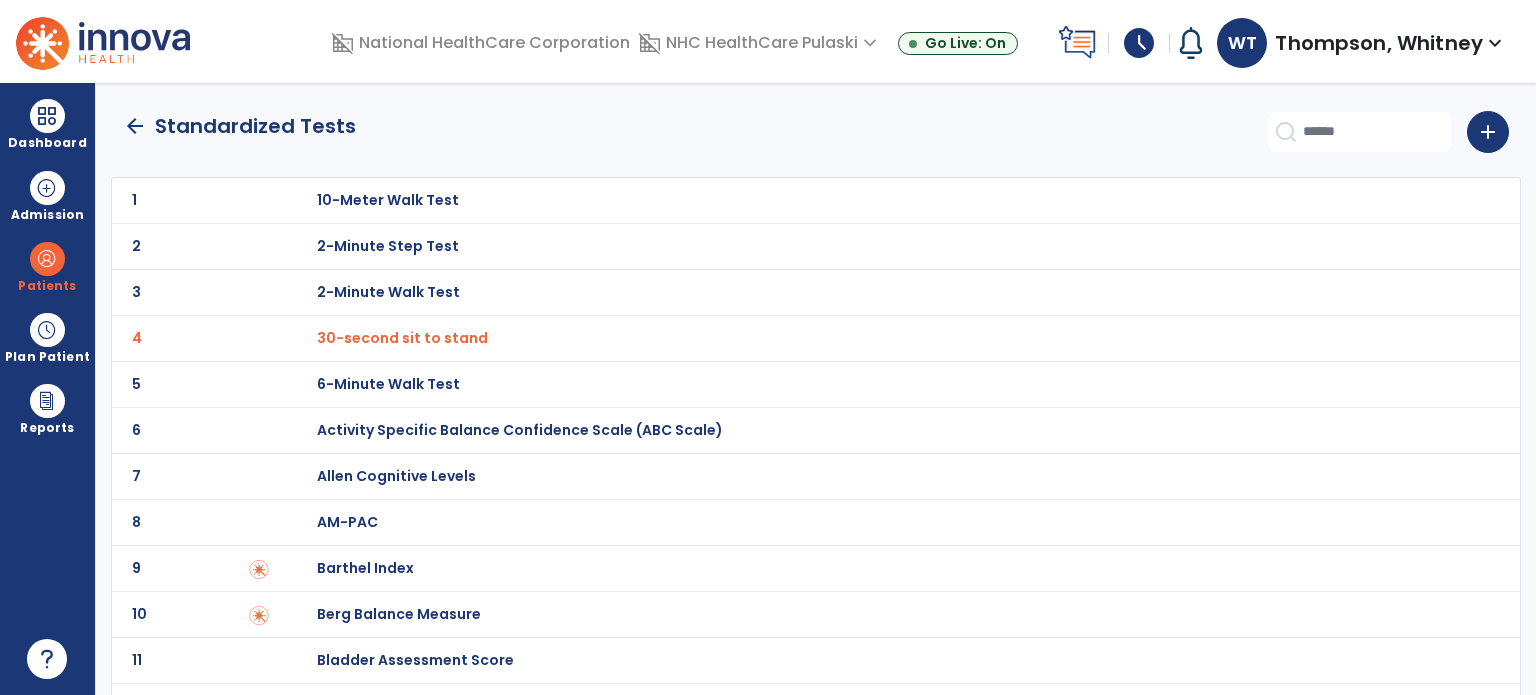click 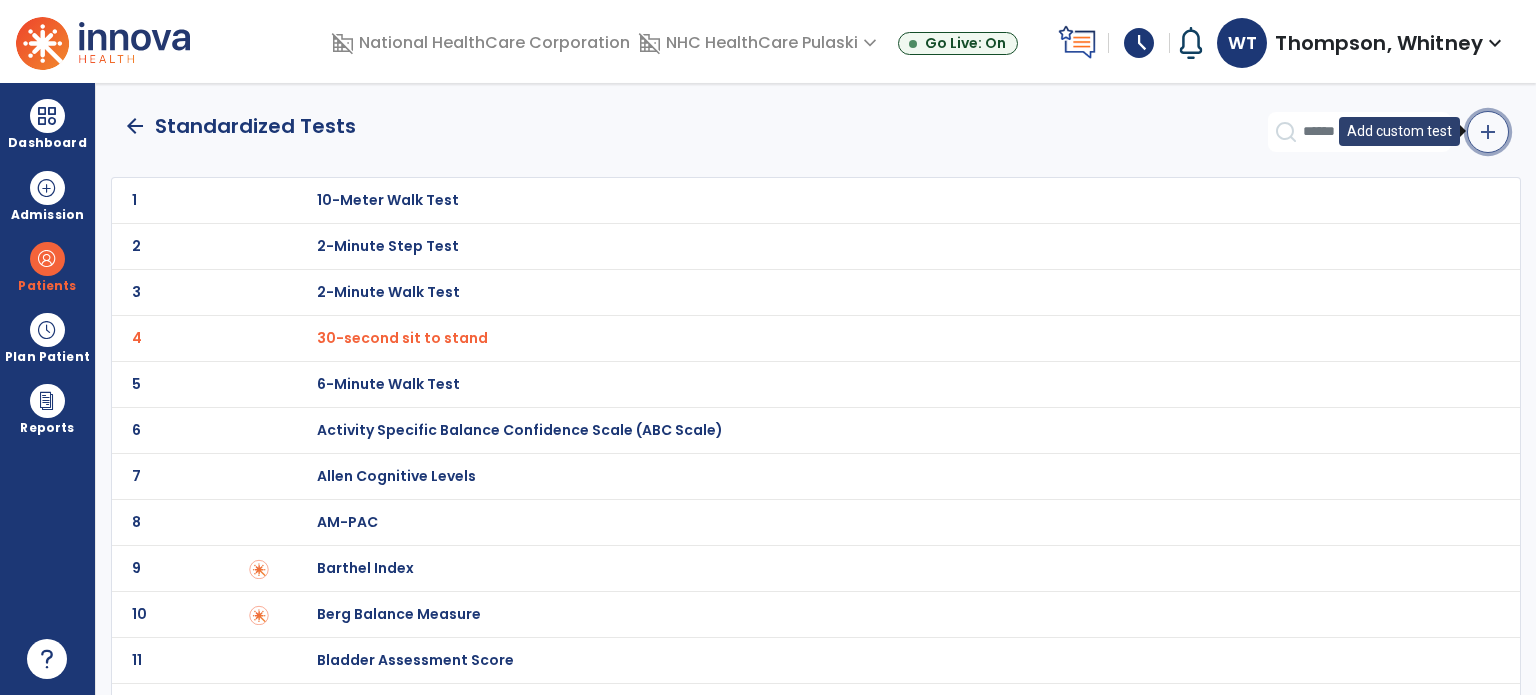 click on "add" 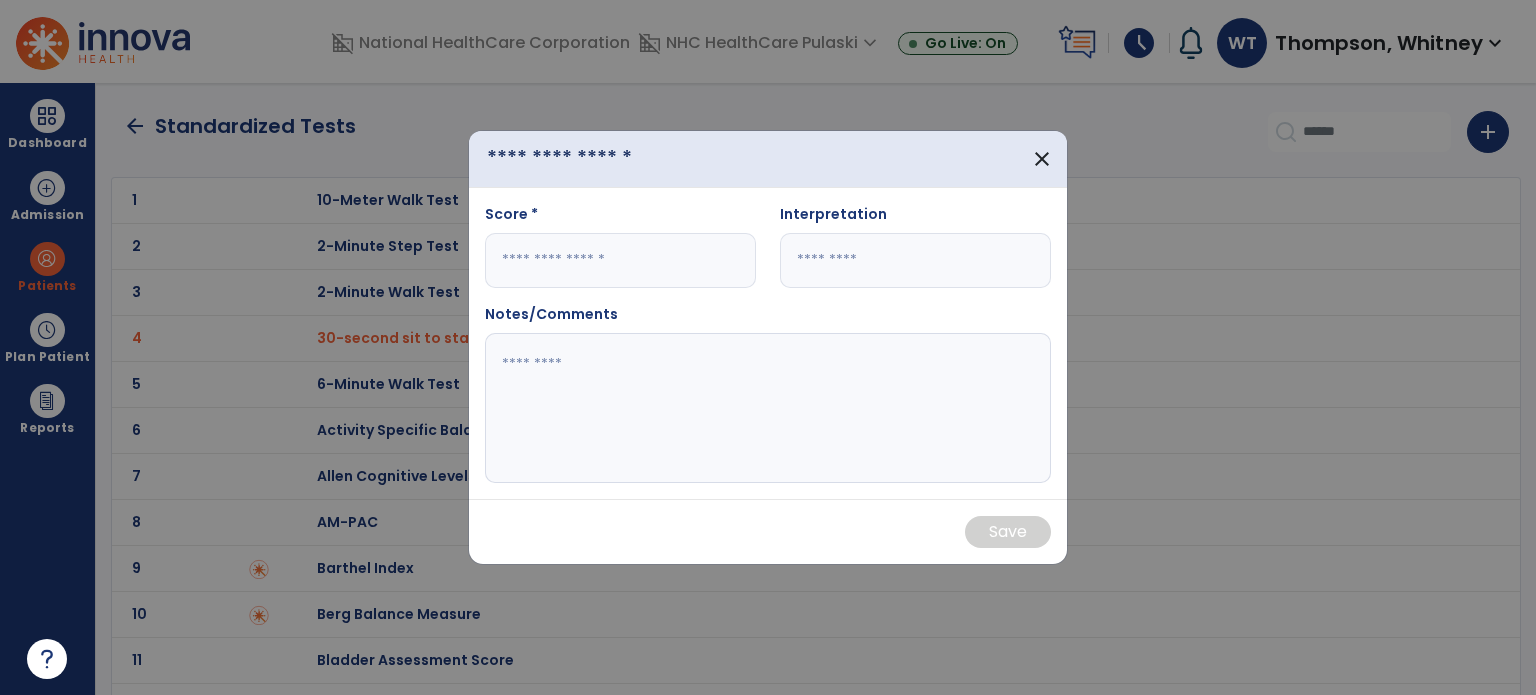 click at bounding box center (600, 159) 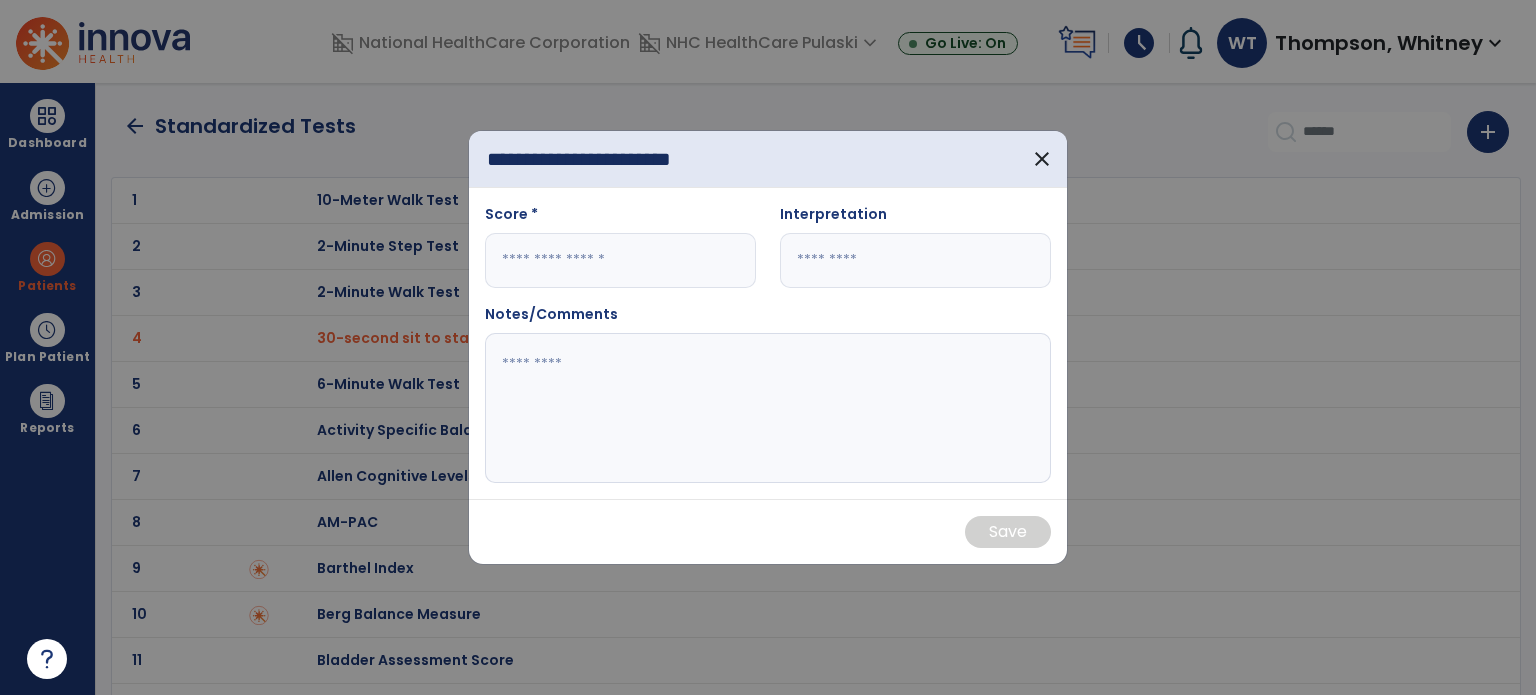 type on "**********" 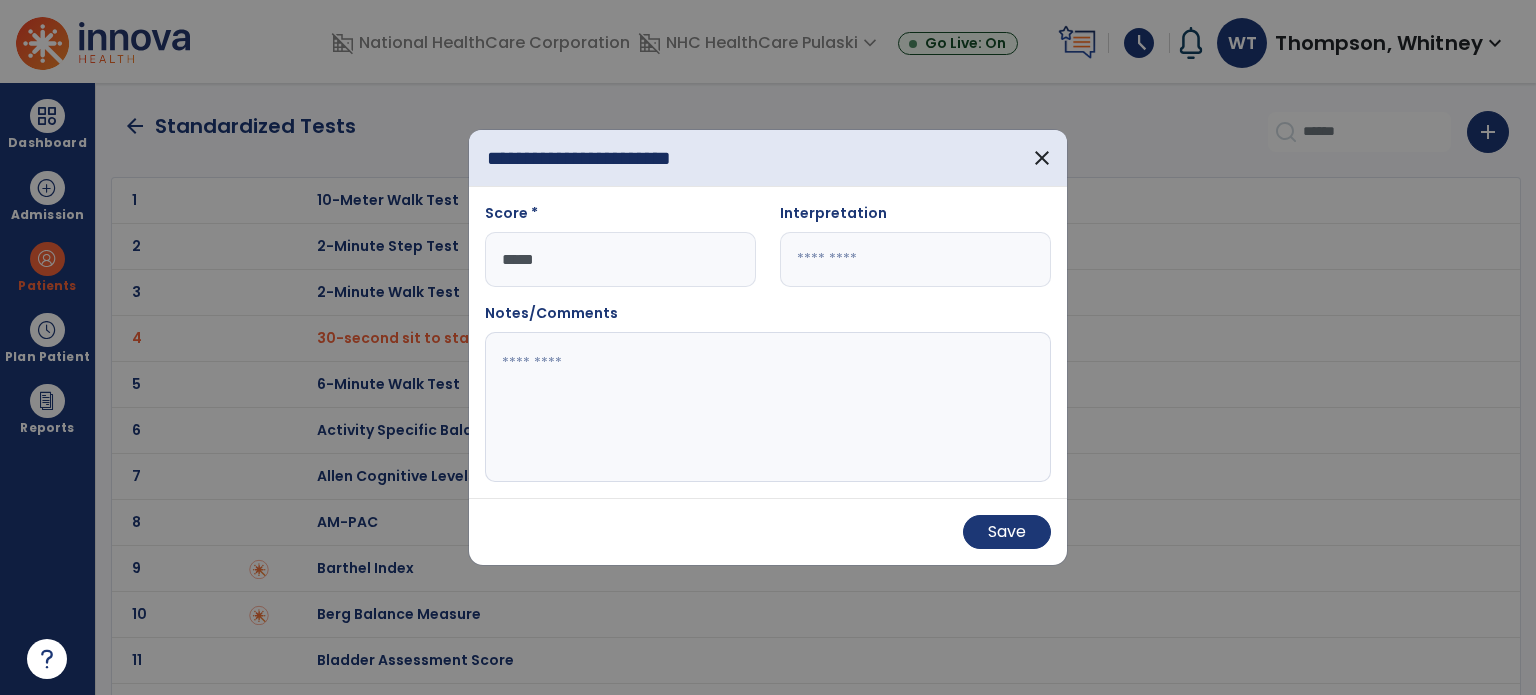 type on "*****" 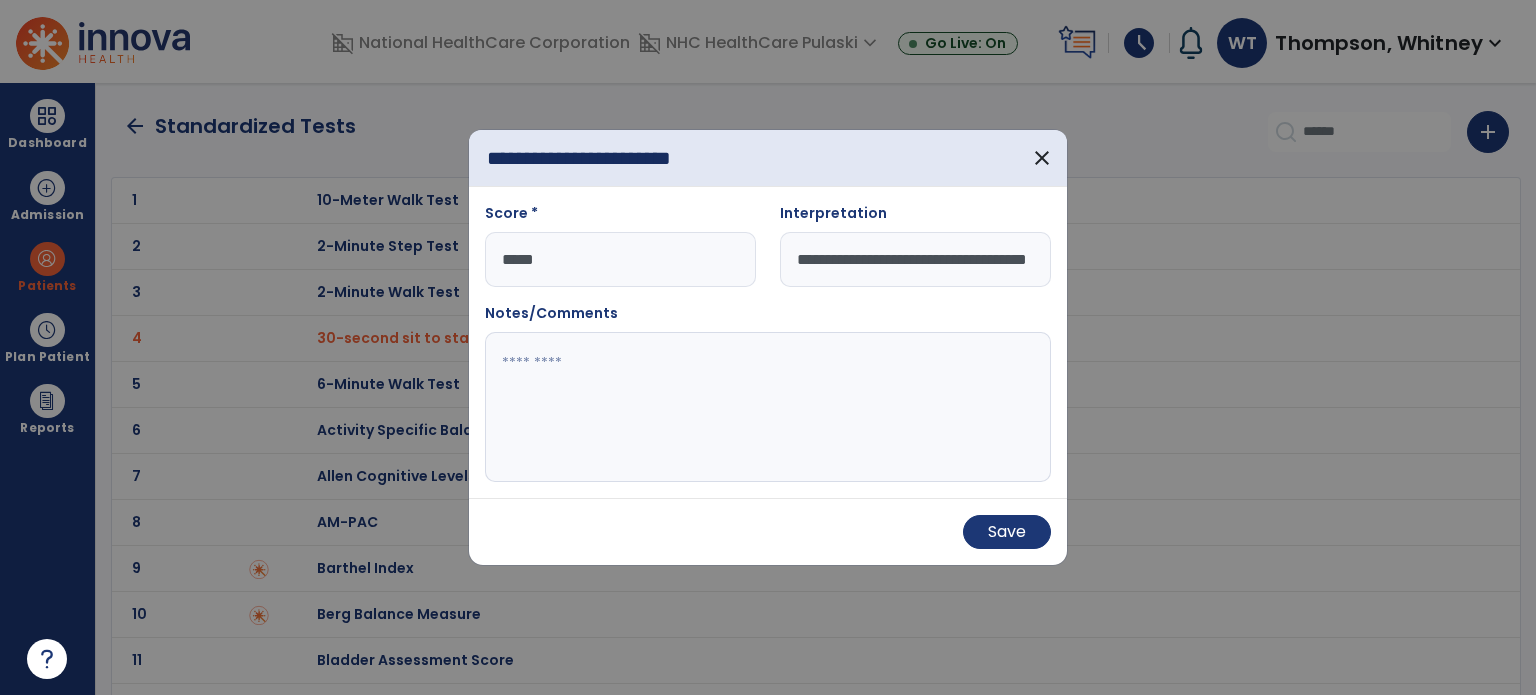 scroll, scrollTop: 0, scrollLeft: 82, axis: horizontal 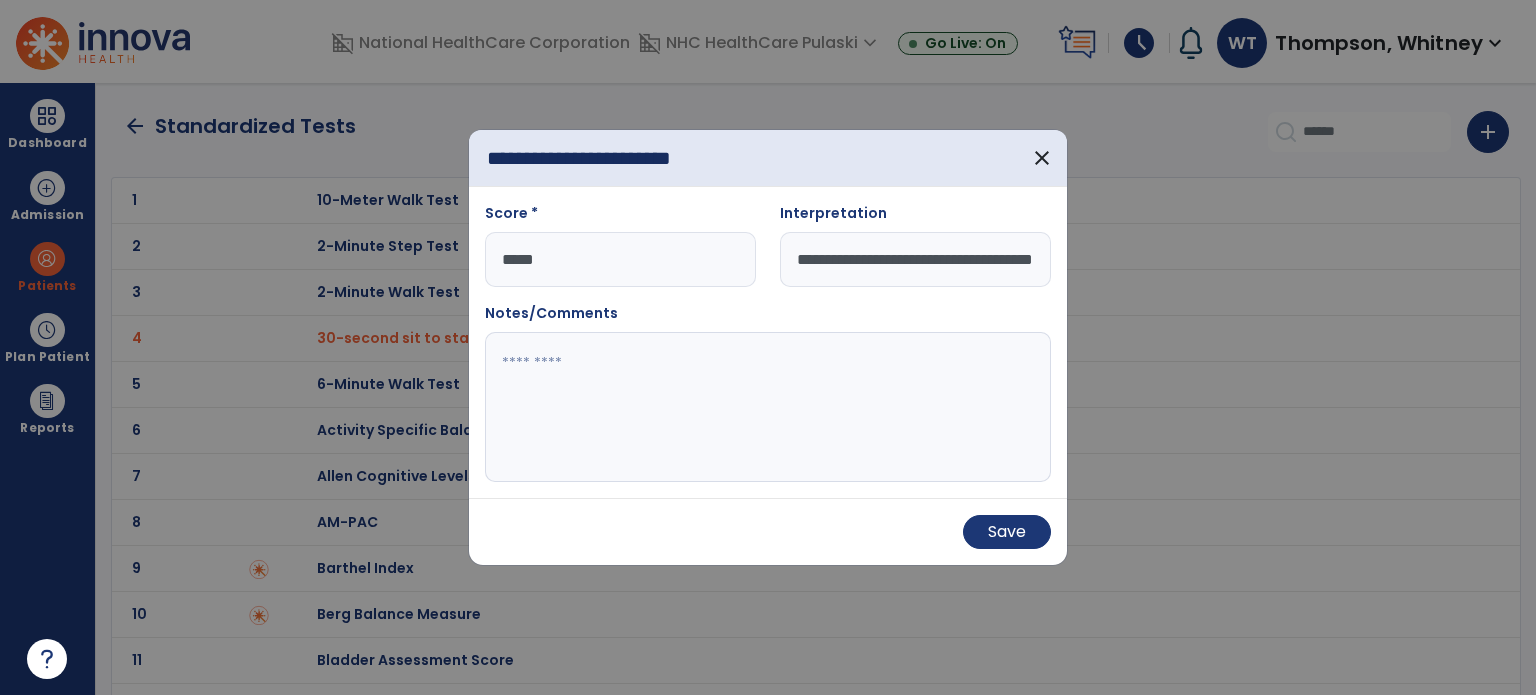 type on "**********" 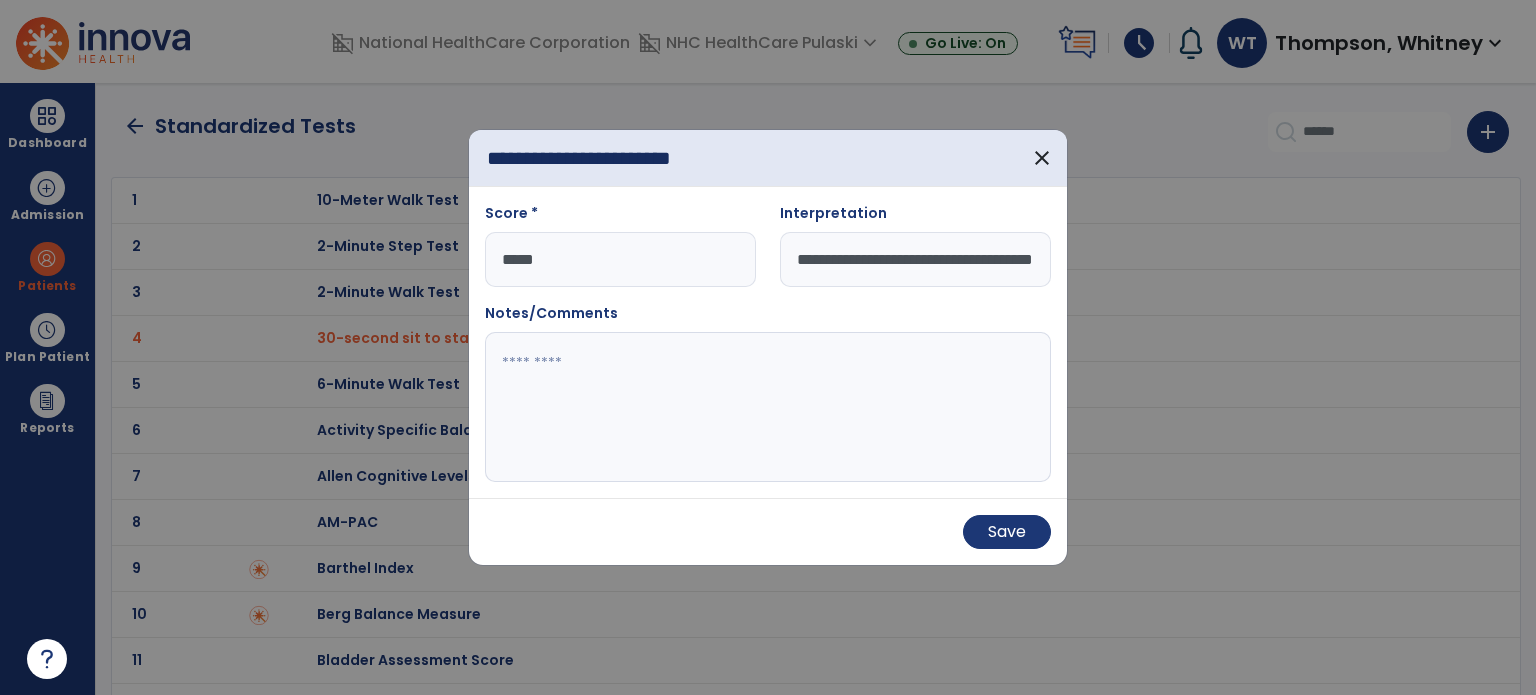 paste on "**********" 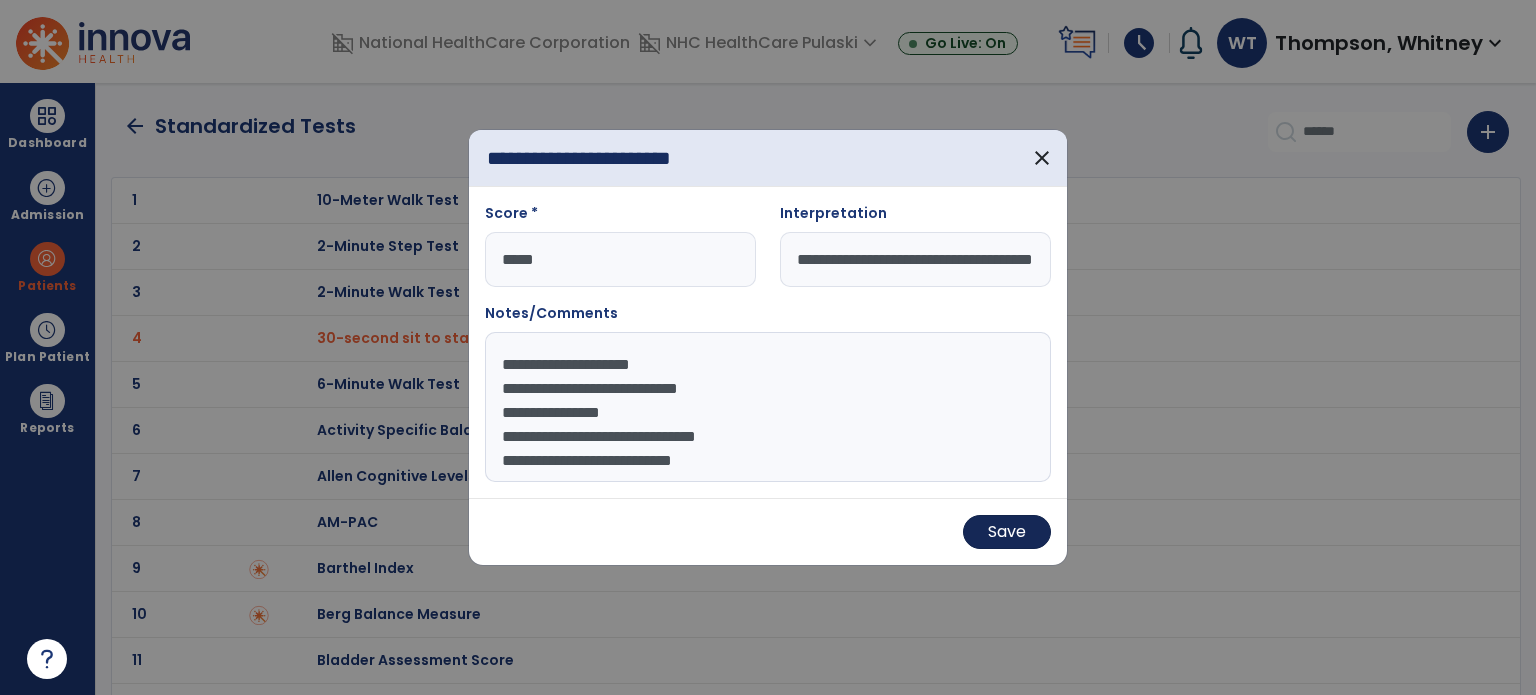 type on "**********" 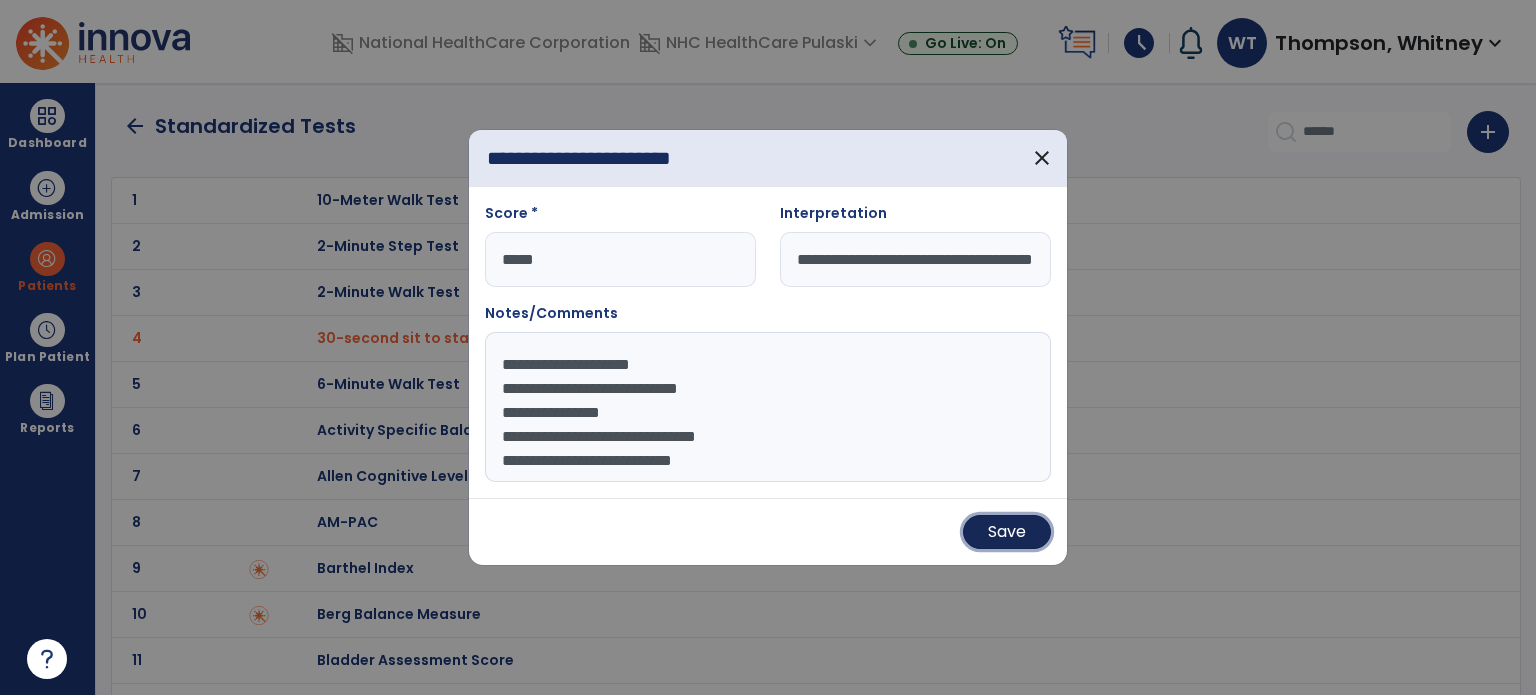 click on "Save" at bounding box center (1007, 532) 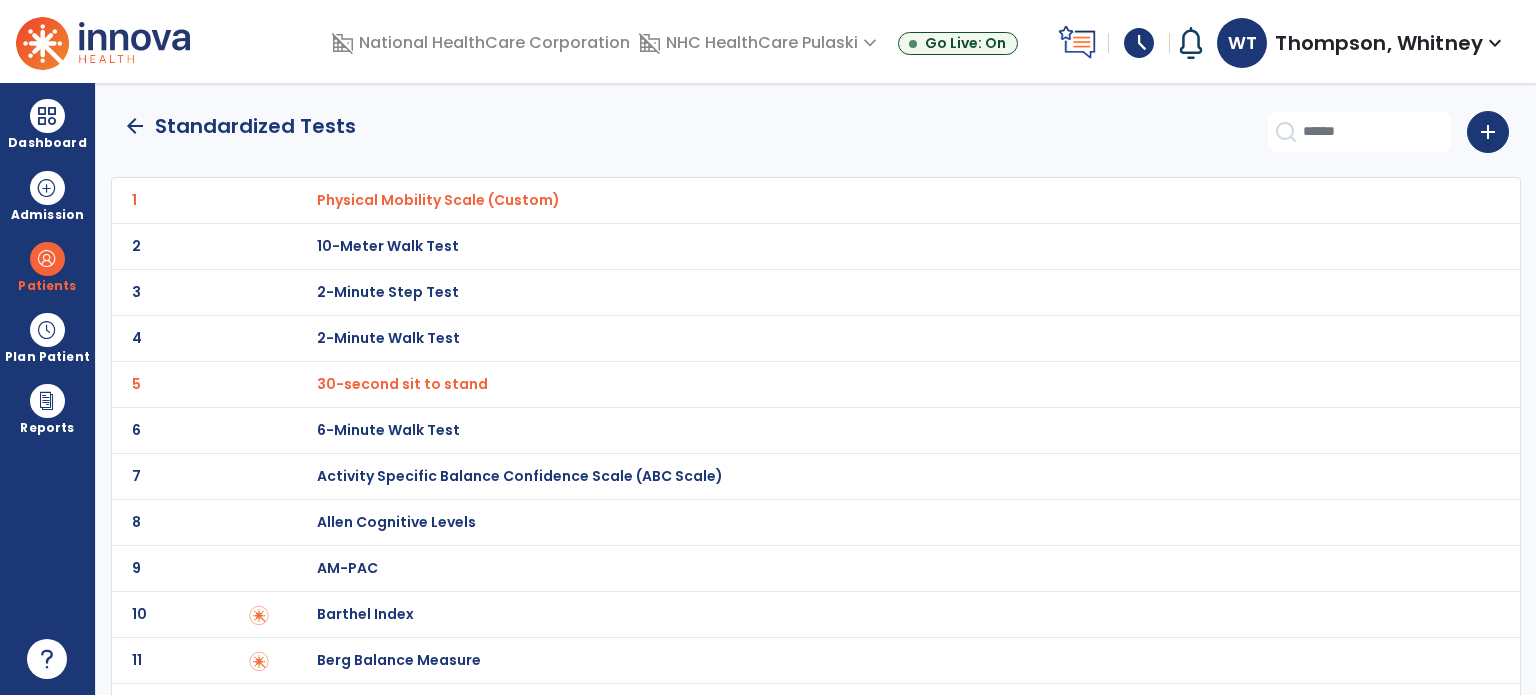 click on "arrow_back" 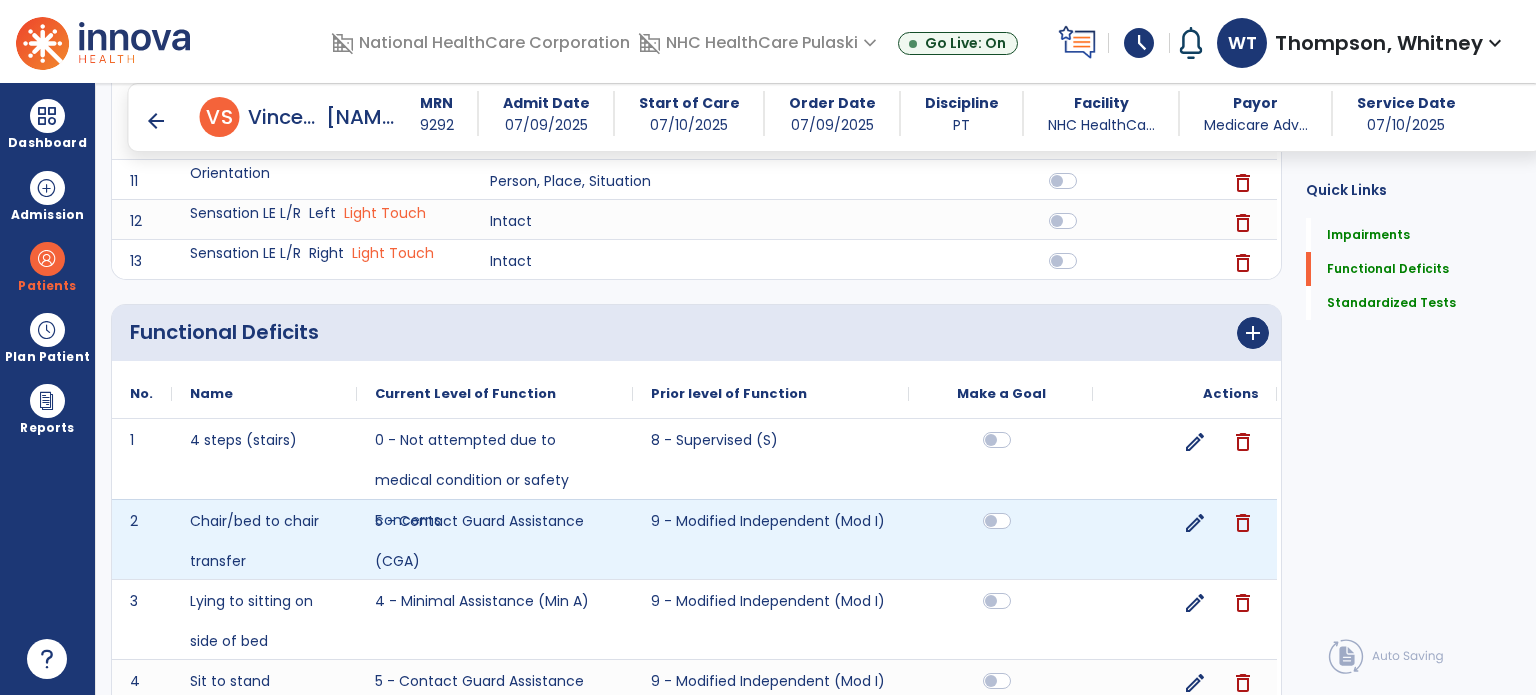 scroll, scrollTop: 1513, scrollLeft: 0, axis: vertical 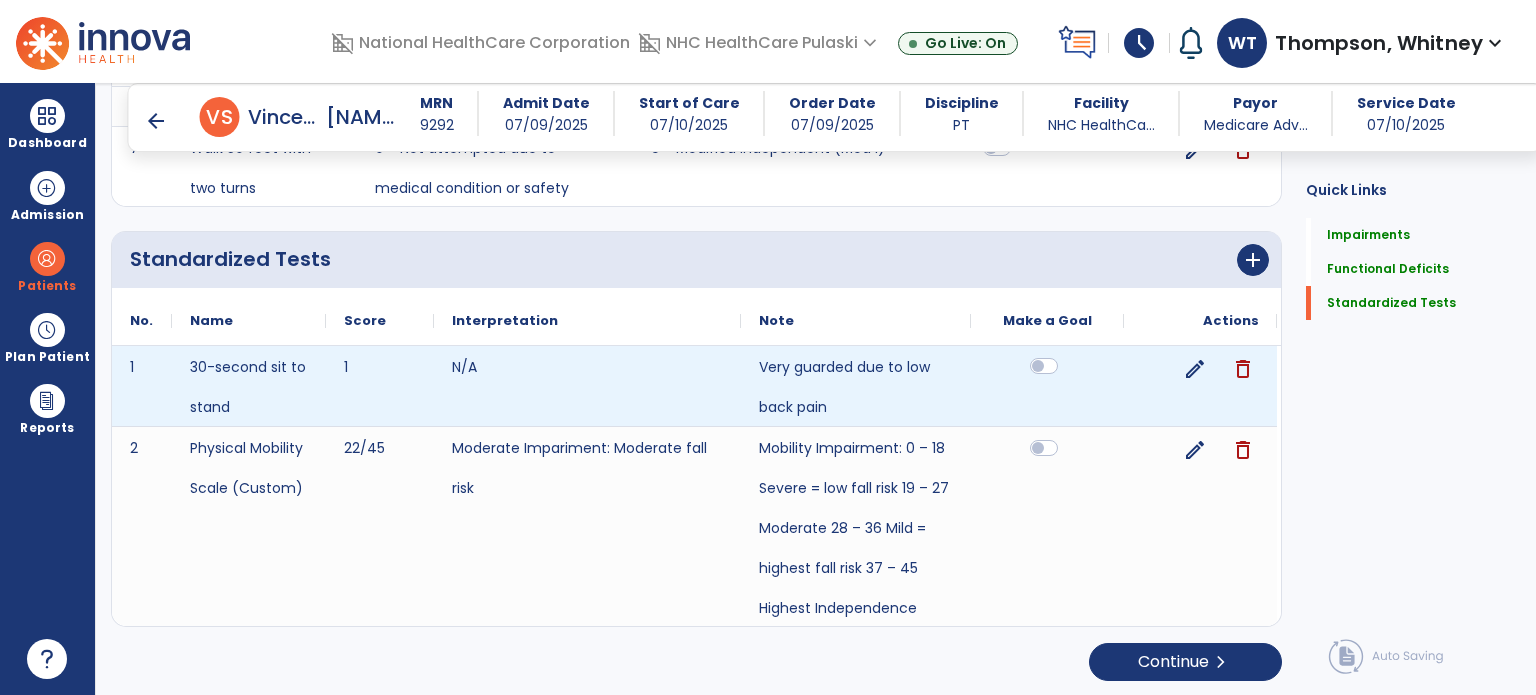 click 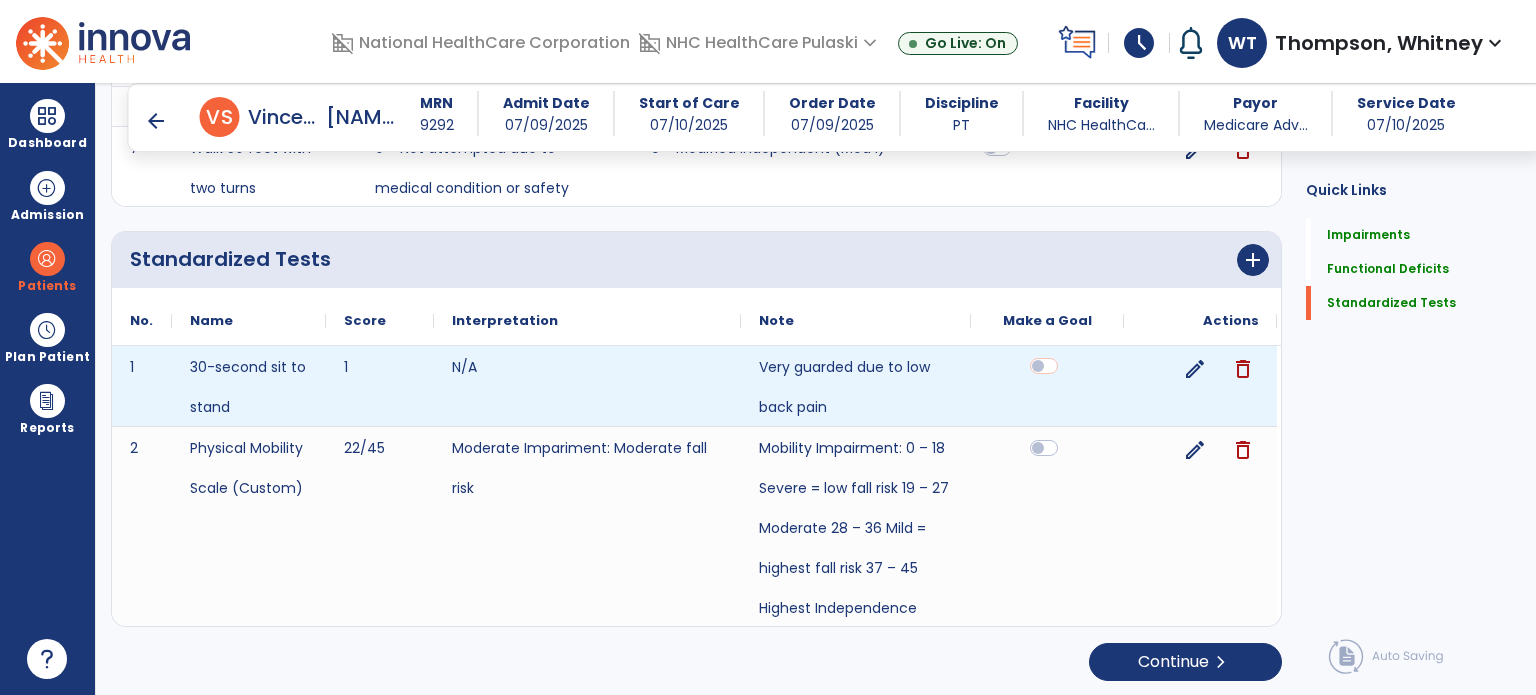scroll, scrollTop: 1512, scrollLeft: 0, axis: vertical 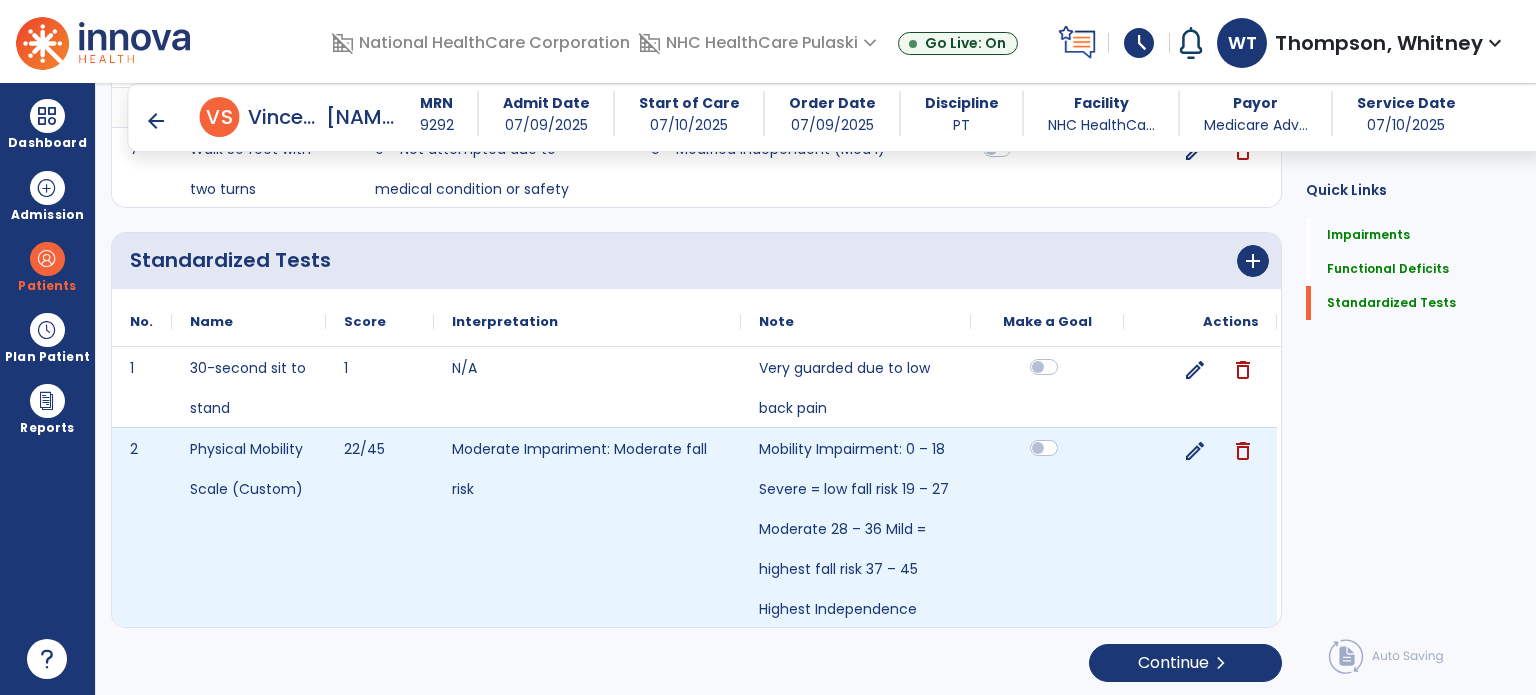 click 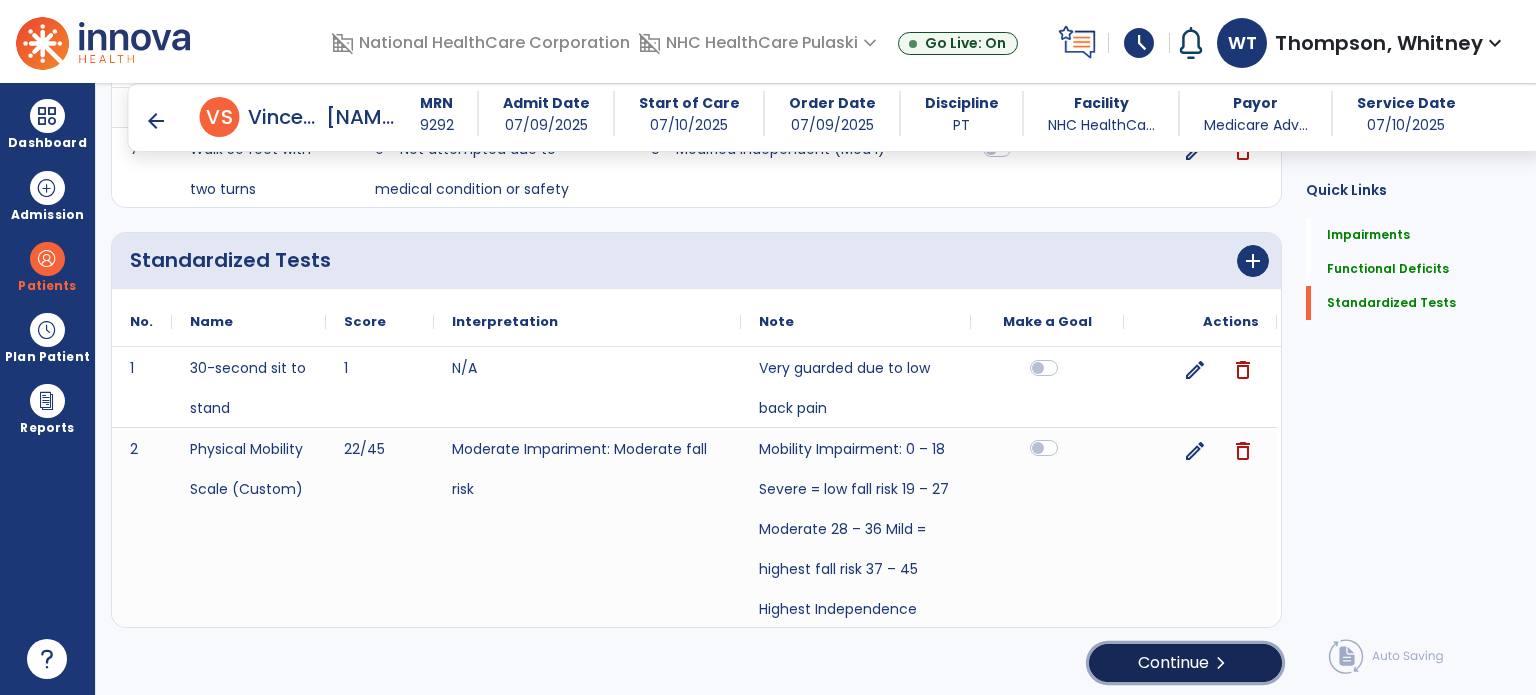 click on "Continue  chevron_right" 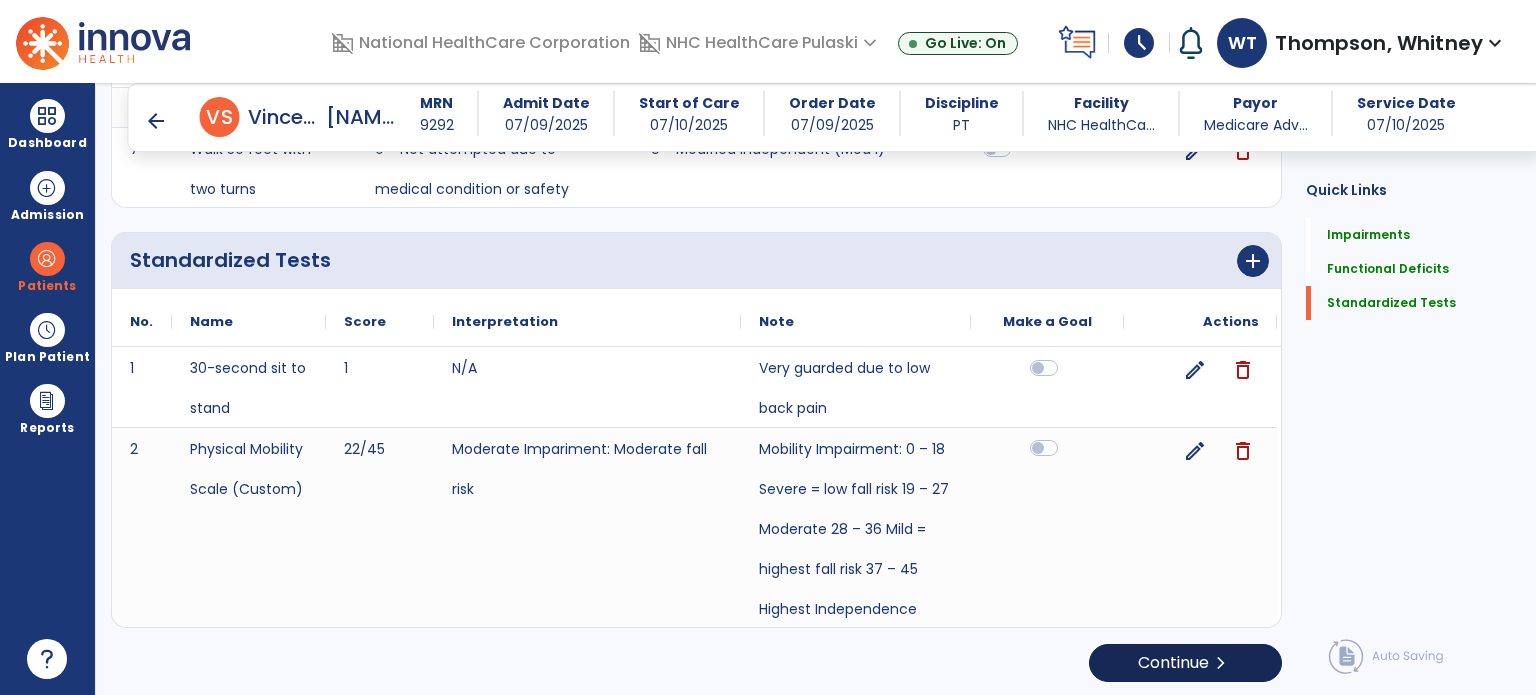 scroll, scrollTop: 0, scrollLeft: 0, axis: both 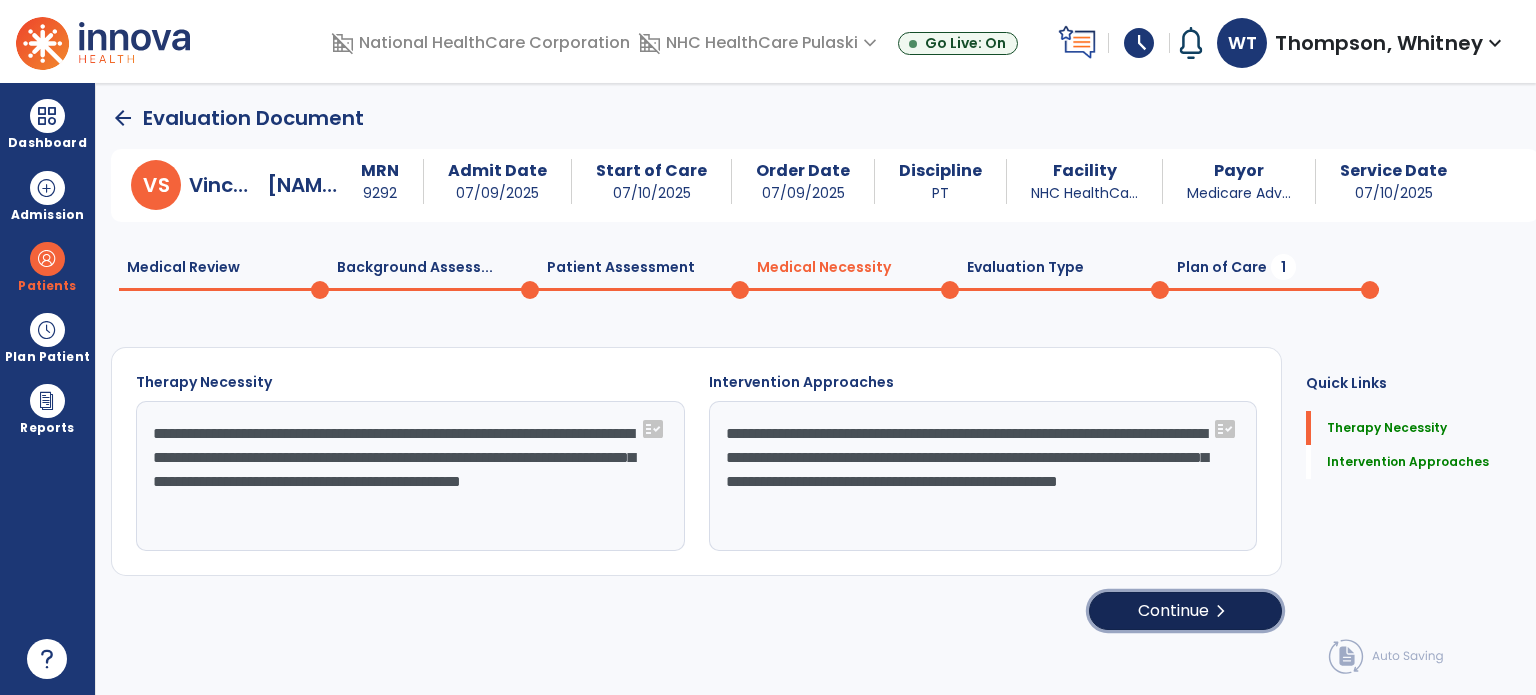 click on "Continue  chevron_right" 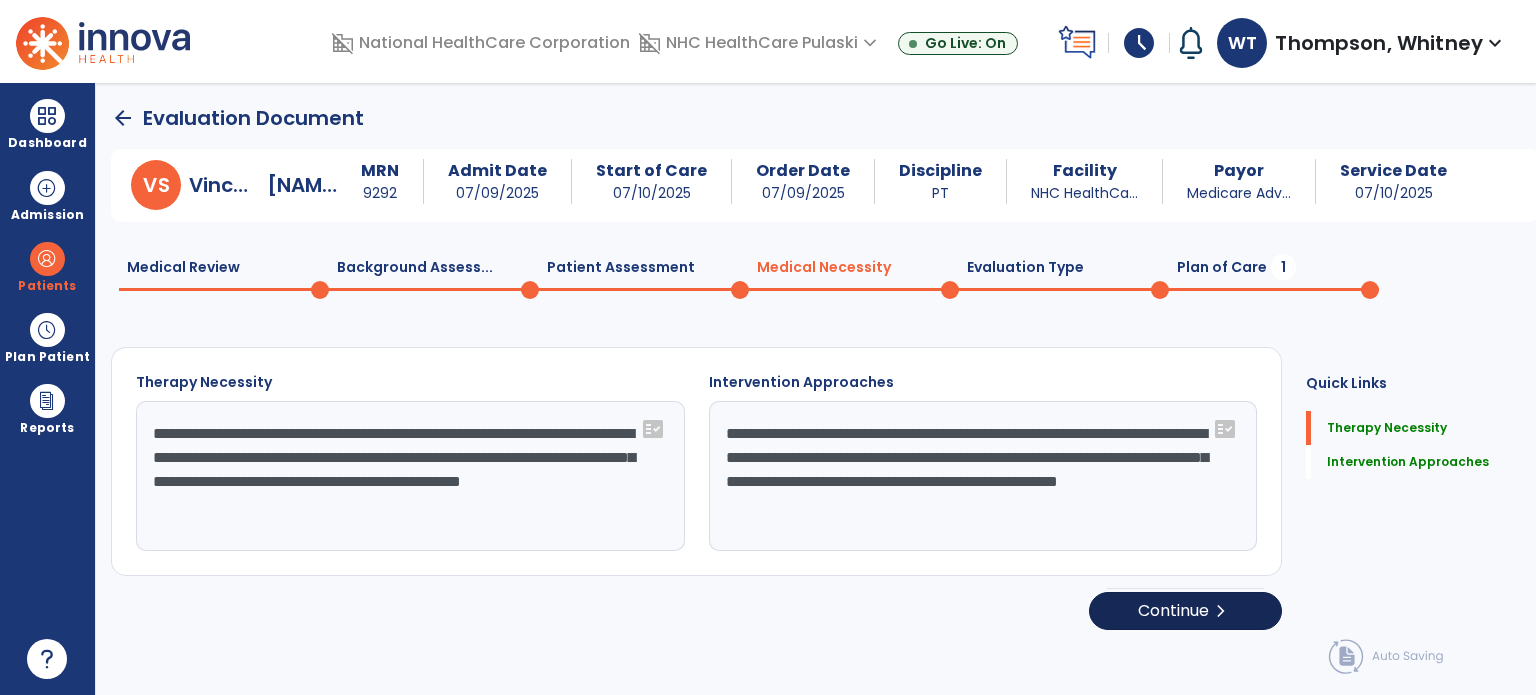 select on "**********" 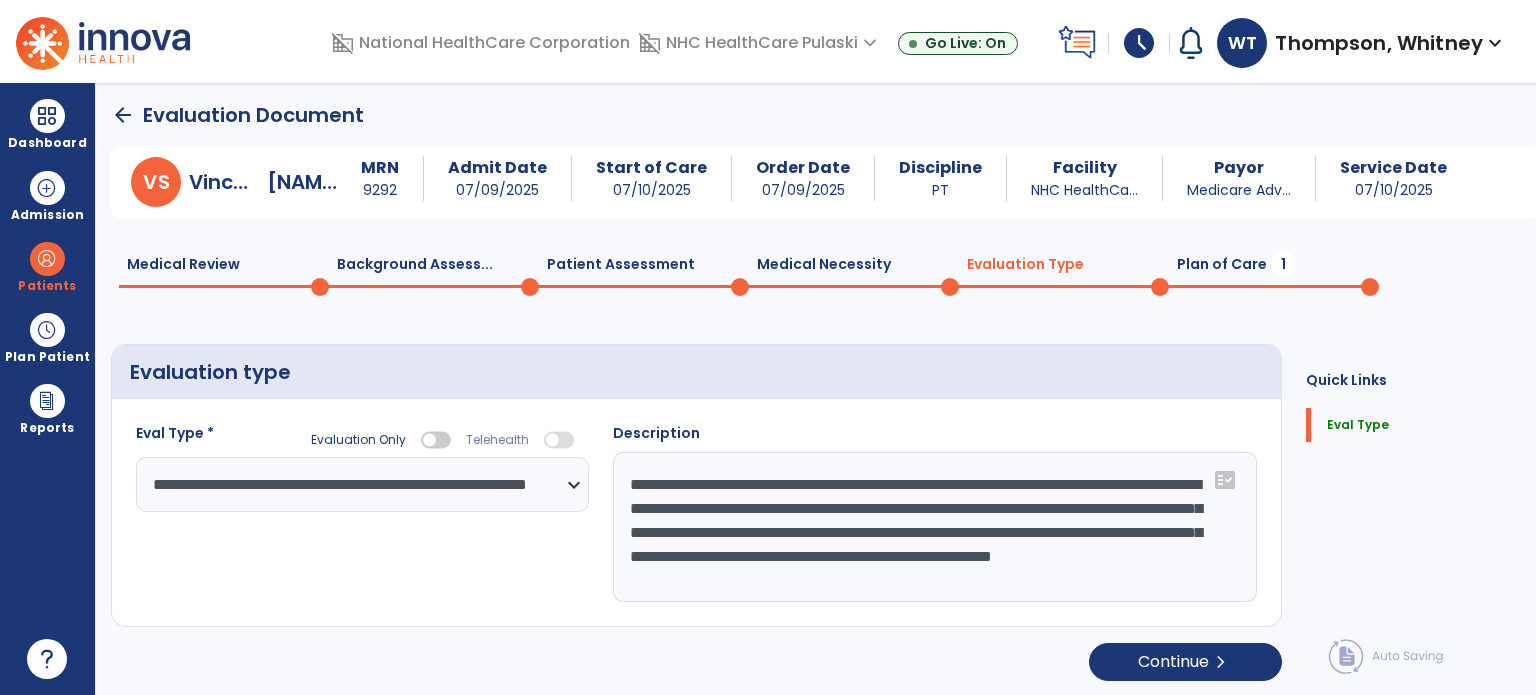 scroll, scrollTop: 4, scrollLeft: 0, axis: vertical 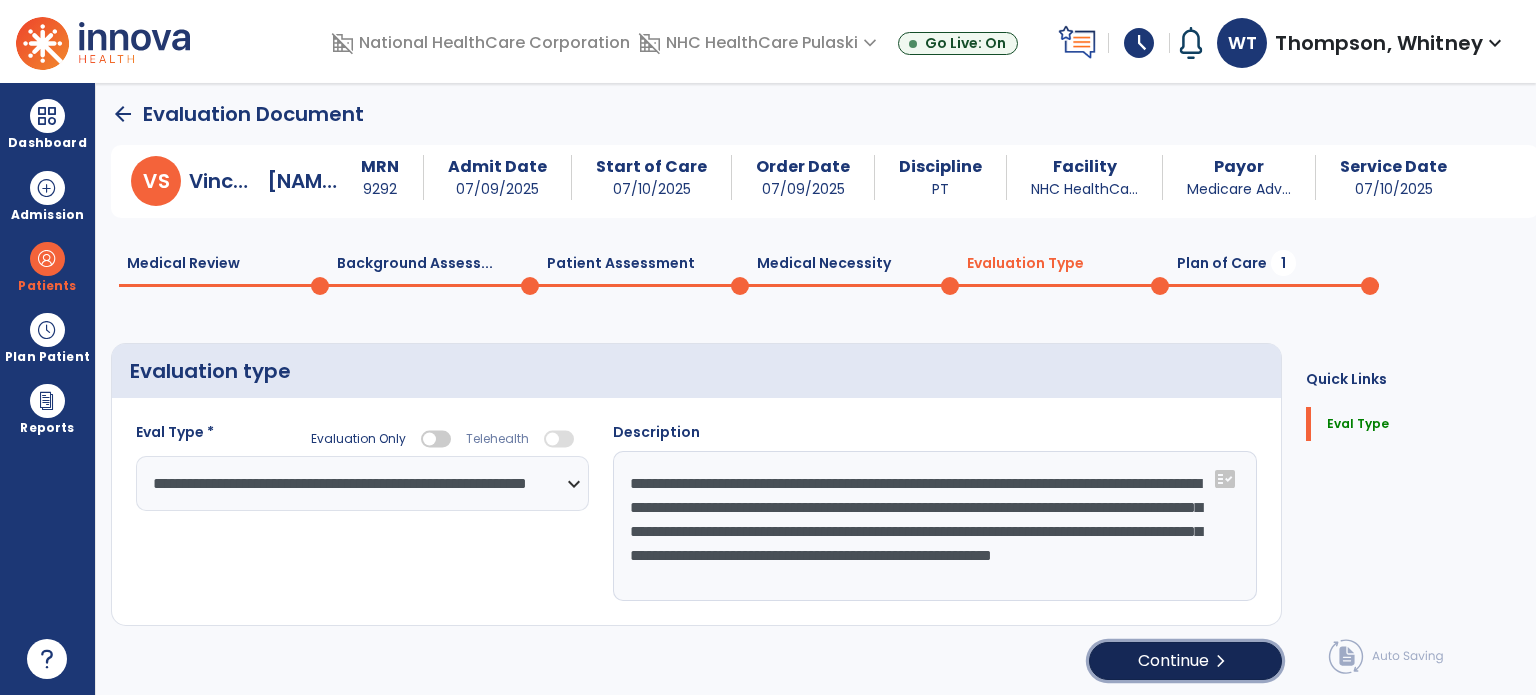 click on "chevron_right" 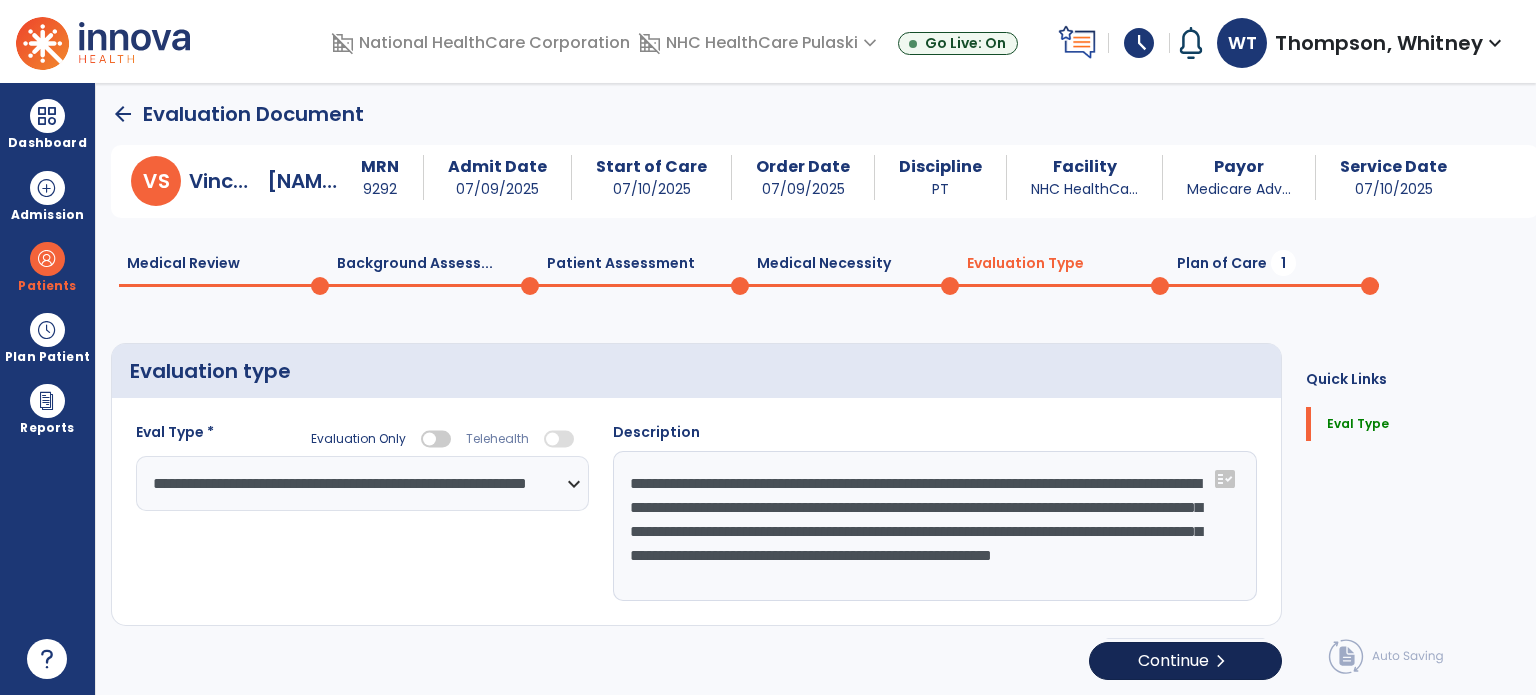 select on "**" 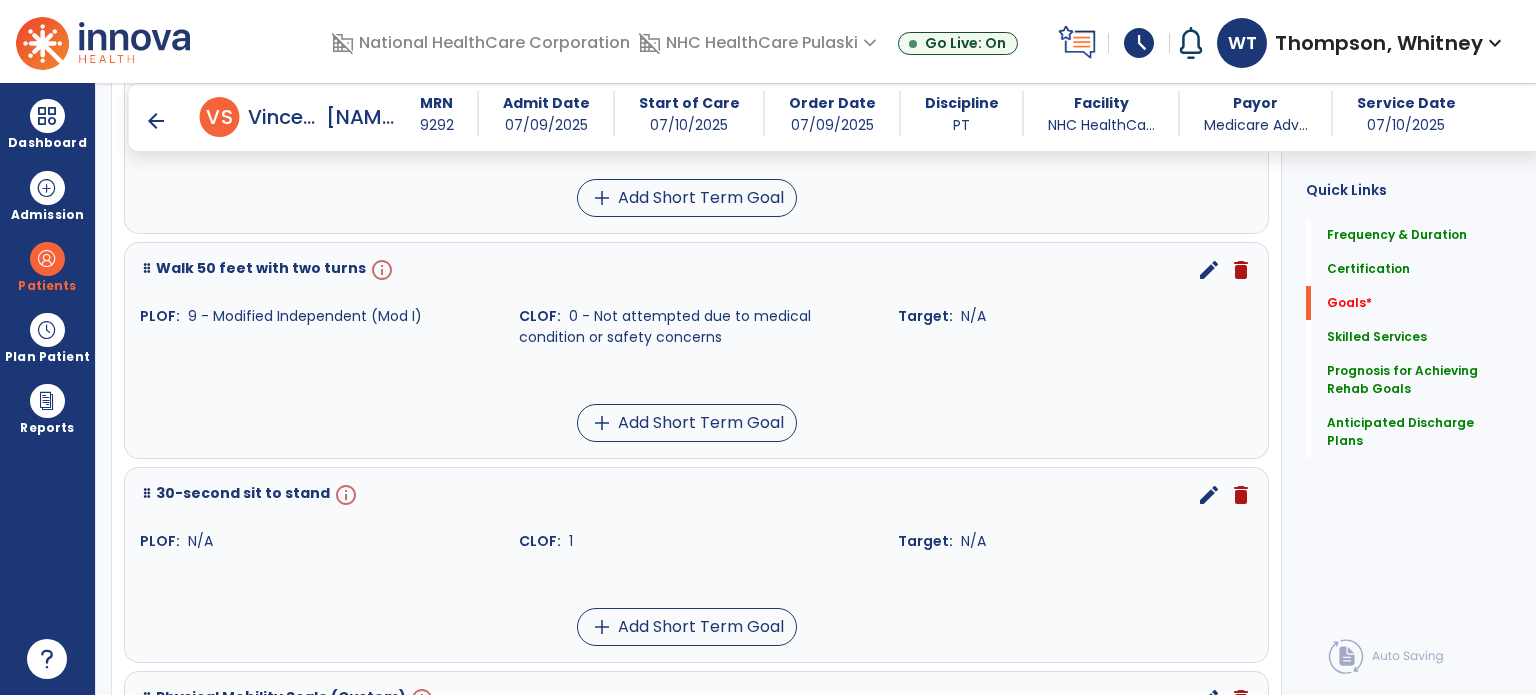 scroll, scrollTop: 2004, scrollLeft: 0, axis: vertical 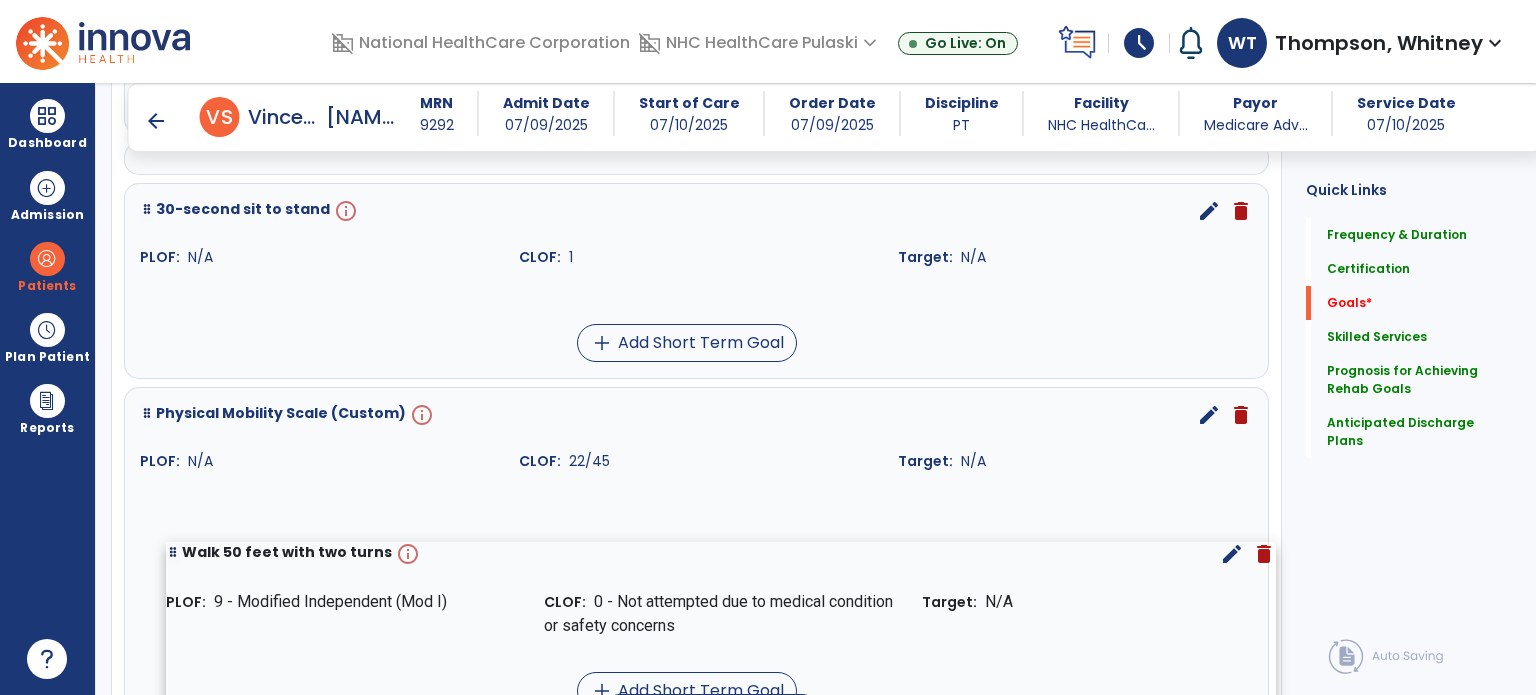 drag, startPoint x: 147, startPoint y: 171, endPoint x: 173, endPoint y: 560, distance: 389.86792 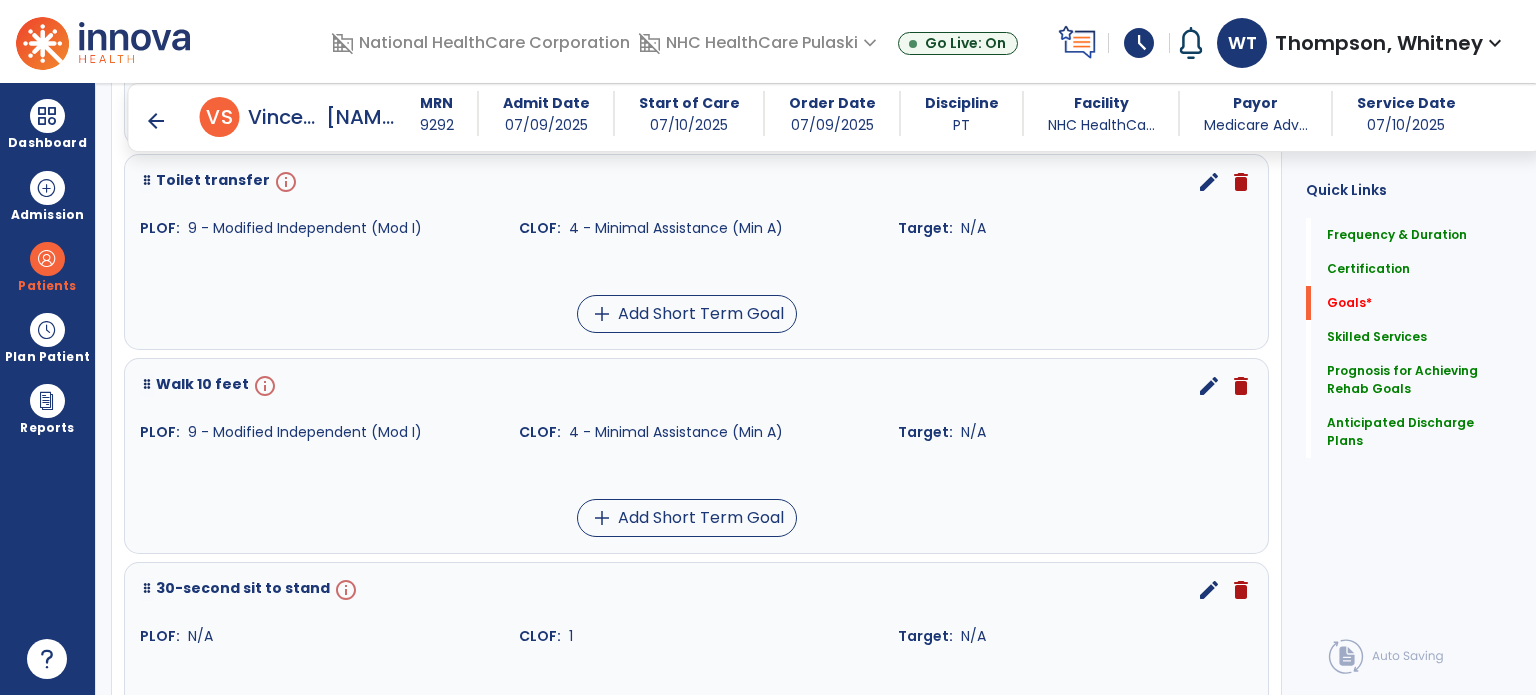 scroll, scrollTop: 1704, scrollLeft: 0, axis: vertical 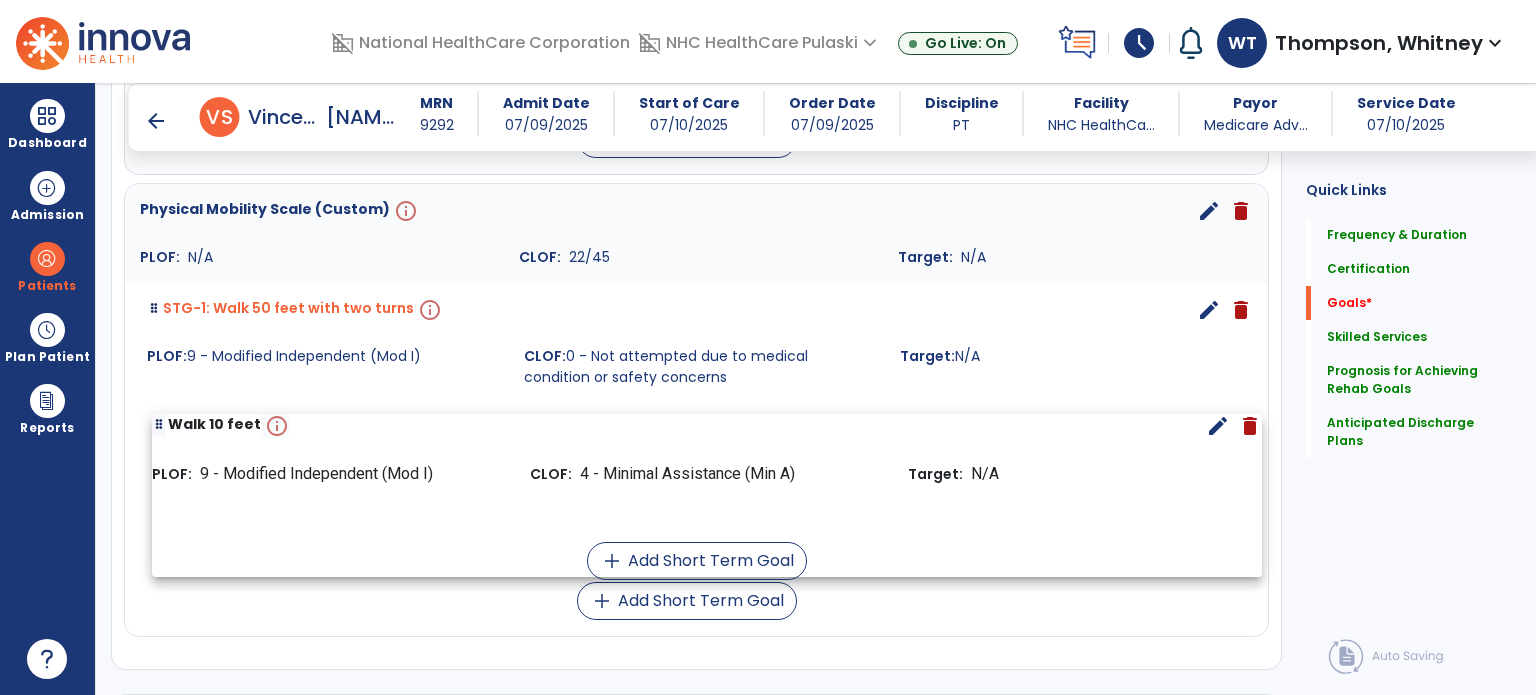 drag, startPoint x: 176, startPoint y: 263, endPoint x: 188, endPoint y: 427, distance: 164.43843 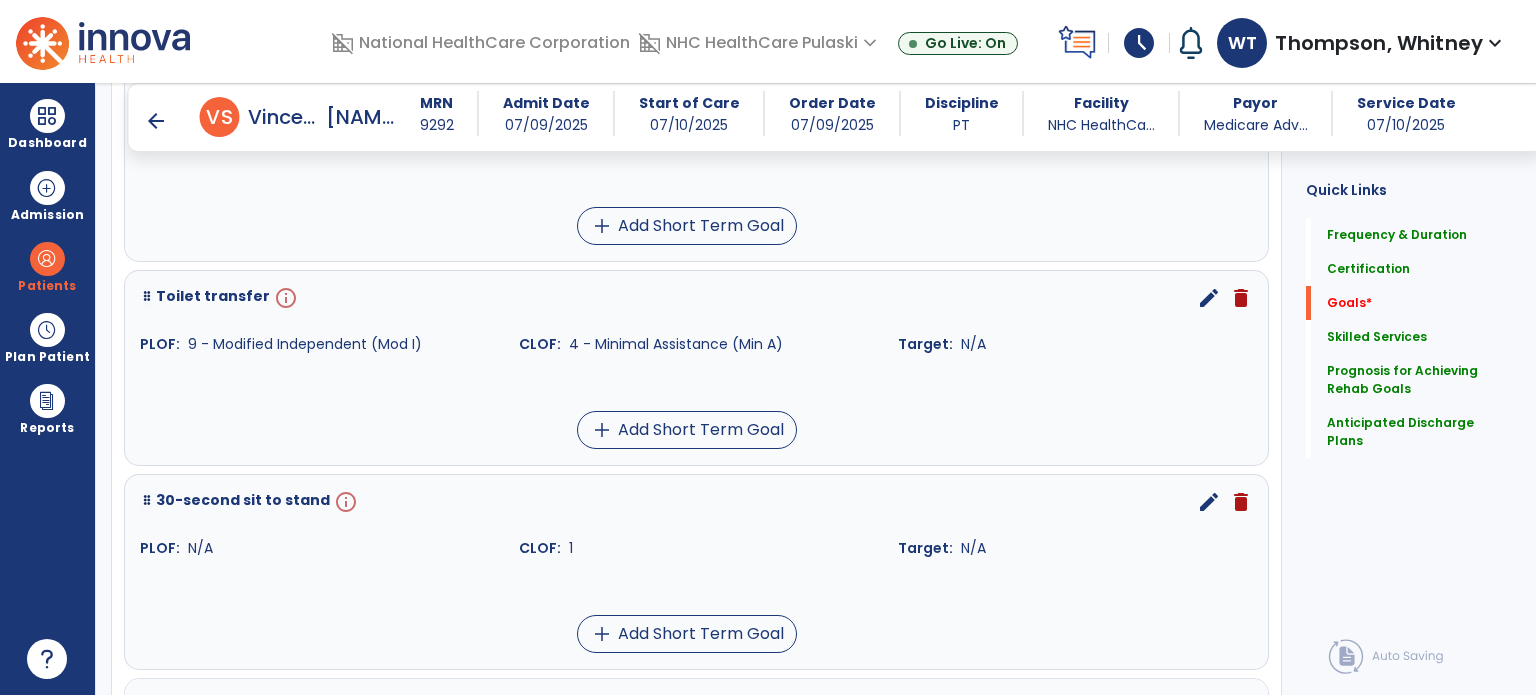 scroll, scrollTop: 1463, scrollLeft: 0, axis: vertical 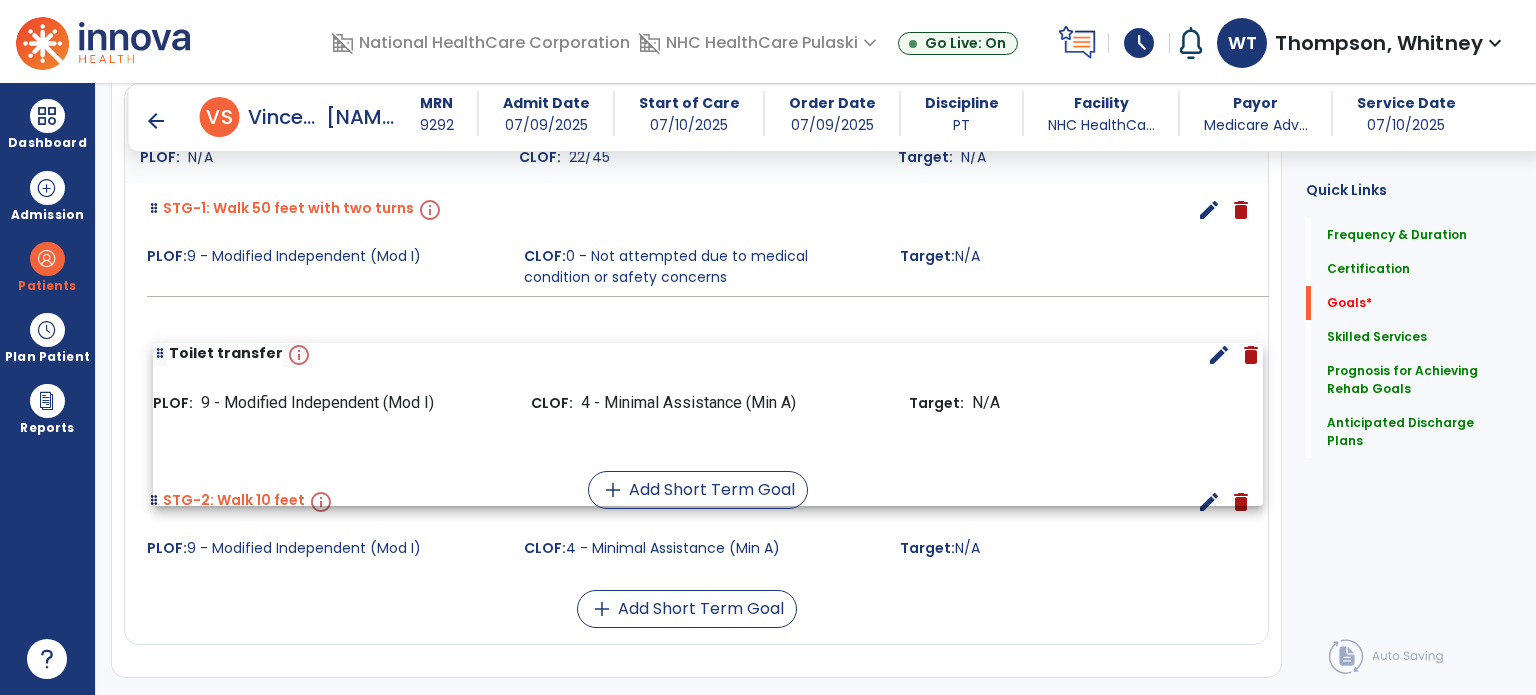 drag, startPoint x: 171, startPoint y: 297, endPoint x: 186, endPoint y: 345, distance: 50.289165 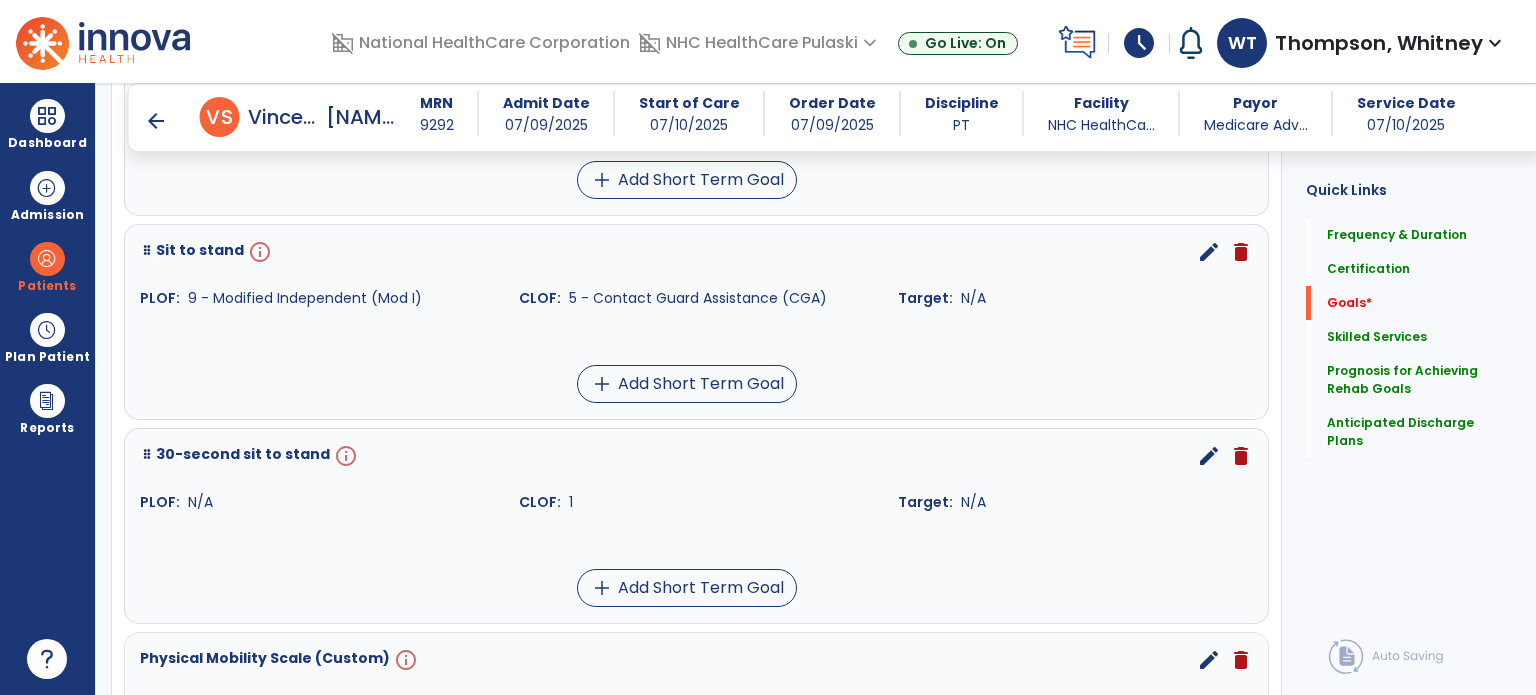 scroll, scrollTop: 1360, scrollLeft: 0, axis: vertical 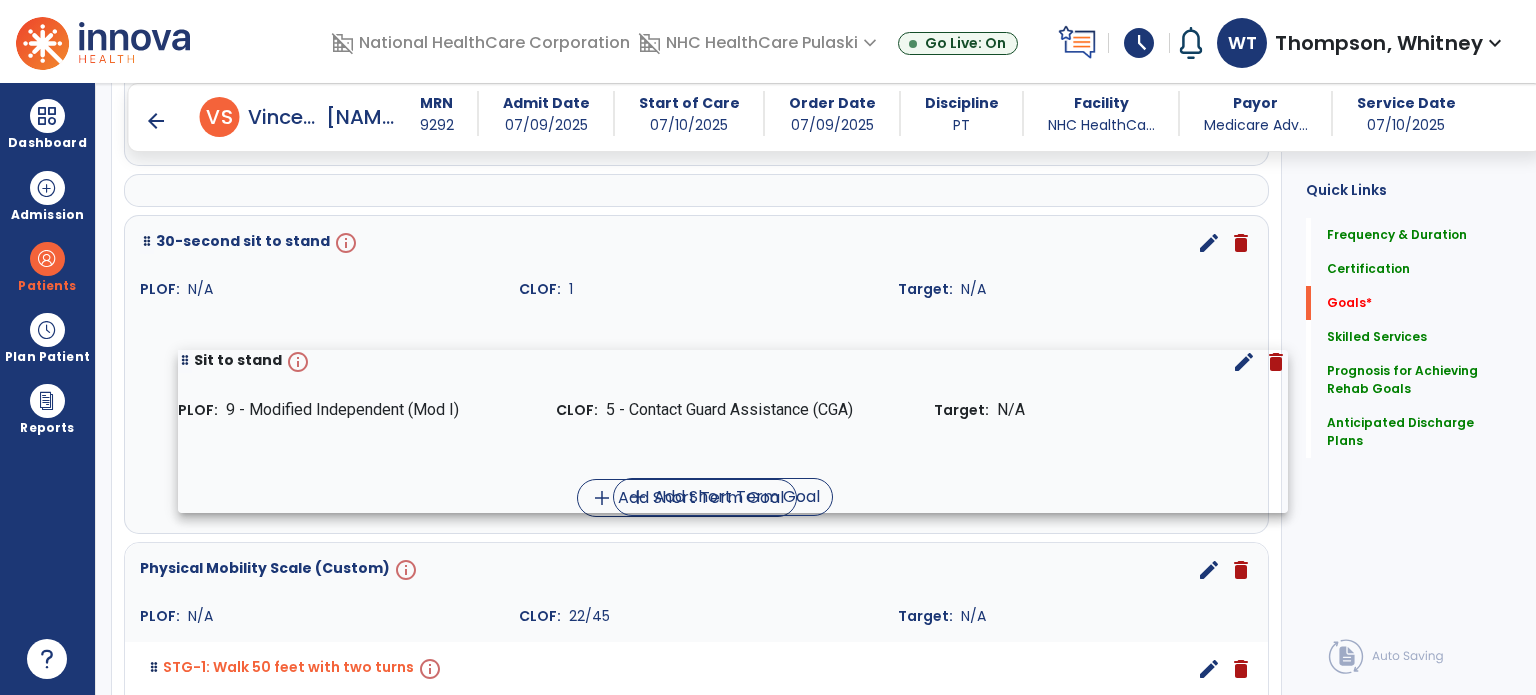 drag, startPoint x: 199, startPoint y: 196, endPoint x: 240, endPoint y: 344, distance: 153.57408 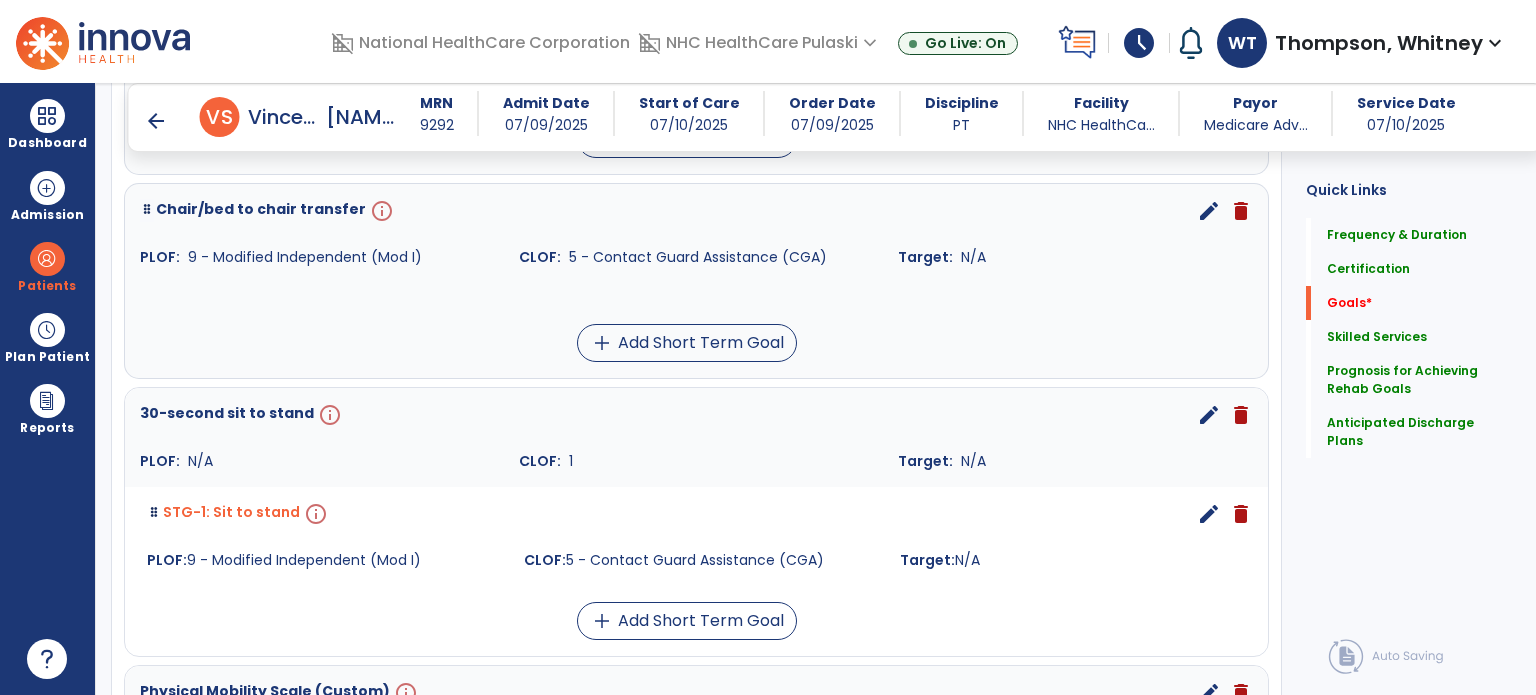 scroll, scrollTop: 1160, scrollLeft: 0, axis: vertical 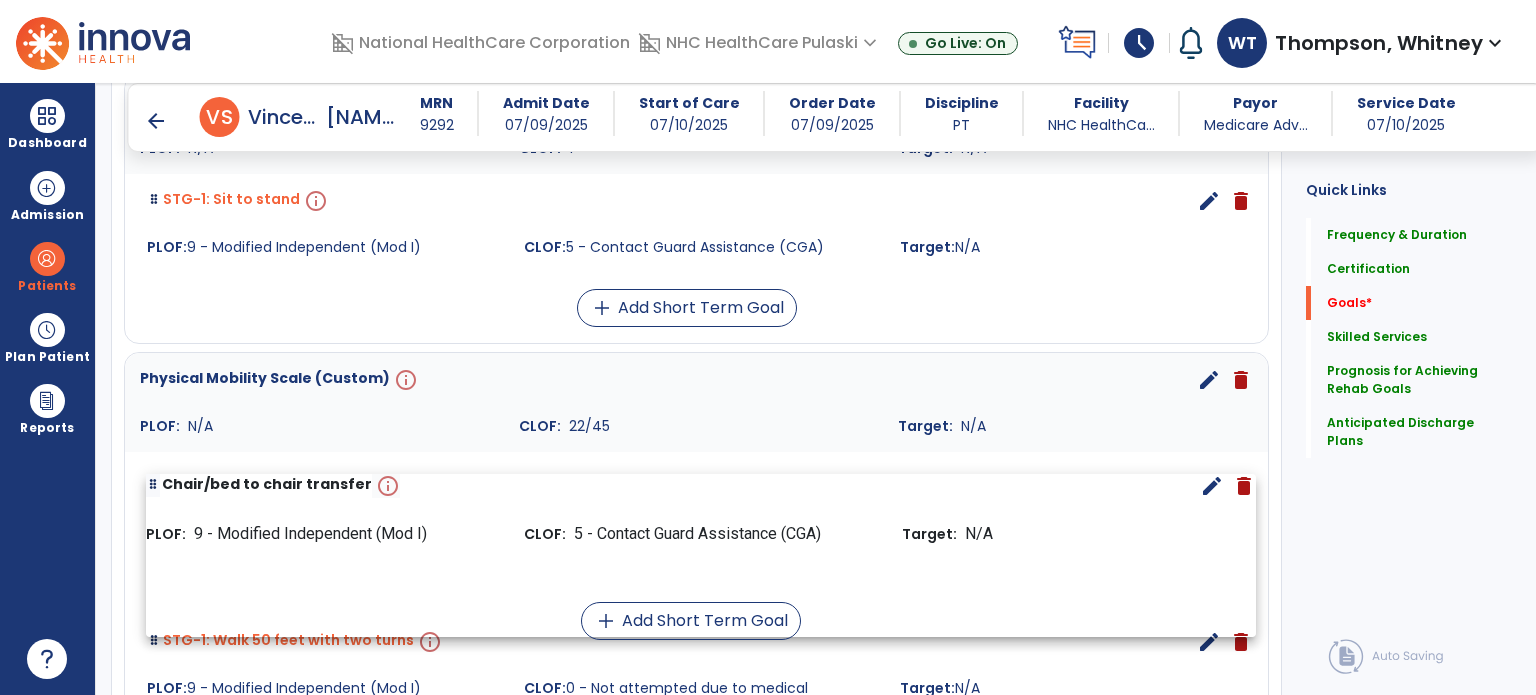drag, startPoint x: 247, startPoint y: 199, endPoint x: 253, endPoint y: 489, distance: 290.06207 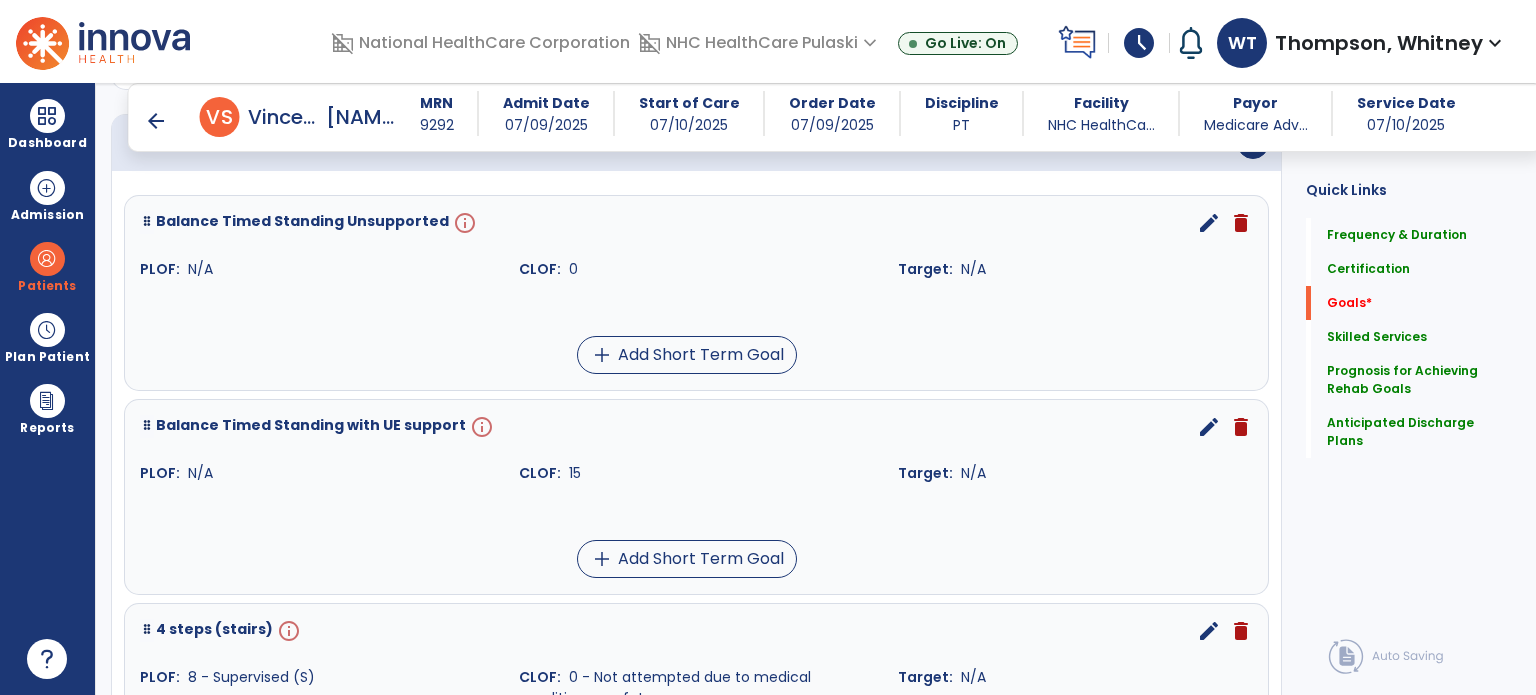 scroll, scrollTop: 456, scrollLeft: 0, axis: vertical 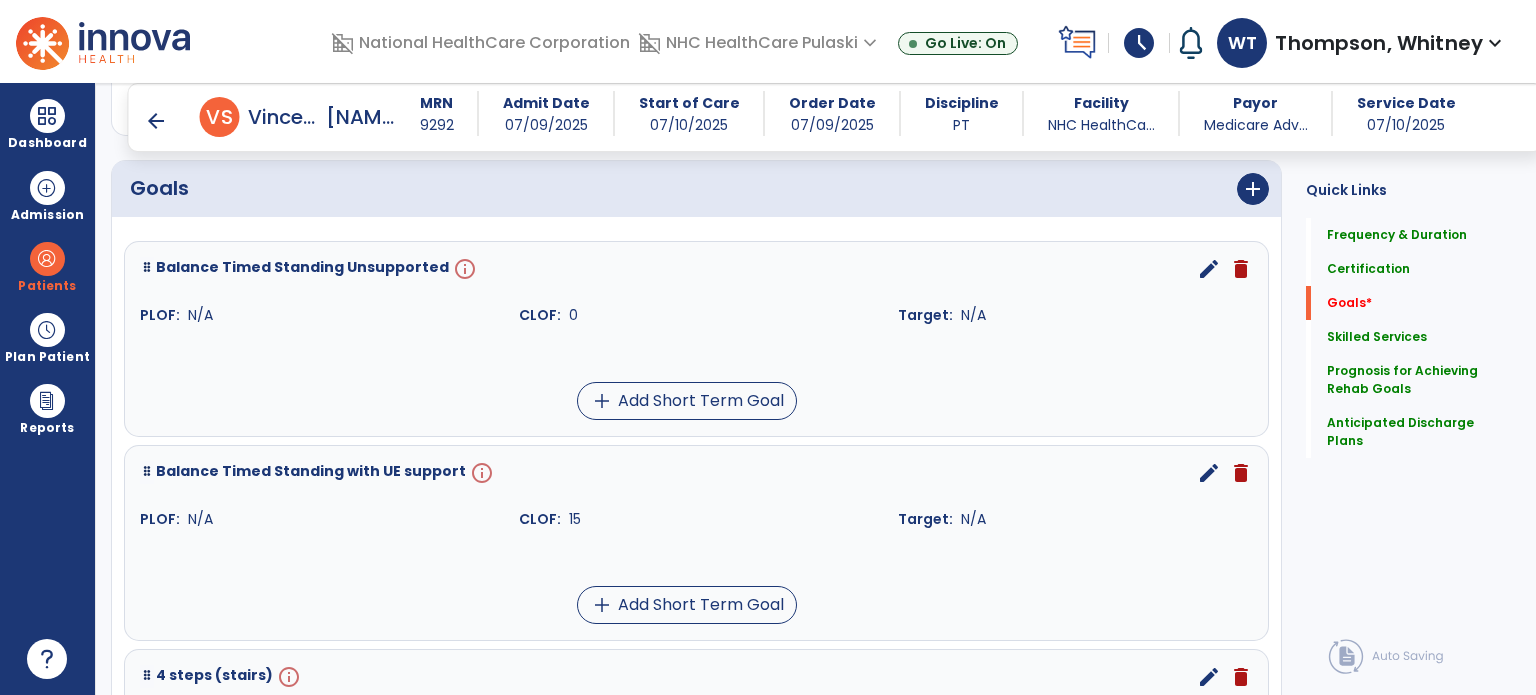 click on "delete" at bounding box center [1241, 269] 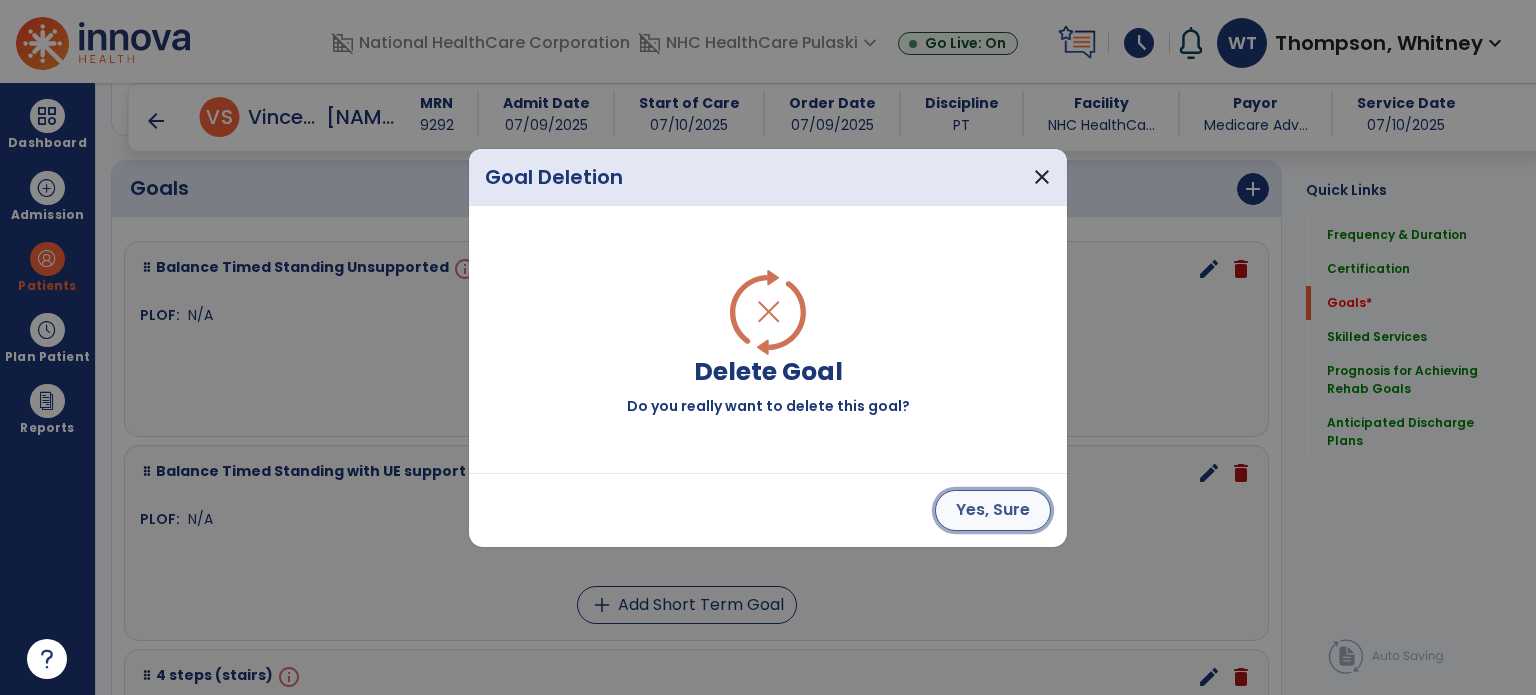 click on "Yes, Sure" at bounding box center [993, 510] 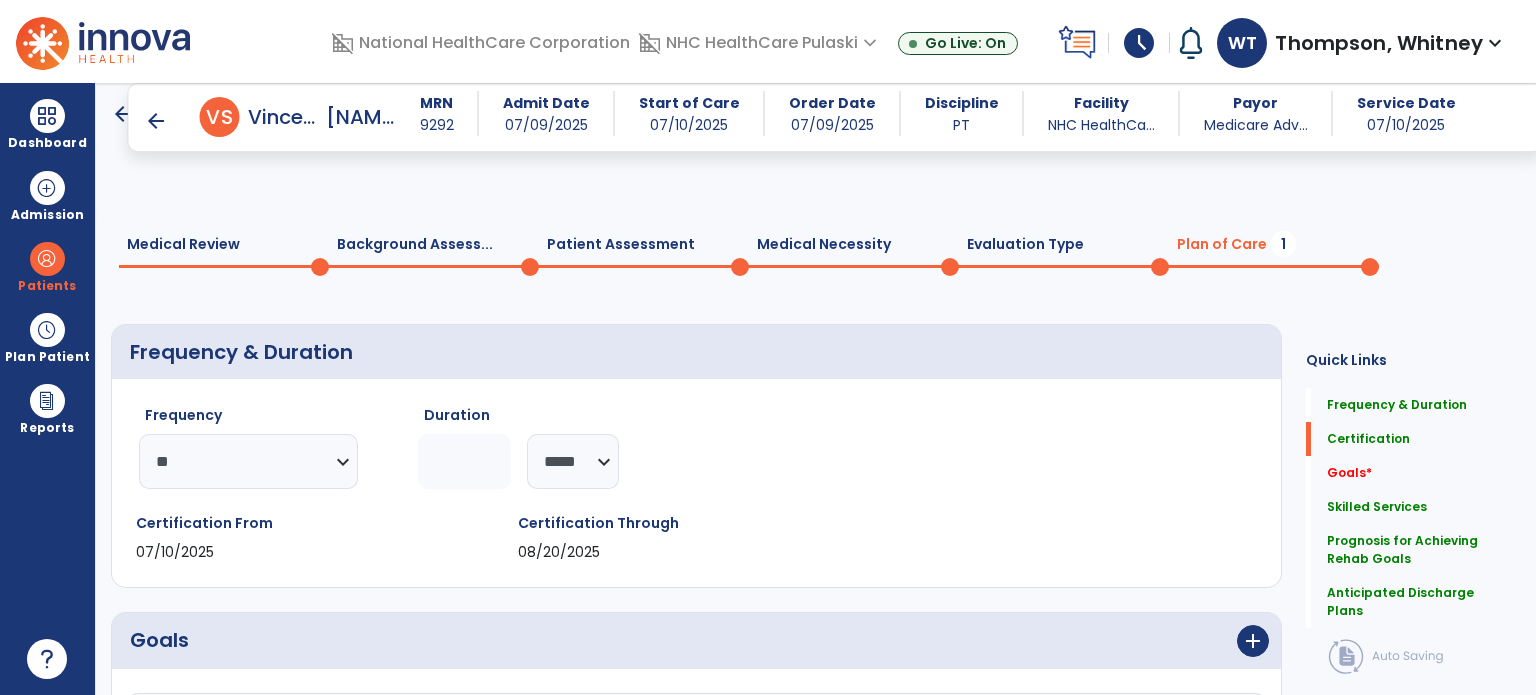 scroll, scrollTop: 0, scrollLeft: 0, axis: both 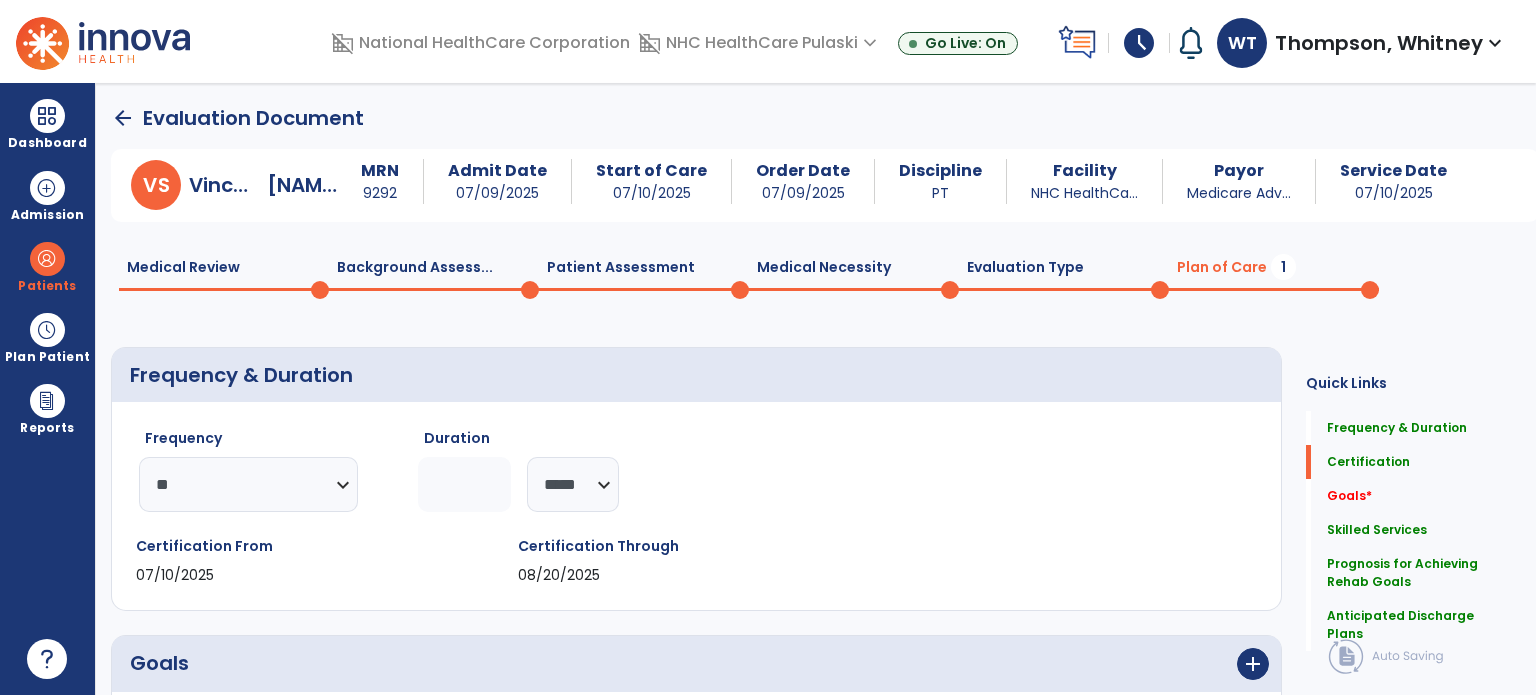 click on "Patient Assessment  0" 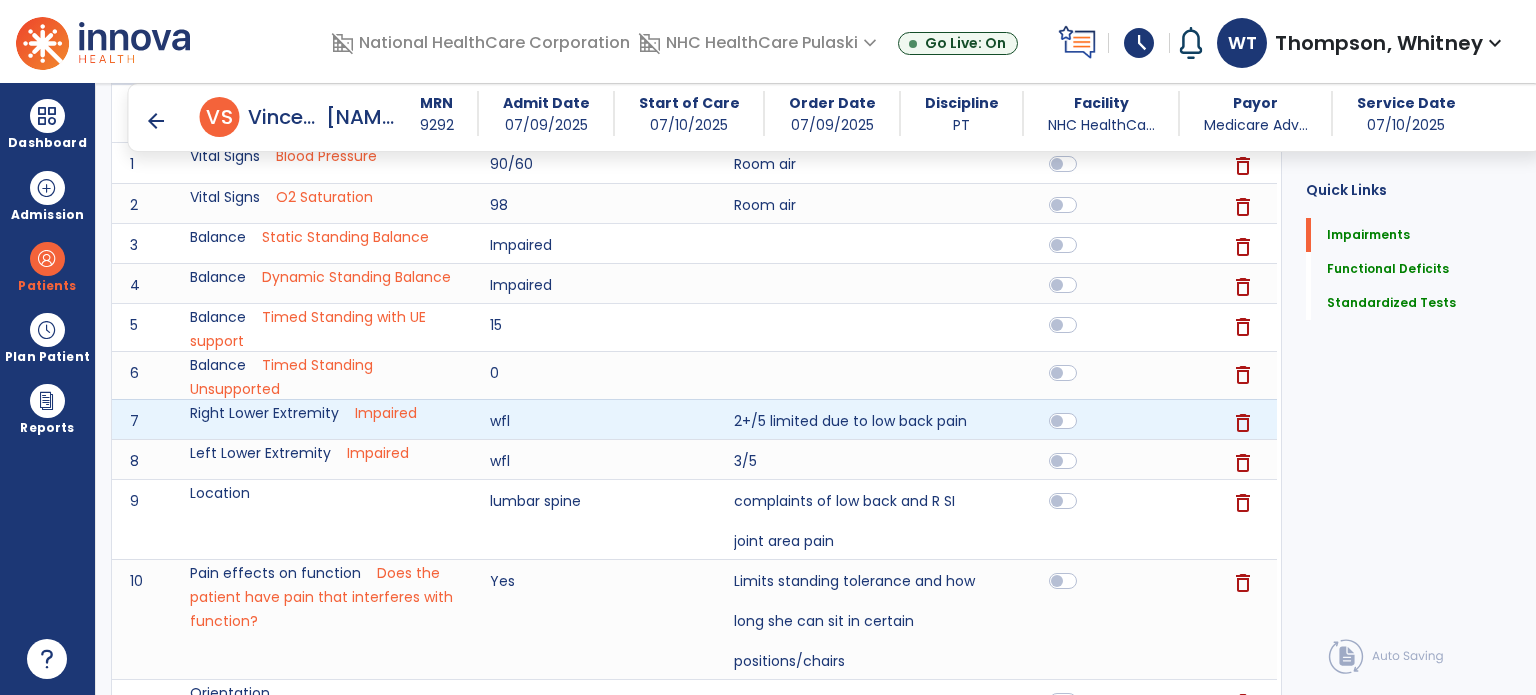 scroll, scrollTop: 200, scrollLeft: 0, axis: vertical 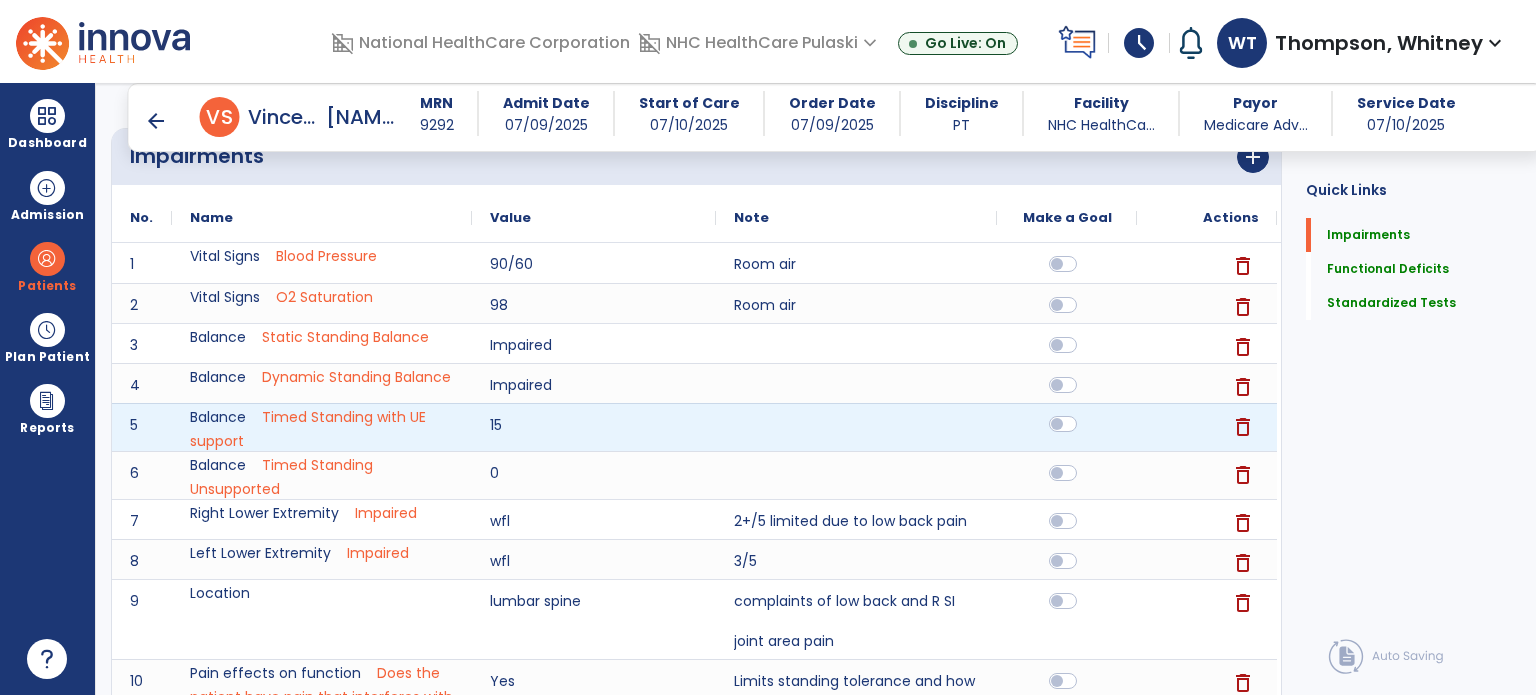 click 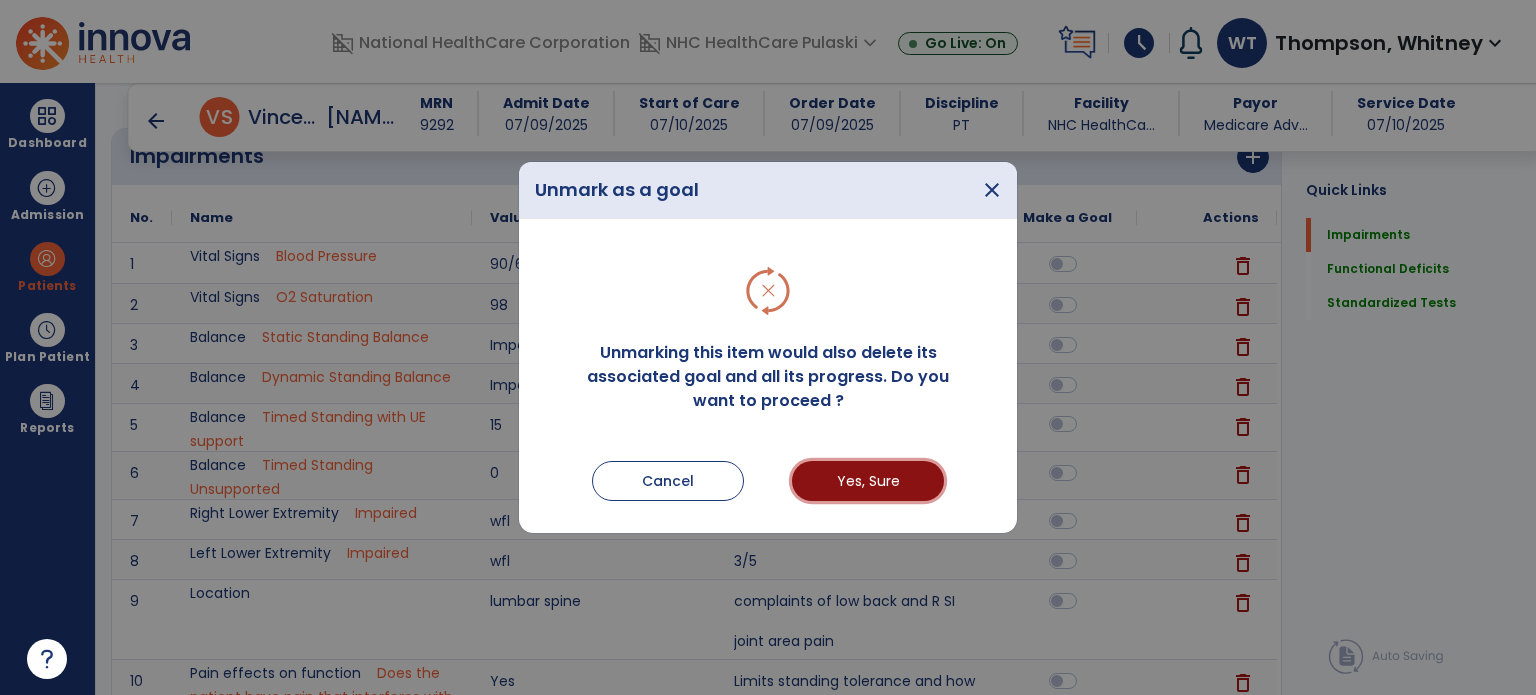 click on "Yes, Sure" at bounding box center [868, 481] 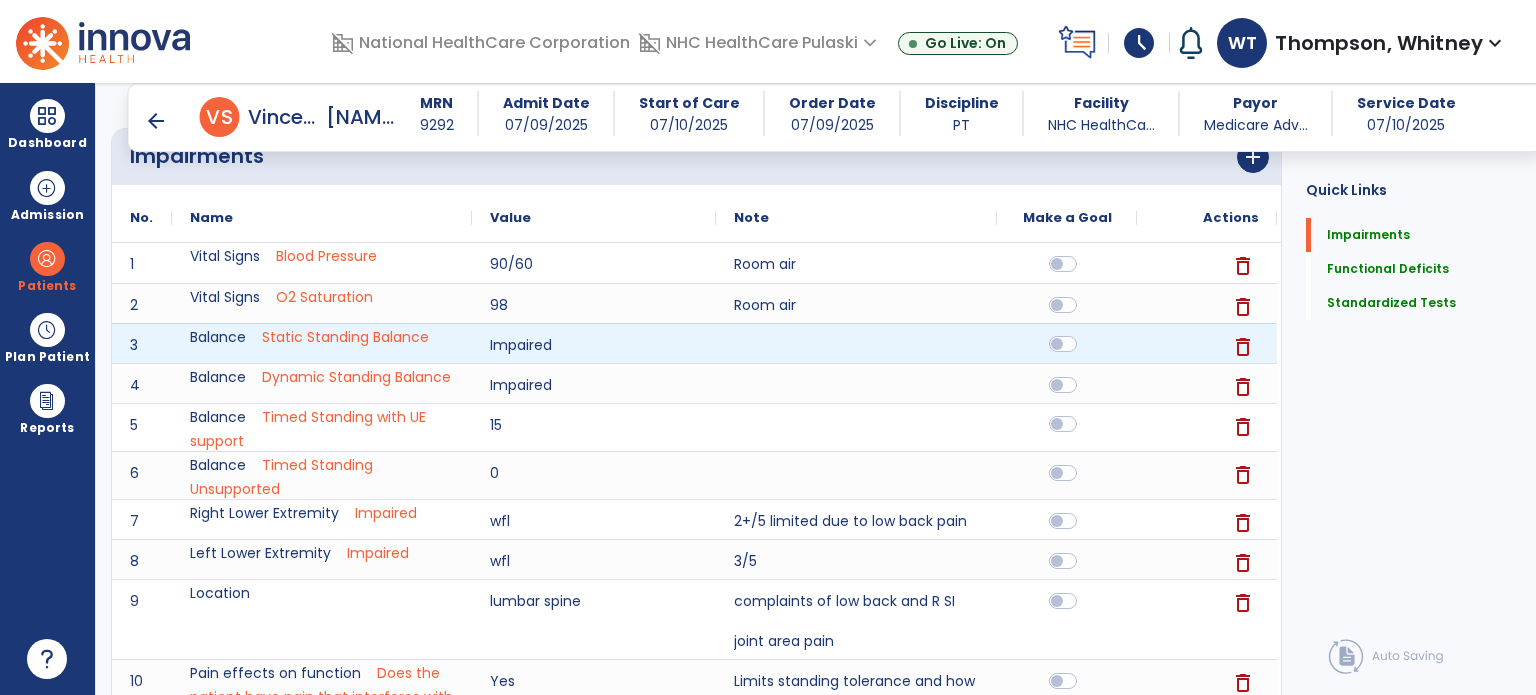 click 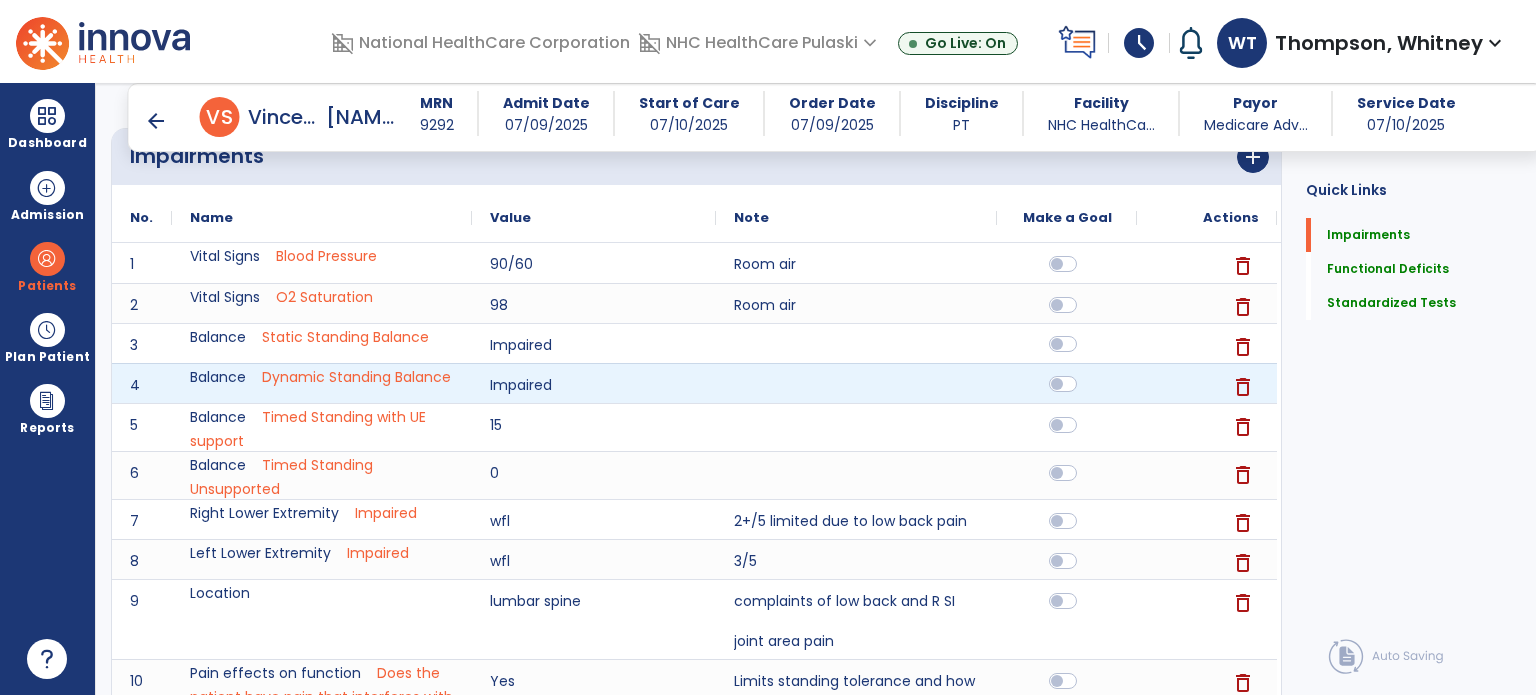 click 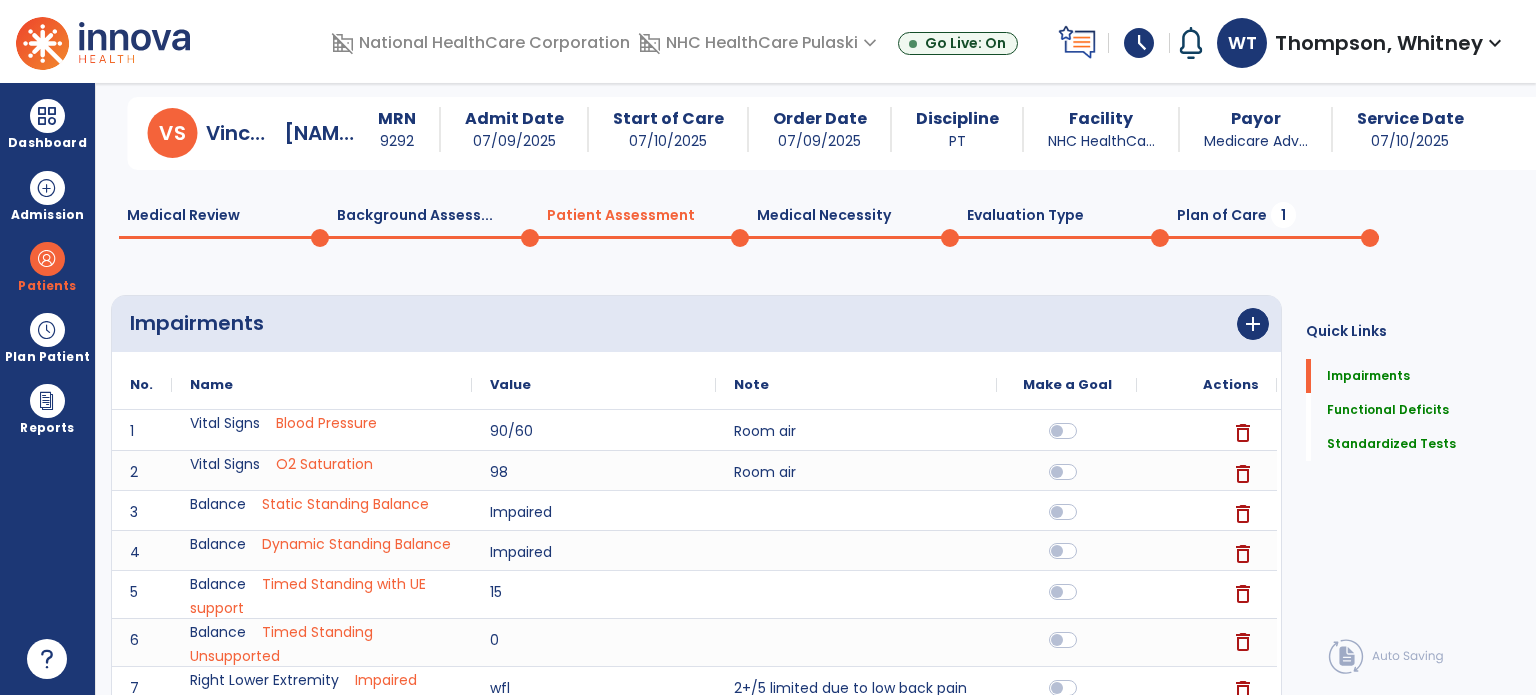 scroll, scrollTop: 0, scrollLeft: 0, axis: both 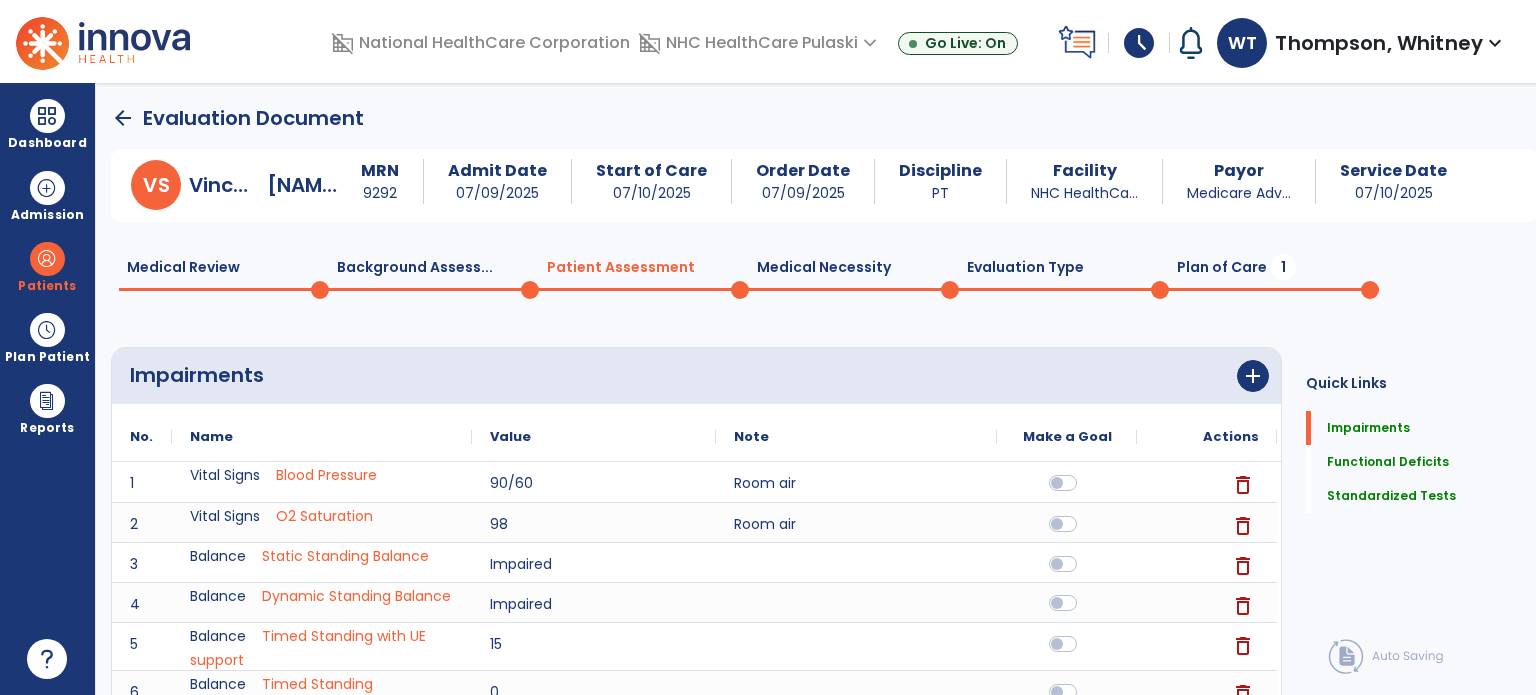 click on "Plan of Care  1" 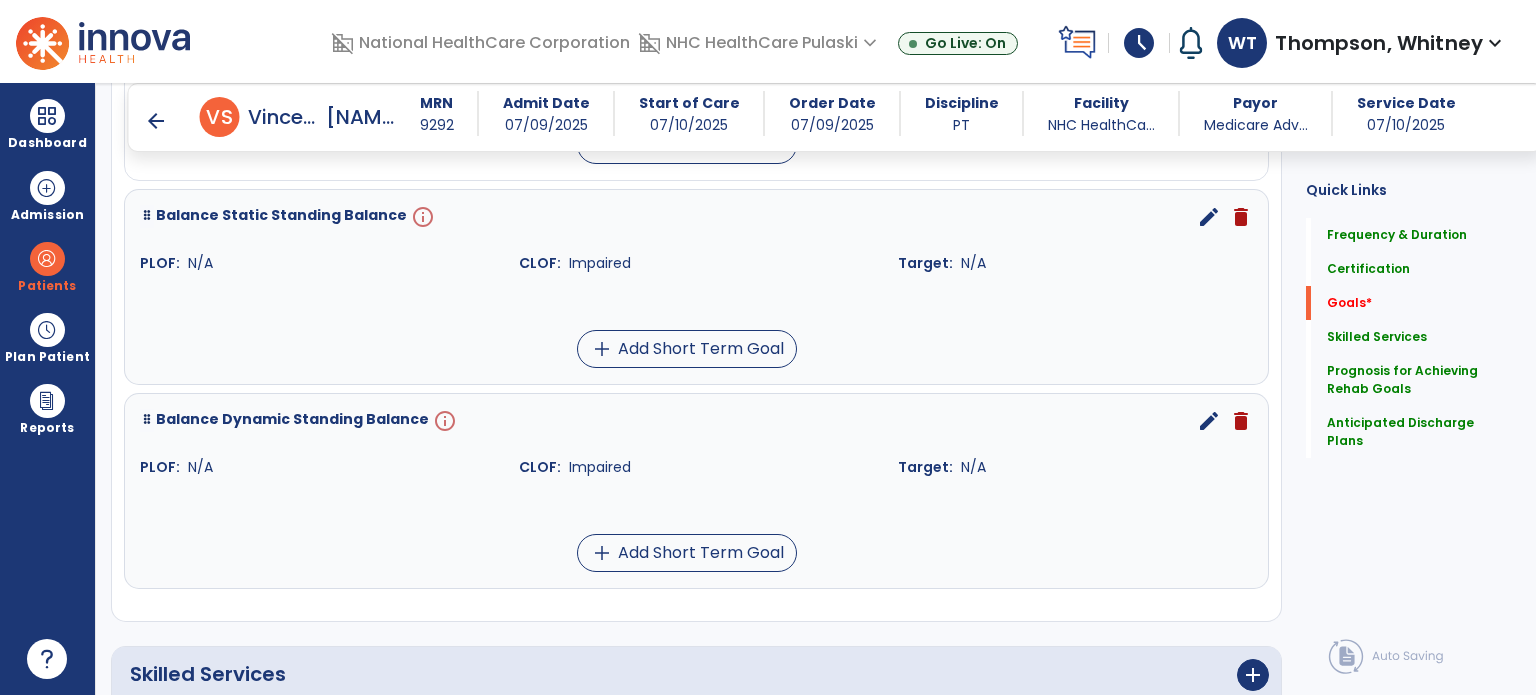 scroll, scrollTop: 1600, scrollLeft: 0, axis: vertical 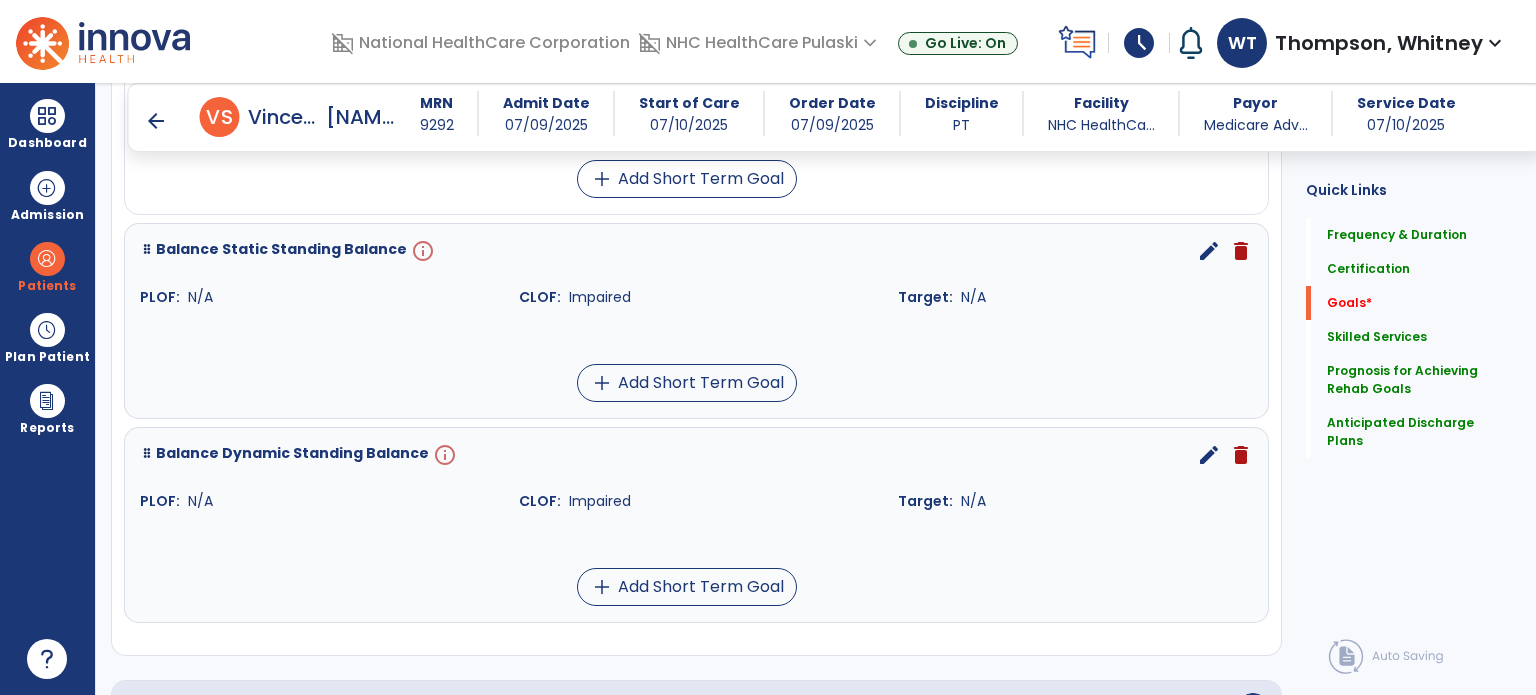 click on "edit" at bounding box center (1209, 251) 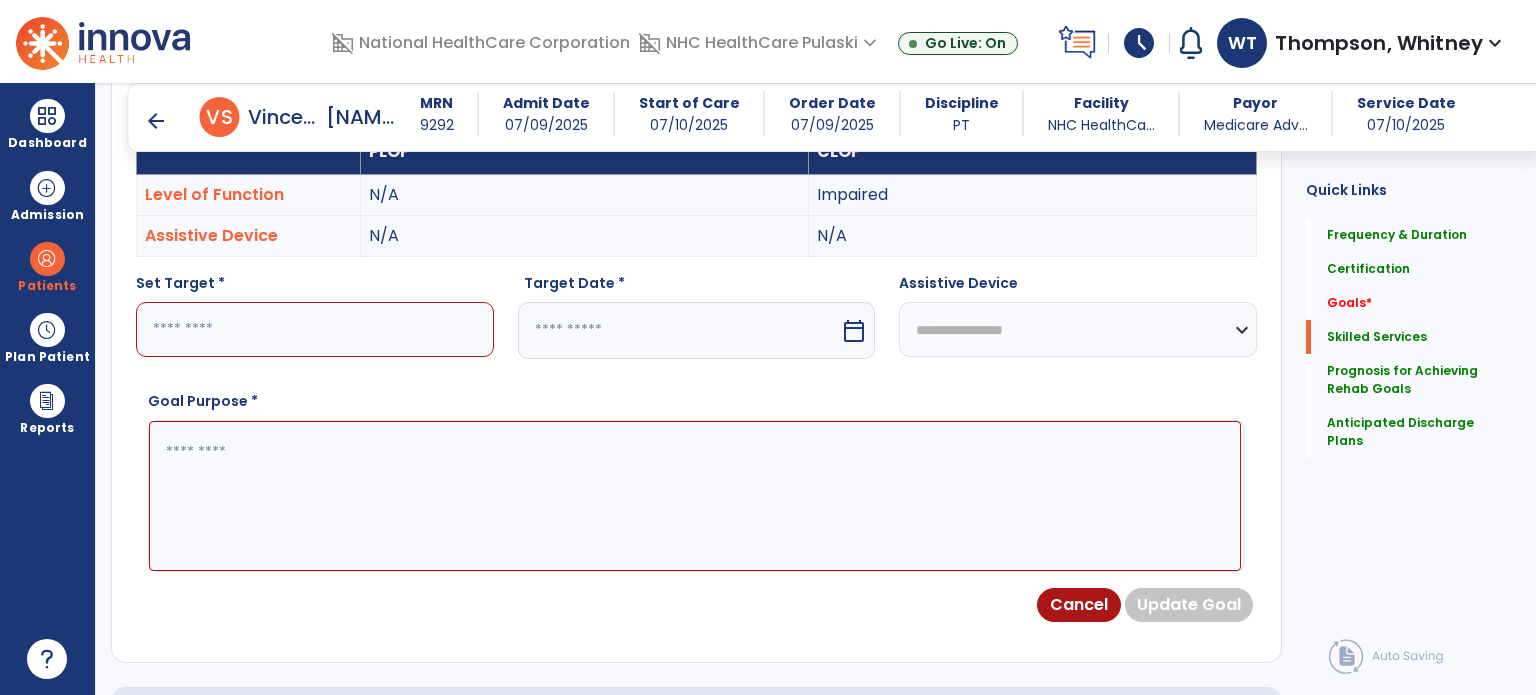 scroll, scrollTop: 534, scrollLeft: 0, axis: vertical 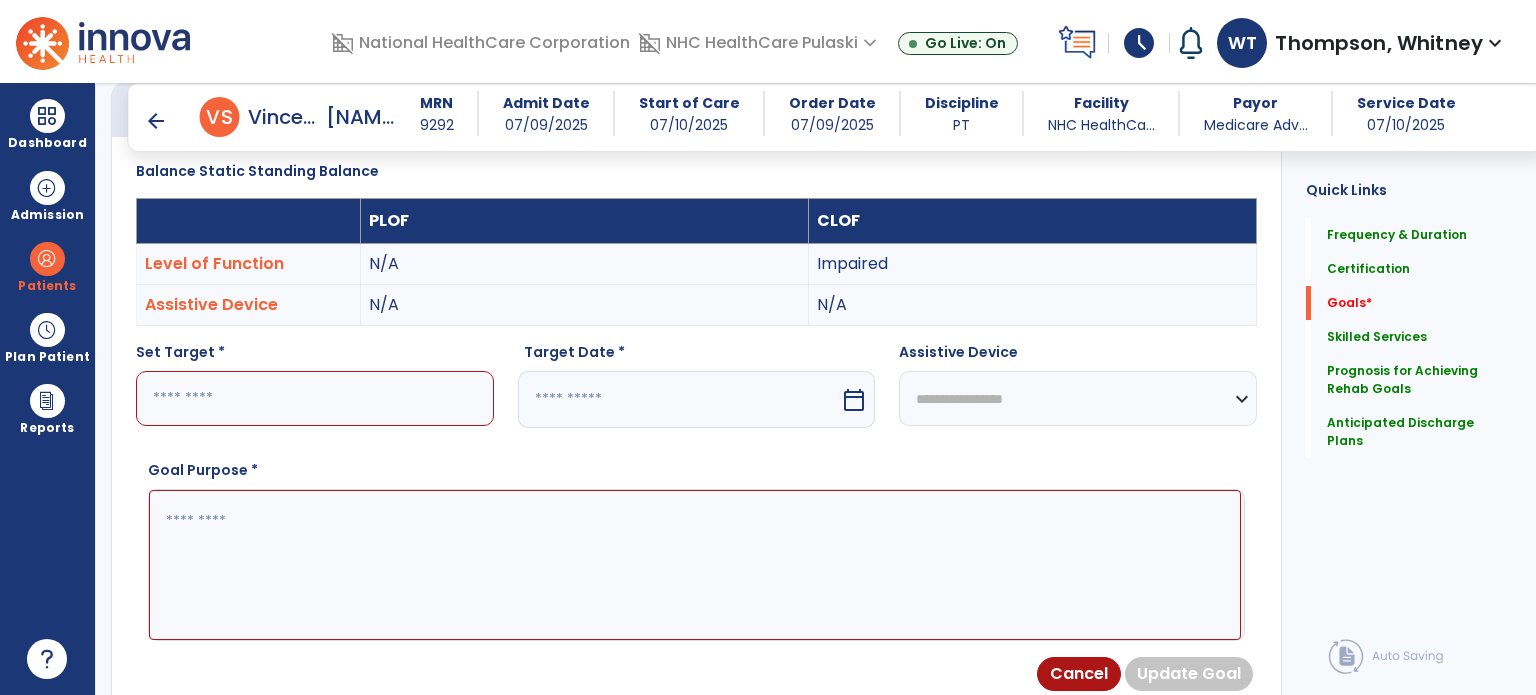 click at bounding box center [315, 398] 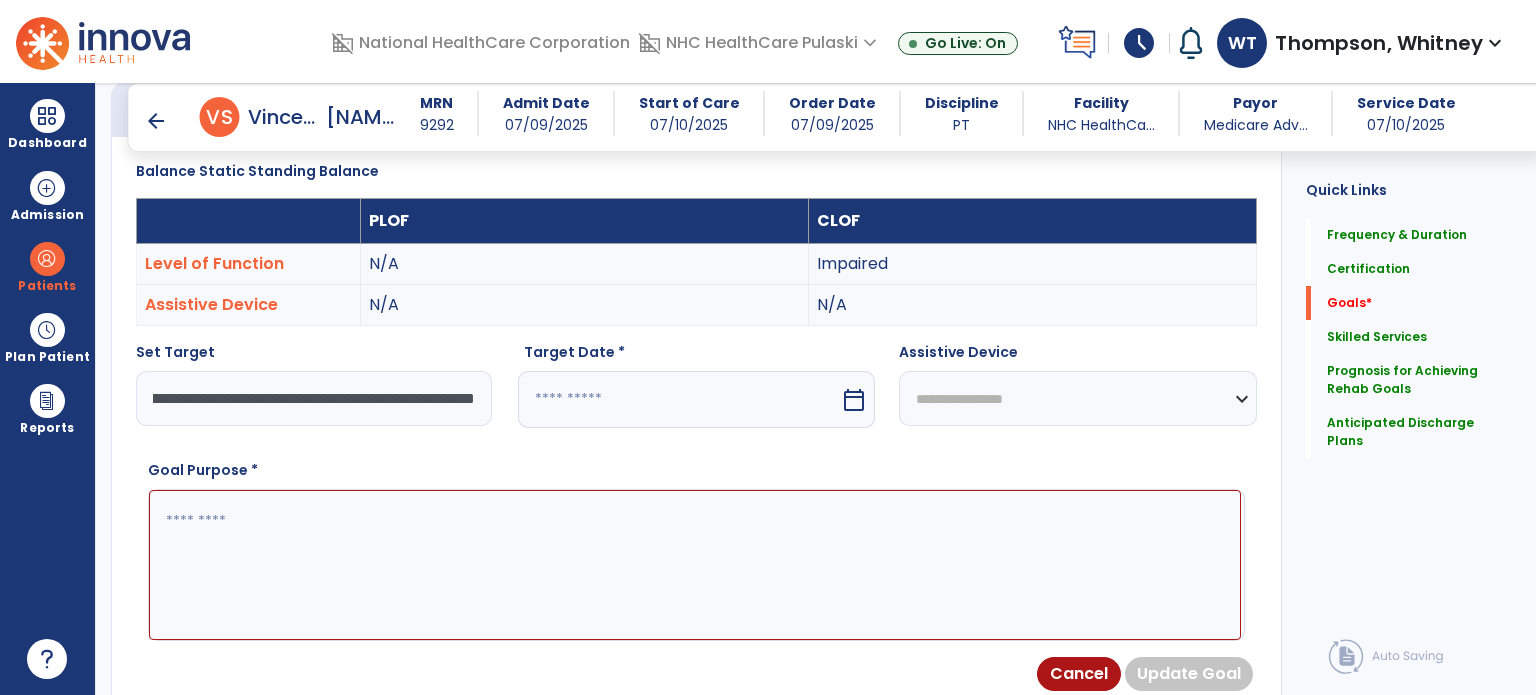 scroll, scrollTop: 0, scrollLeft: 474, axis: horizontal 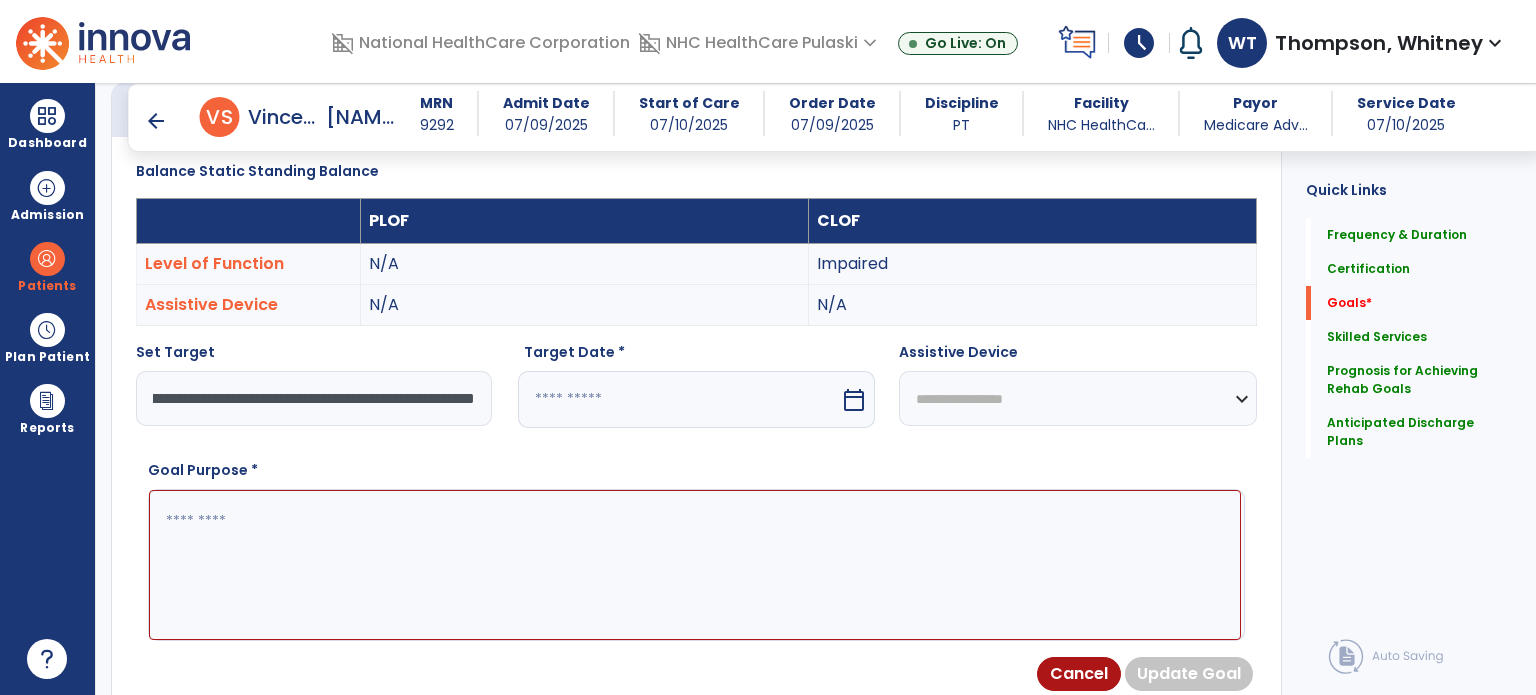 type on "**********" 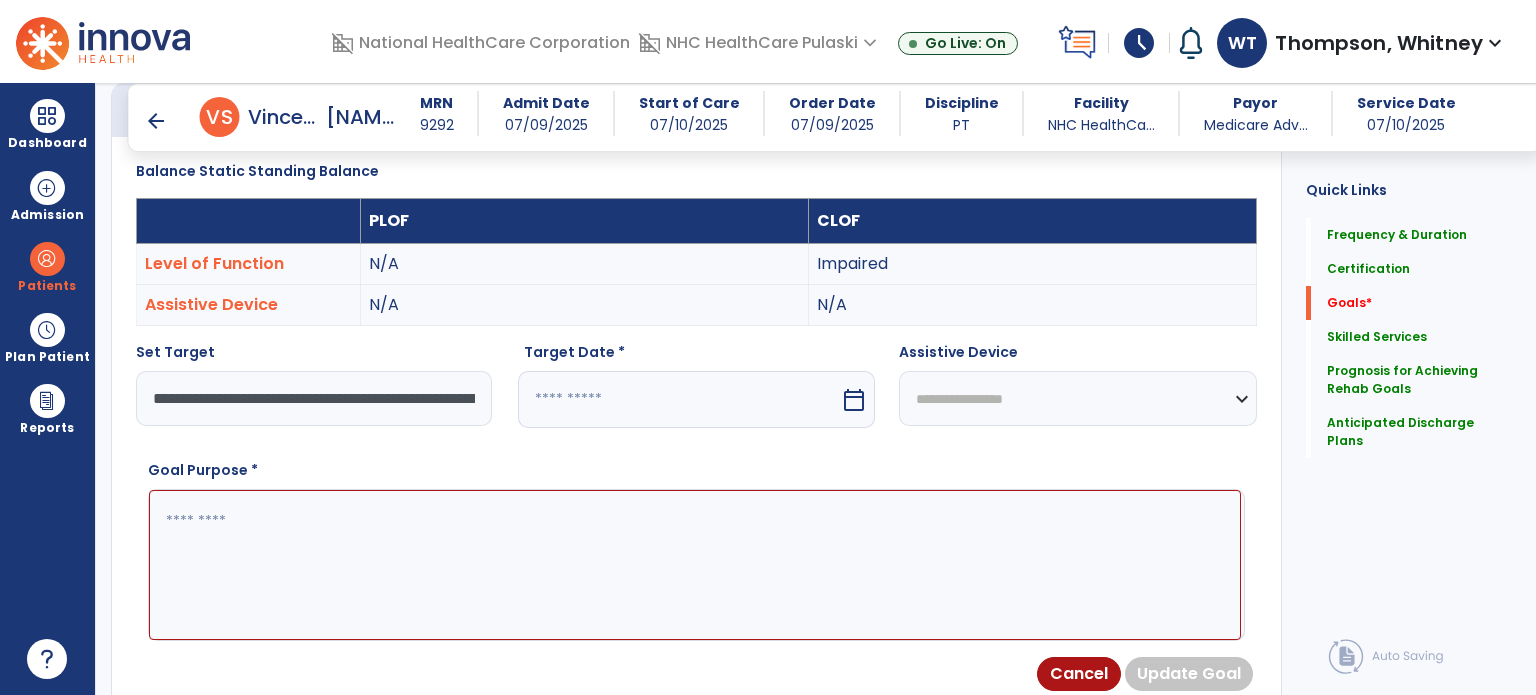 select on "*" 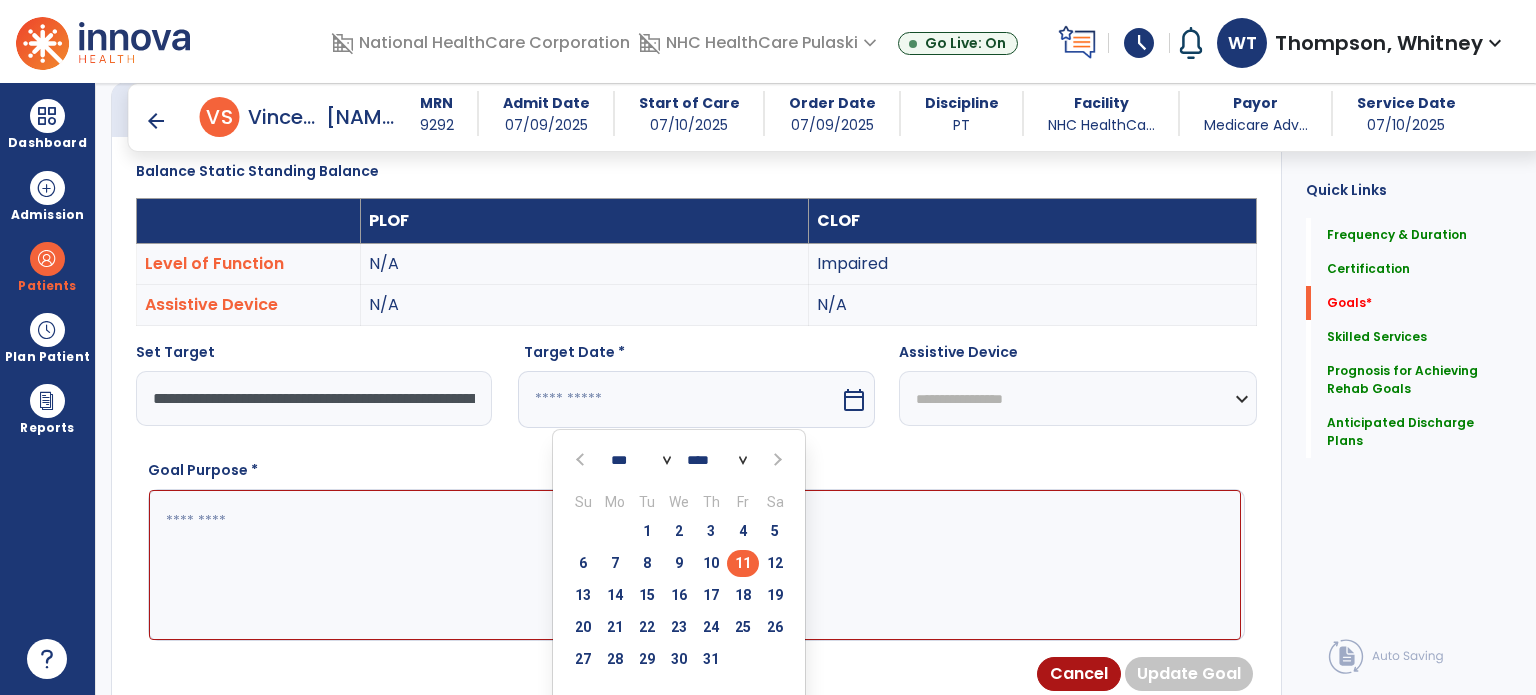 click at bounding box center (776, 460) 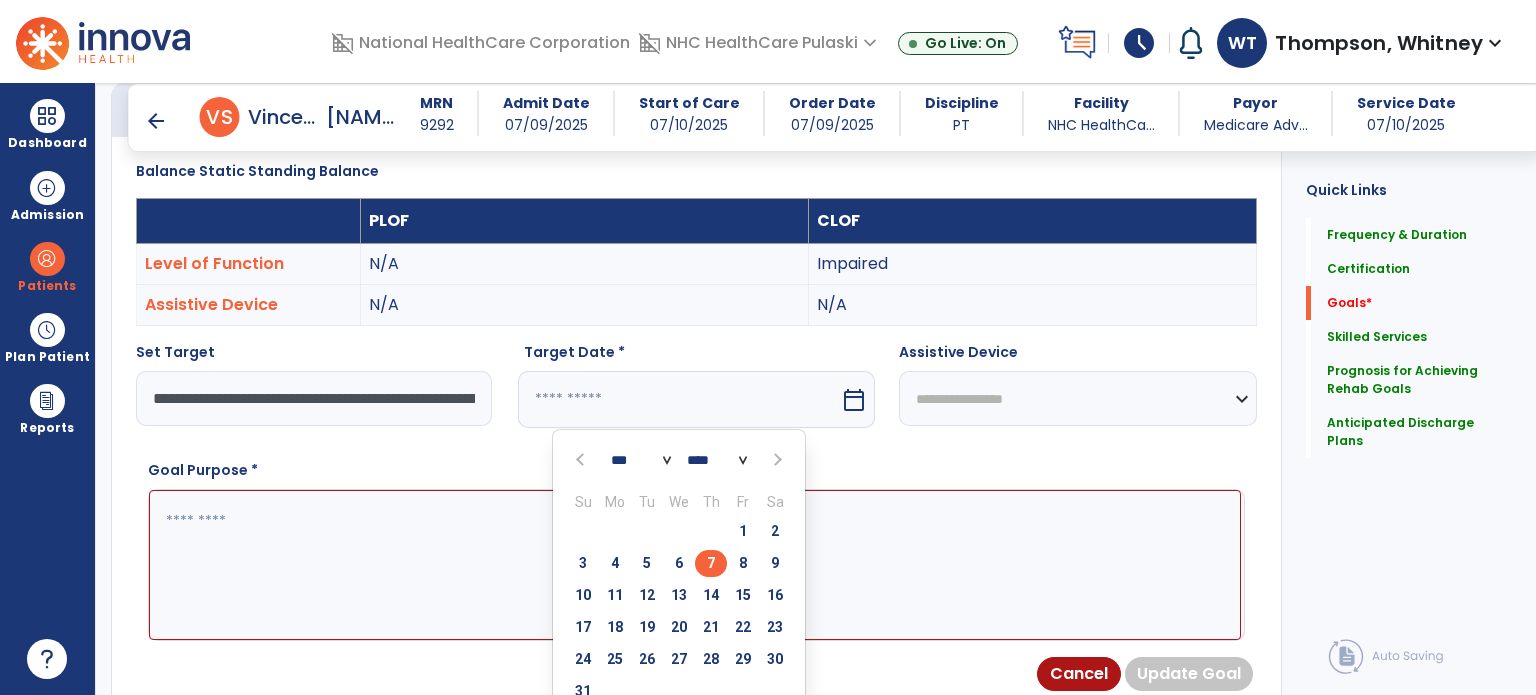 click on "7" at bounding box center (711, 563) 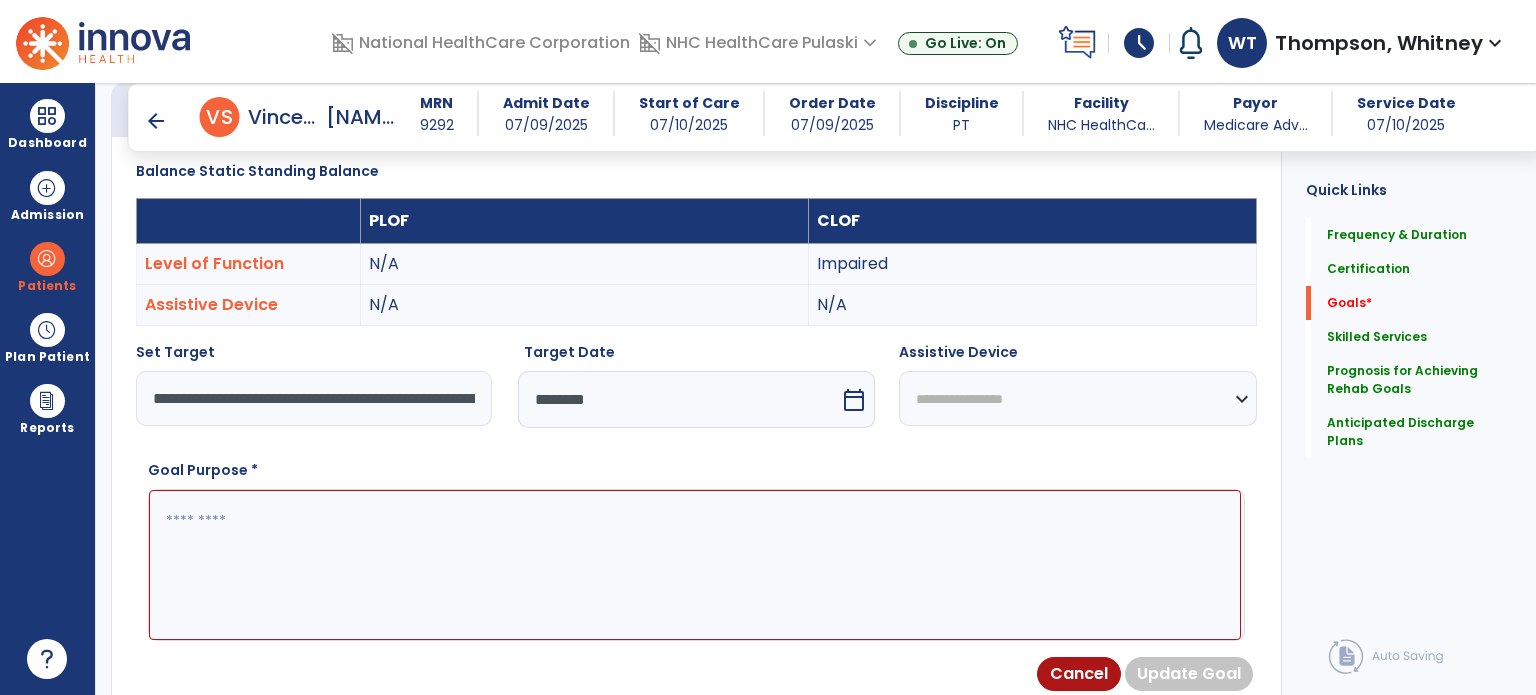 click at bounding box center (695, 565) 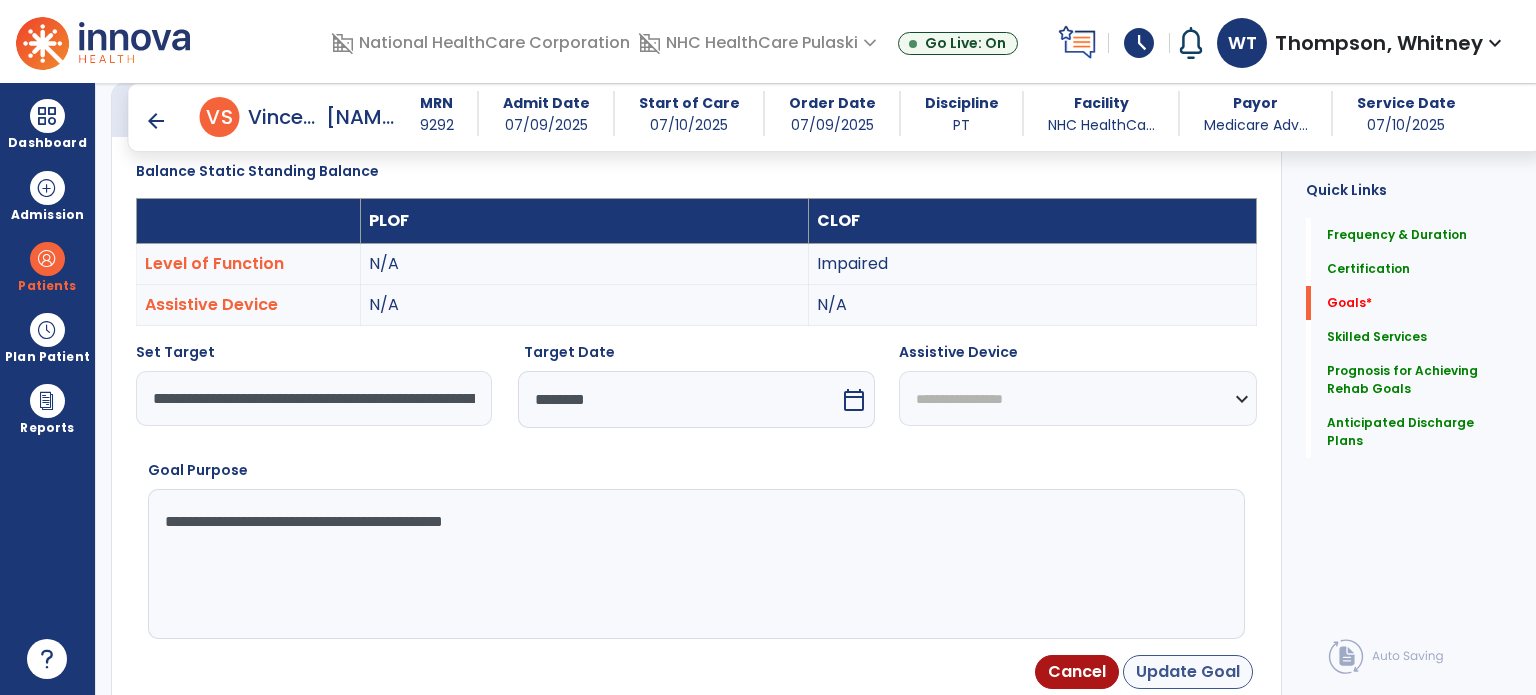 type on "**********" 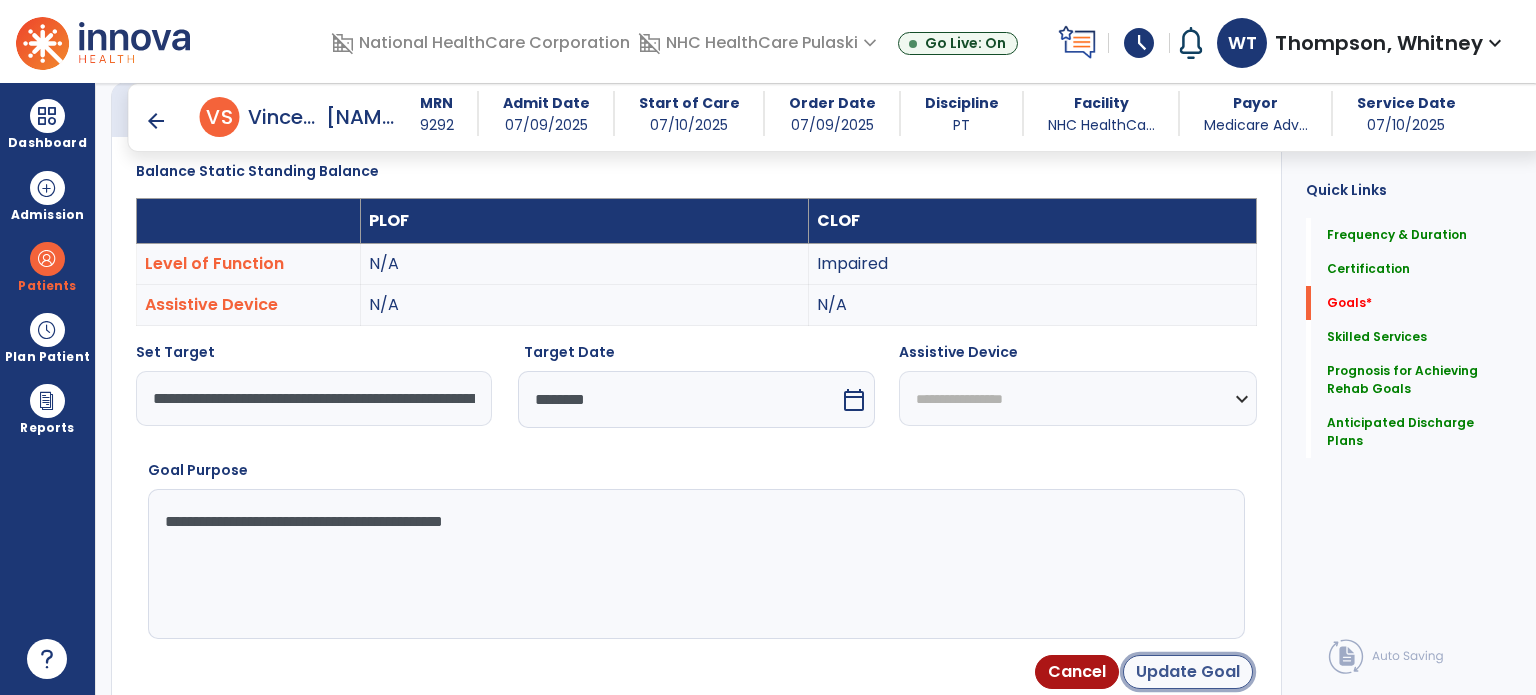 click on "Update Goal" at bounding box center (1188, 672) 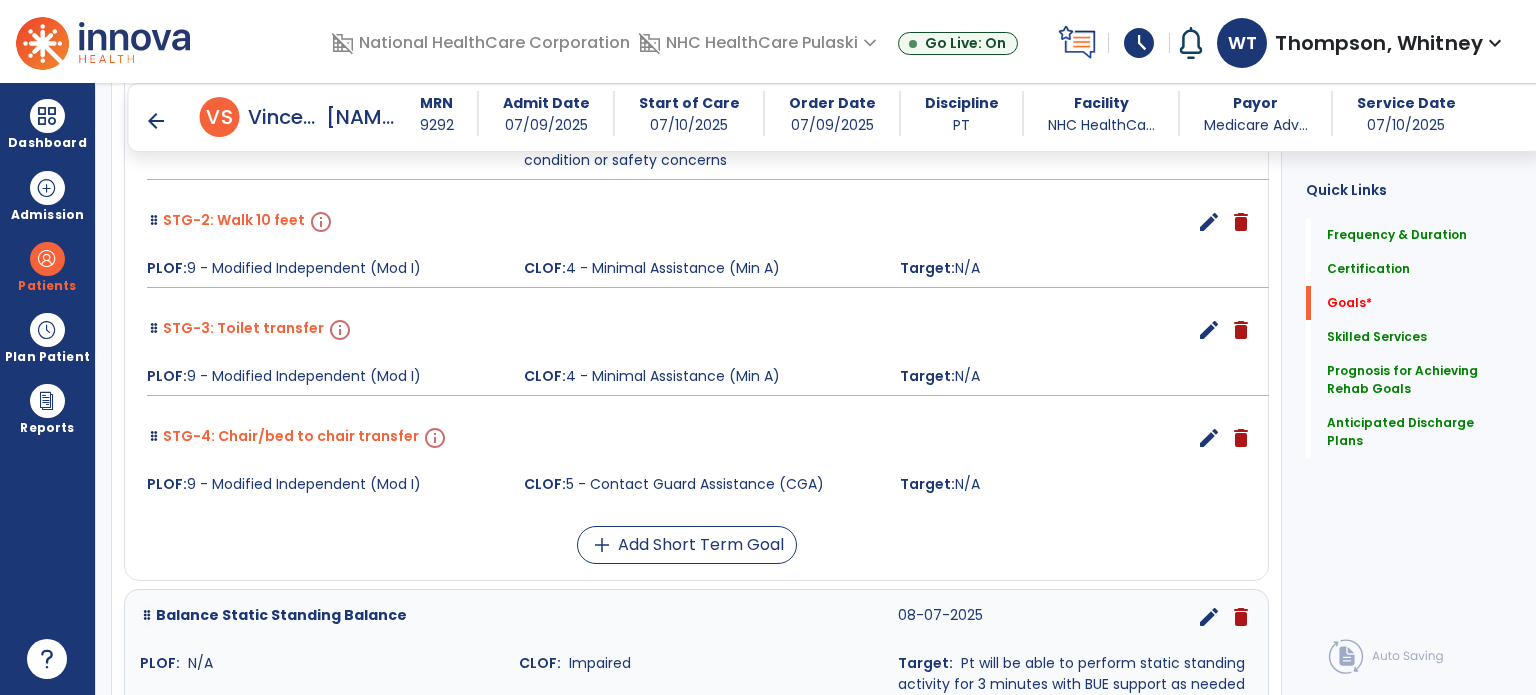 scroll, scrollTop: 1734, scrollLeft: 0, axis: vertical 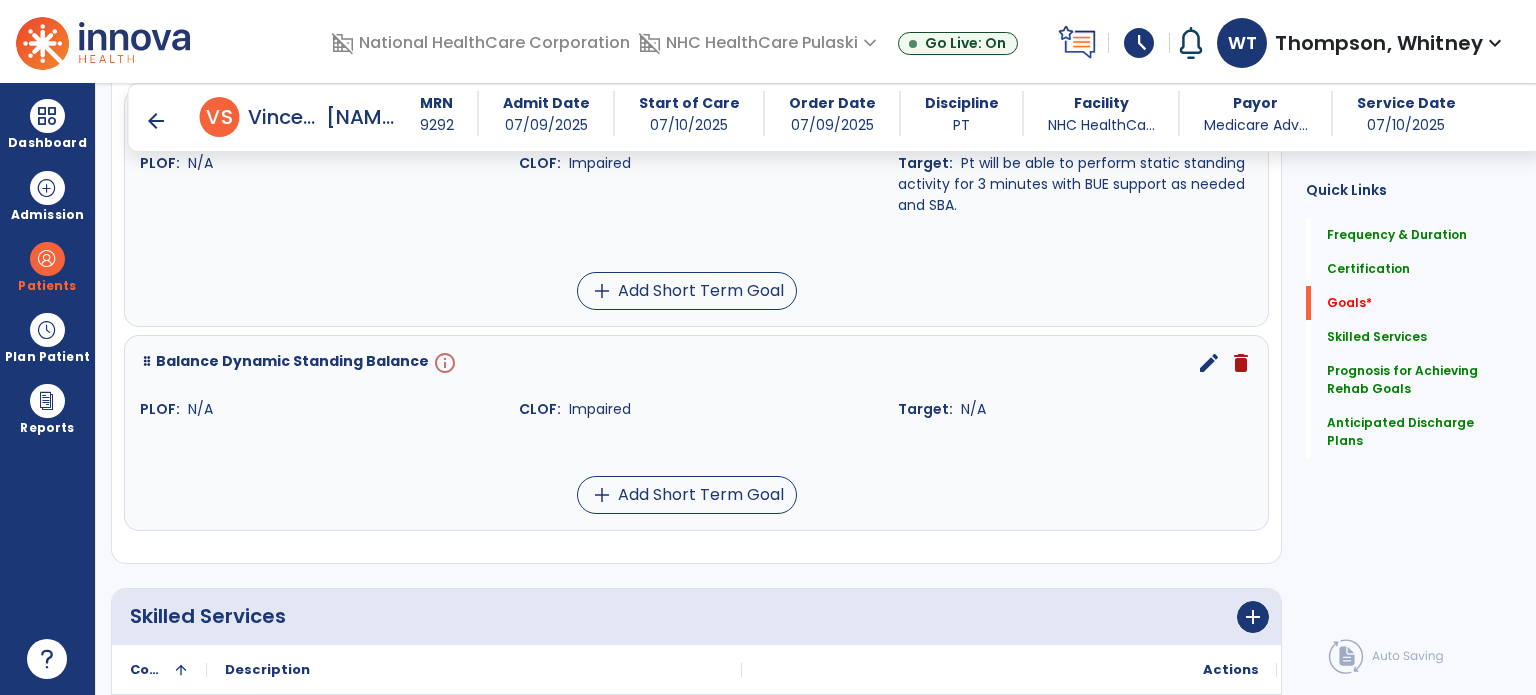 click on "edit" at bounding box center (1209, 363) 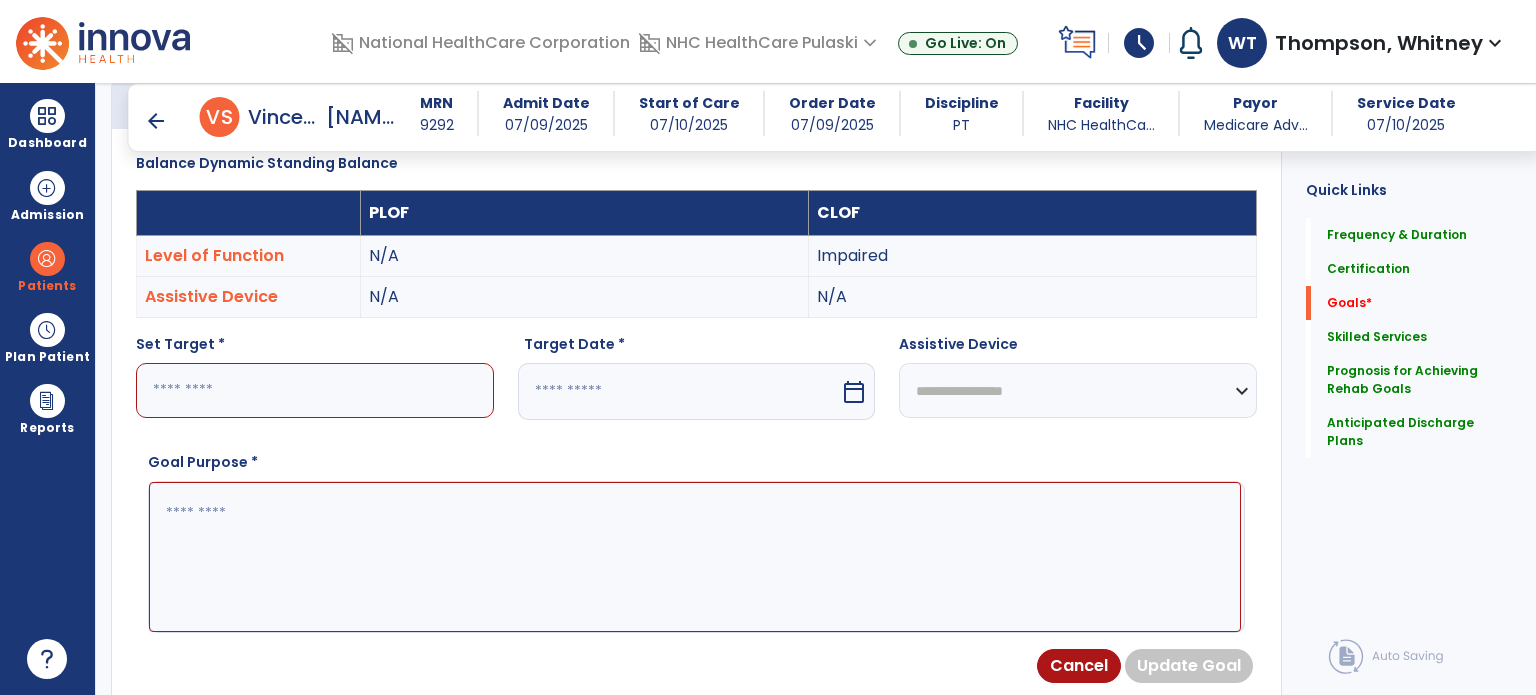 scroll, scrollTop: 534, scrollLeft: 0, axis: vertical 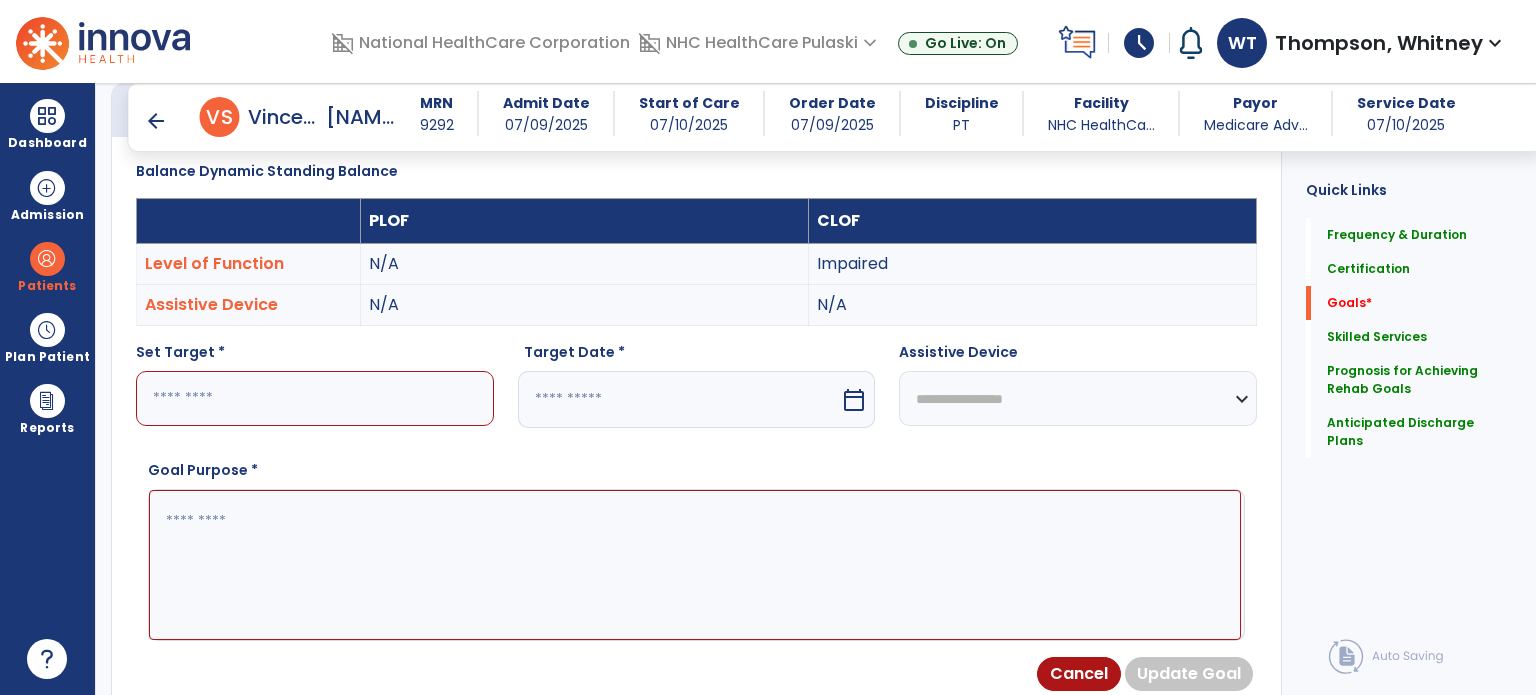 click at bounding box center (315, 398) 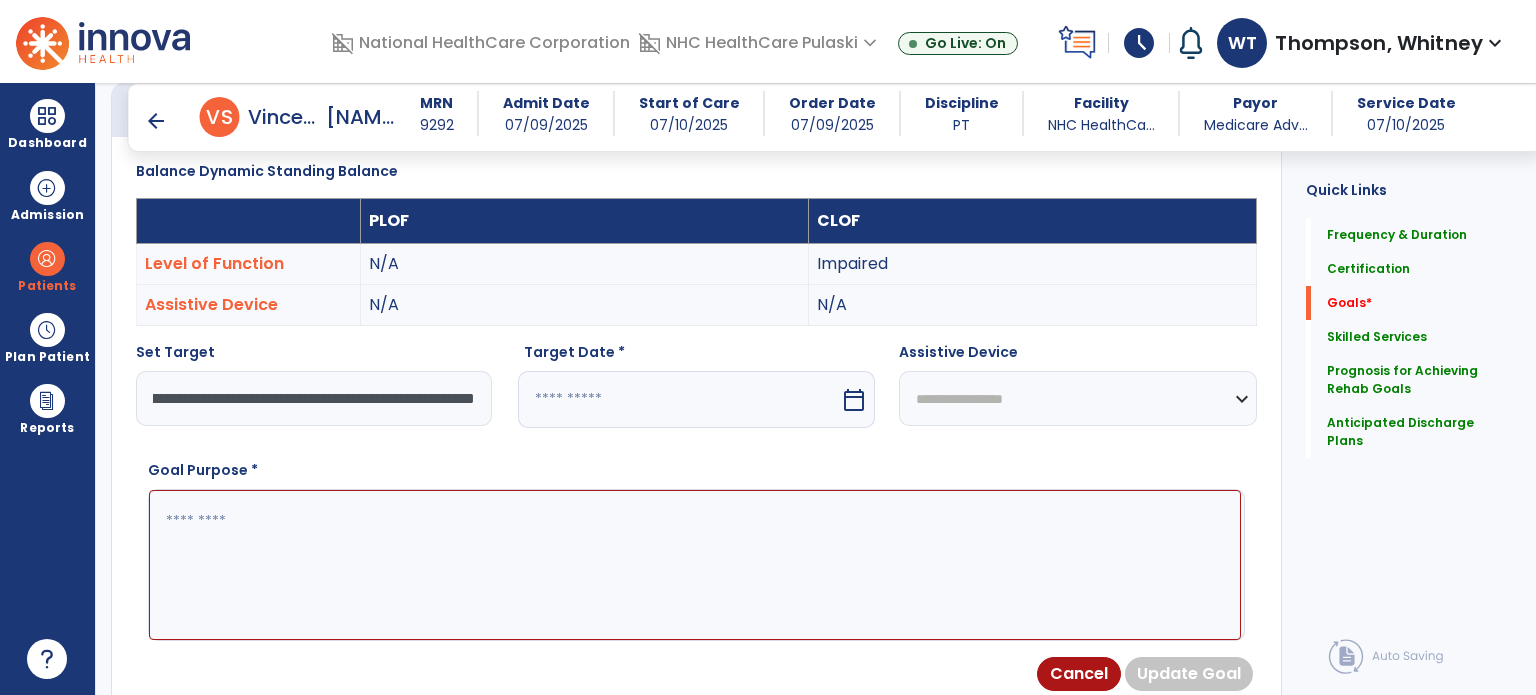 scroll, scrollTop: 0, scrollLeft: 584, axis: horizontal 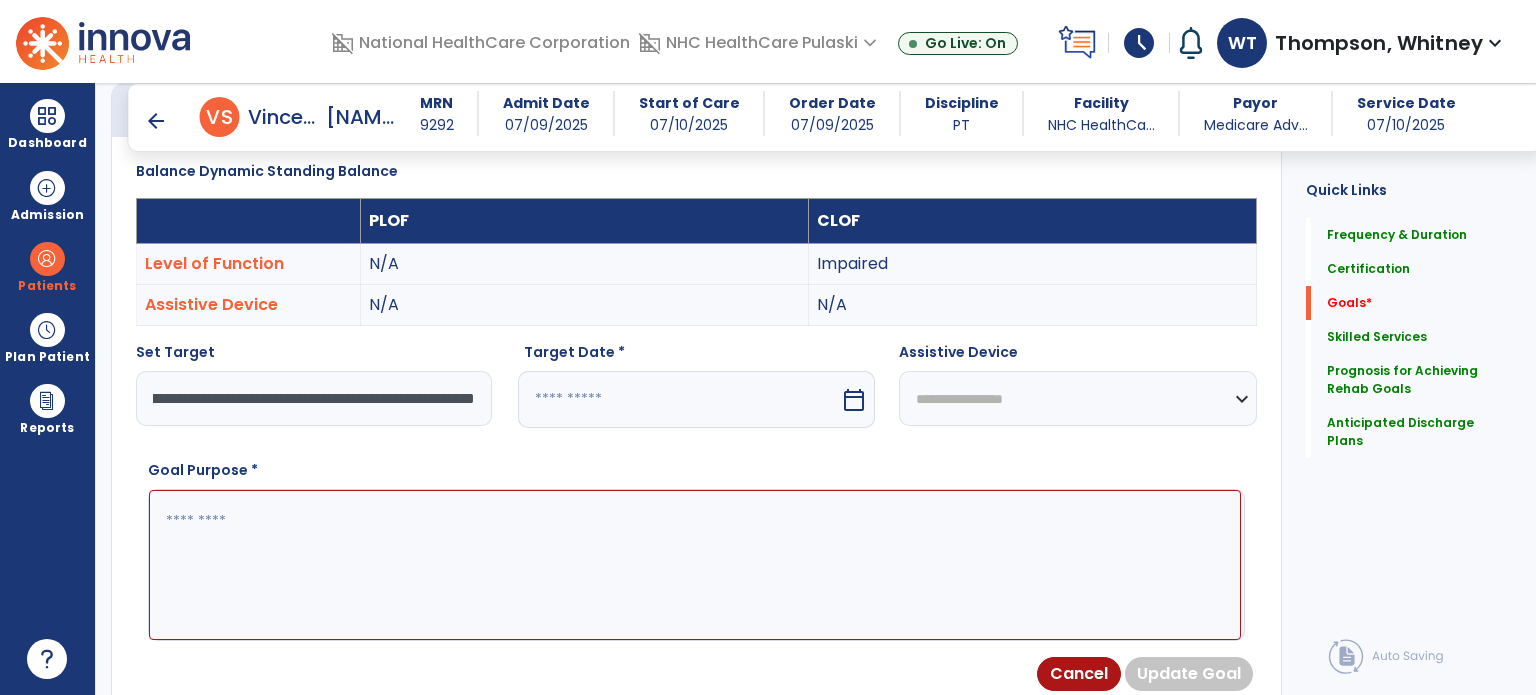 type on "**********" 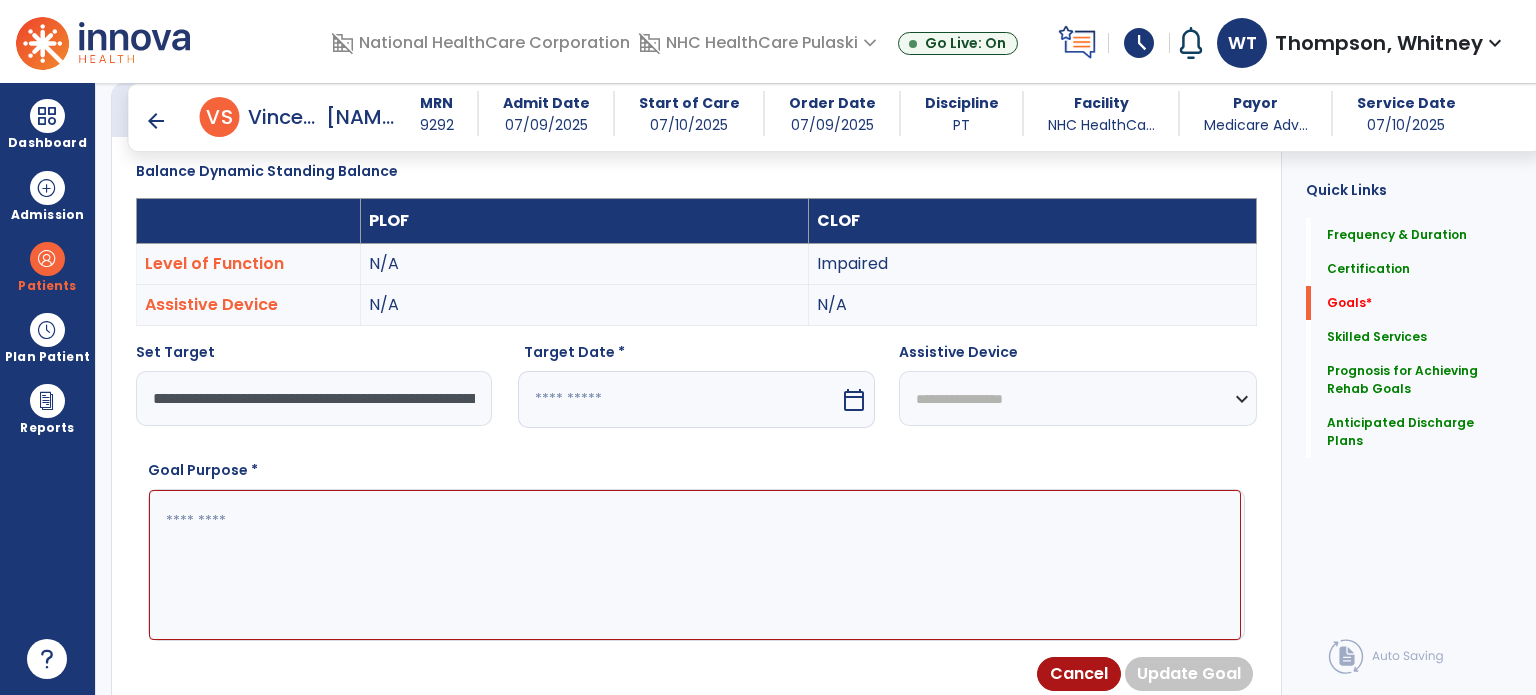 select on "*" 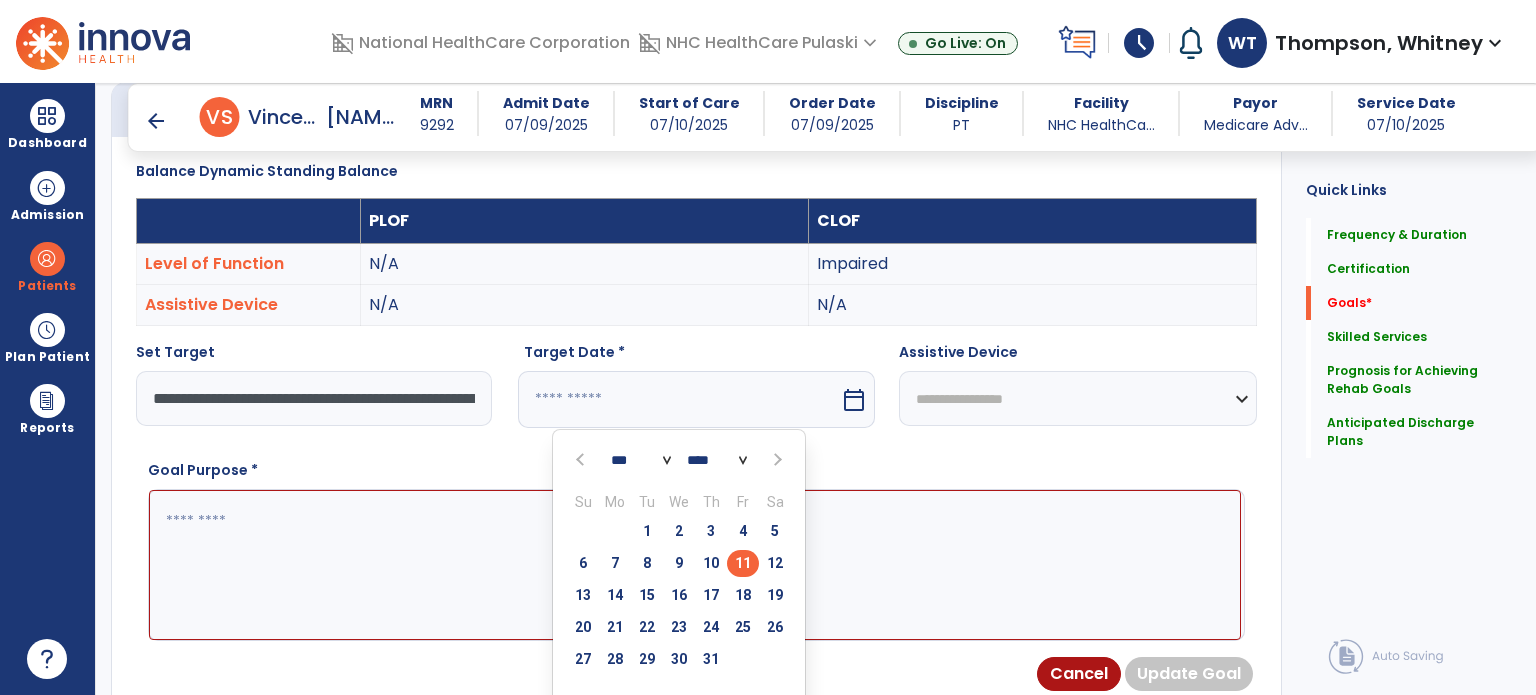 click at bounding box center [776, 460] 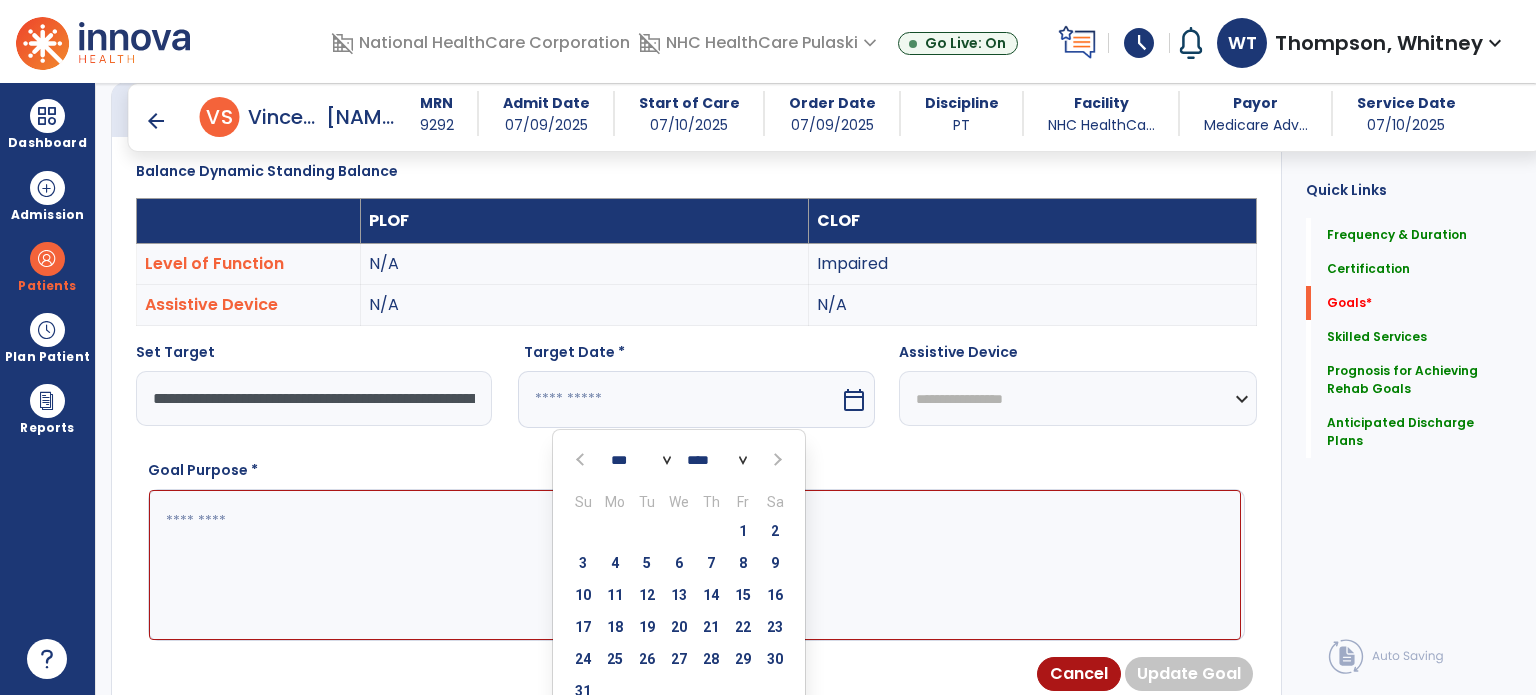 click at bounding box center [776, 460] 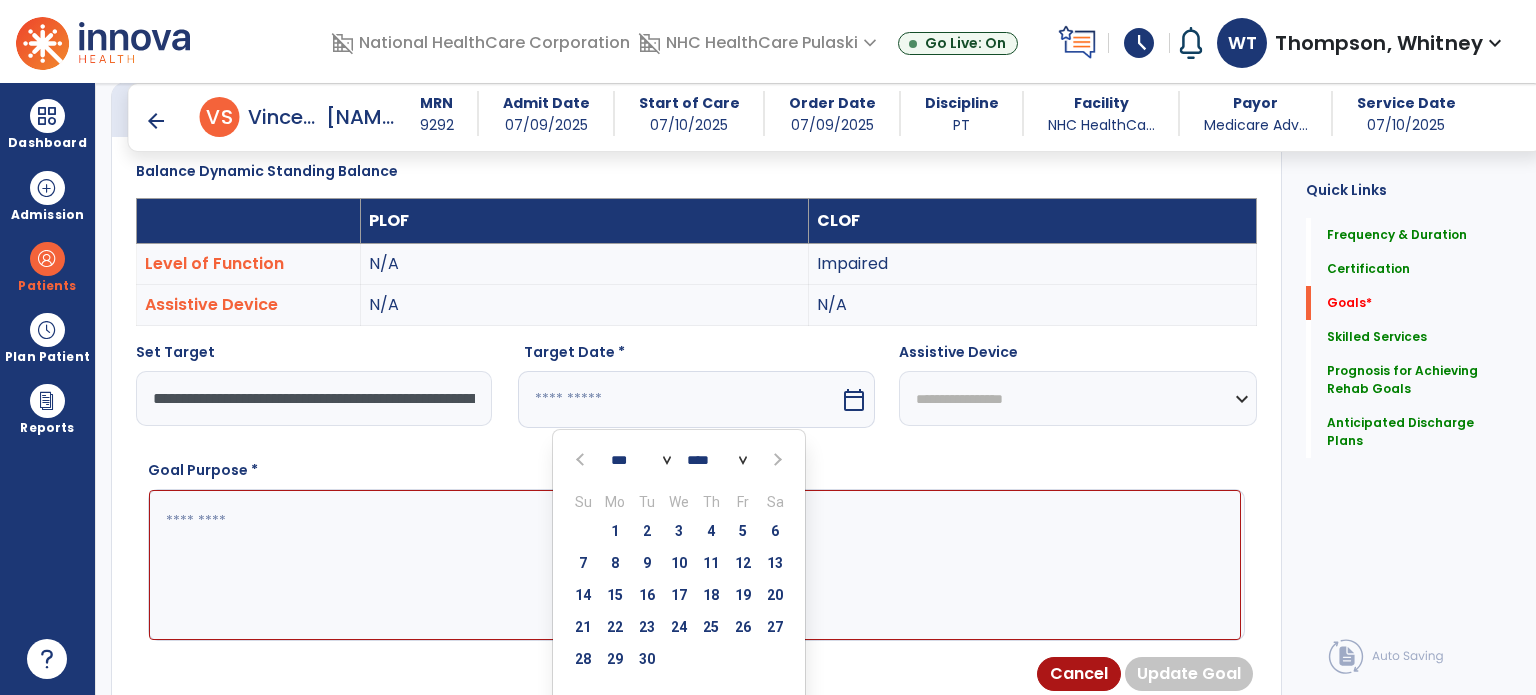 click at bounding box center [582, 460] 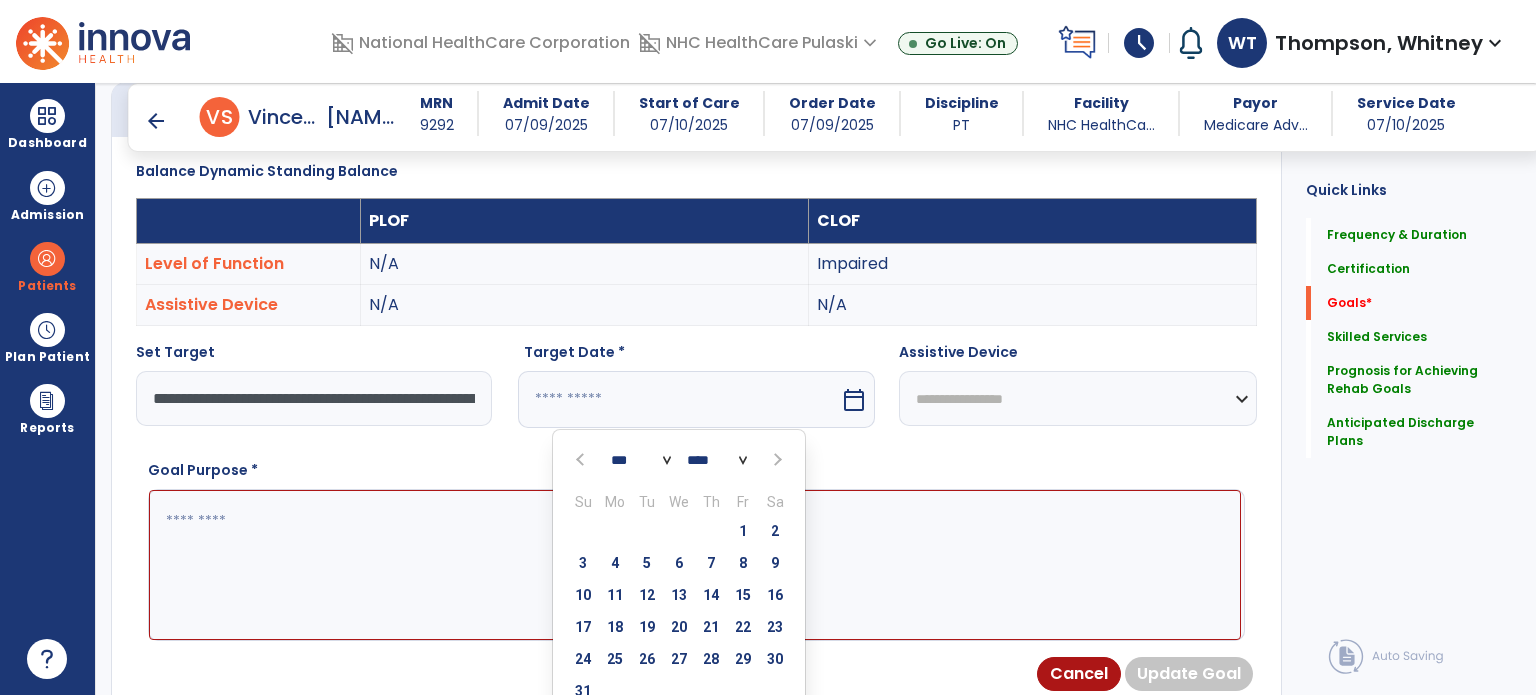 click at bounding box center (582, 460) 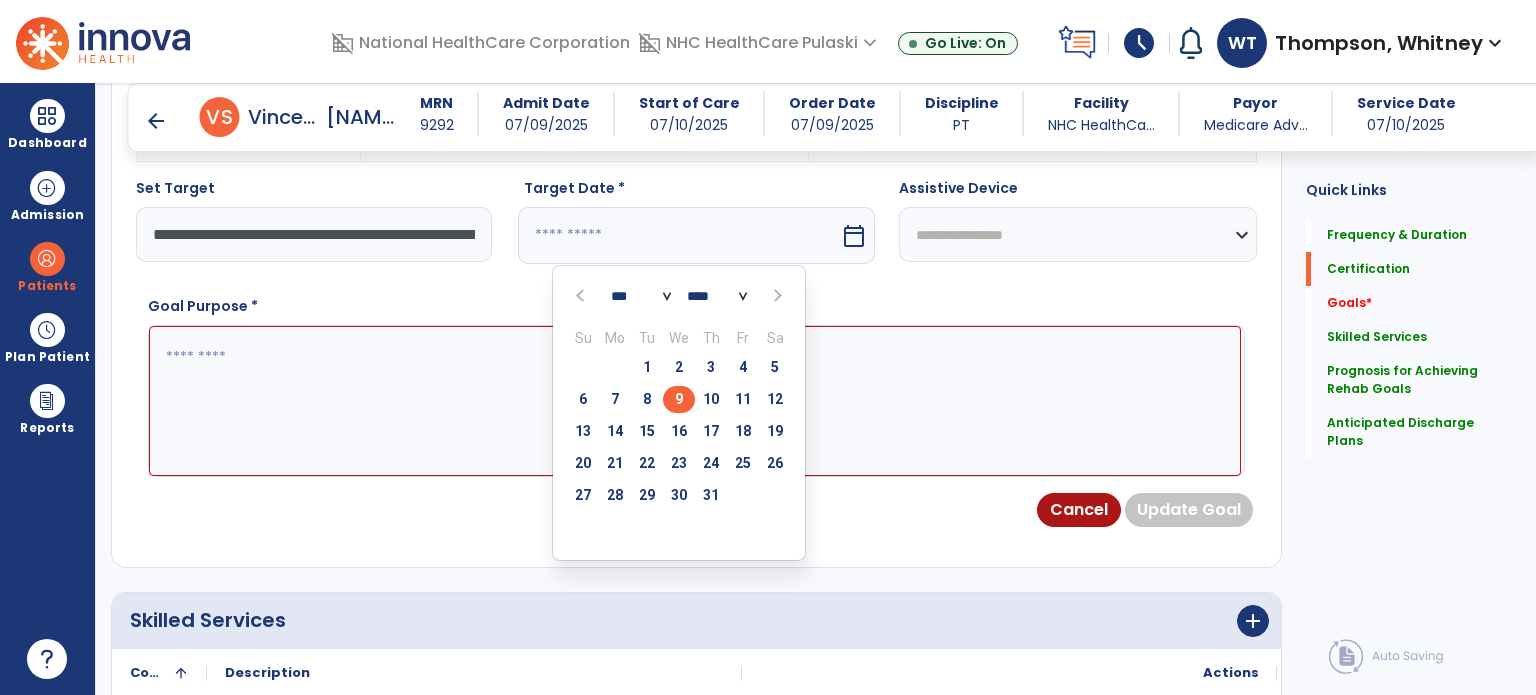 scroll, scrollTop: 700, scrollLeft: 0, axis: vertical 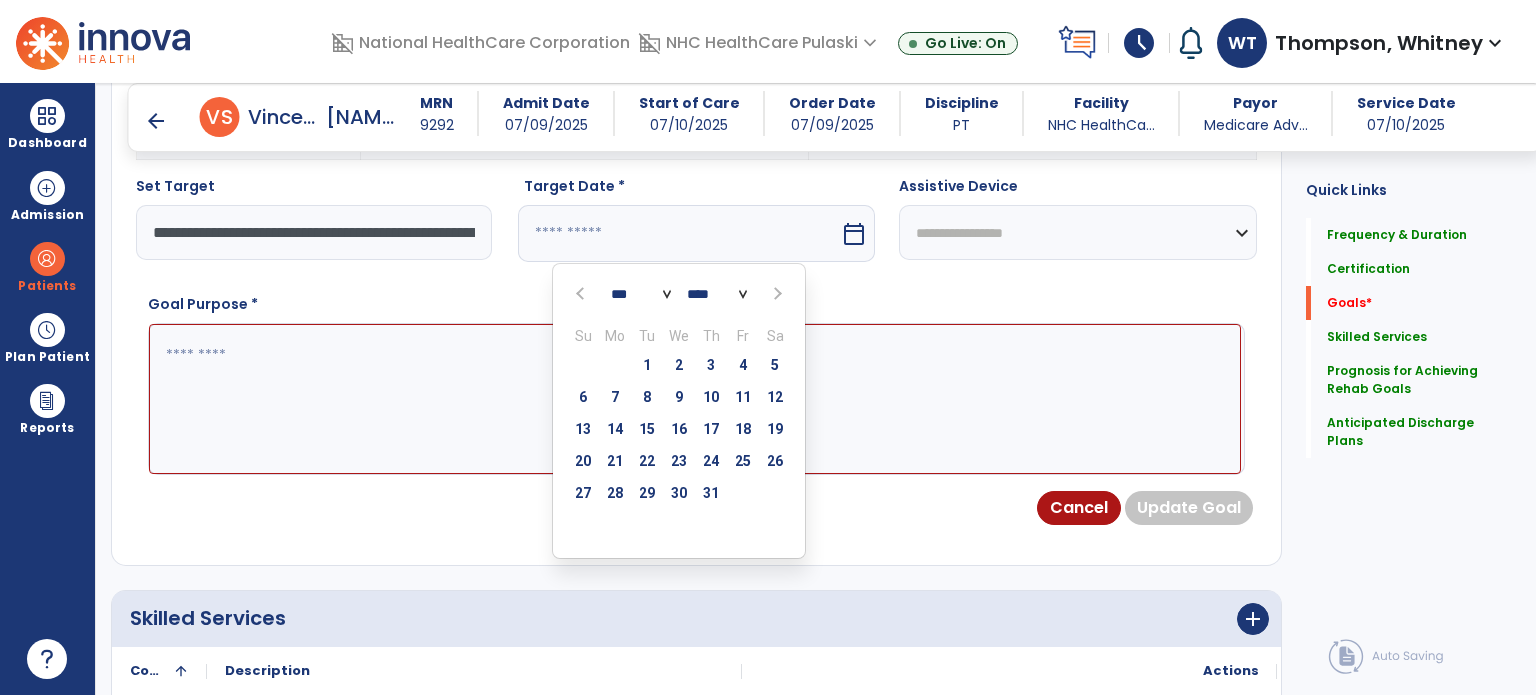 click at bounding box center [776, 294] 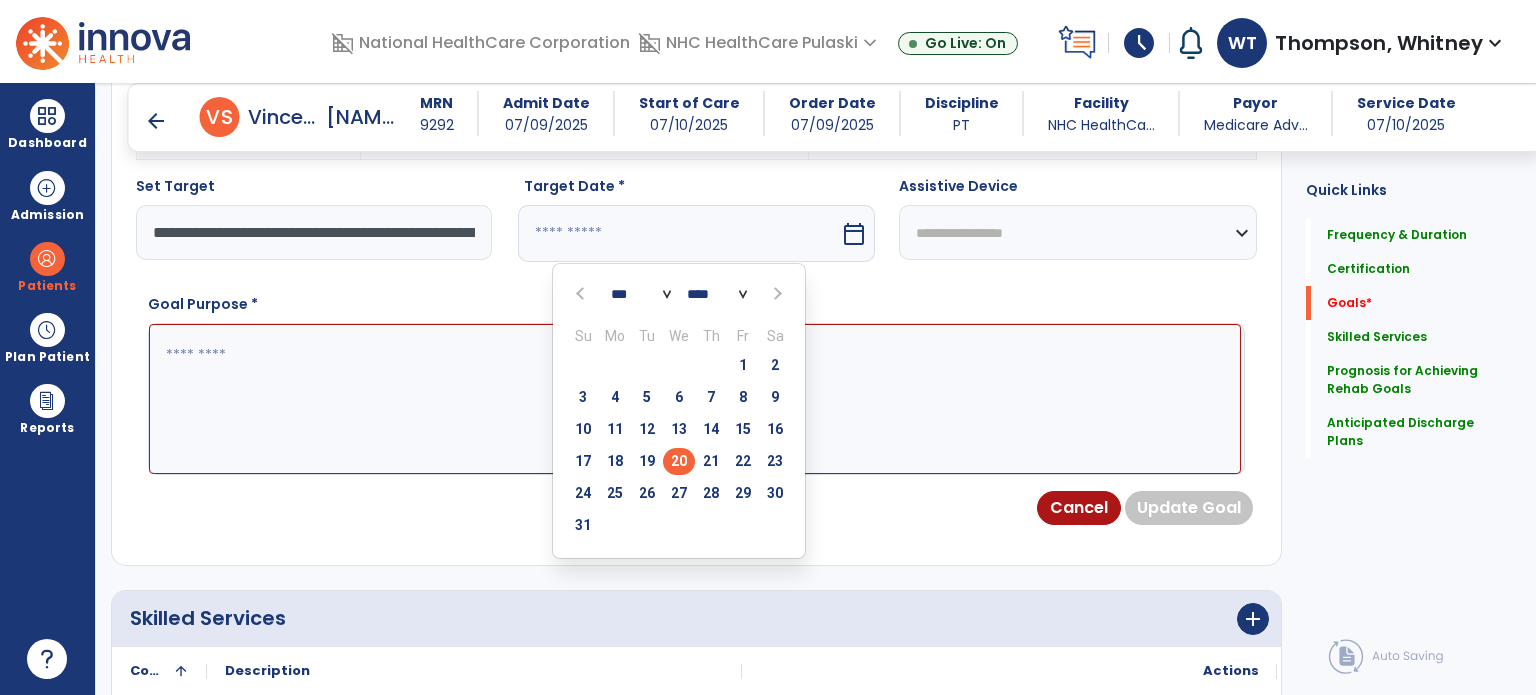 click on "20" at bounding box center (679, 461) 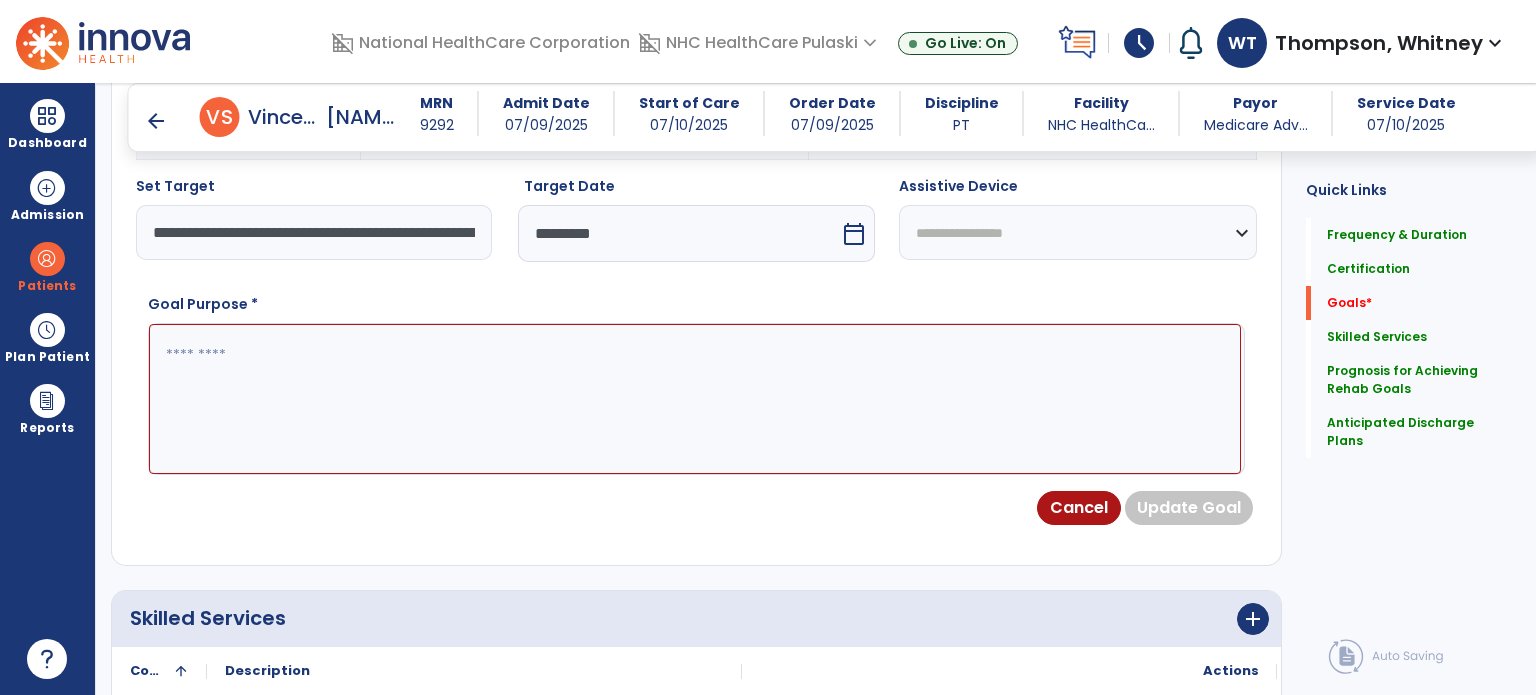 click on "calendar_today" at bounding box center (854, 234) 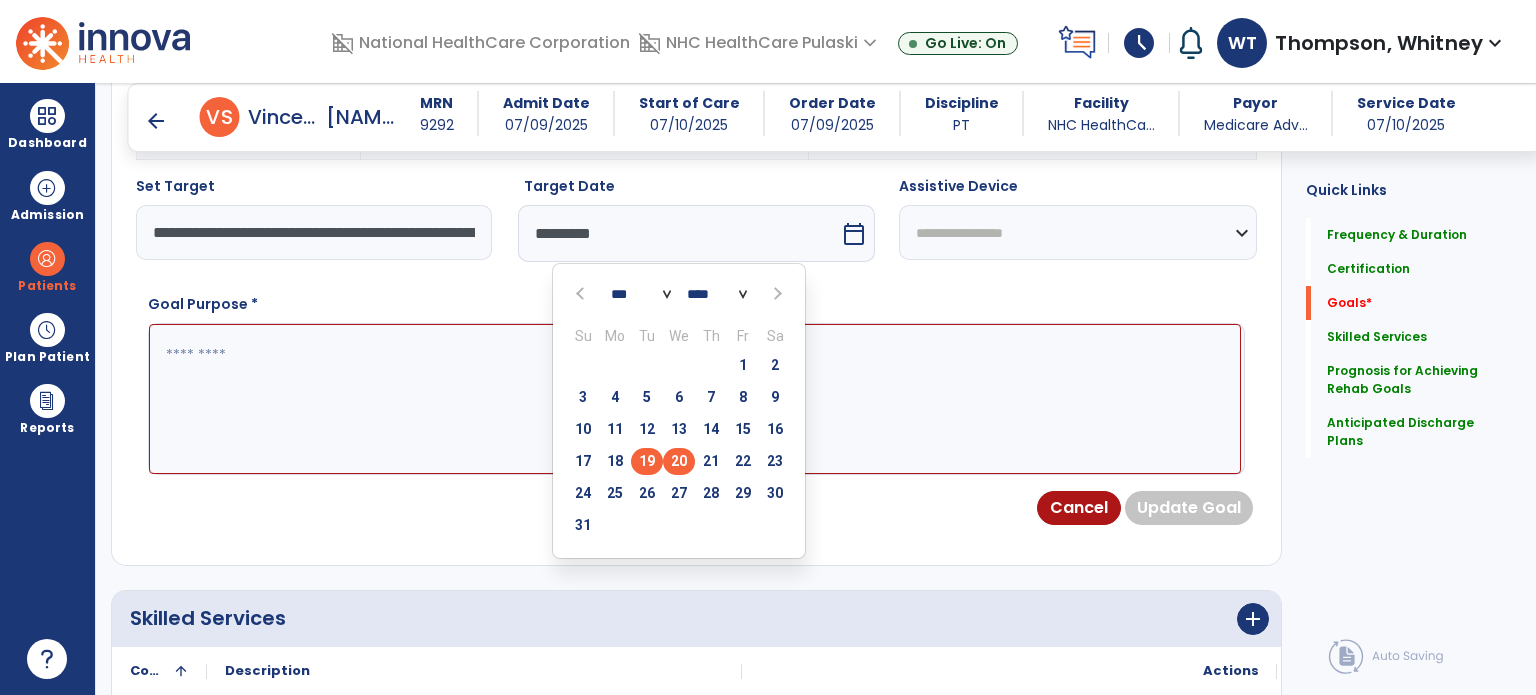 click on "19" at bounding box center [647, 461] 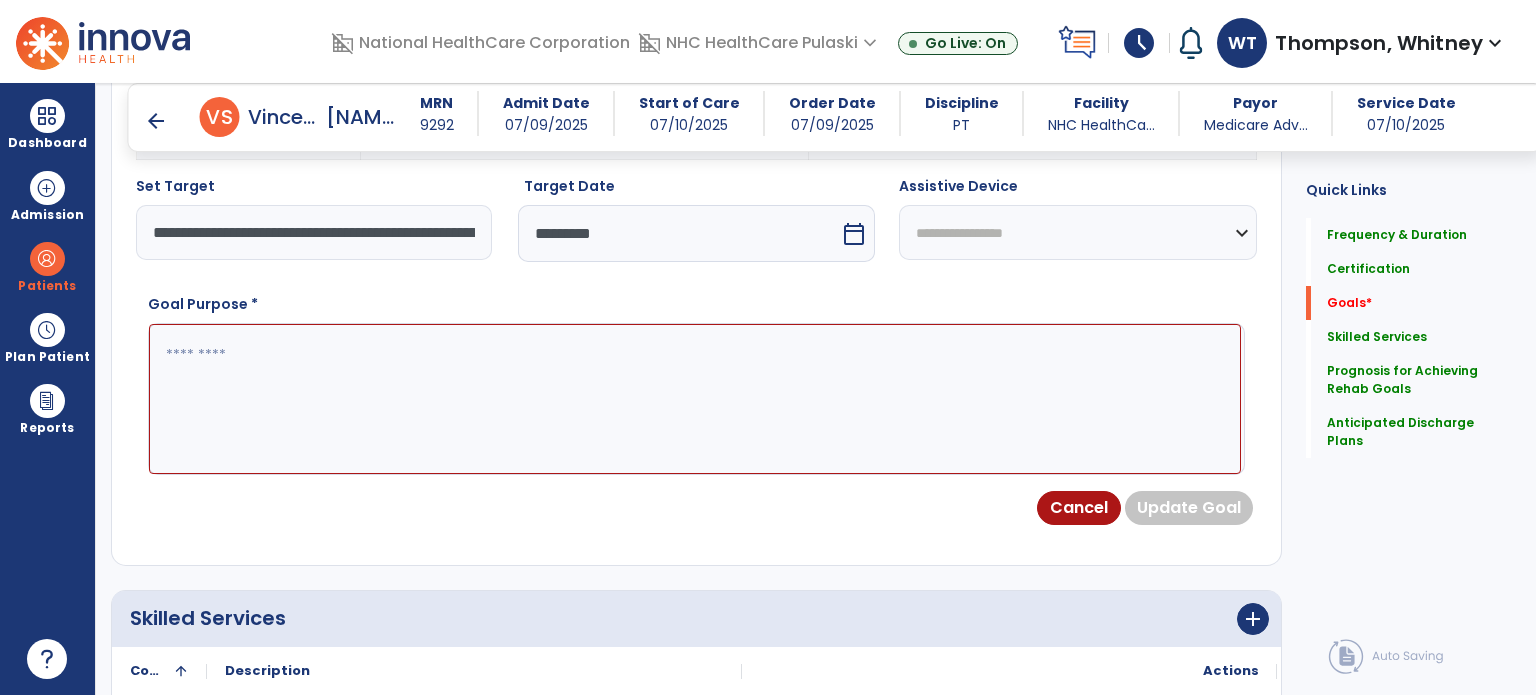 click at bounding box center [695, 399] 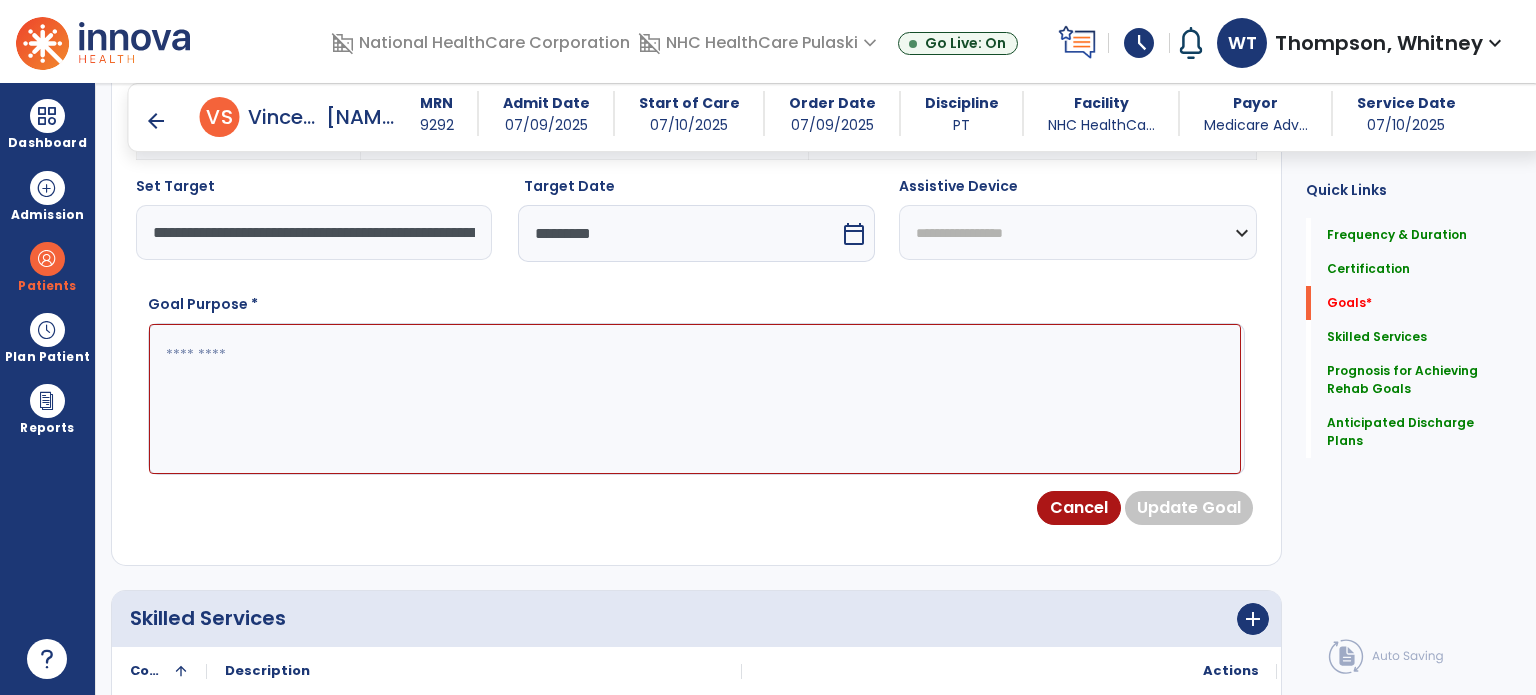 paste on "**********" 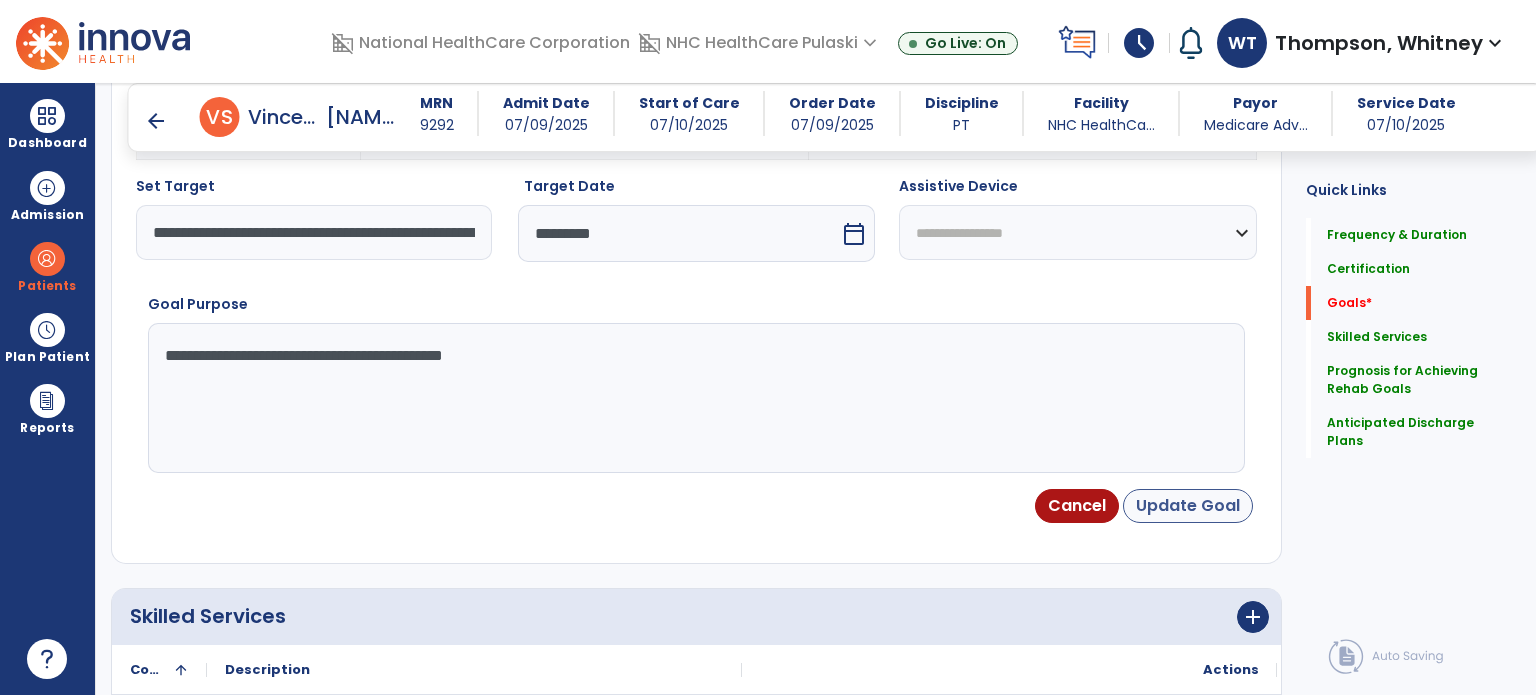 type on "**********" 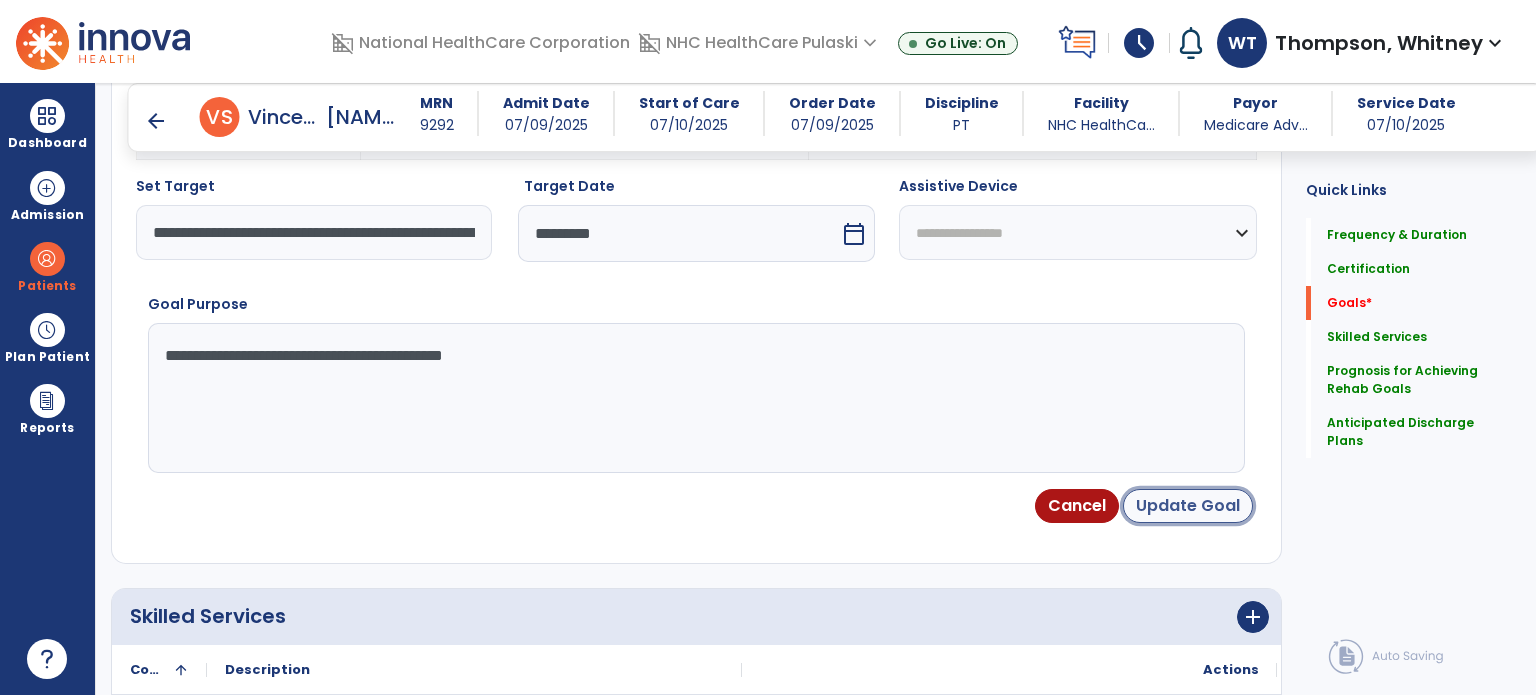 click on "Update Goal" at bounding box center (1188, 506) 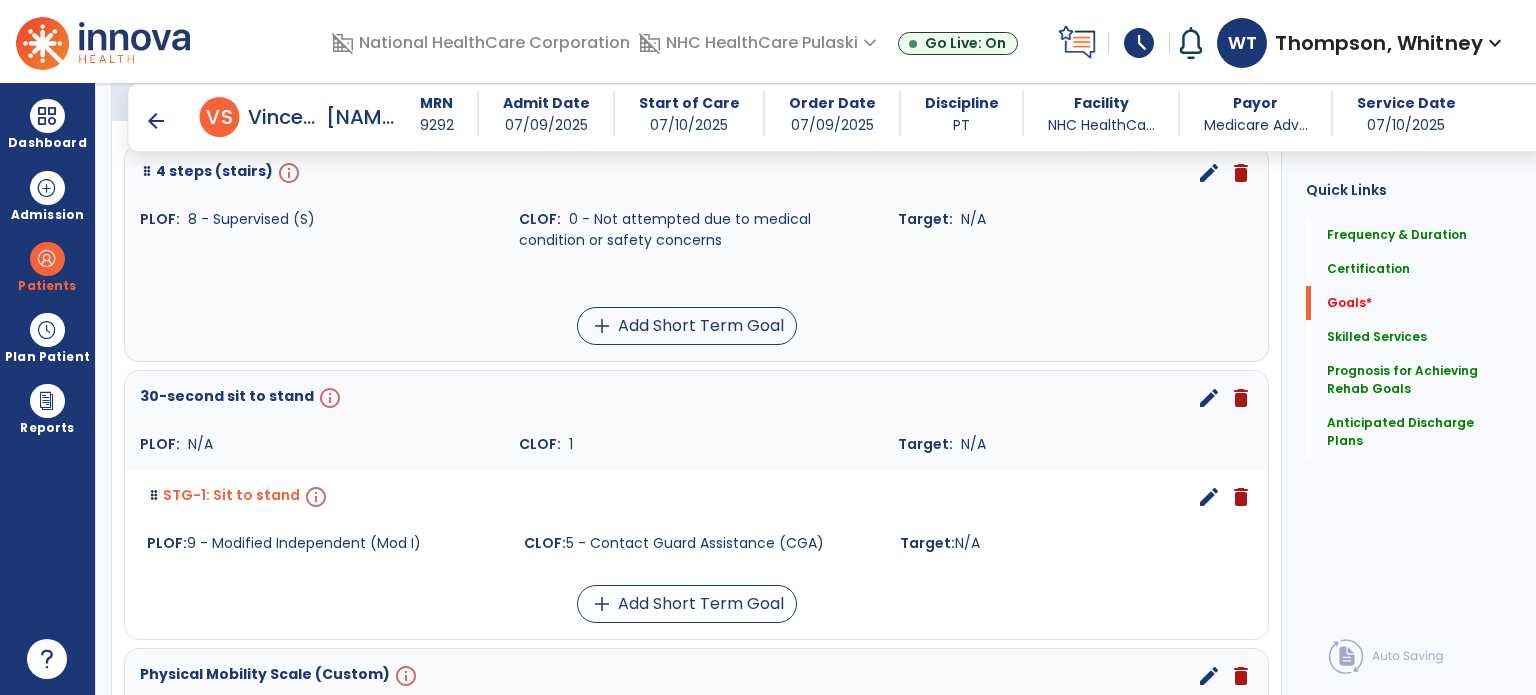 scroll, scrollTop: 412, scrollLeft: 0, axis: vertical 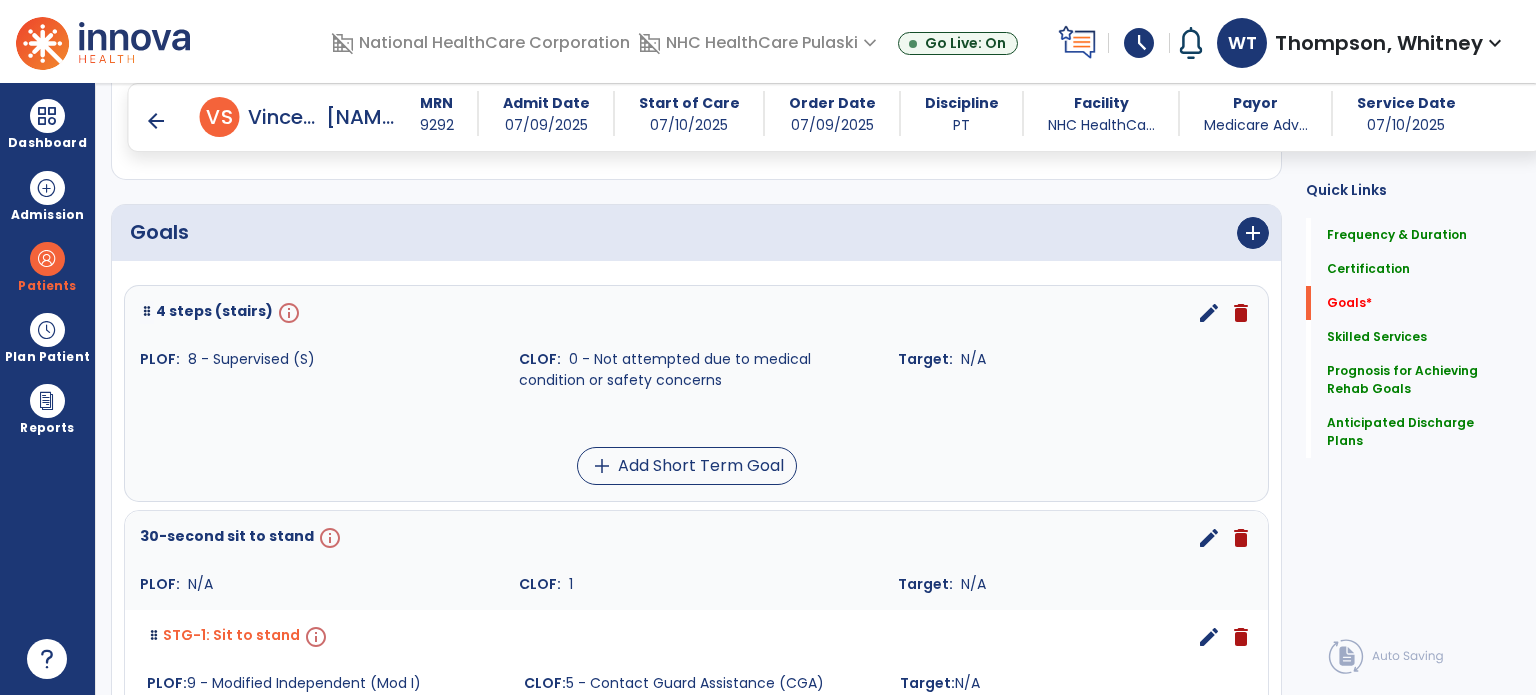 click on "edit" at bounding box center [1209, 313] 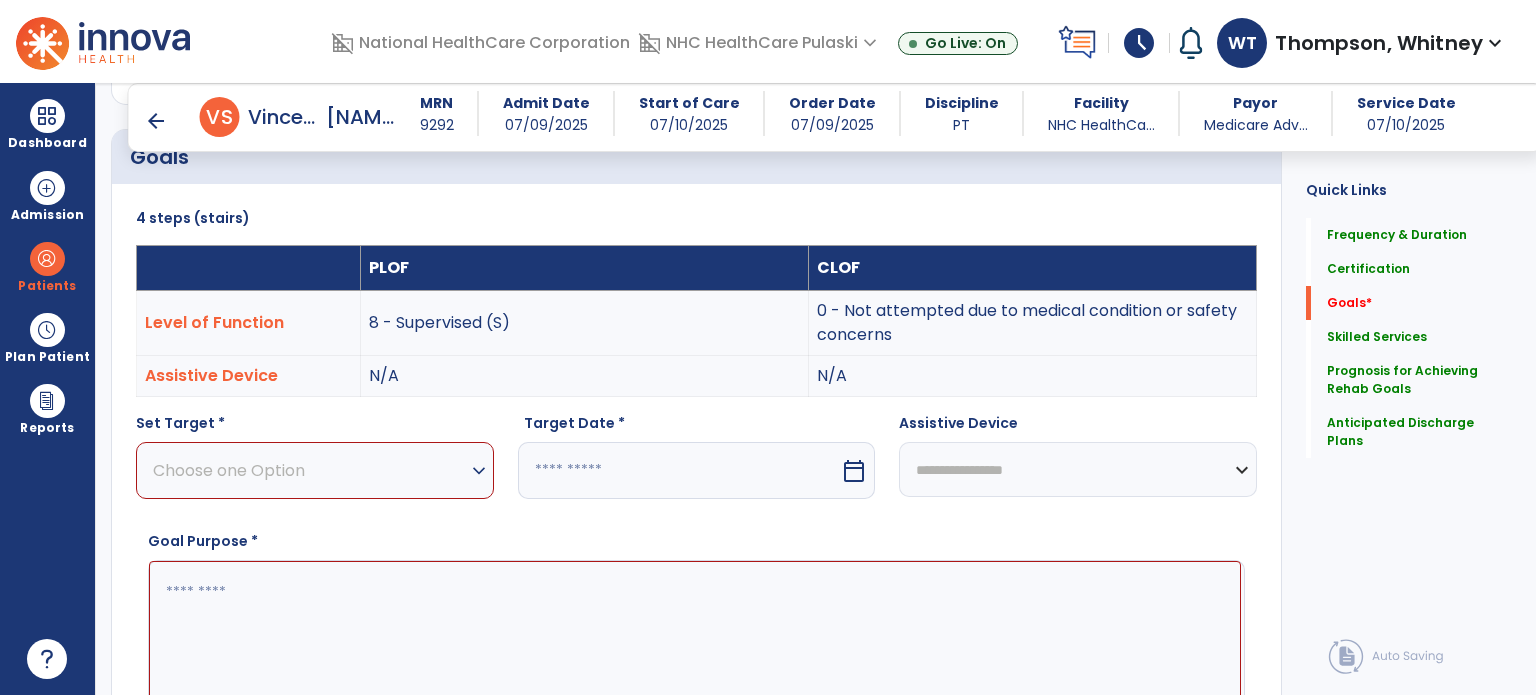 scroll, scrollTop: 534, scrollLeft: 0, axis: vertical 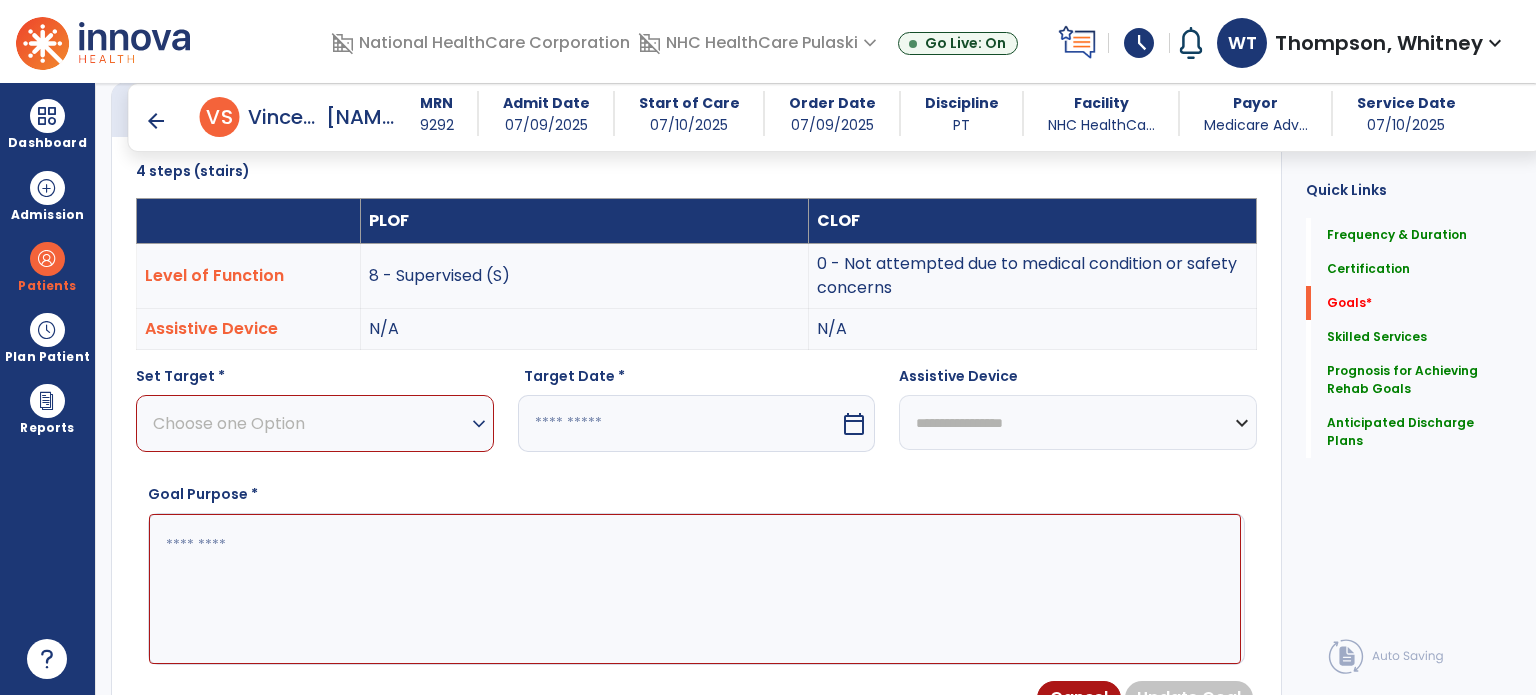 drag, startPoint x: 431, startPoint y: 415, endPoint x: 420, endPoint y: 425, distance: 14.866069 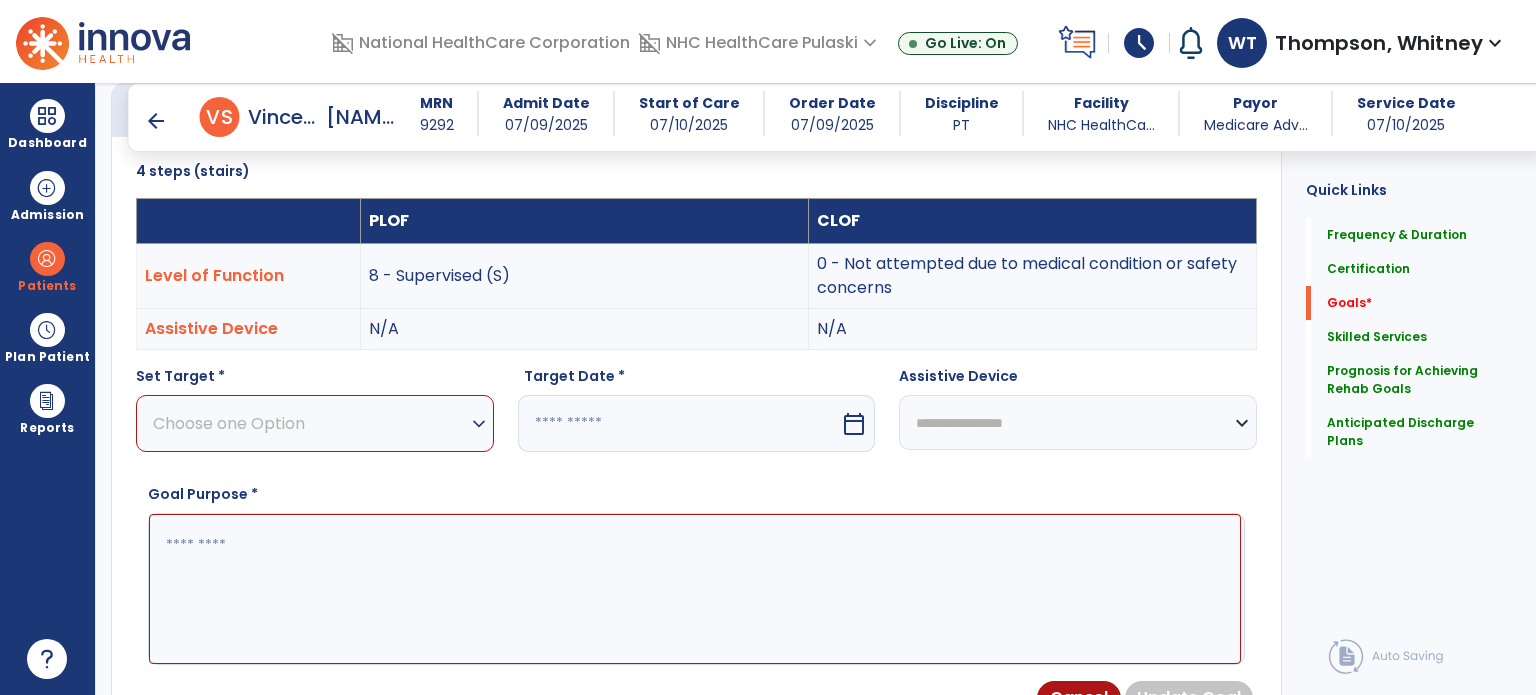 click on "Choose one Option" at bounding box center (310, 423) 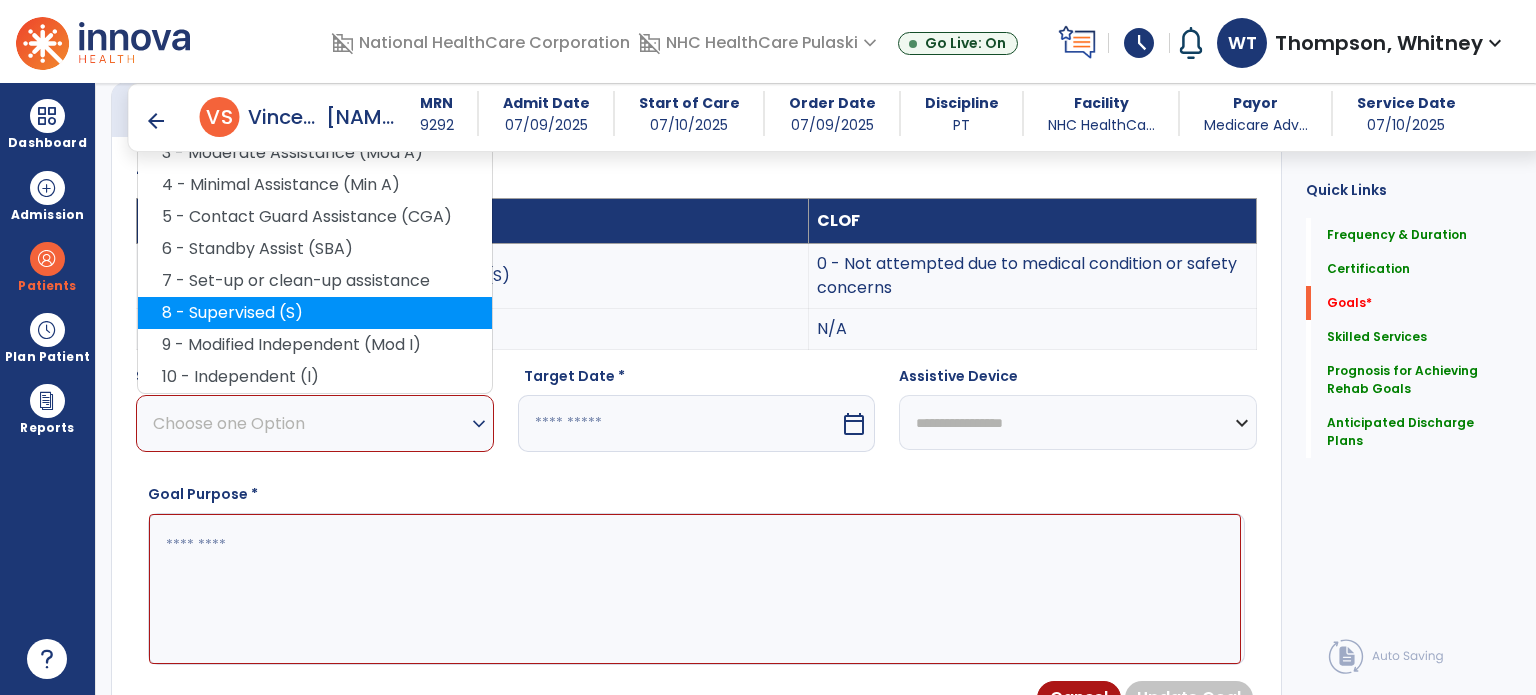 click on "8 - Supervised (S)" at bounding box center (315, 313) 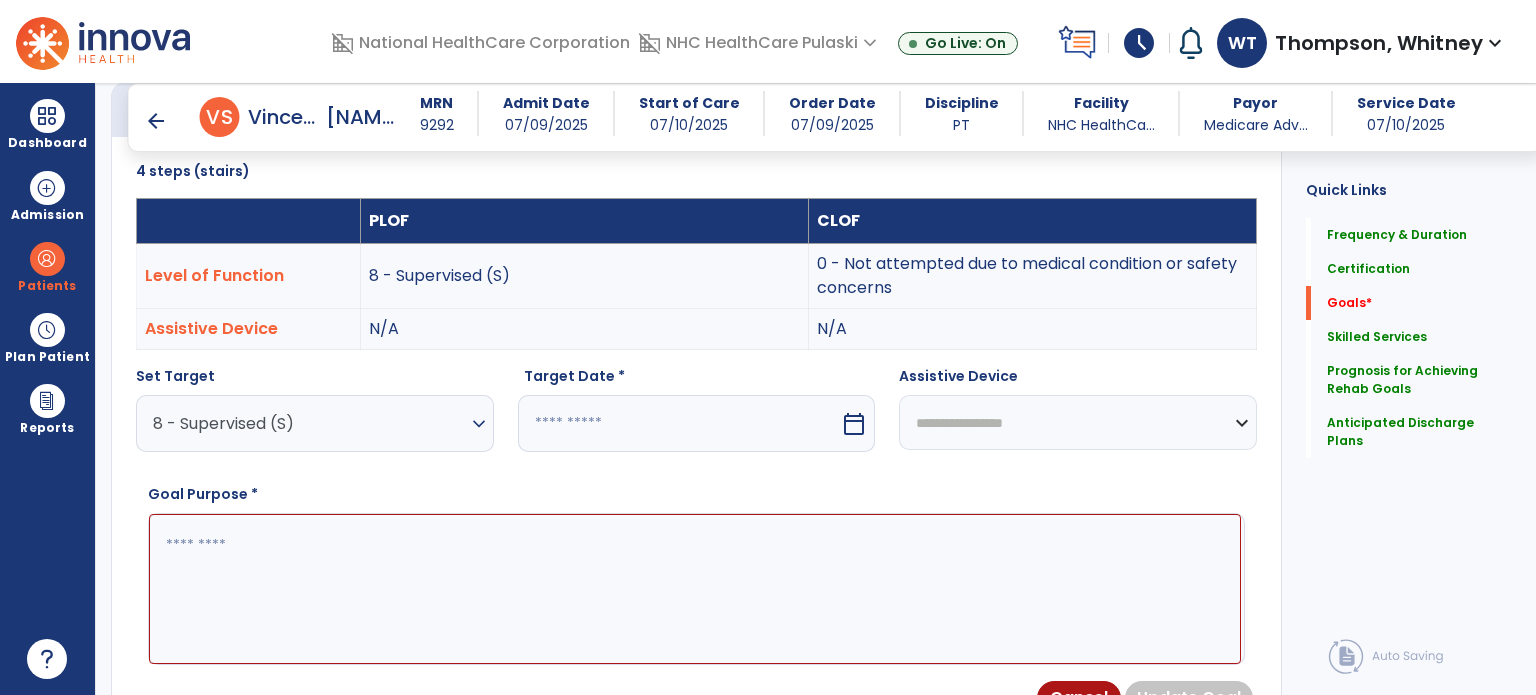 click on "8 - Supervised (S)" at bounding box center (310, 423) 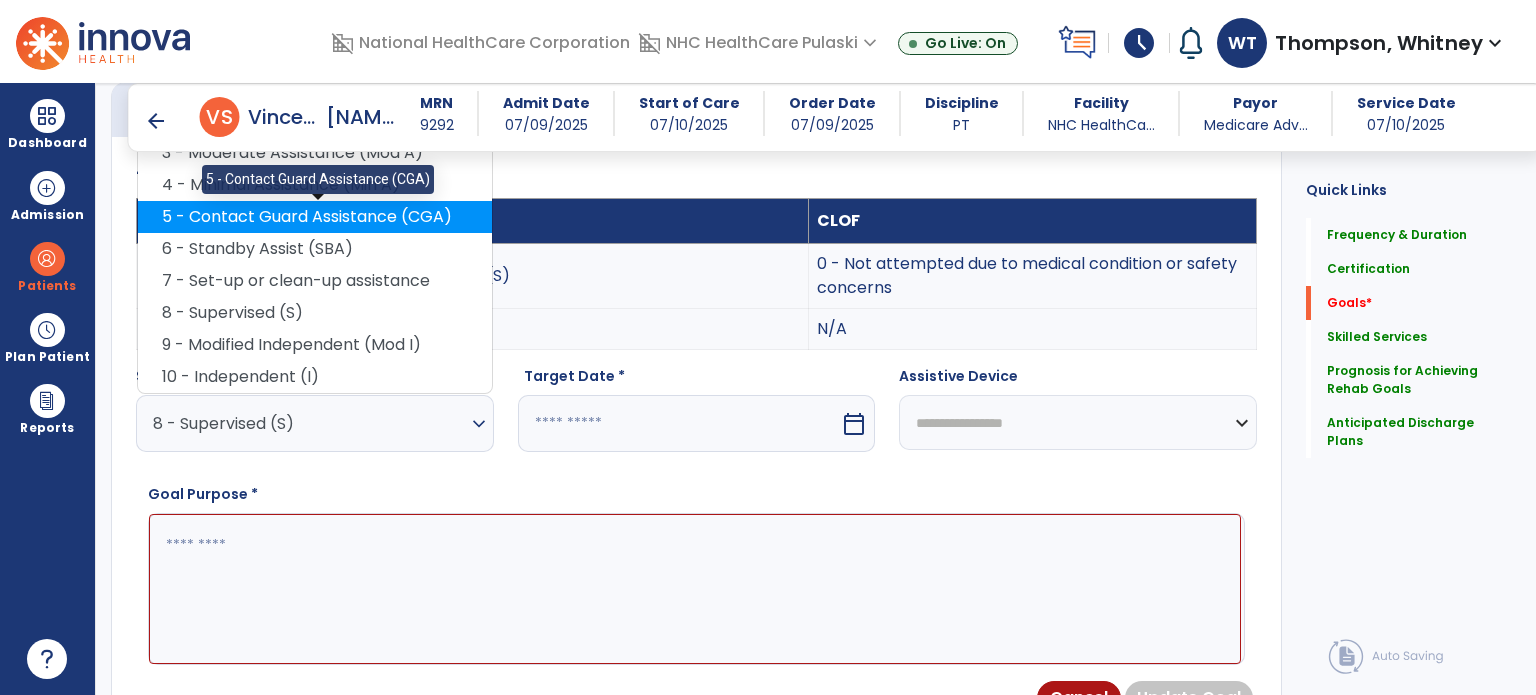 click on "5 - Contact Guard Assistance (CGA)" at bounding box center [315, 217] 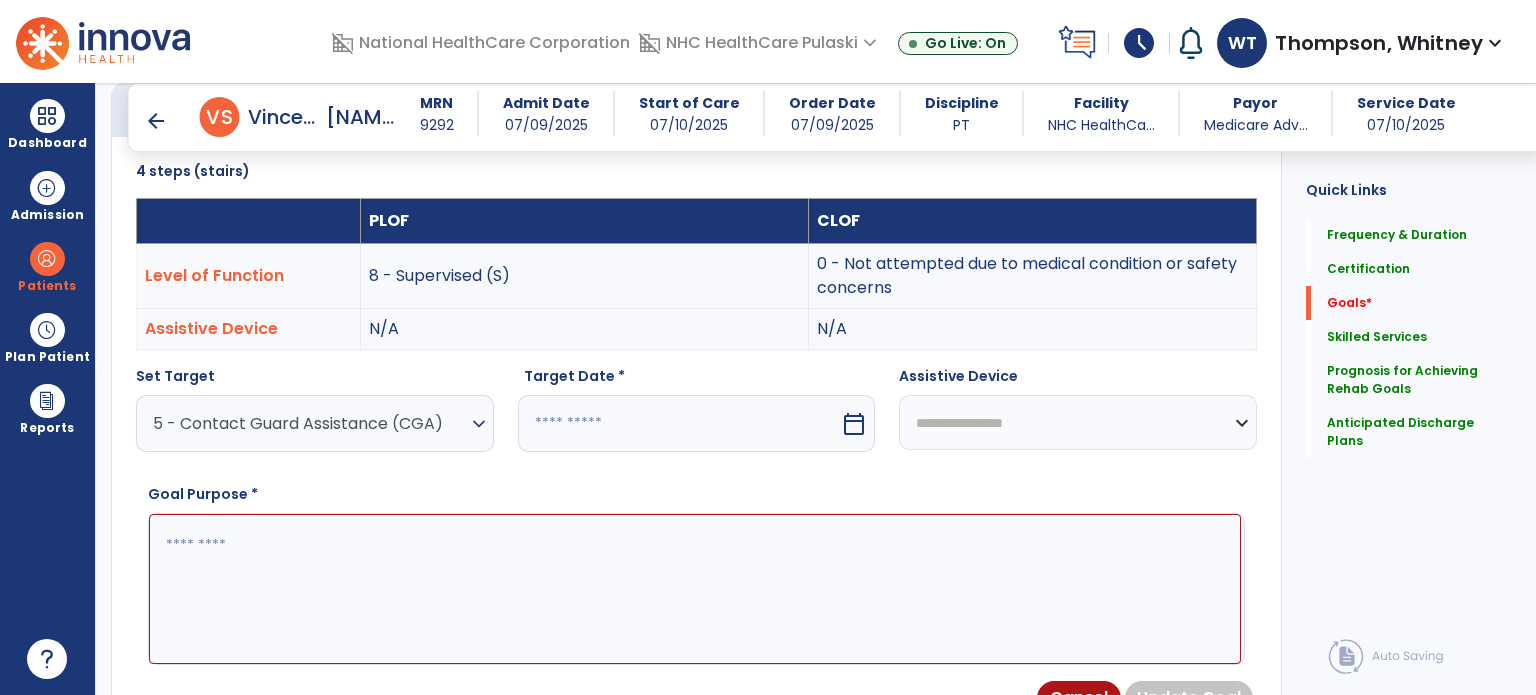 click on "calendar_today" at bounding box center (854, 424) 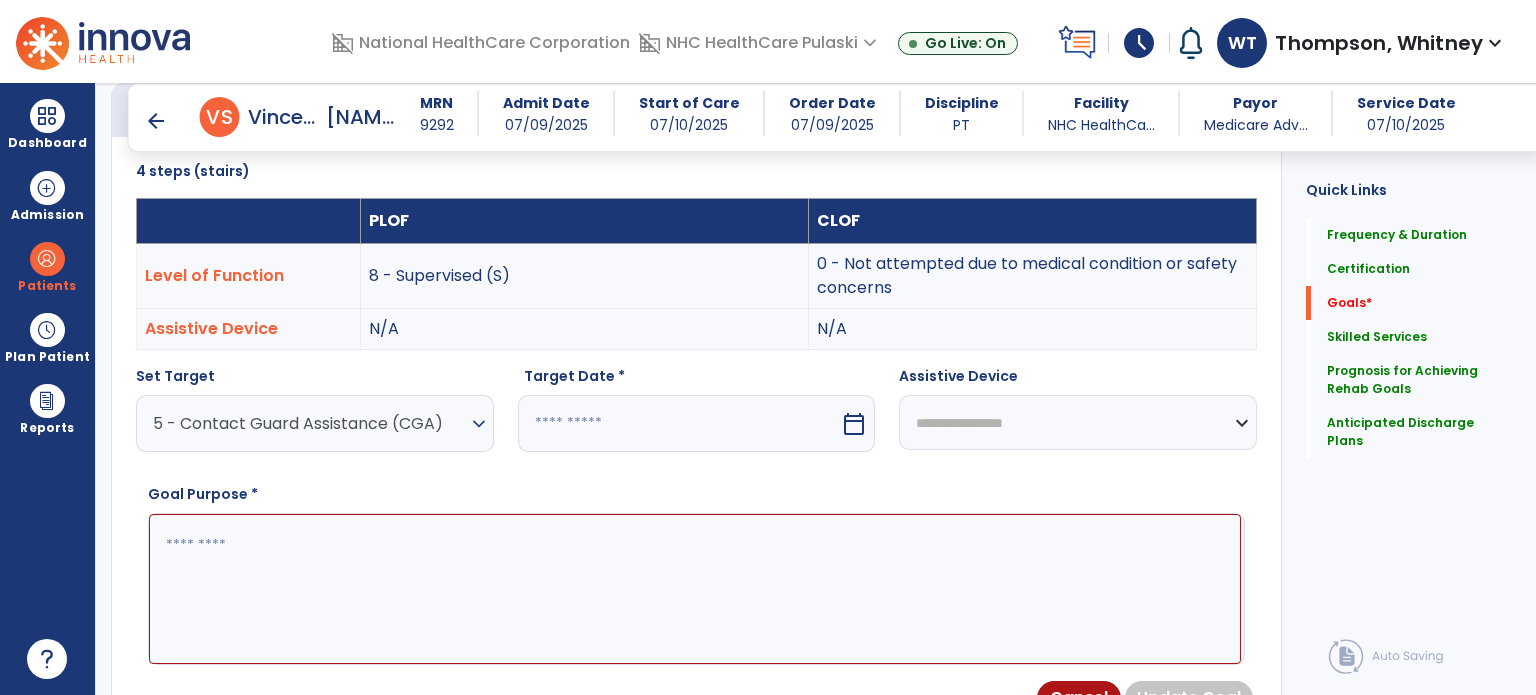 select on "*" 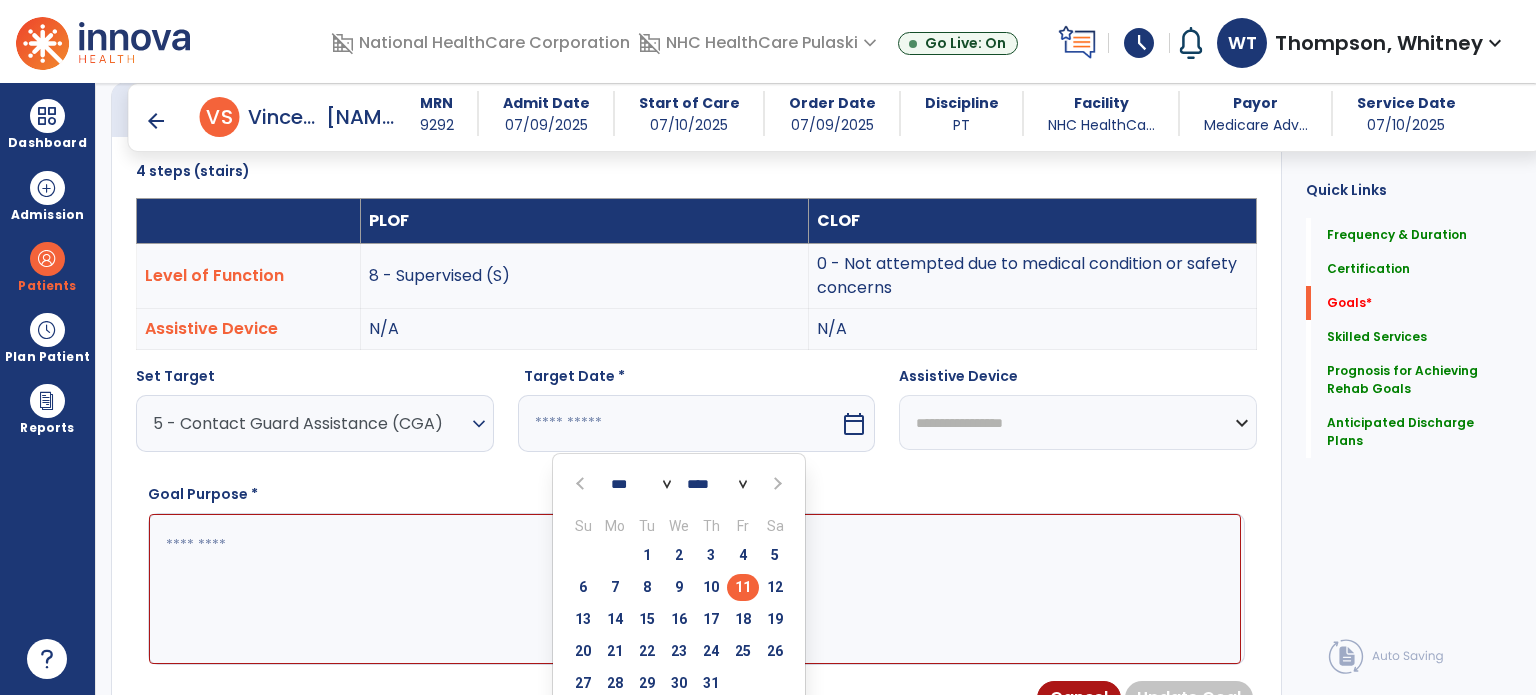 click at bounding box center [776, 484] 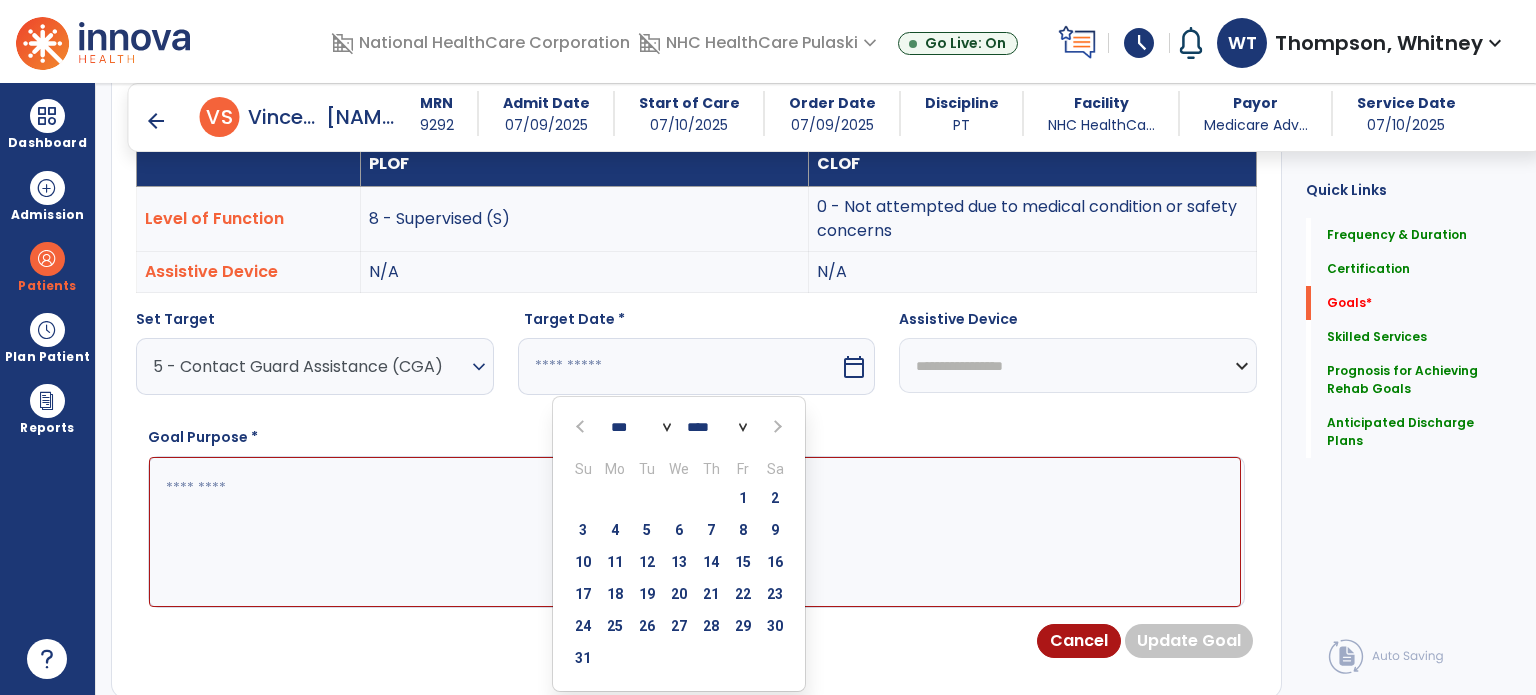 scroll, scrollTop: 734, scrollLeft: 0, axis: vertical 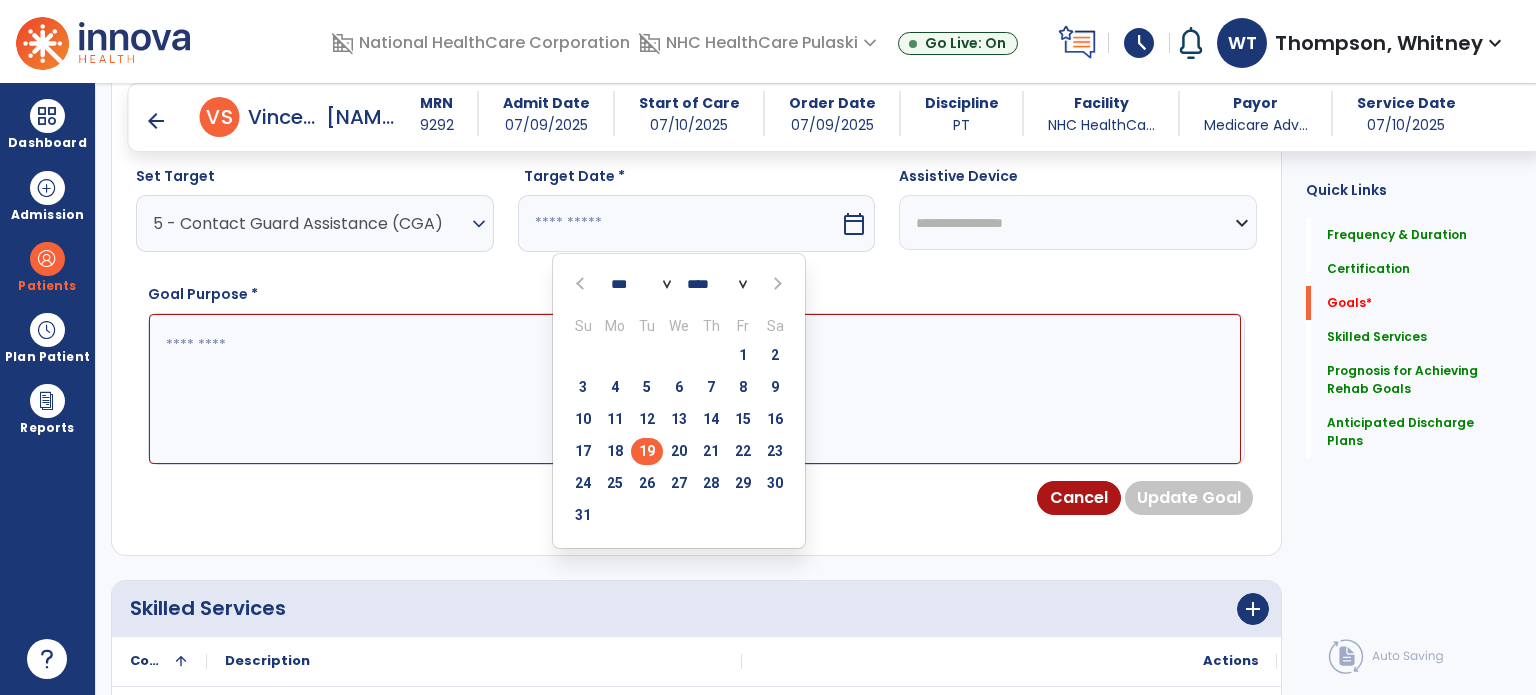 click on "19" at bounding box center [647, 451] 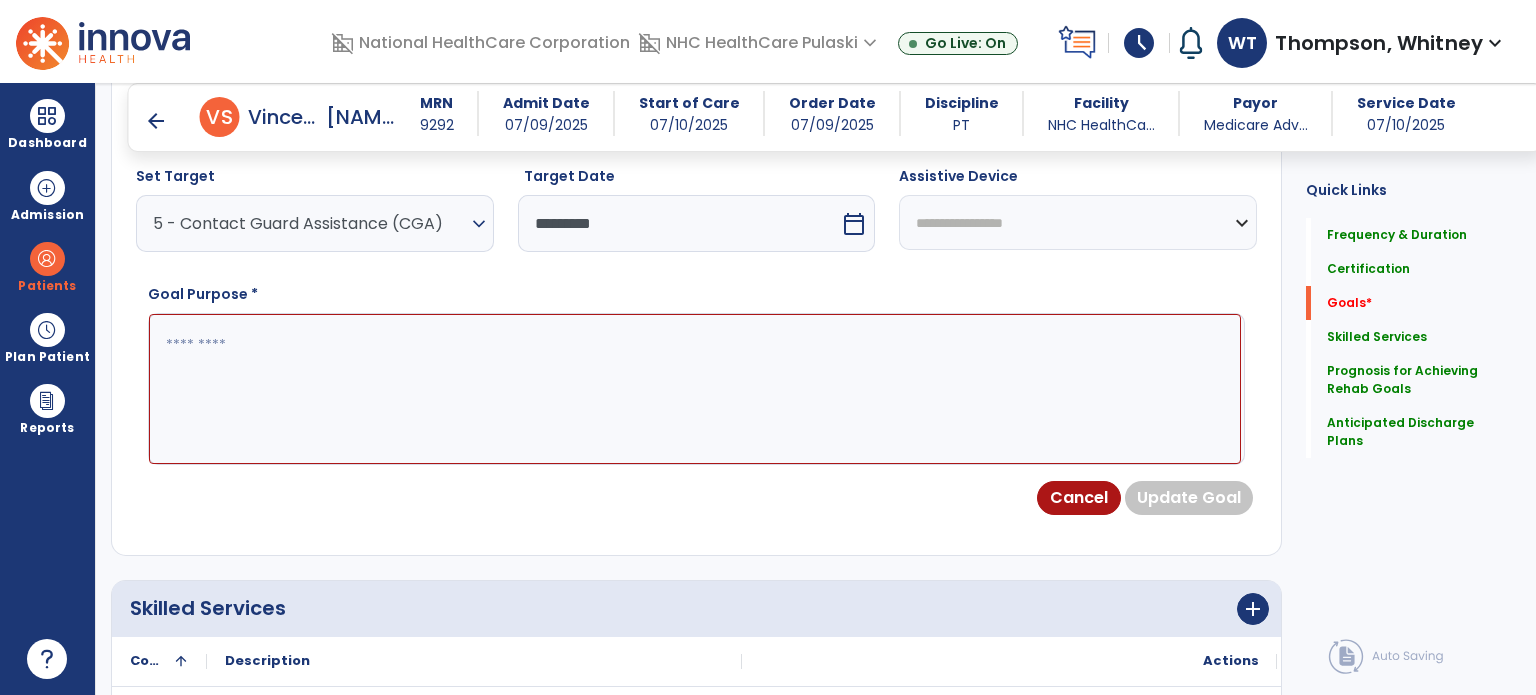 click at bounding box center (695, 389) 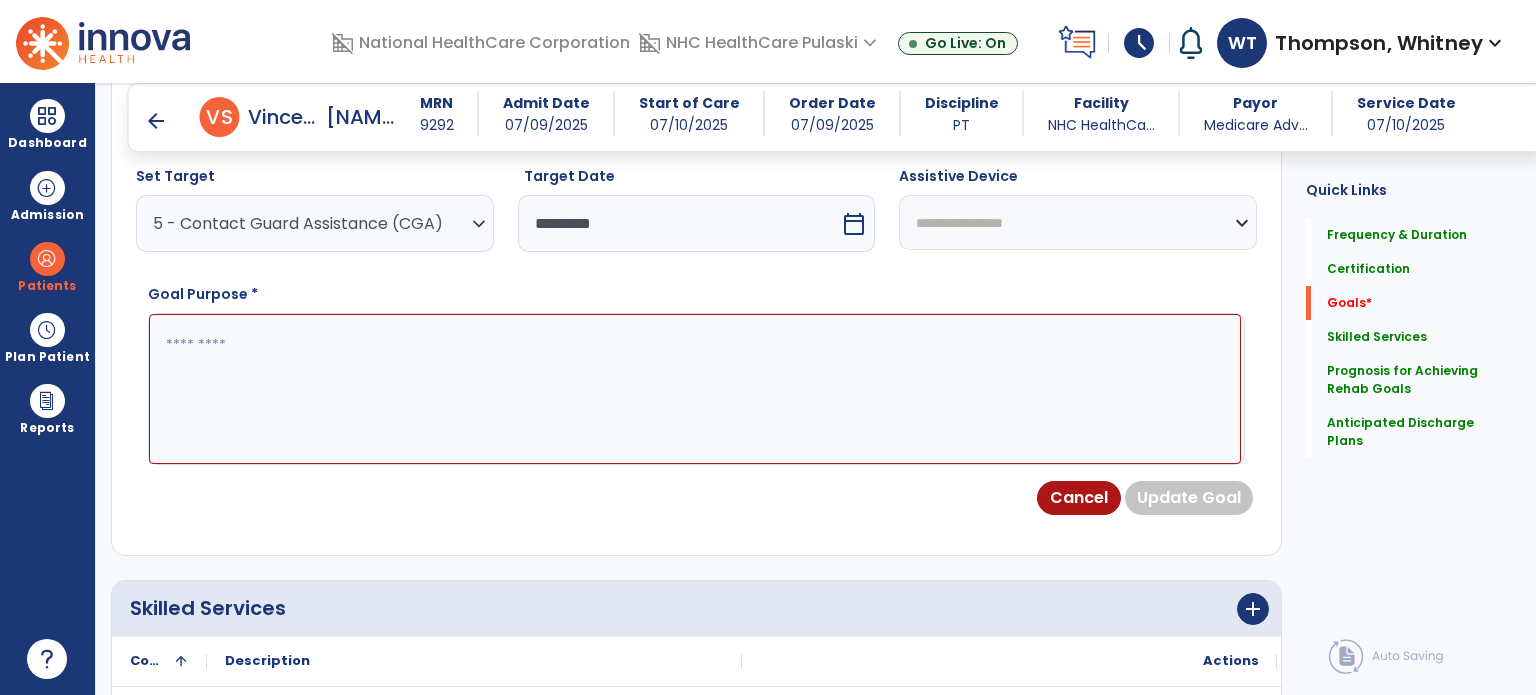 paste on "**********" 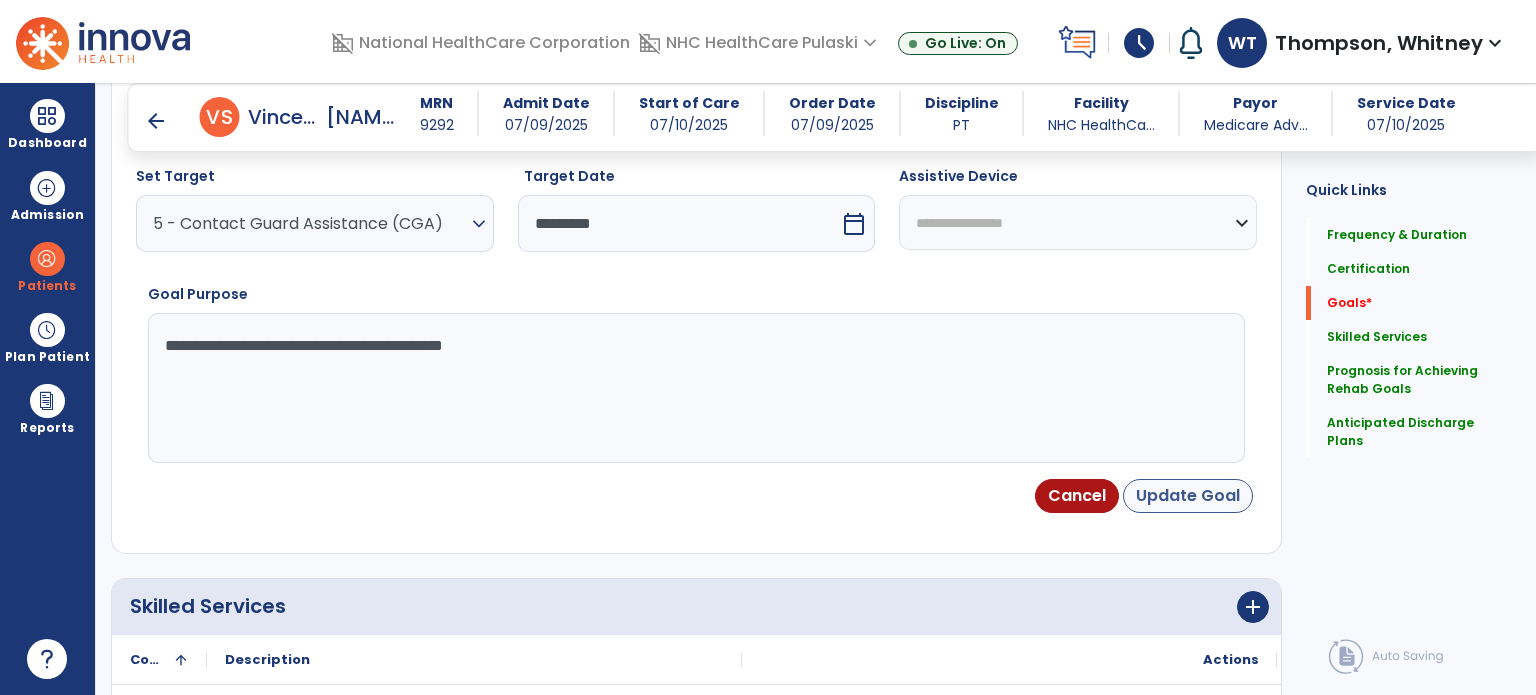 type on "**********" 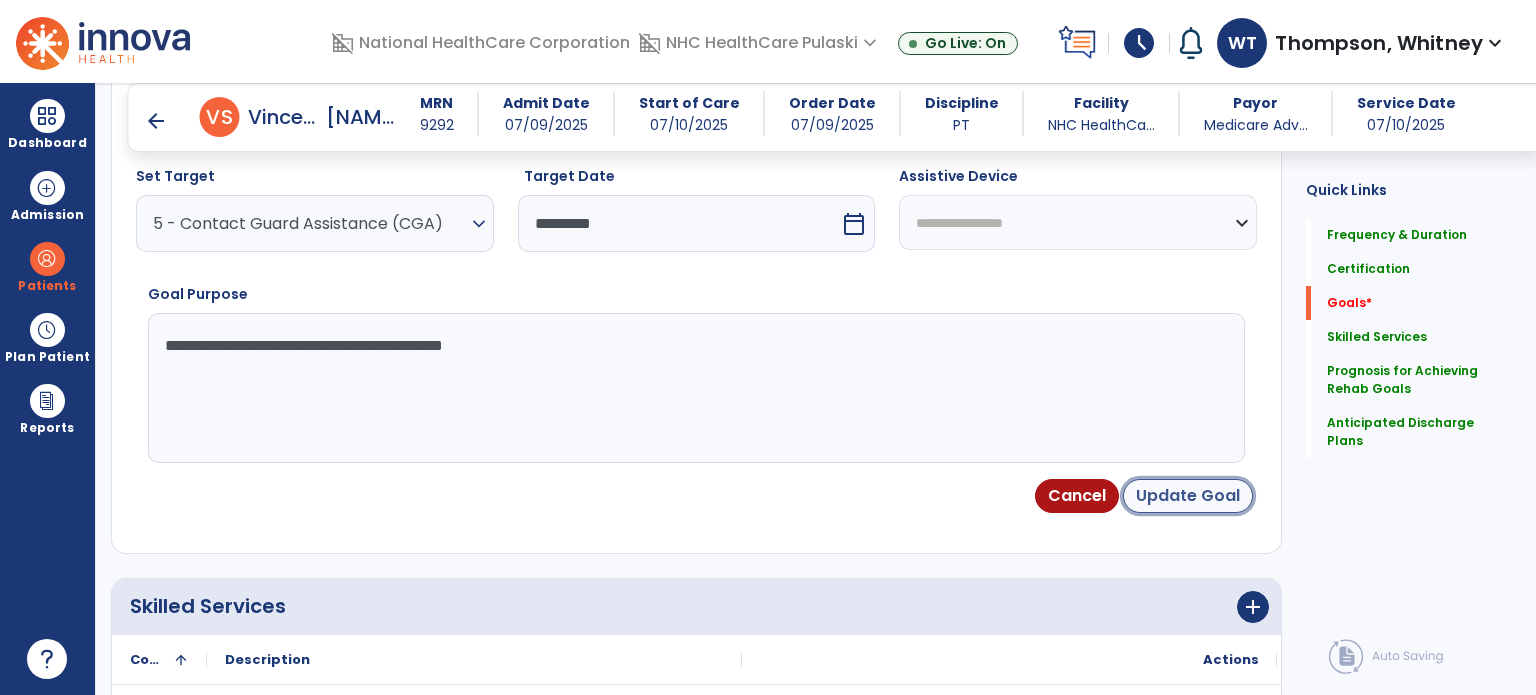 click on "Update Goal" at bounding box center (1188, 496) 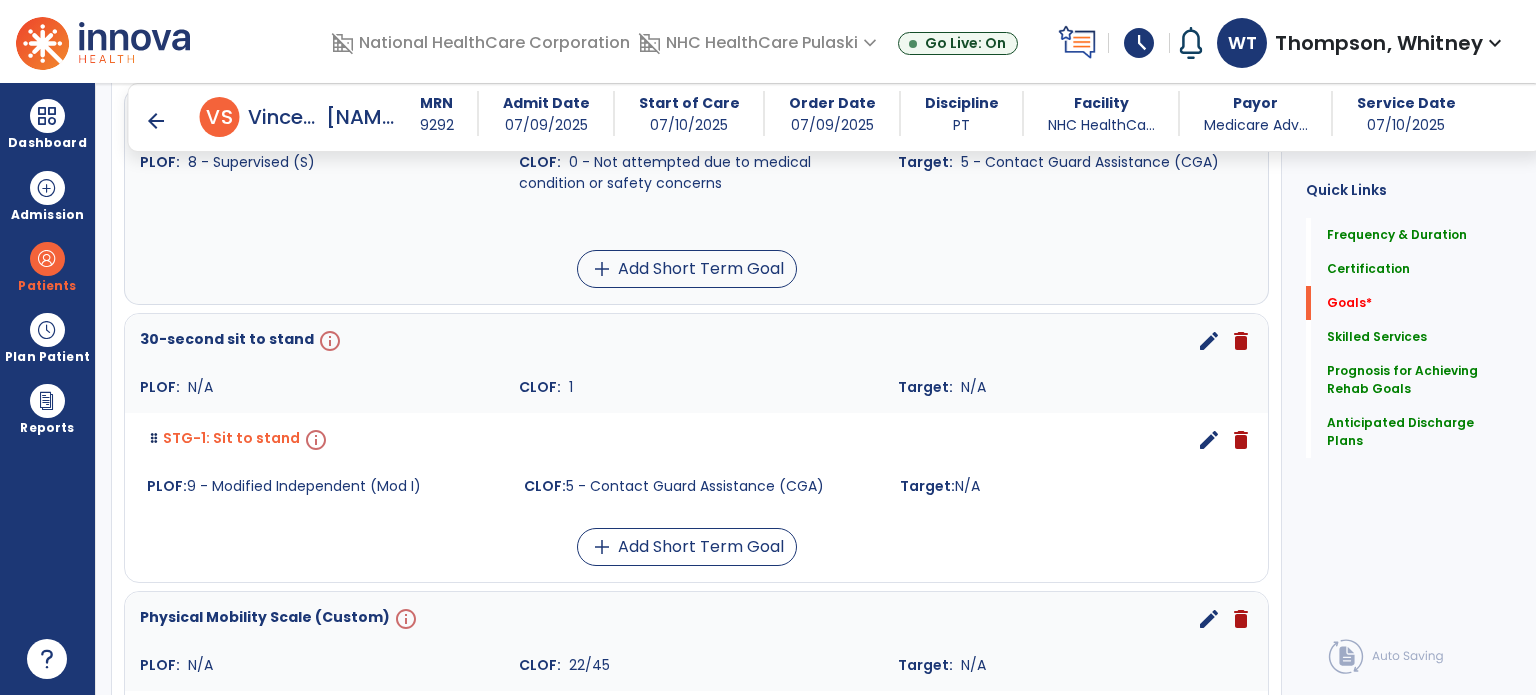 scroll, scrollTop: 622, scrollLeft: 0, axis: vertical 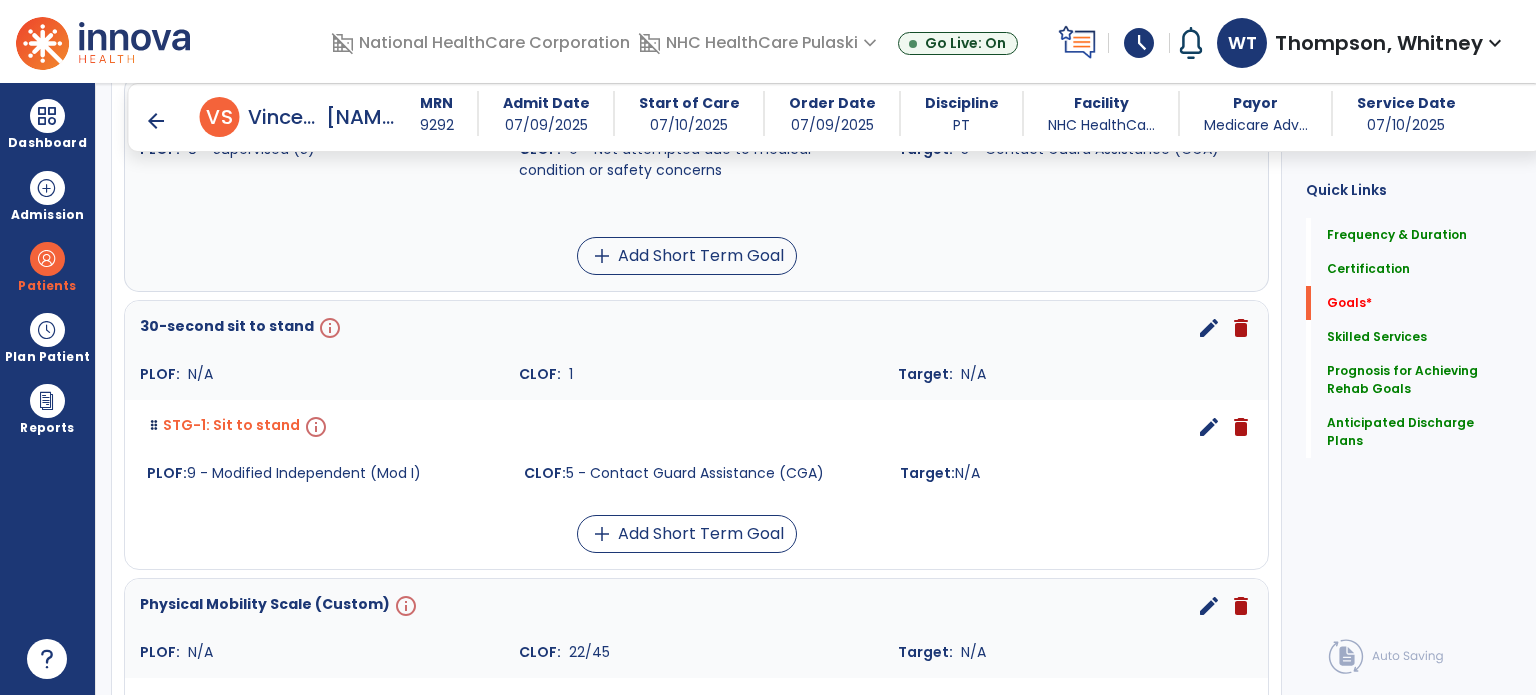click on "edit" at bounding box center (1209, 328) 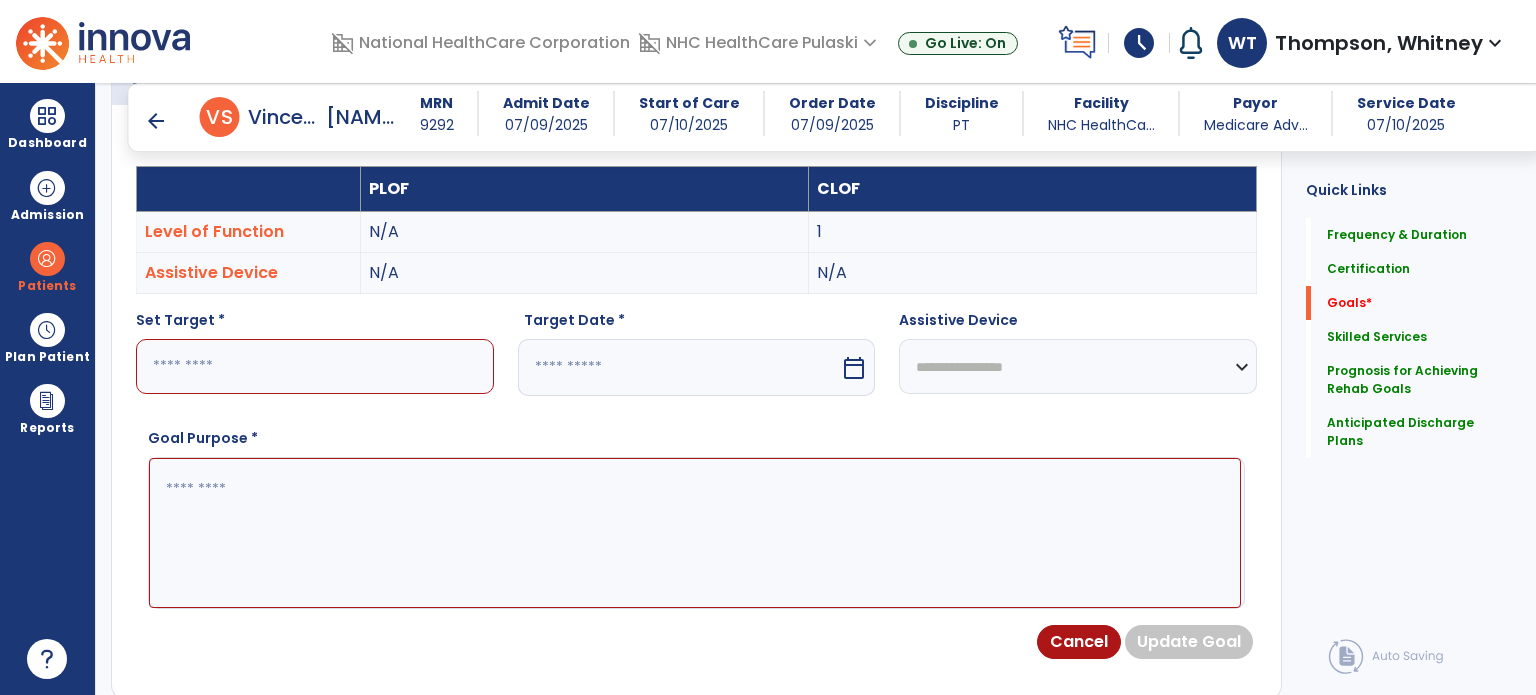 scroll, scrollTop: 534, scrollLeft: 0, axis: vertical 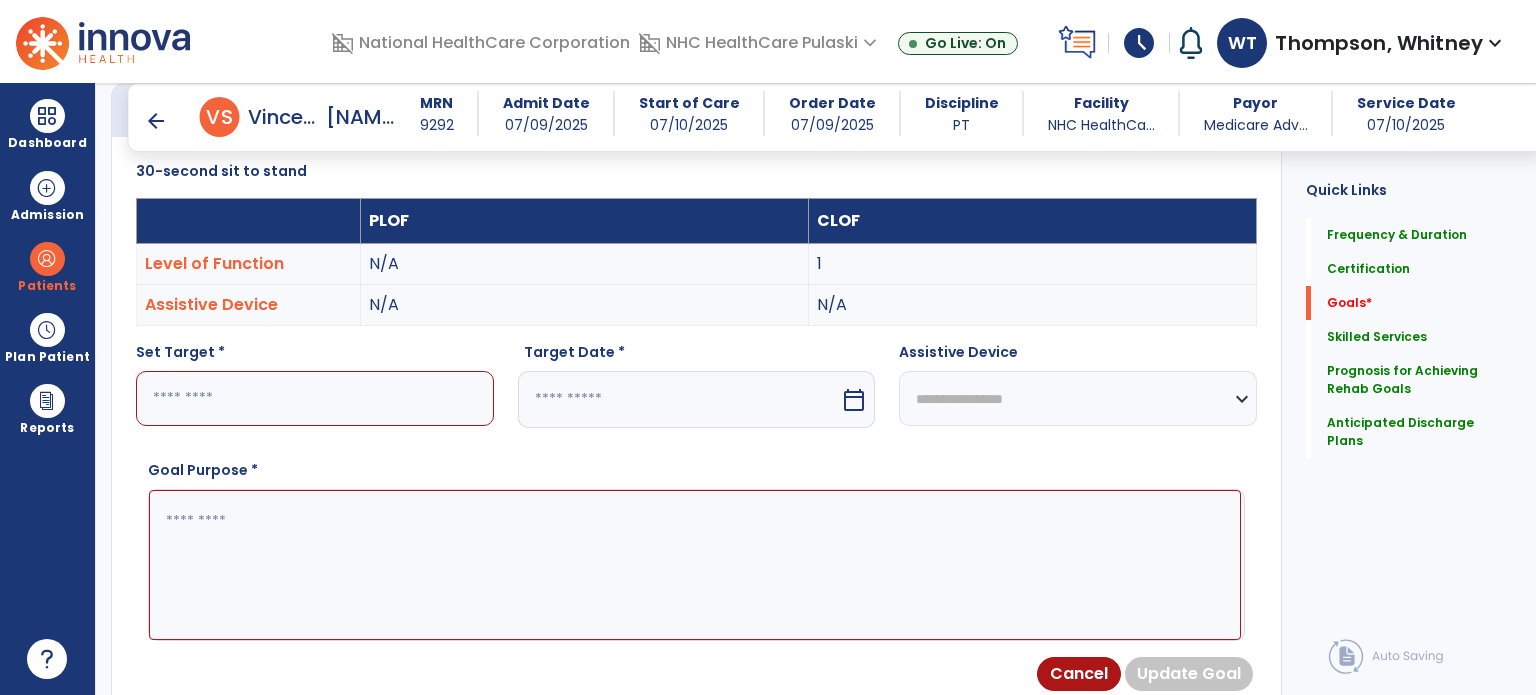 click at bounding box center [315, 398] 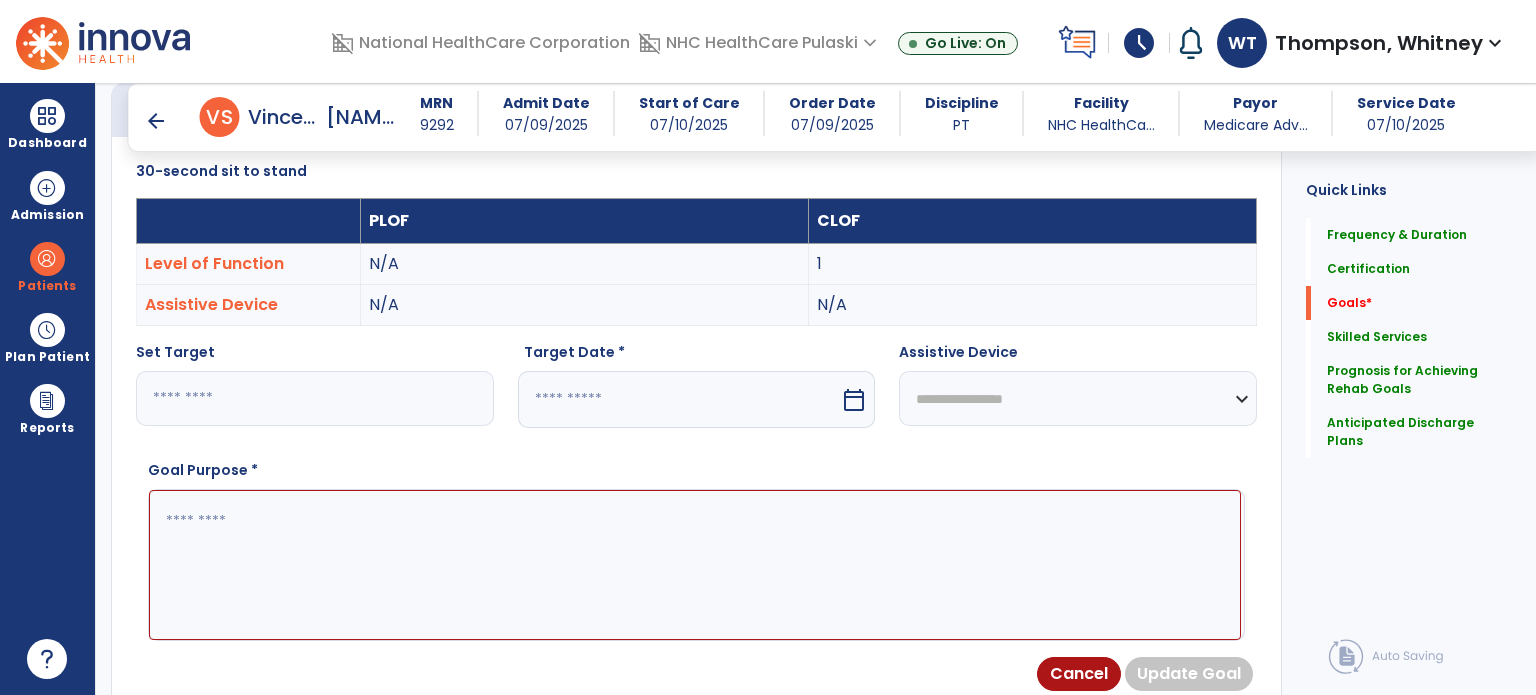 type on "**" 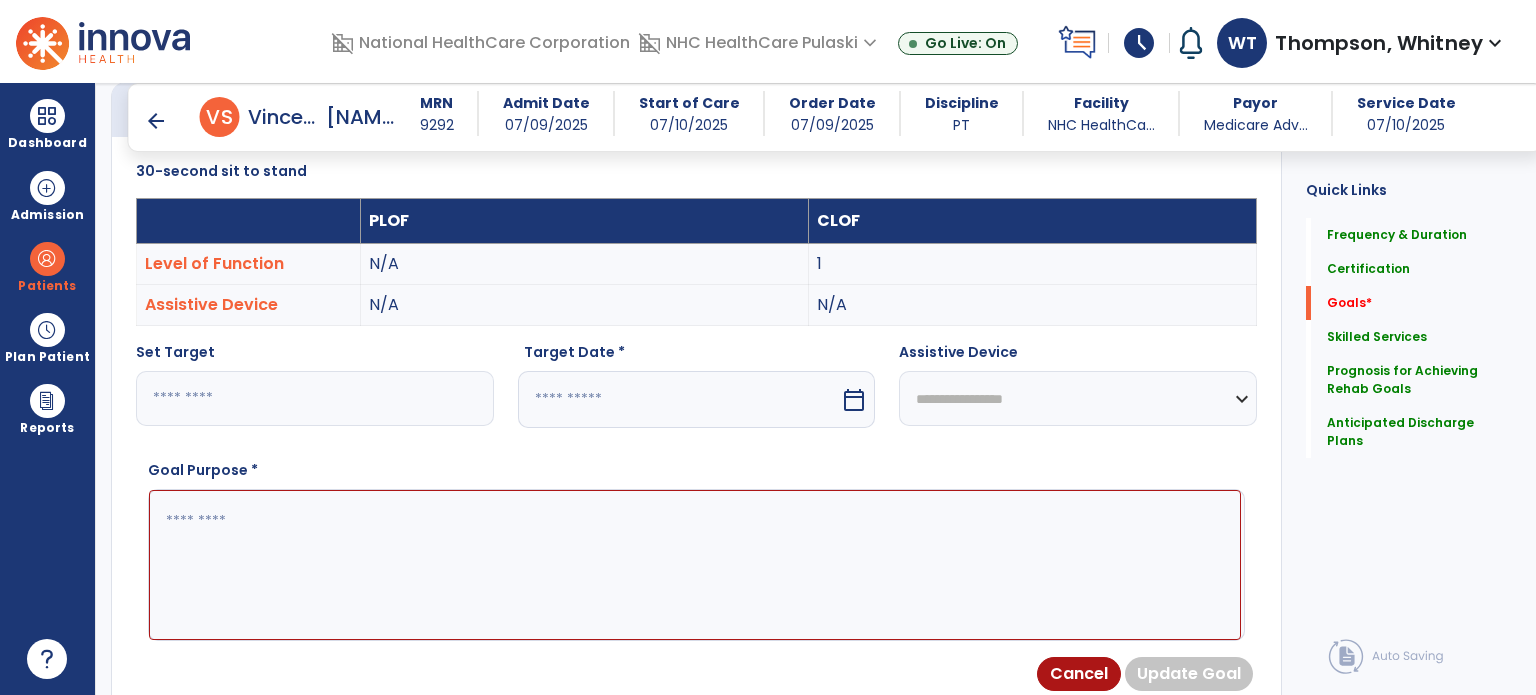 click on "calendar_today" at bounding box center (854, 400) 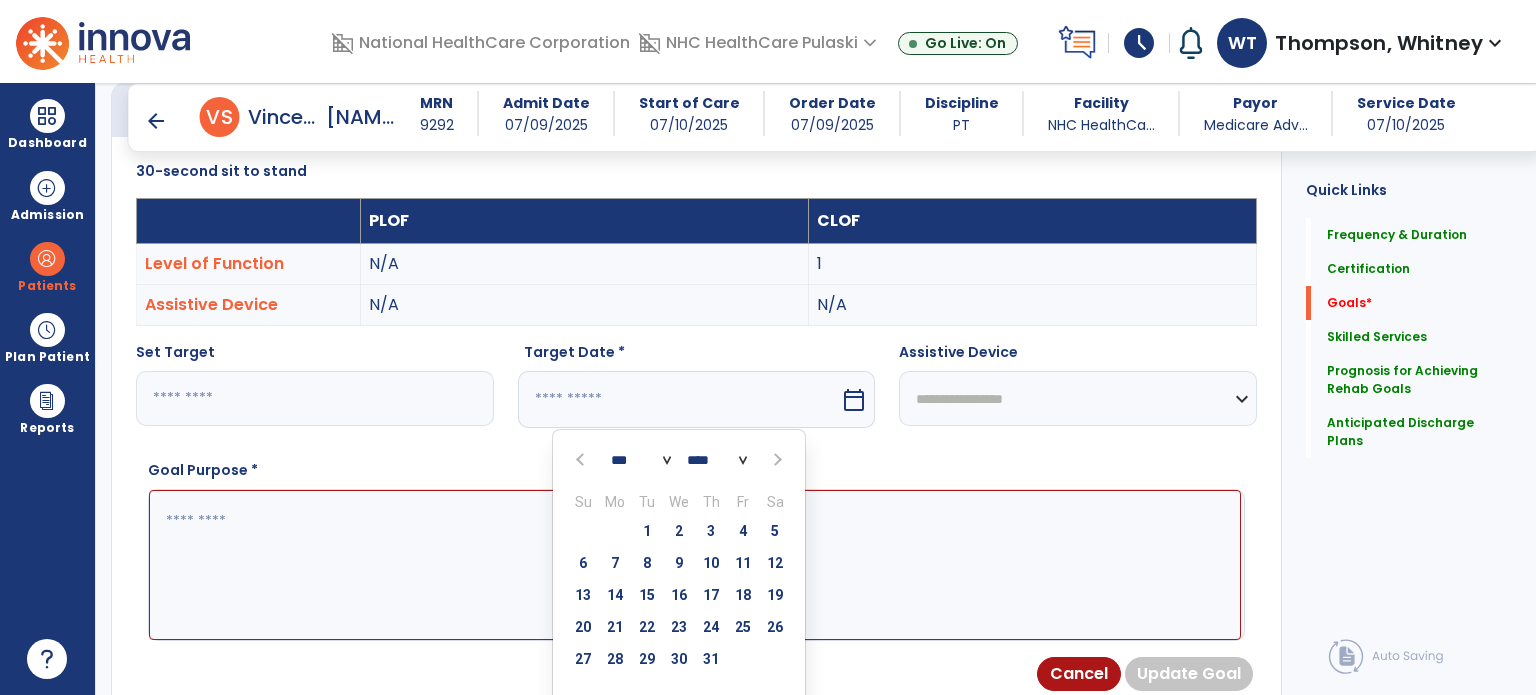 drag, startPoint x: 169, startPoint y: 399, endPoint x: 120, endPoint y: 399, distance: 49 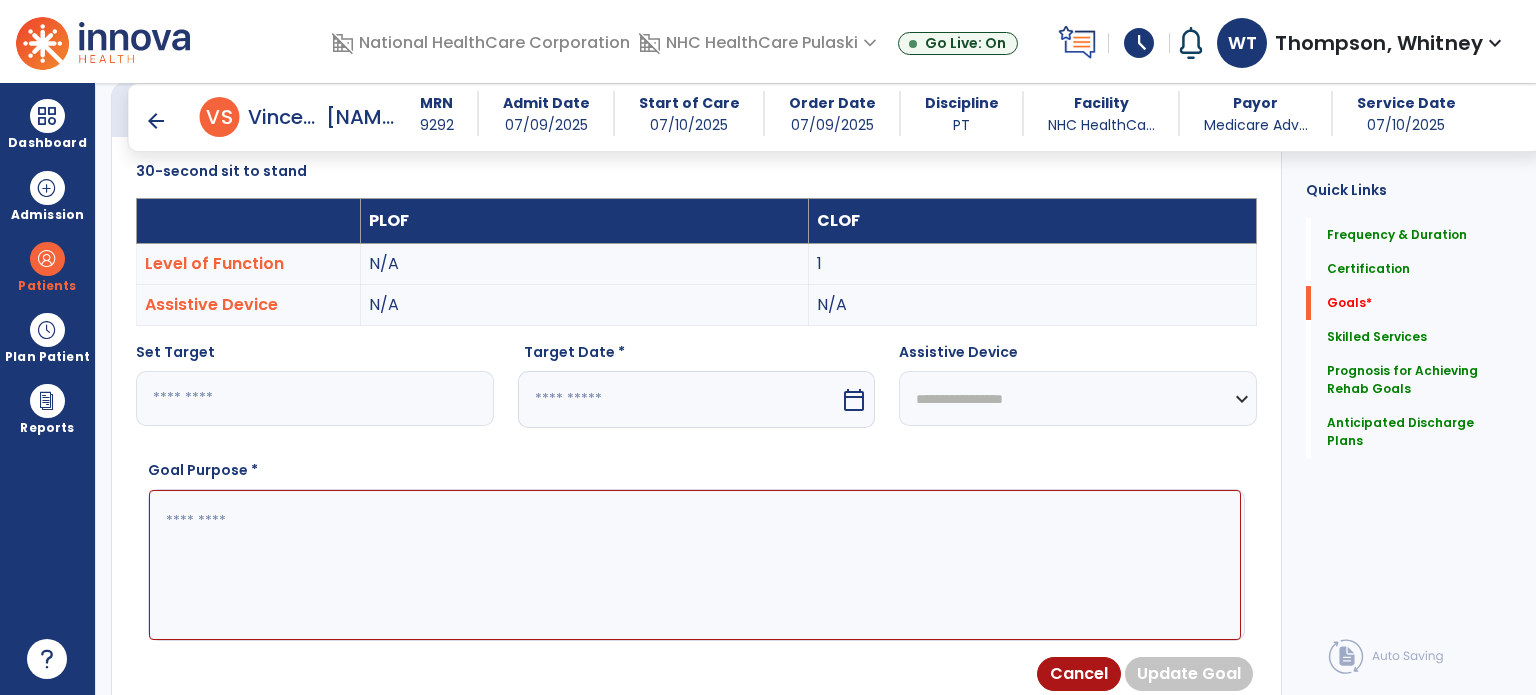type on "*" 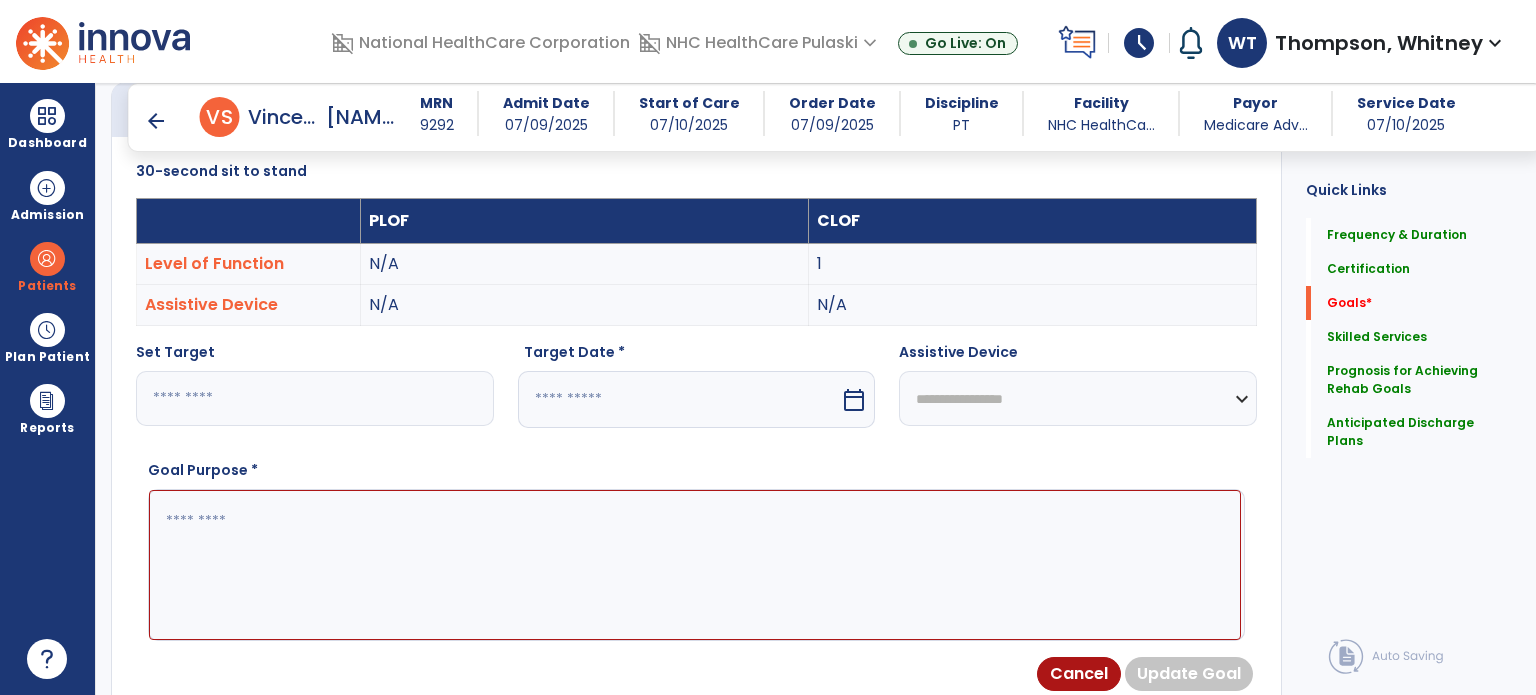click on "calendar_today" at bounding box center (854, 400) 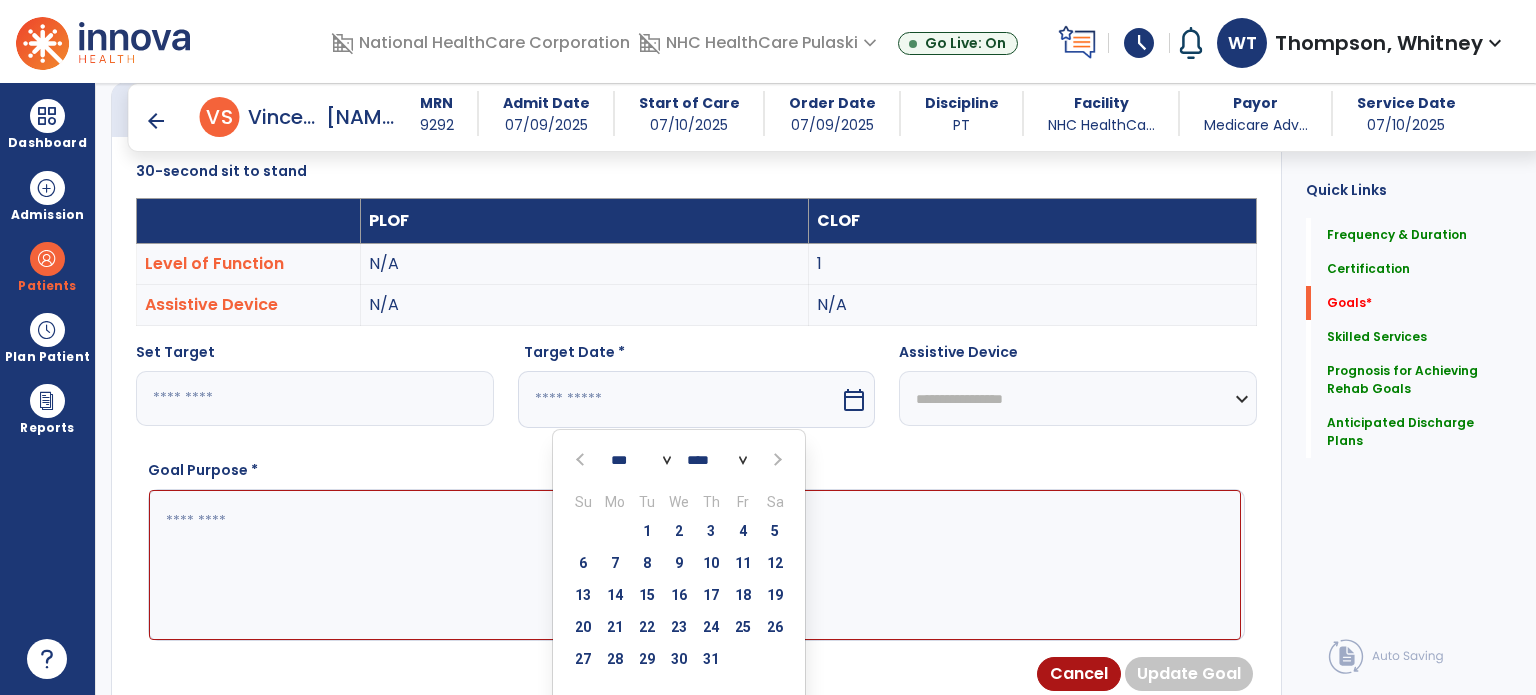 drag, startPoint x: 170, startPoint y: 399, endPoint x: 115, endPoint y: 398, distance: 55.00909 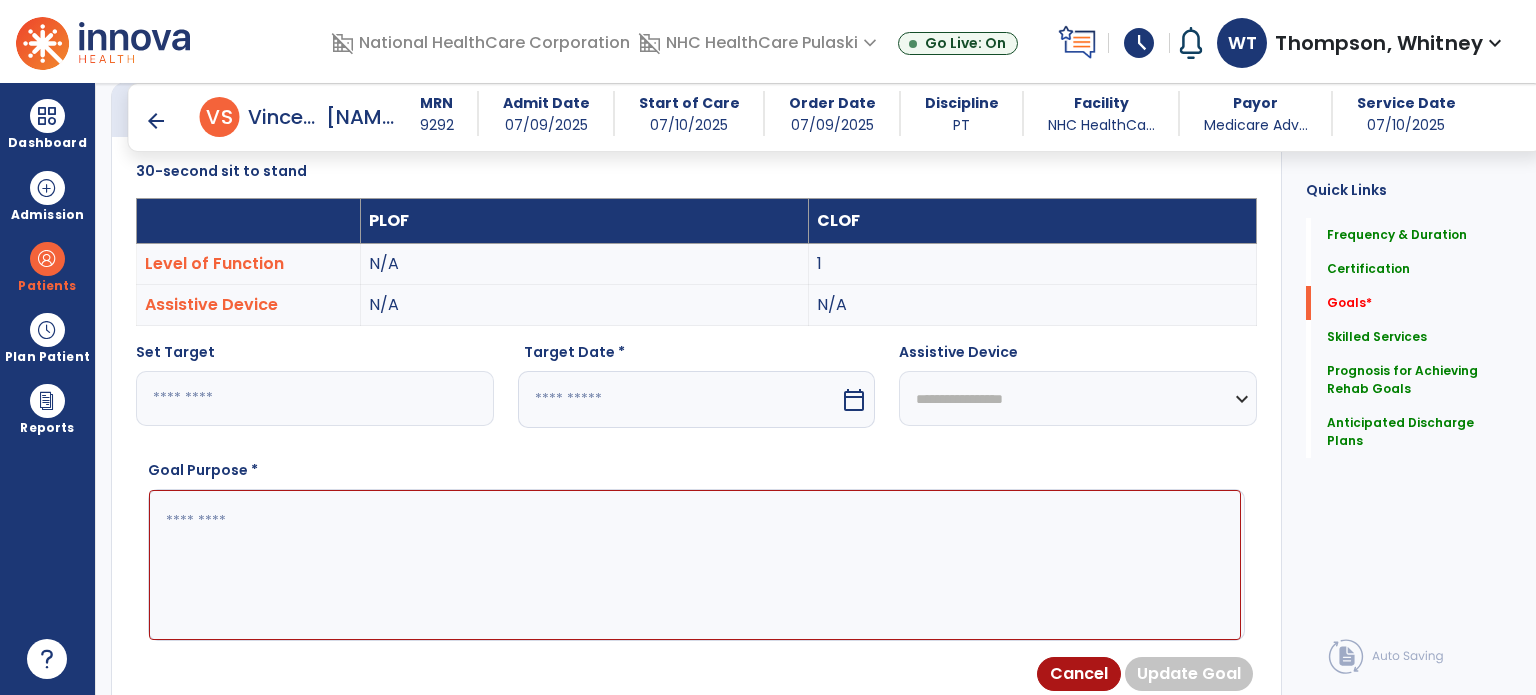 type on "*" 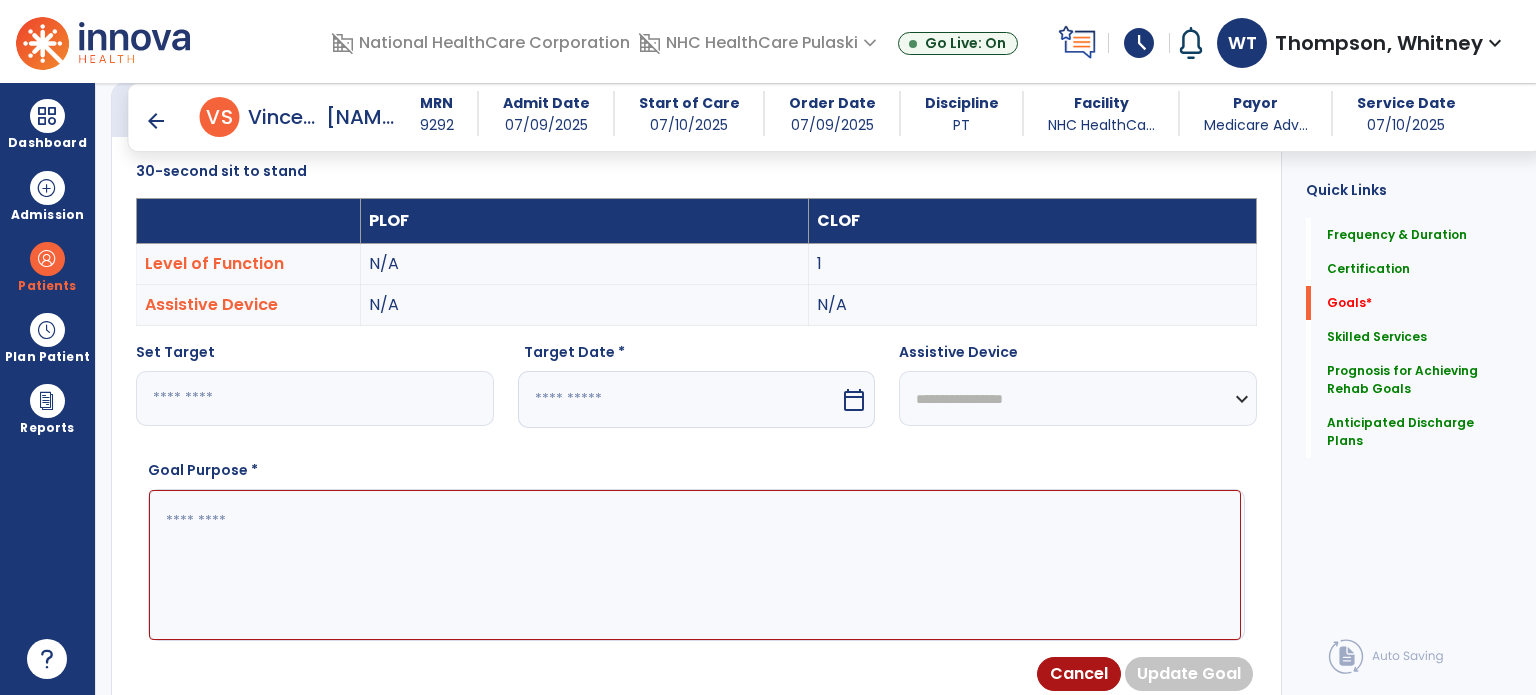 click on "calendar_today" at bounding box center (854, 400) 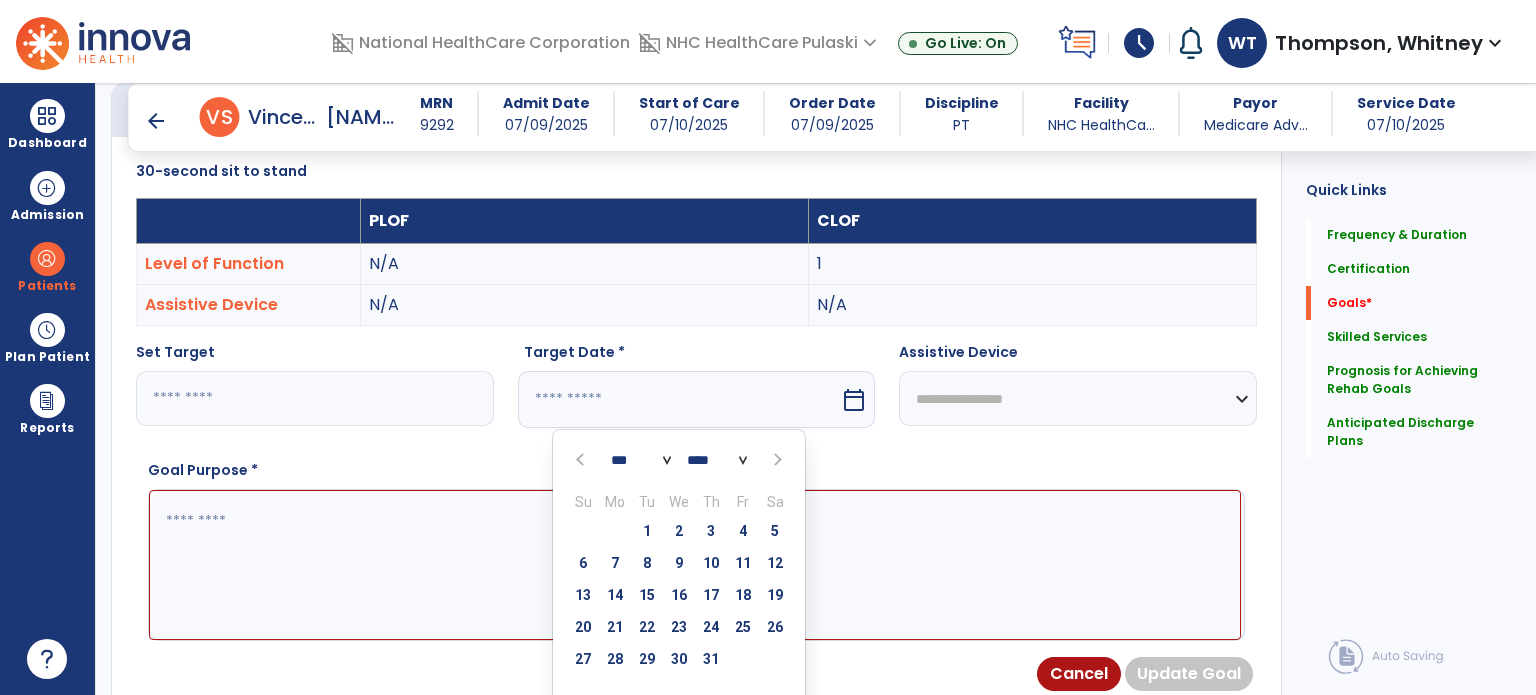 click at bounding box center (775, 460) 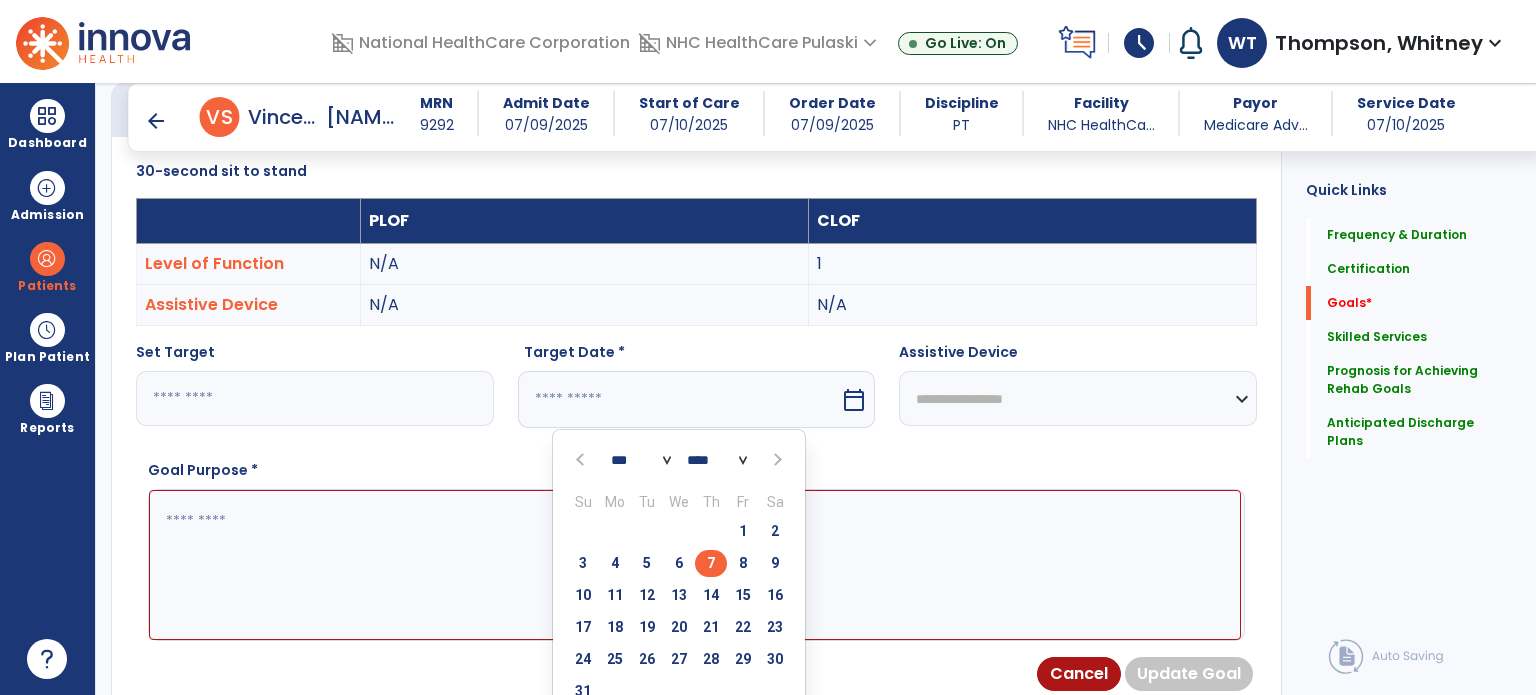 click on "7" at bounding box center [711, 563] 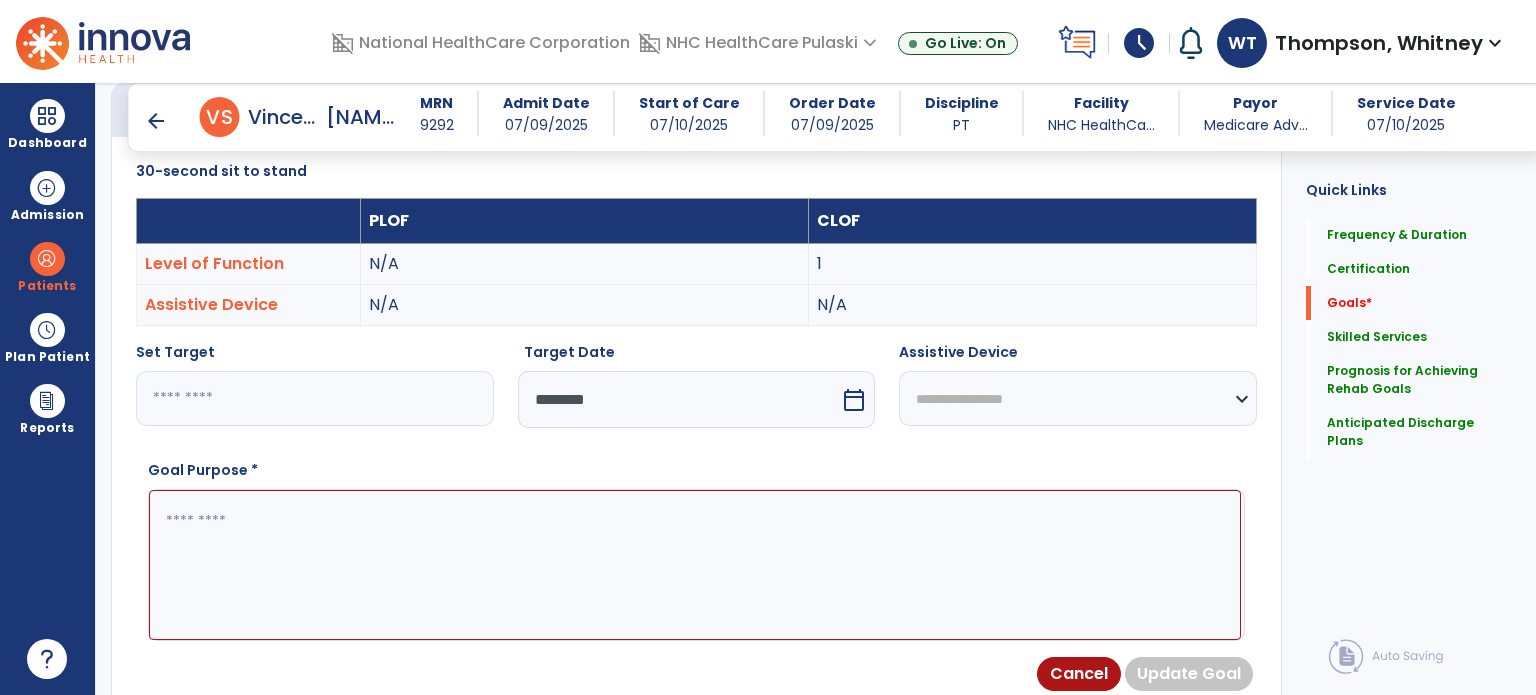 click at bounding box center [695, 565] 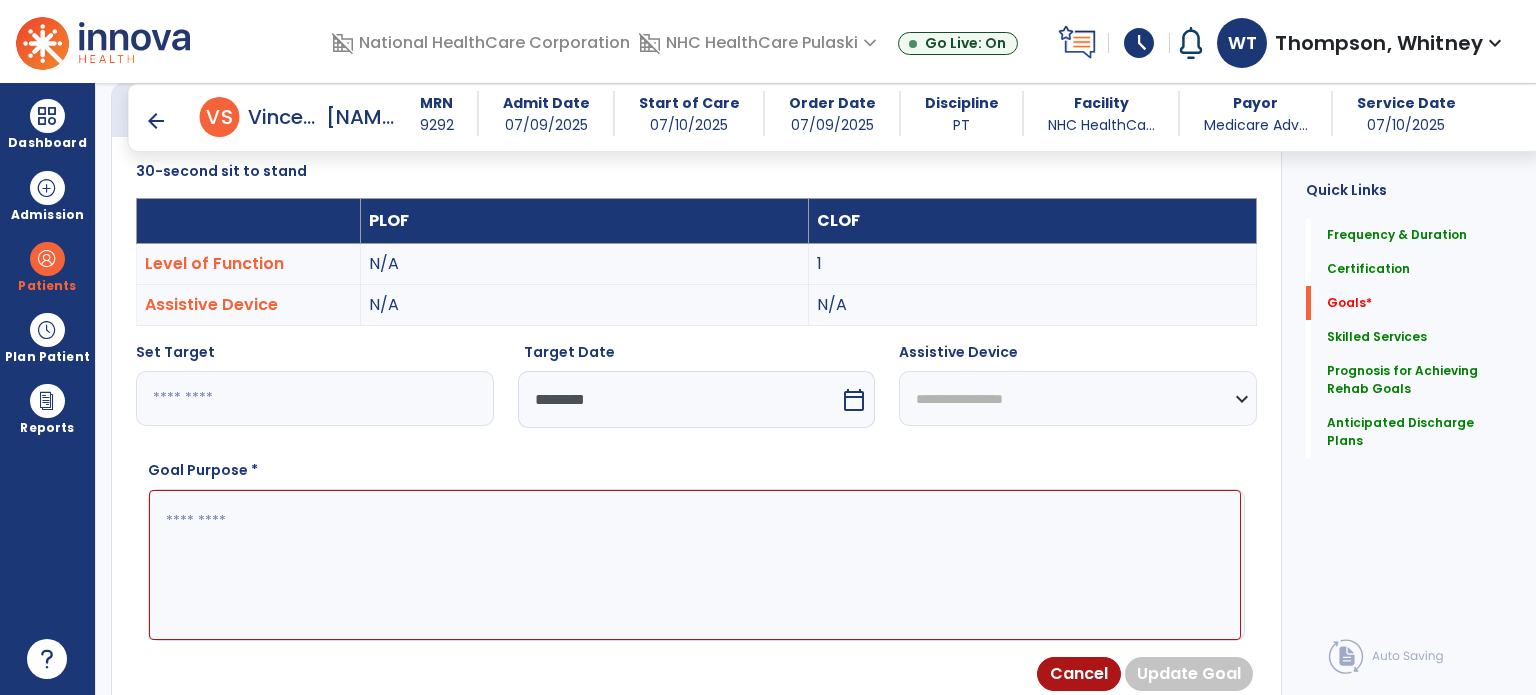 paste on "**********" 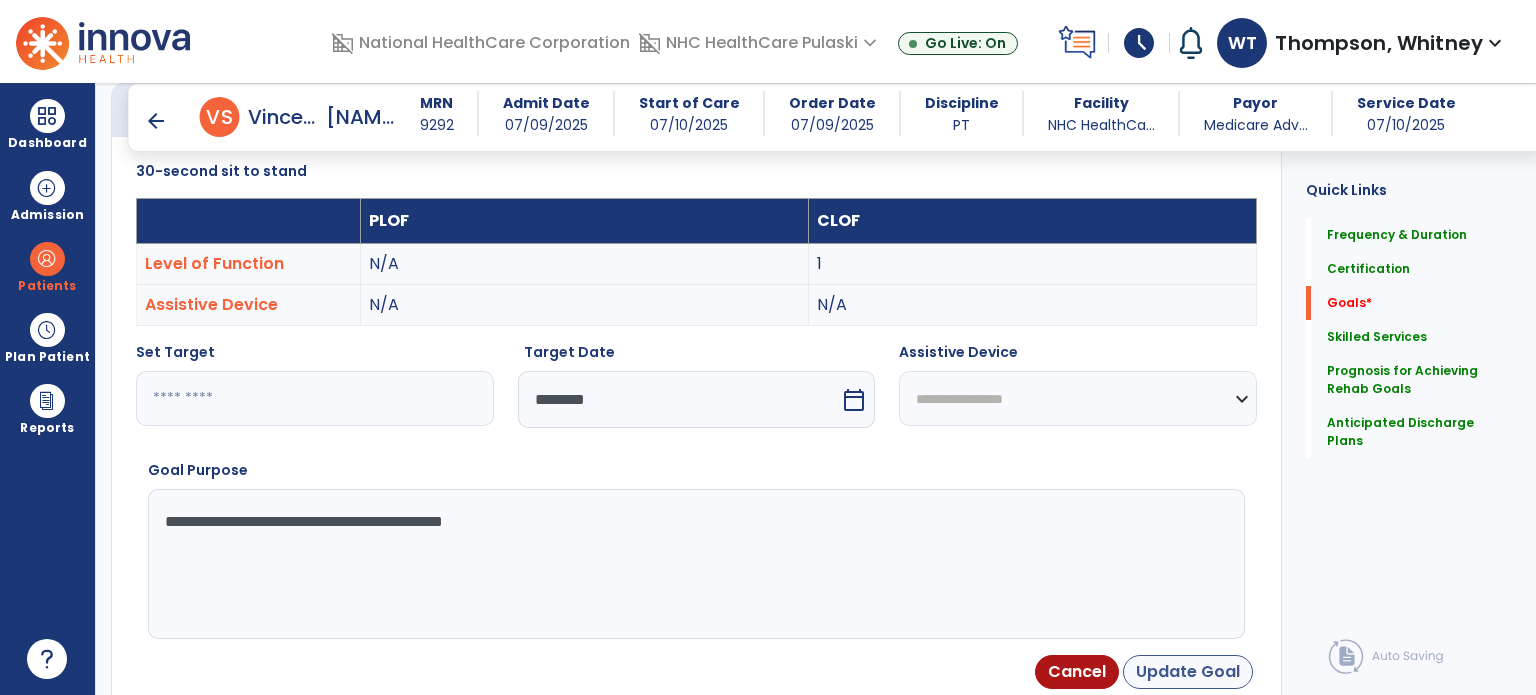 type on "**********" 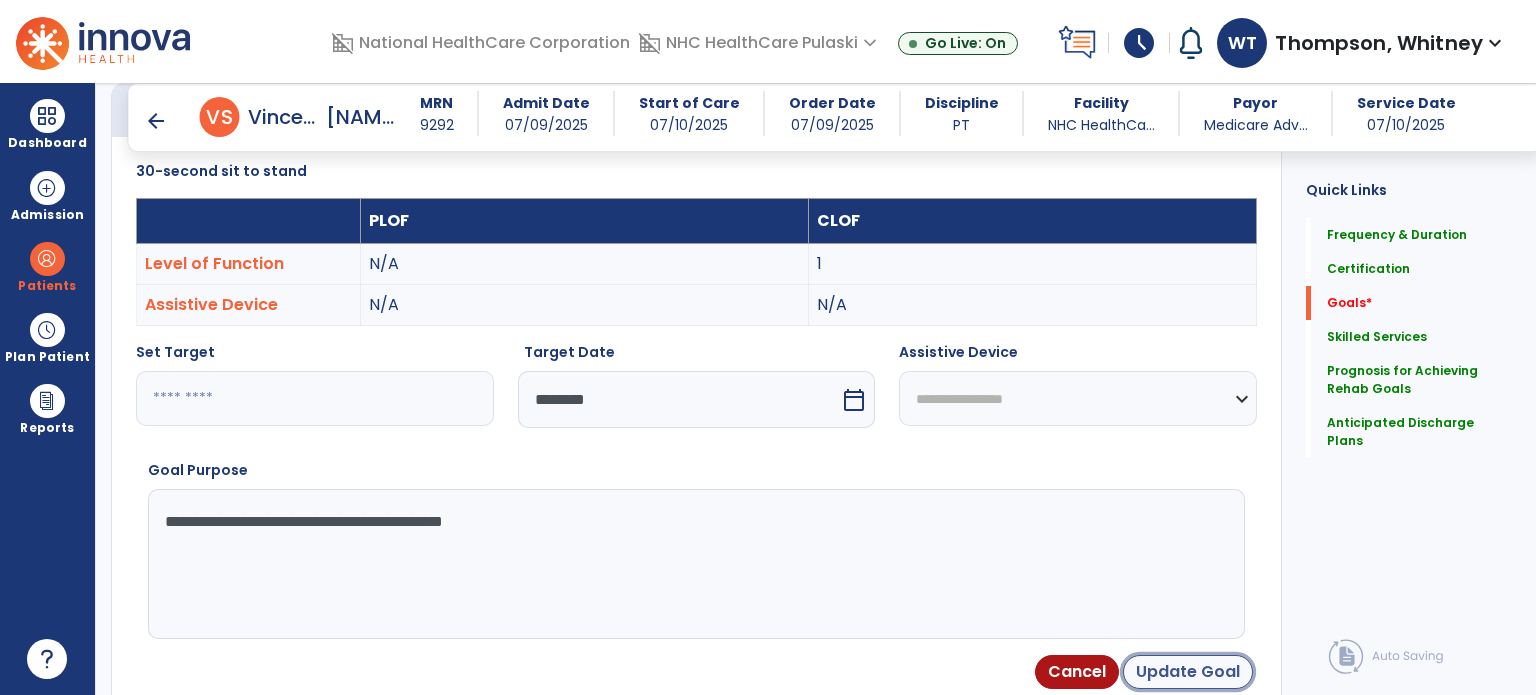 click on "Update Goal" at bounding box center [1188, 672] 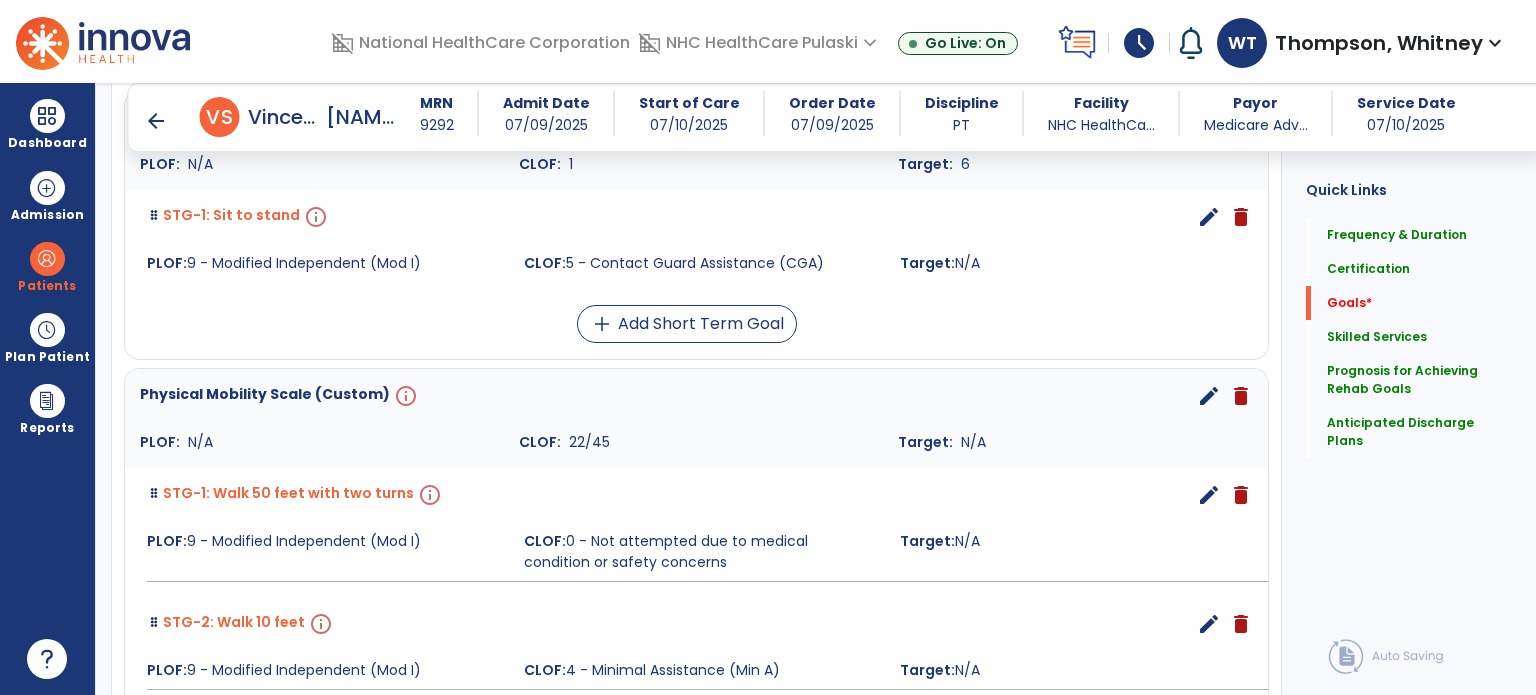scroll, scrollTop: 834, scrollLeft: 0, axis: vertical 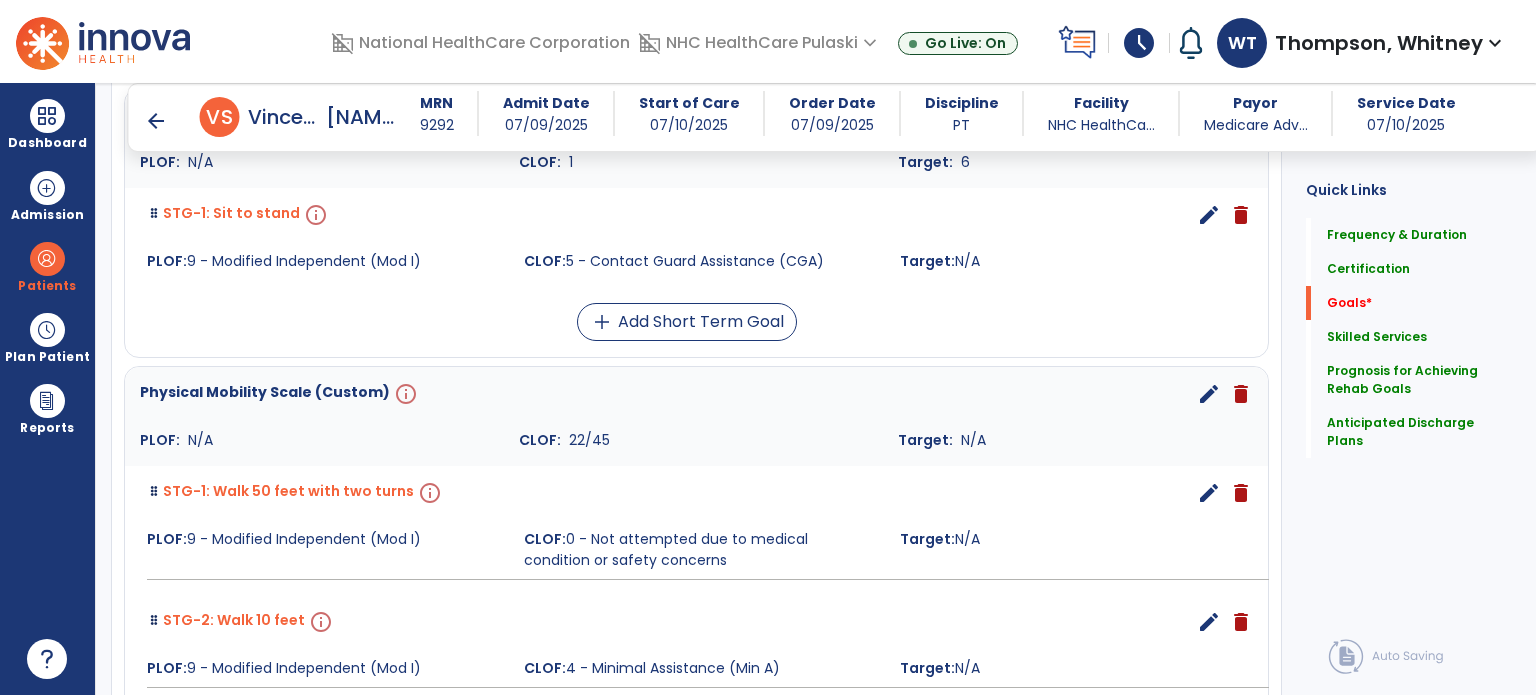 click on "edit" at bounding box center [1209, 215] 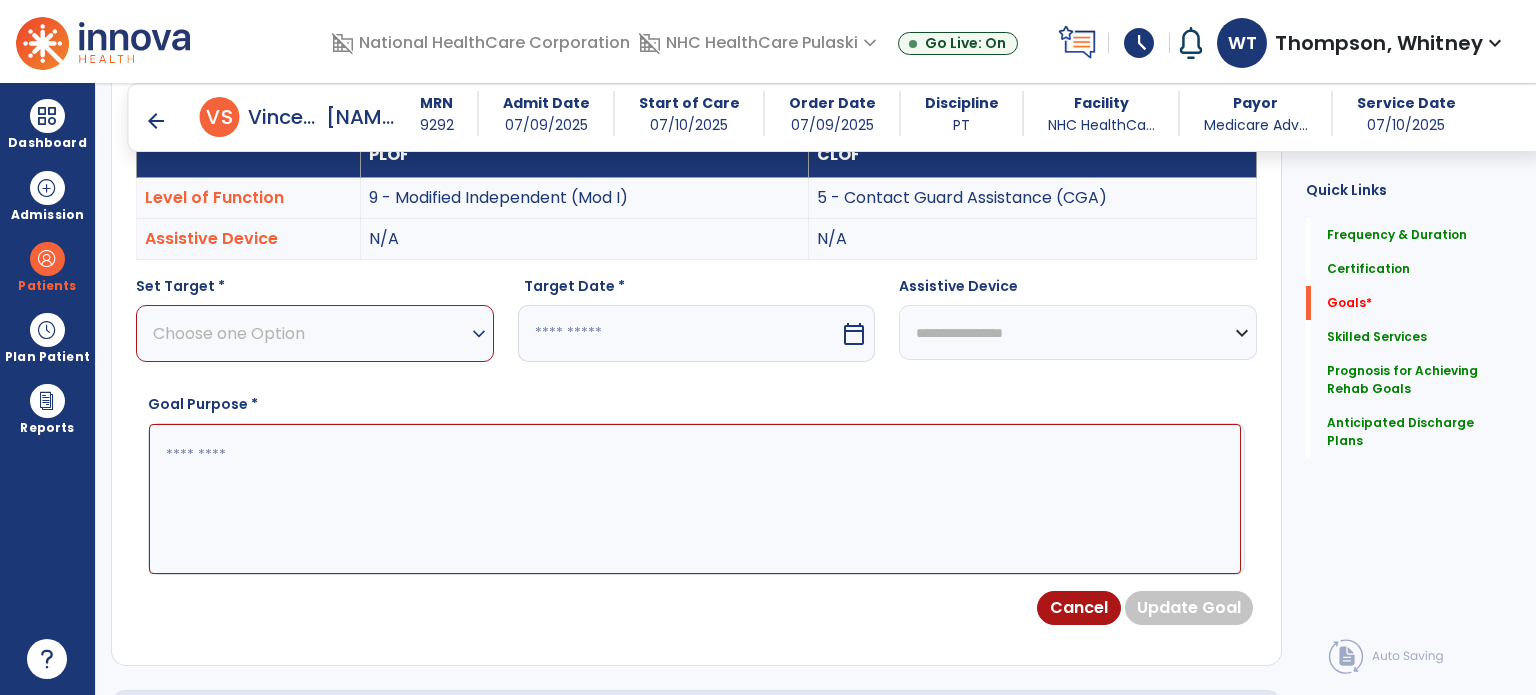 scroll, scrollTop: 534, scrollLeft: 0, axis: vertical 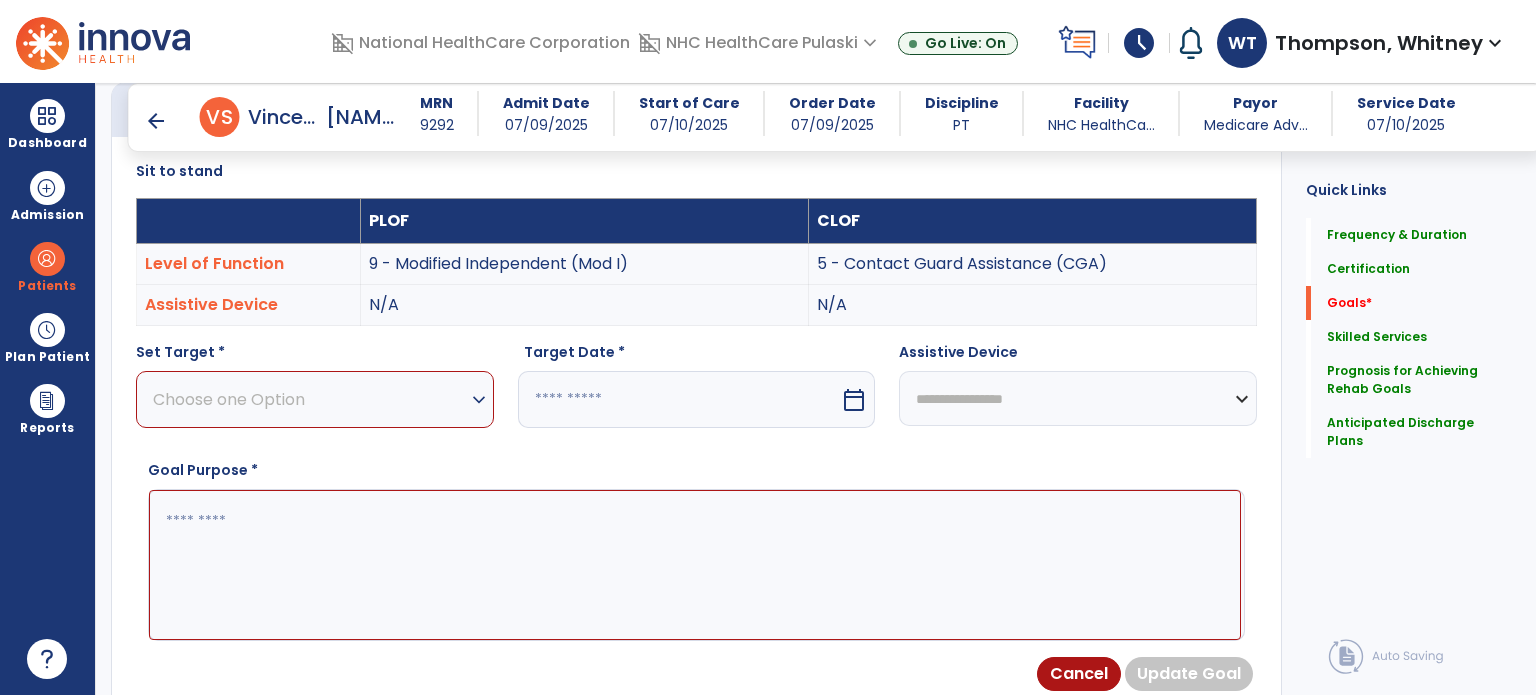 click at bounding box center (679, 399) 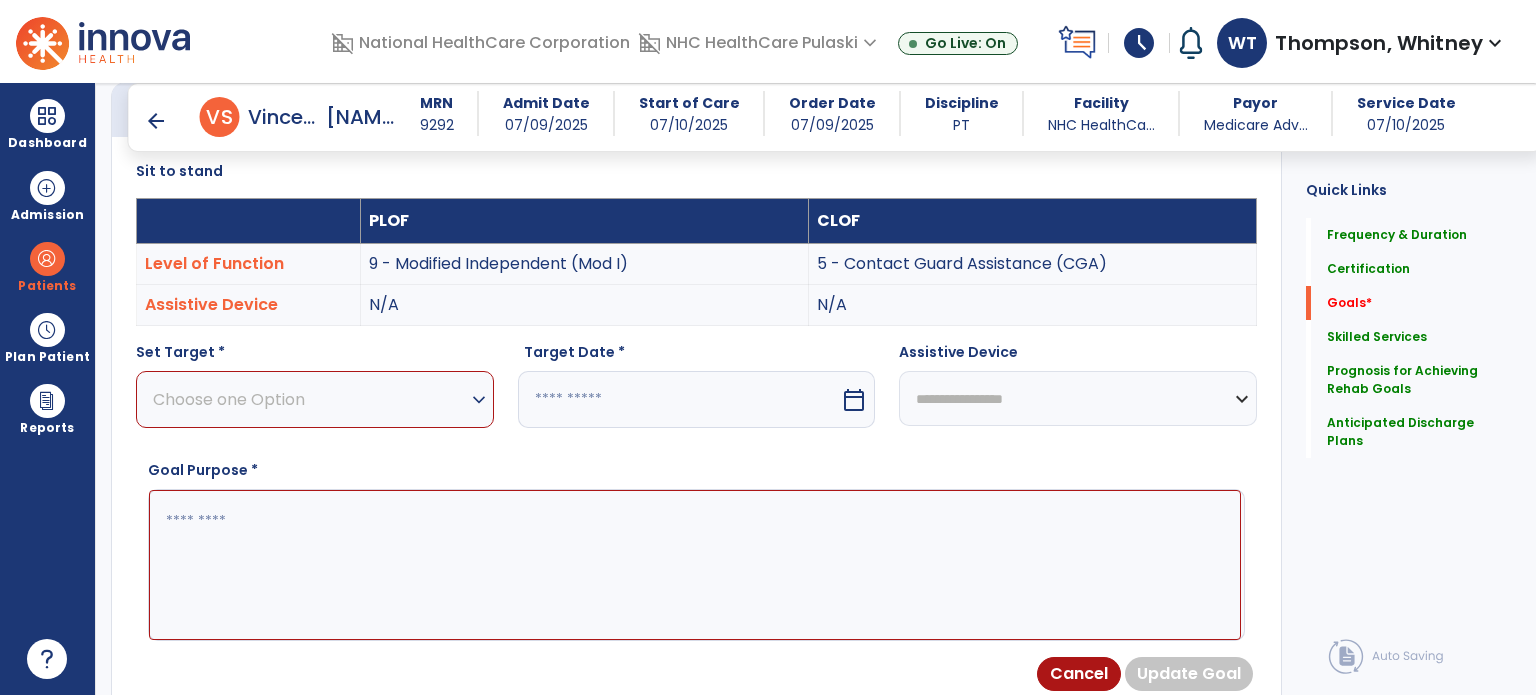 select on "*" 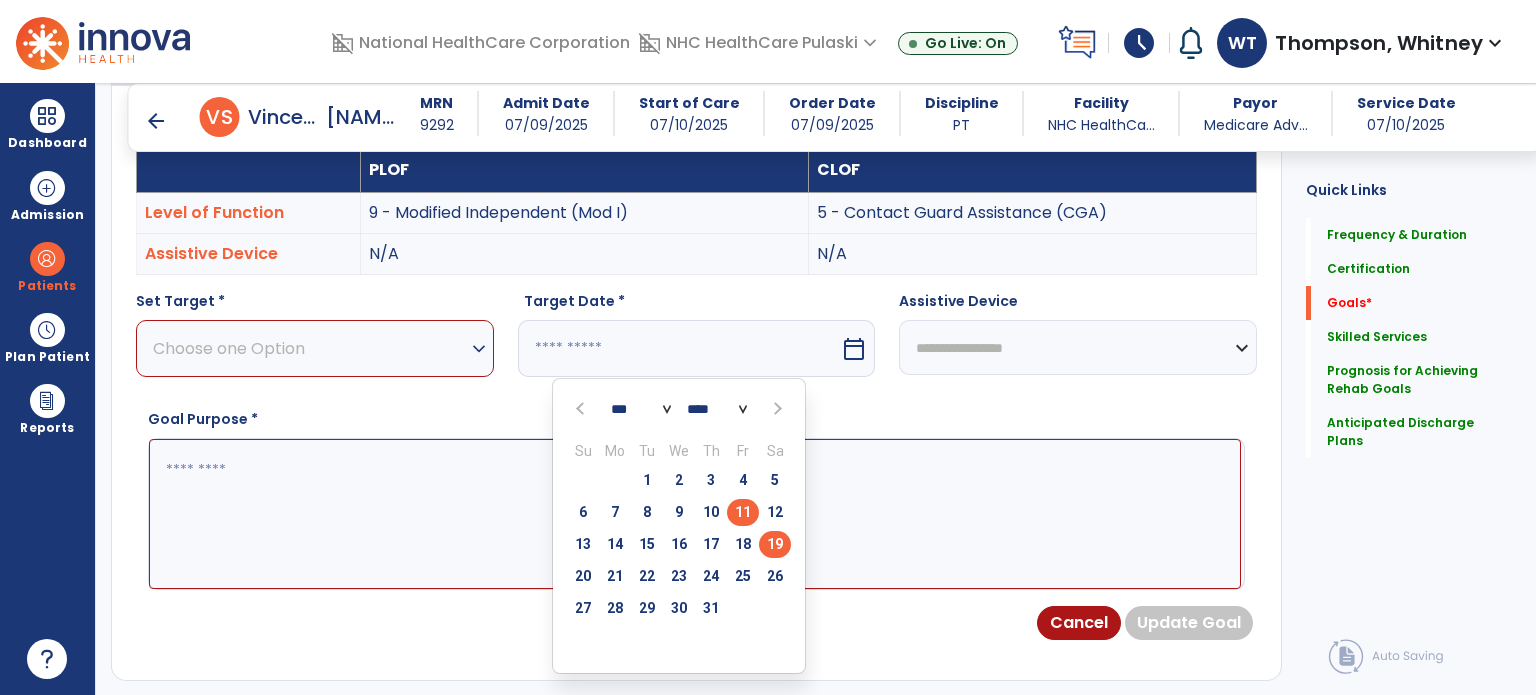 scroll, scrollTop: 634, scrollLeft: 0, axis: vertical 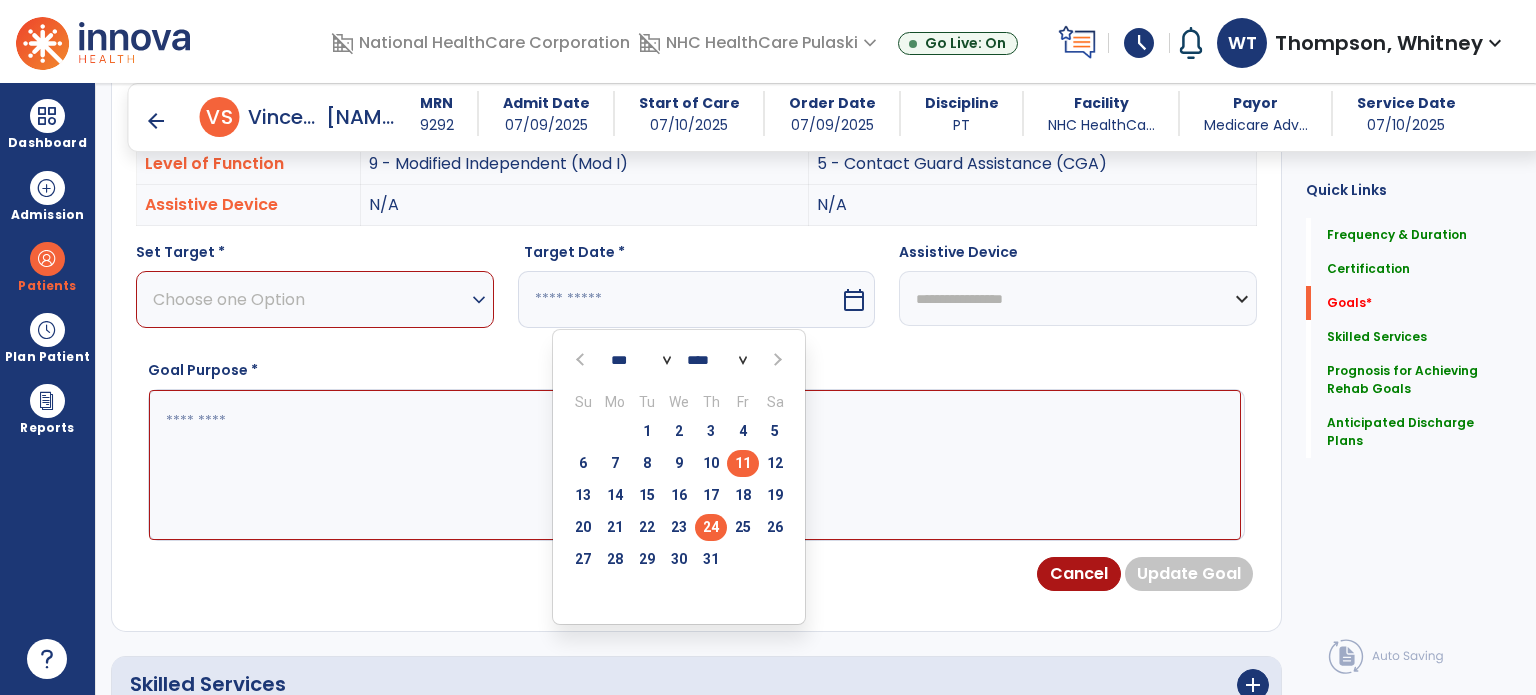 click on "24" at bounding box center (711, 527) 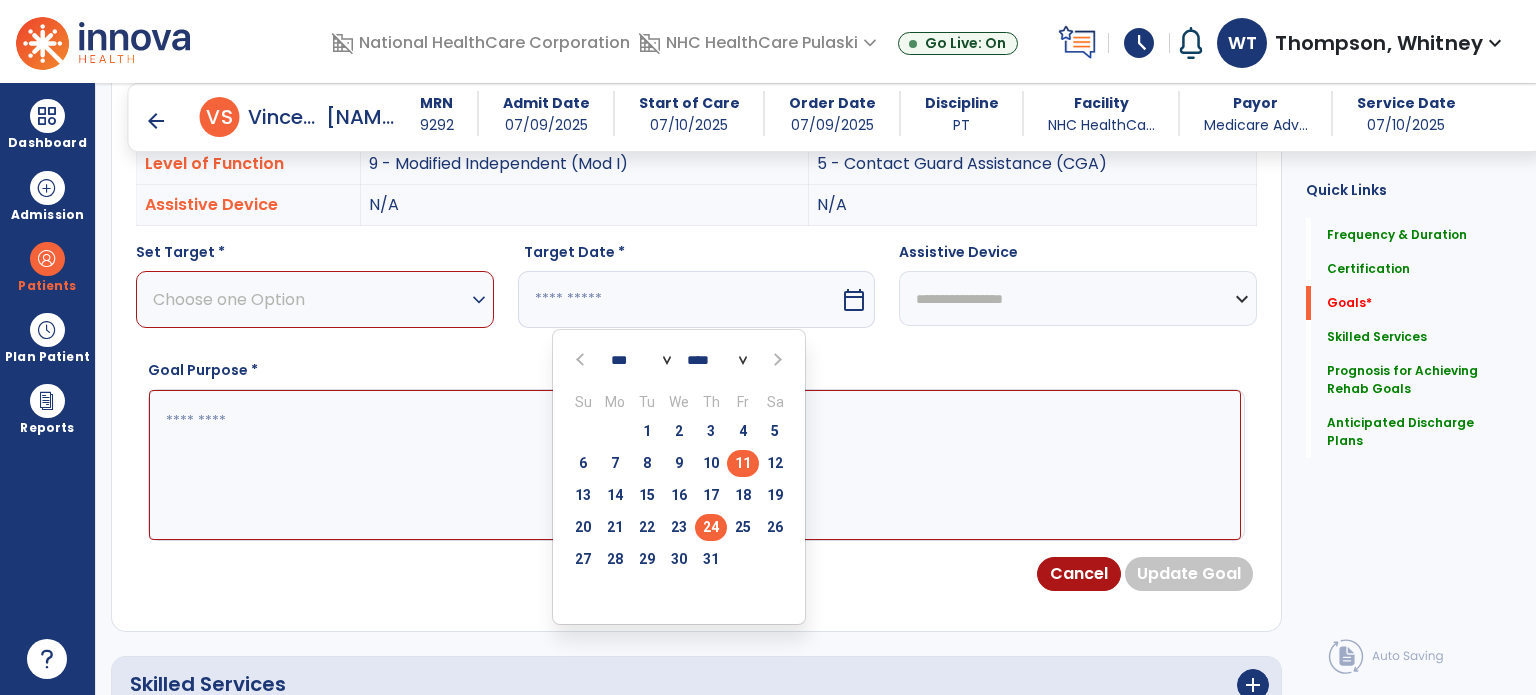 type on "*********" 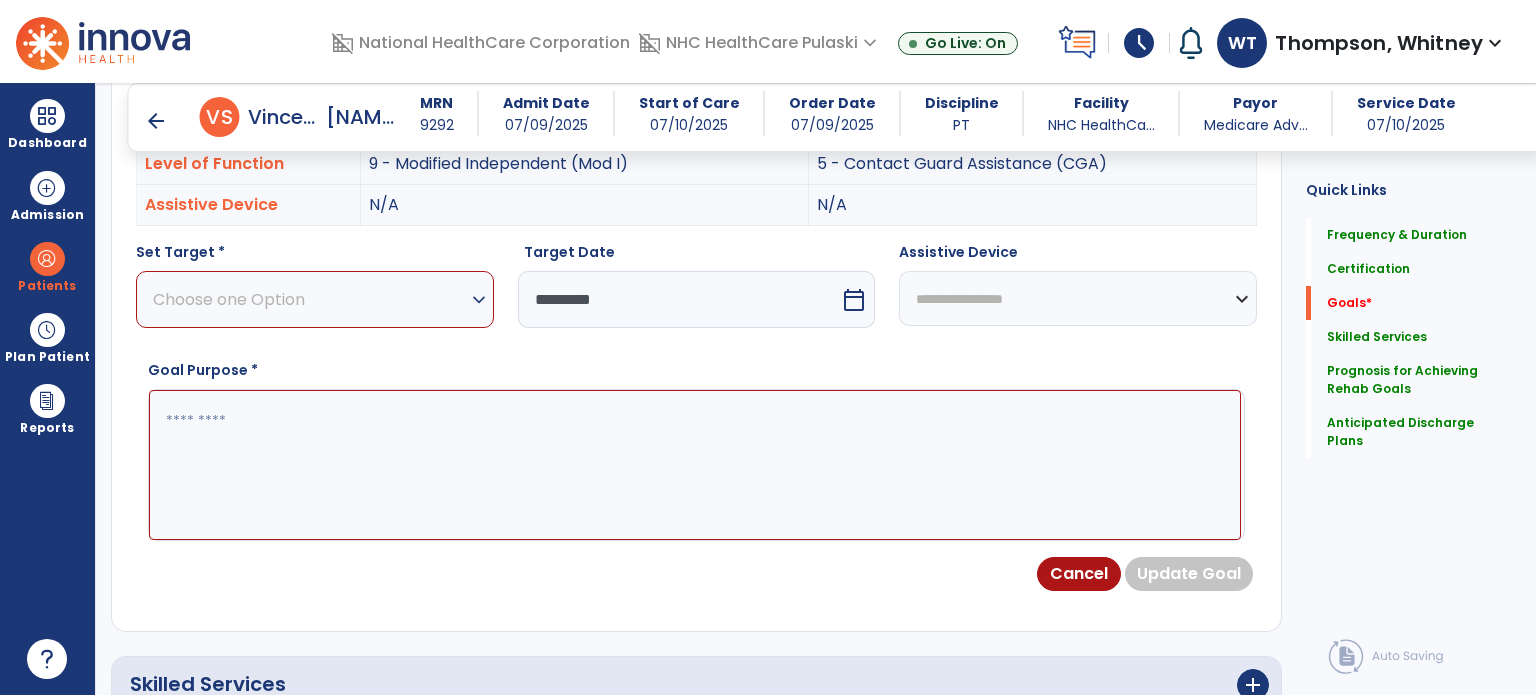 click at bounding box center (695, 465) 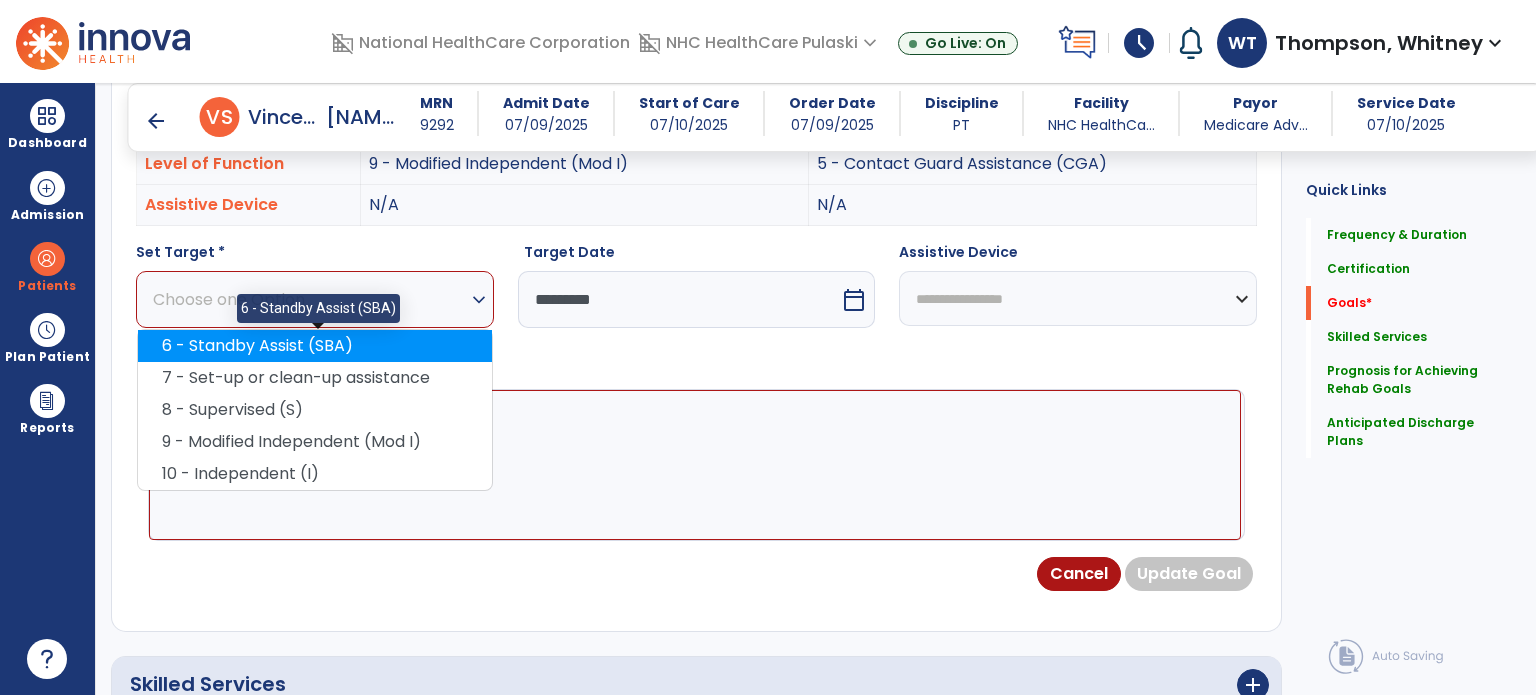 click on "6 - Standby Assist (SBA)" at bounding box center (315, 346) 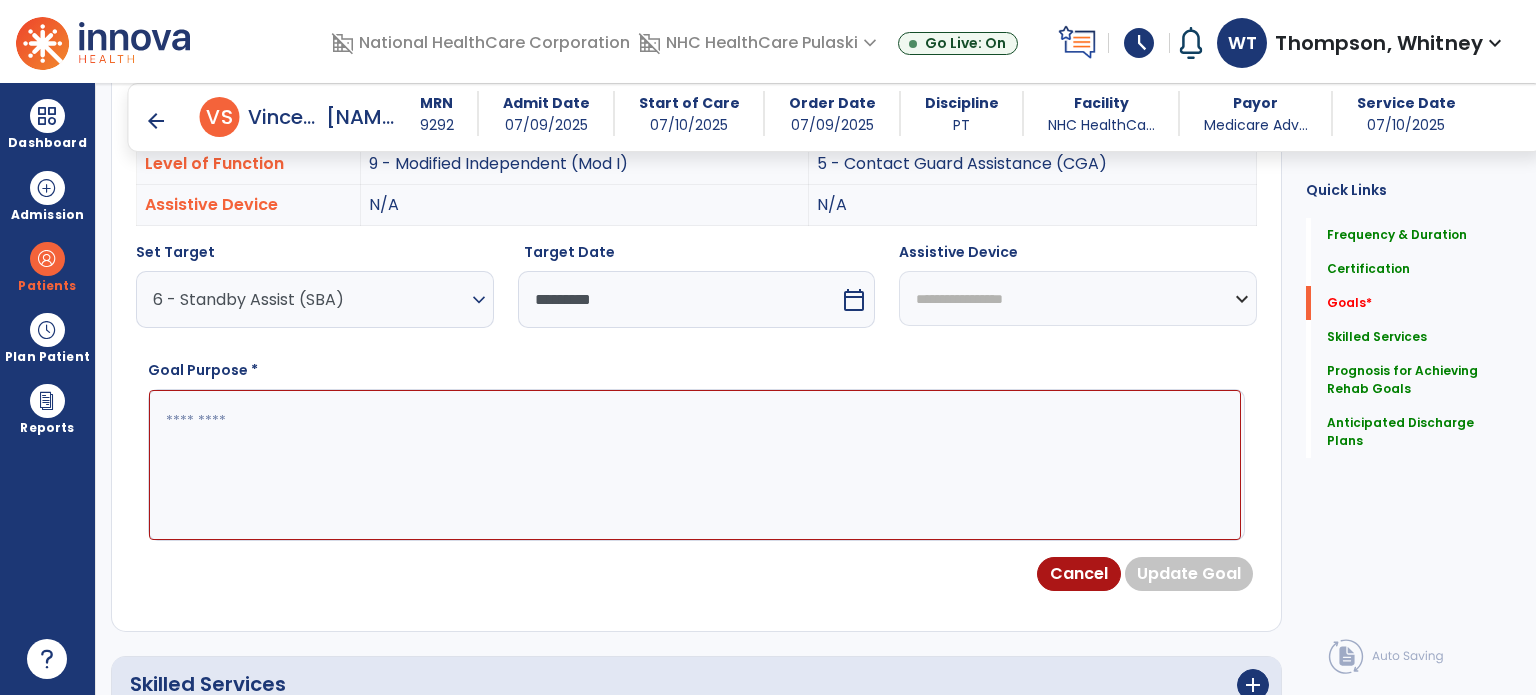 click at bounding box center (695, 465) 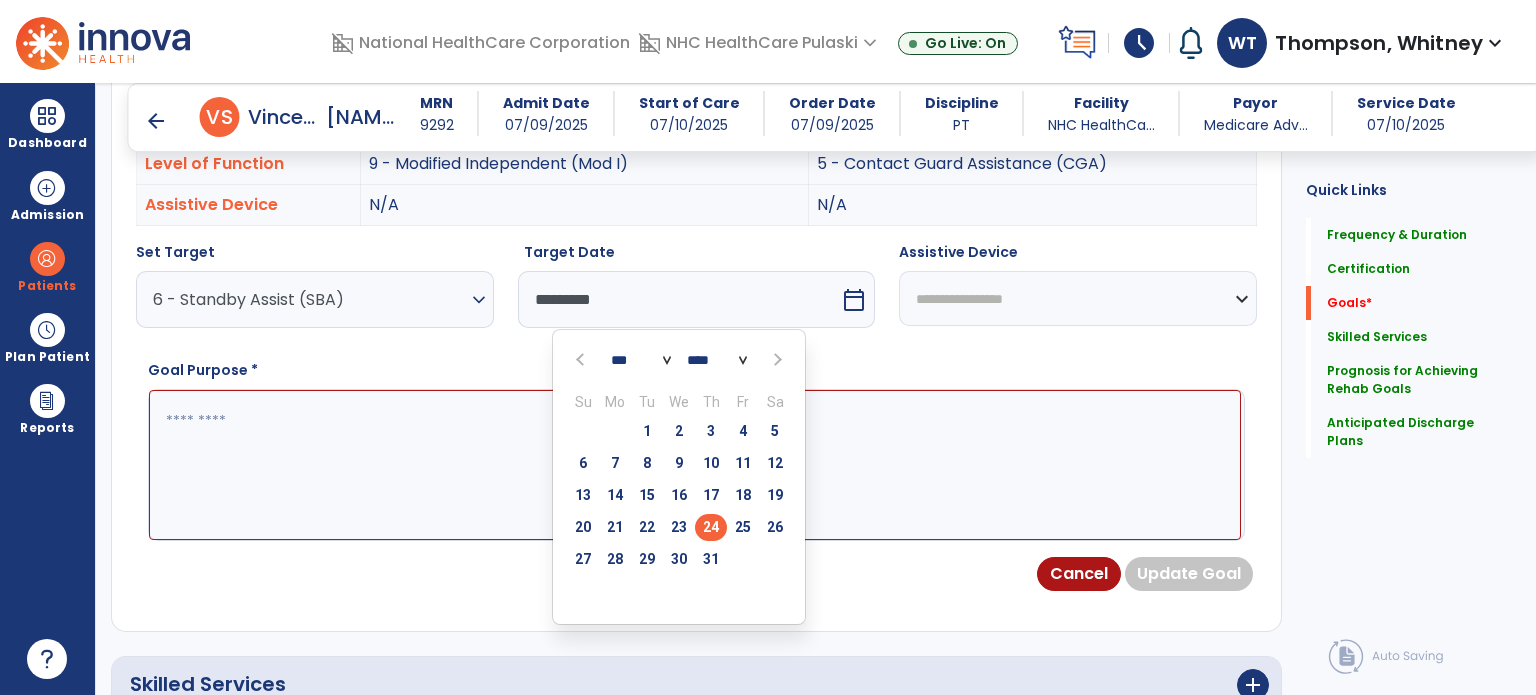 click at bounding box center [775, 360] 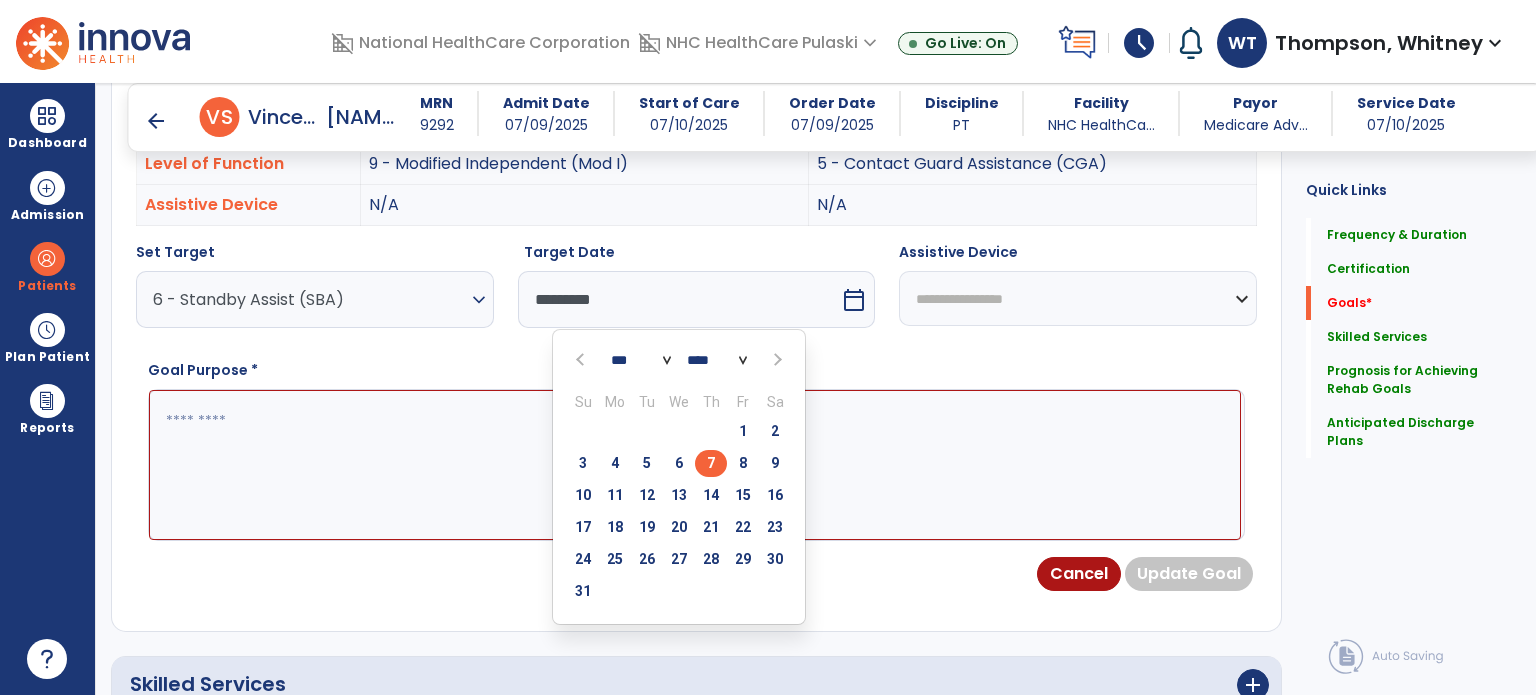 click on "7" at bounding box center [711, 463] 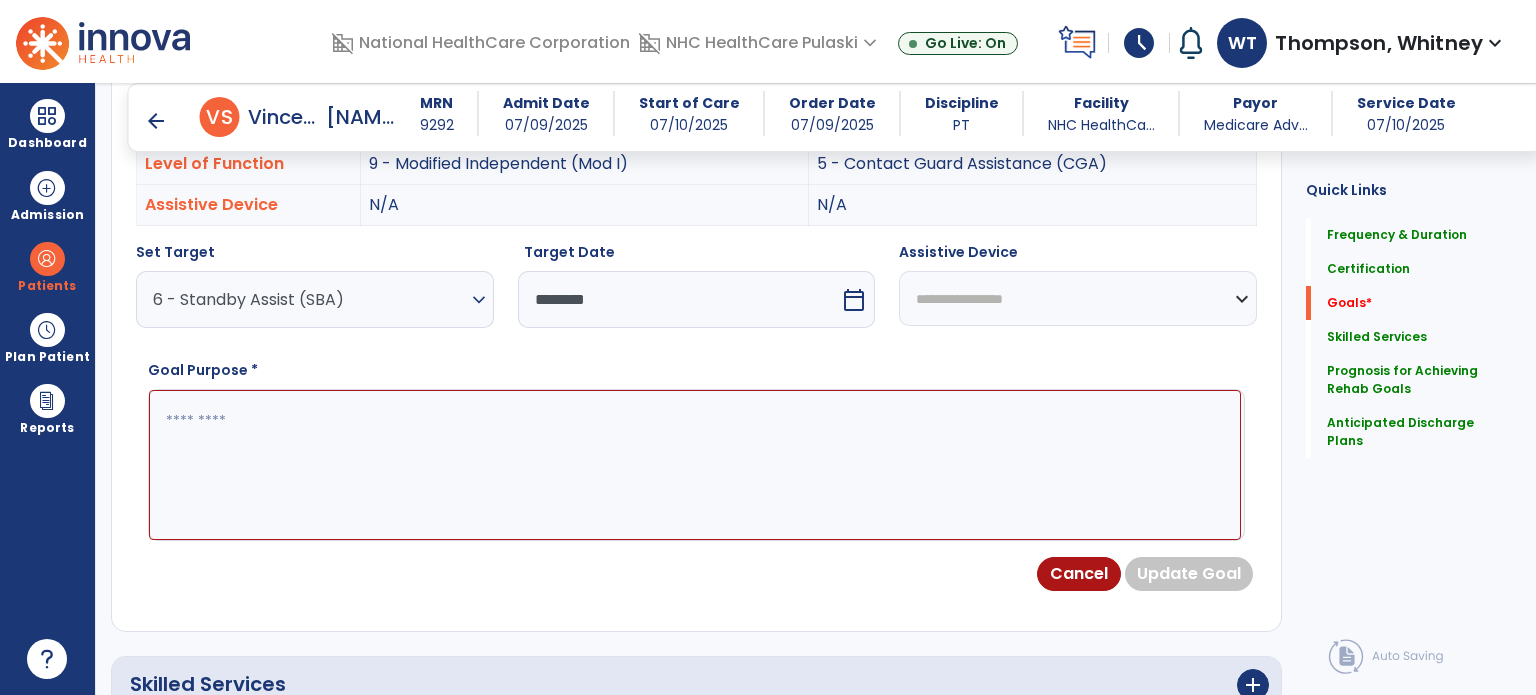 drag, startPoint x: 435, startPoint y: 308, endPoint x: 432, endPoint y: 321, distance: 13.341664 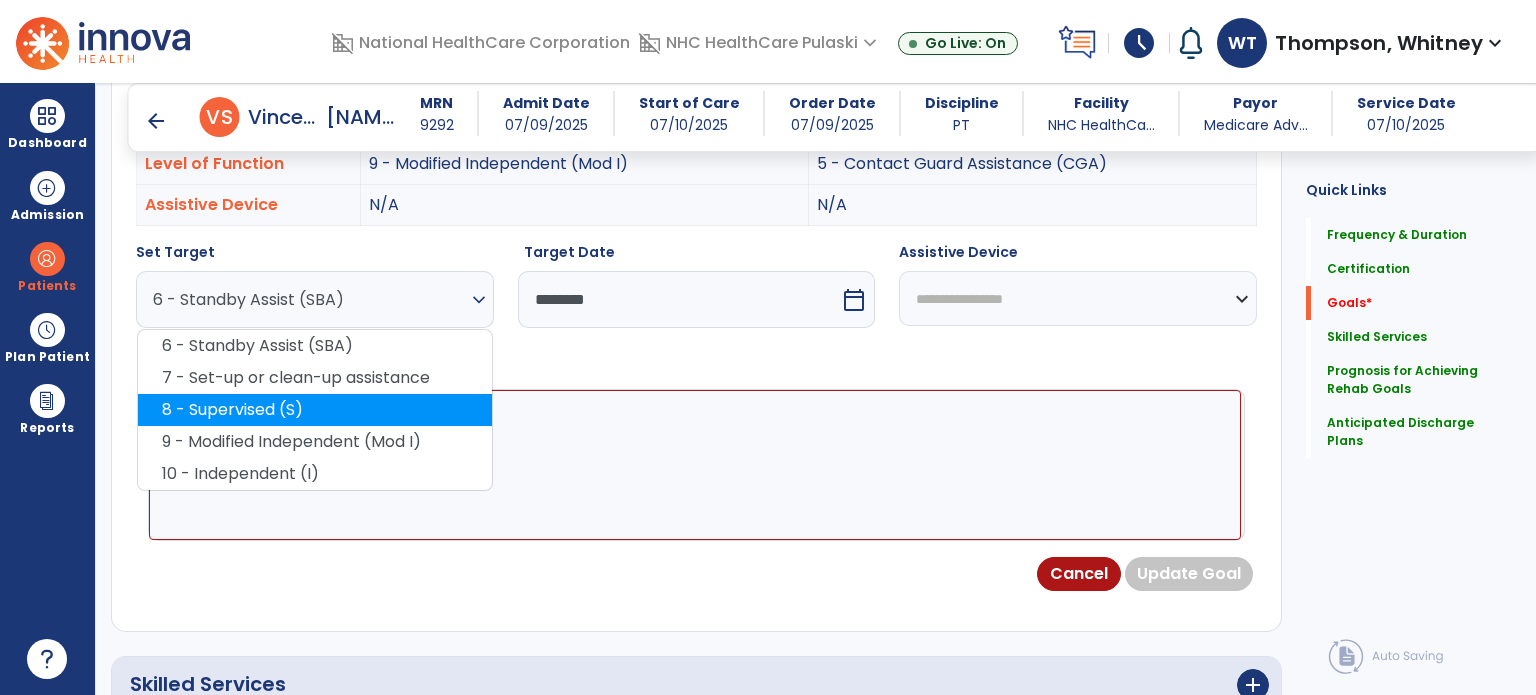 click on "8 - Supervised (S)" at bounding box center (315, 410) 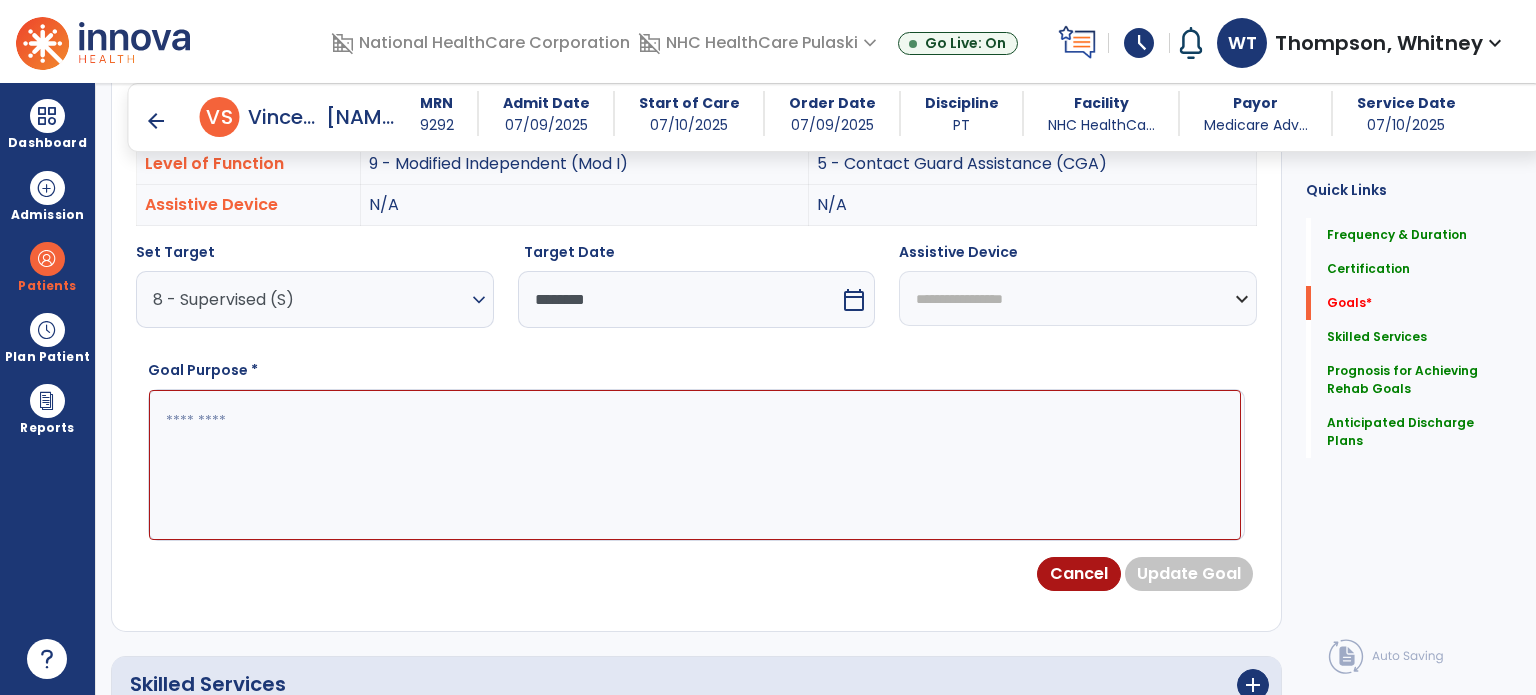 click at bounding box center (695, 465) 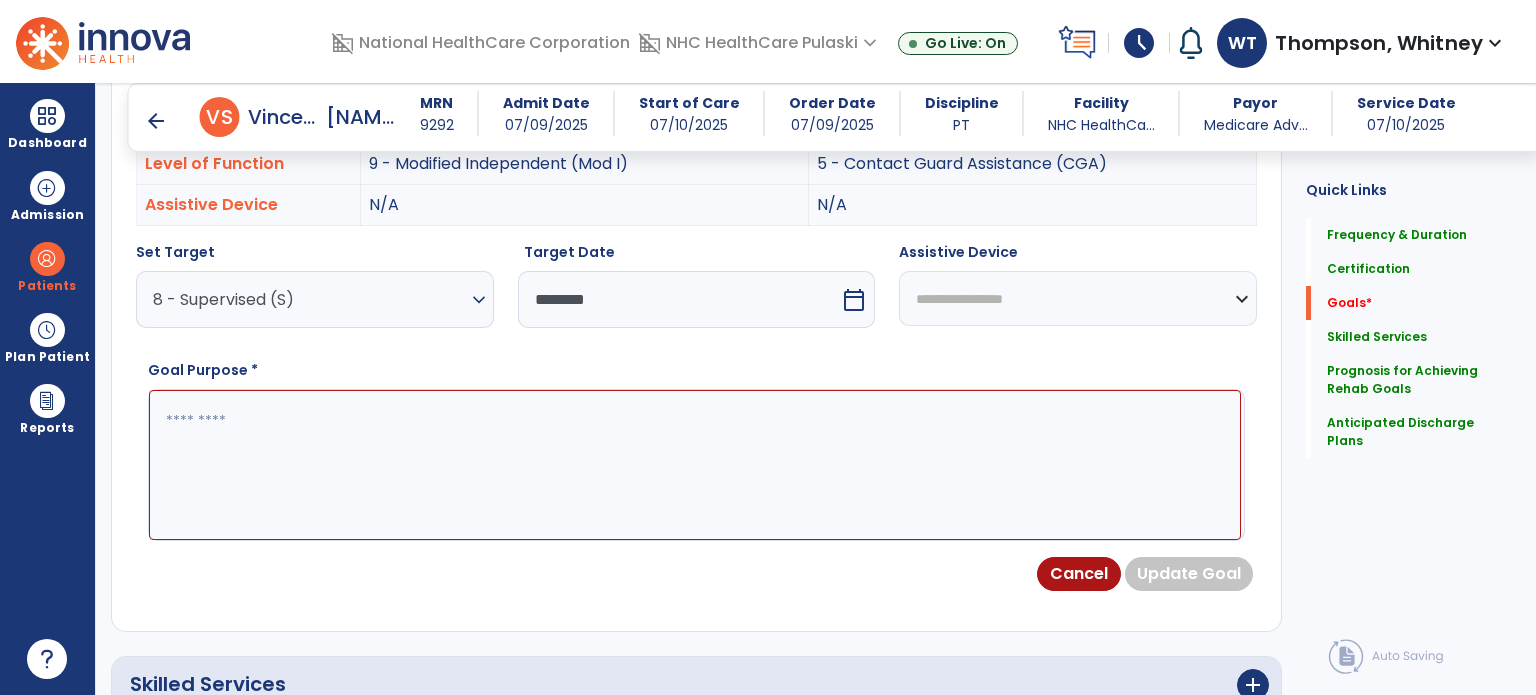 paste on "**********" 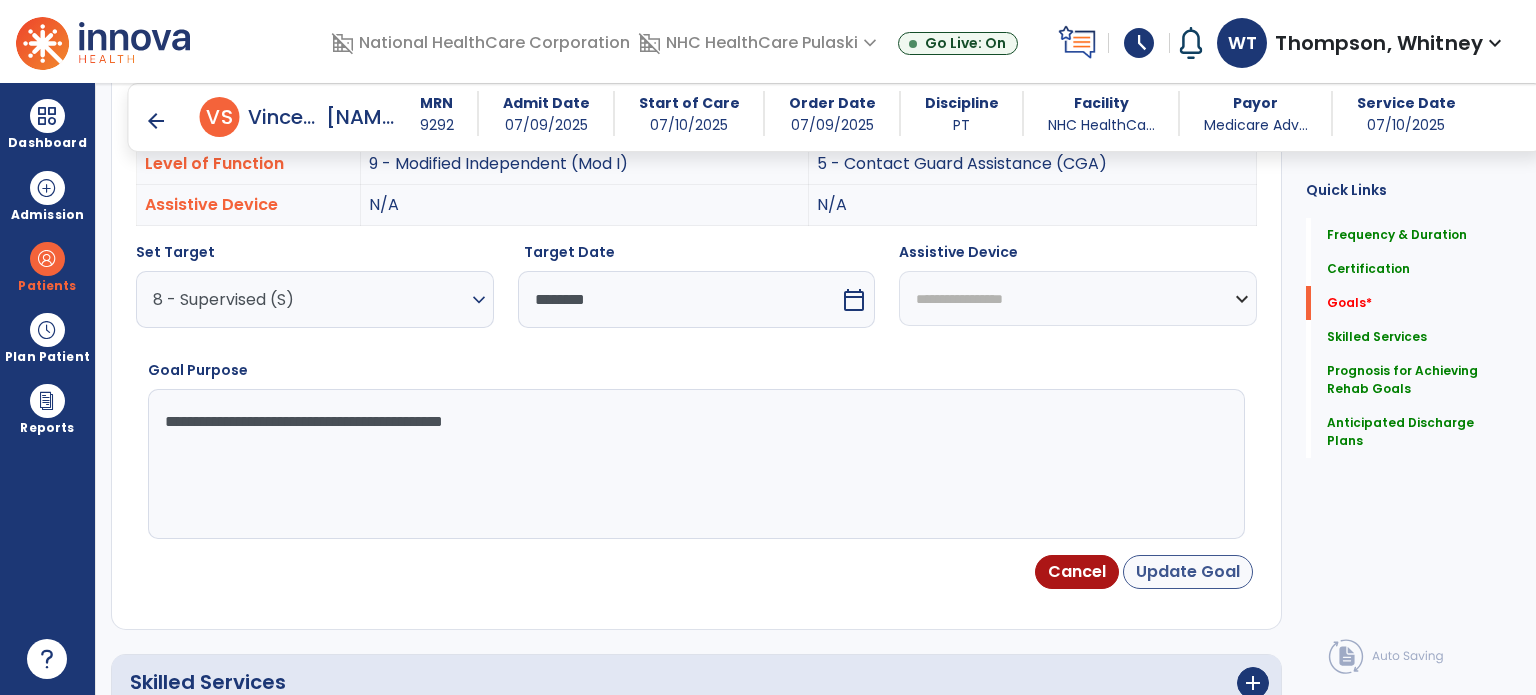 type on "**********" 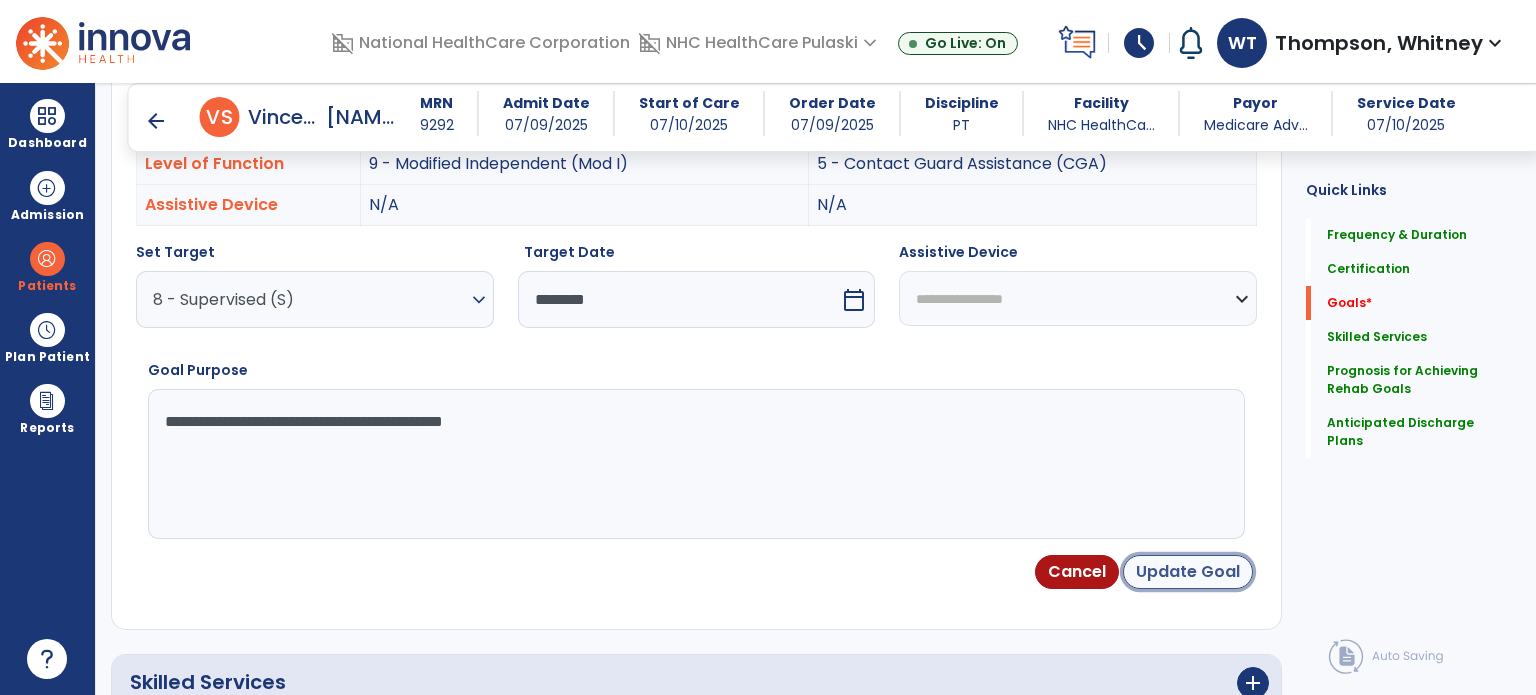 click on "Update Goal" at bounding box center [1188, 572] 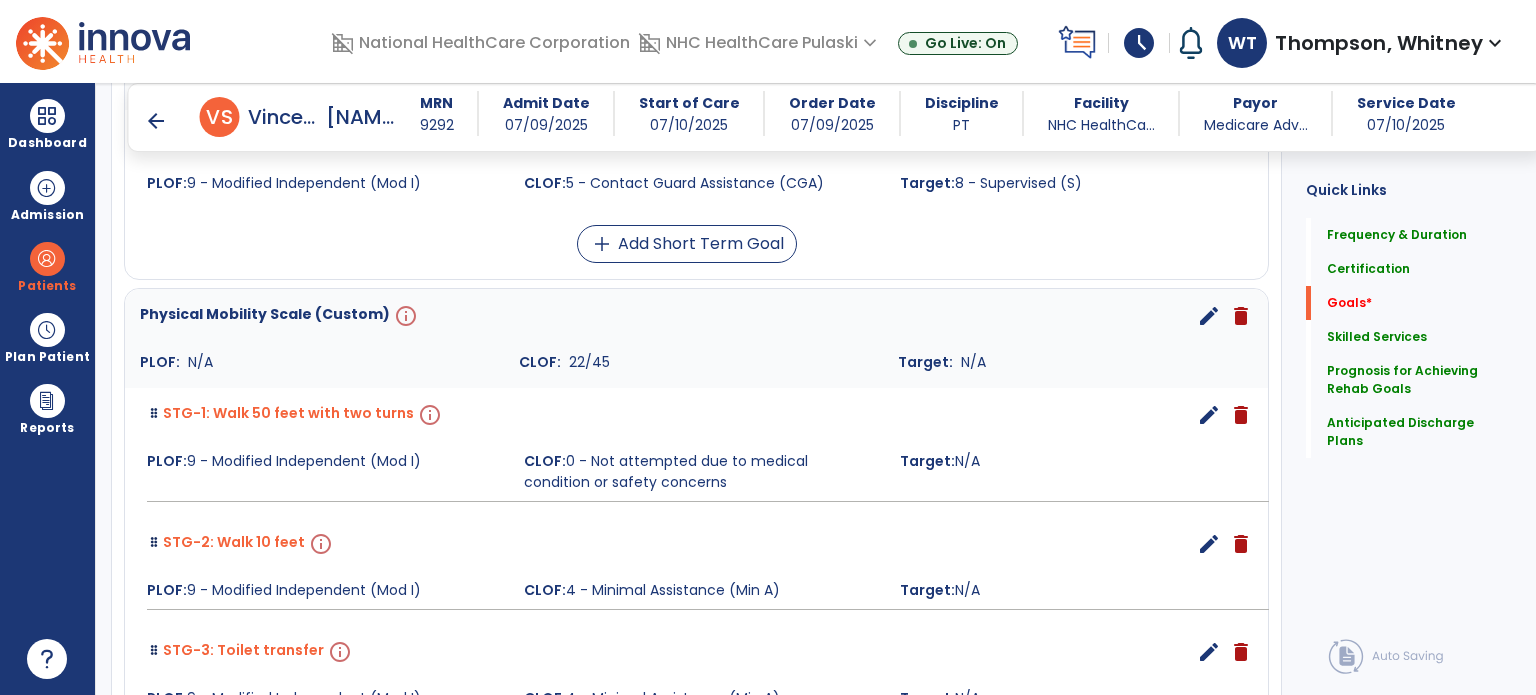 scroll, scrollTop: 944, scrollLeft: 0, axis: vertical 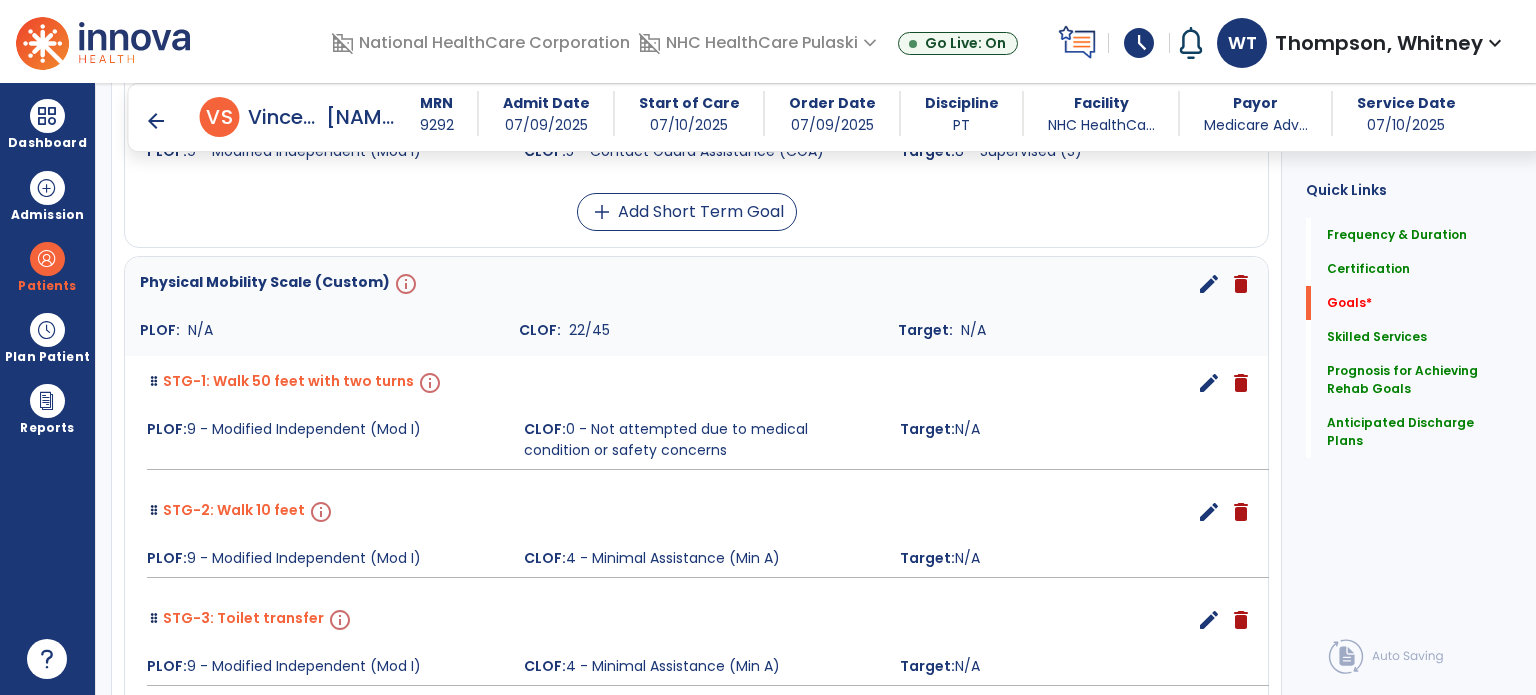 click on "edit" at bounding box center [1209, 284] 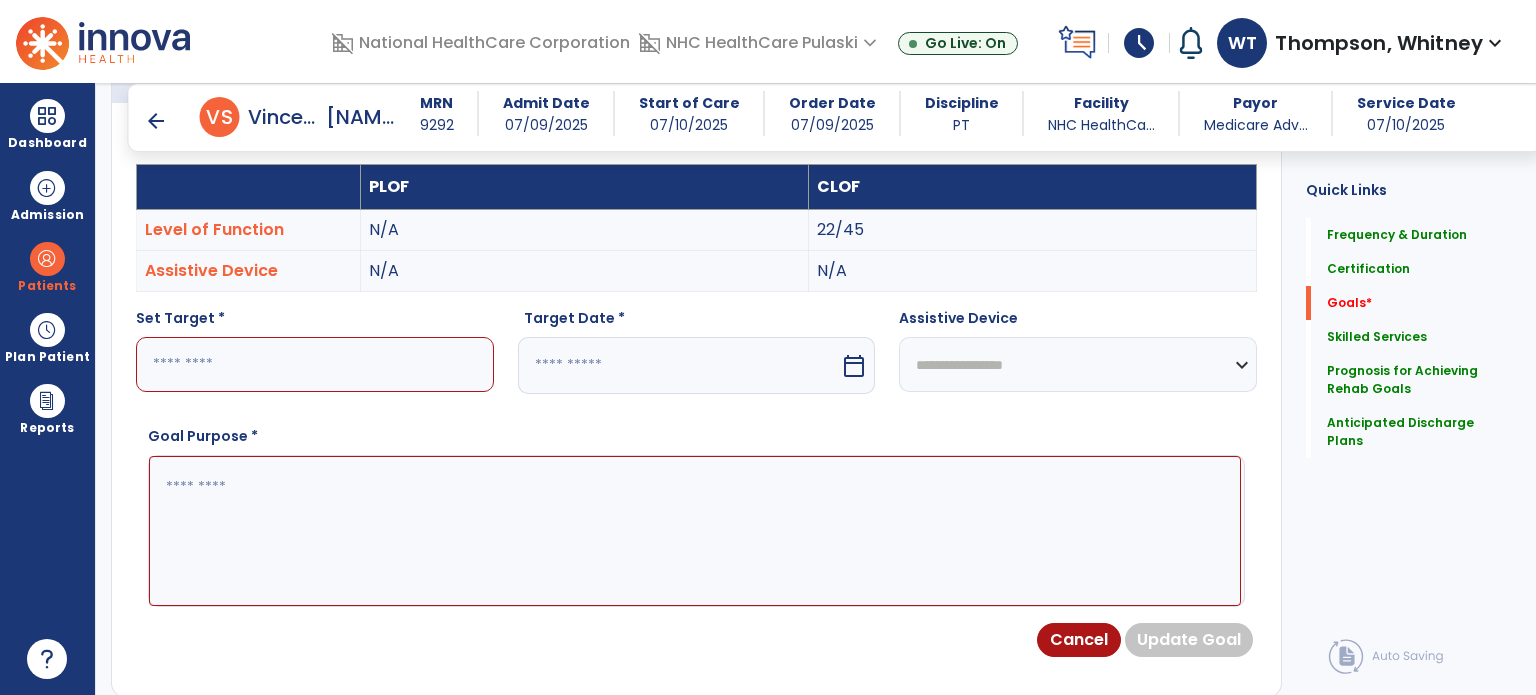 scroll, scrollTop: 534, scrollLeft: 0, axis: vertical 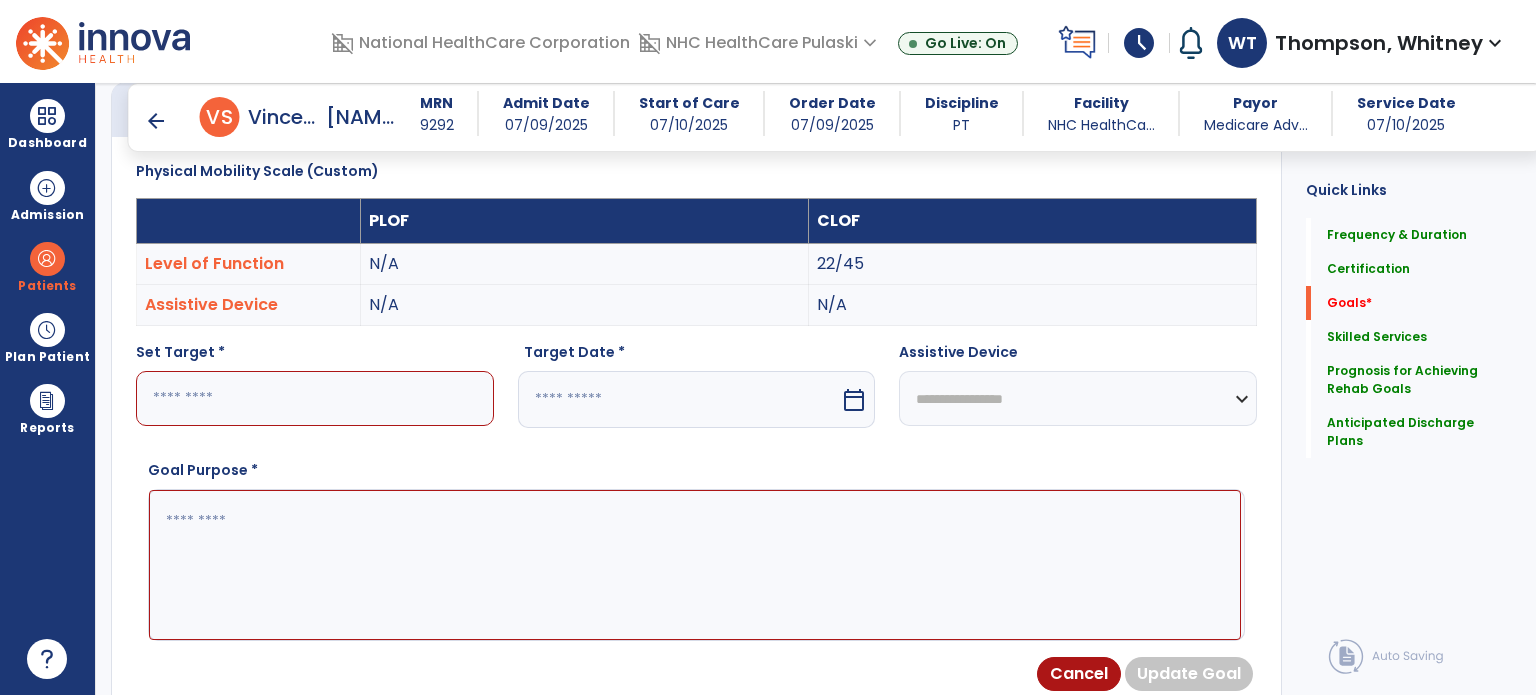 click at bounding box center (315, 398) 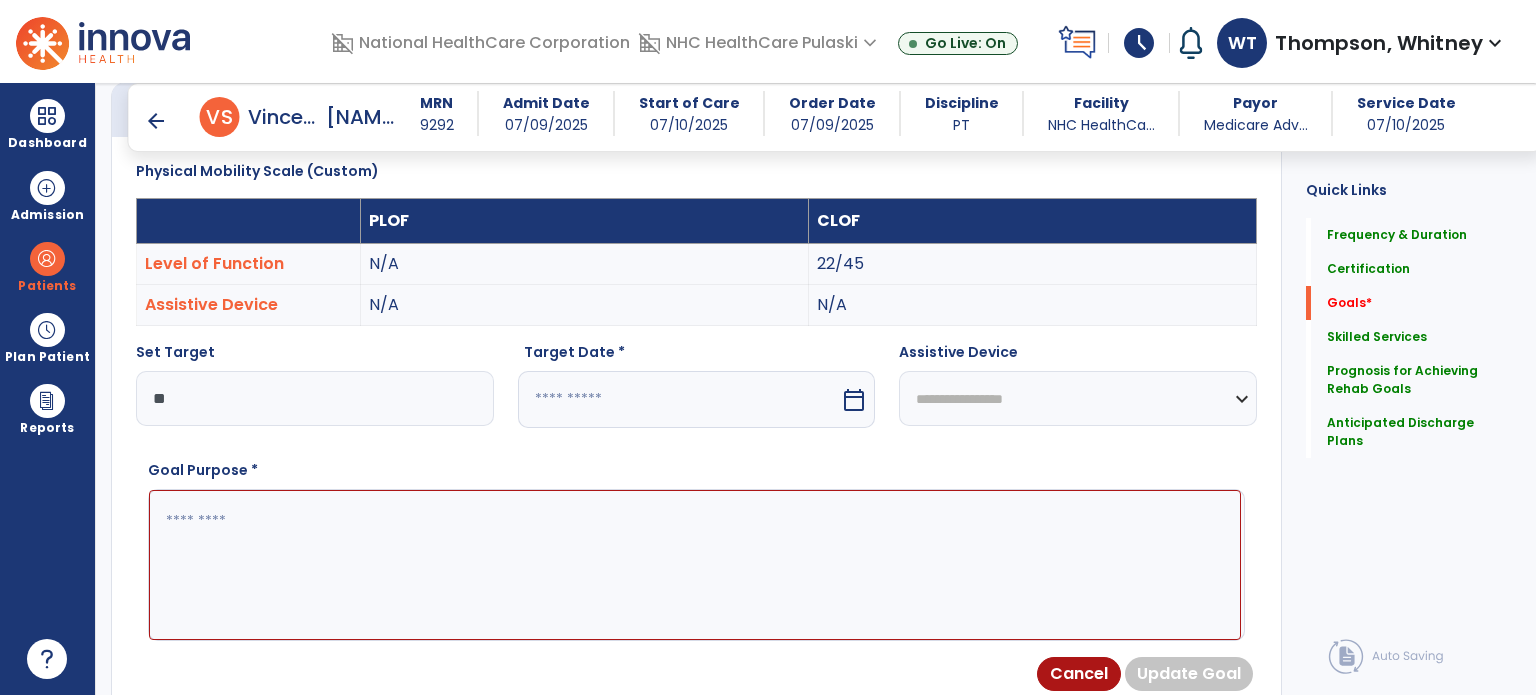 type on "**" 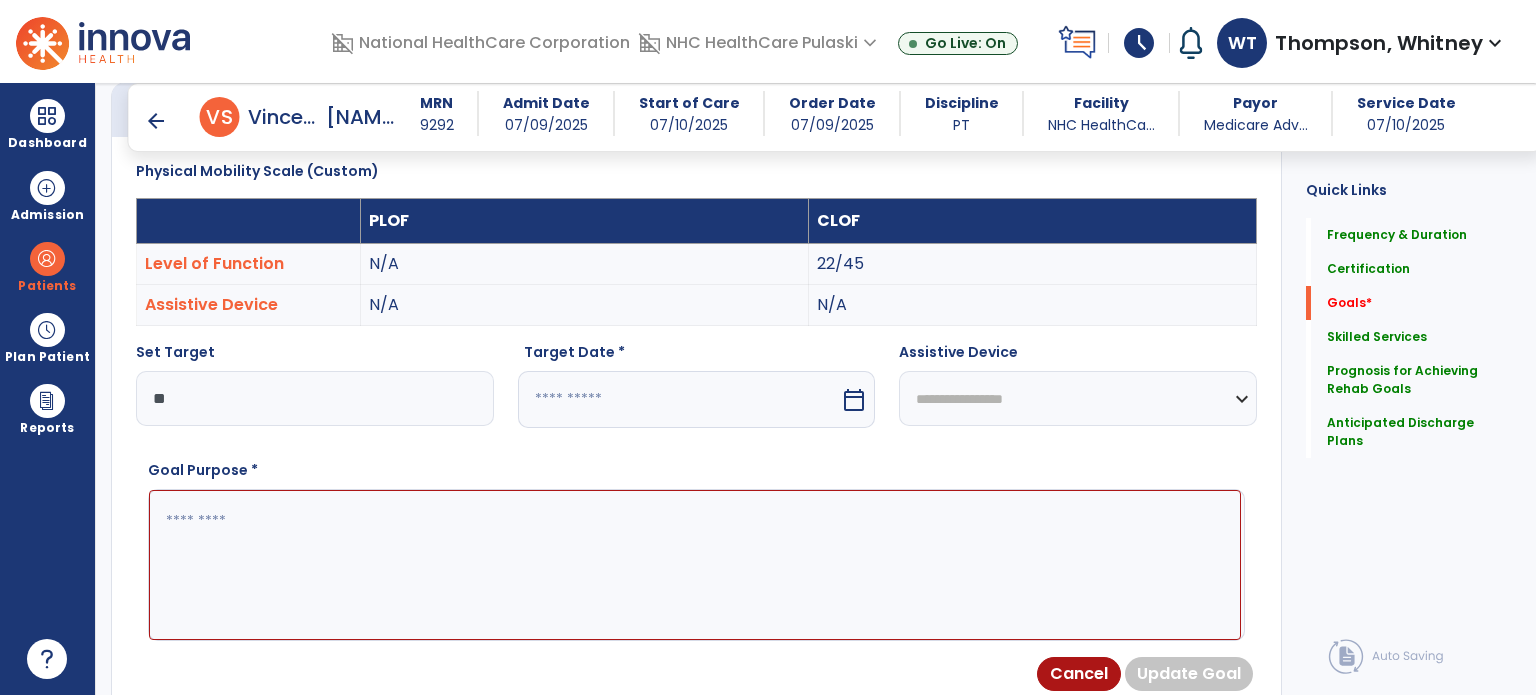 click at bounding box center (695, 565) 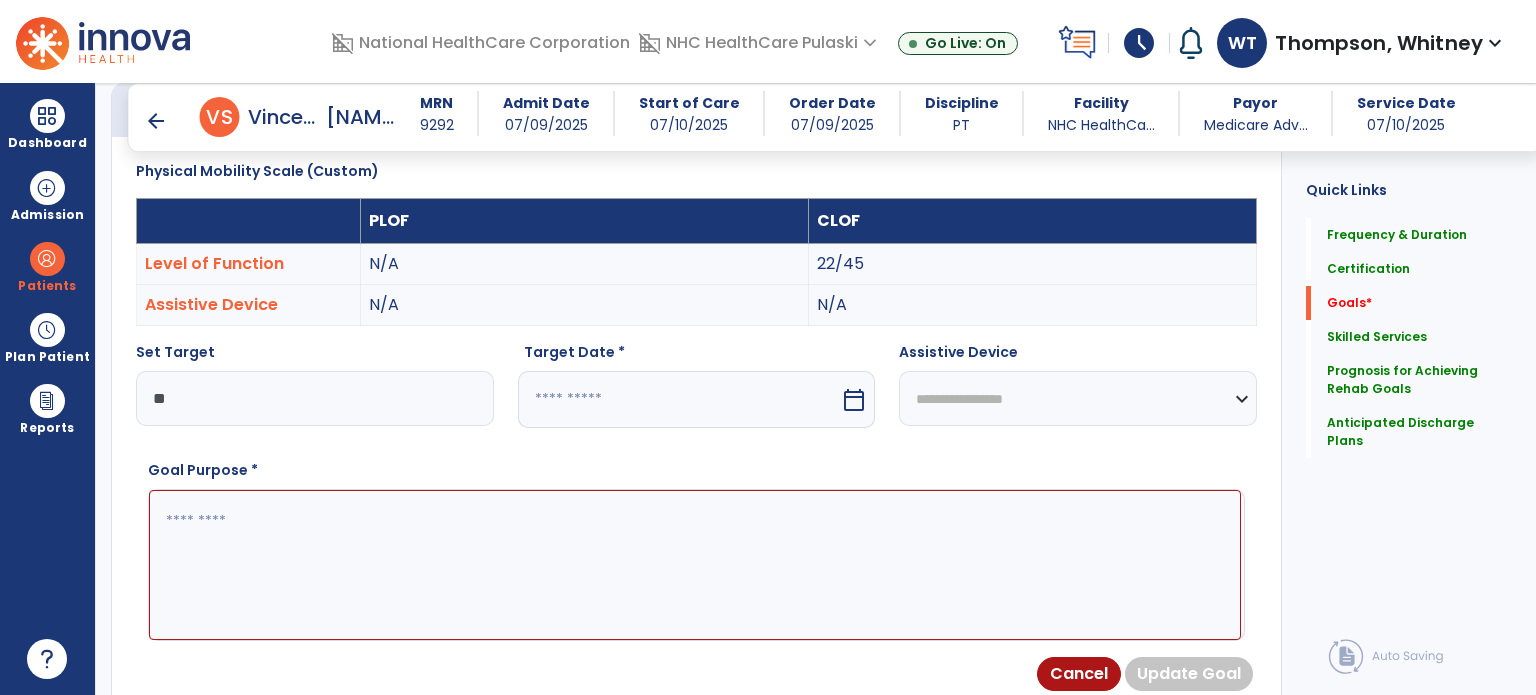 paste on "**********" 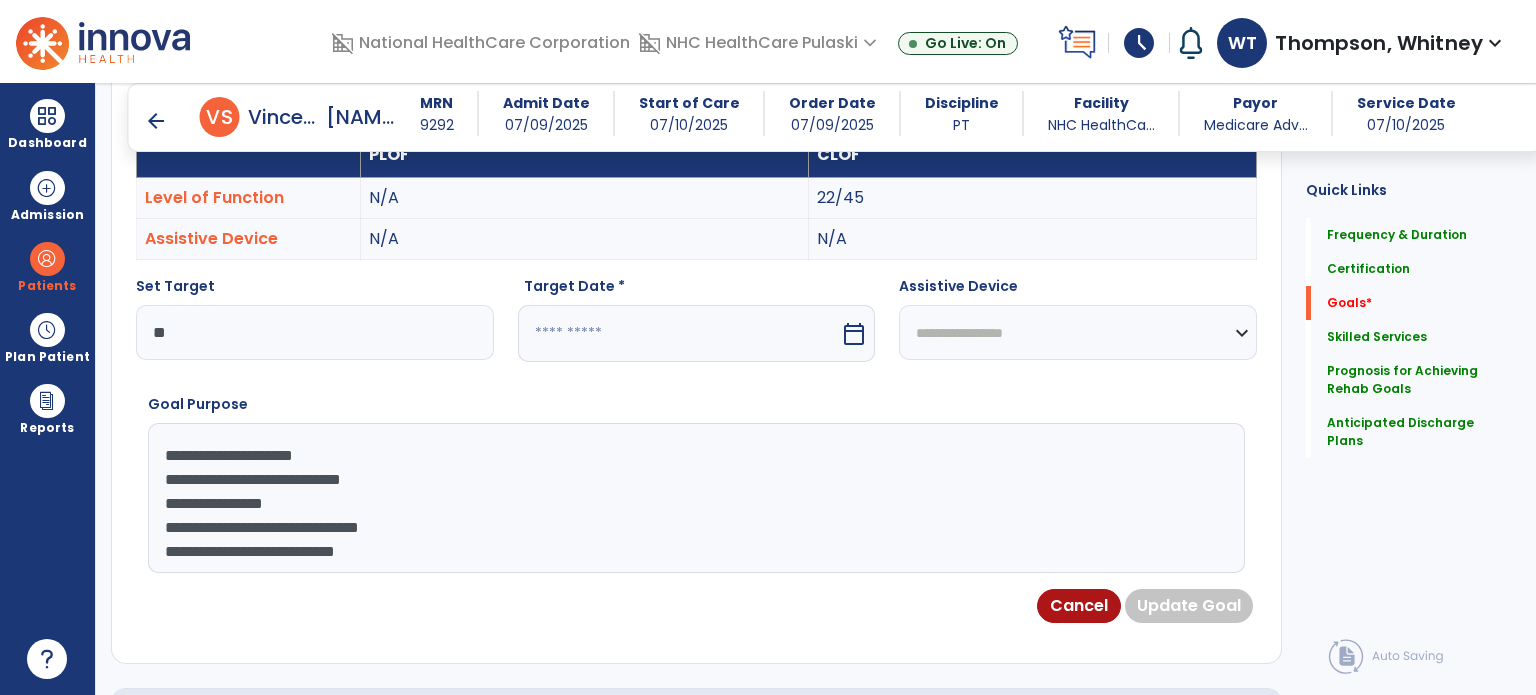 scroll, scrollTop: 634, scrollLeft: 0, axis: vertical 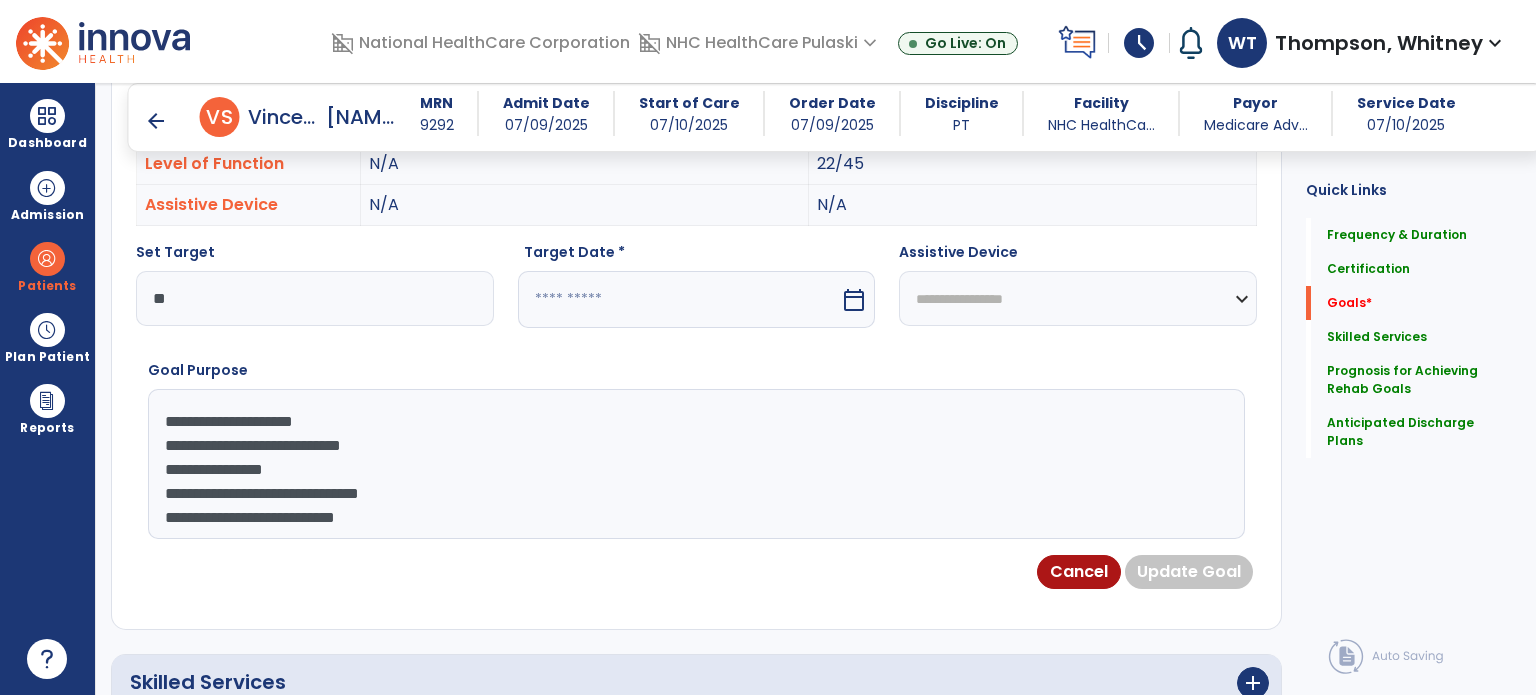 click on "**********" at bounding box center [695, 464] 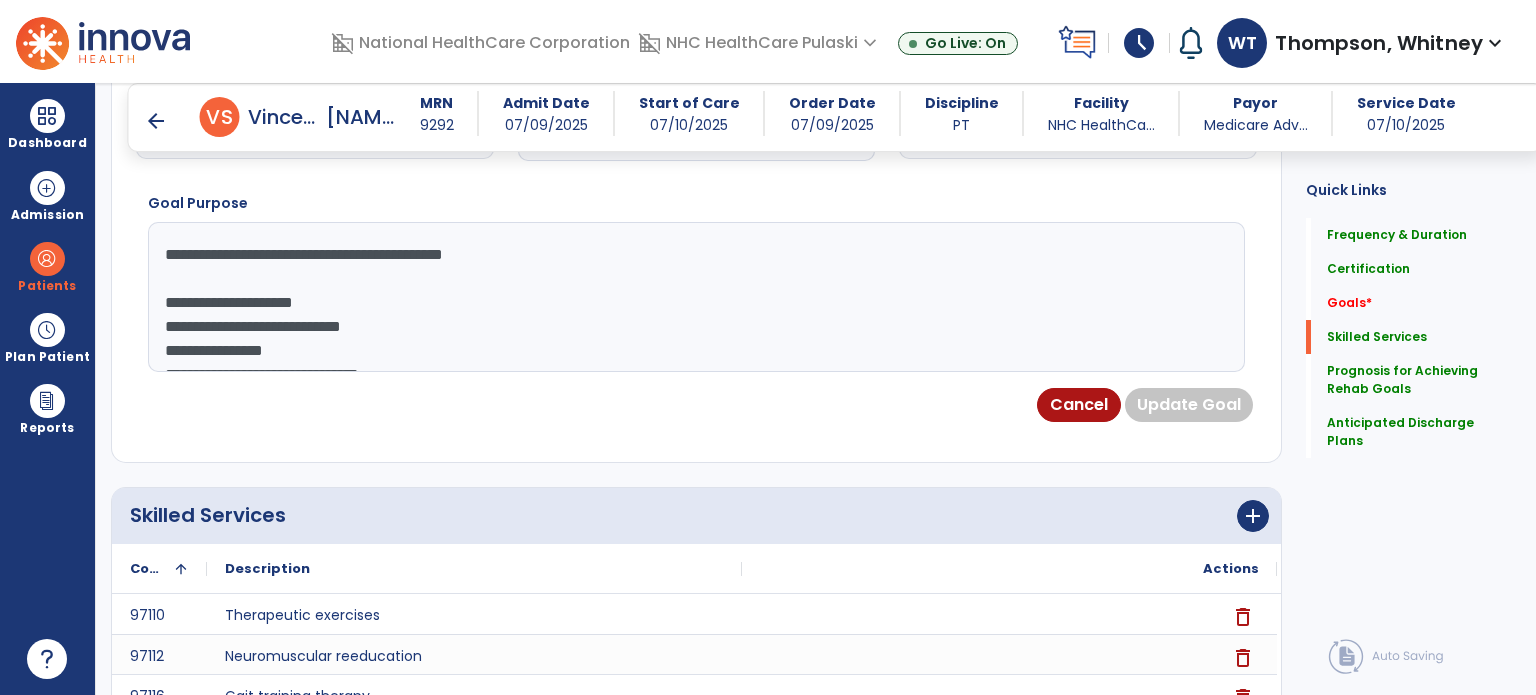 scroll, scrollTop: 534, scrollLeft: 0, axis: vertical 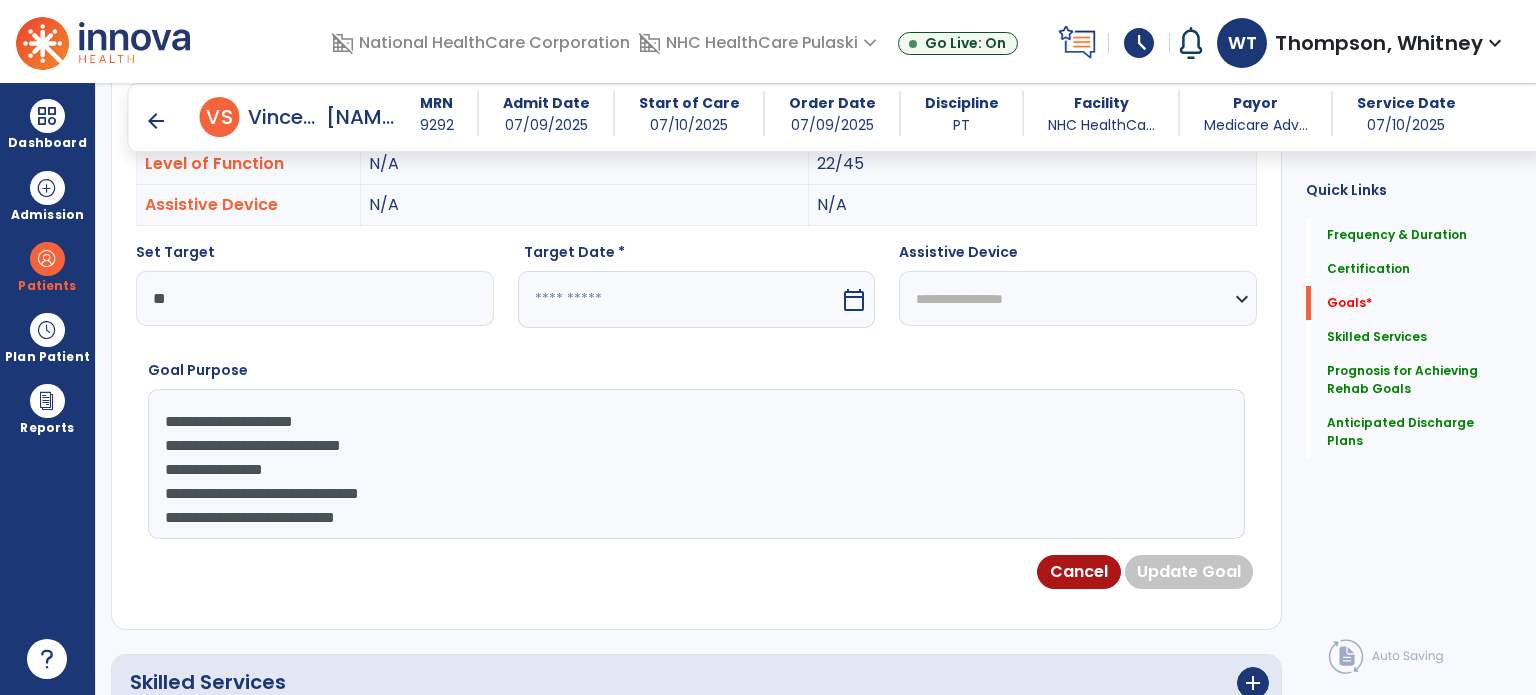 type on "**********" 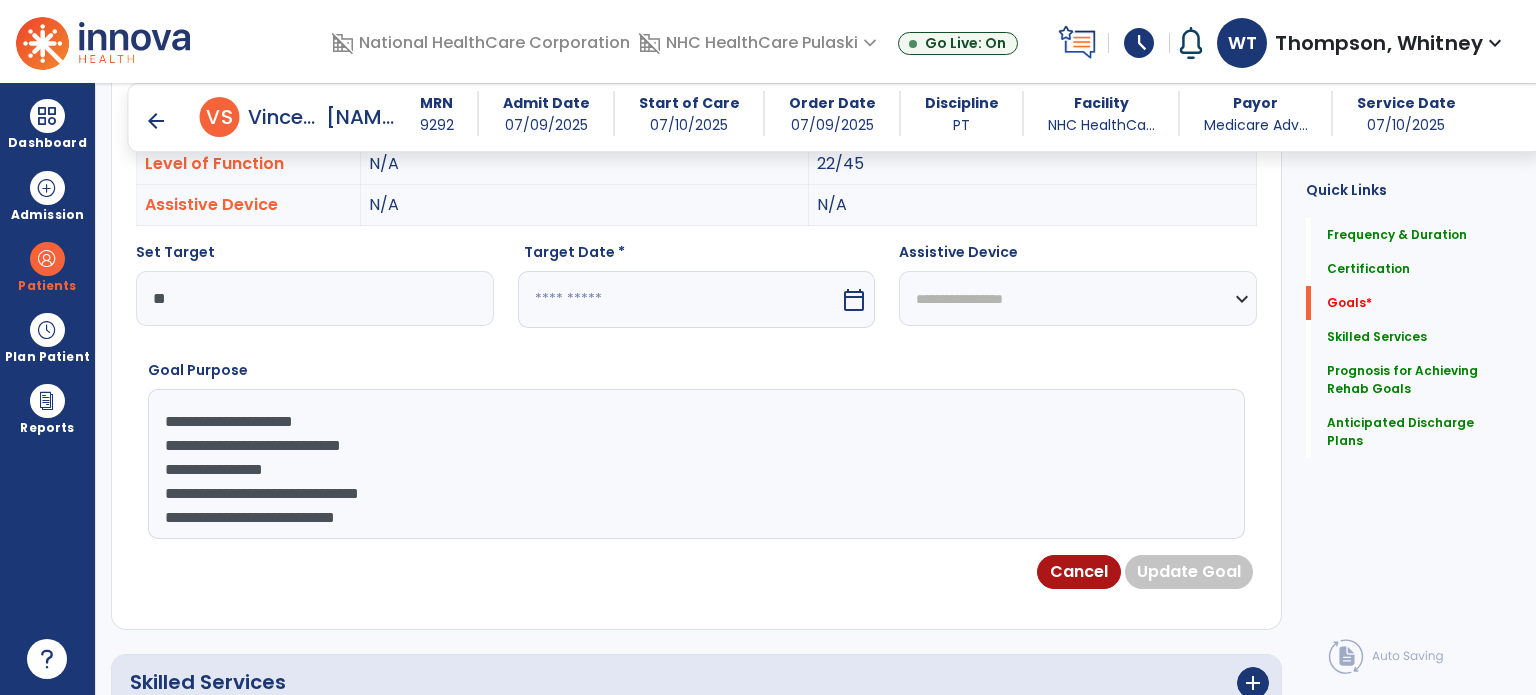 click on "**" at bounding box center (315, 298) 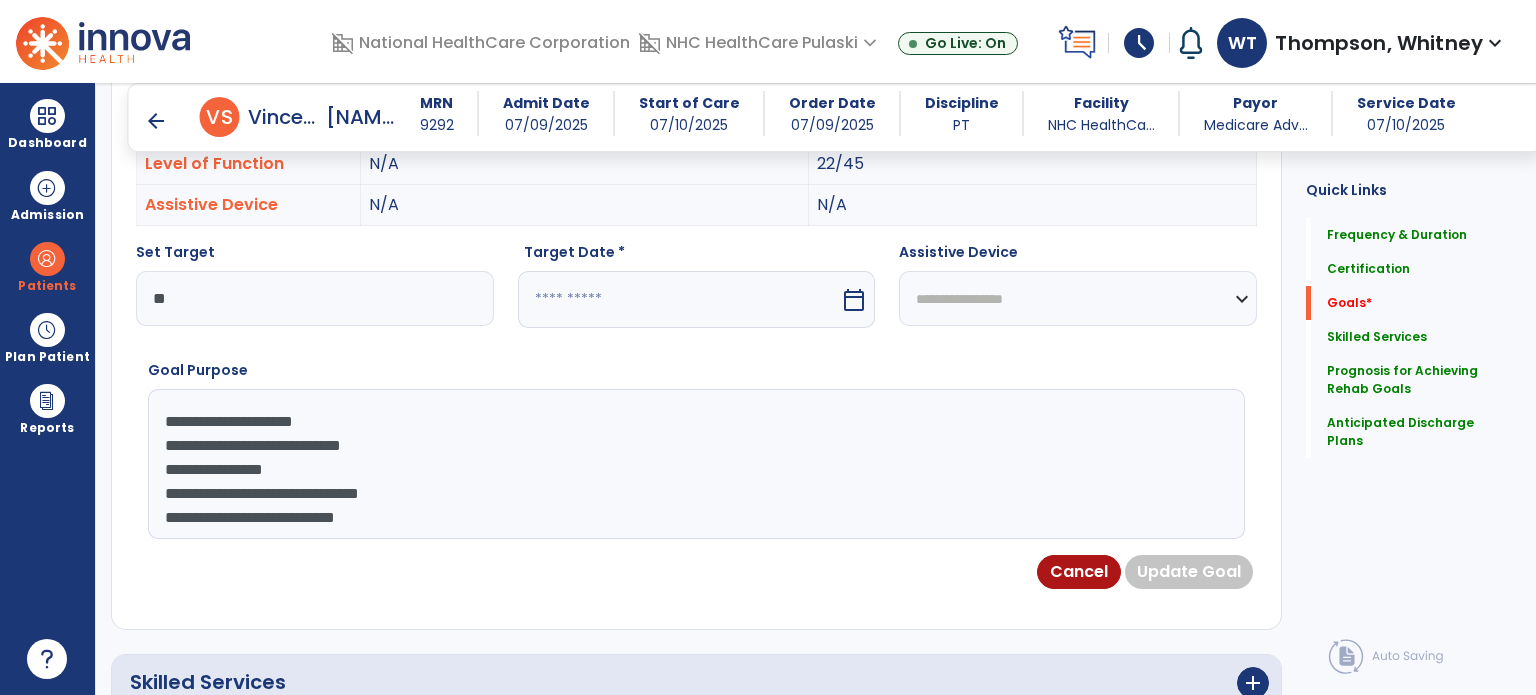 scroll, scrollTop: 16, scrollLeft: 0, axis: vertical 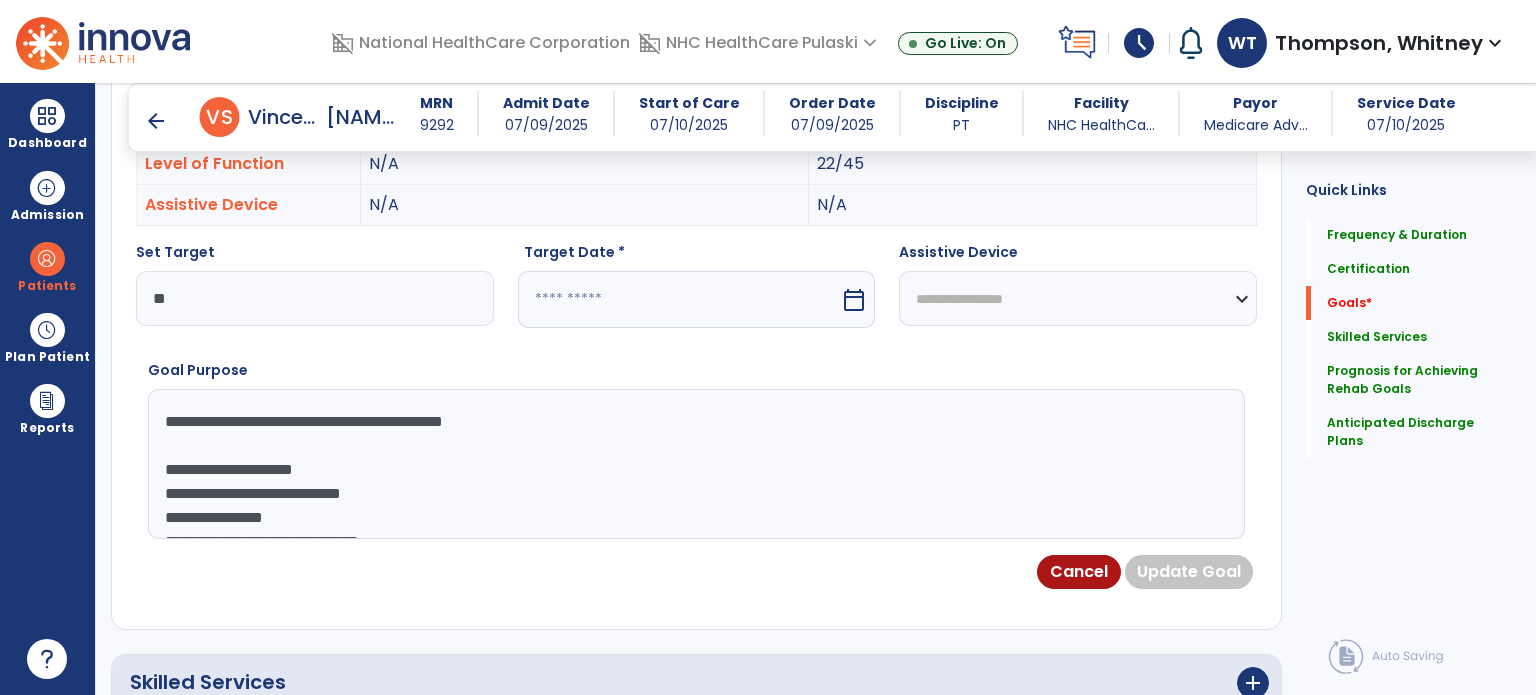 type on "**" 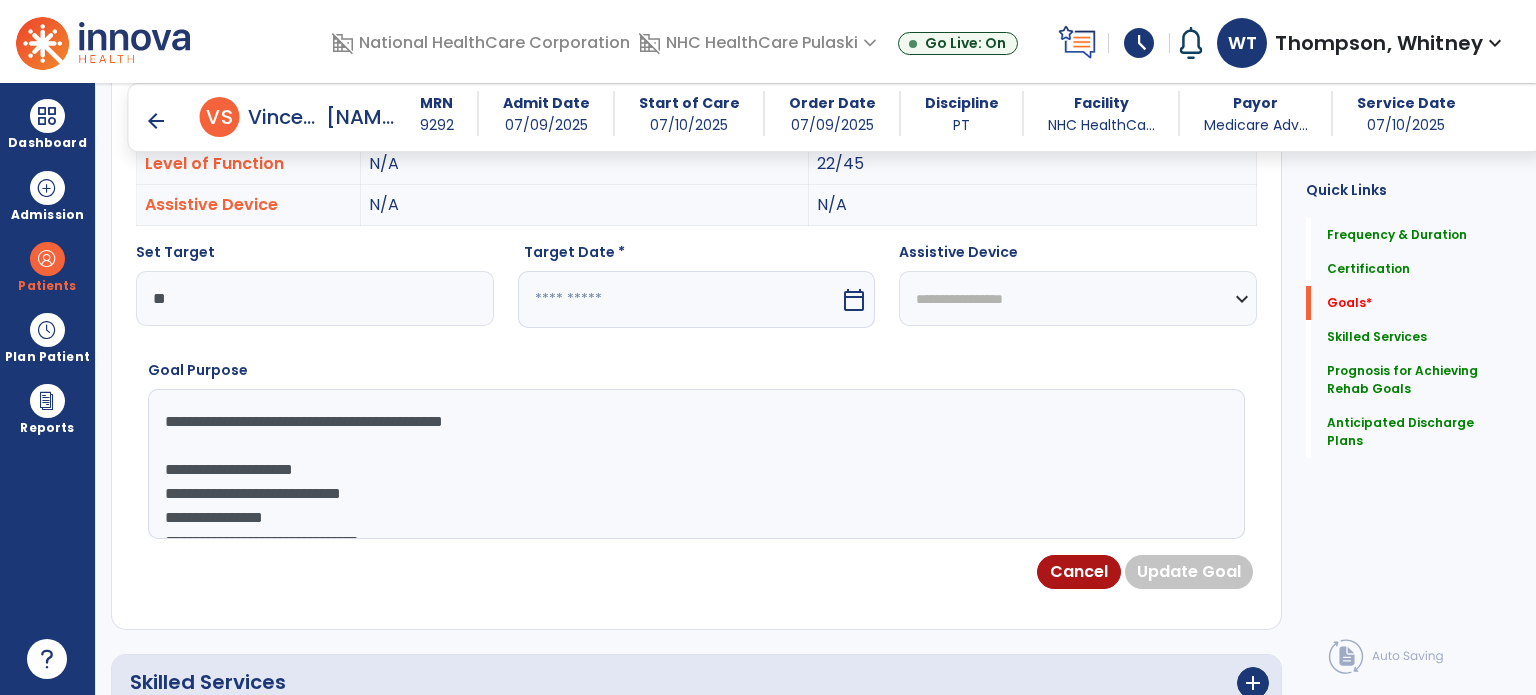 click on "calendar_today" at bounding box center (854, 300) 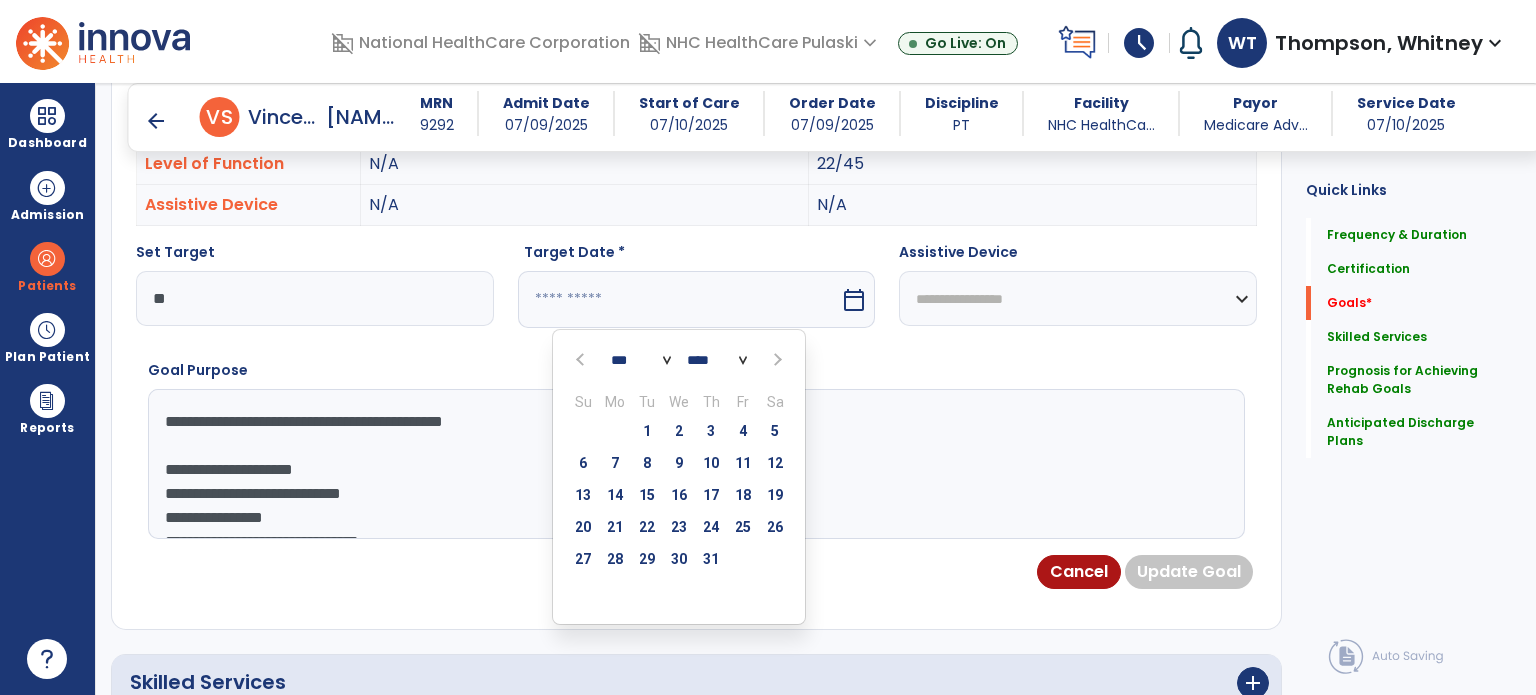click at bounding box center [776, 360] 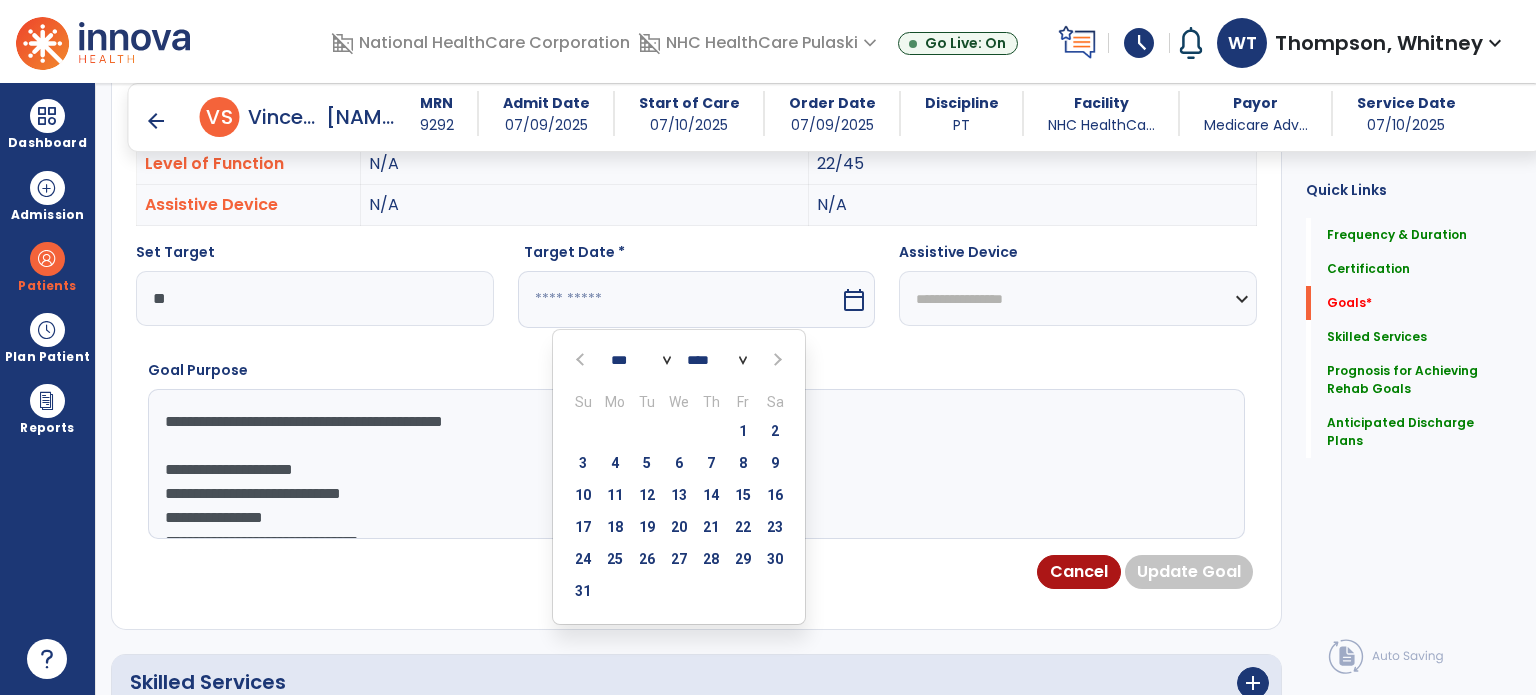 click at bounding box center [775, 360] 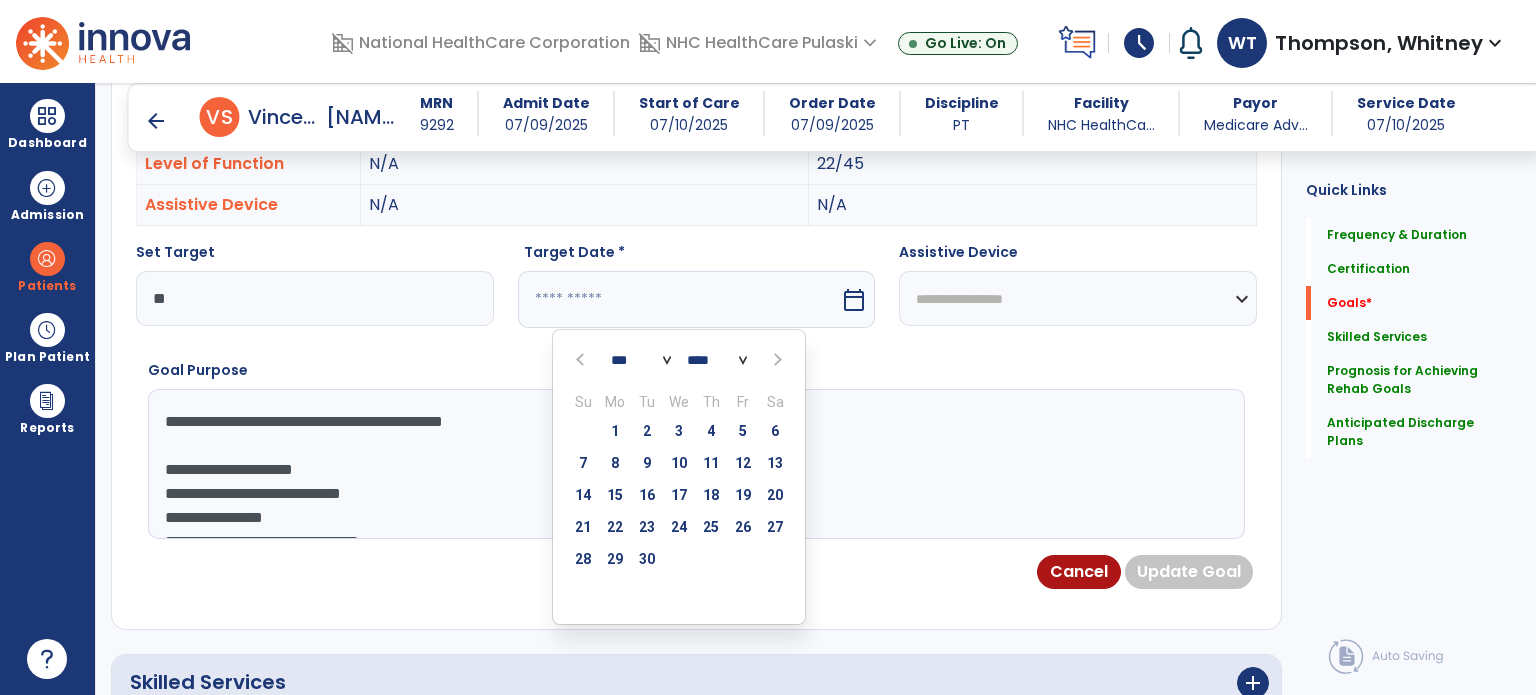 click at bounding box center [582, 360] 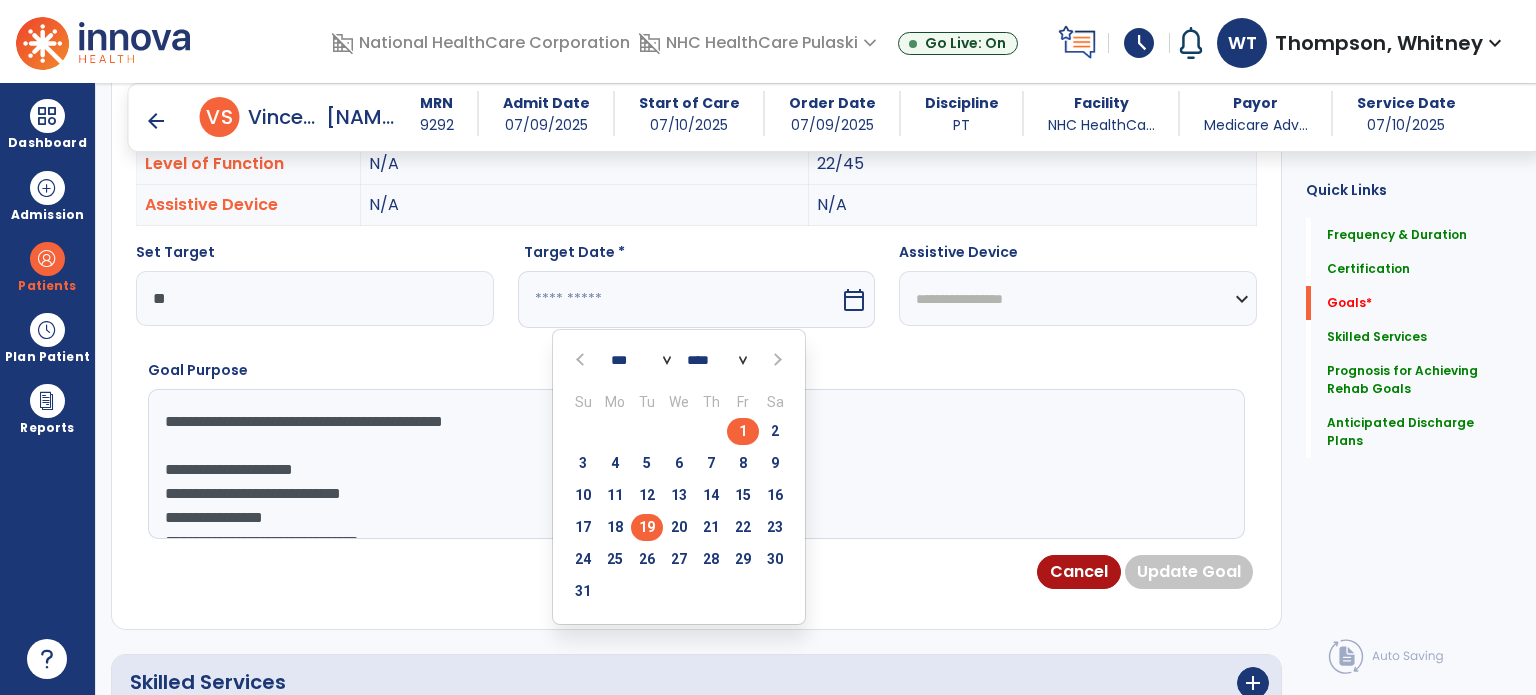 click on "19" at bounding box center [647, 527] 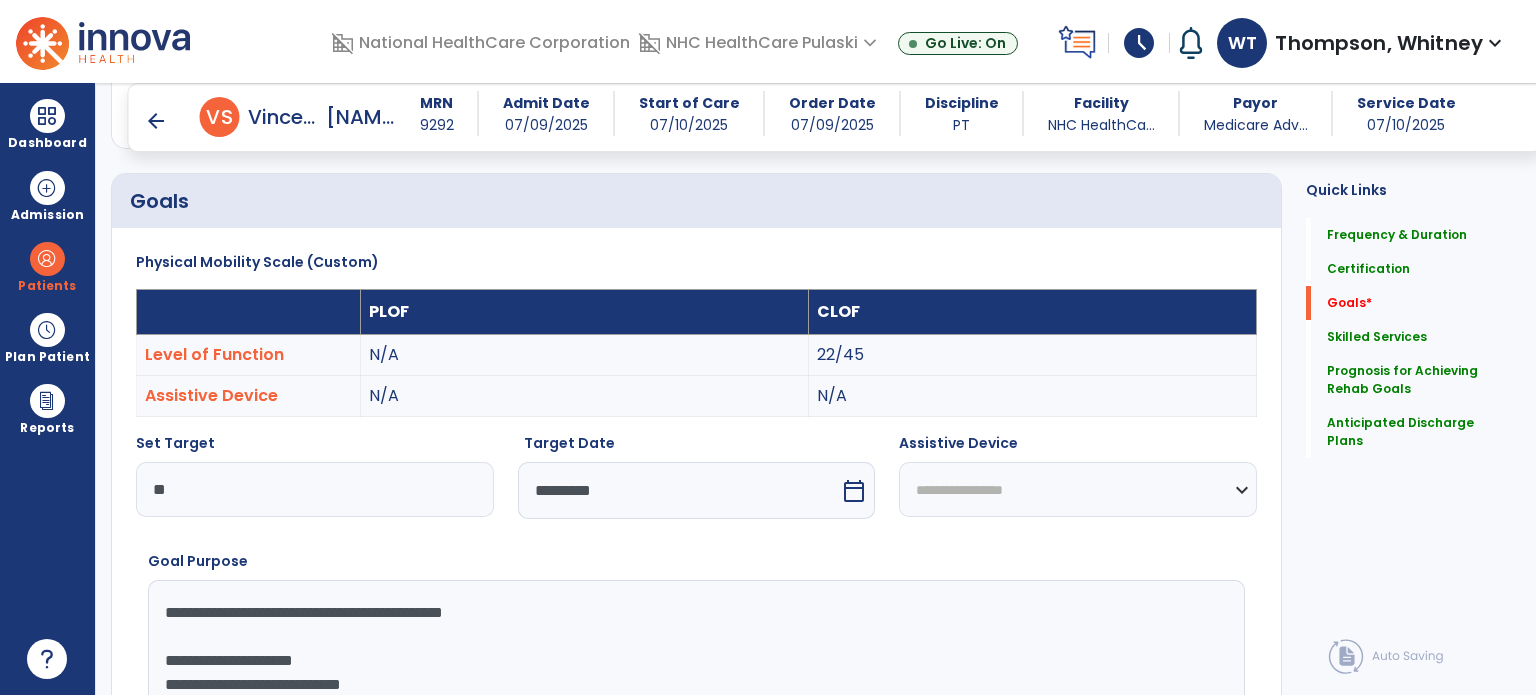 scroll, scrollTop: 434, scrollLeft: 0, axis: vertical 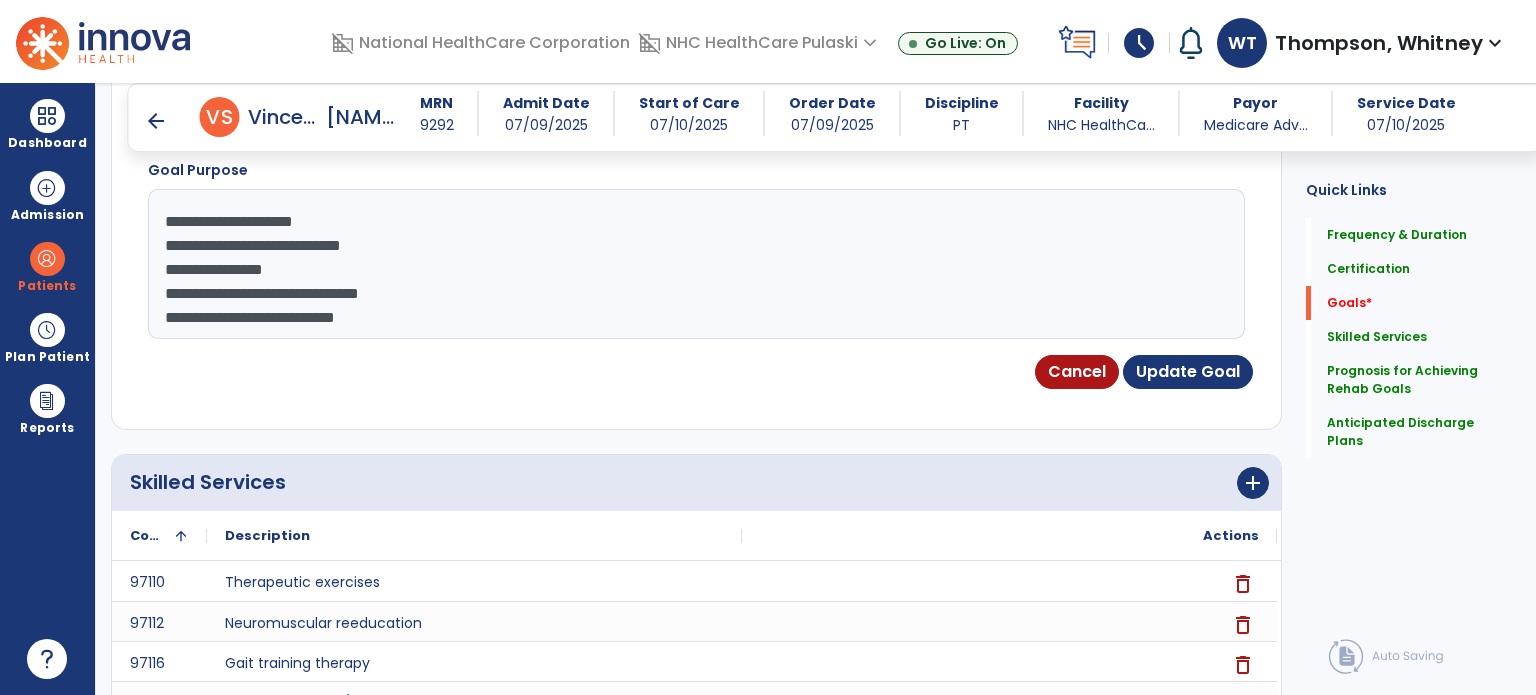 click on "Cancel   Update Goal" at bounding box center [696, 372] 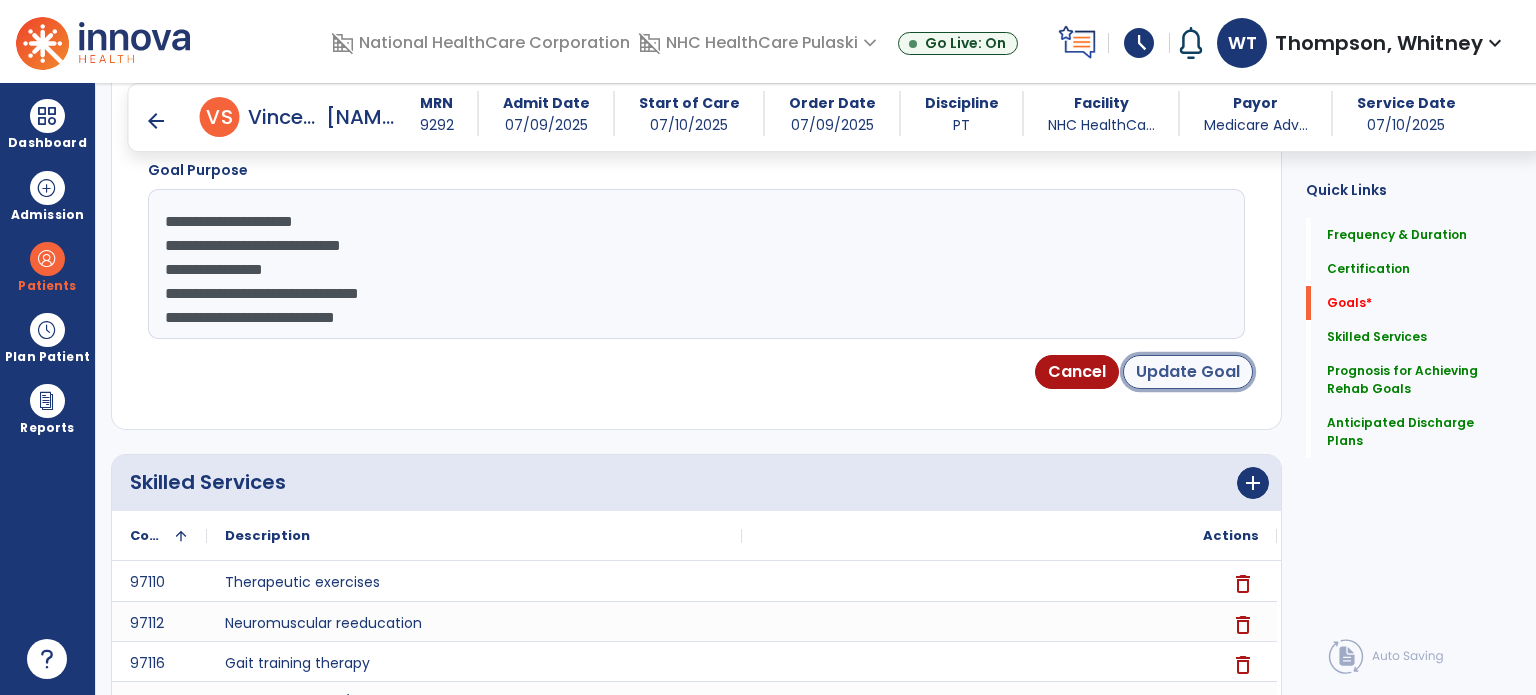 click on "Update Goal" at bounding box center [1188, 372] 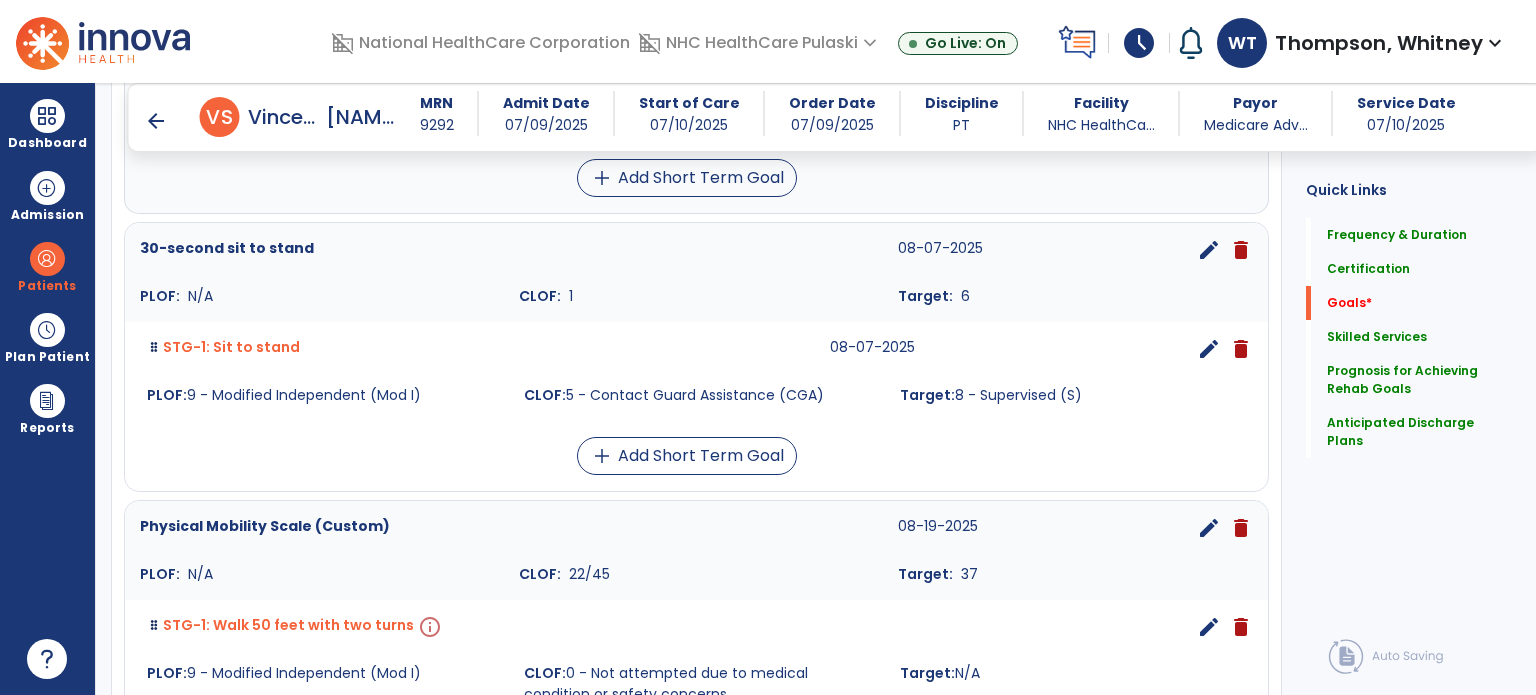 scroll, scrollTop: 946, scrollLeft: 0, axis: vertical 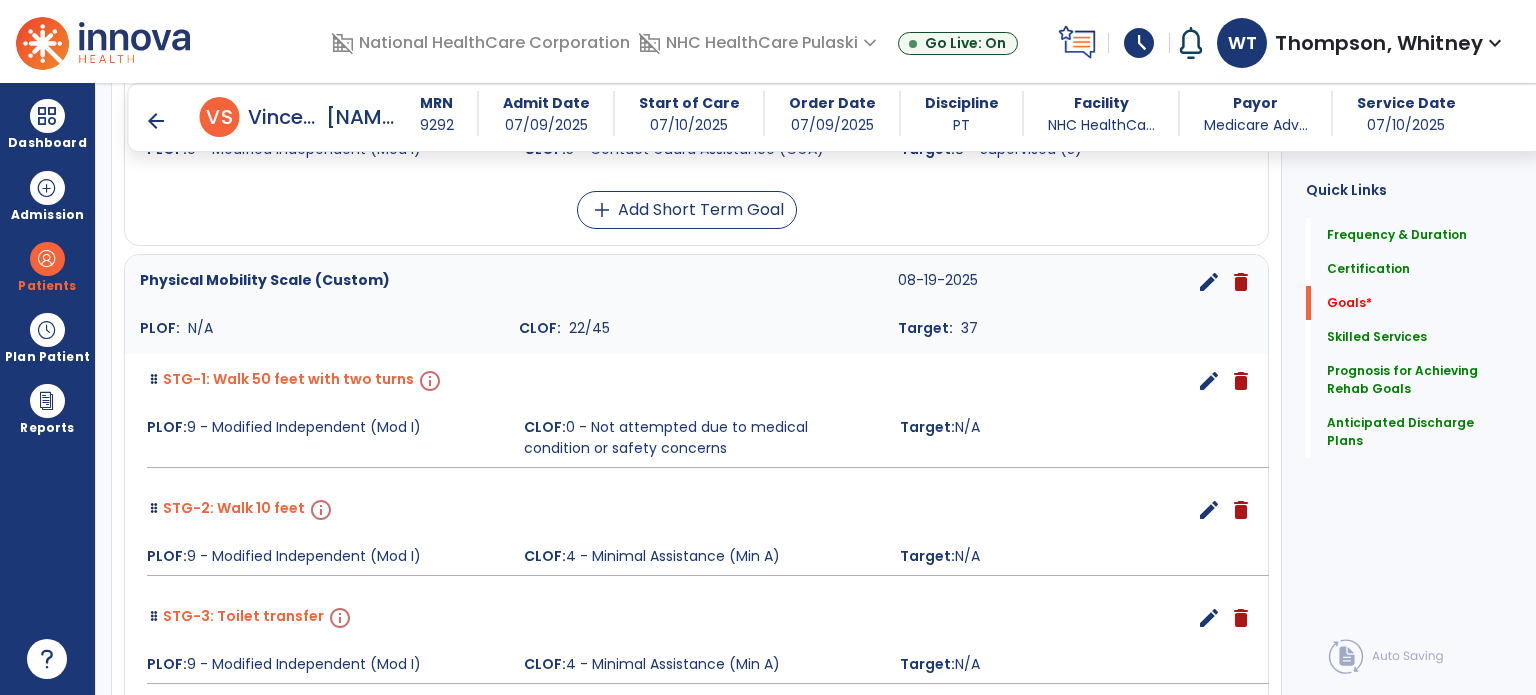 click on "edit" at bounding box center (1209, 381) 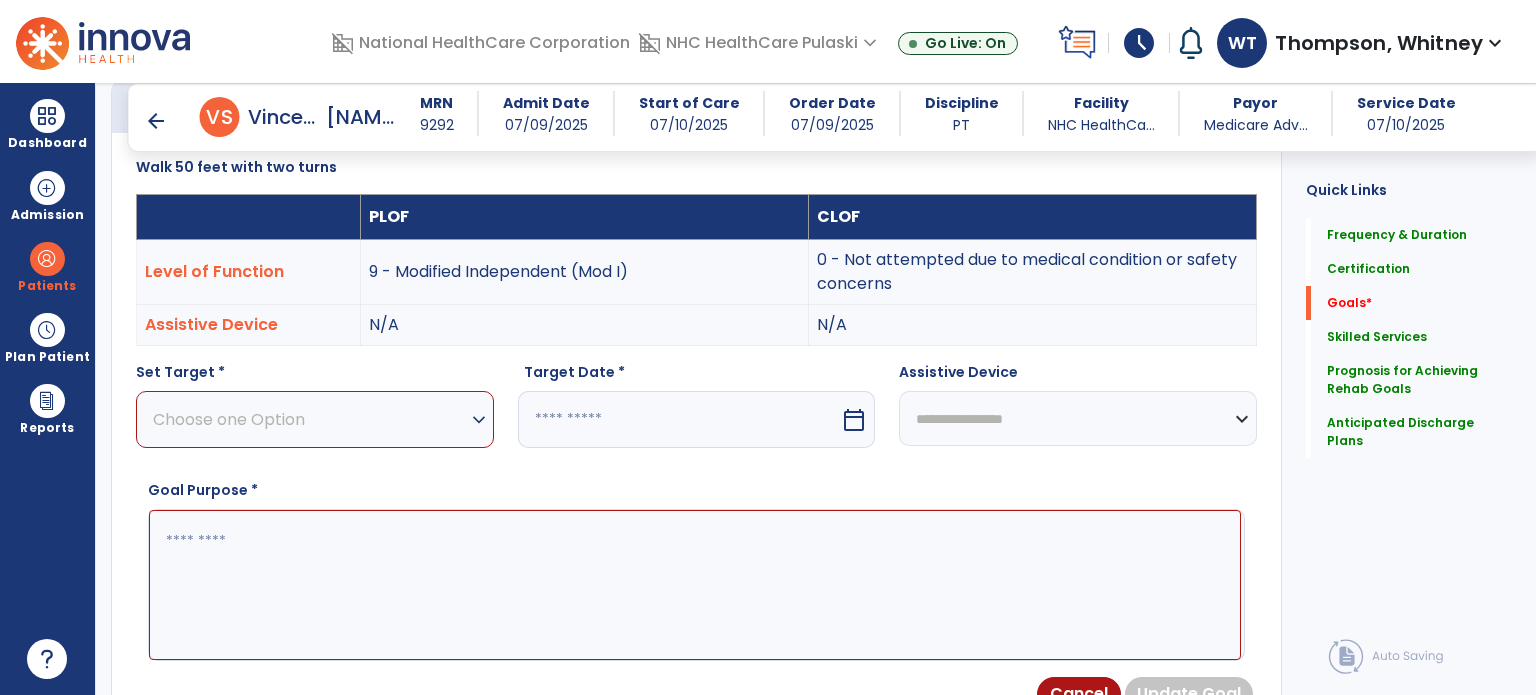 scroll, scrollTop: 534, scrollLeft: 0, axis: vertical 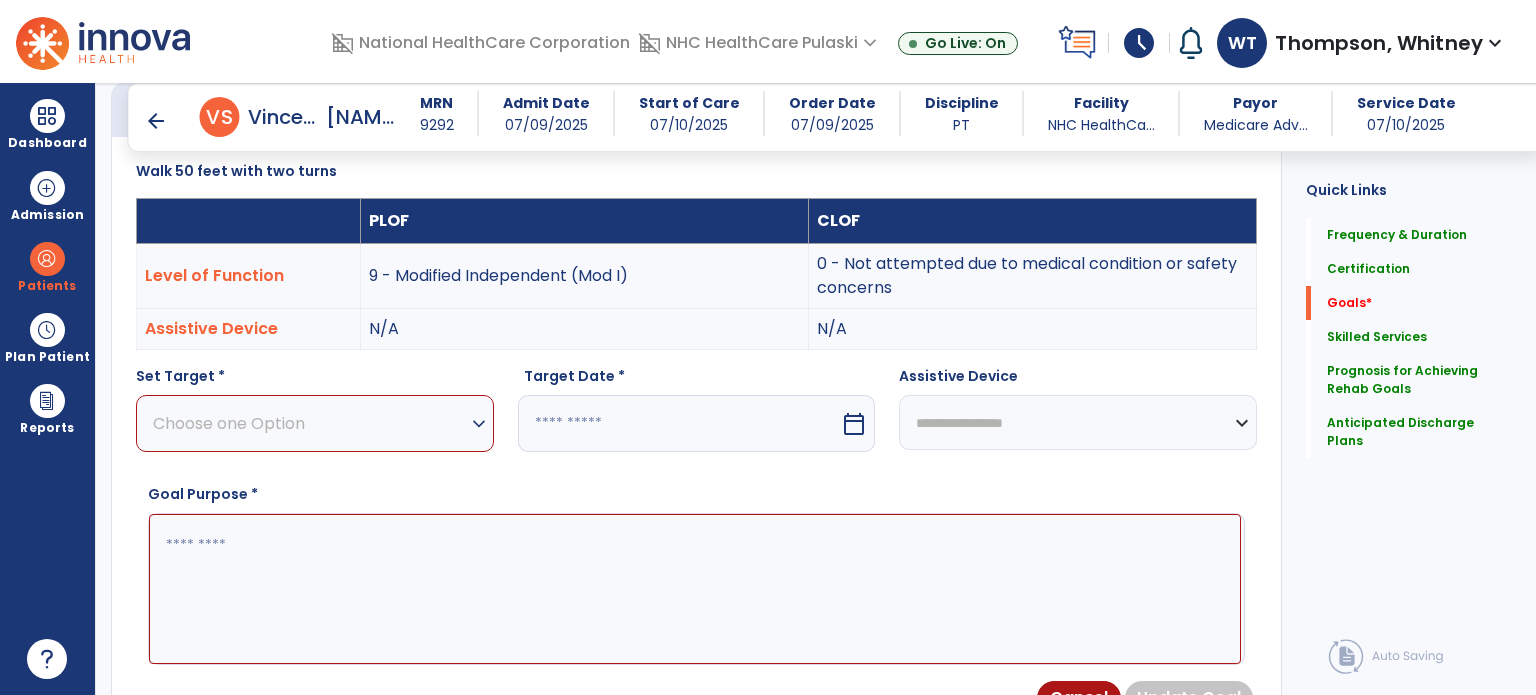 click on "Choose one Option" at bounding box center [310, 423] 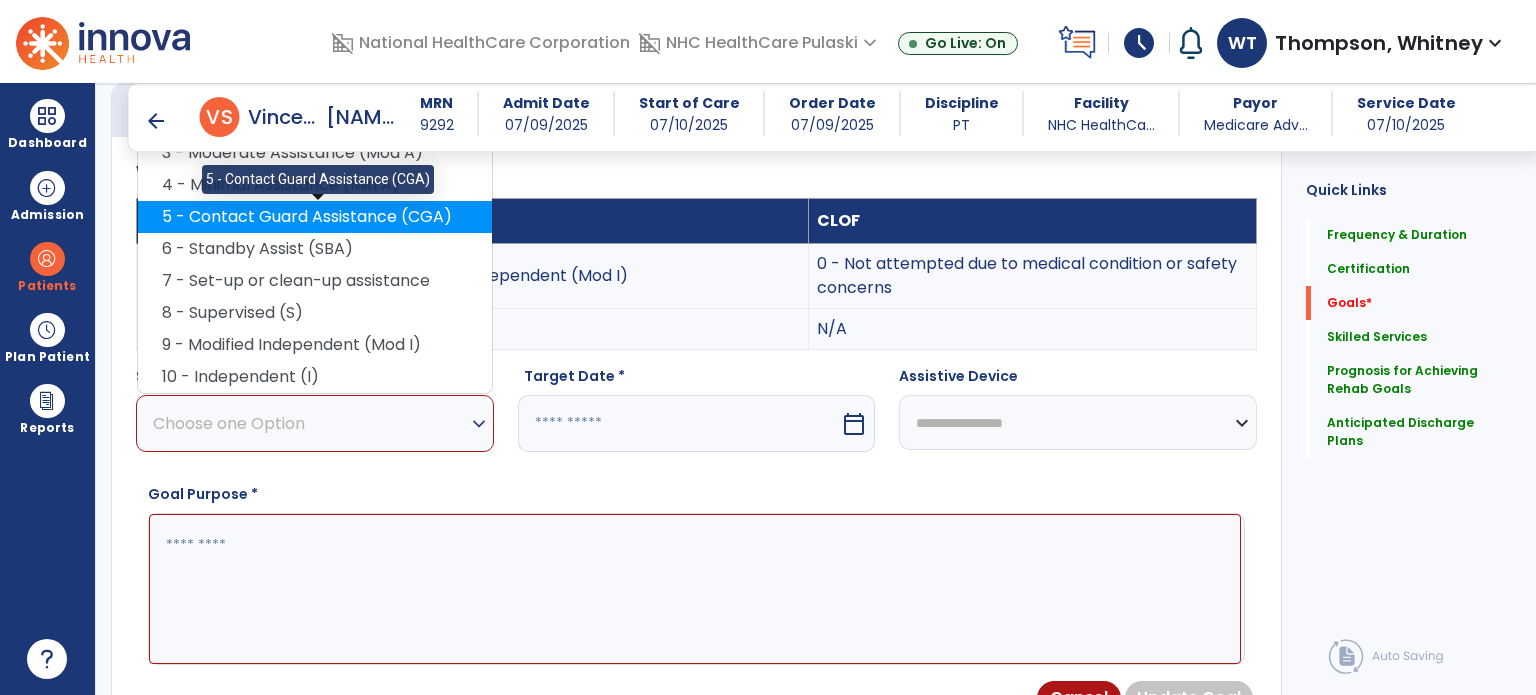 click on "5 - Contact Guard Assistance (CGA)" at bounding box center (315, 217) 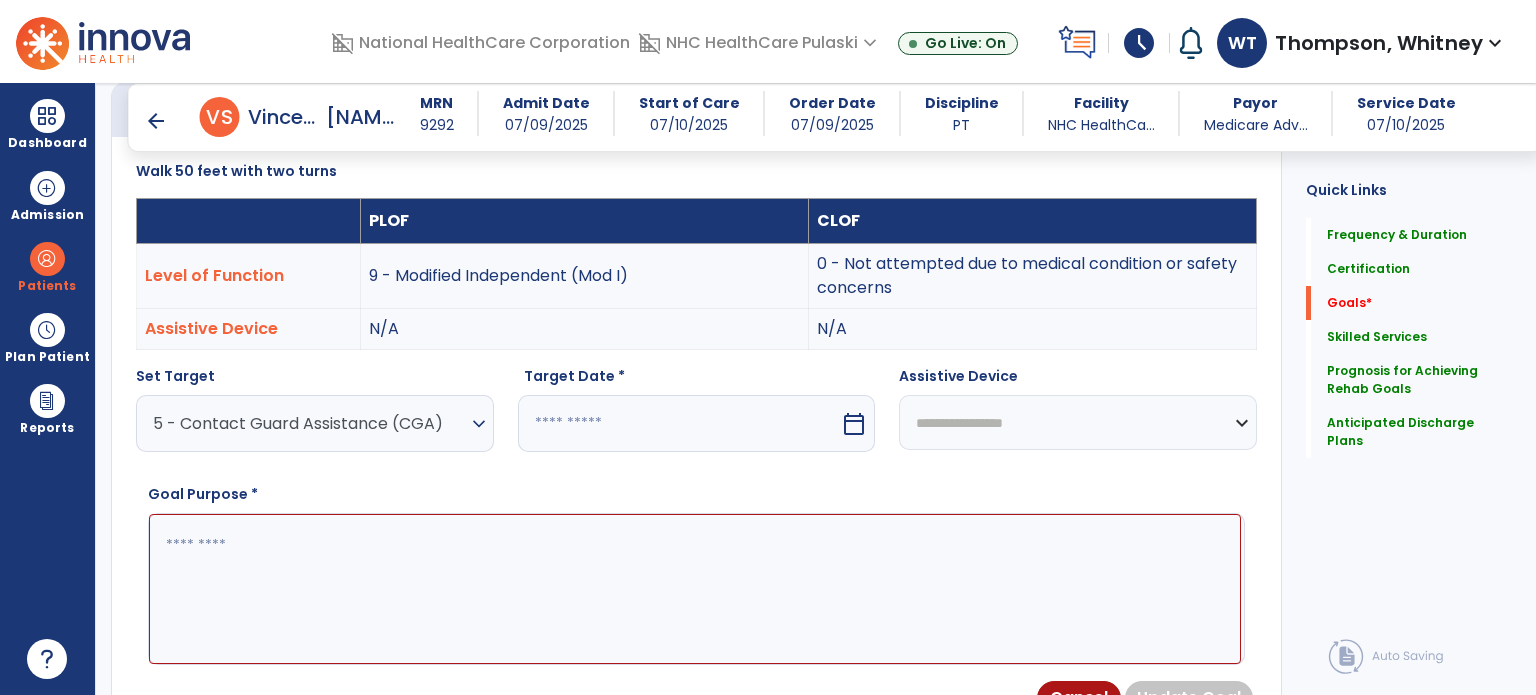 click on "calendar_today" at bounding box center [854, 424] 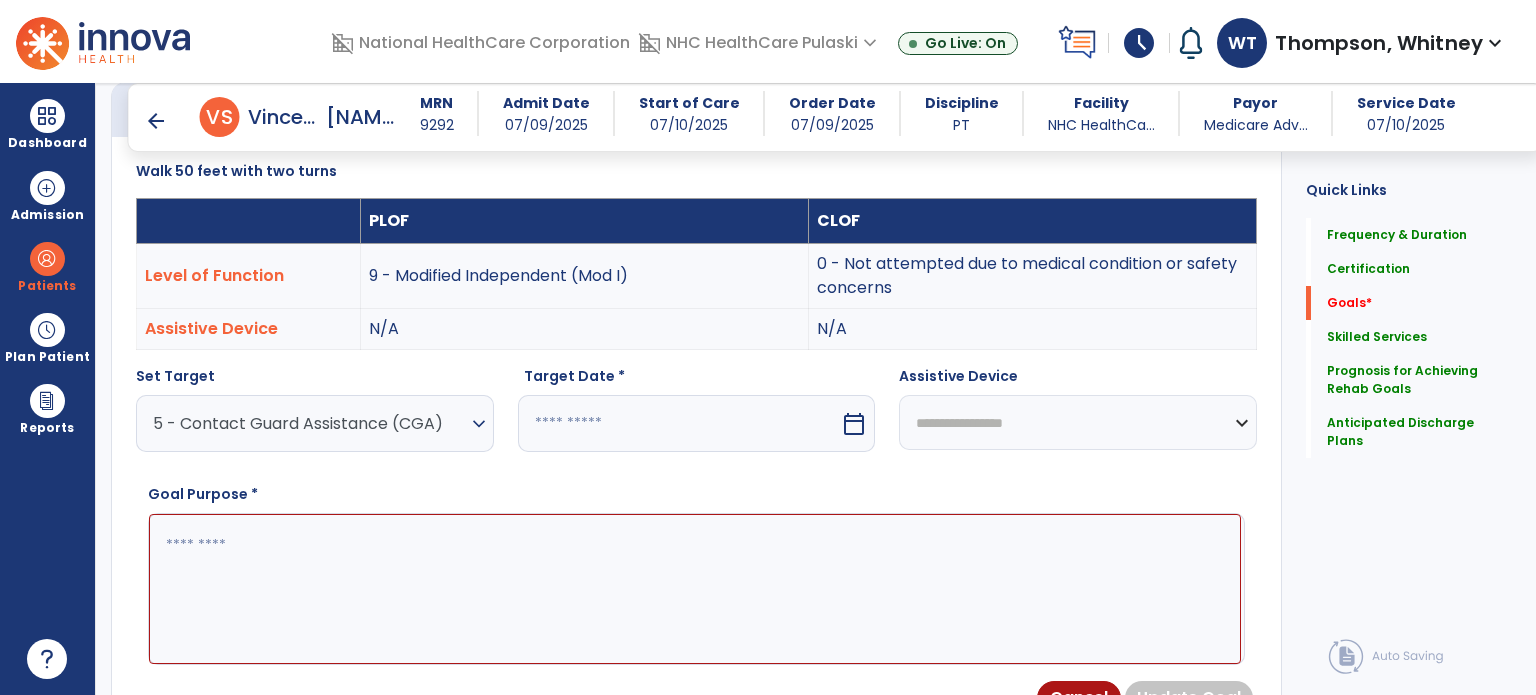 select on "*" 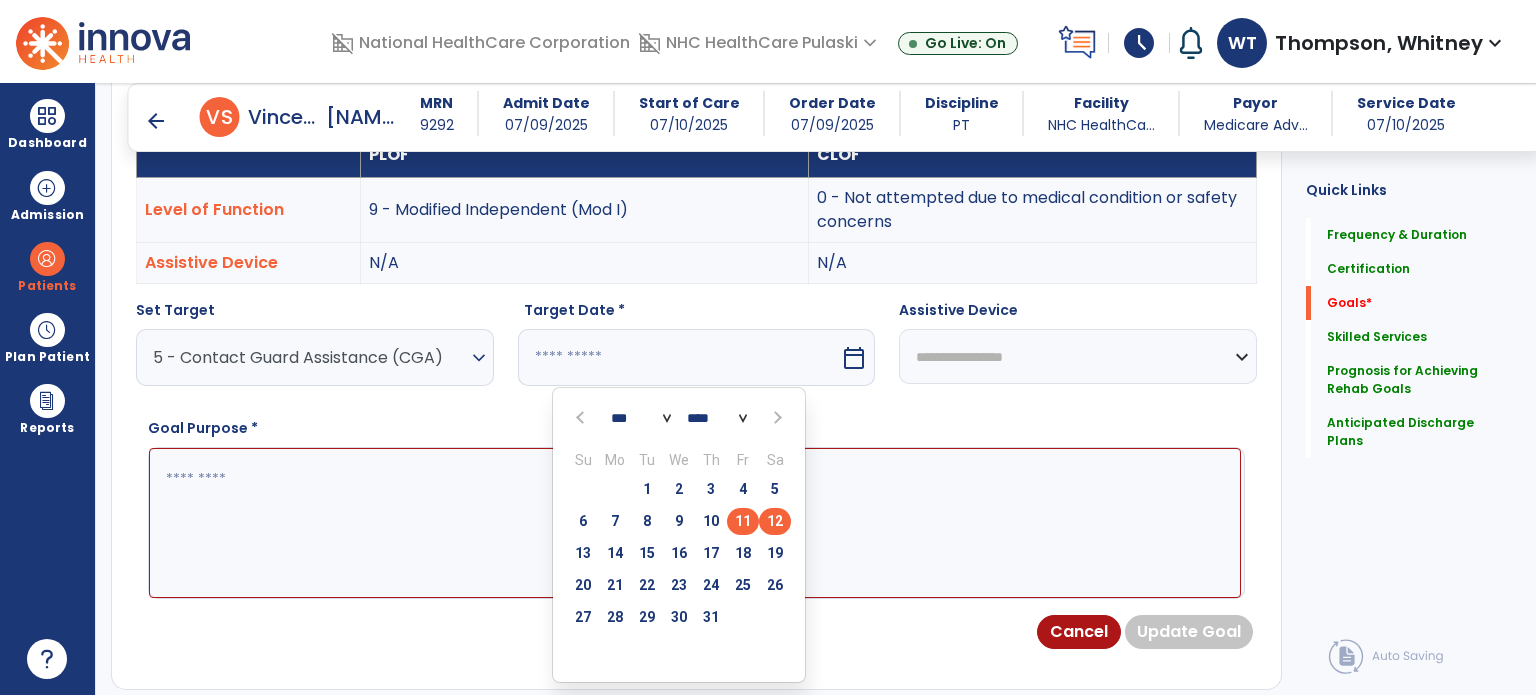 scroll, scrollTop: 634, scrollLeft: 0, axis: vertical 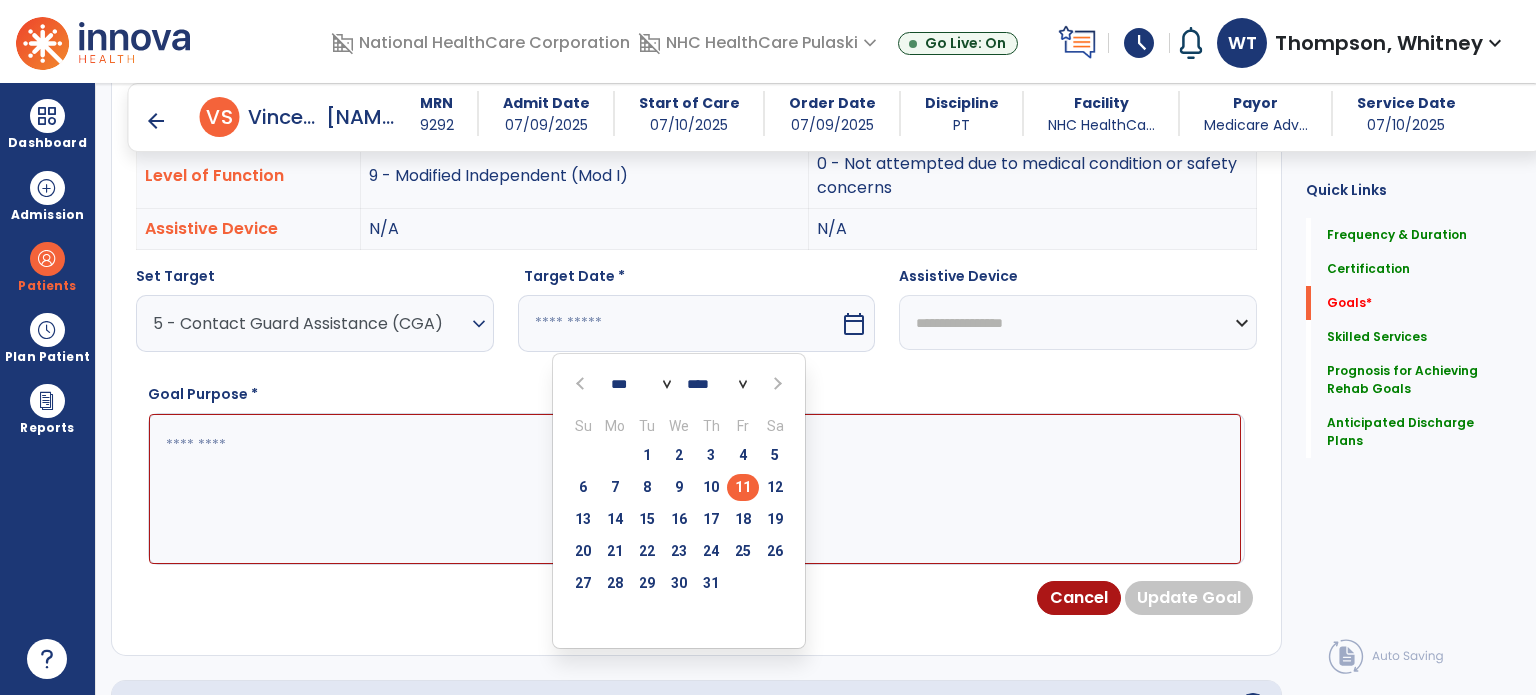 click at bounding box center [776, 384] 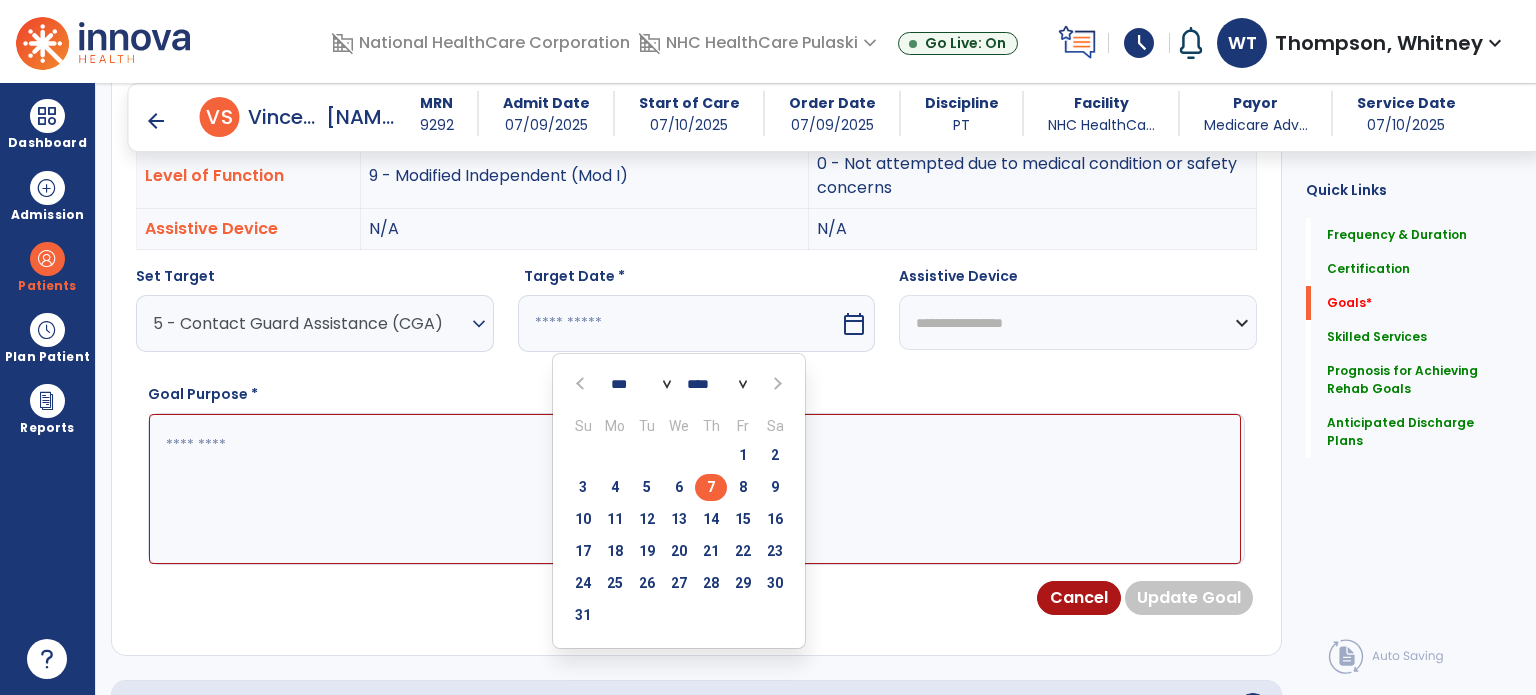 click on "7" at bounding box center (711, 487) 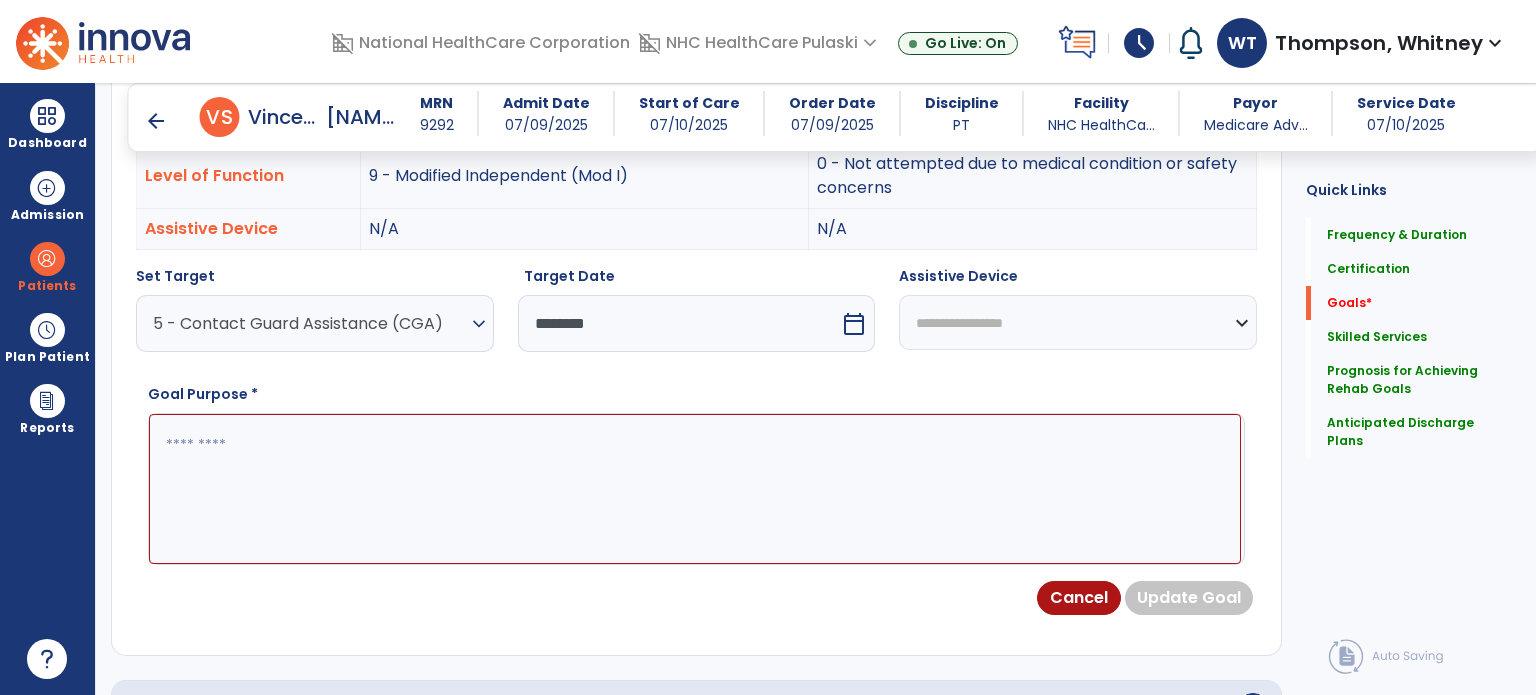 click on "**********" at bounding box center (1078, 322) 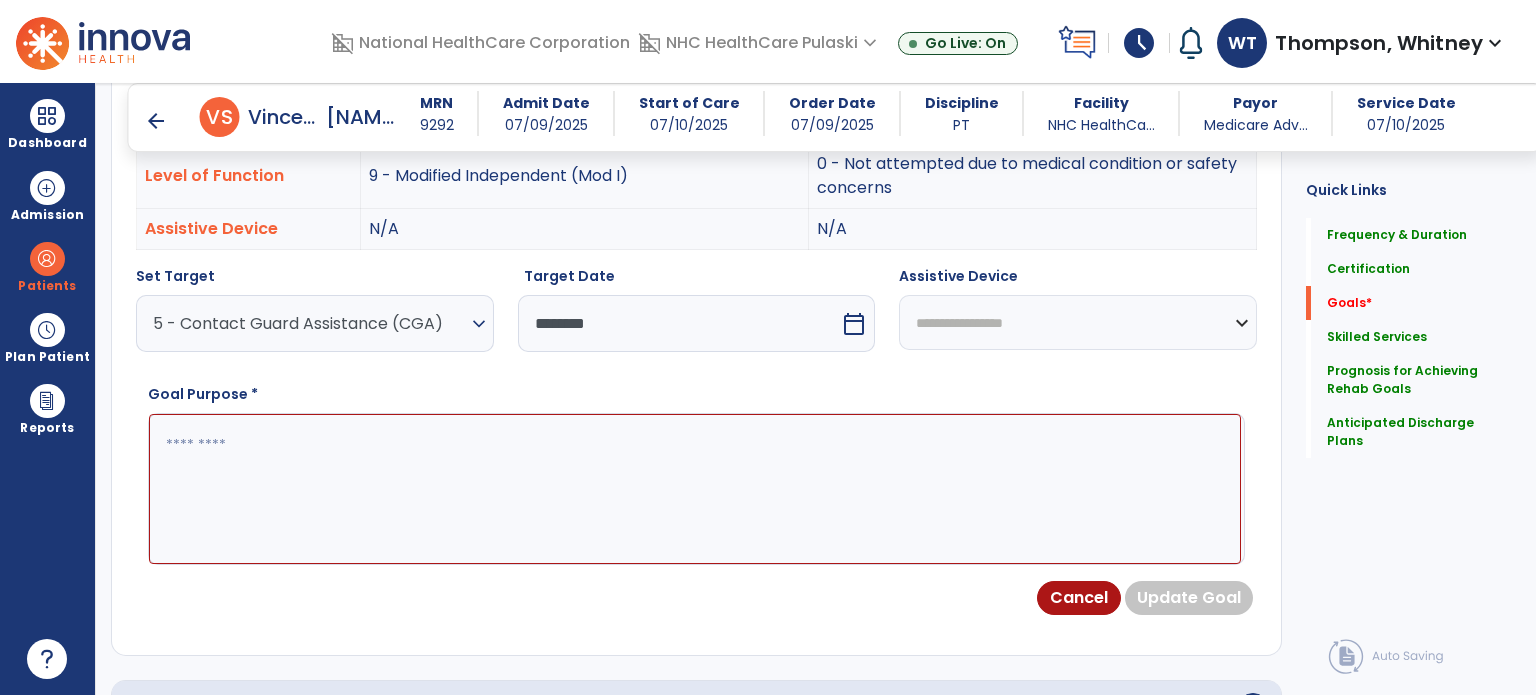 select on "**********" 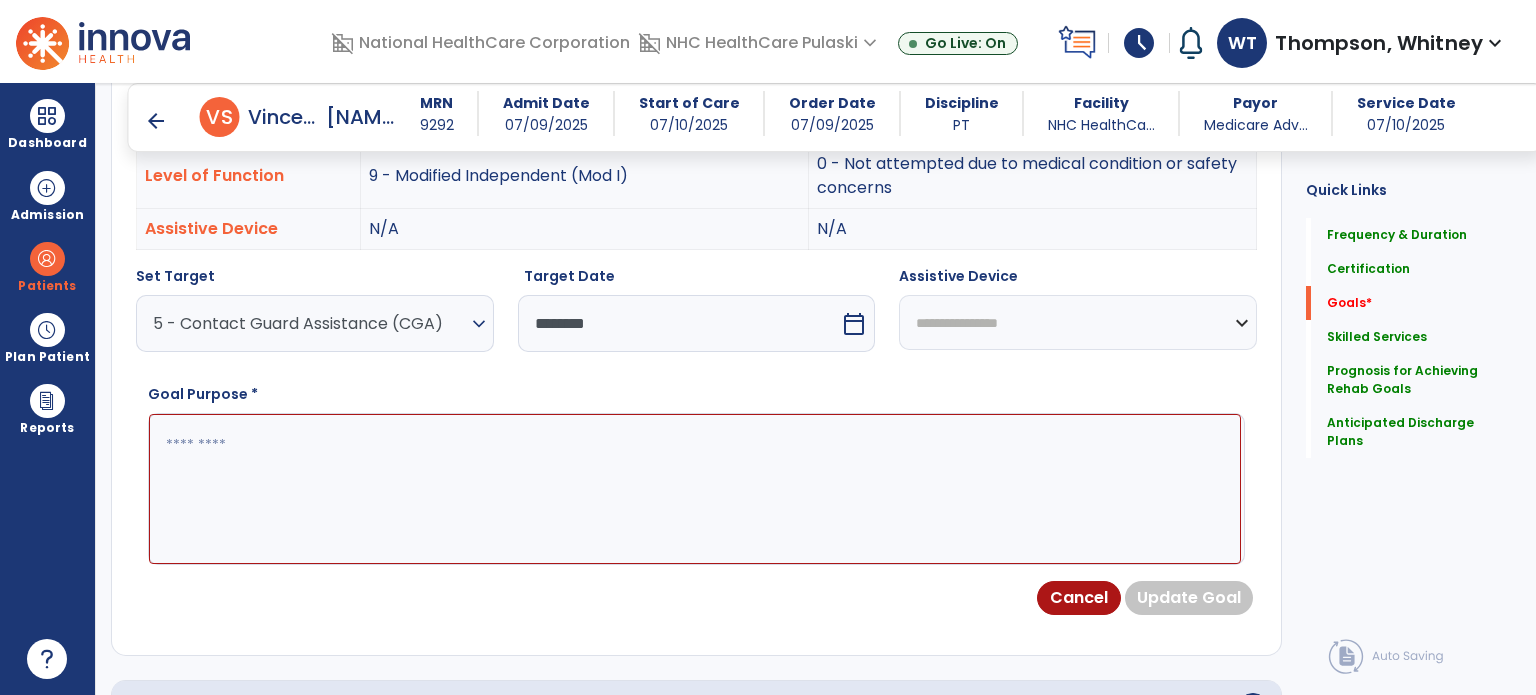 click on "**********" at bounding box center [1078, 322] 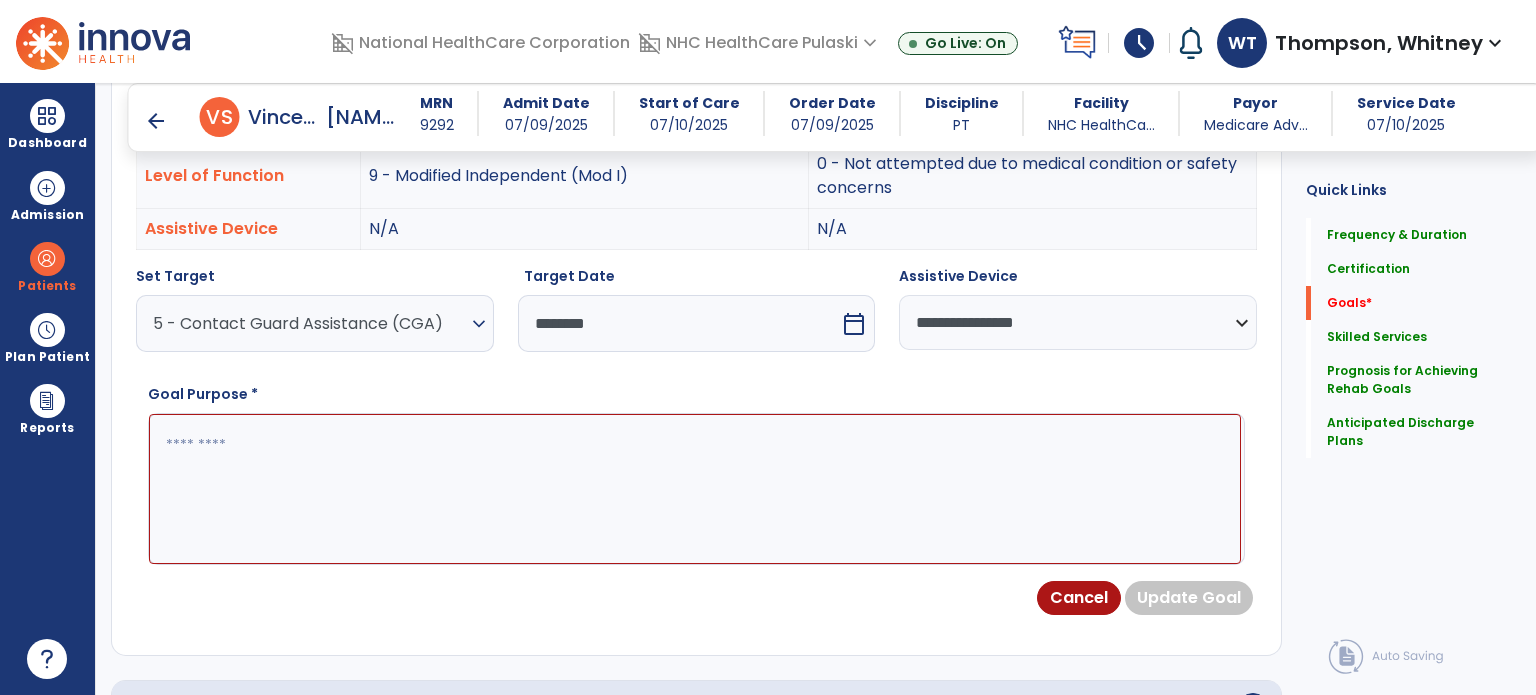 click at bounding box center [695, 489] 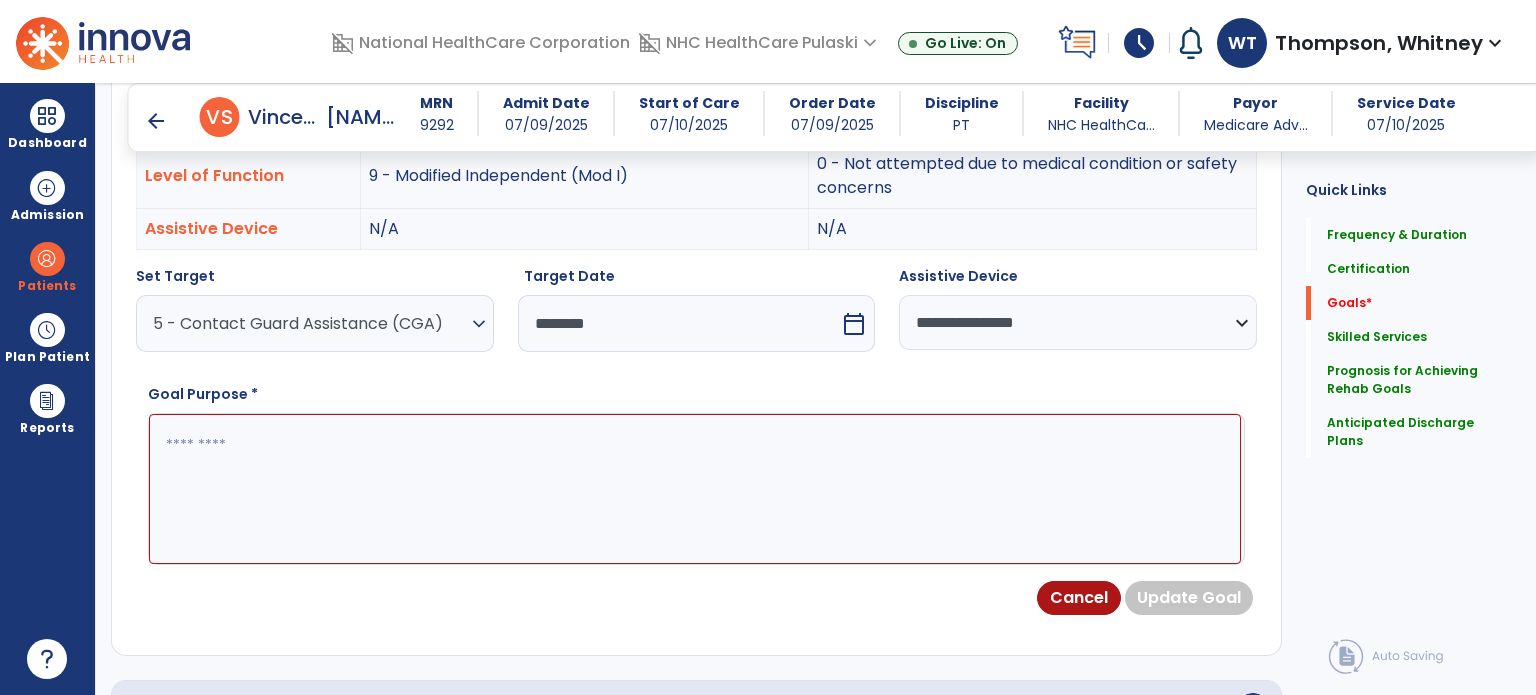 paste on "**********" 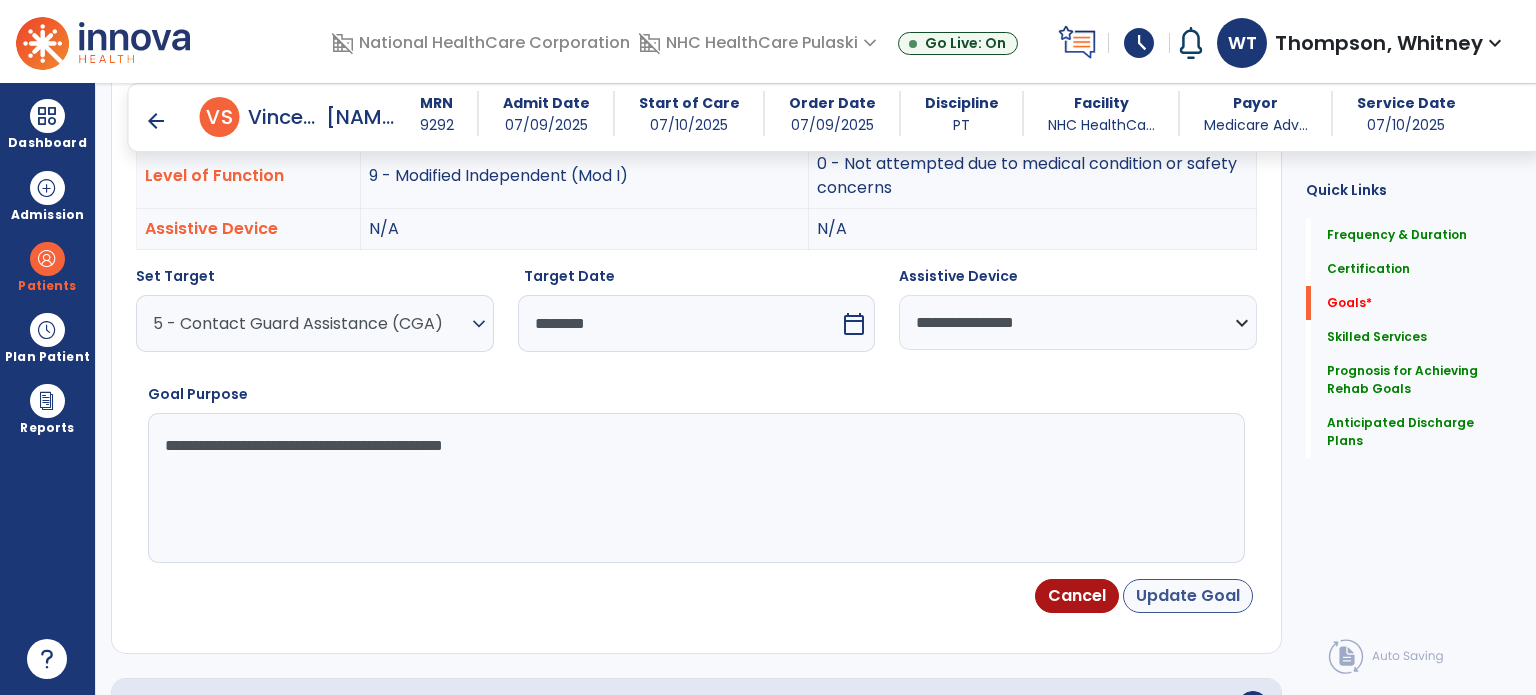 type on "**********" 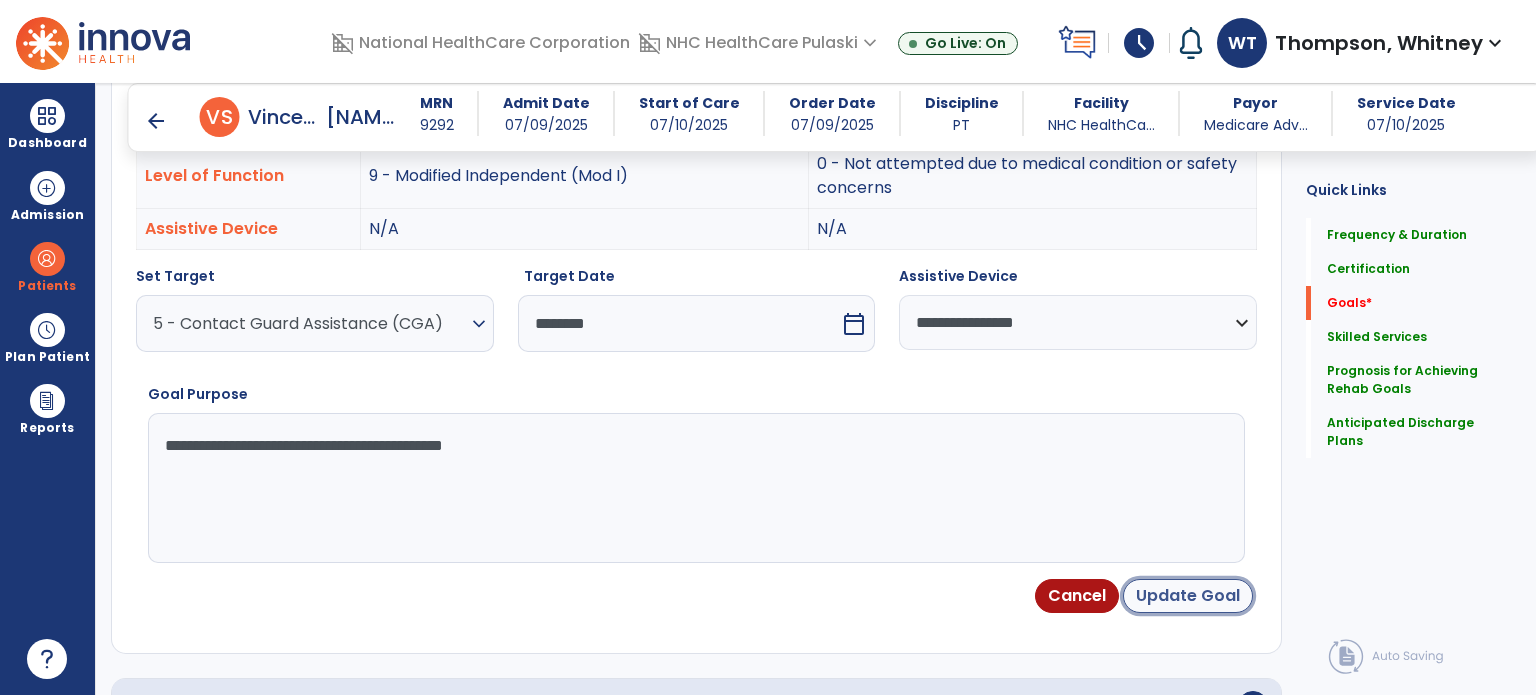 click on "Update Goal" at bounding box center (1188, 596) 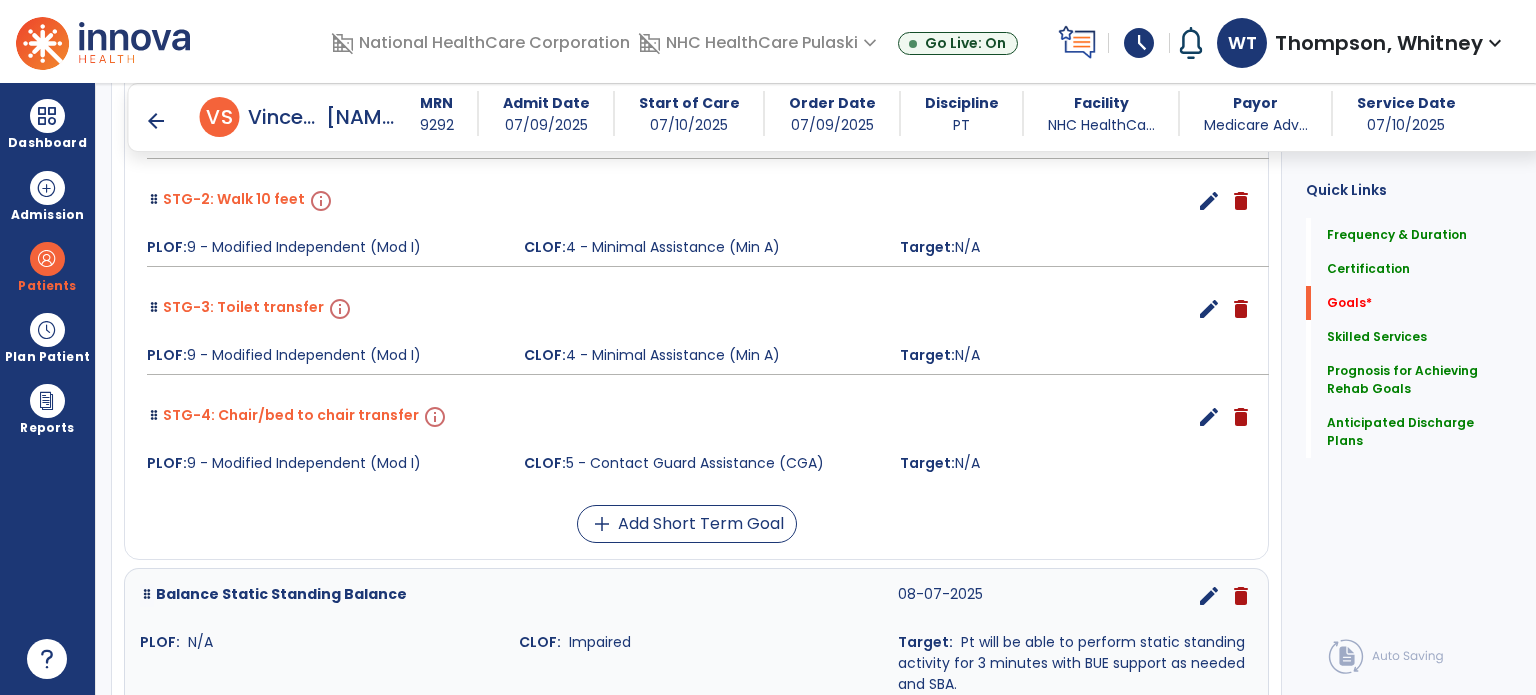 scroll, scrollTop: 1220, scrollLeft: 0, axis: vertical 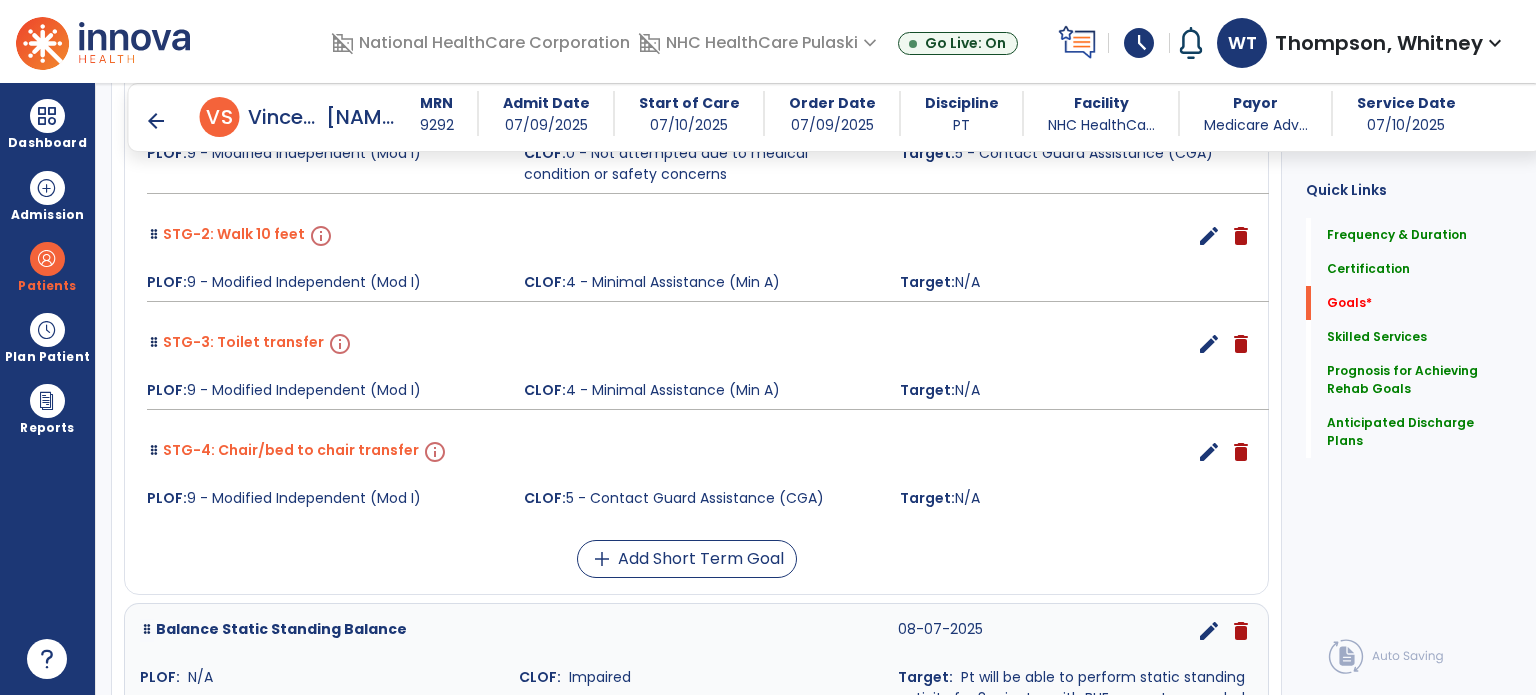 click on "edit" at bounding box center [1209, 236] 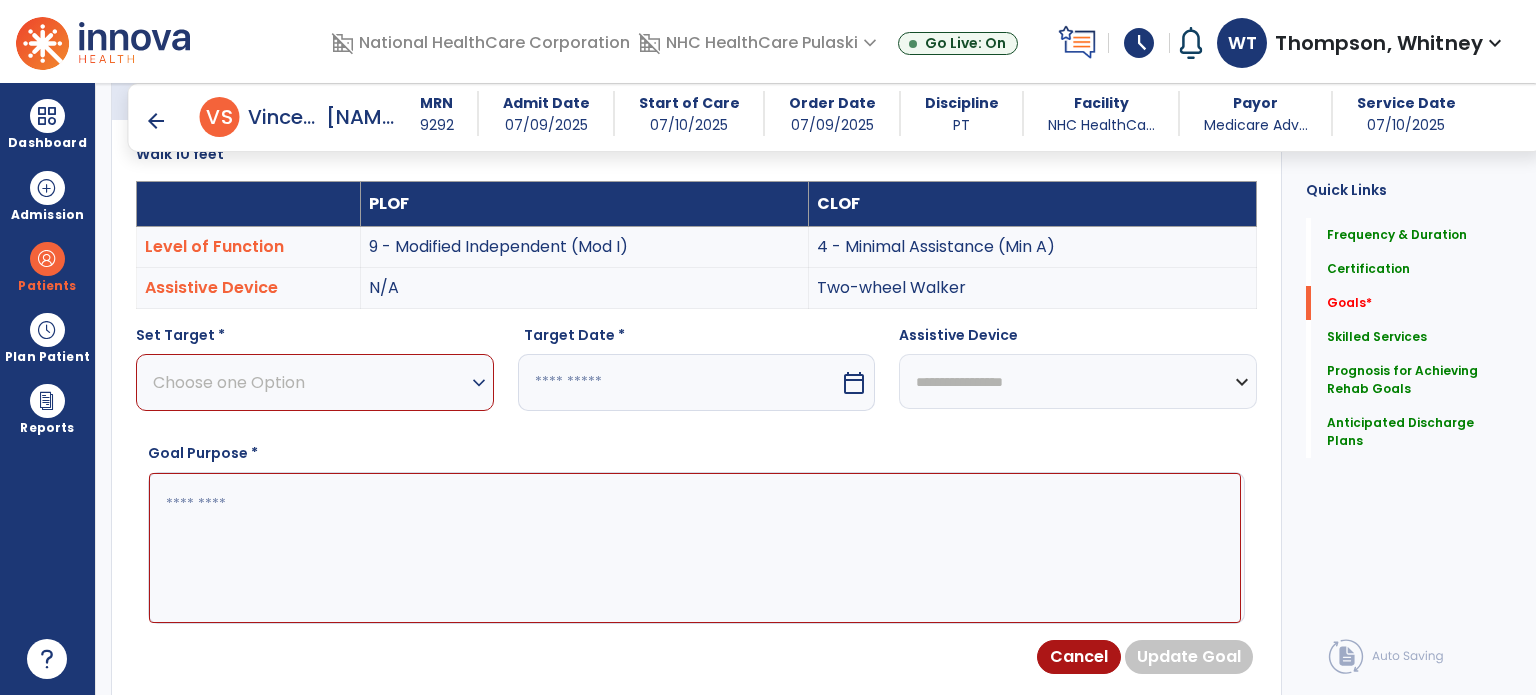 scroll, scrollTop: 534, scrollLeft: 0, axis: vertical 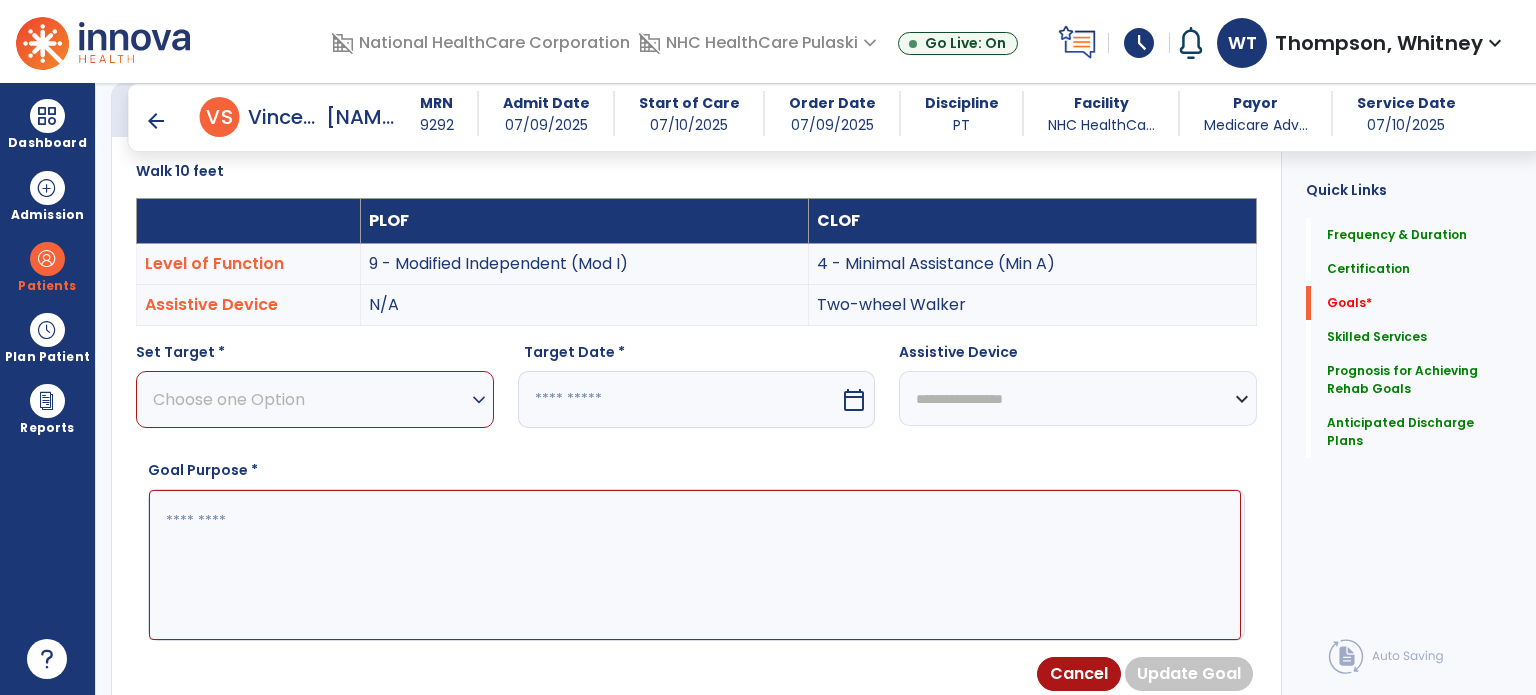 click on "expand_more" at bounding box center (479, 400) 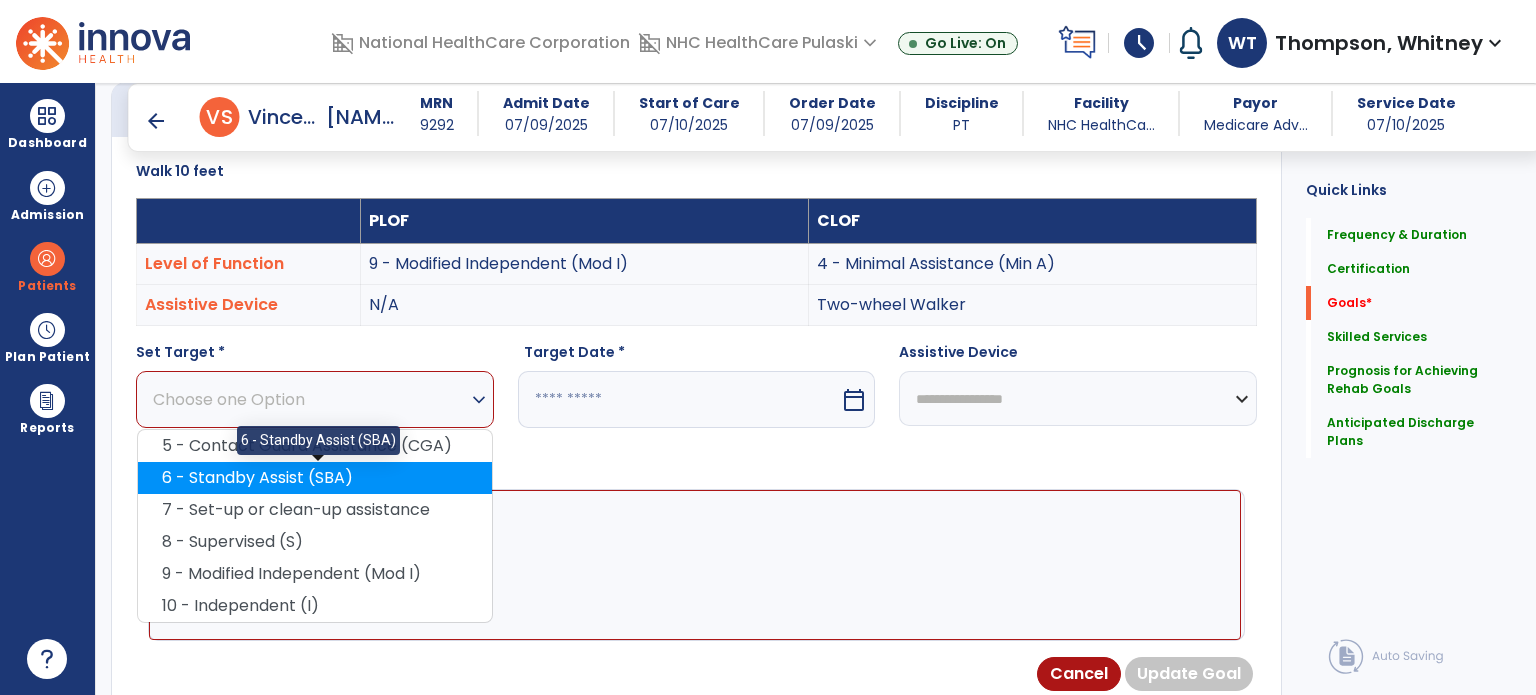 click on "6 - Standby Assist (SBA)" at bounding box center (315, 478) 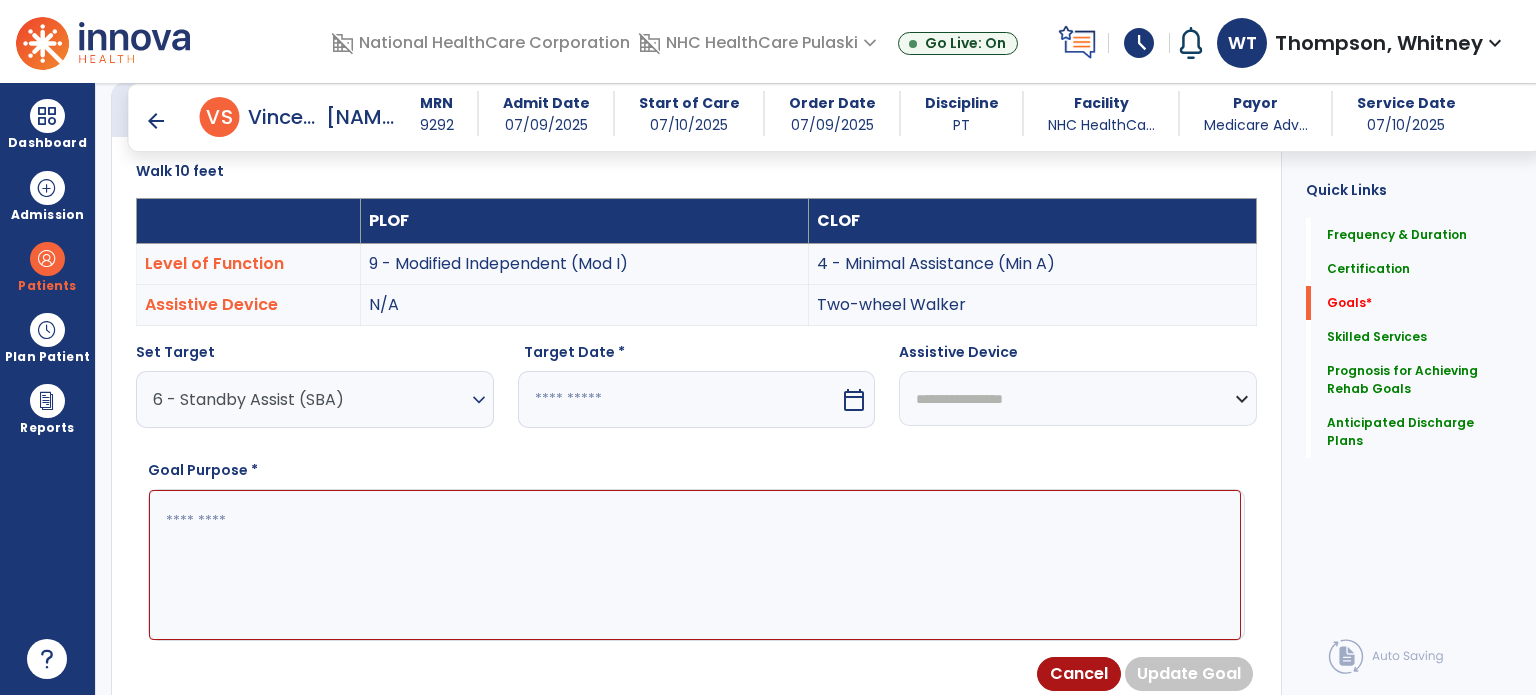 click on "calendar_today" at bounding box center [854, 400] 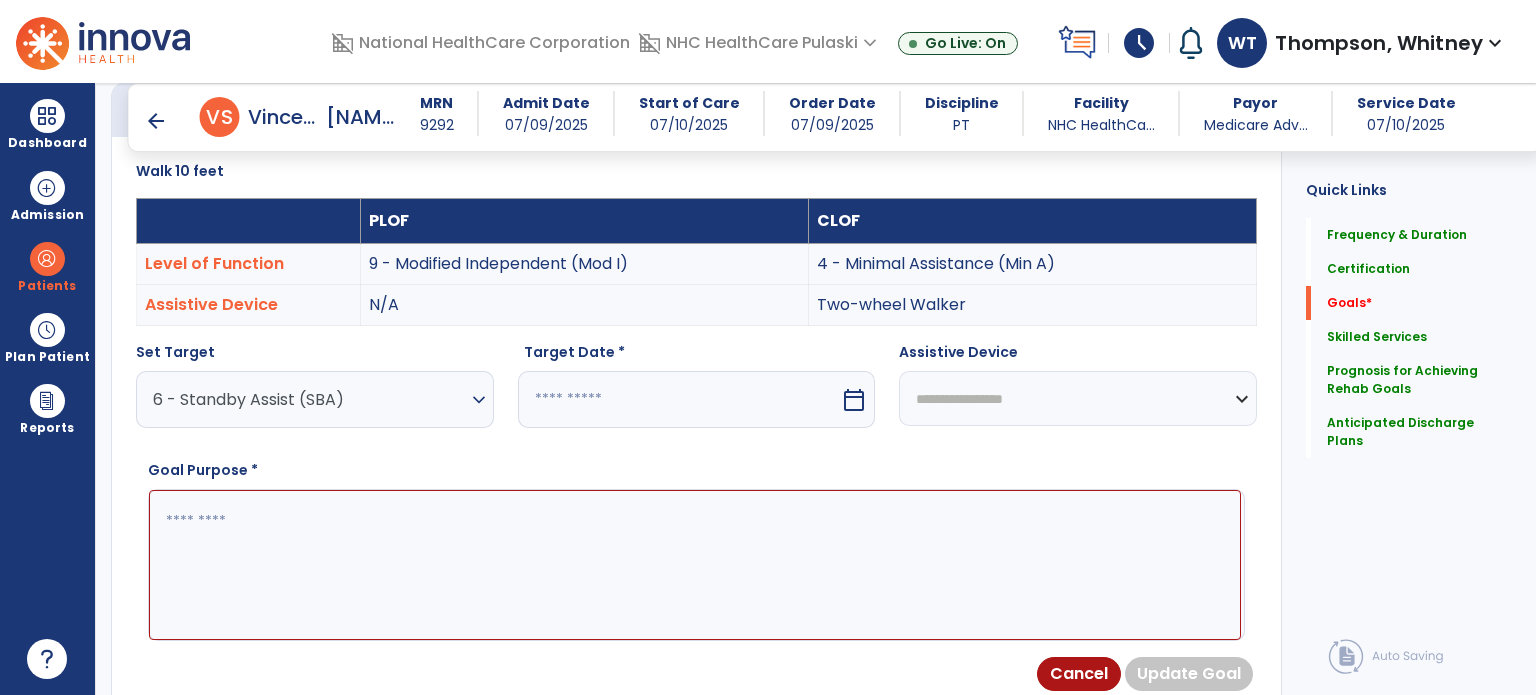 select on "*" 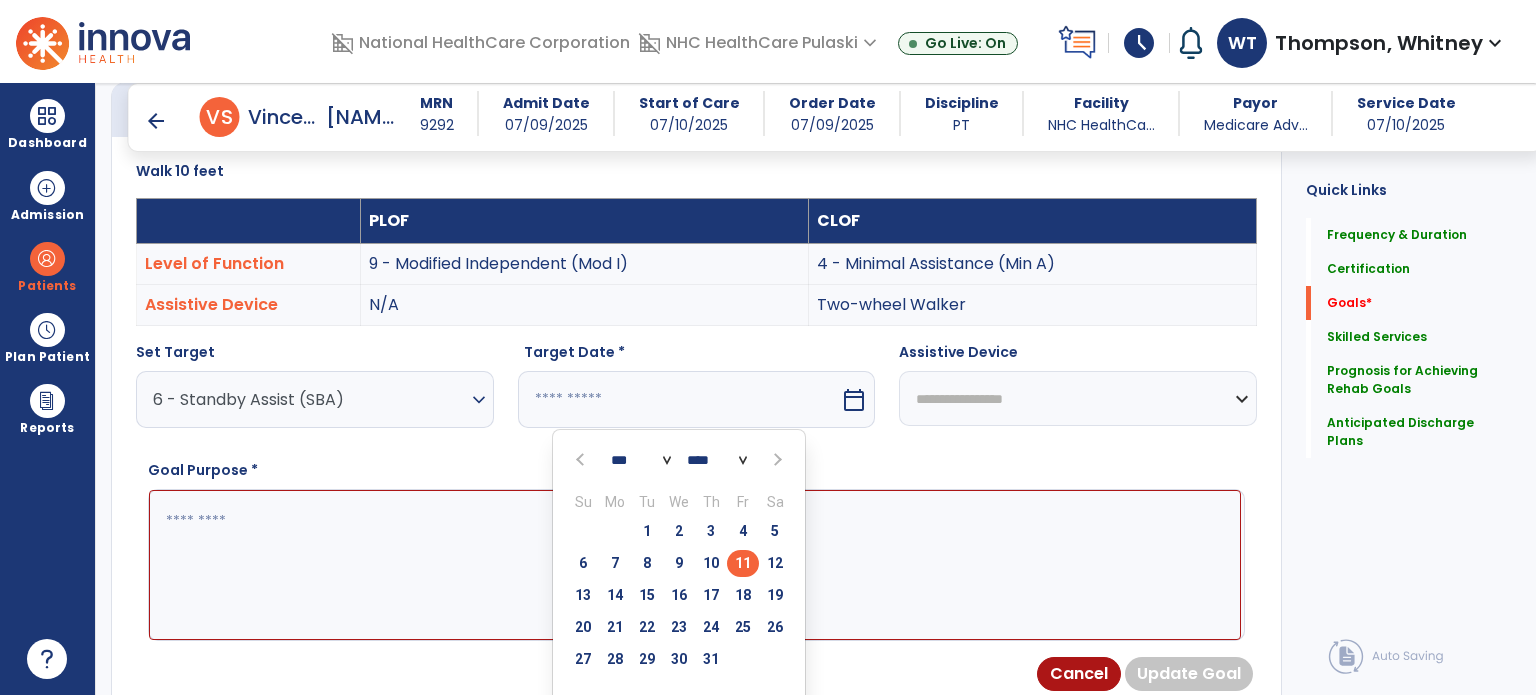 click at bounding box center [775, 460] 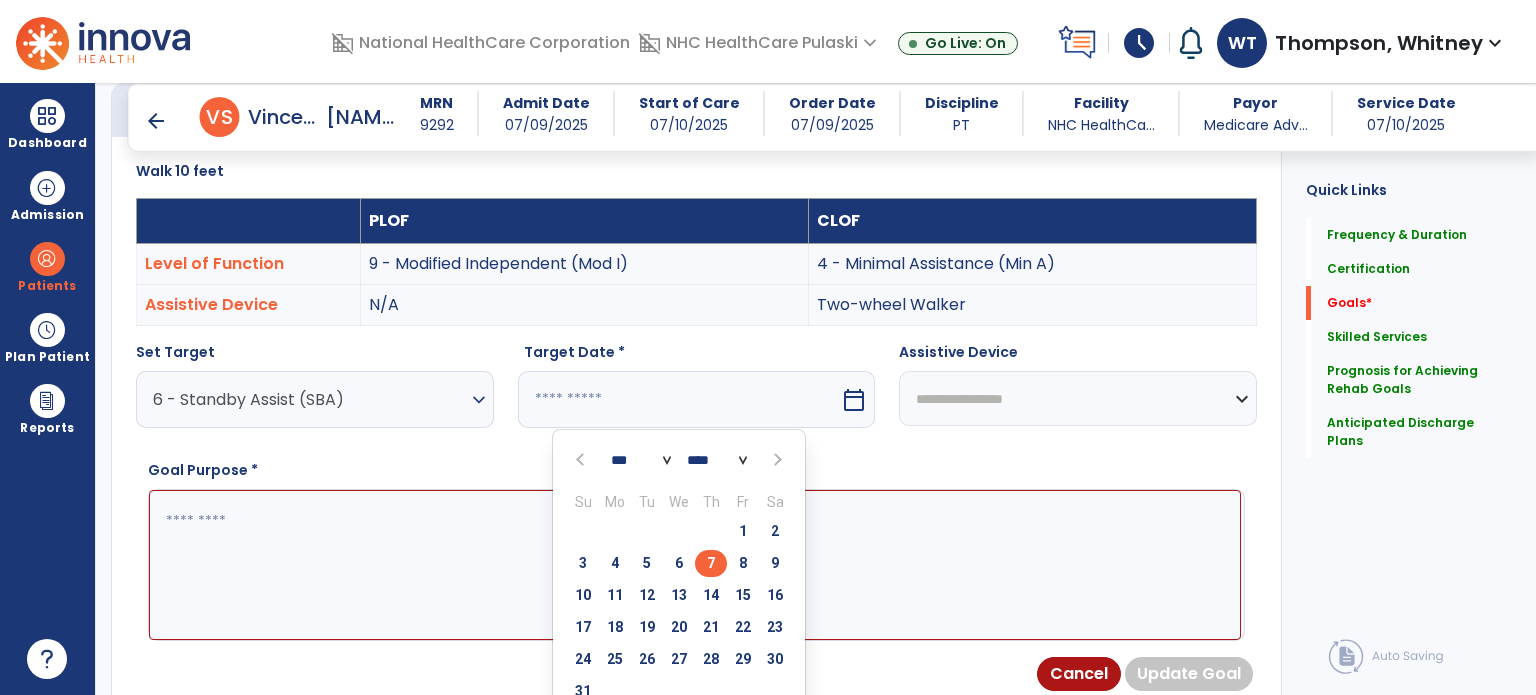 click on "7" at bounding box center (711, 563) 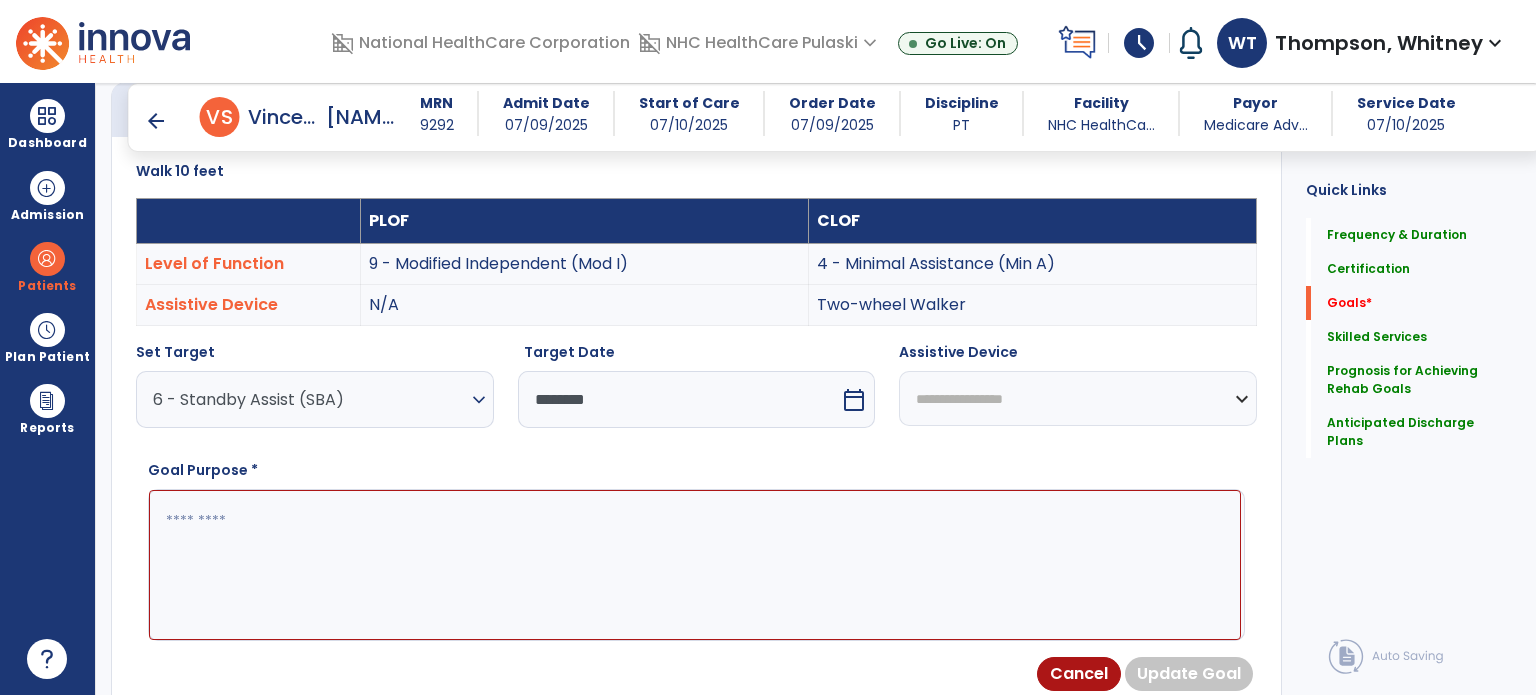 click at bounding box center [695, 565] 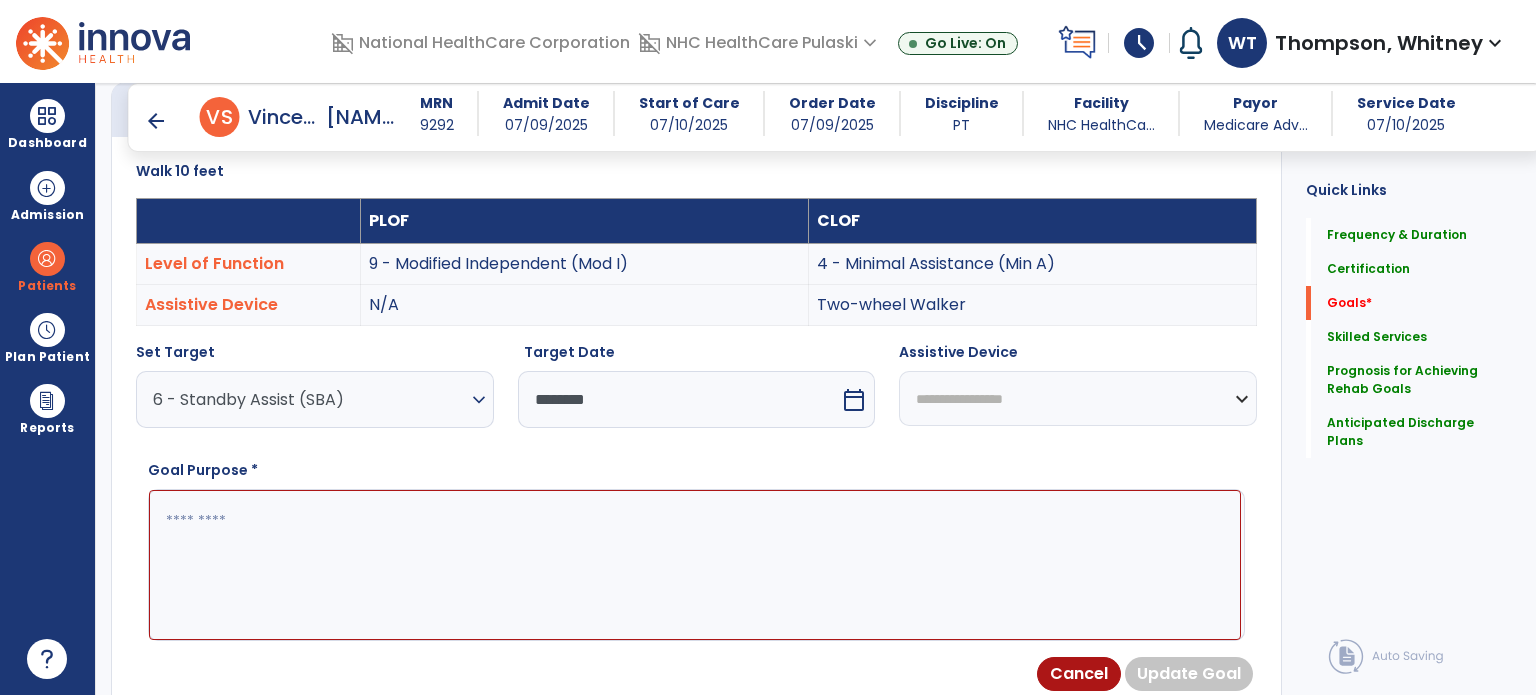 click on "**********" at bounding box center [1078, 398] 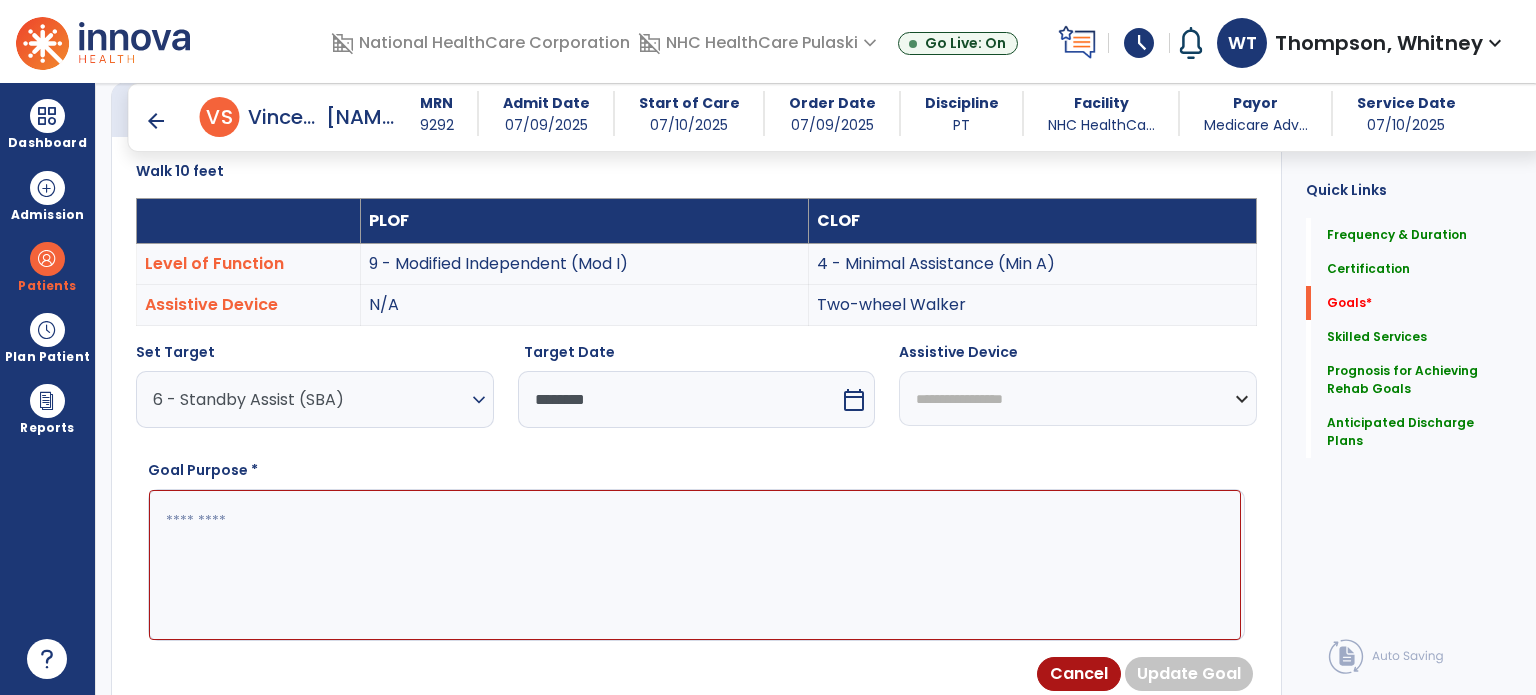 select on "**********" 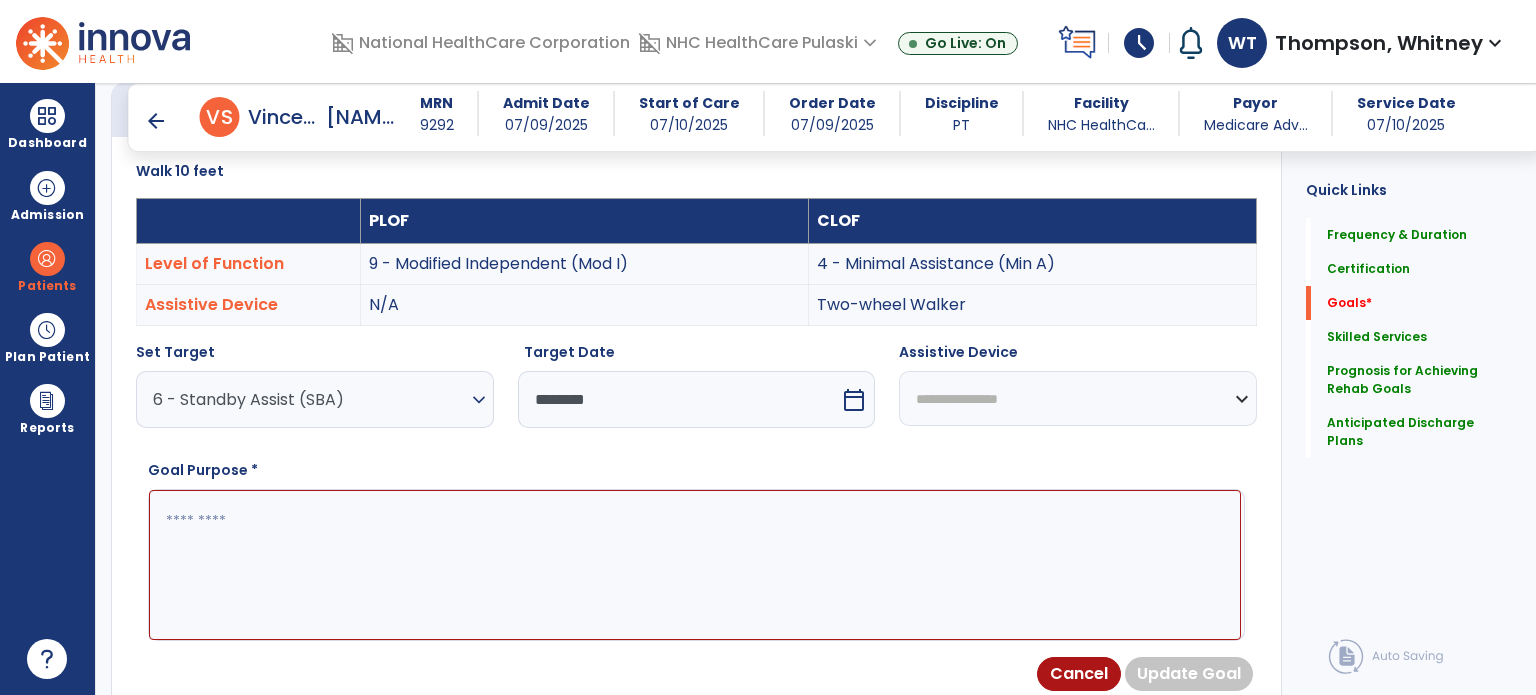 click on "**********" at bounding box center [1078, 398] 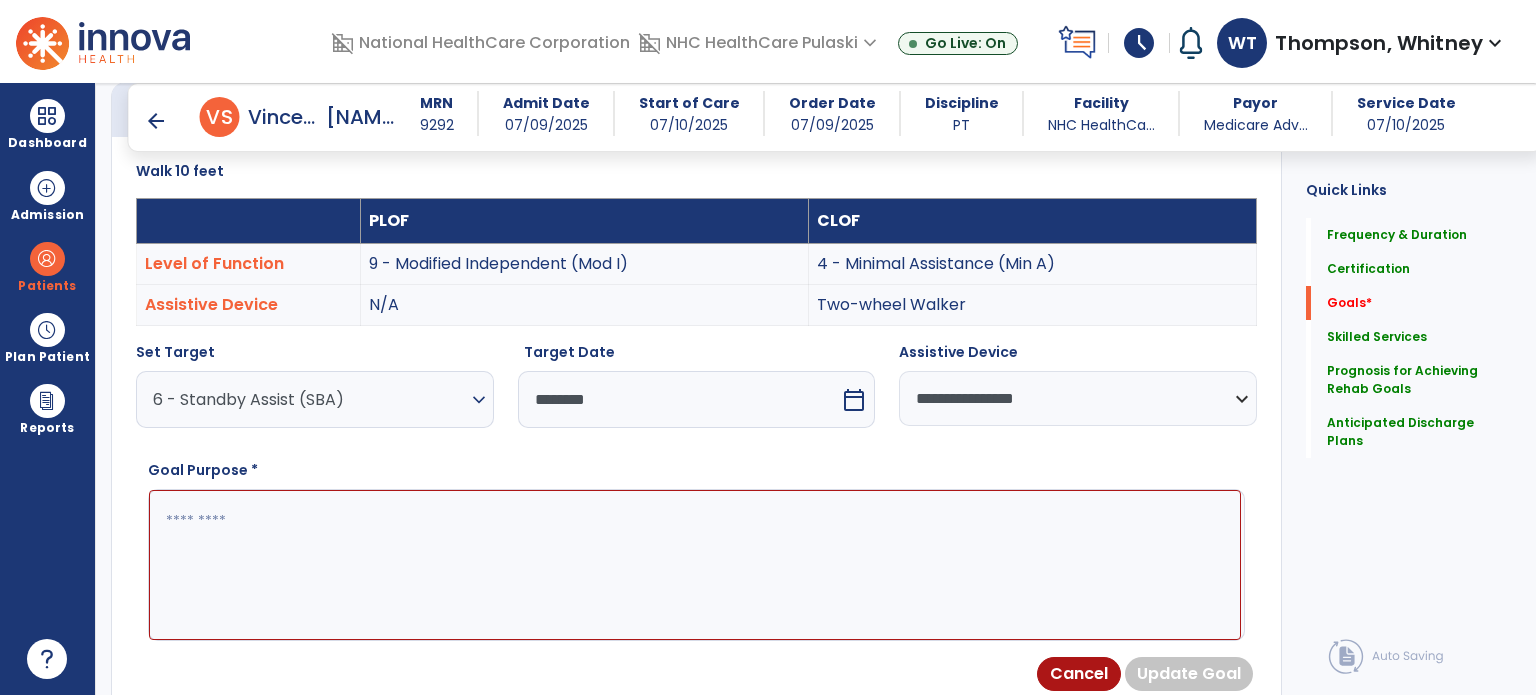 click at bounding box center (695, 565) 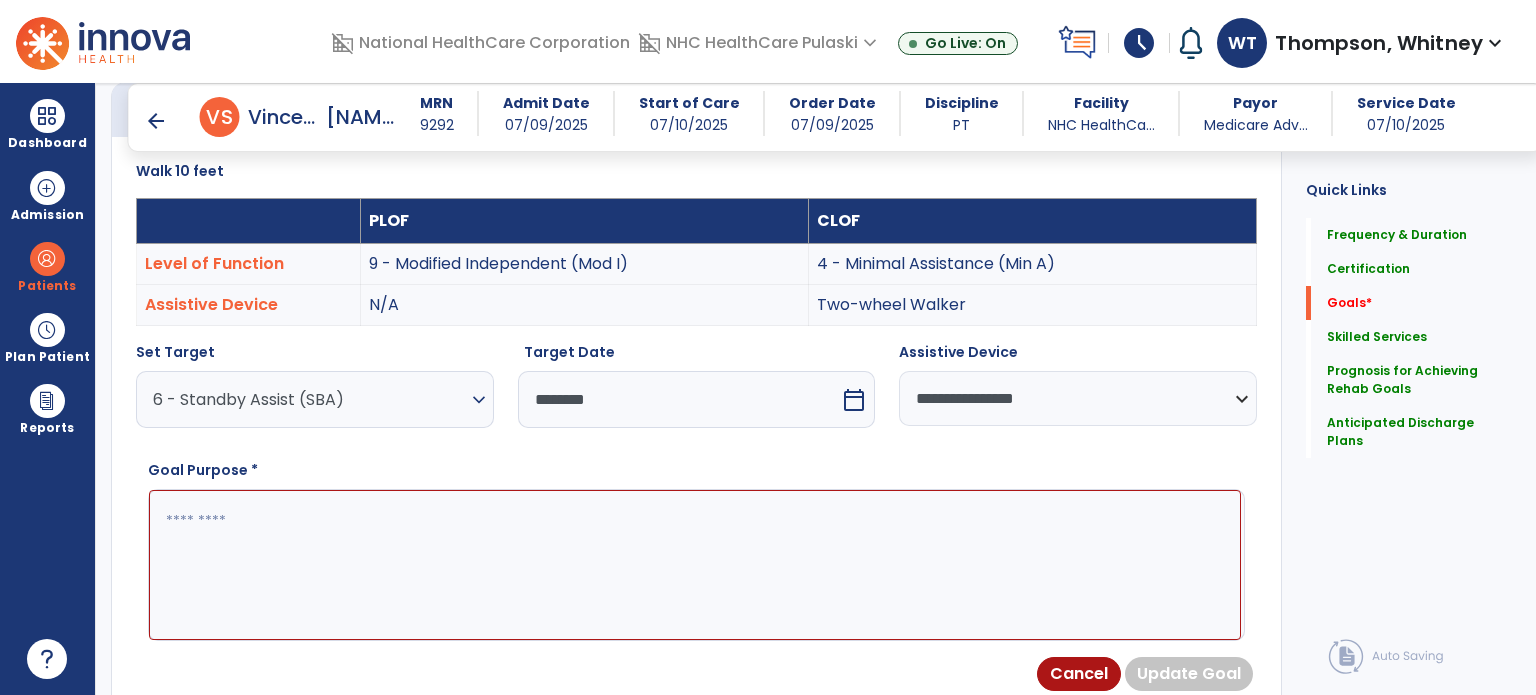 paste on "**********" 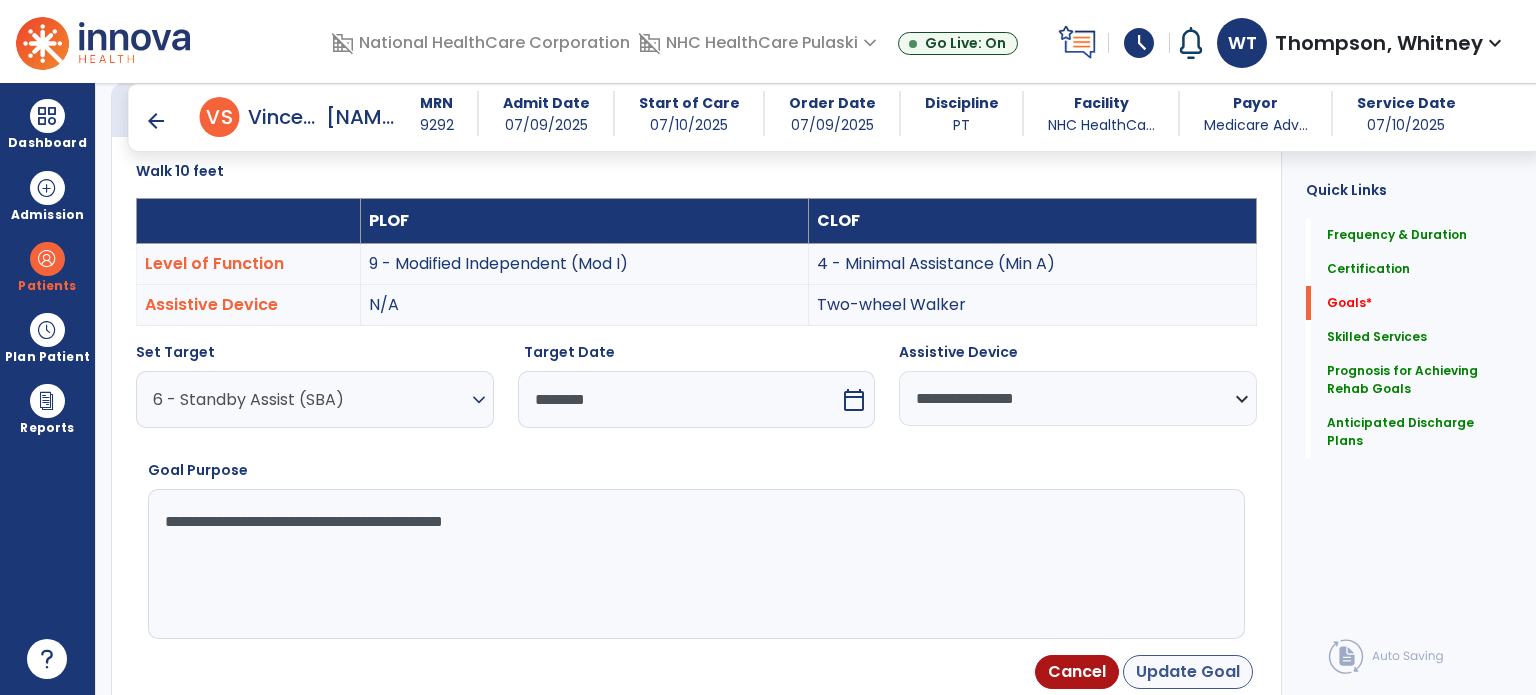 type on "**********" 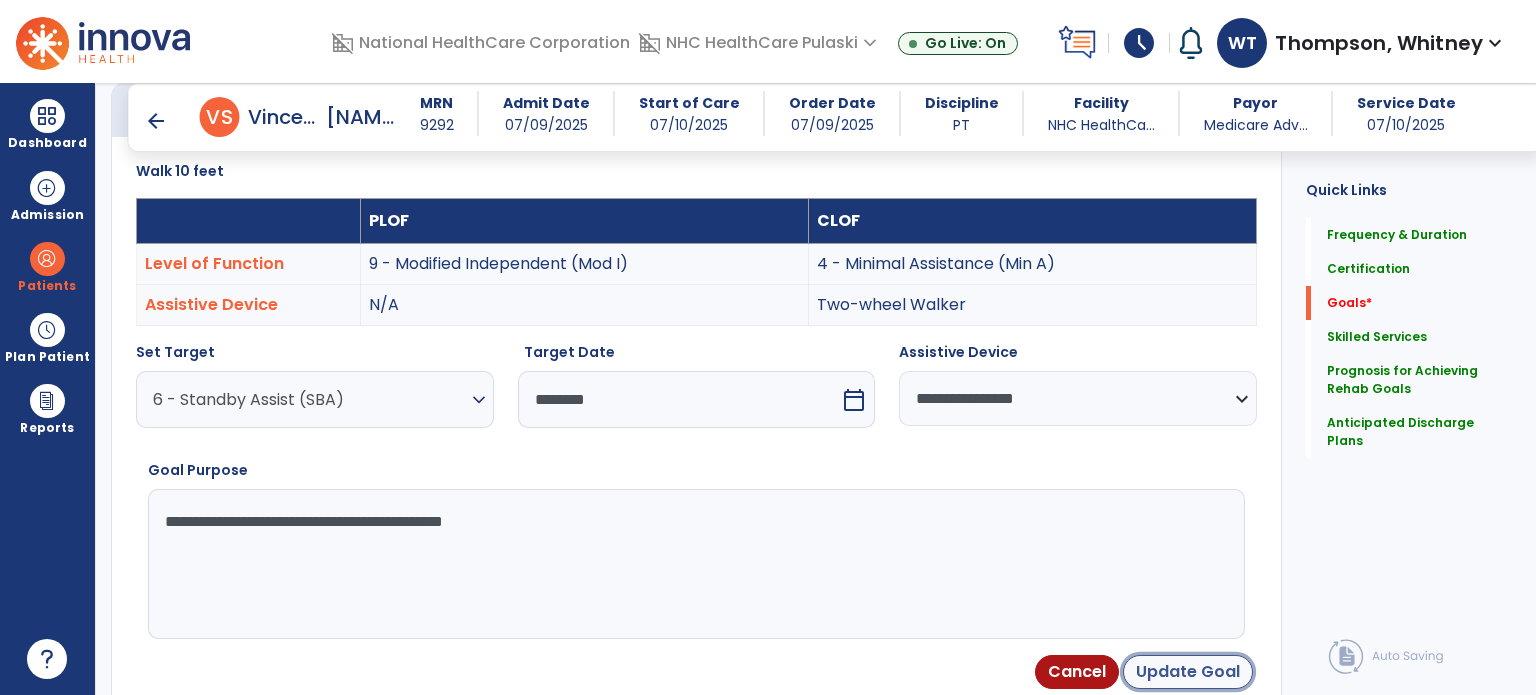 click on "Update Goal" at bounding box center (1188, 672) 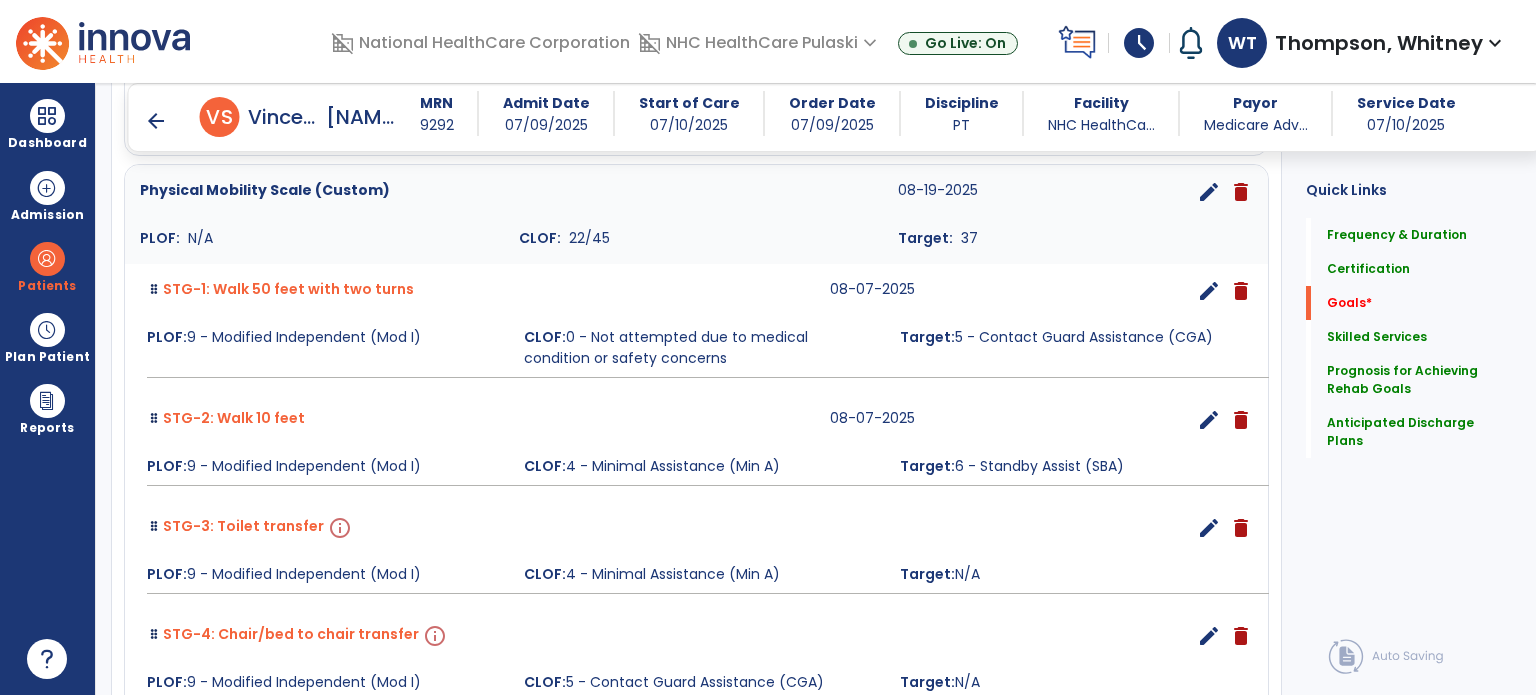 scroll, scrollTop: 1134, scrollLeft: 0, axis: vertical 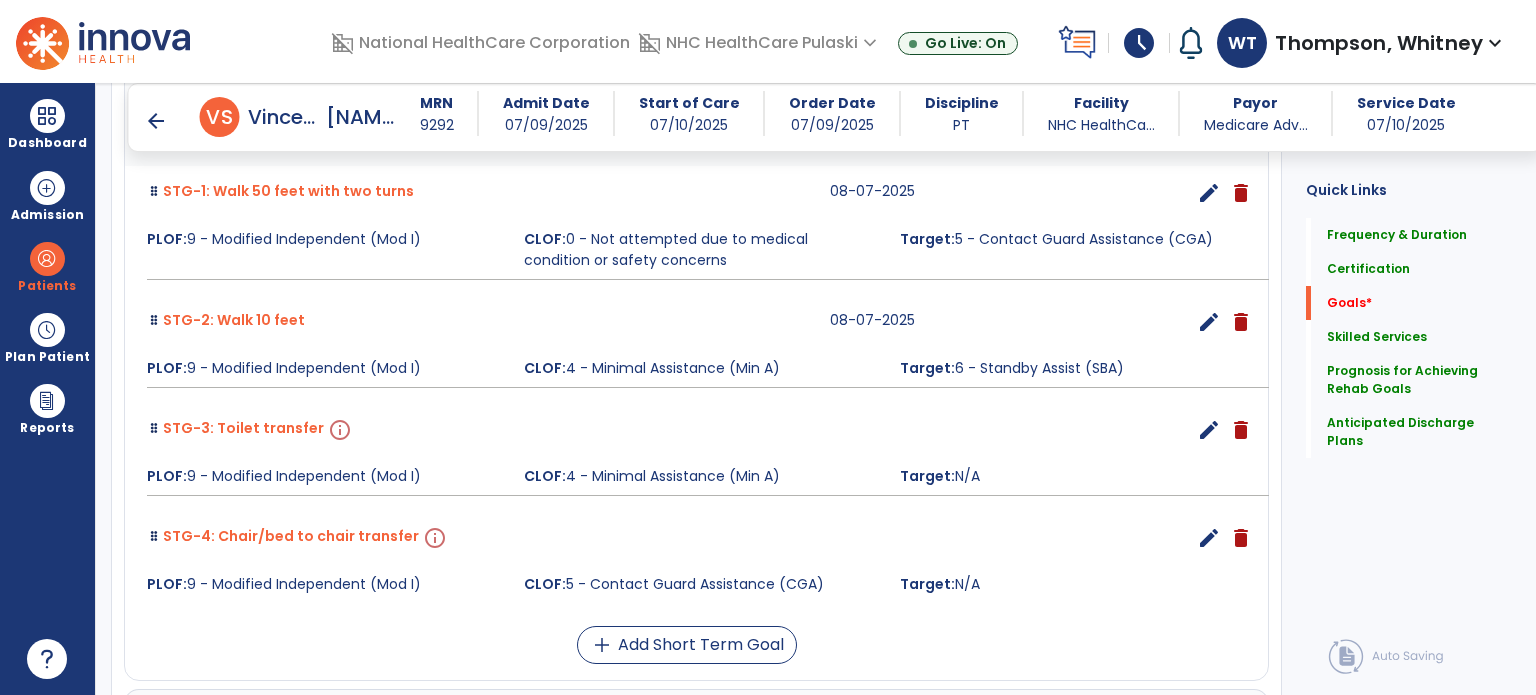 click on "edit" at bounding box center [1209, 430] 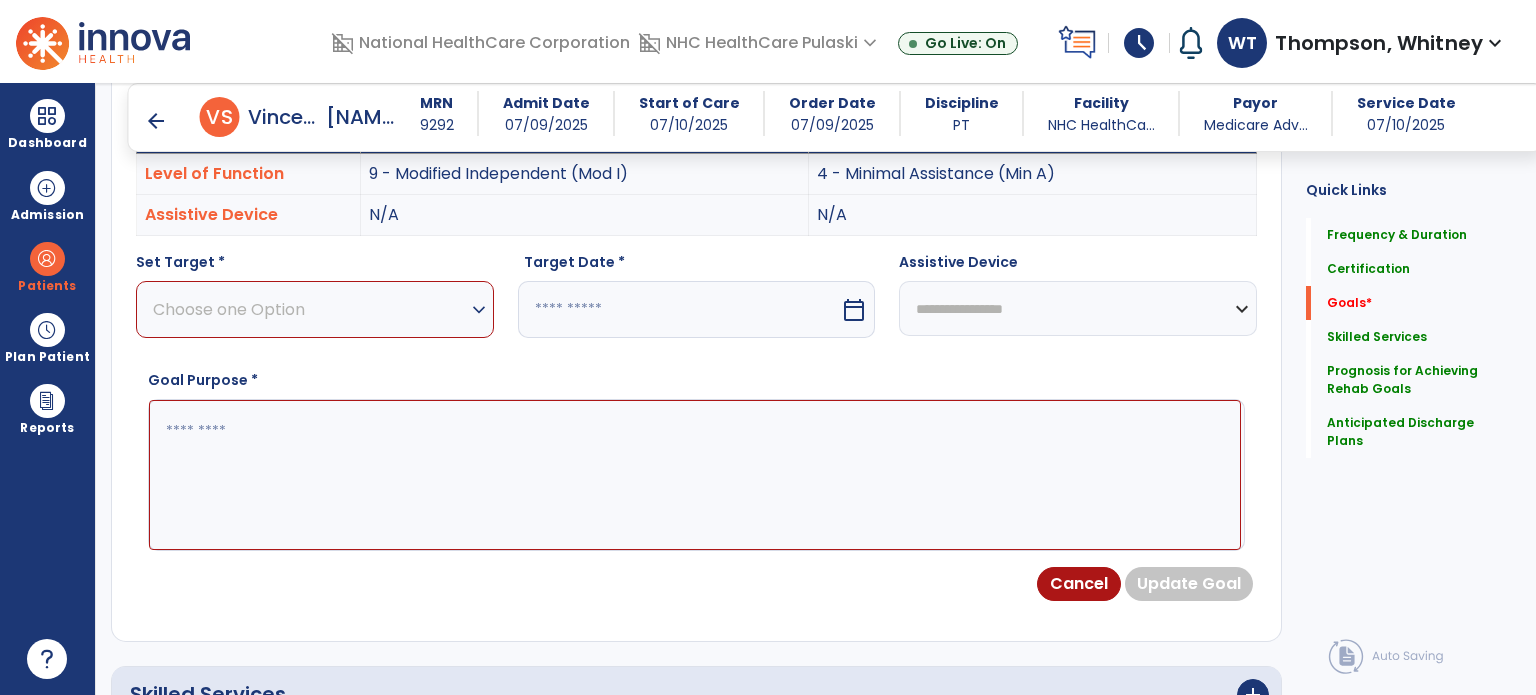 scroll, scrollTop: 534, scrollLeft: 0, axis: vertical 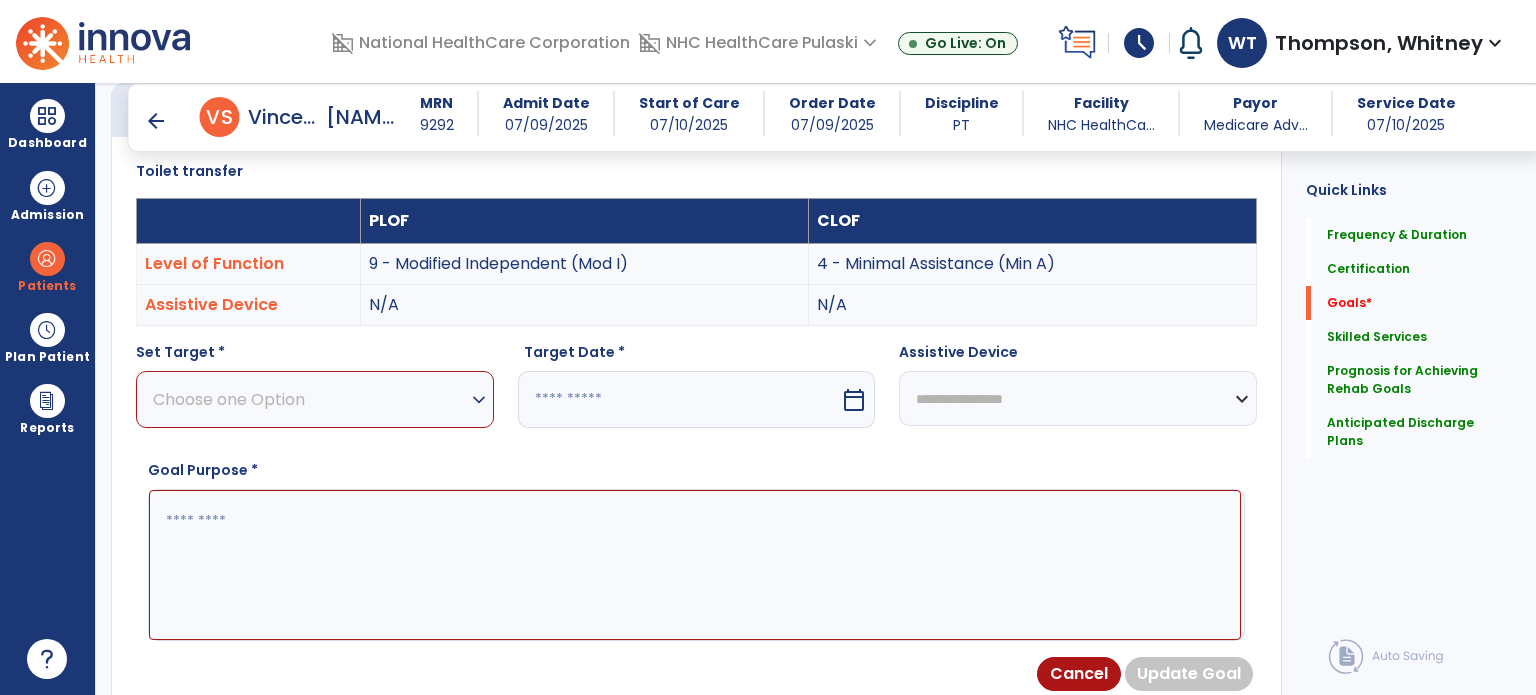 click on "Choose one Option" at bounding box center [310, 399] 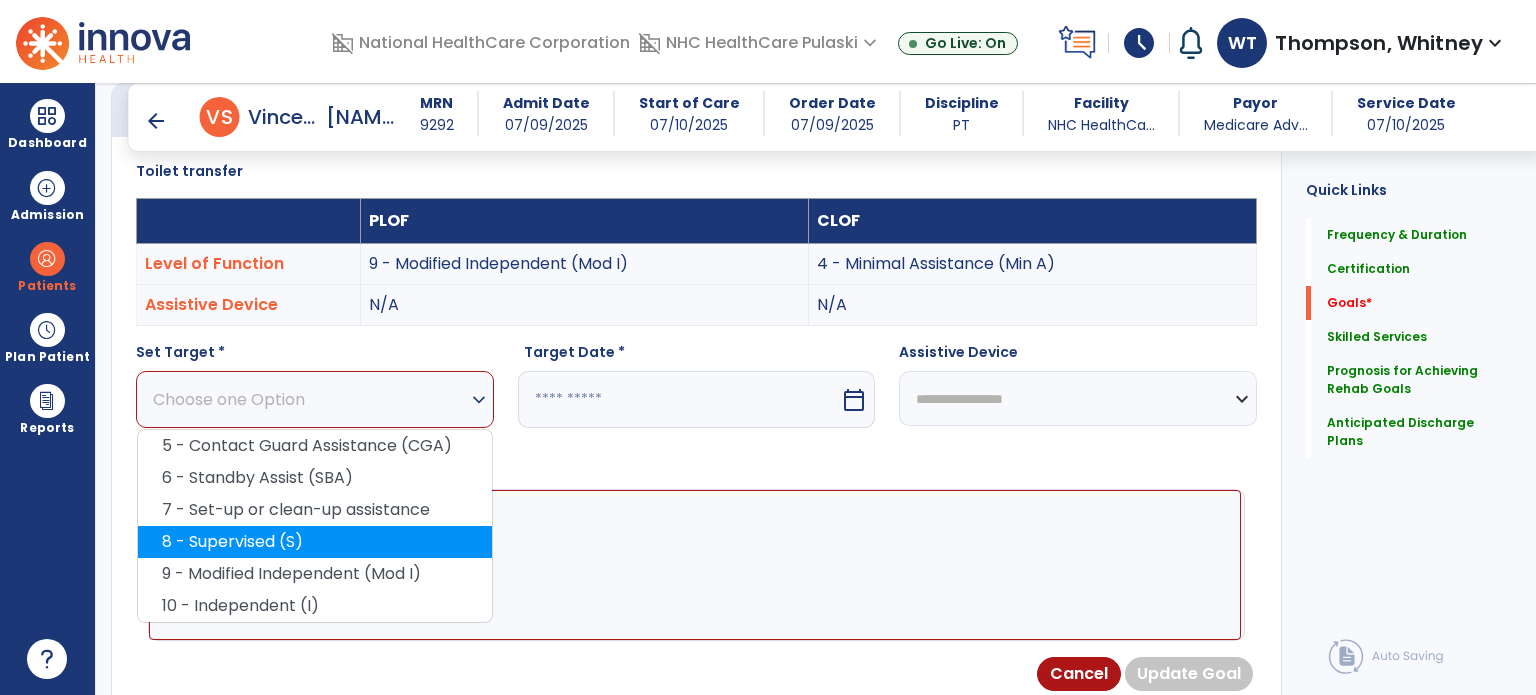 click on "8 - Supervised (S)" at bounding box center [315, 542] 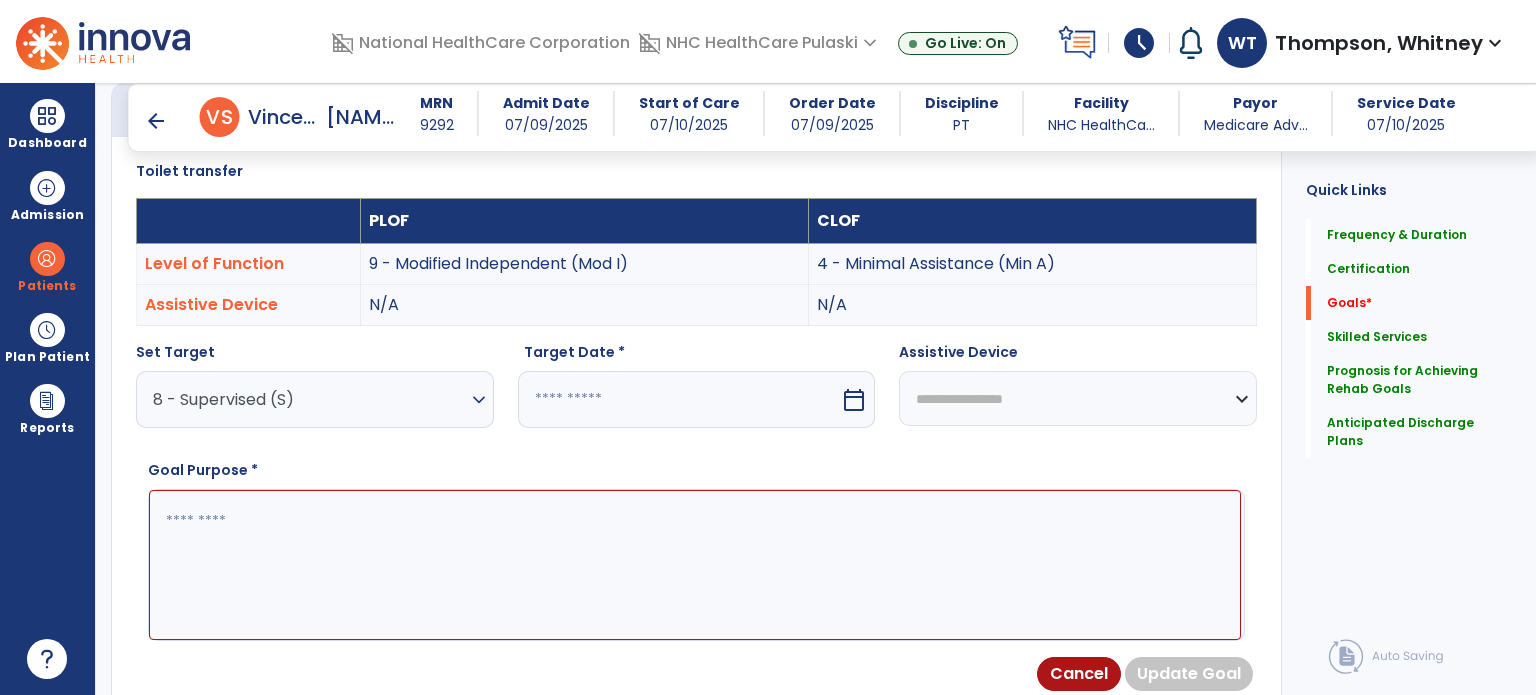 click on "calendar_today" at bounding box center (854, 400) 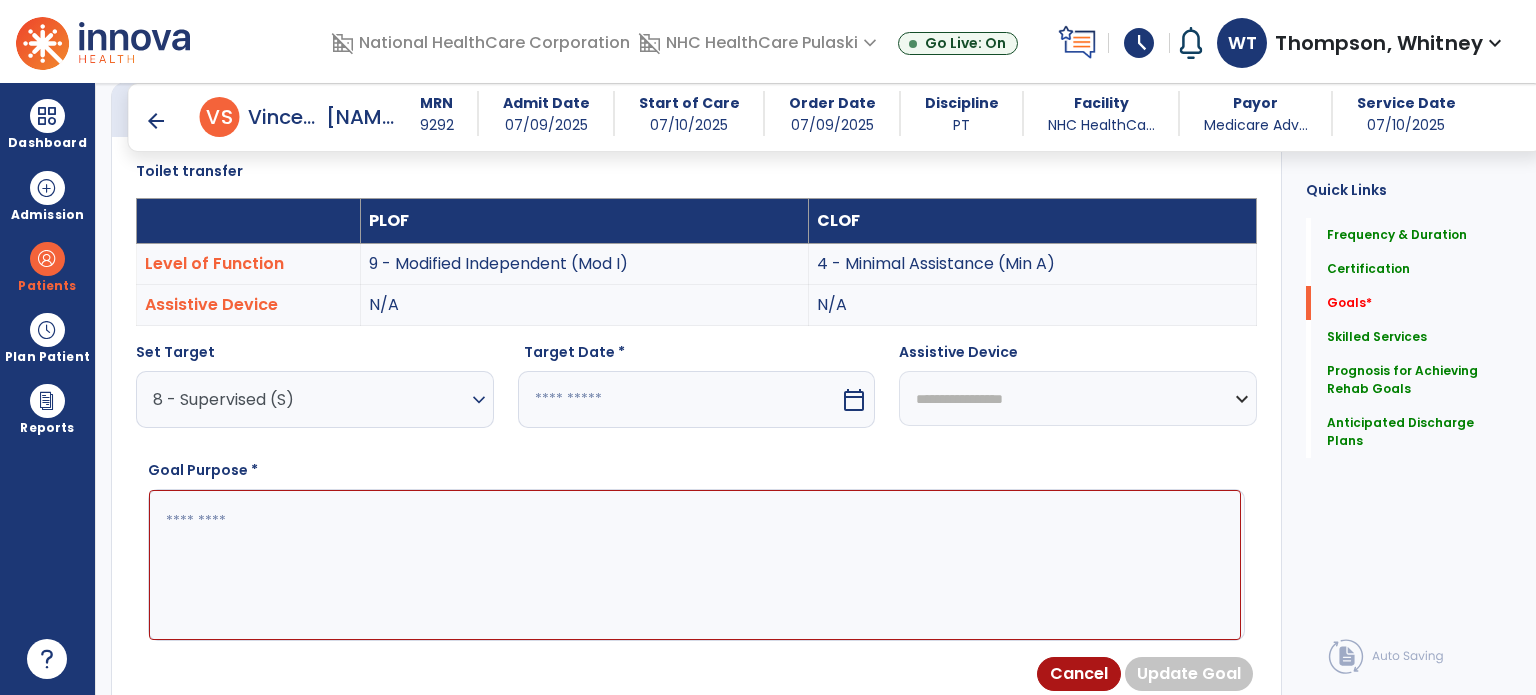 select on "*" 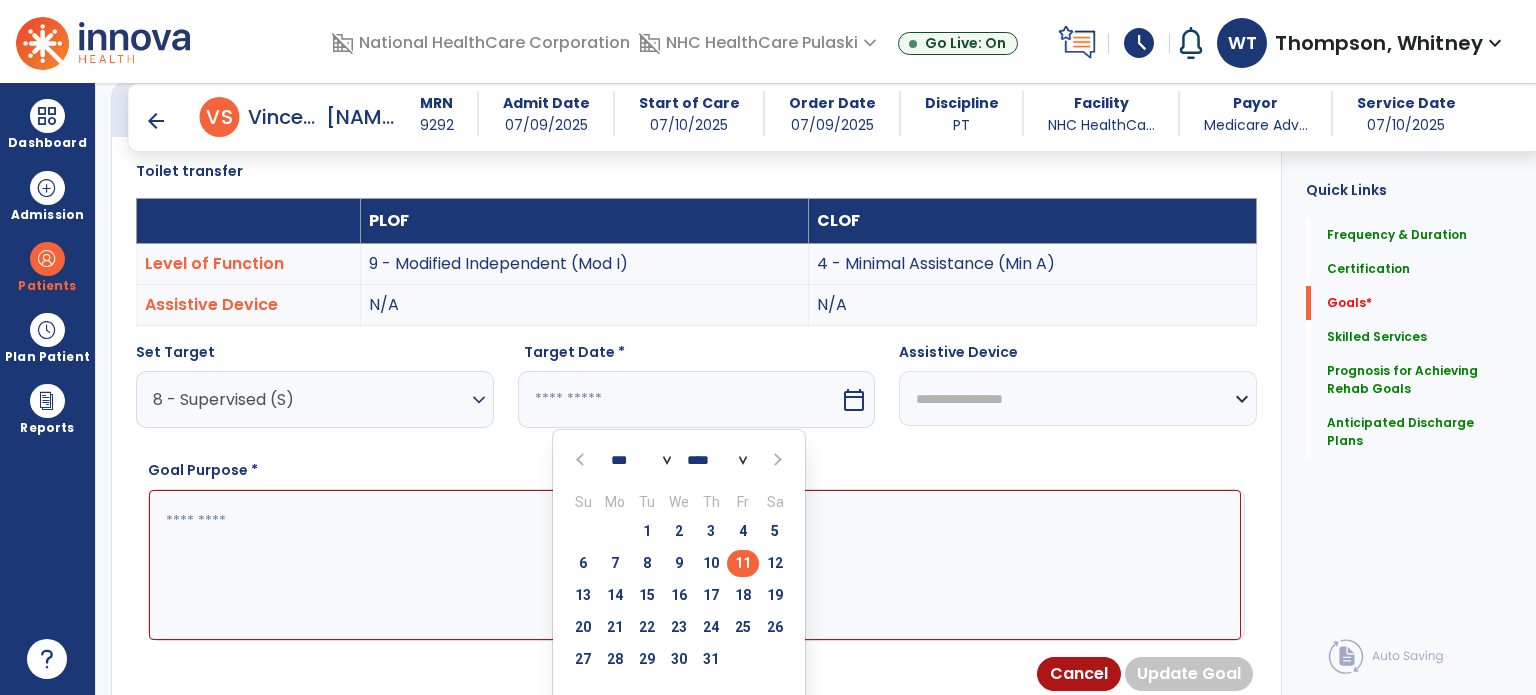 click at bounding box center (776, 460) 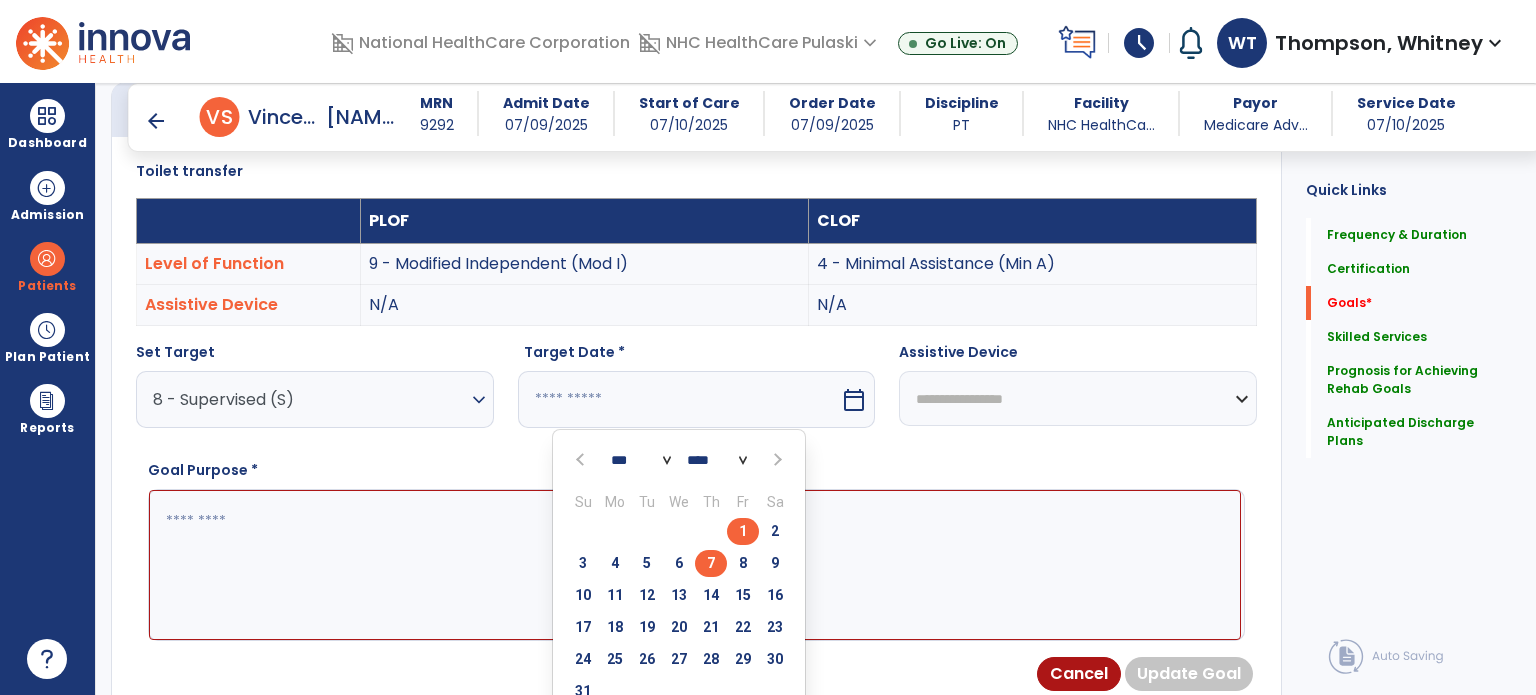 click on "7" at bounding box center (711, 563) 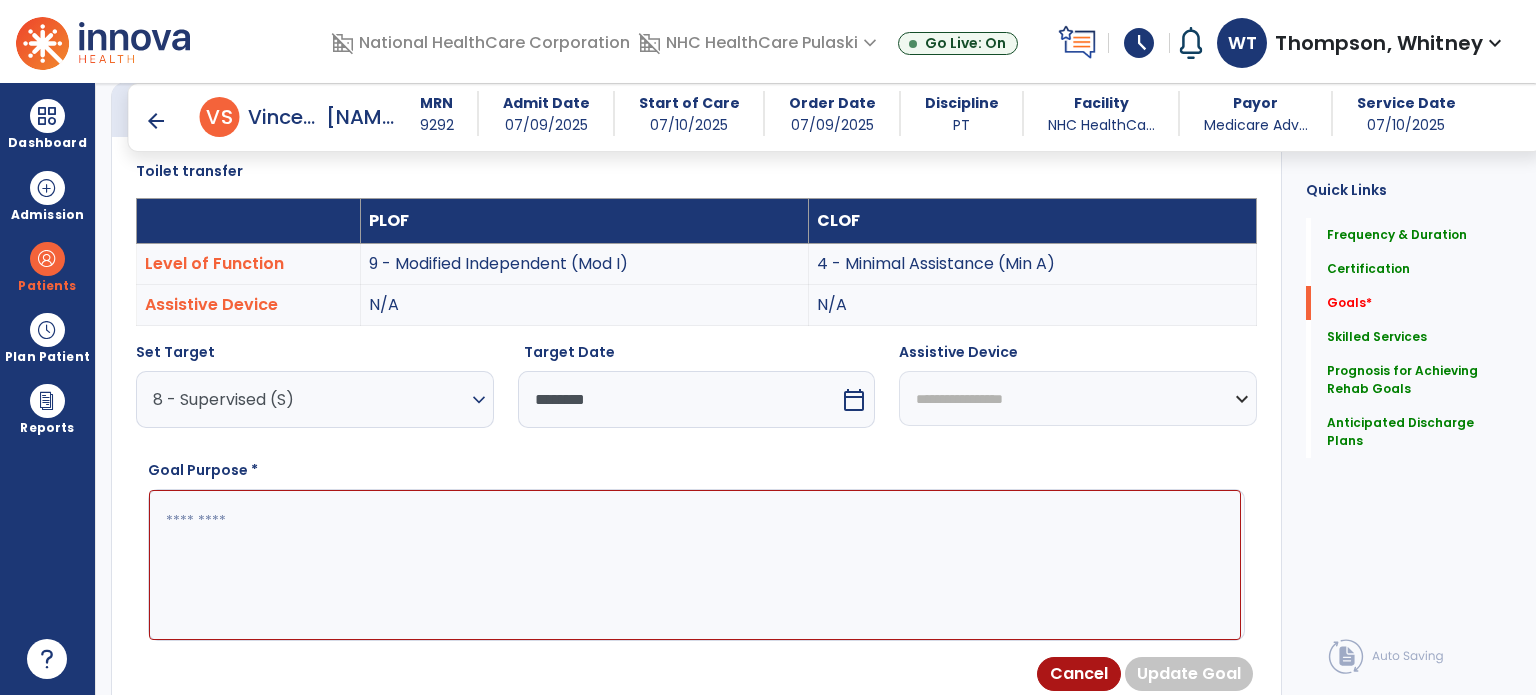 click on "**********" at bounding box center (1078, 398) 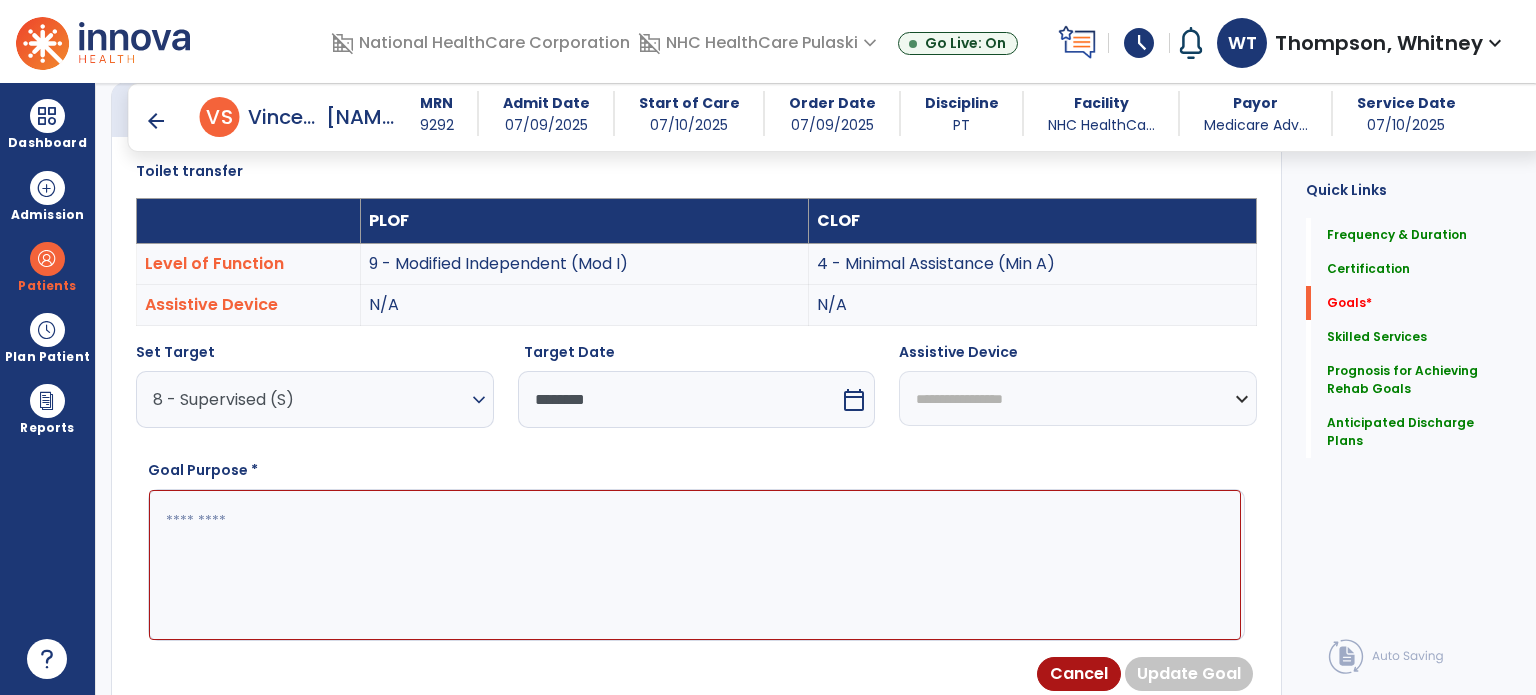 select on "**********" 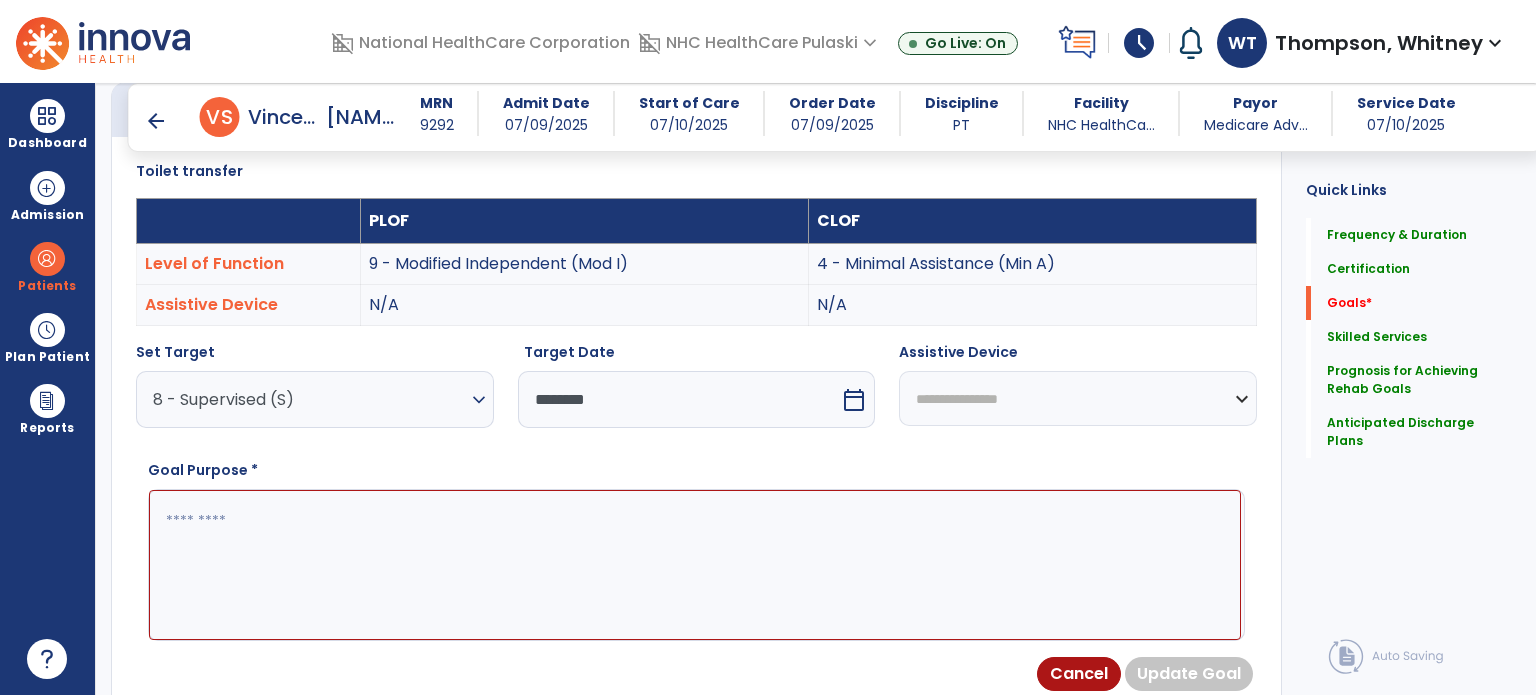 click on "**********" at bounding box center [1078, 398] 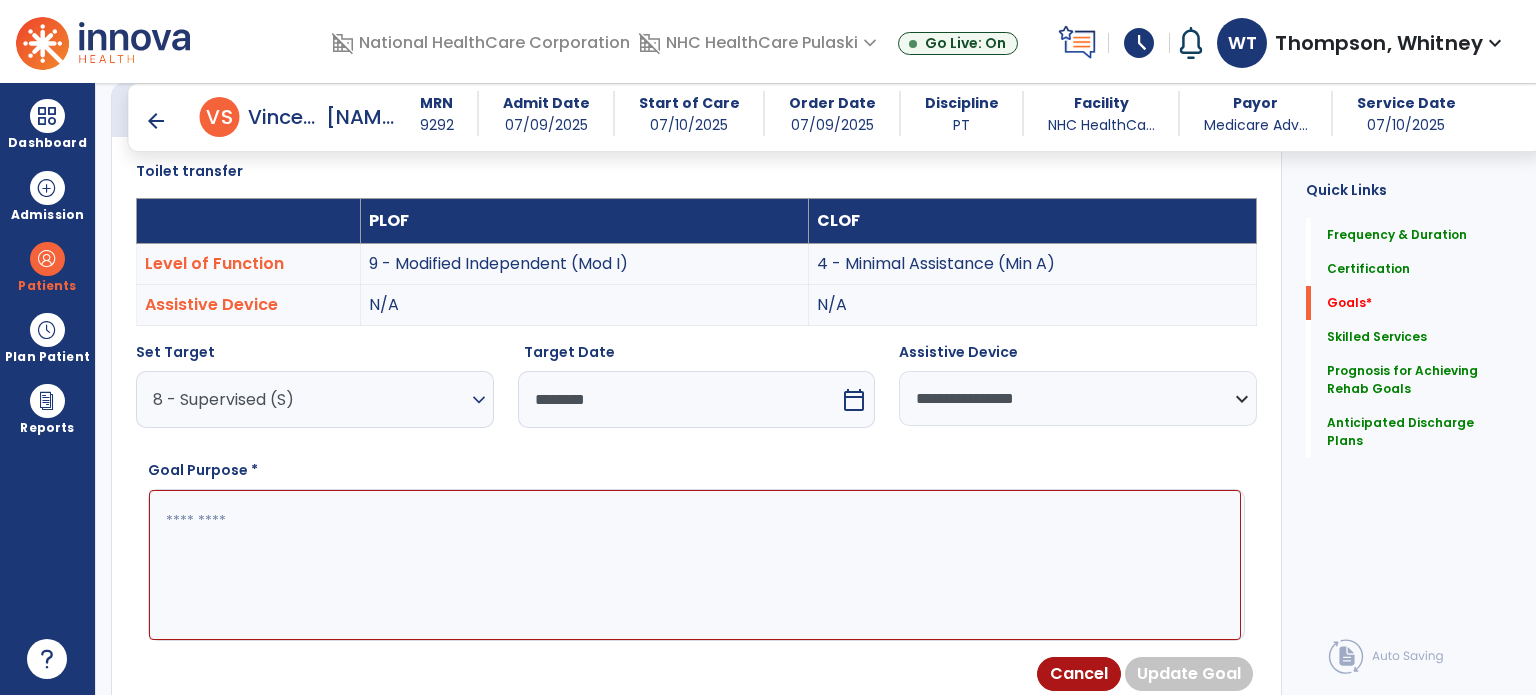 click at bounding box center [695, 565] 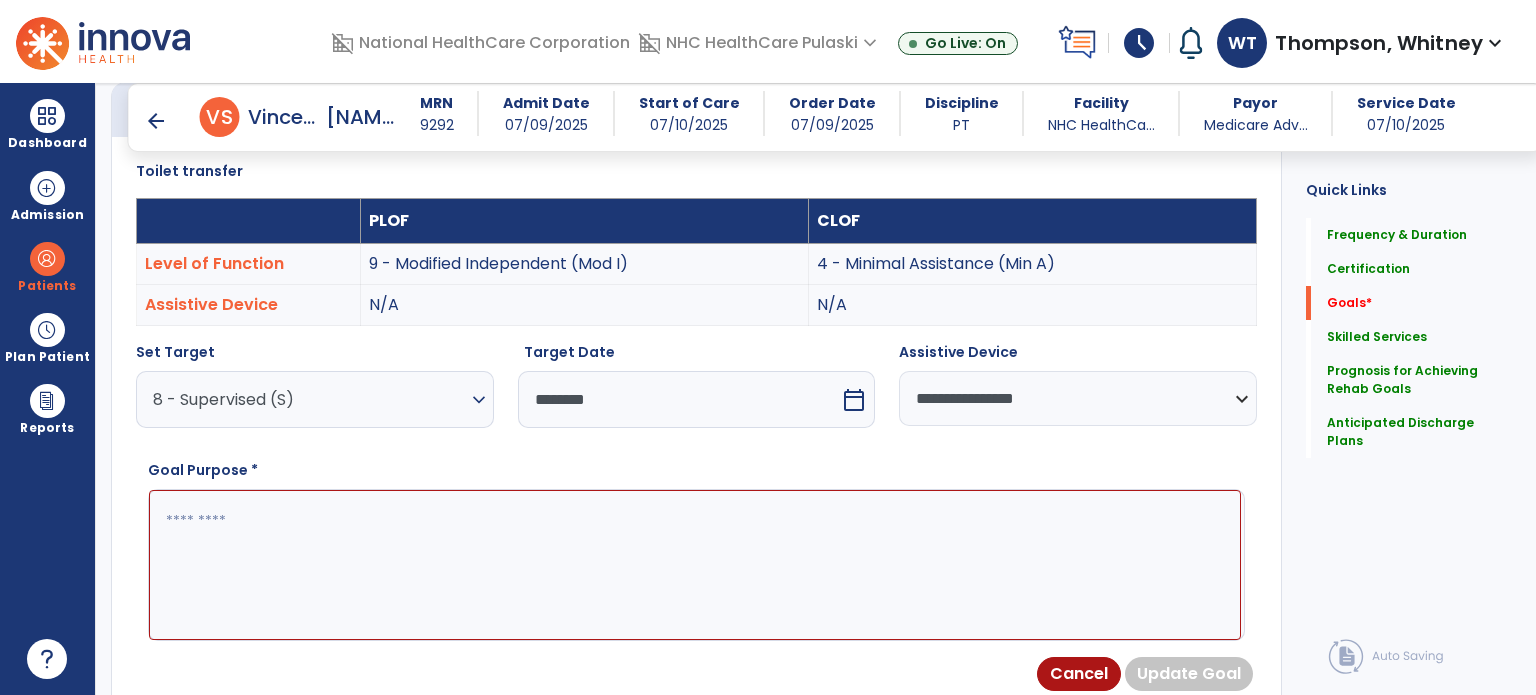 paste on "**********" 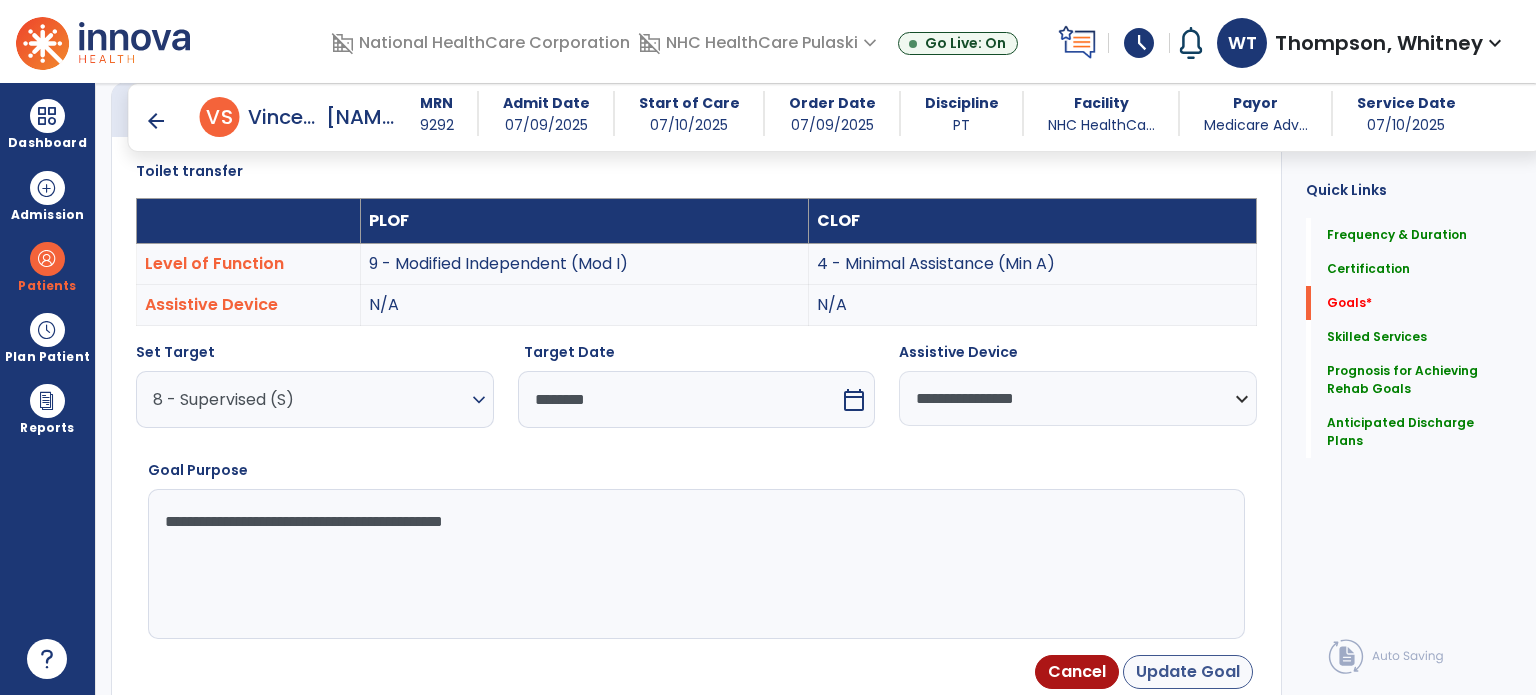 type on "**********" 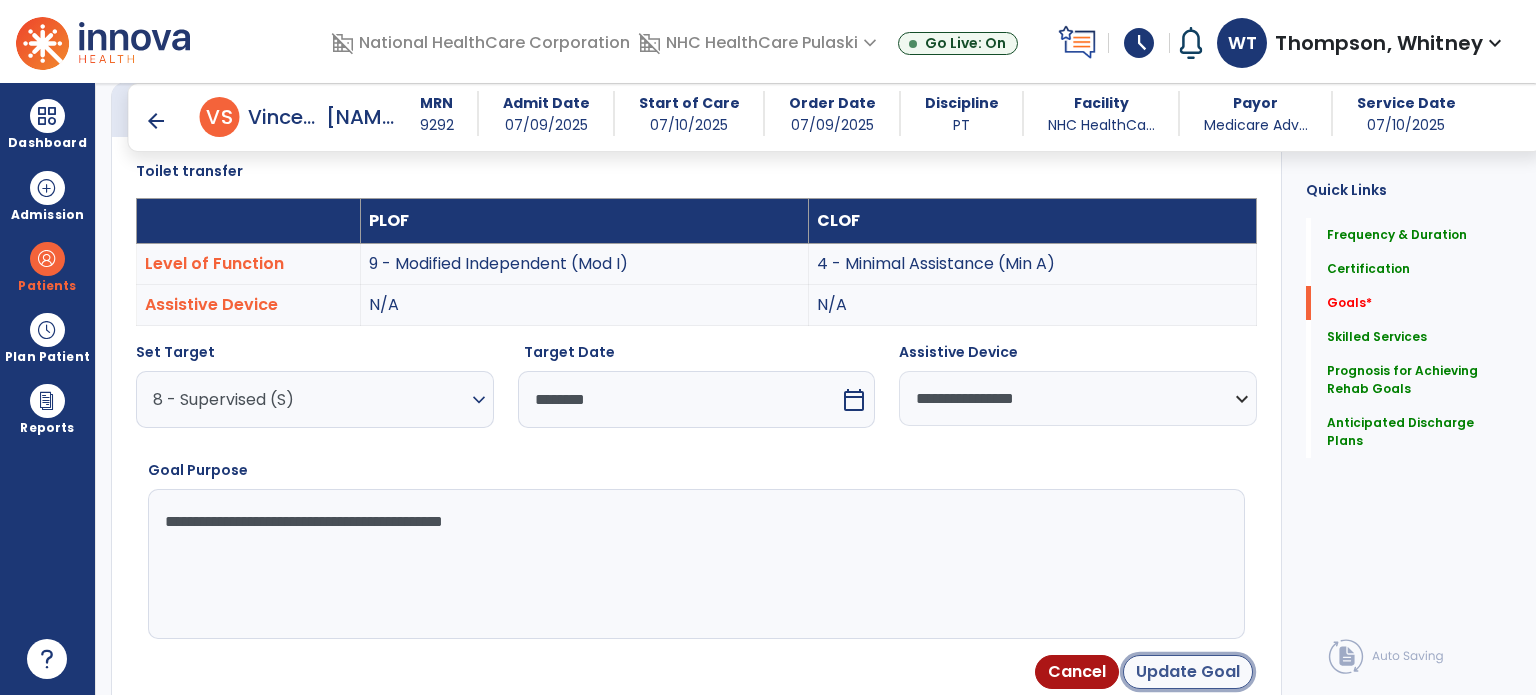 click on "Update Goal" at bounding box center (1188, 672) 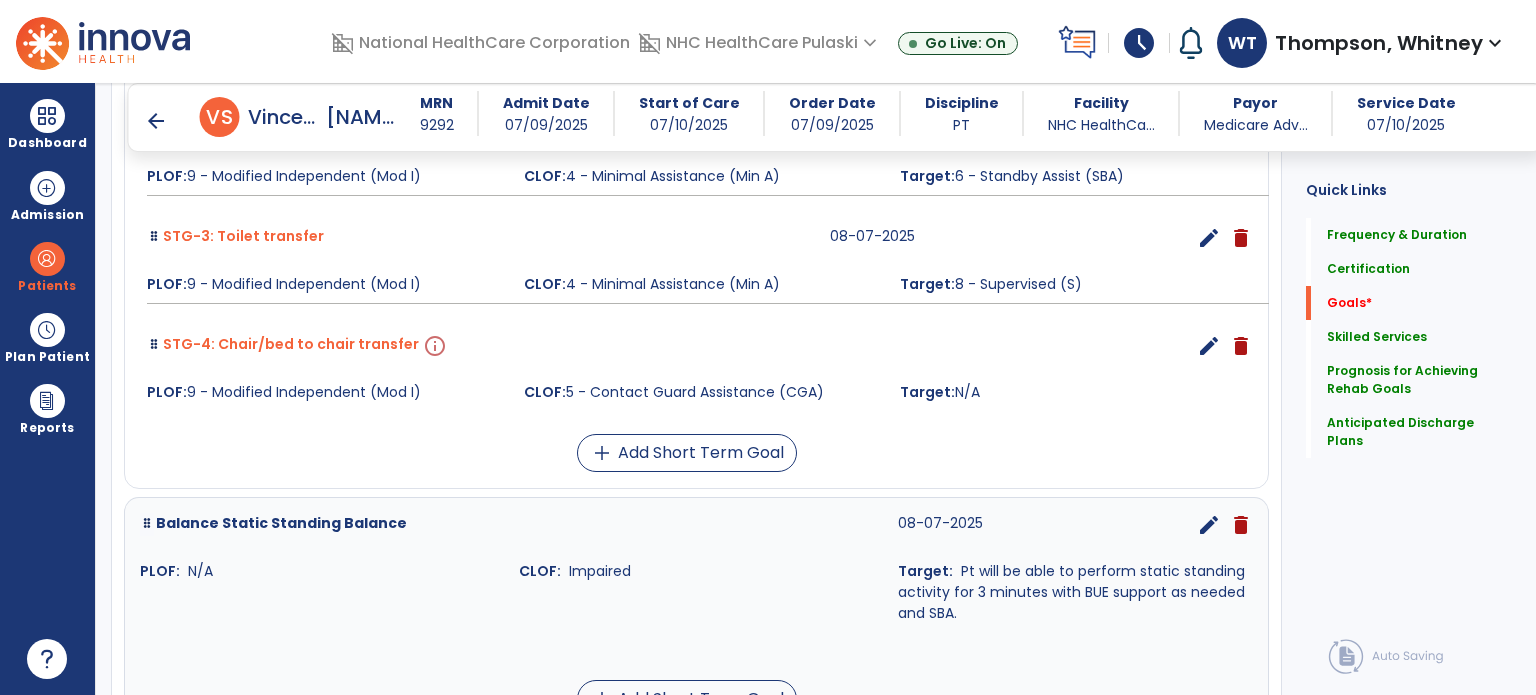 scroll, scrollTop: 1234, scrollLeft: 0, axis: vertical 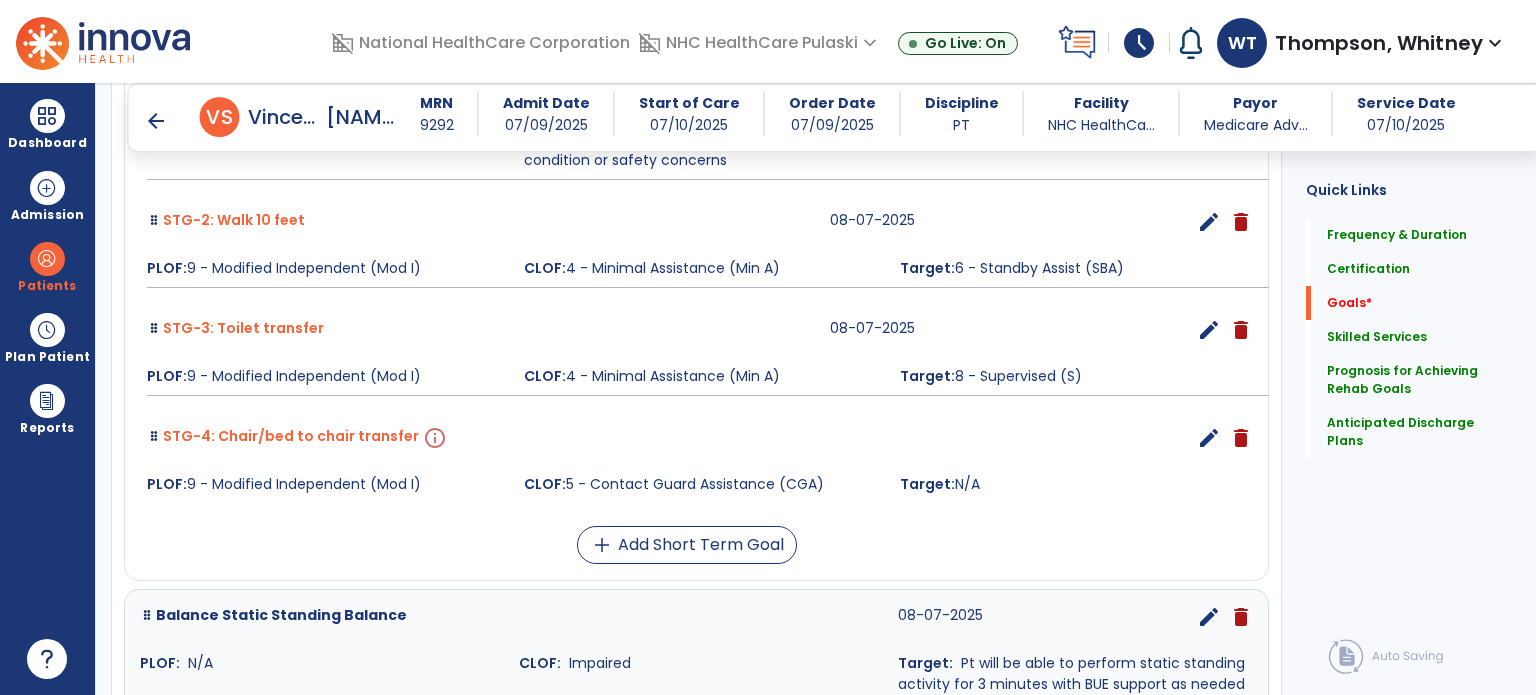 click on "edit" at bounding box center [1209, 438] 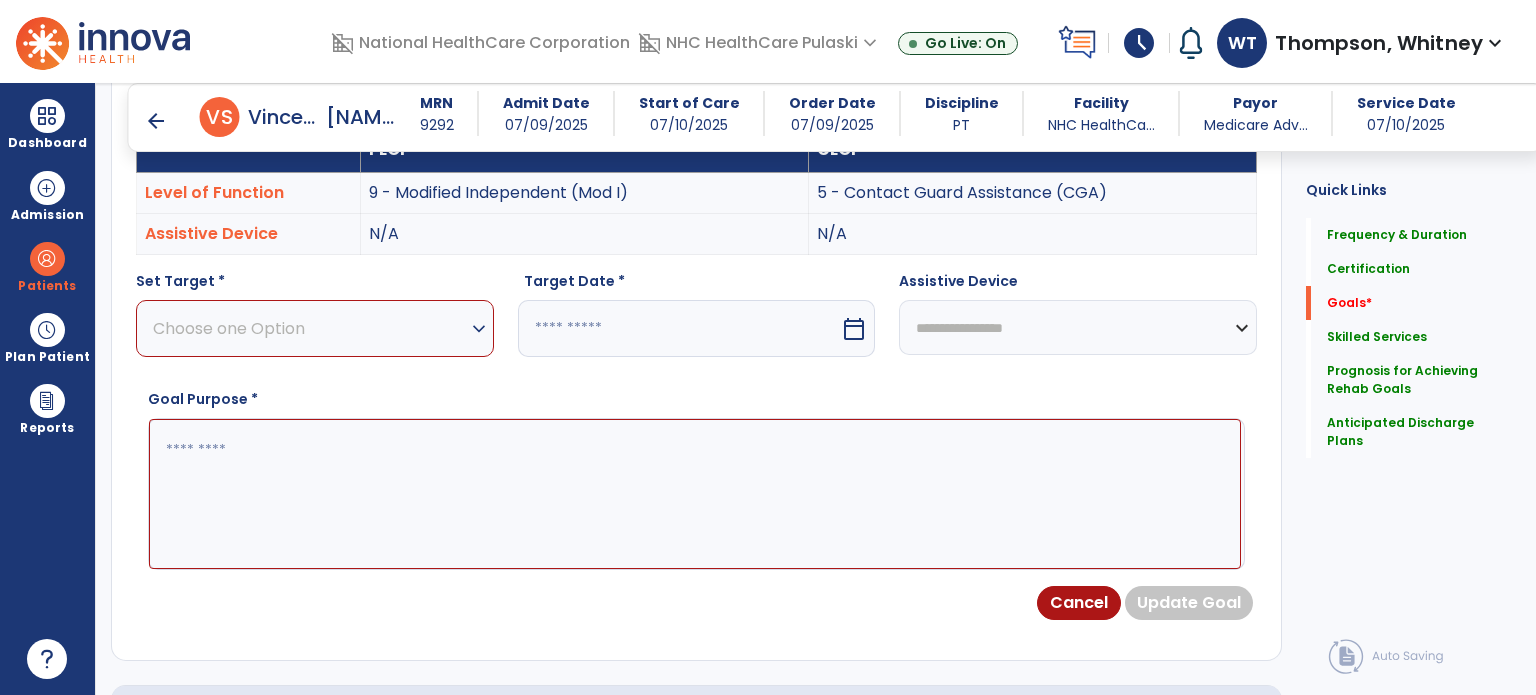 scroll, scrollTop: 534, scrollLeft: 0, axis: vertical 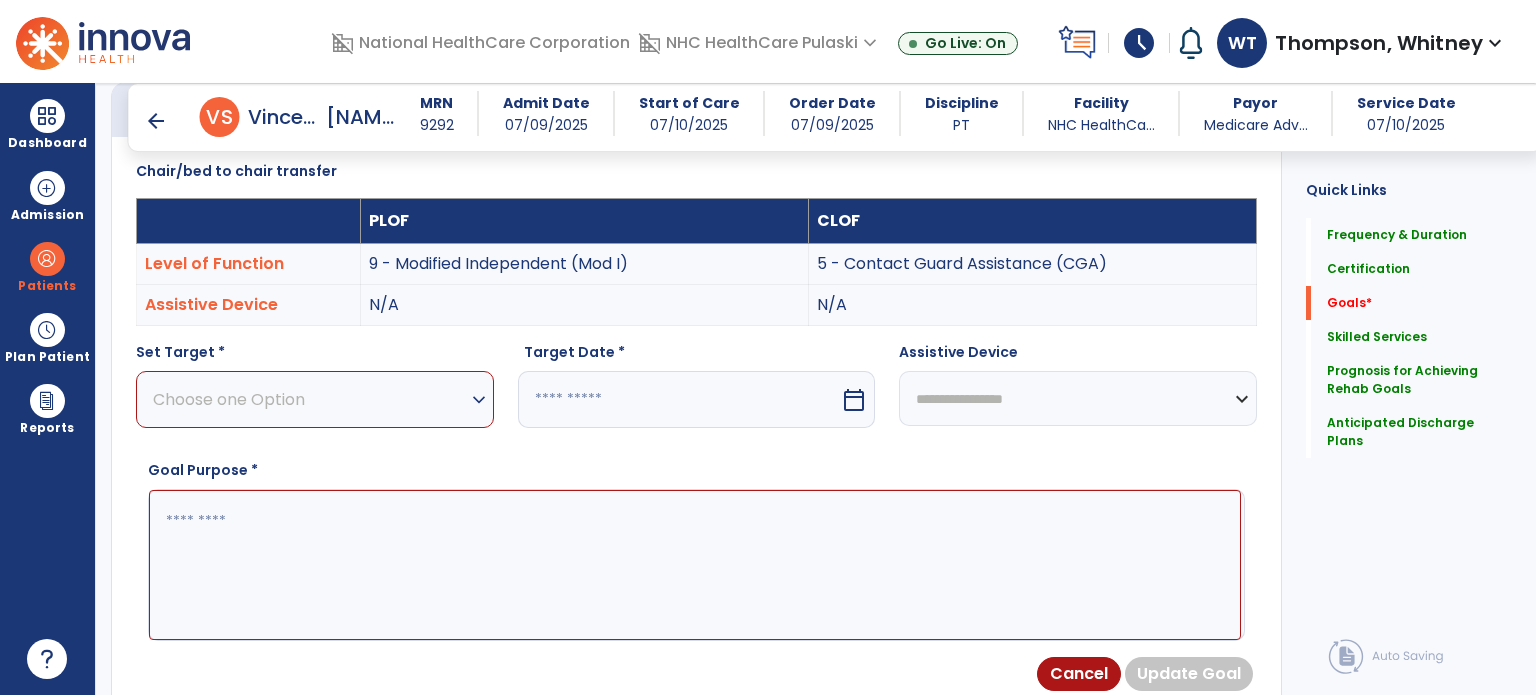 click on "expand_more" at bounding box center [479, 400] 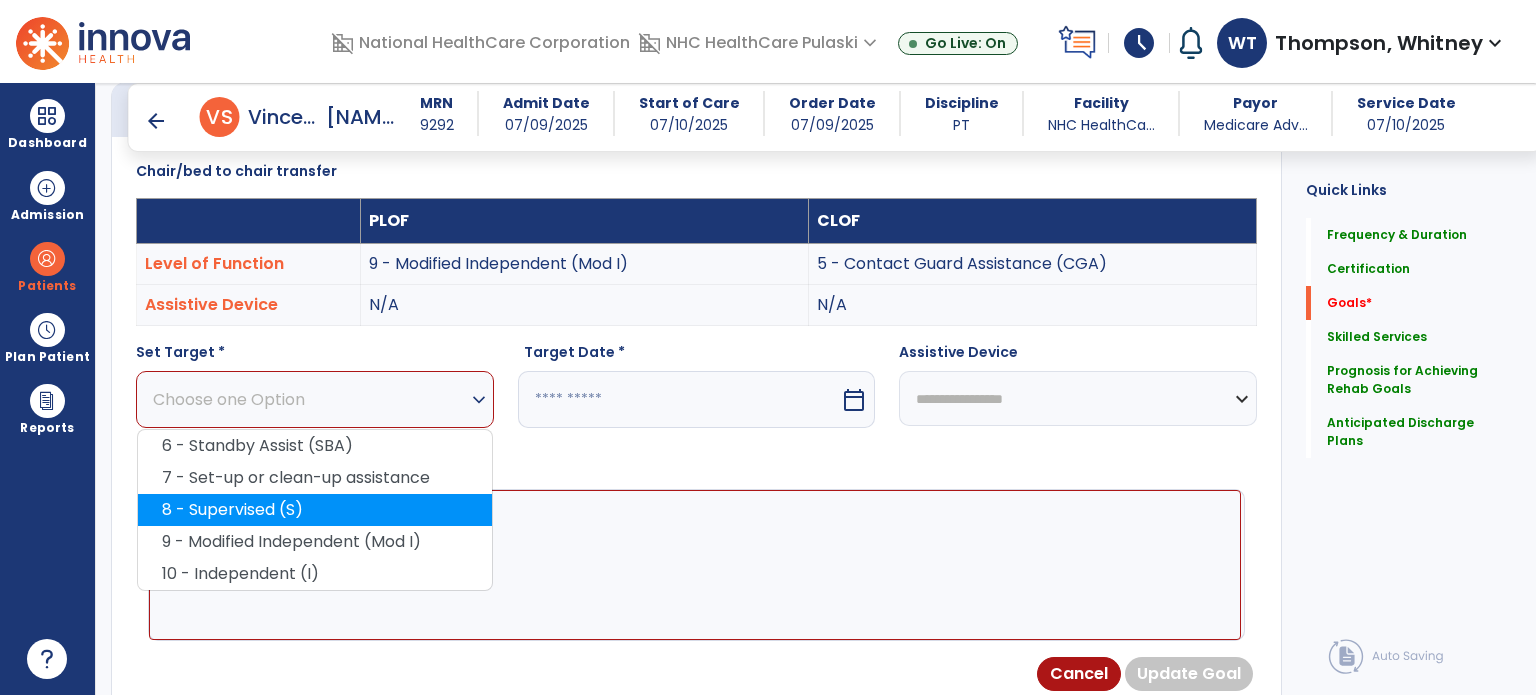 click on "8 - Supervised (S)" at bounding box center (315, 510) 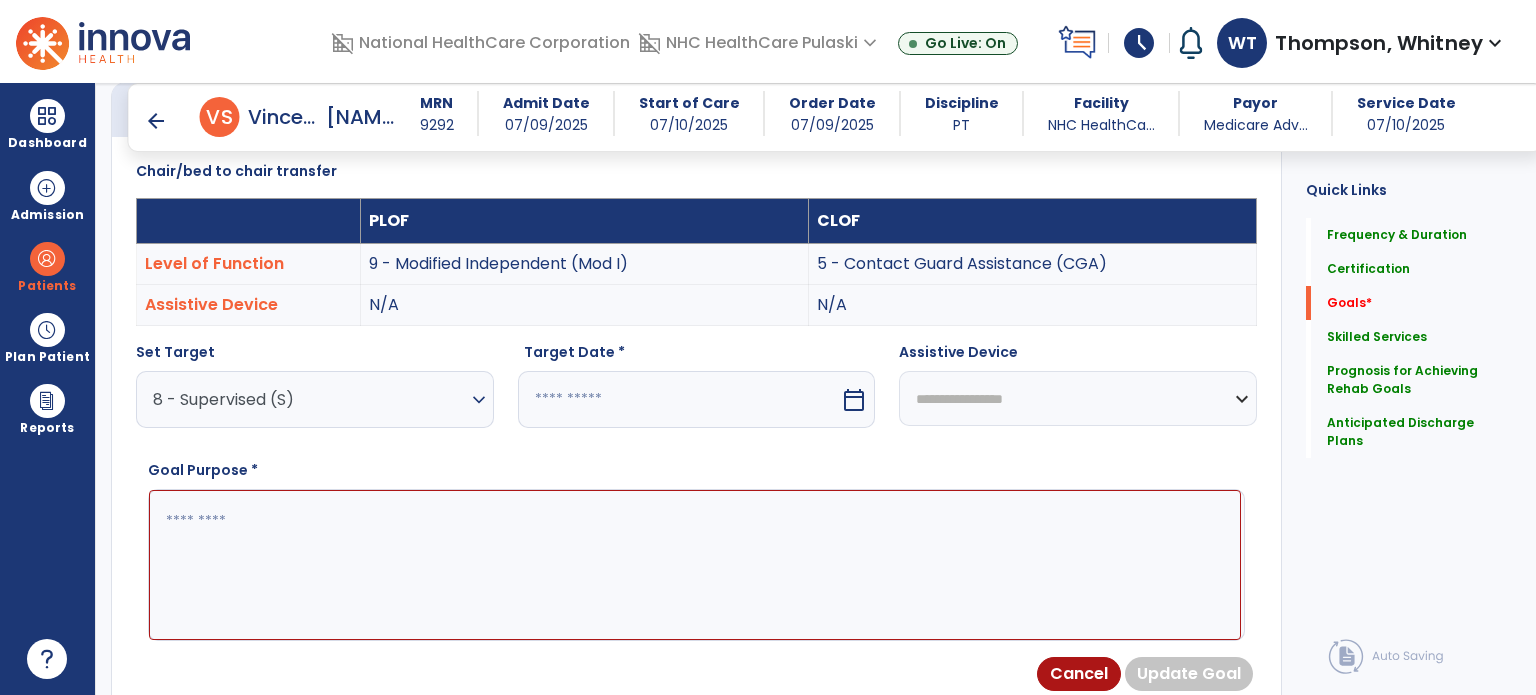 click on "**********" at bounding box center [1078, 398] 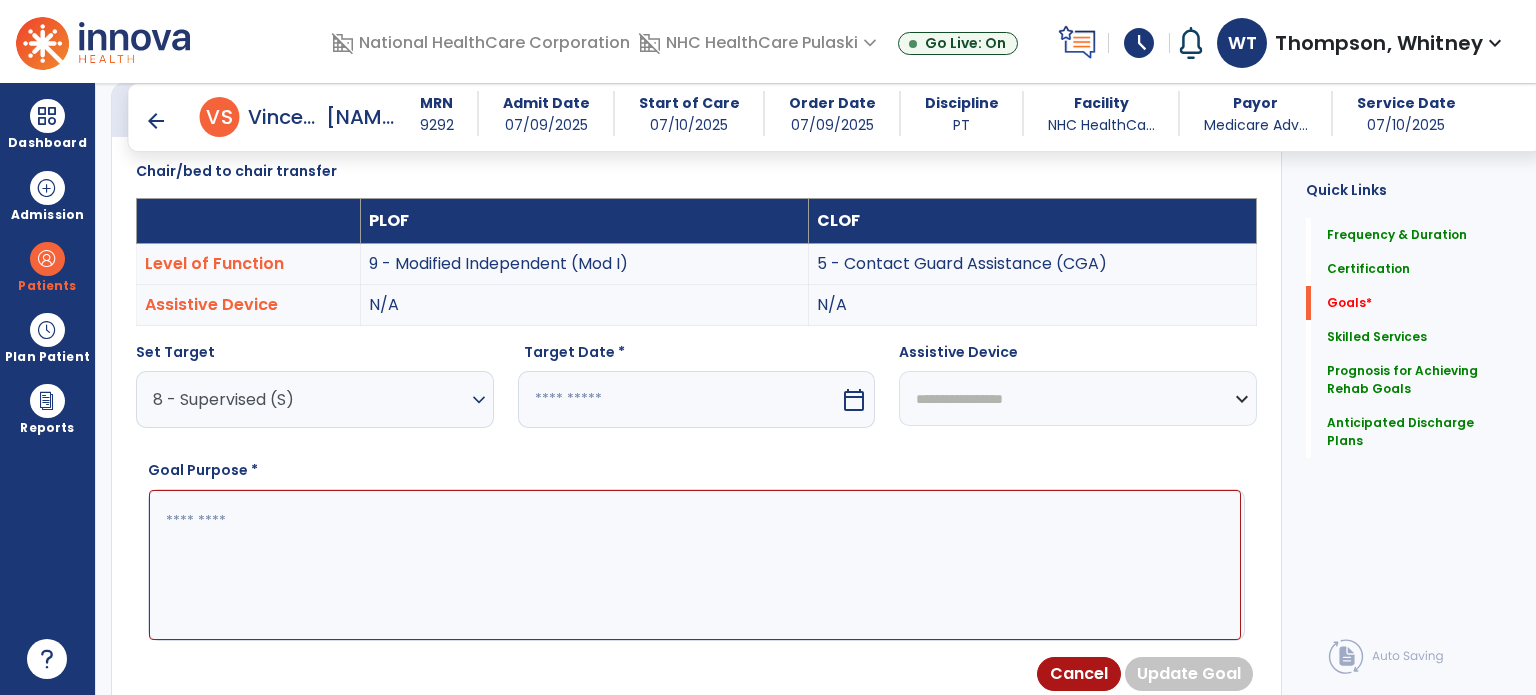 select on "**********" 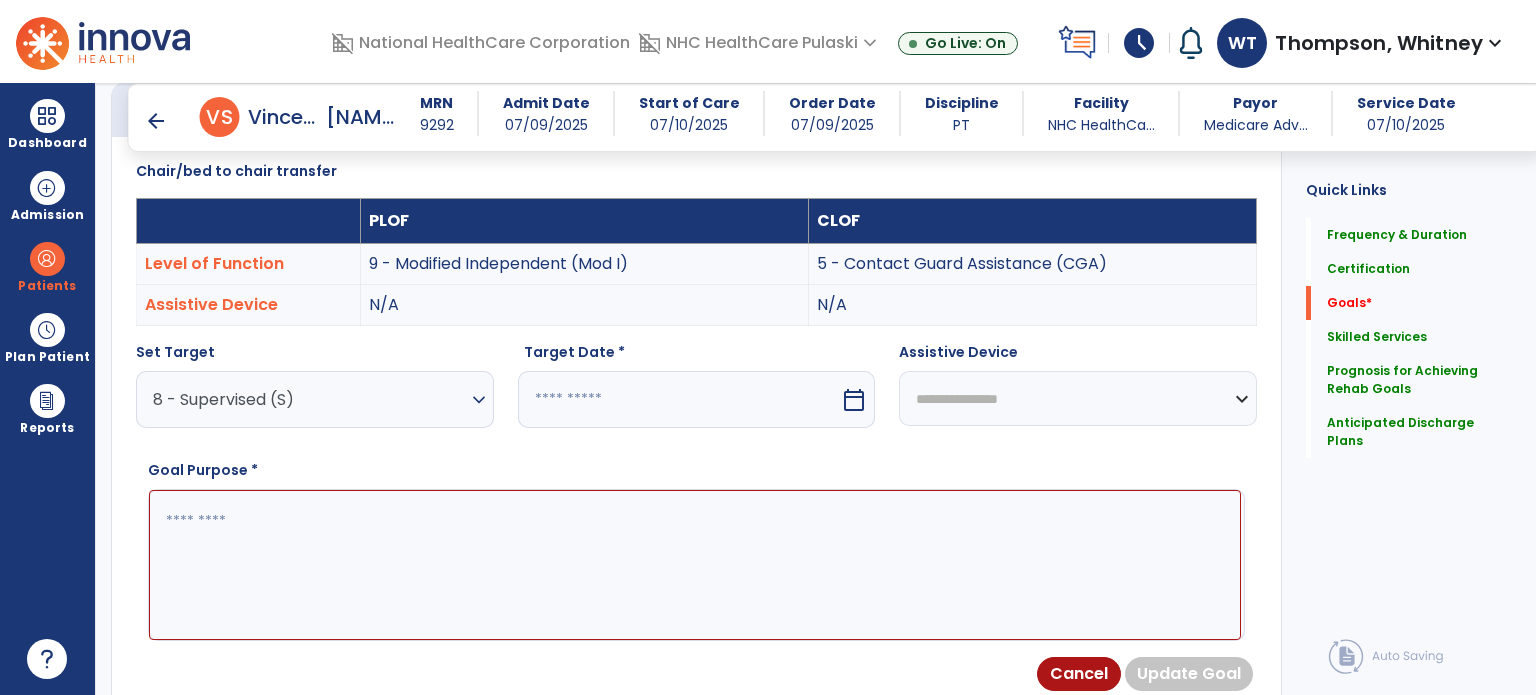 click on "**********" at bounding box center [1078, 398] 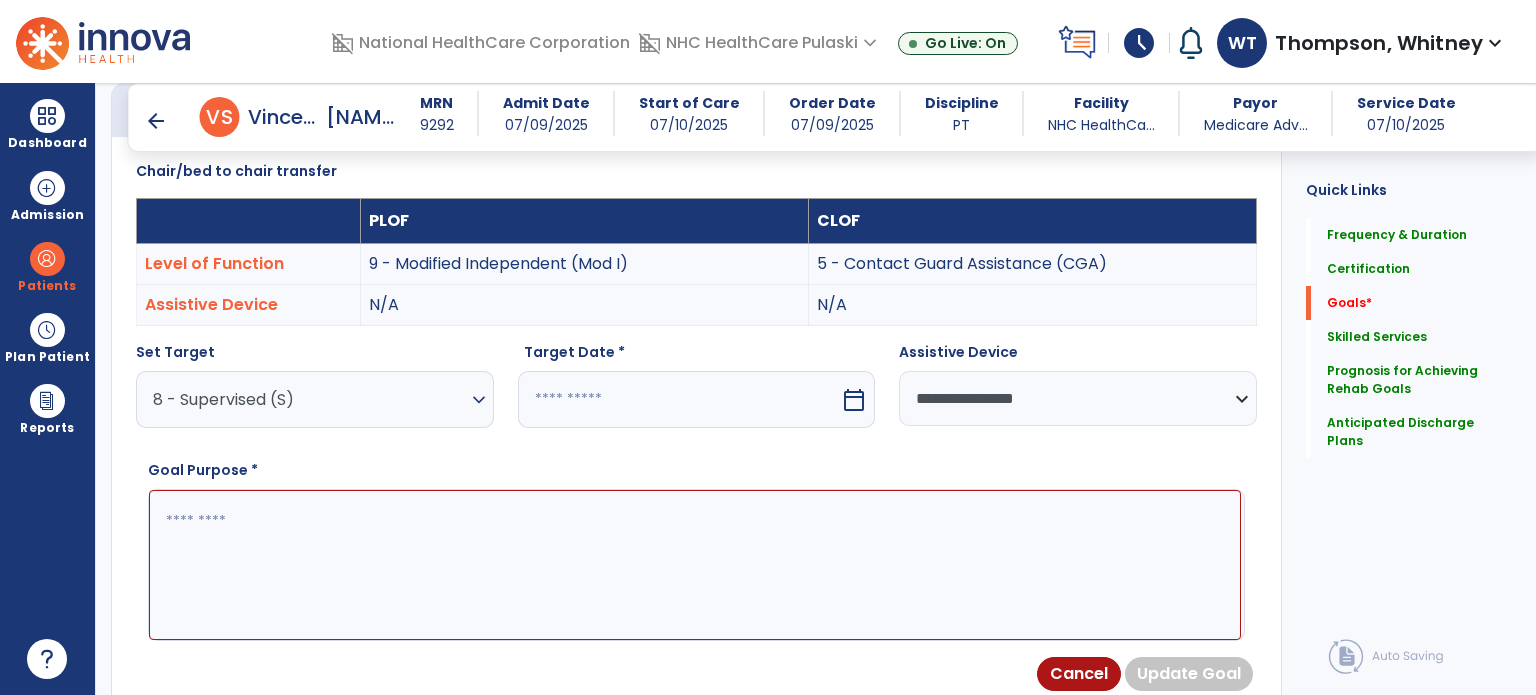click on "expand_more" at bounding box center [479, 400] 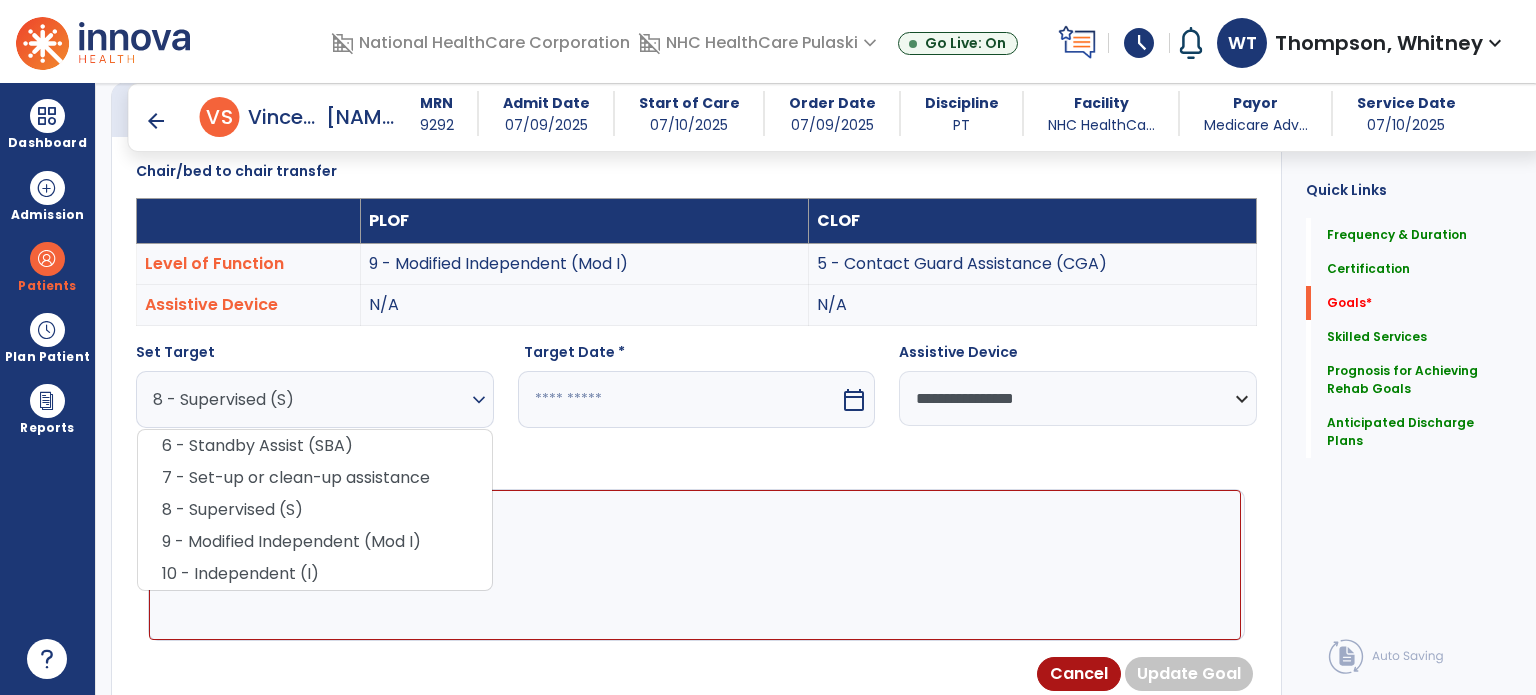 click on "**********" at bounding box center [1078, 398] 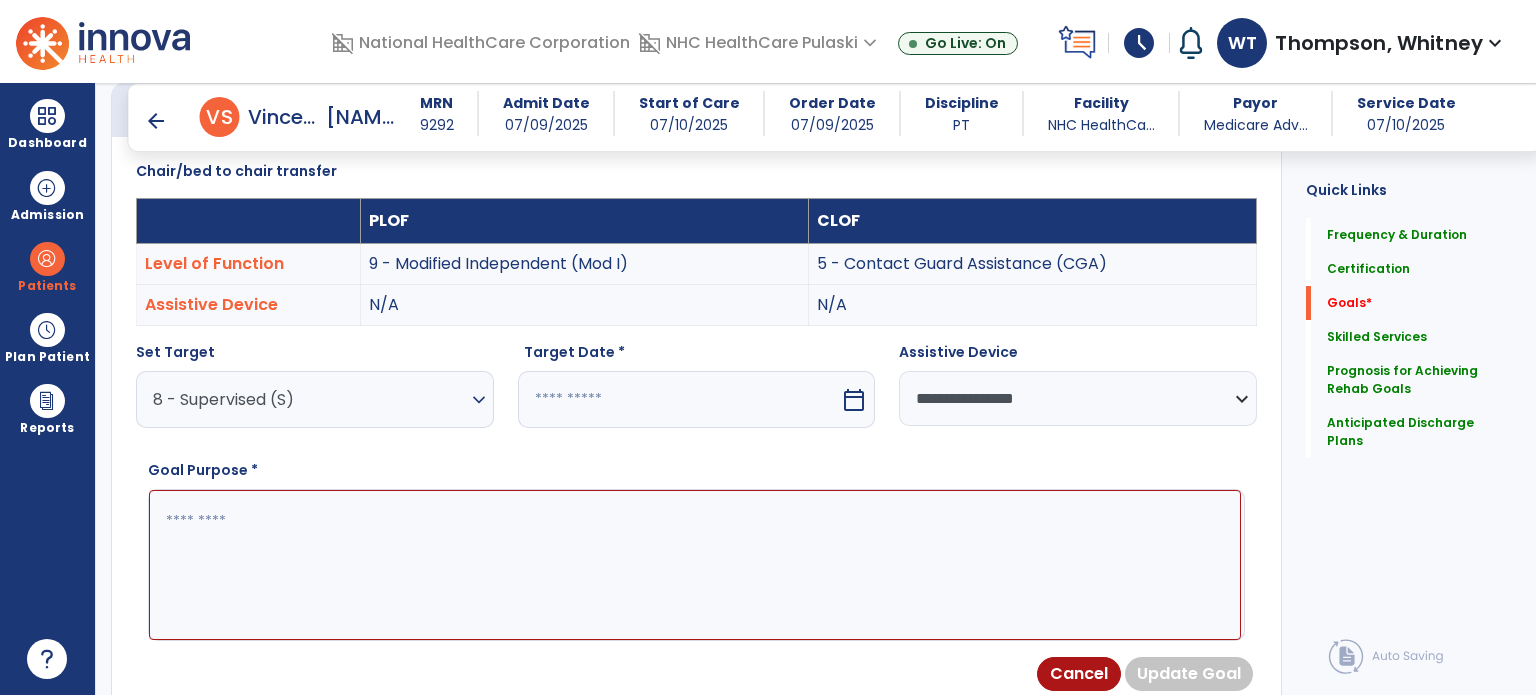 click at bounding box center [695, 565] 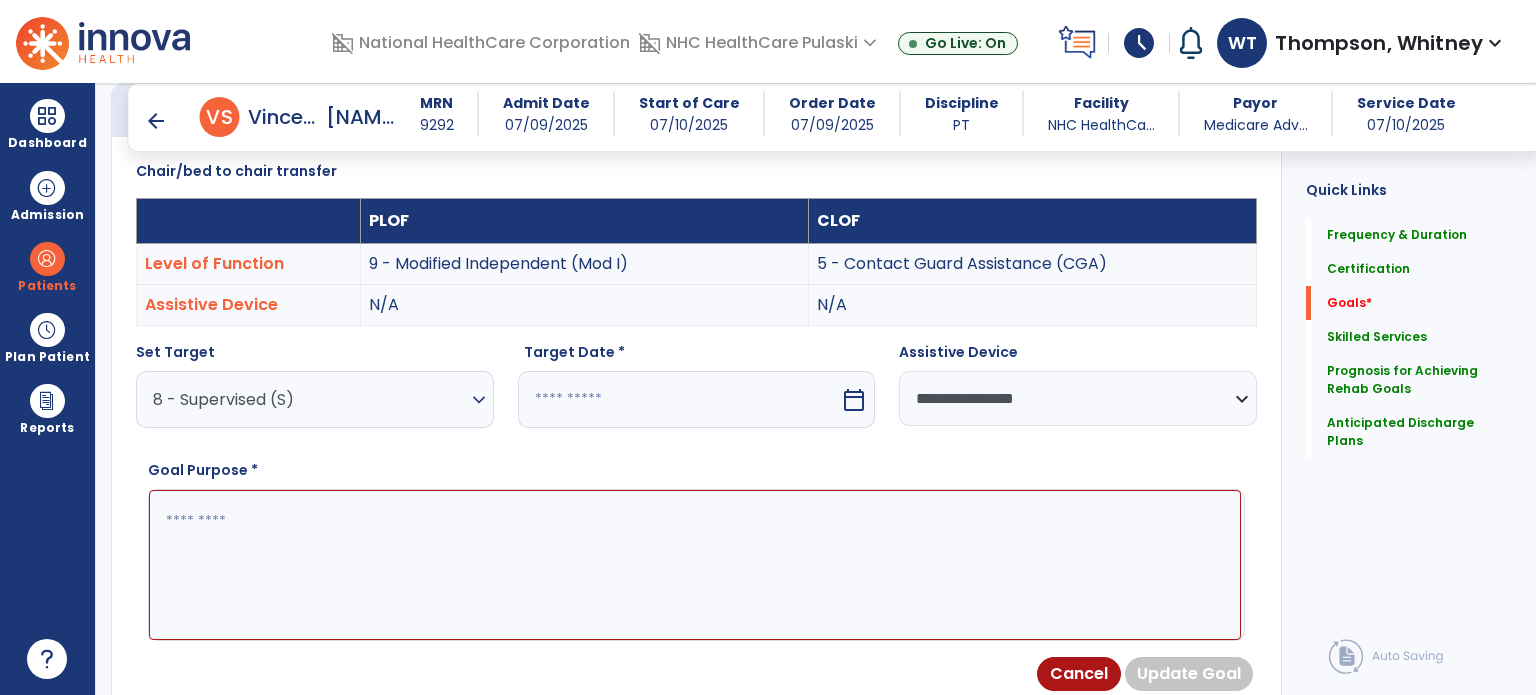 paste on "**********" 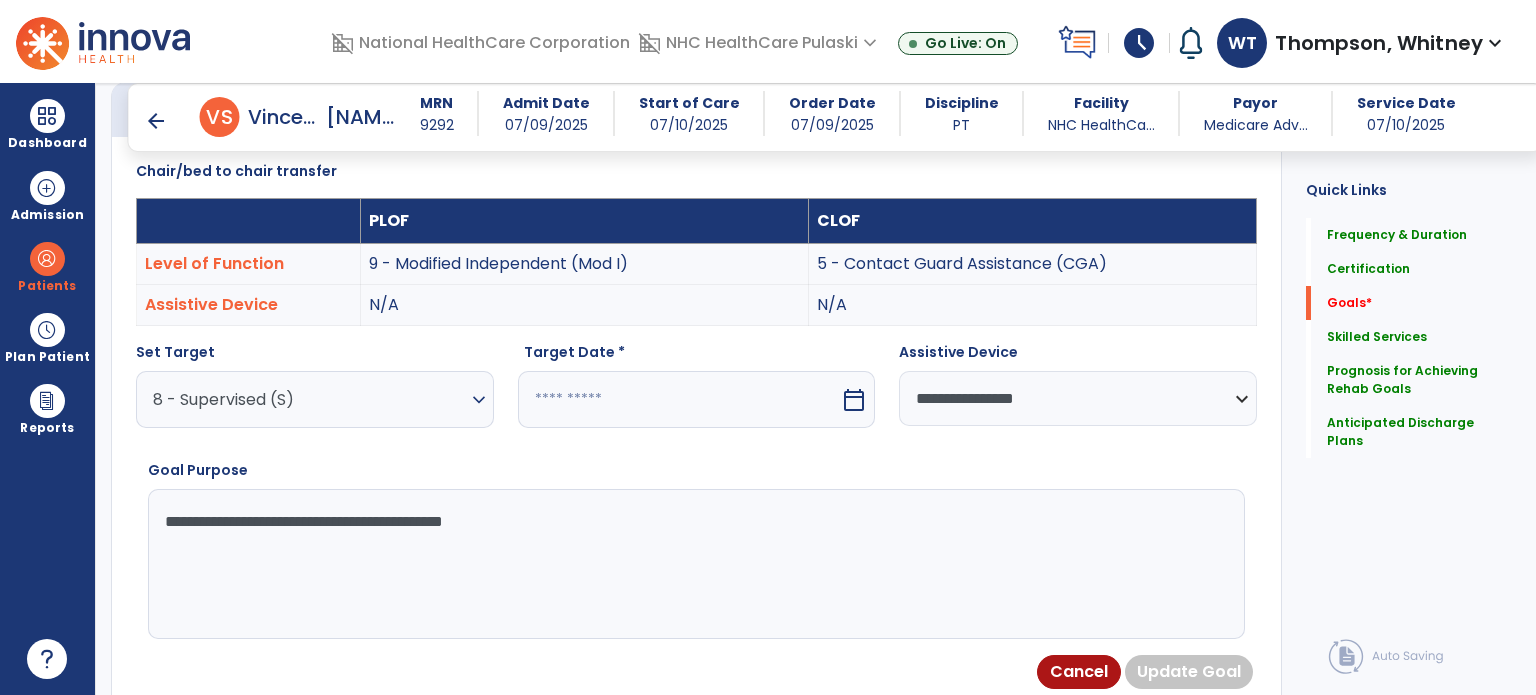 click on "**********" at bounding box center [695, 564] 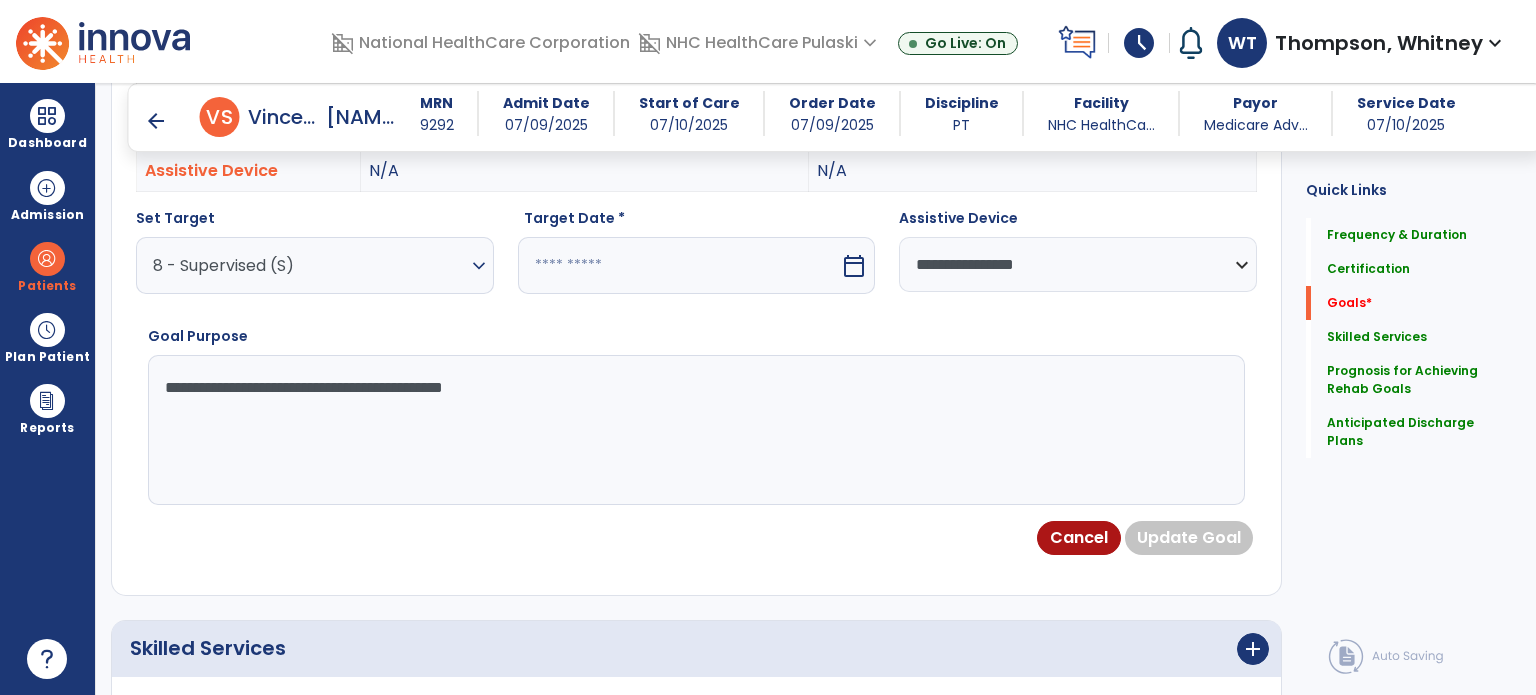 scroll, scrollTop: 634, scrollLeft: 0, axis: vertical 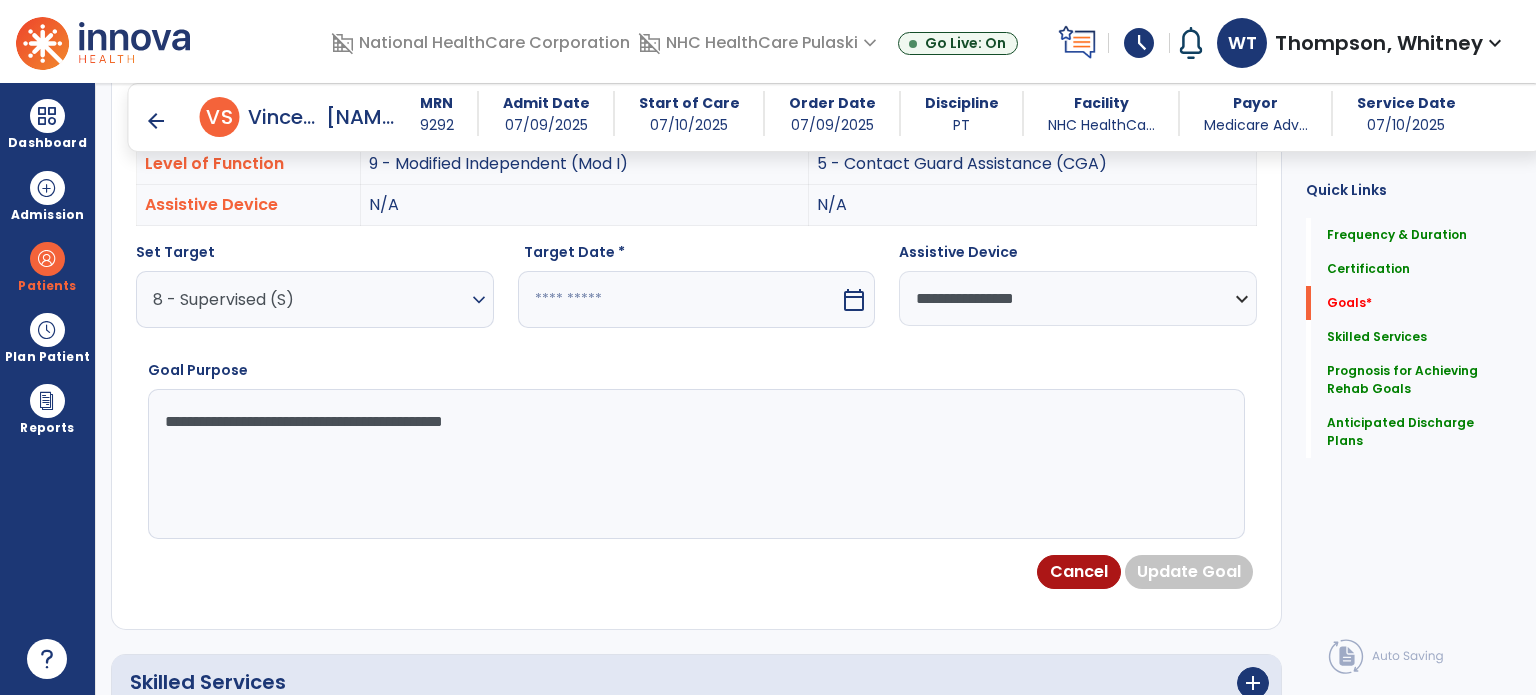 type on "**********" 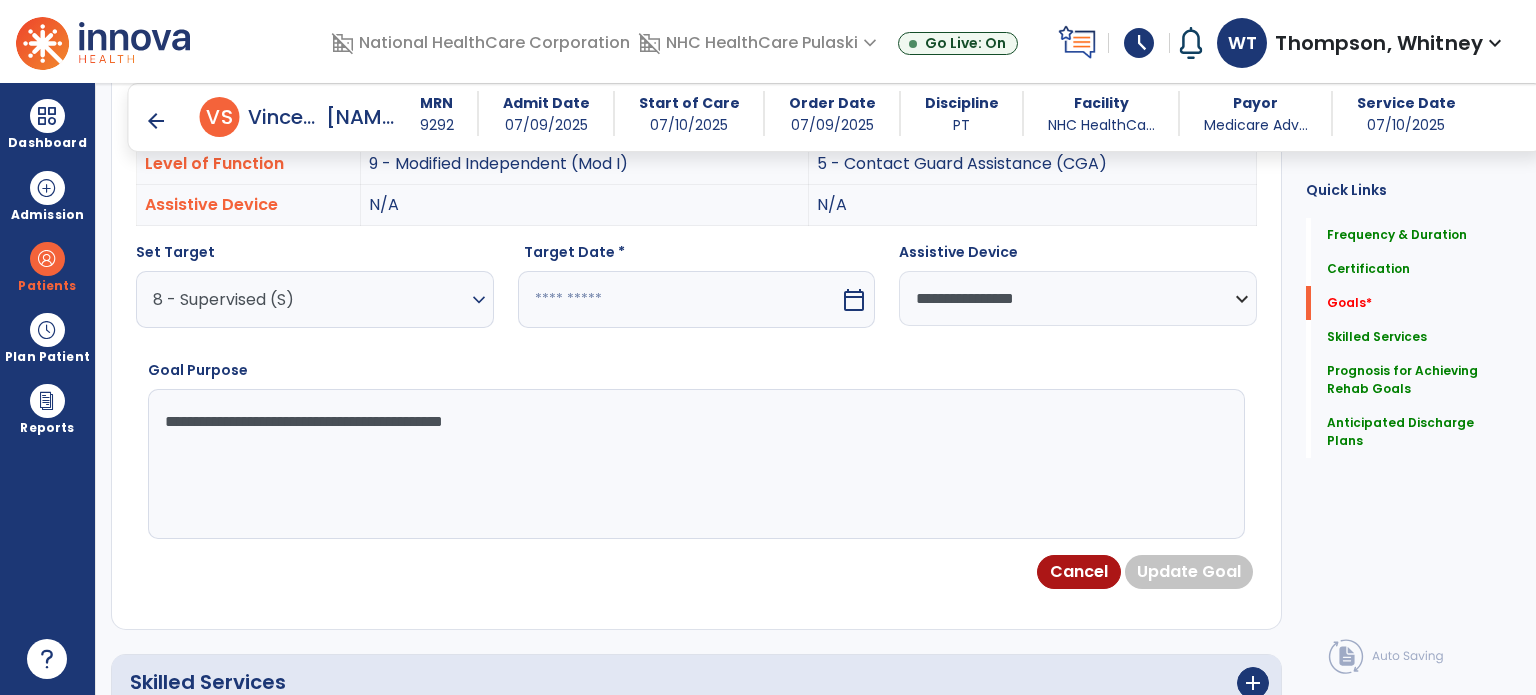 click on "calendar_today" at bounding box center (854, 300) 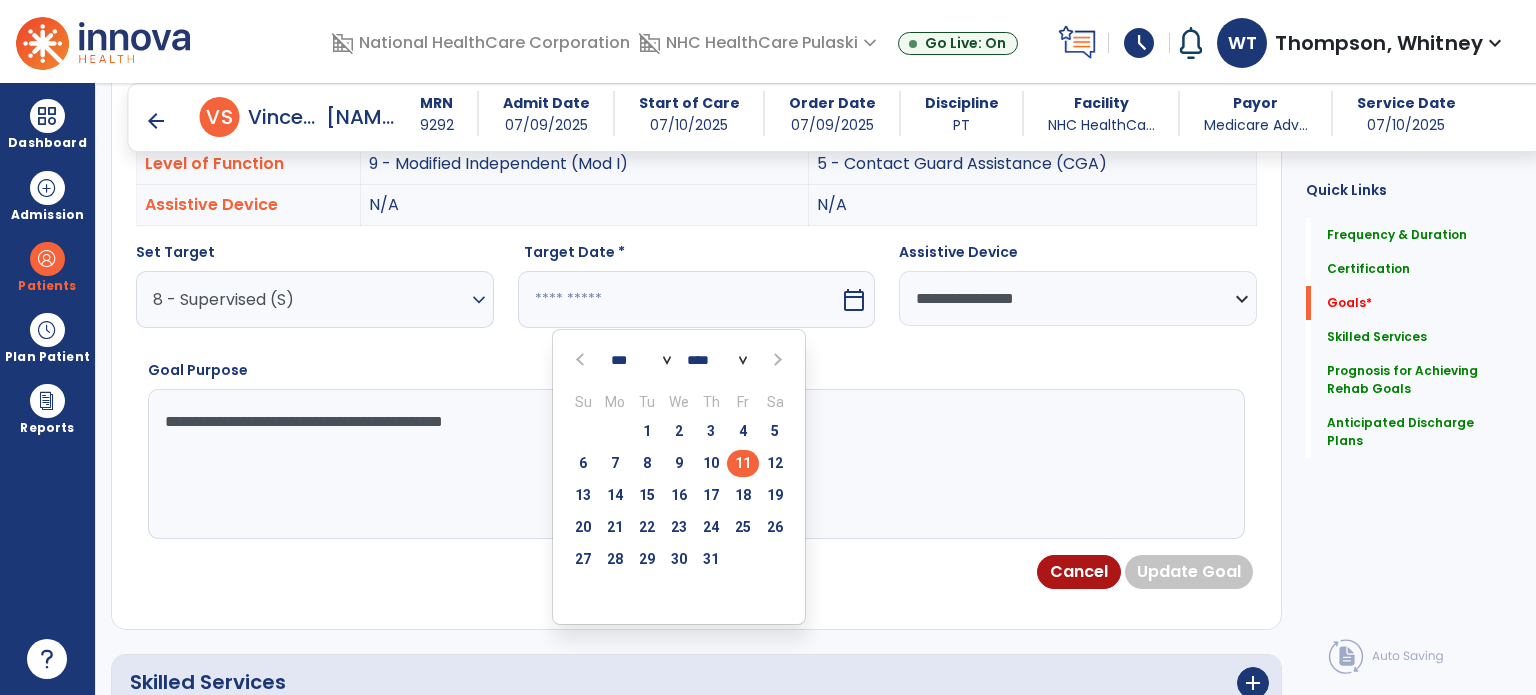 click at bounding box center (776, 360) 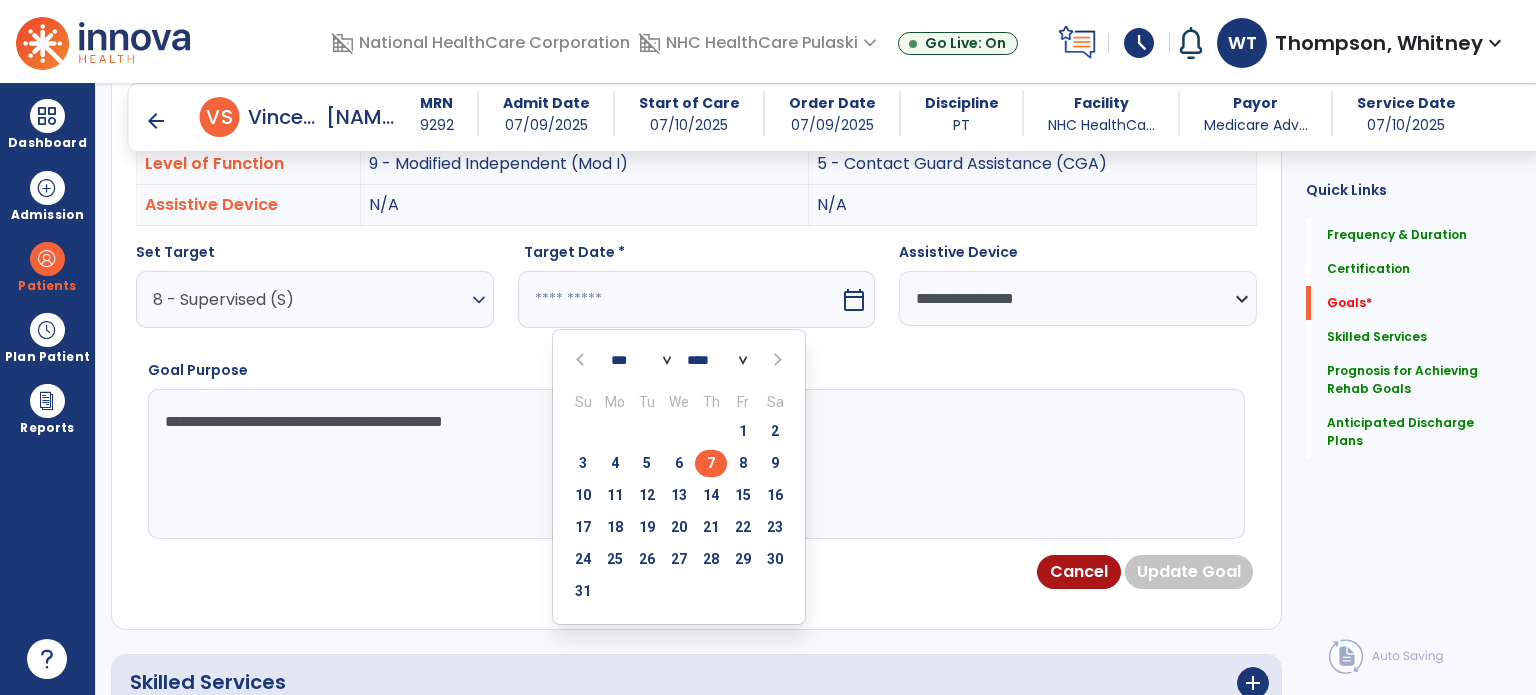 click on "7" at bounding box center [711, 463] 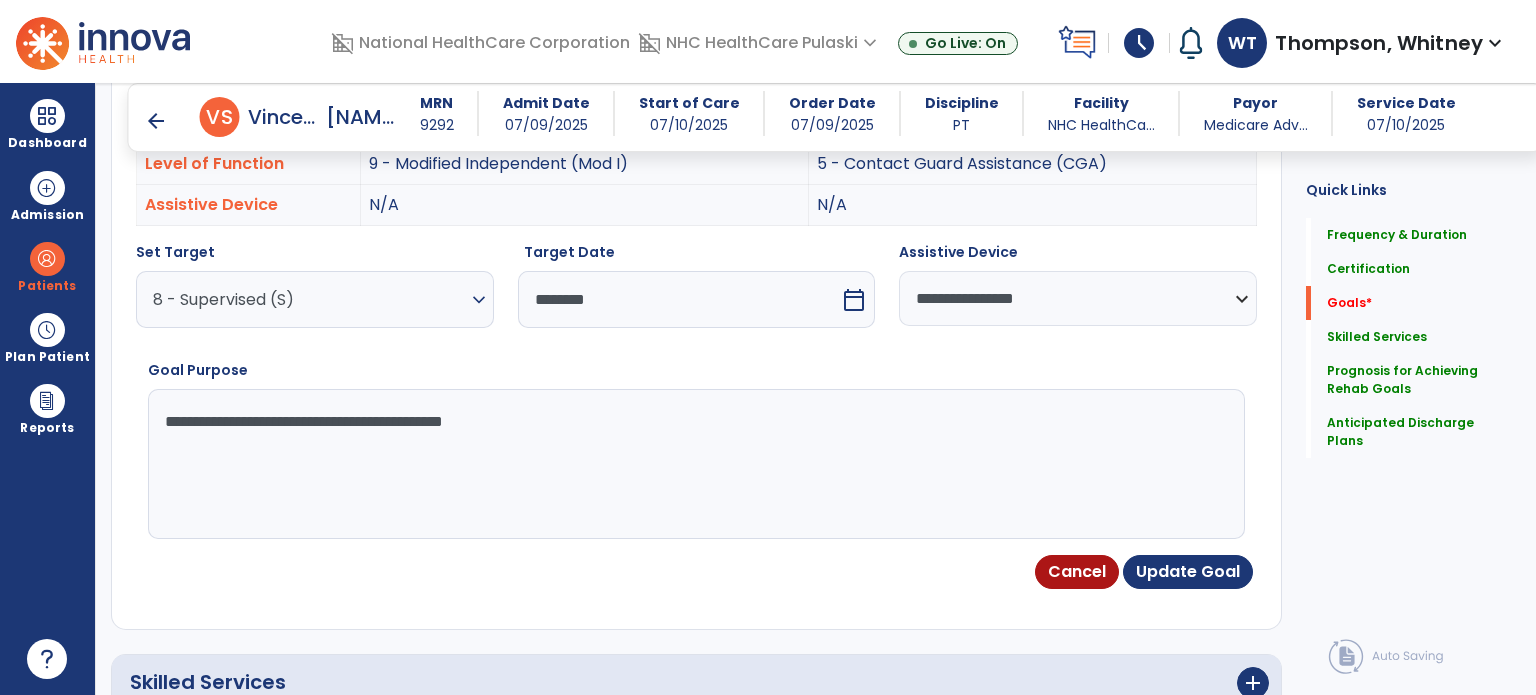 click on "**********" at bounding box center (695, 464) 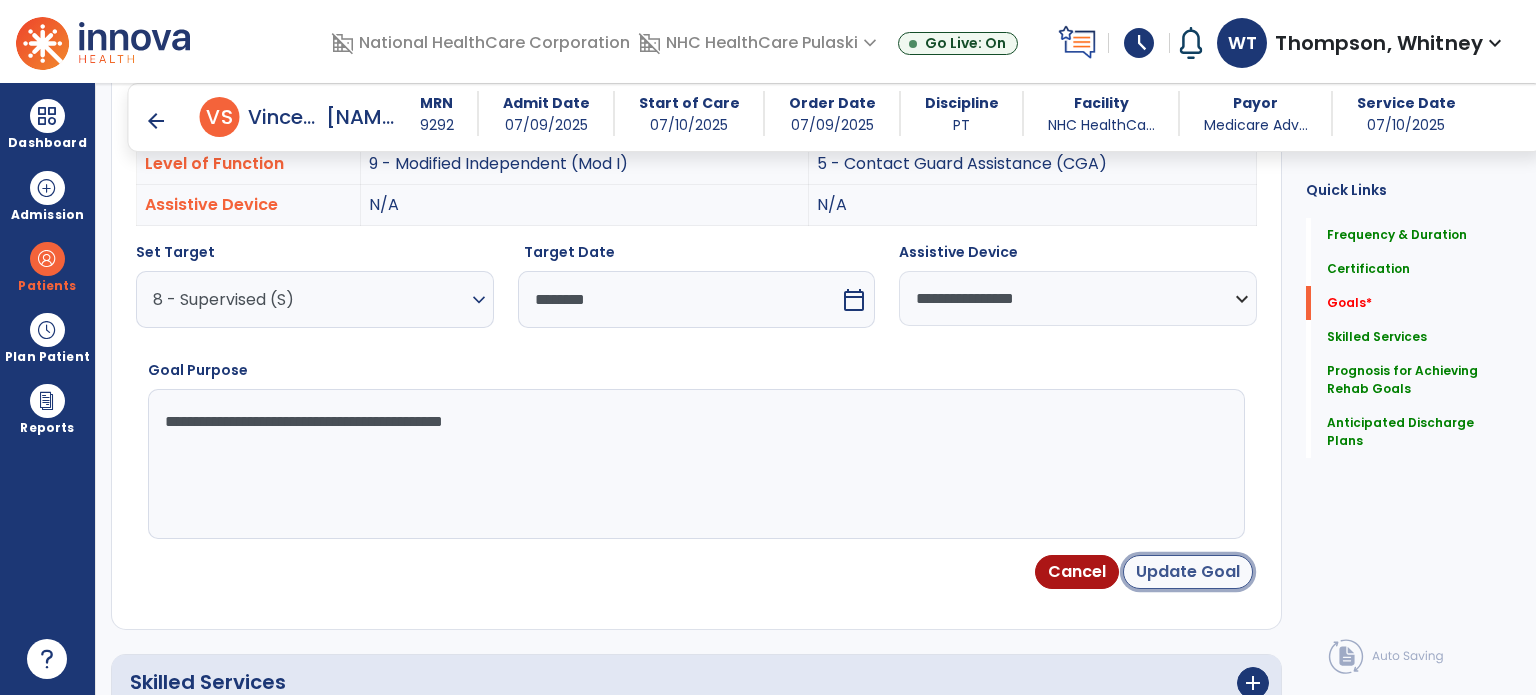 click on "Update Goal" at bounding box center [1188, 572] 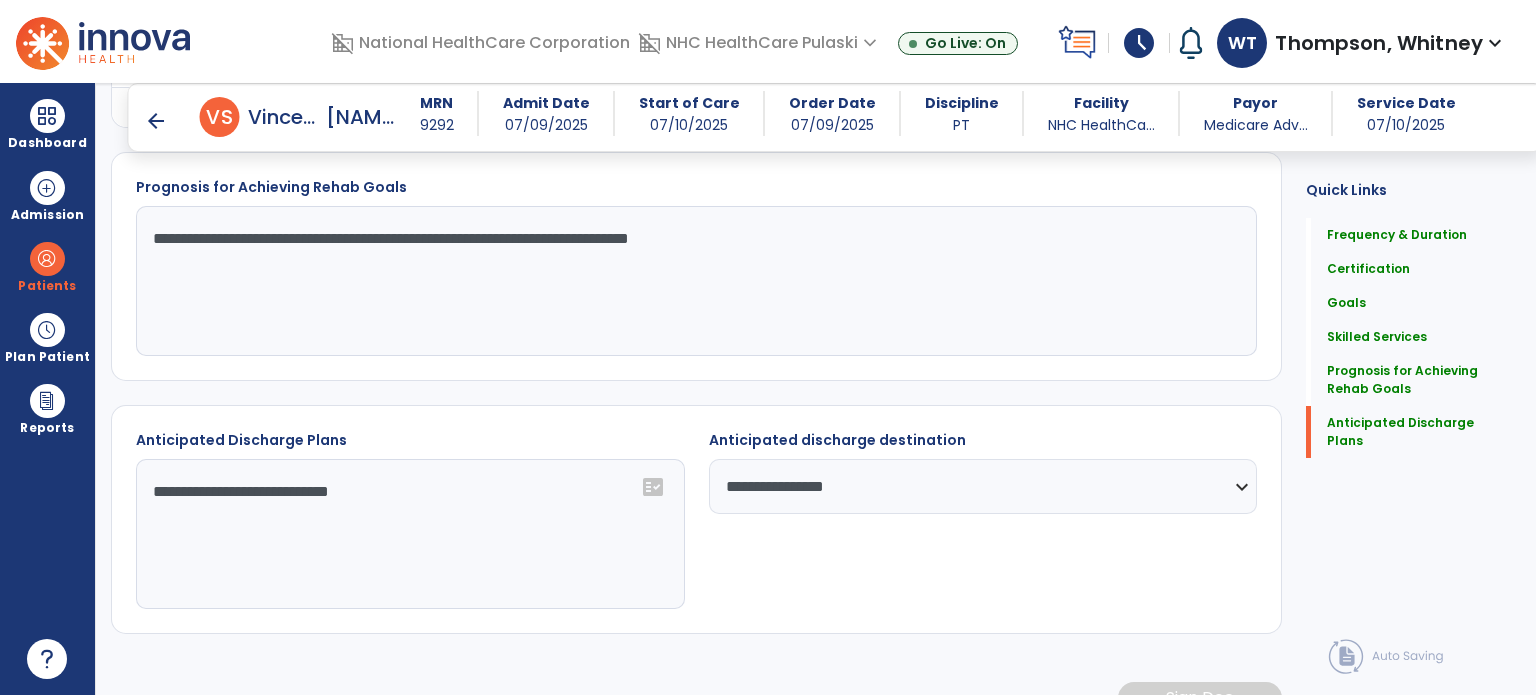 scroll, scrollTop: 2772, scrollLeft: 0, axis: vertical 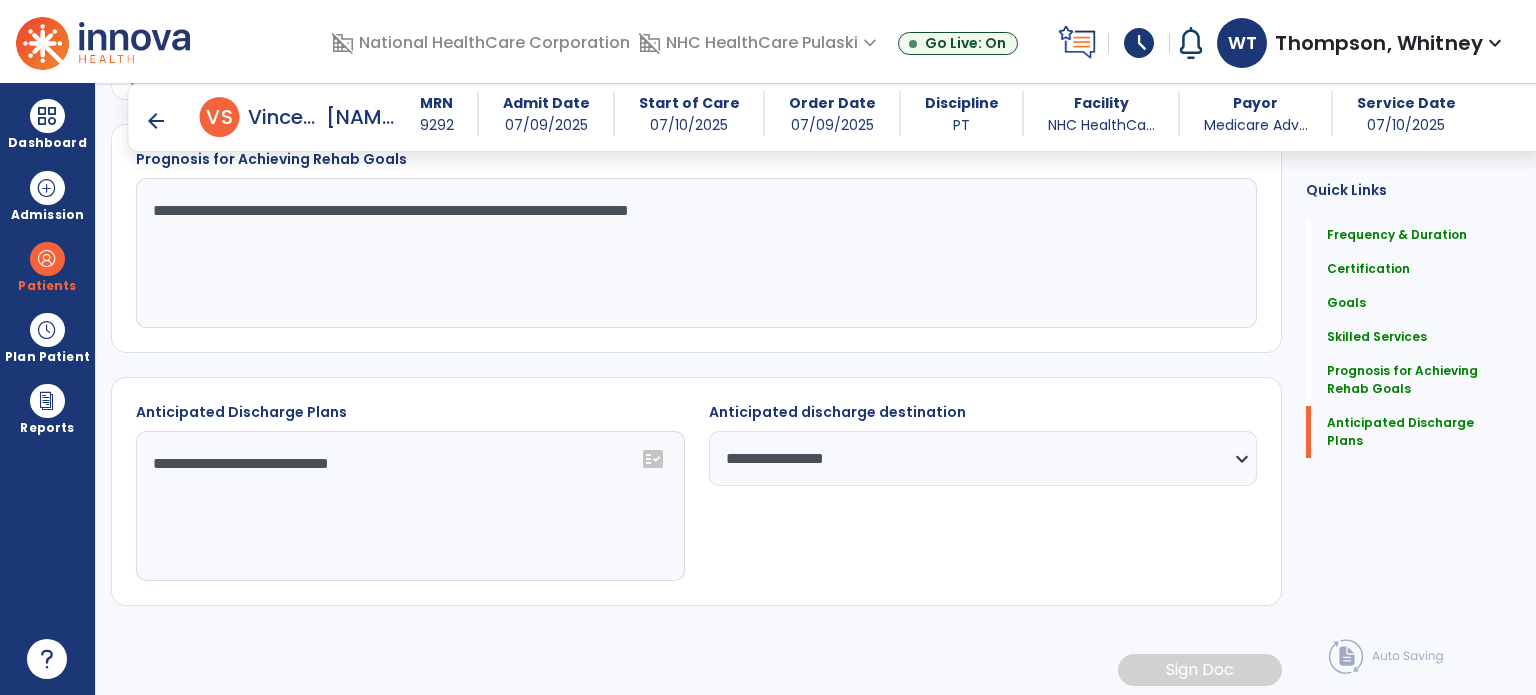 click on "**********" 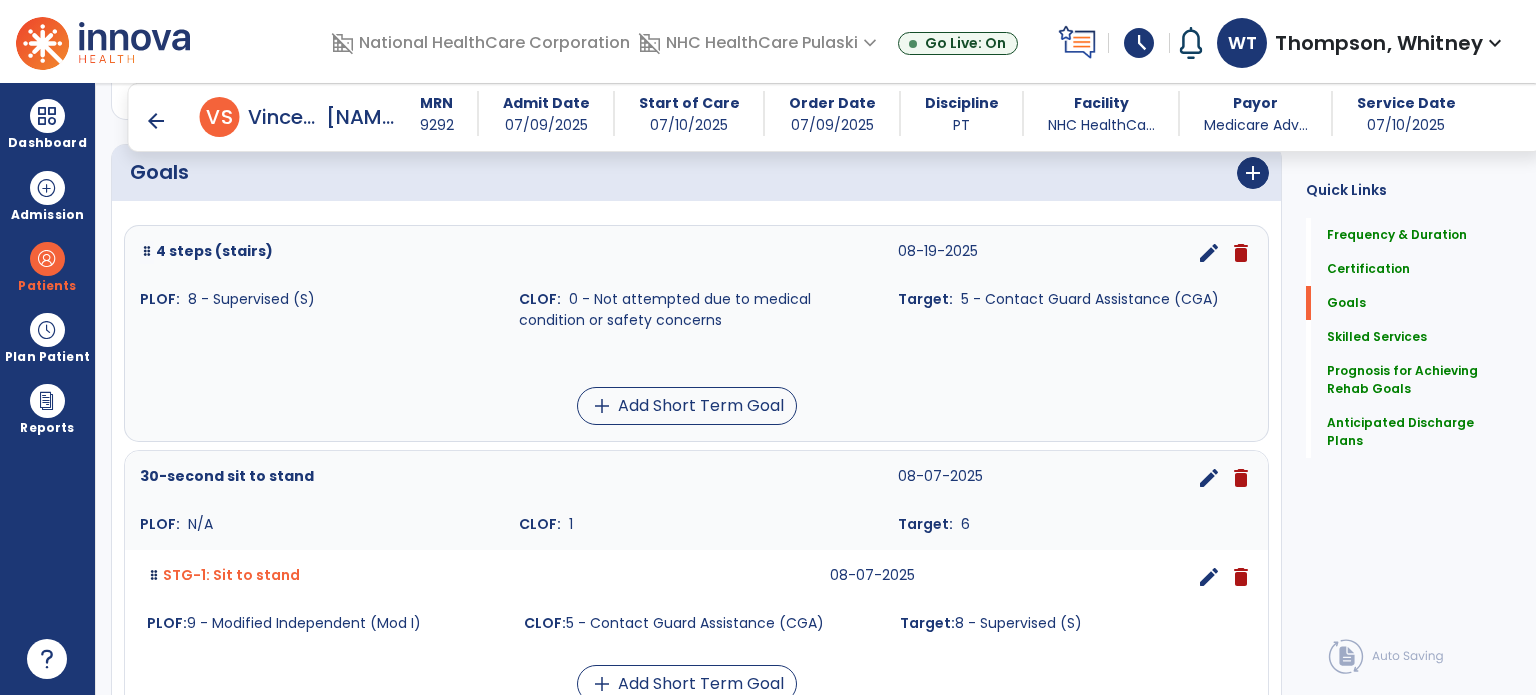 scroll, scrollTop: 0, scrollLeft: 0, axis: both 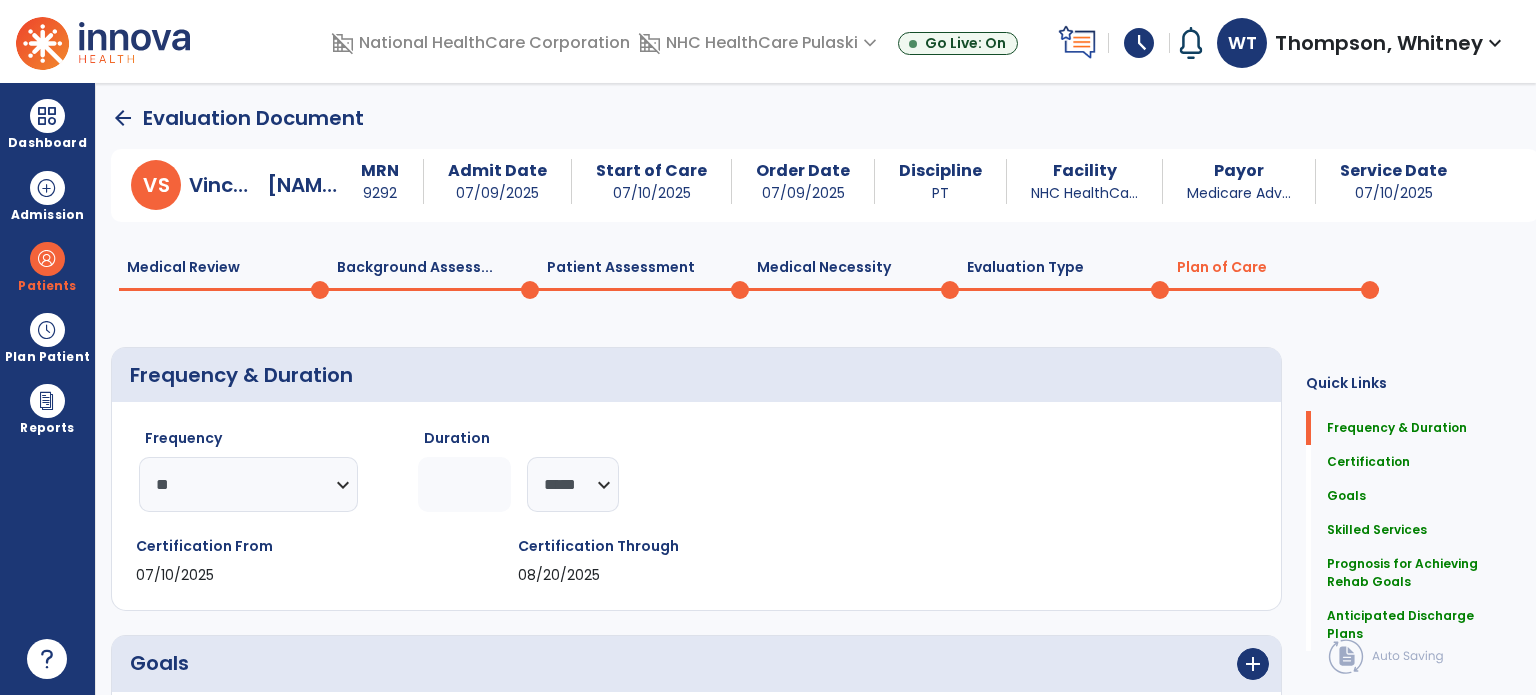 click on "Evaluation Type  0" 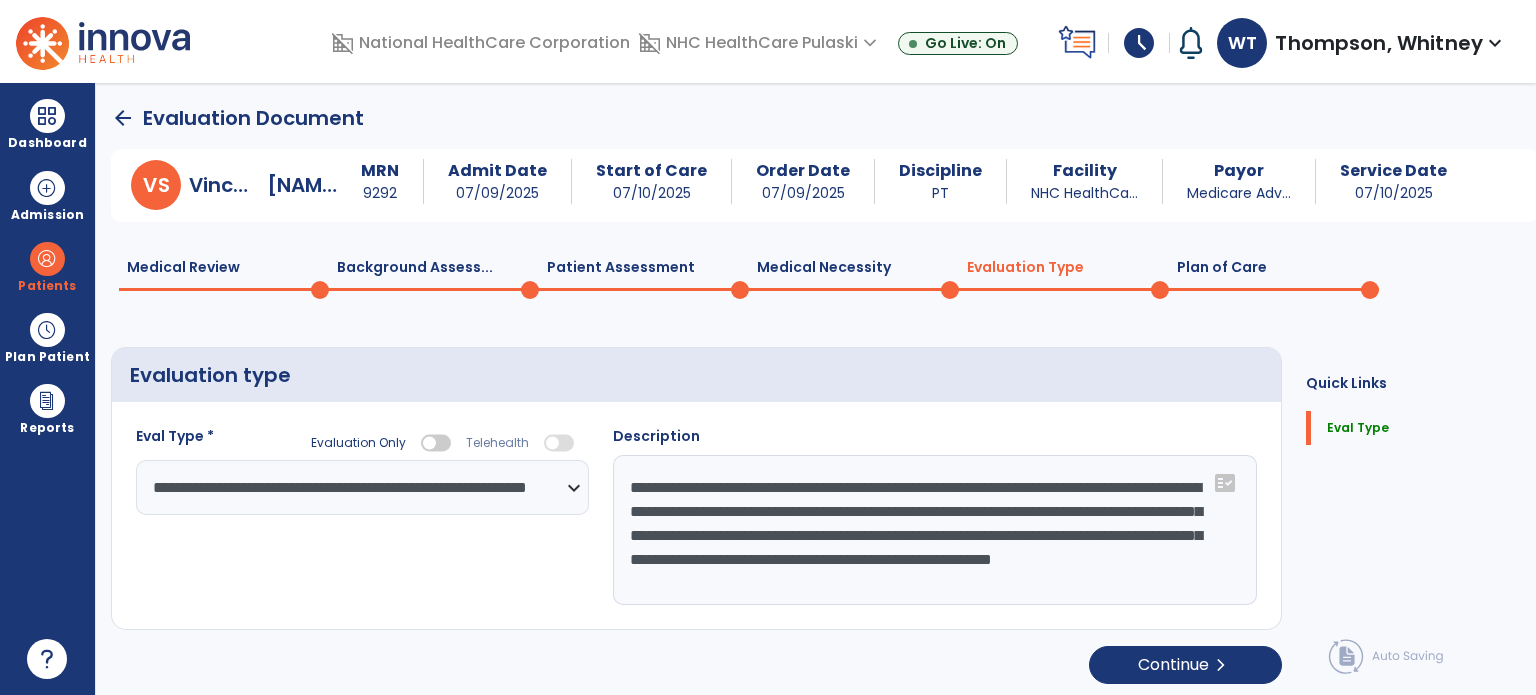 click on "Plan of Care  0" 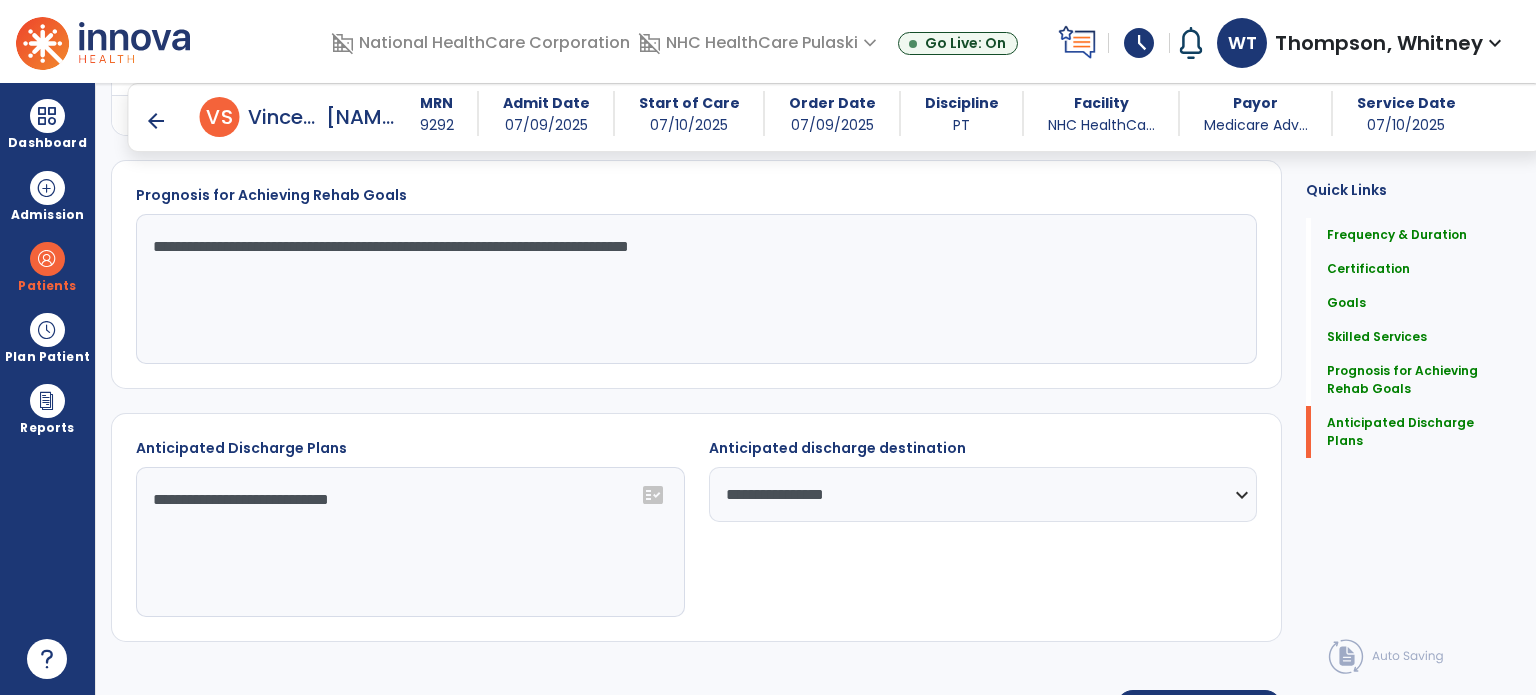 scroll, scrollTop: 2774, scrollLeft: 0, axis: vertical 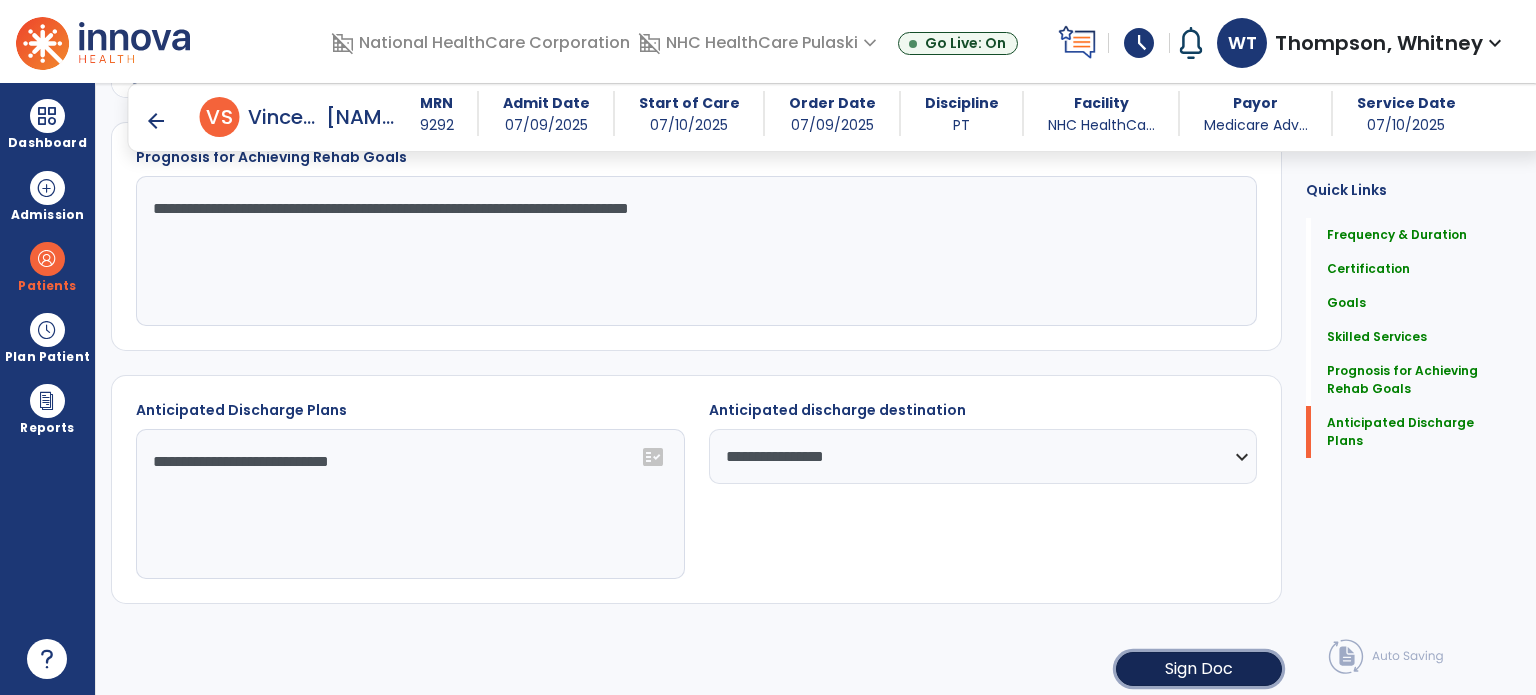 click on "Sign Doc" 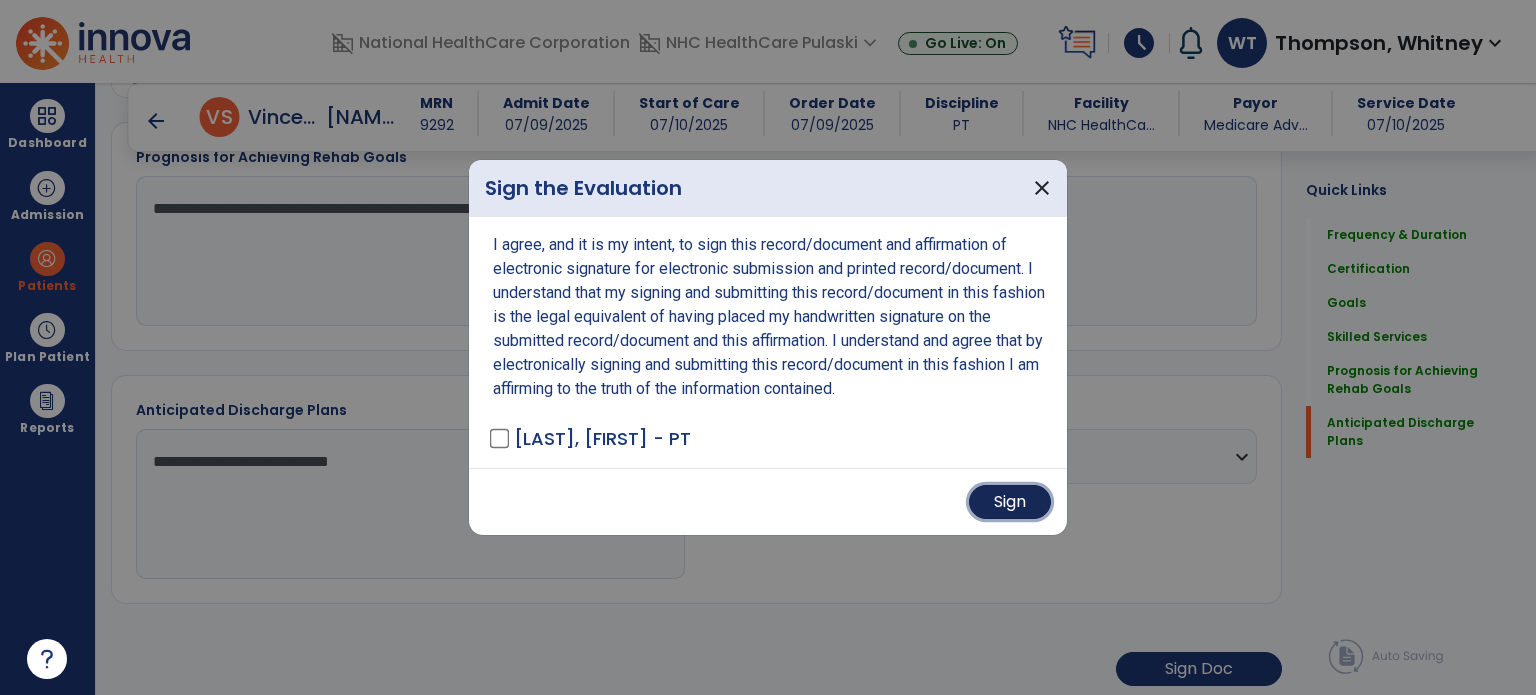 click on "Sign" at bounding box center (1010, 502) 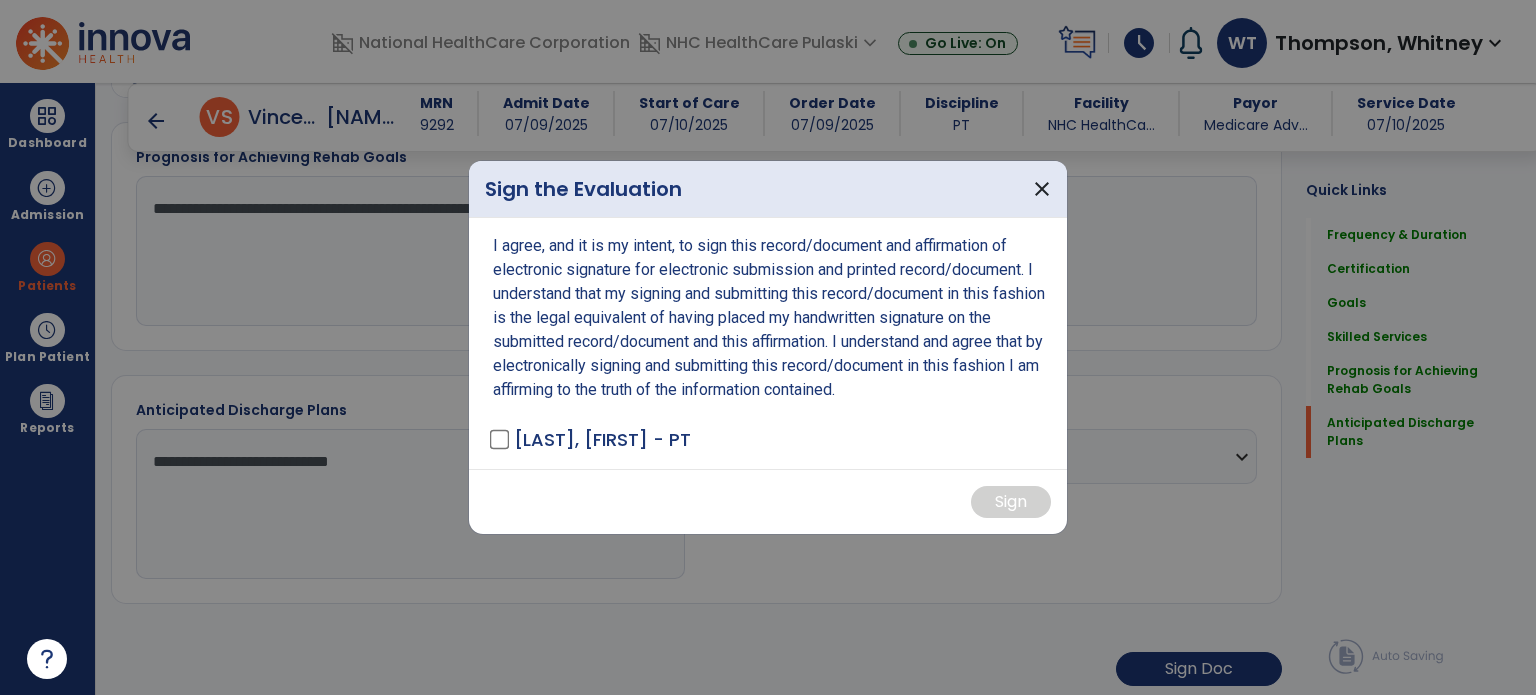 scroll, scrollTop: 2772, scrollLeft: 0, axis: vertical 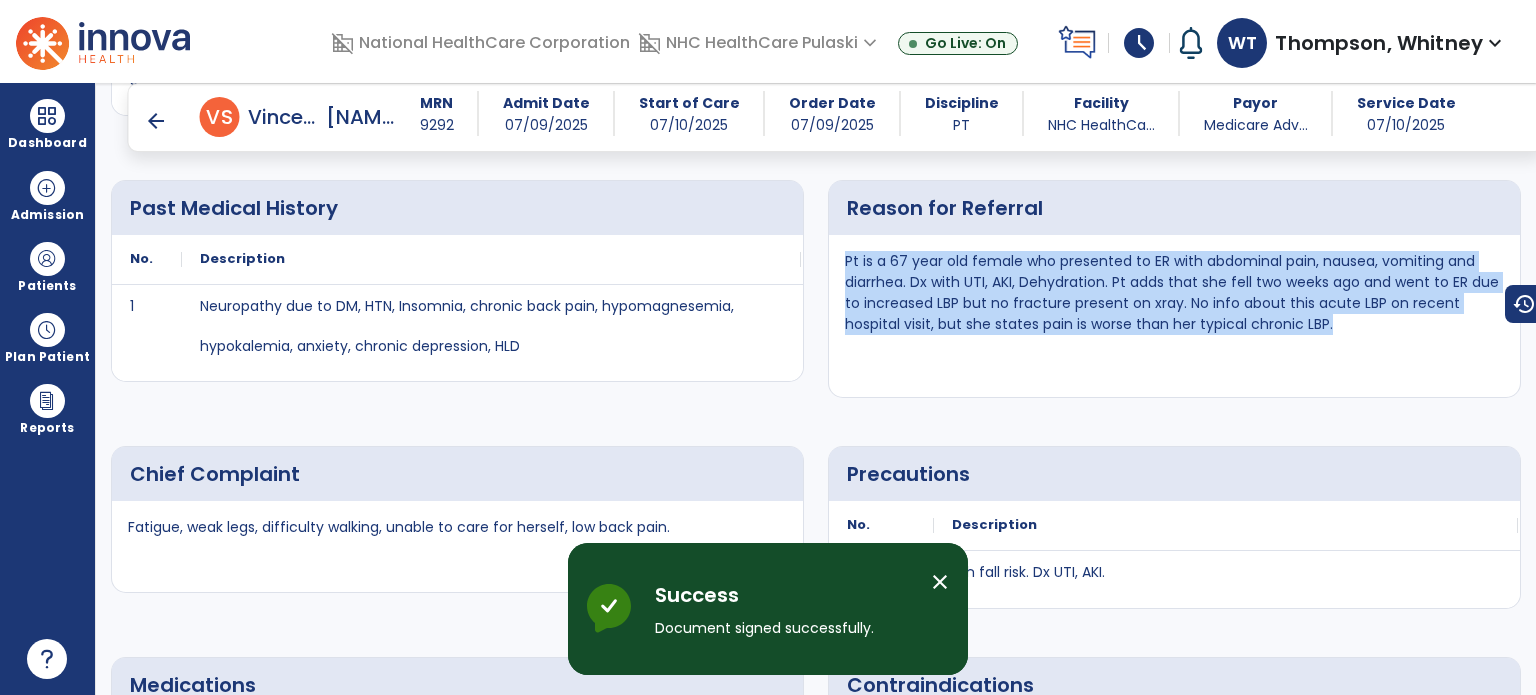 drag, startPoint x: 842, startPoint y: 258, endPoint x: 1343, endPoint y: 320, distance: 504.82175 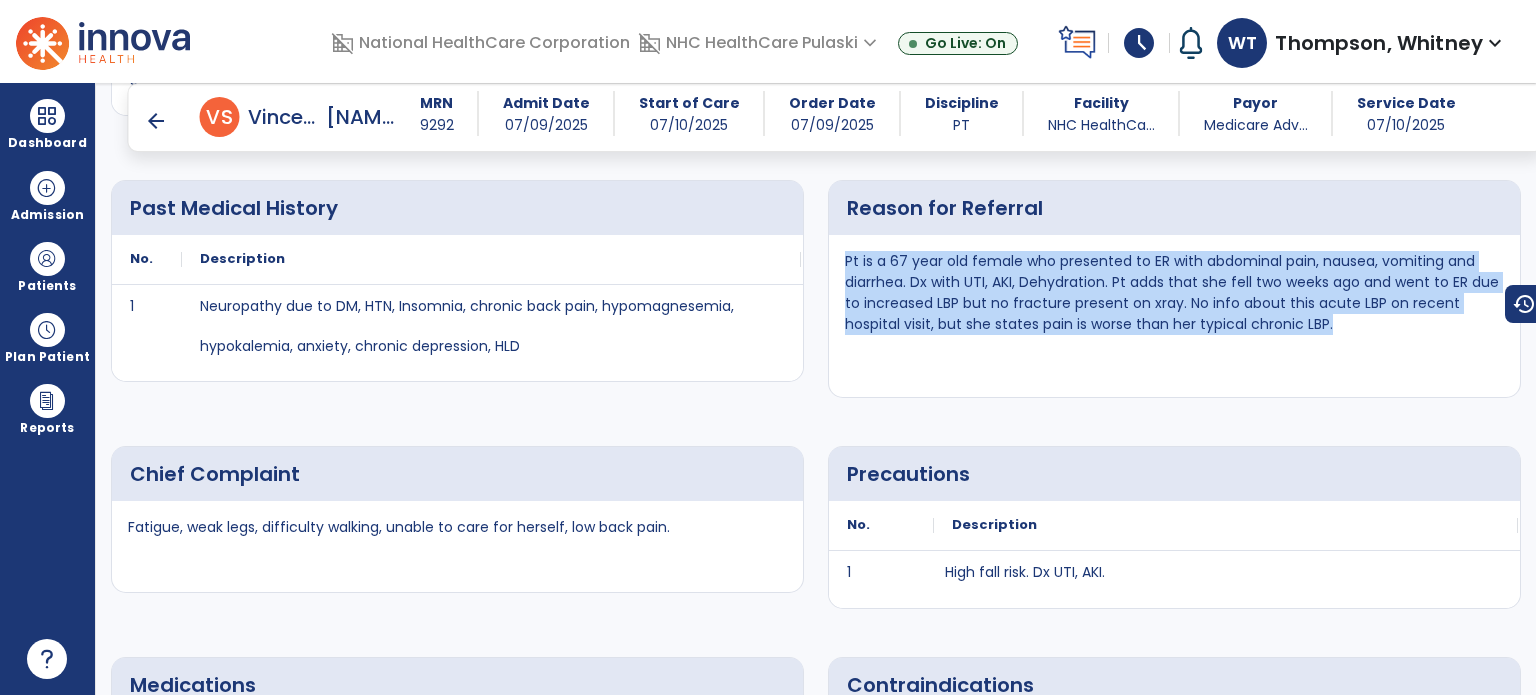copy on "Pt is a 67 year old female who presented to ER with abdominal pain, nausea, vomiting and diarrhea.  Dx with UTI, AKI, Dehydration.  Pt adds that she fell two weeks ago and went to ER due to increased LBP but no fracture present on xray.  No info about this acute LBP on recent hospital visit, but she states pain is worse than her typical chronic LBP." 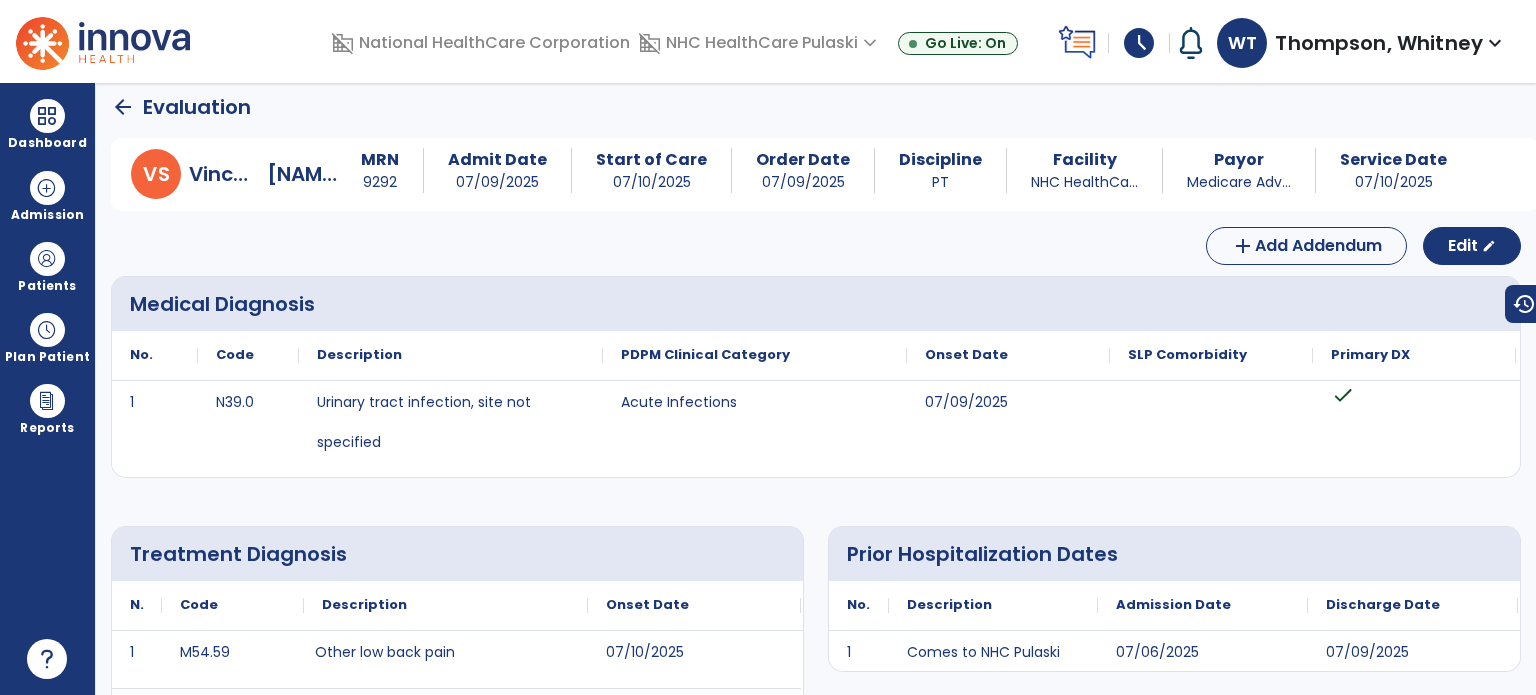 scroll, scrollTop: 0, scrollLeft: 0, axis: both 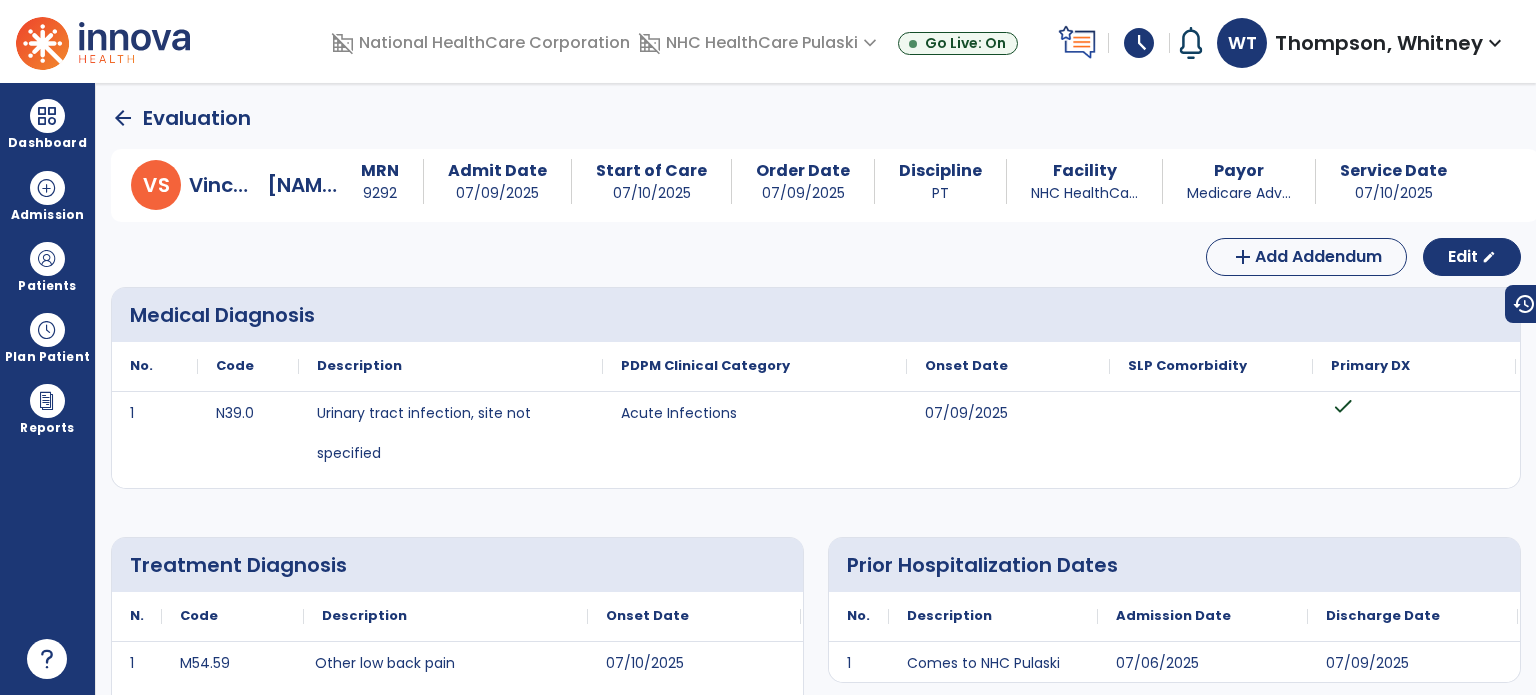 click on "arrow_back" 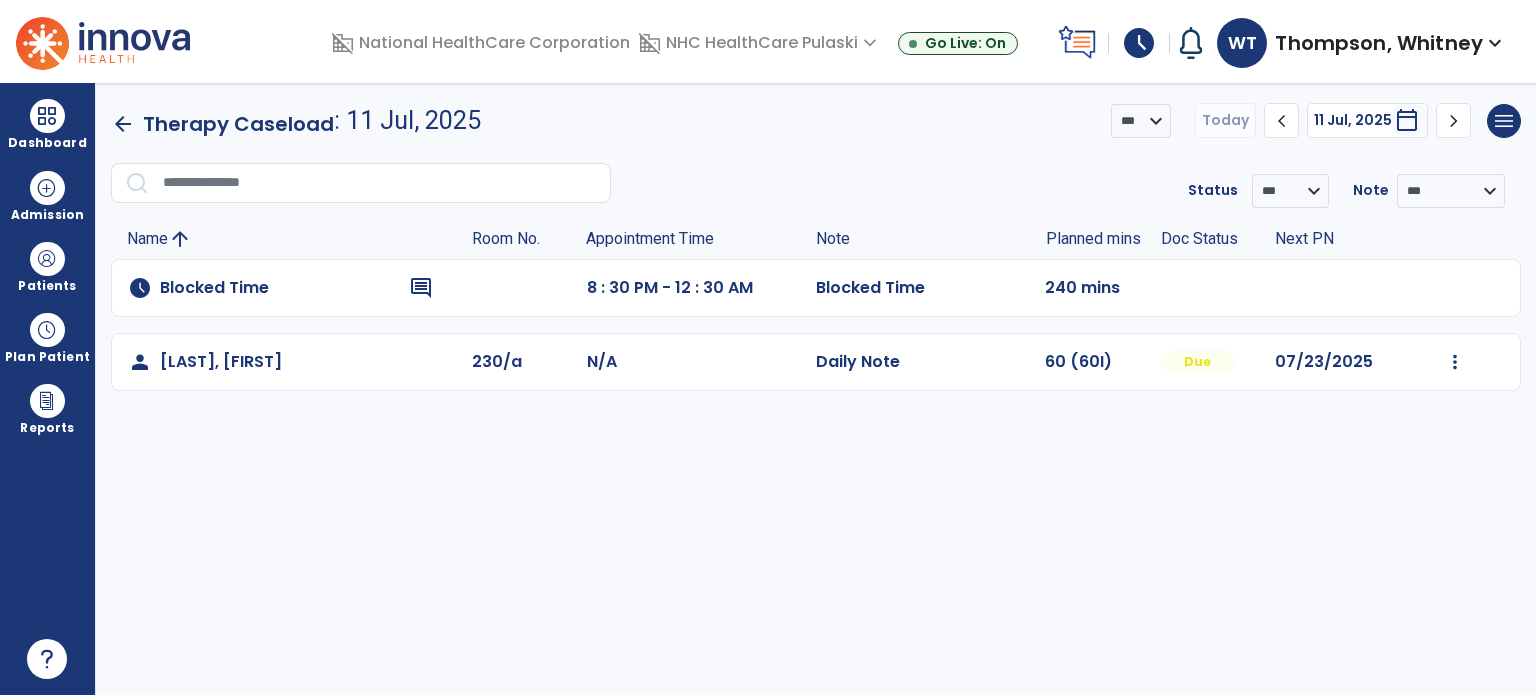 click on "arrow_back" 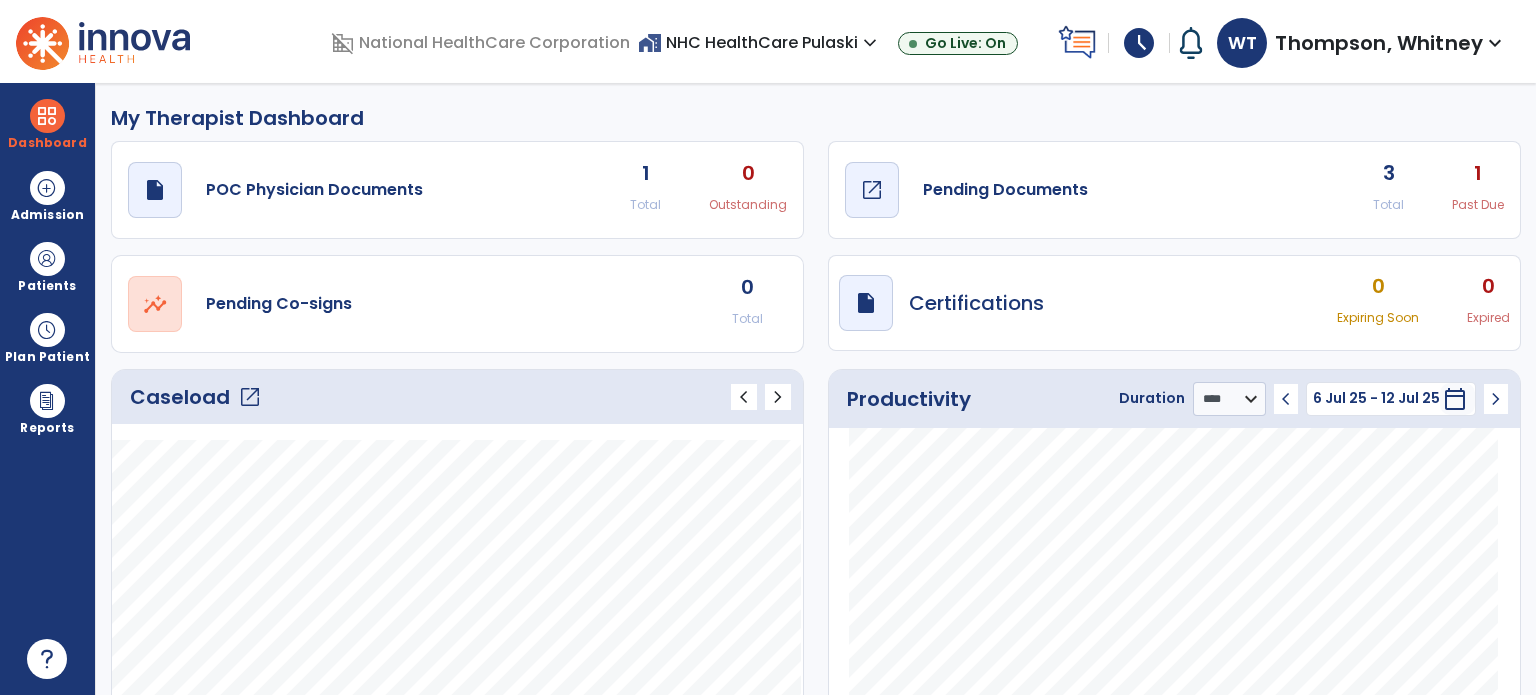 click on "open_in_new" 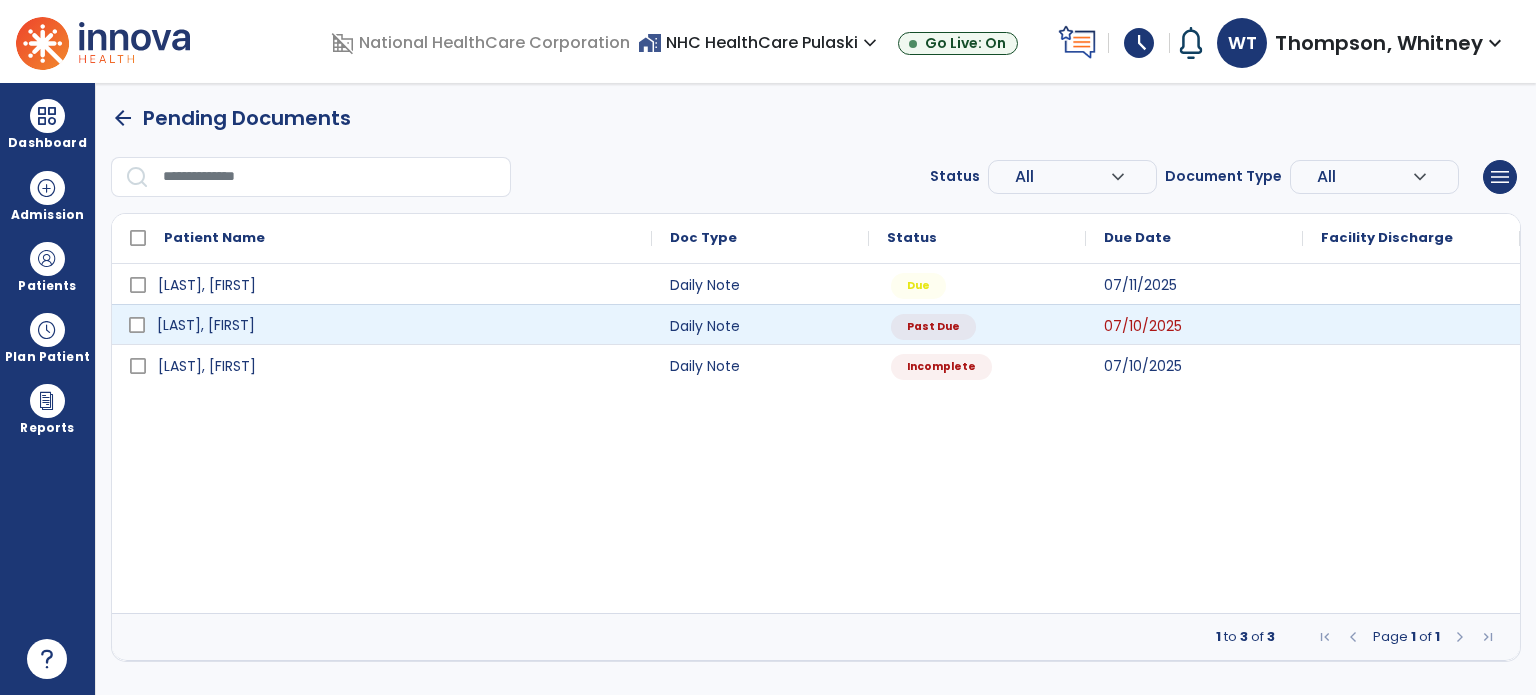click on "[LAST], [FIRST]" at bounding box center [396, 325] 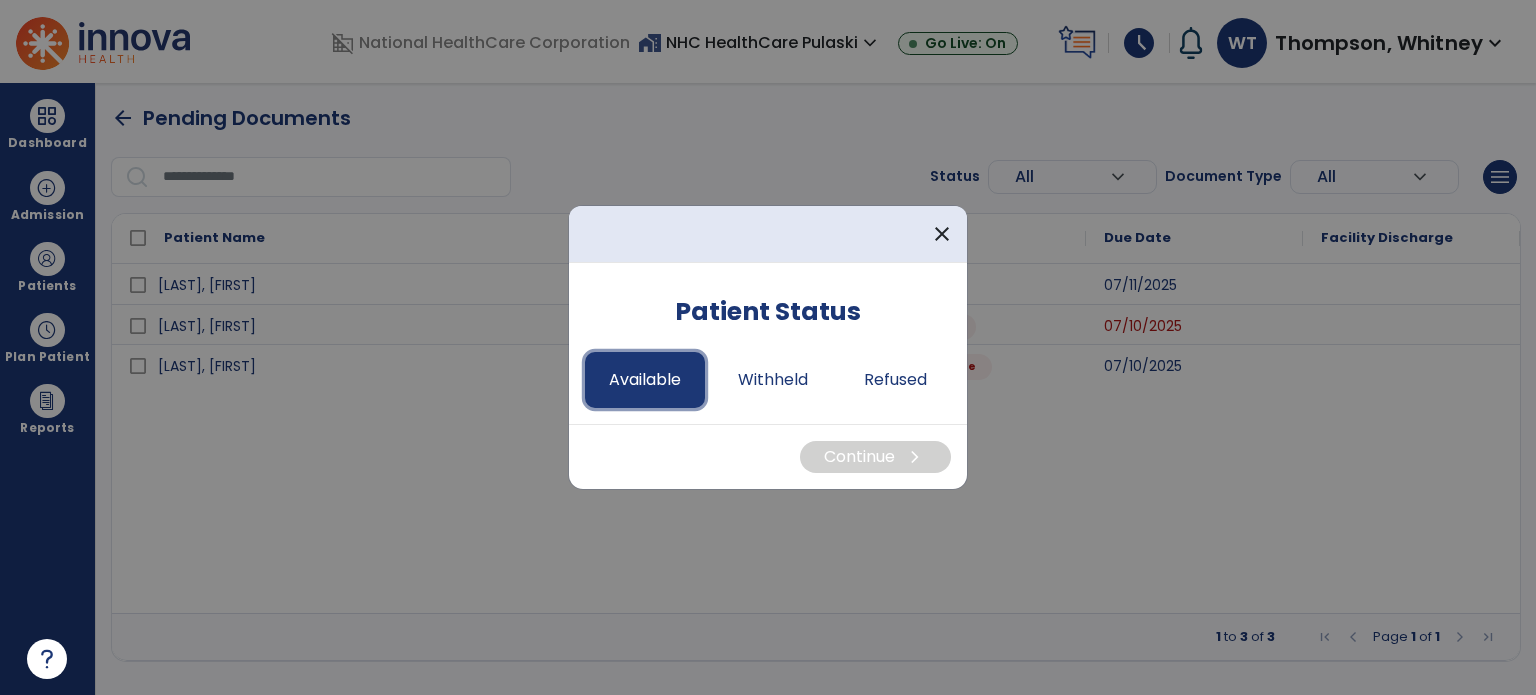 click on "Available" at bounding box center [645, 380] 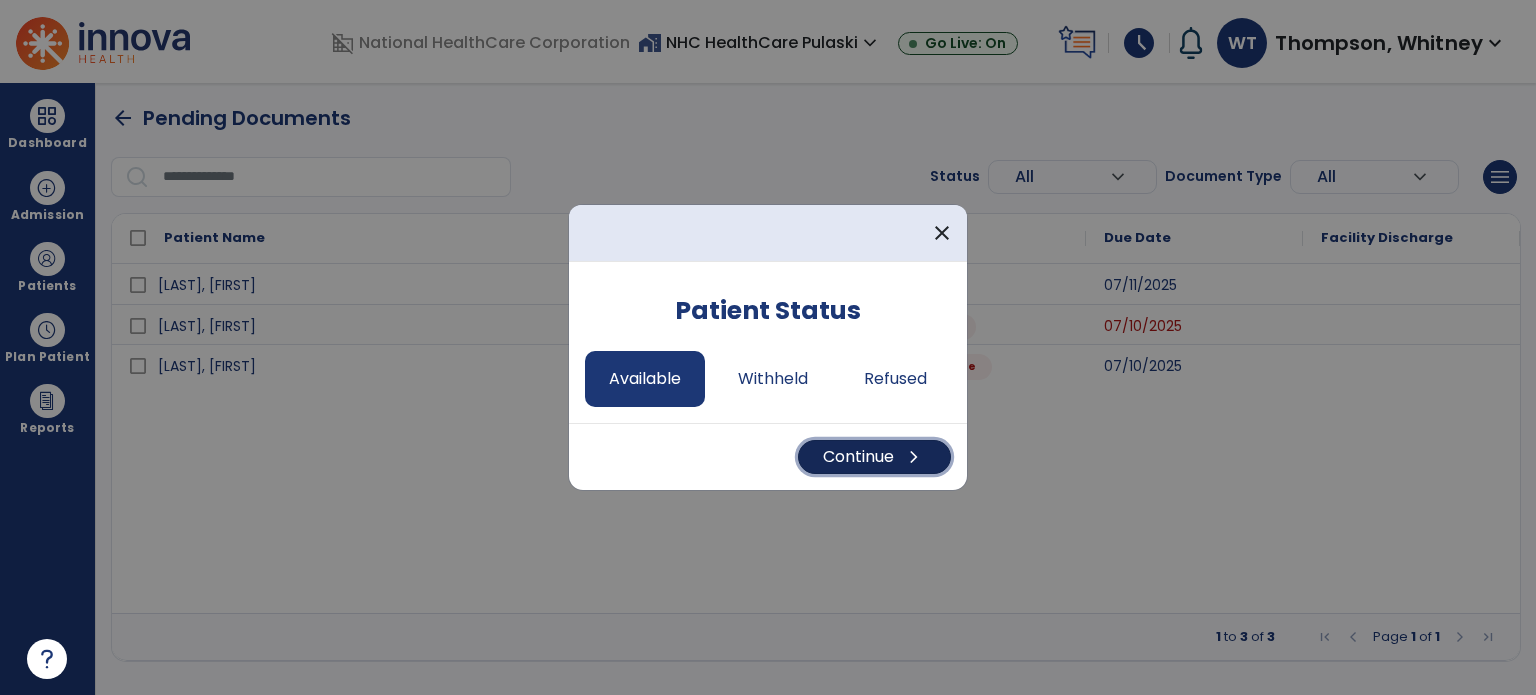 click on "Continue   chevron_right" at bounding box center [874, 457] 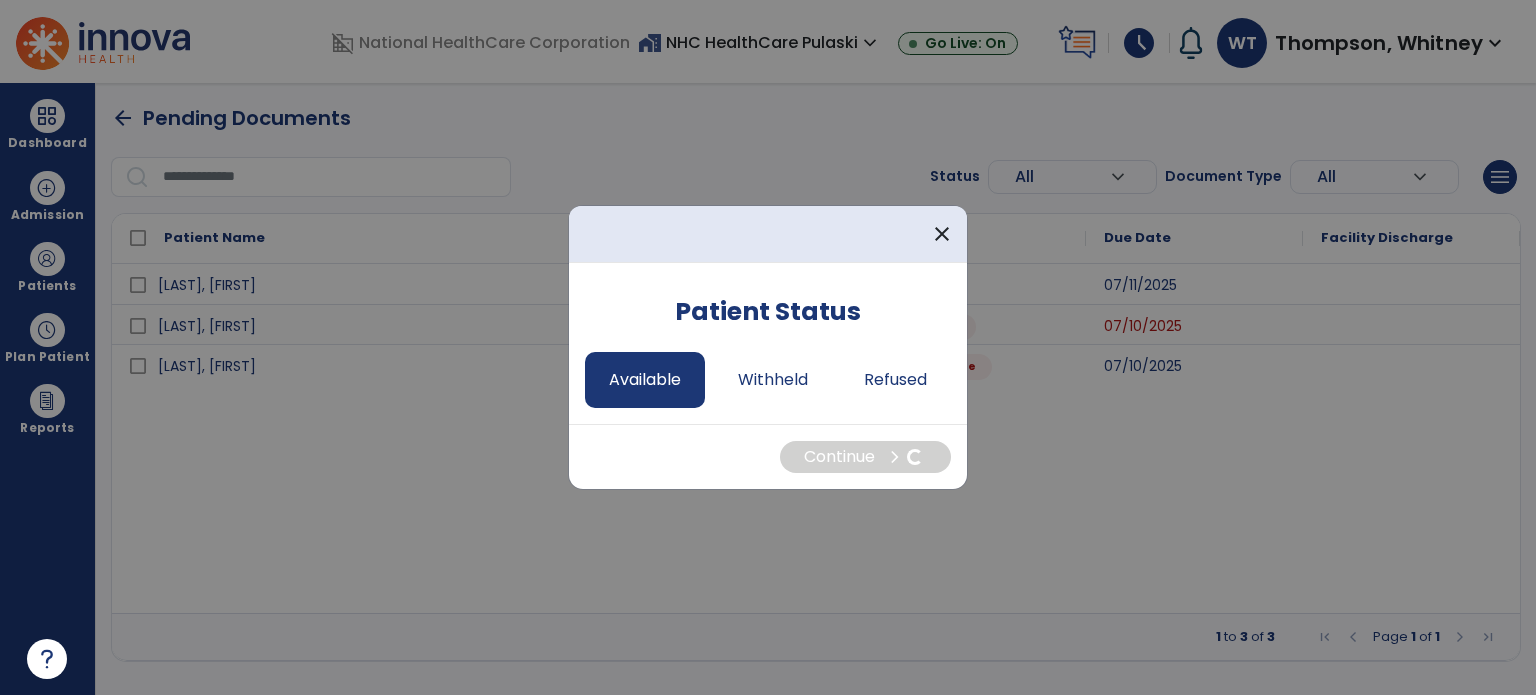 select on "*" 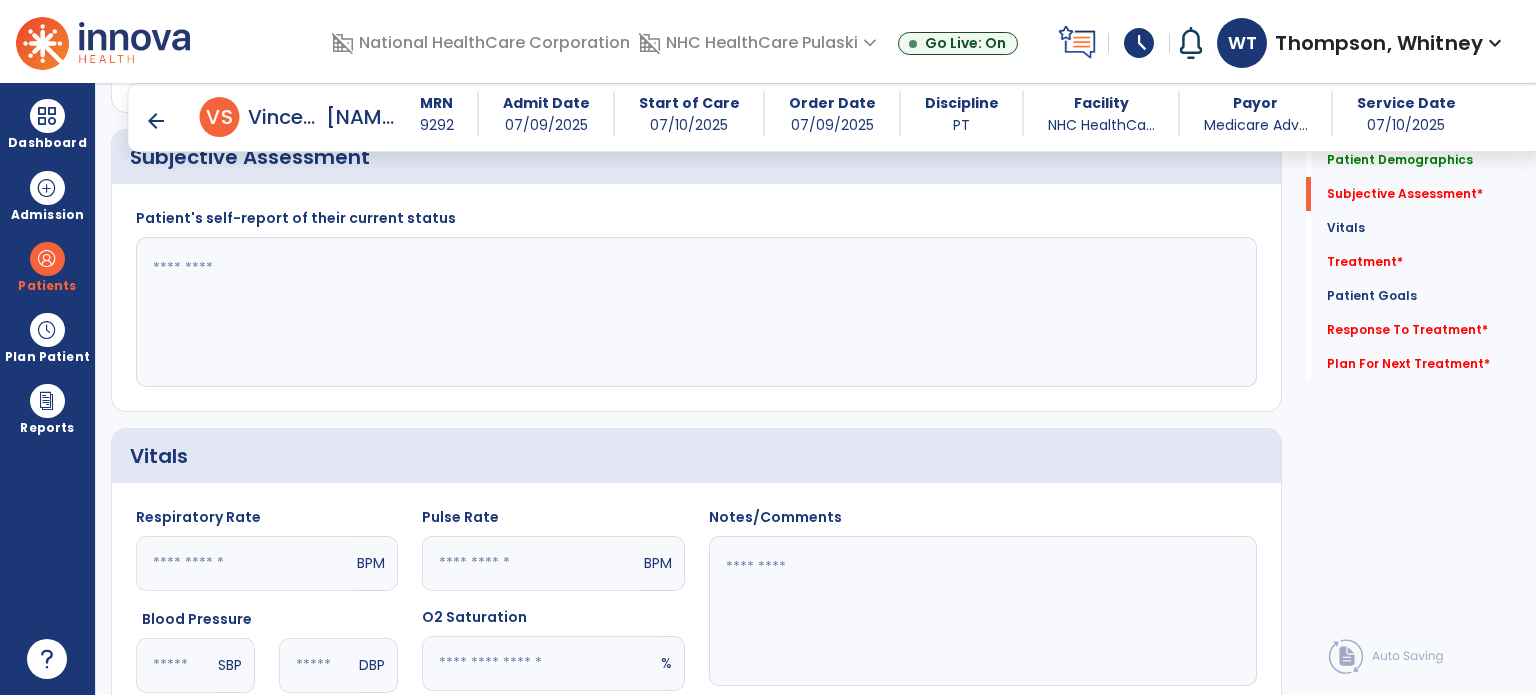 scroll, scrollTop: 400, scrollLeft: 0, axis: vertical 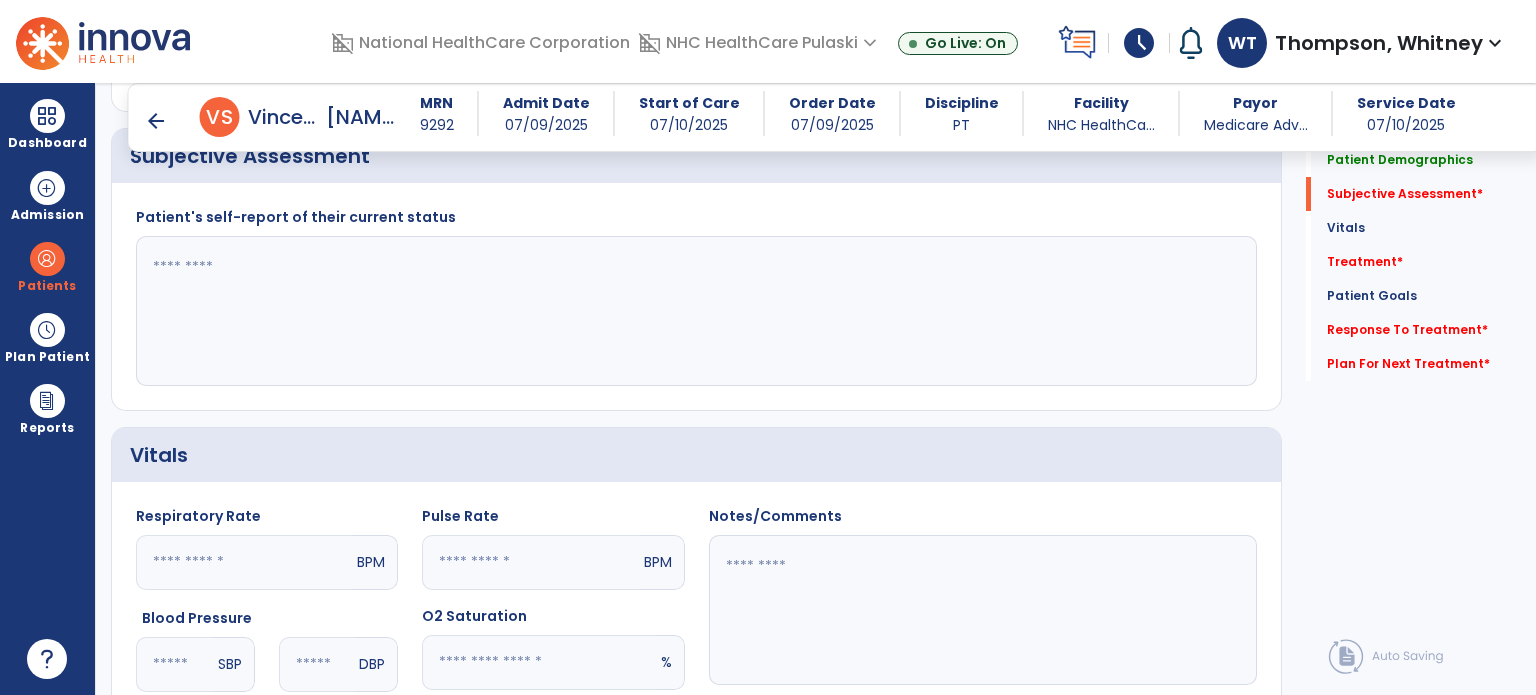 click 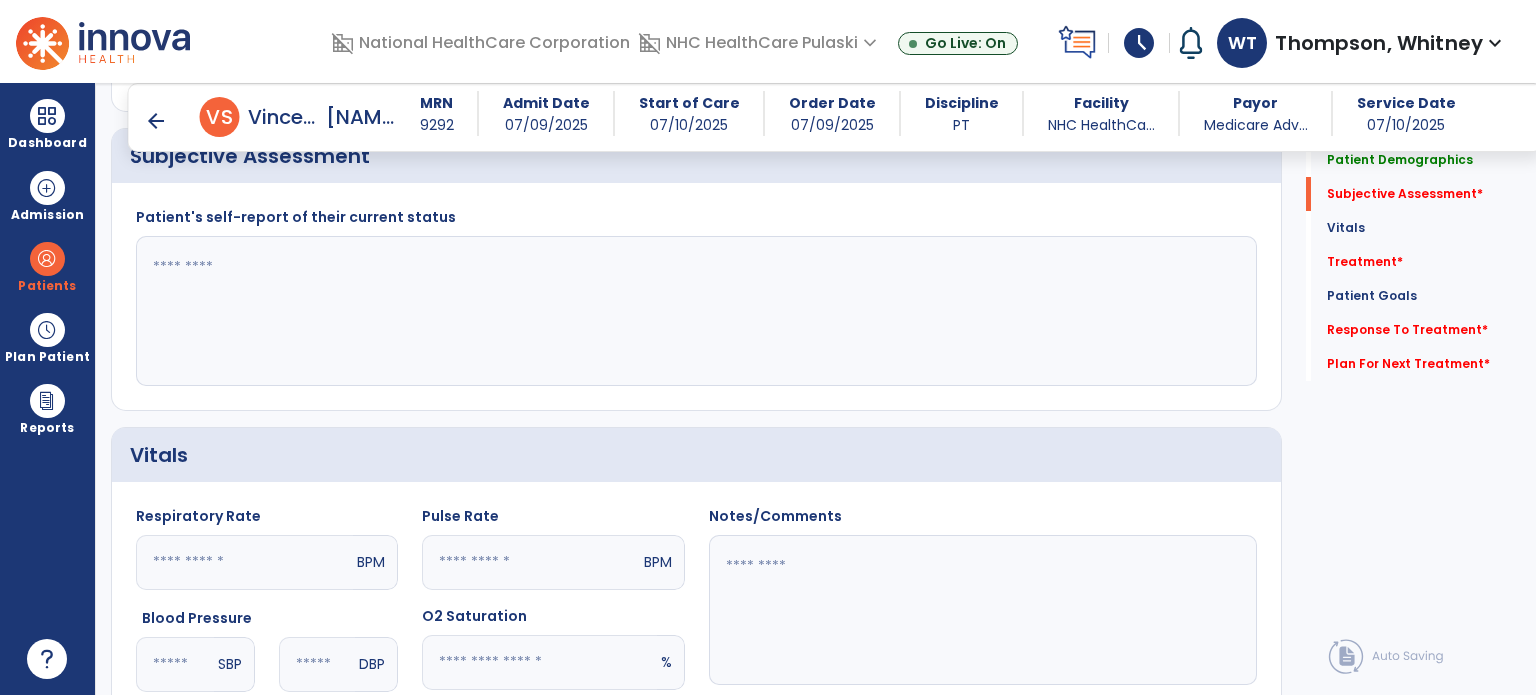paste on "**********" 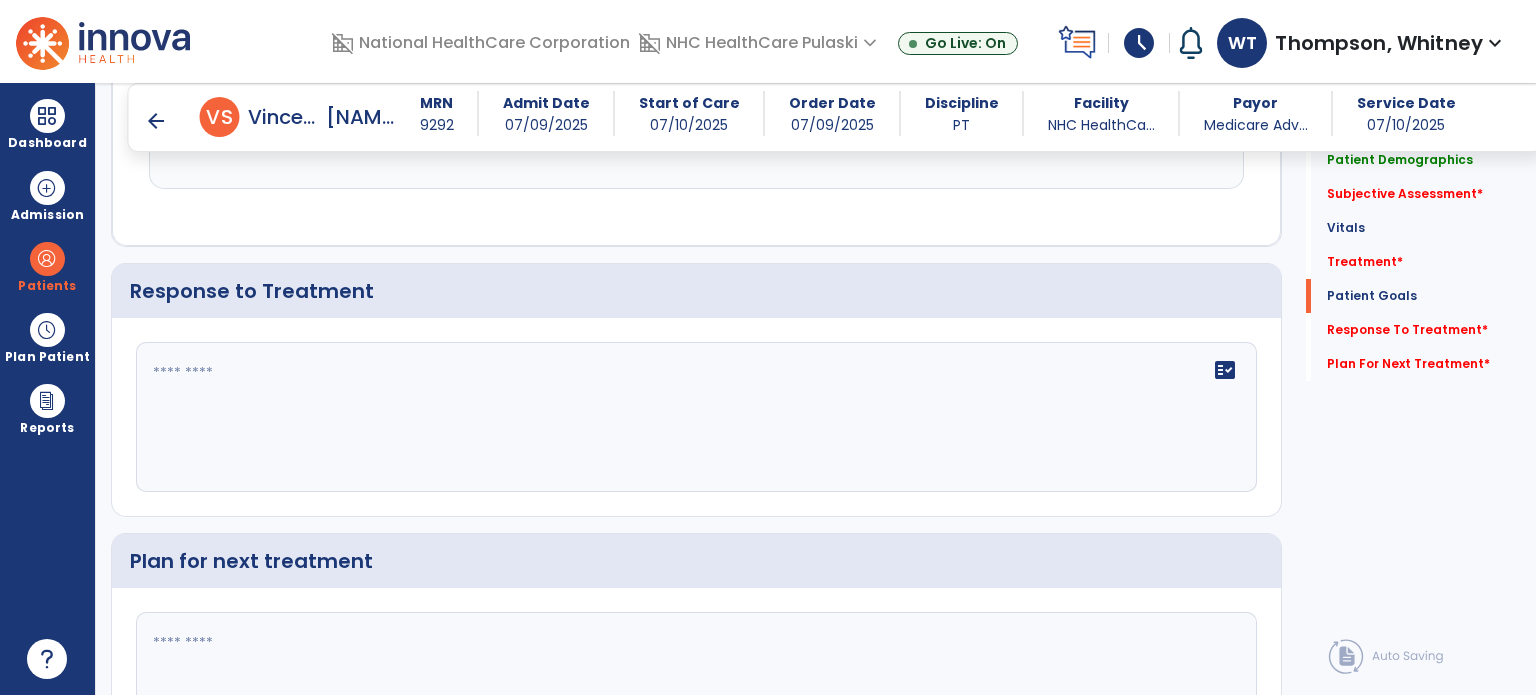 scroll, scrollTop: 3166, scrollLeft: 0, axis: vertical 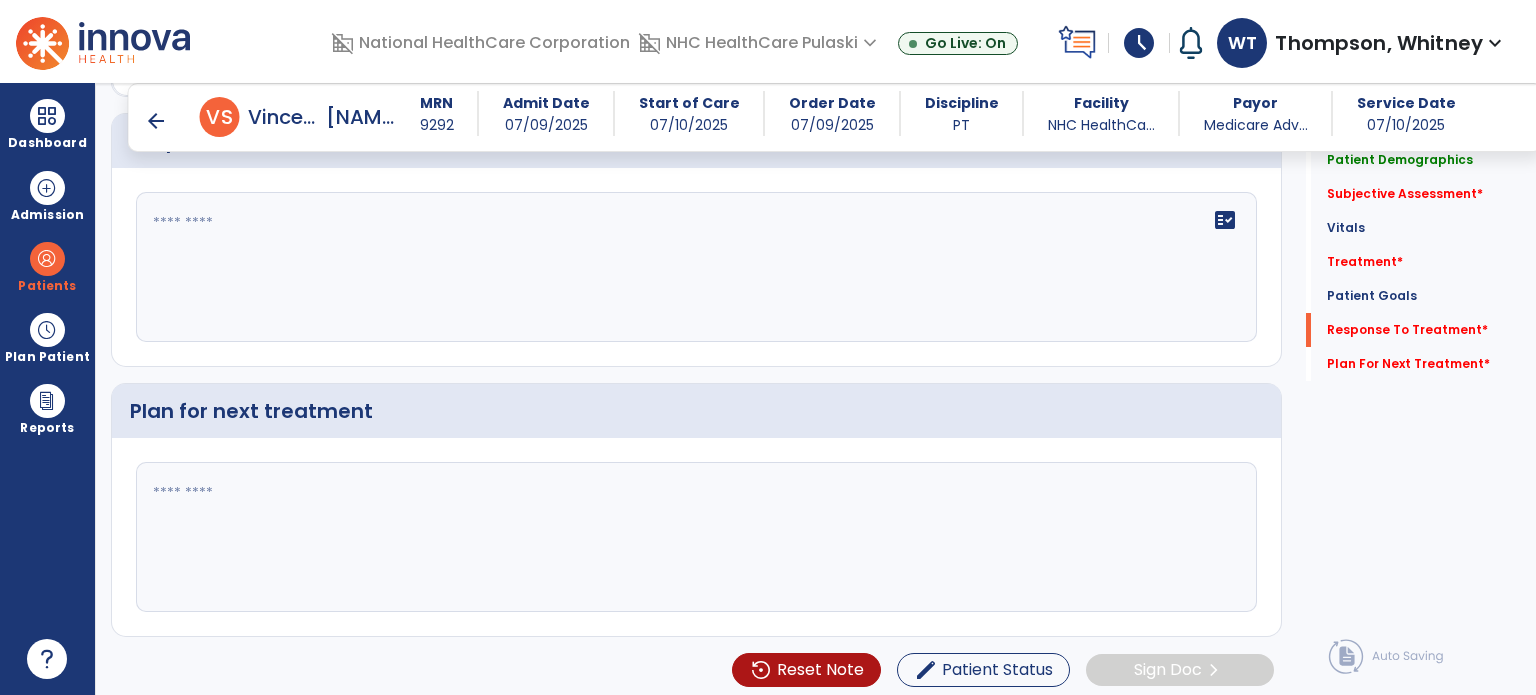 type on "**********" 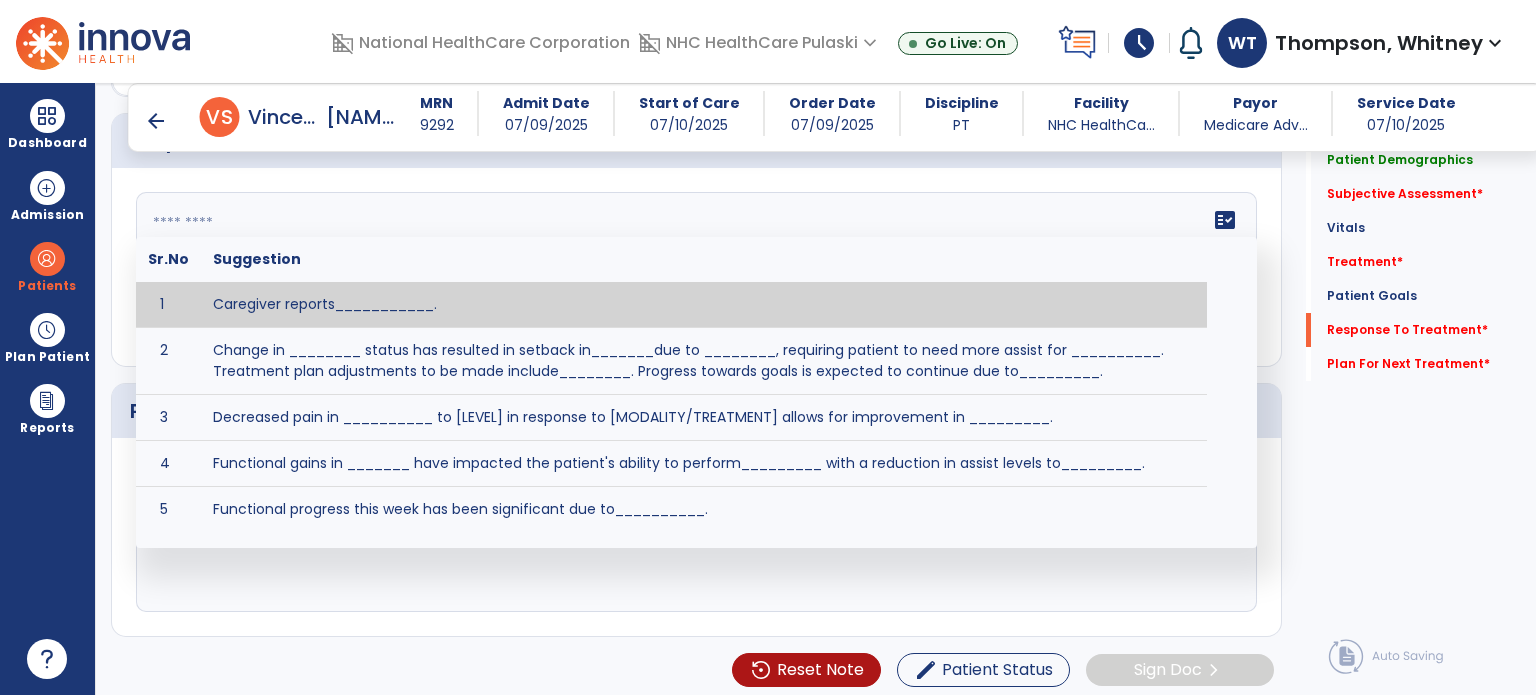 click on "fact_check  Sr.No Suggestion 1 Caregiver reports___________. 2 Change in ________ status has resulted in setback in_______due to ________, requiring patient to need more assist for __________.   Treatment plan adjustments to be made include________.  Progress towards goals is expected to continue due to_________. 3 Decreased pain in __________ to [LEVEL] in response to [MODALITY/TREATMENT] allows for improvement in _________. 4 Functional gains in _______ have impacted the patient's ability to perform_________ with a reduction in assist levels to_________. 5 Functional progress this week has been significant due to__________. 6 Gains in ________ have improved the patient's ability to perform ______with decreased levels of assist to___________. 7 Improvement in ________allows patient to tolerate higher levels of challenges in_________. 8 Pain in [AREA] has decreased to [LEVEL] in response to [TREATMENT/MODALITY], allowing fore ease in completing__________. 9 10 11 12 13 14 15 16 17 18 19 20 21" 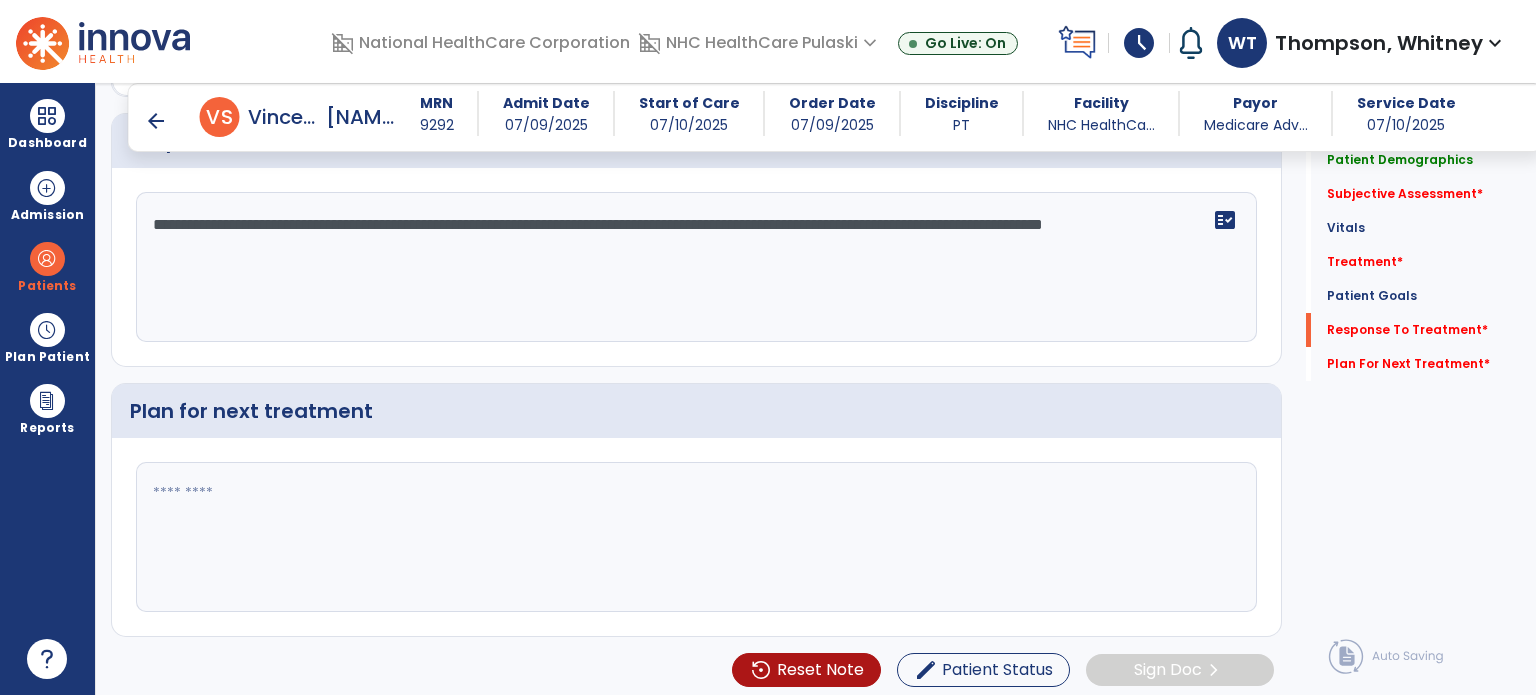 click on "**********" 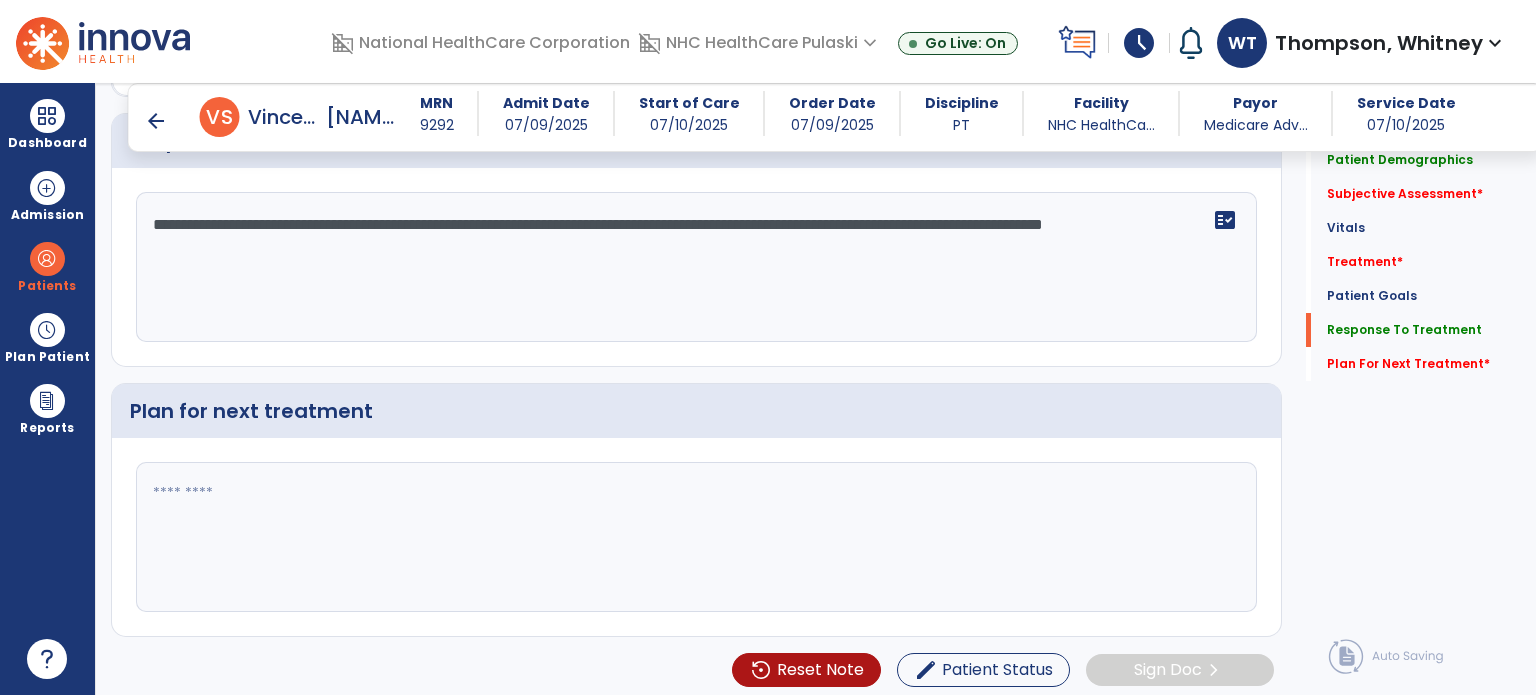 paste on "**********" 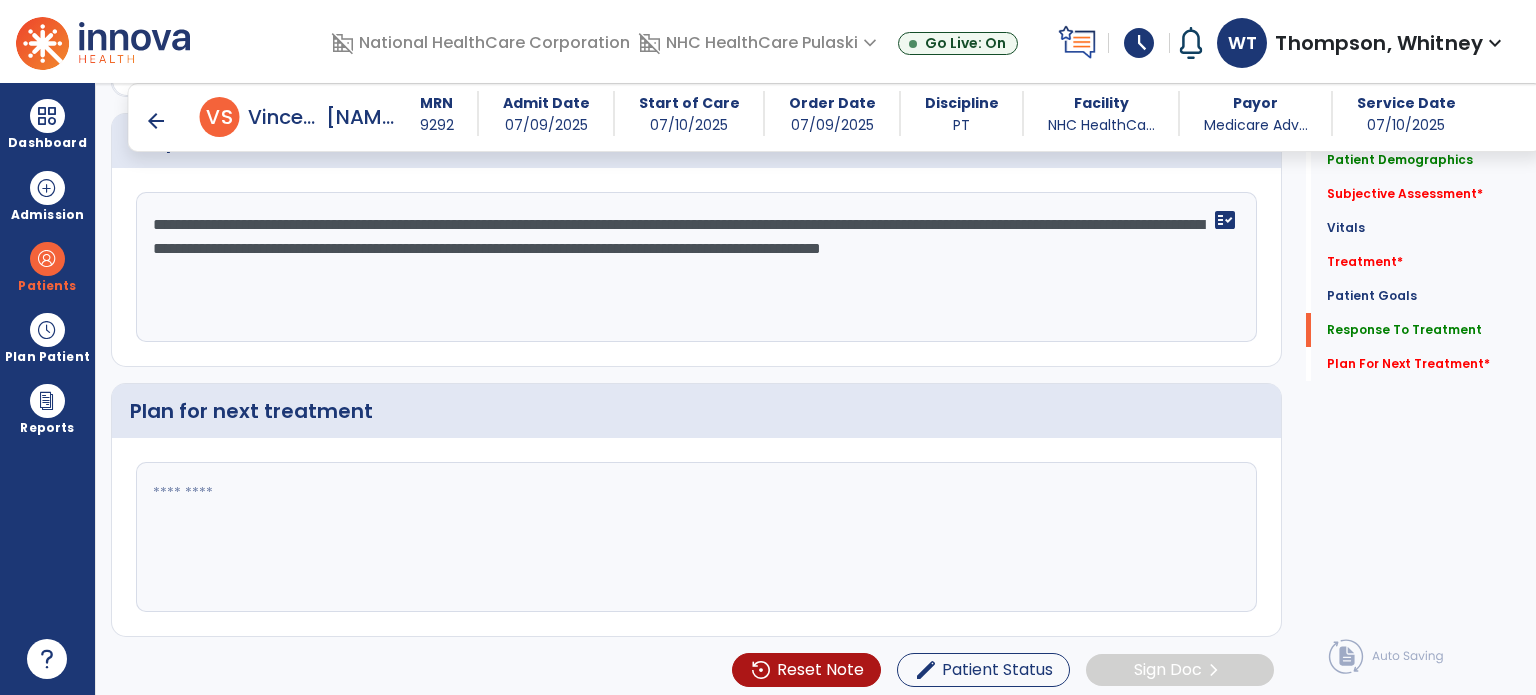 type on "**********" 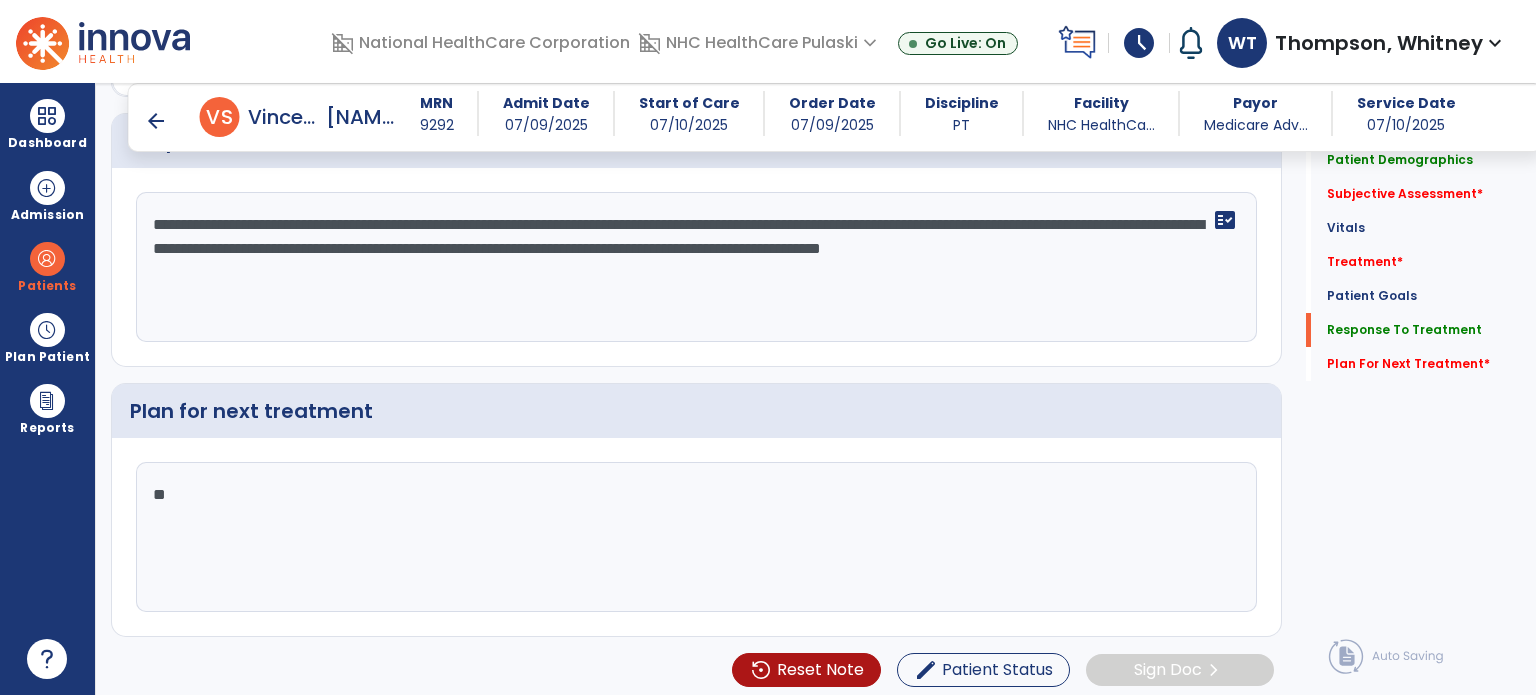type on "*" 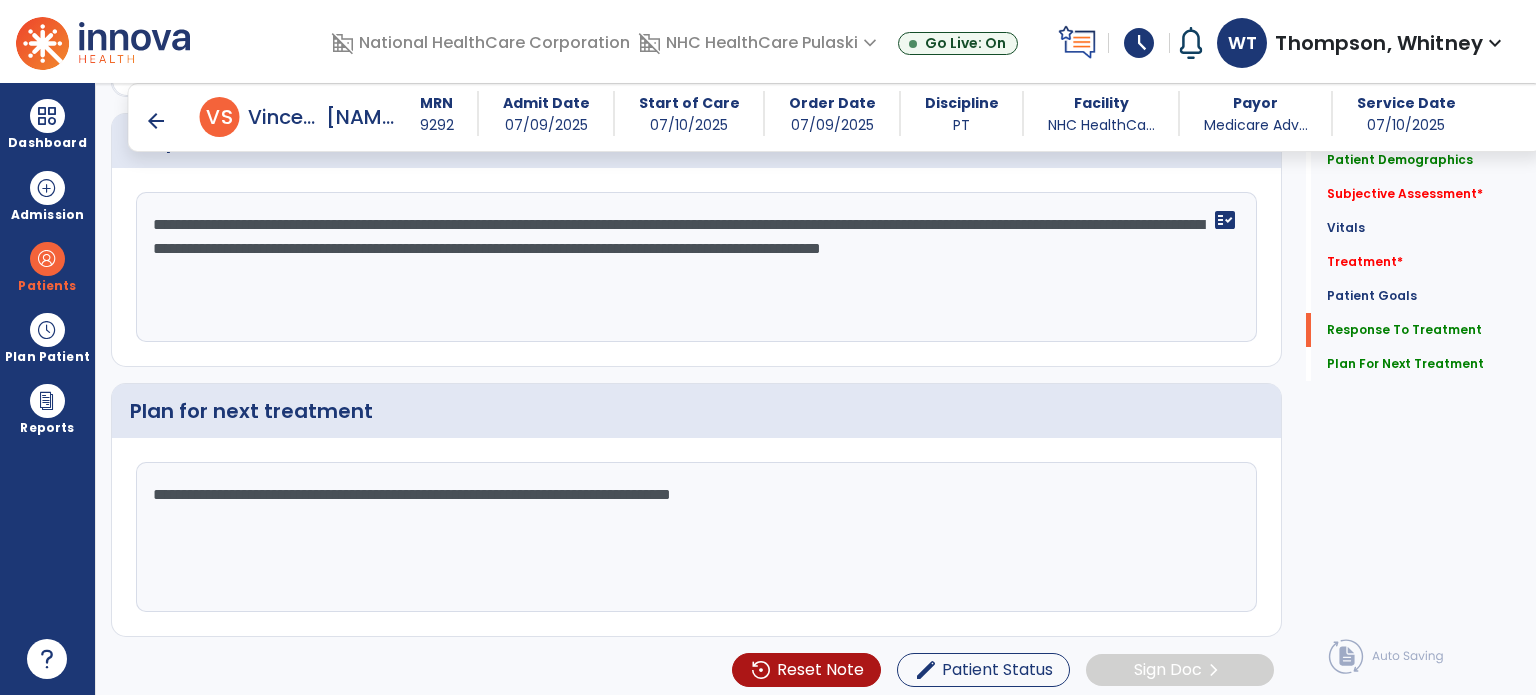 type on "**********" 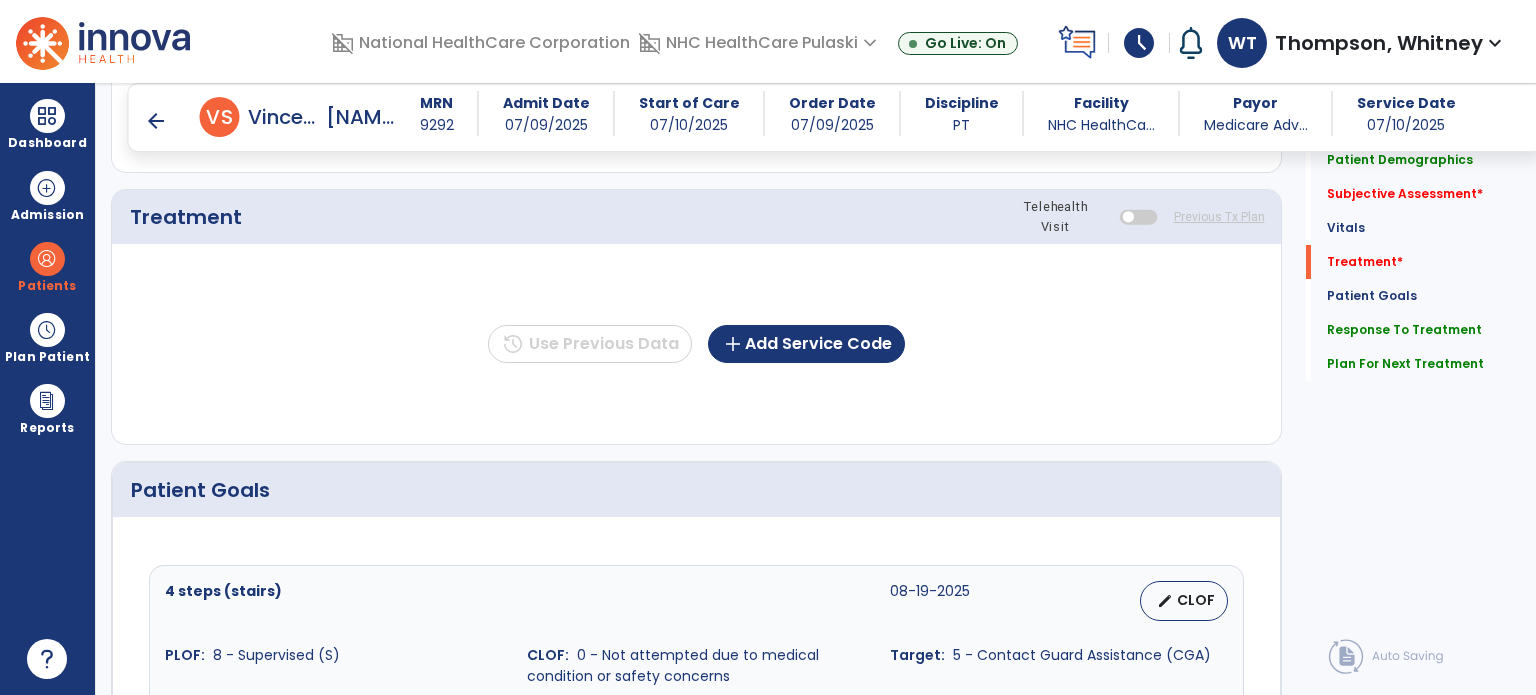 scroll, scrollTop: 1066, scrollLeft: 0, axis: vertical 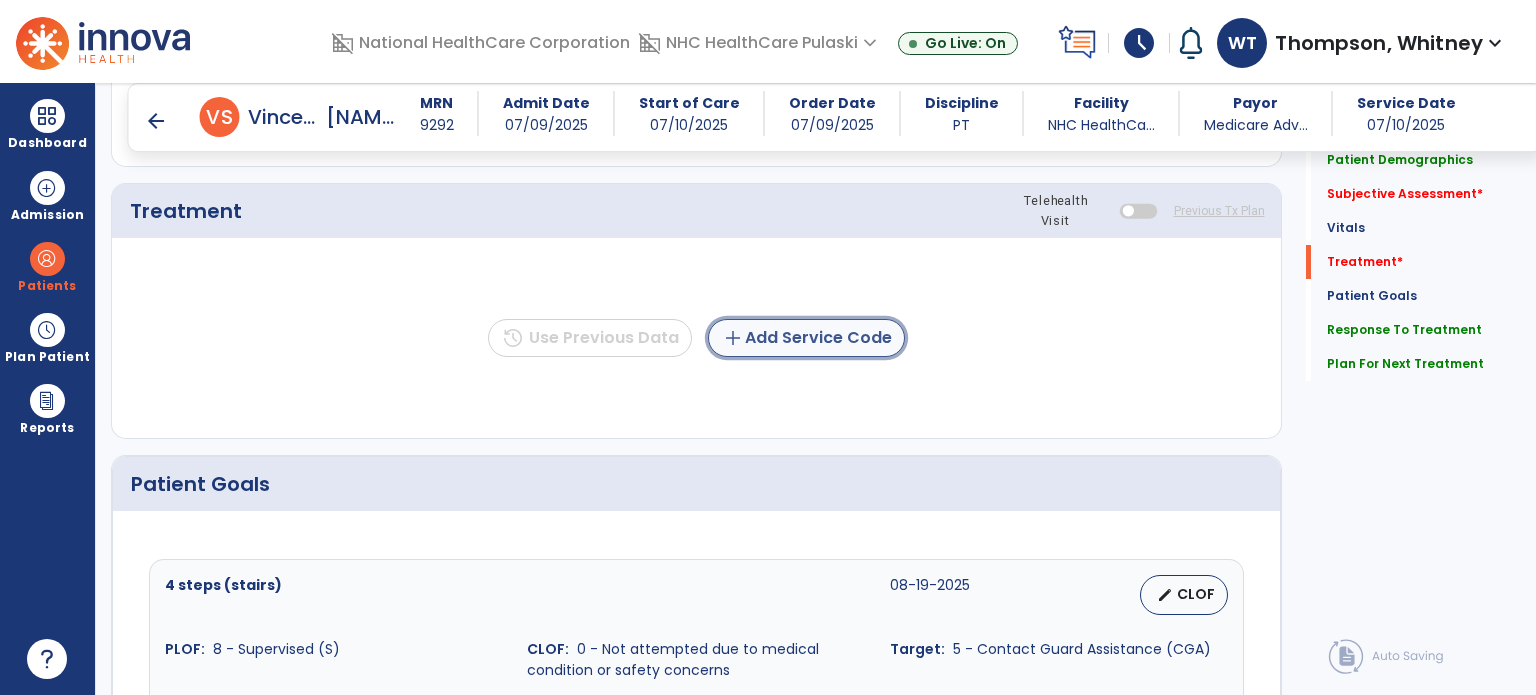 click on "add  Add Service Code" 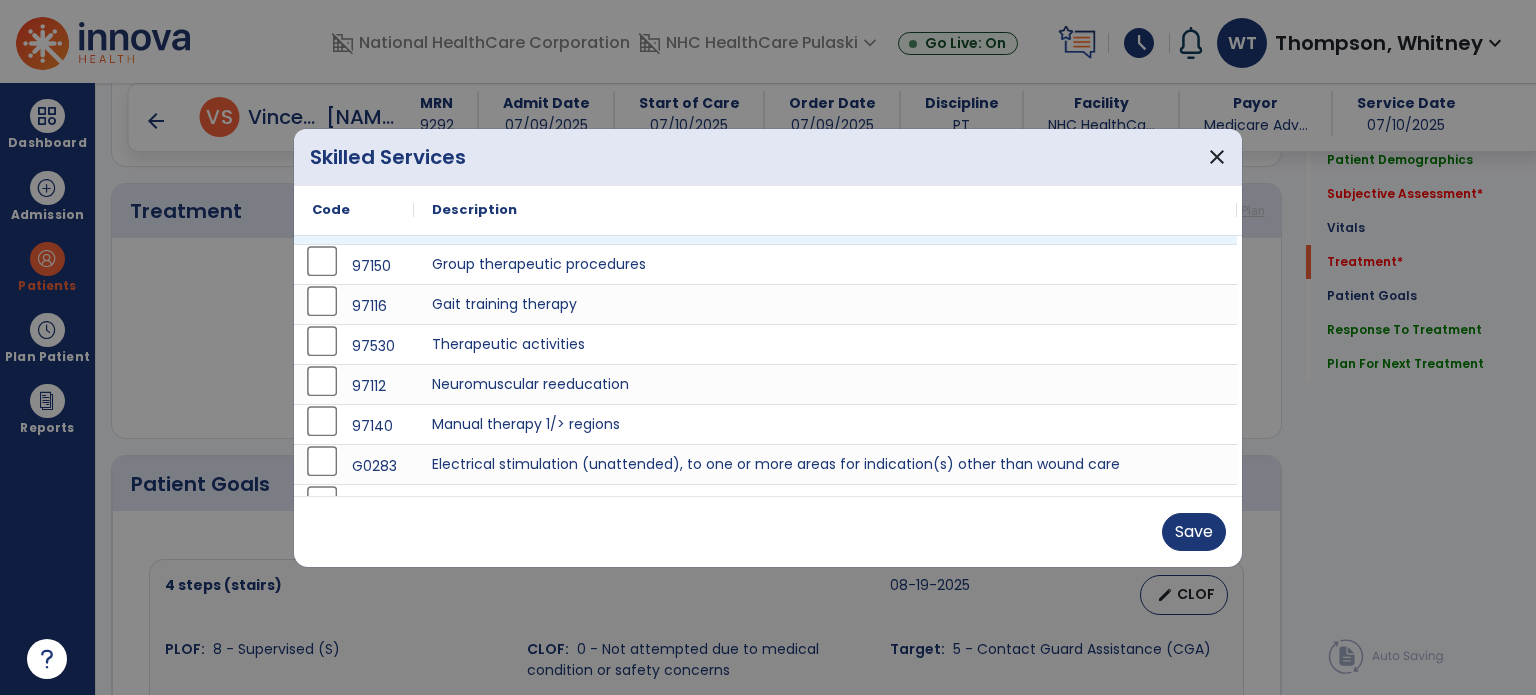 scroll, scrollTop: 100, scrollLeft: 0, axis: vertical 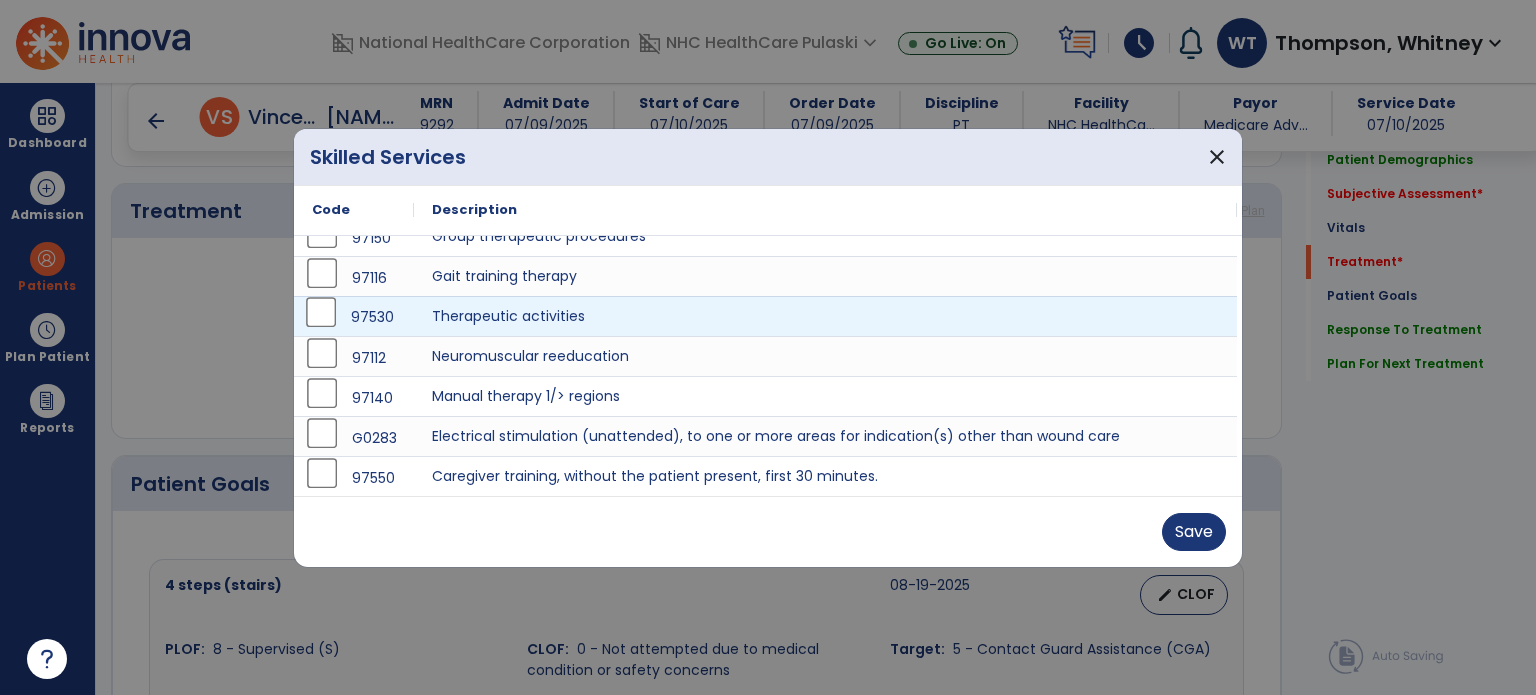 click on "97530" at bounding box center [354, 317] 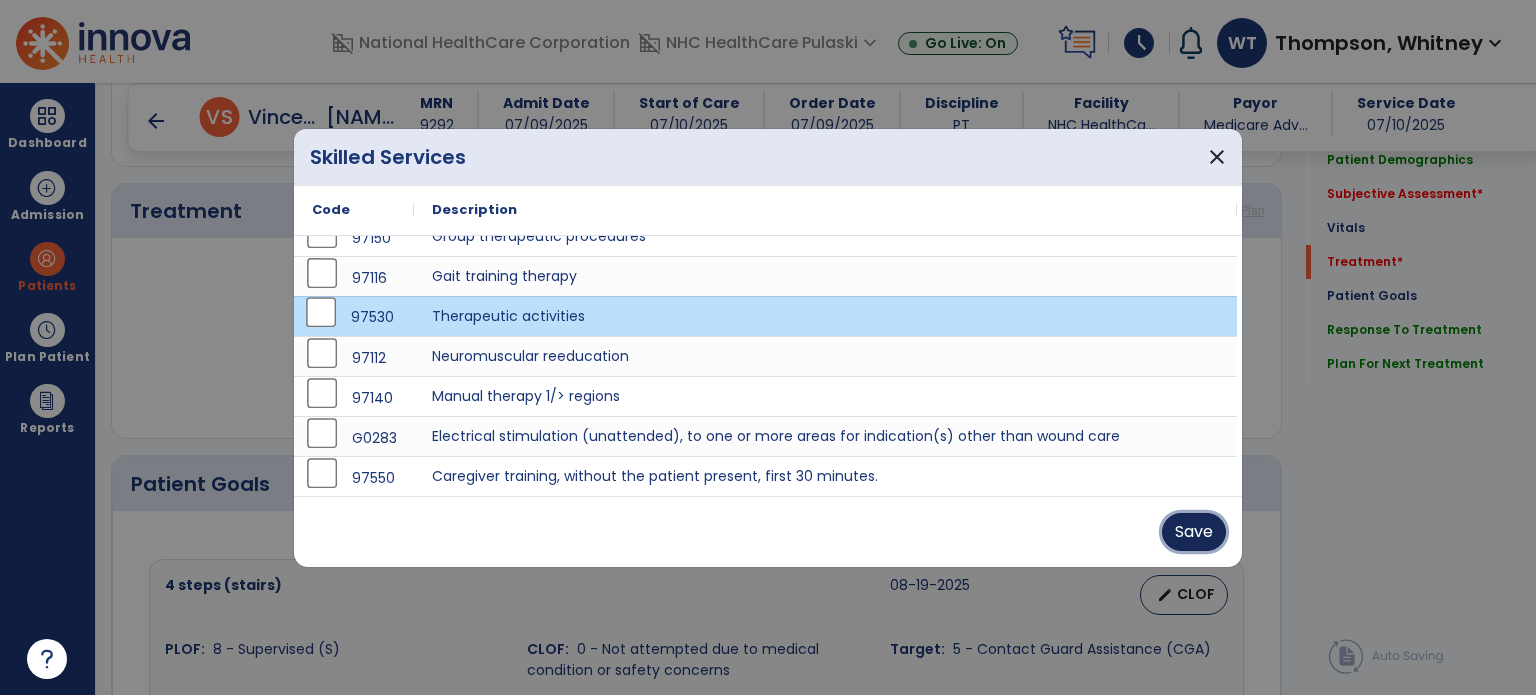click on "Save" at bounding box center [1194, 532] 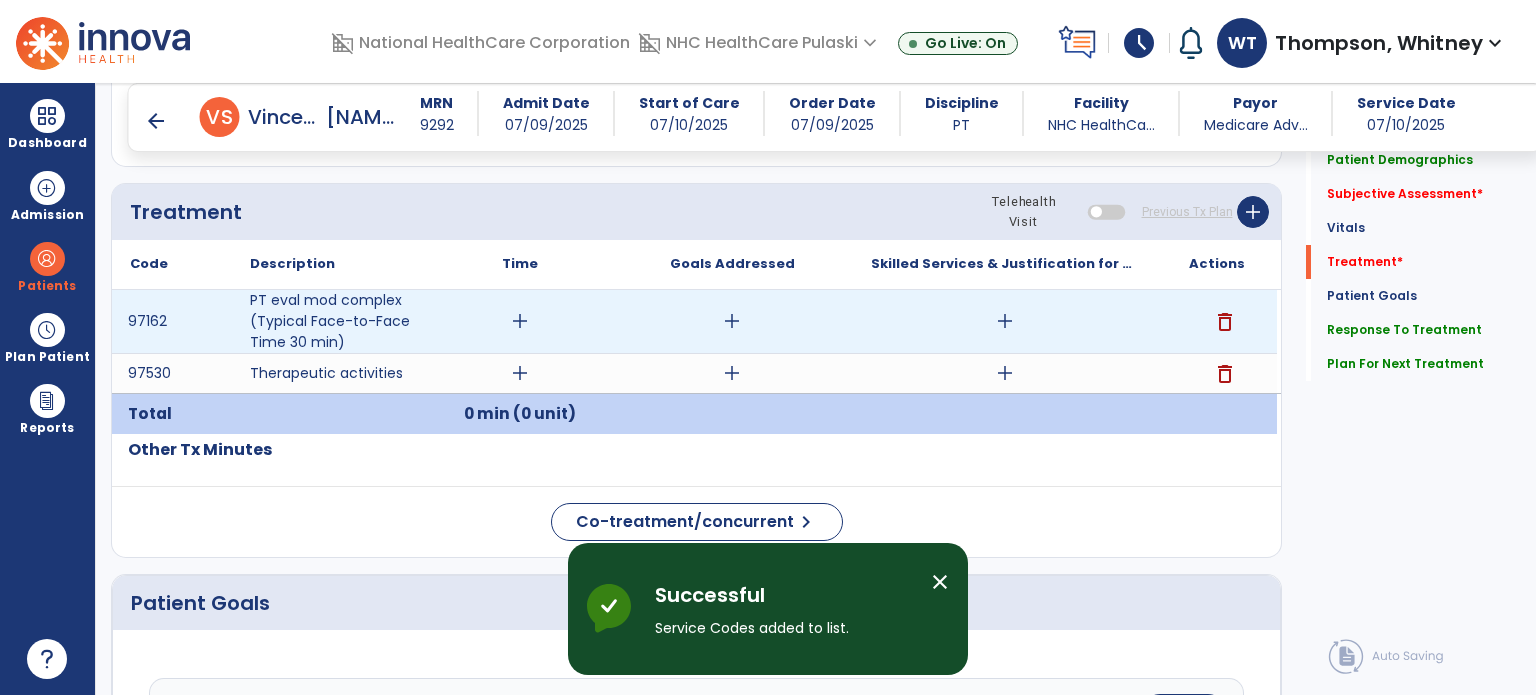 click on "add" at bounding box center (520, 321) 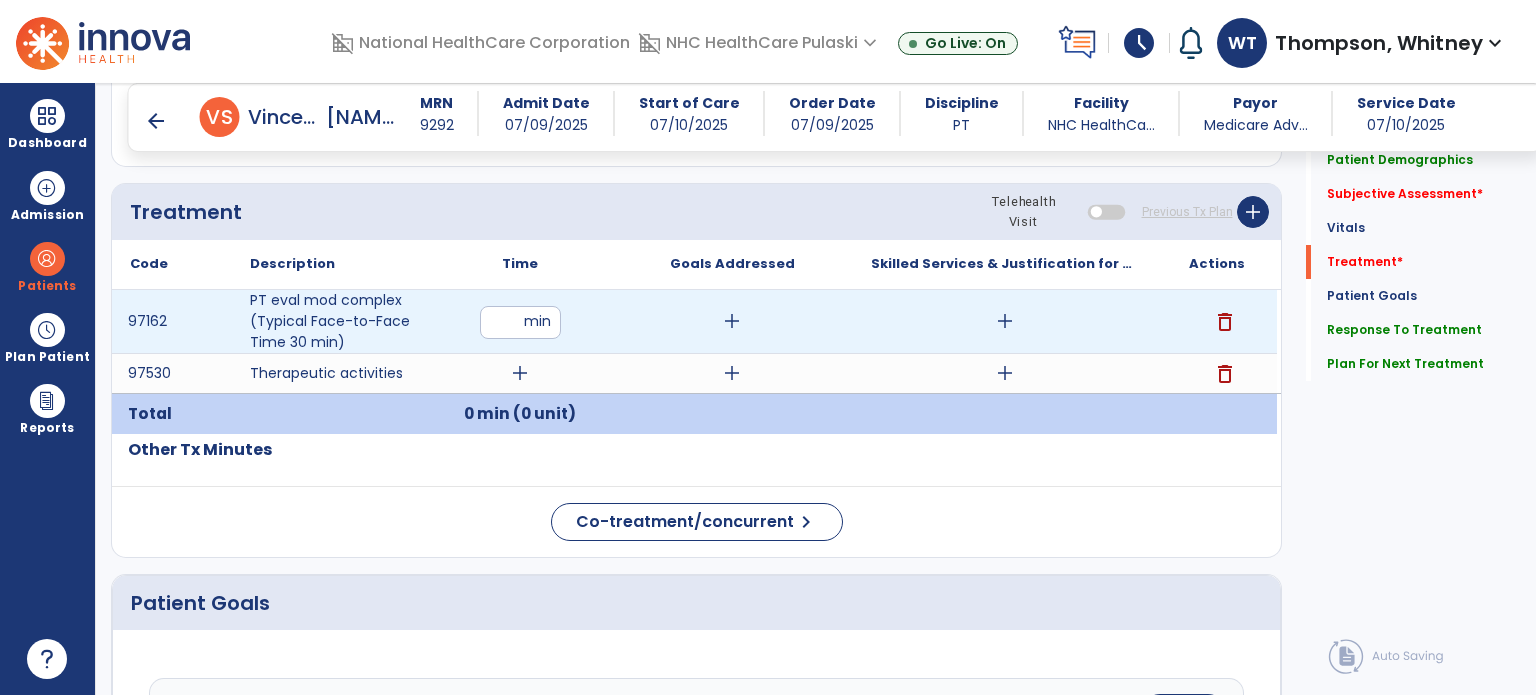 type on "**" 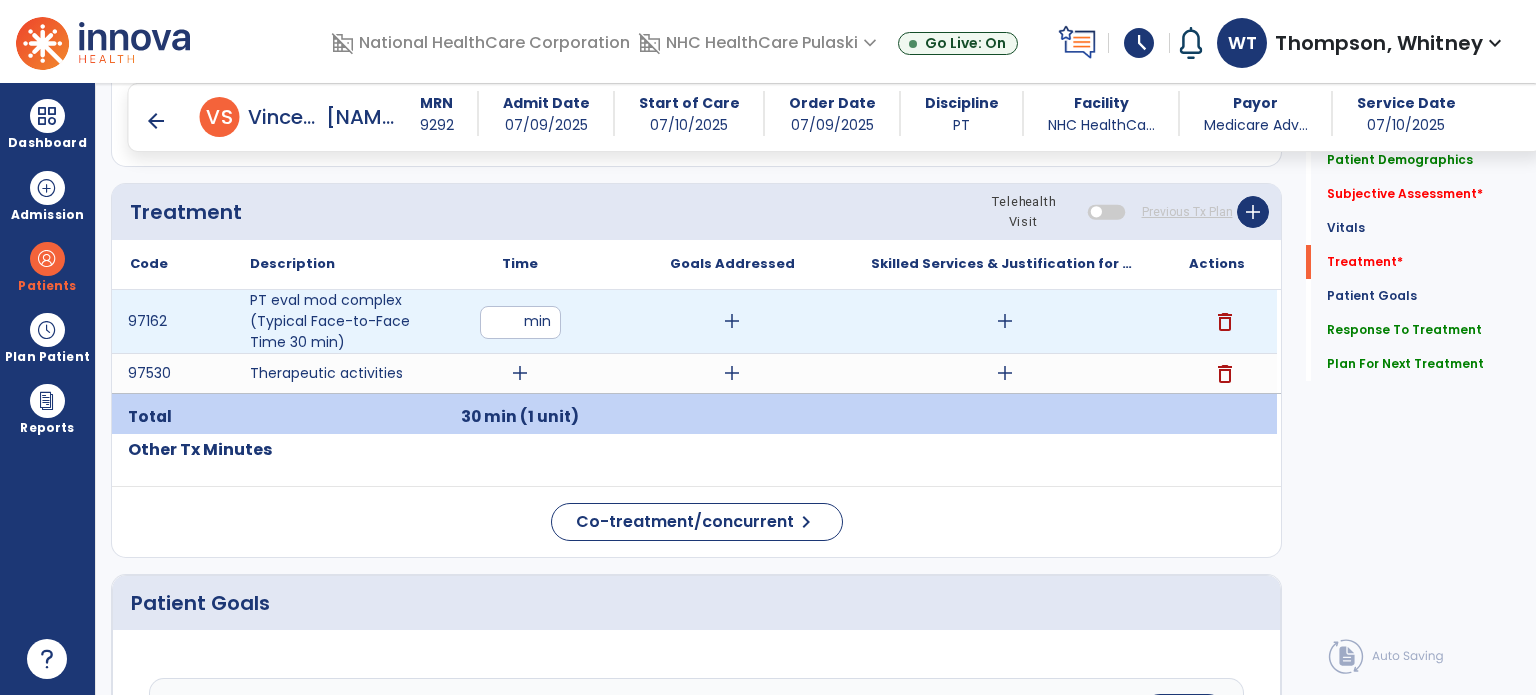 click on "add" at bounding box center (1005, 321) 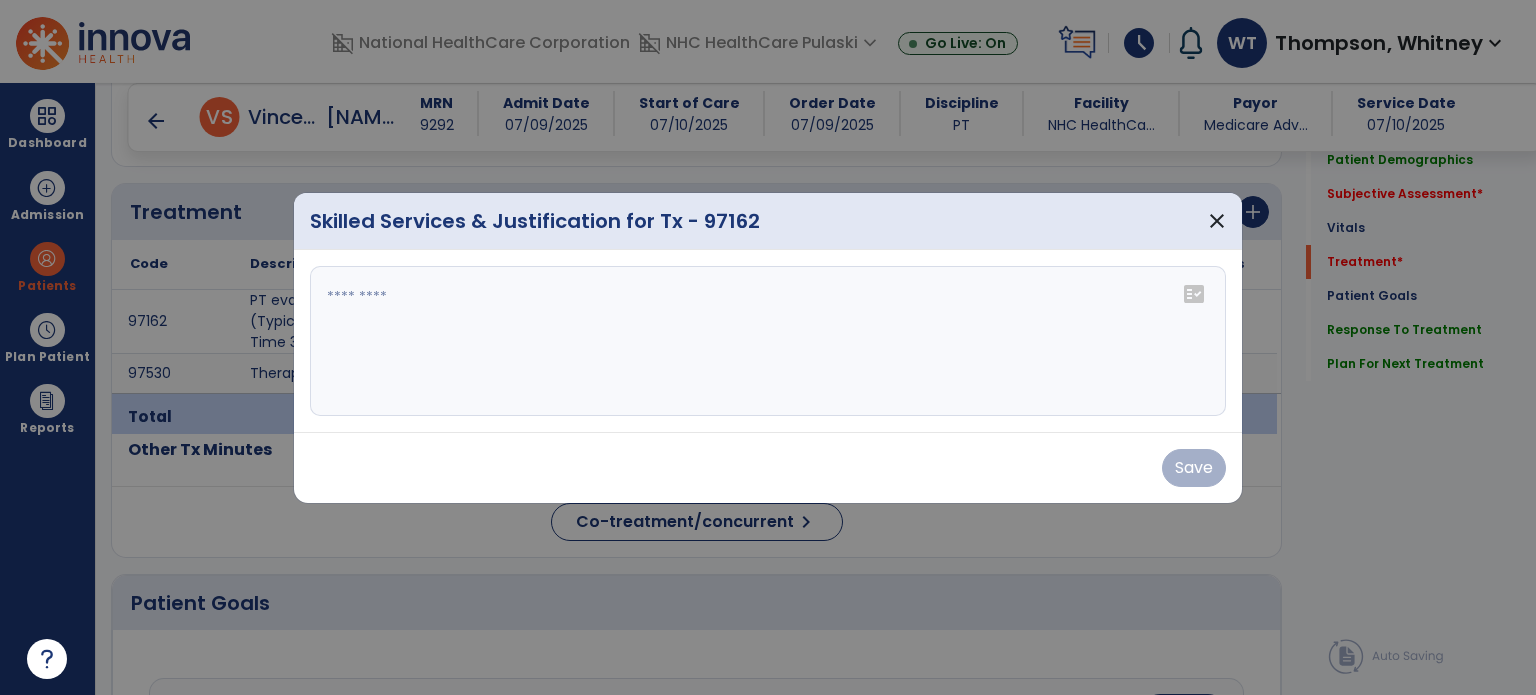 click at bounding box center (768, 341) 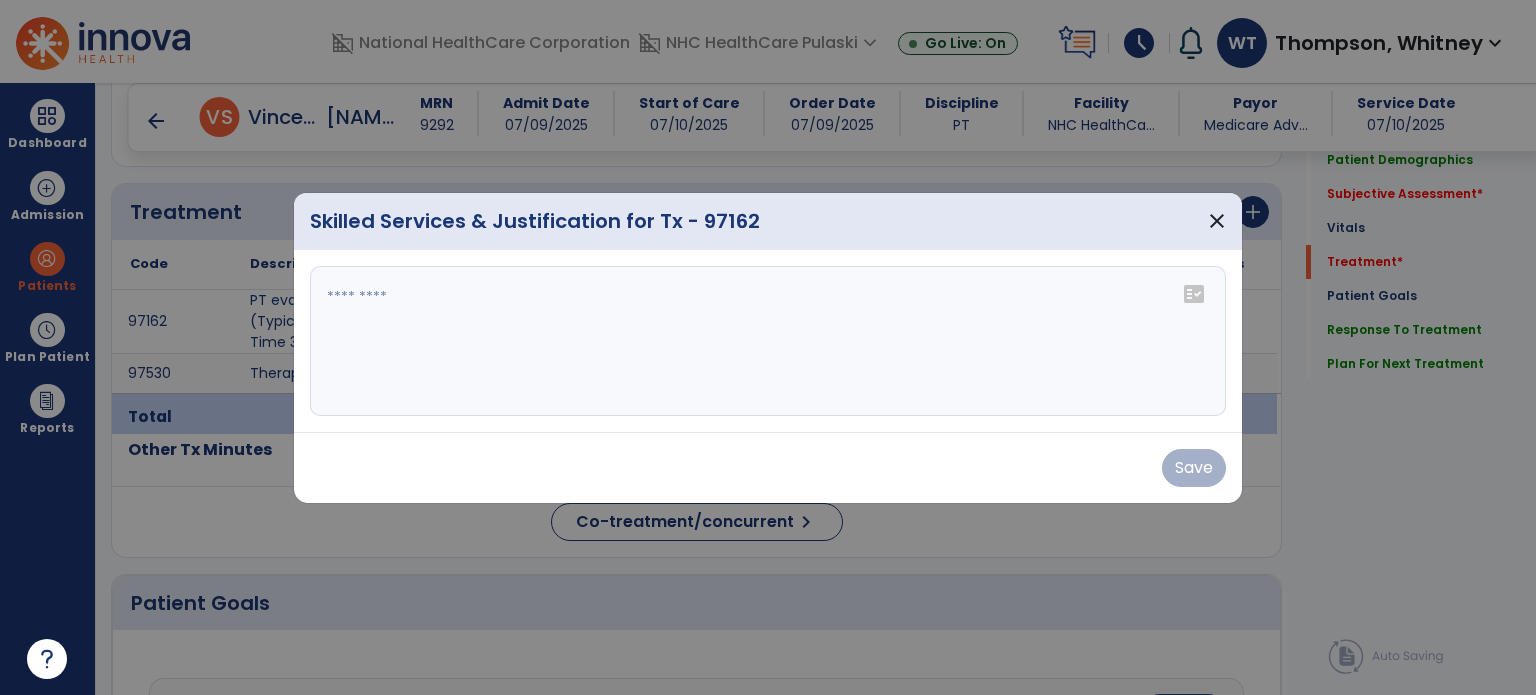 paste on "**********" 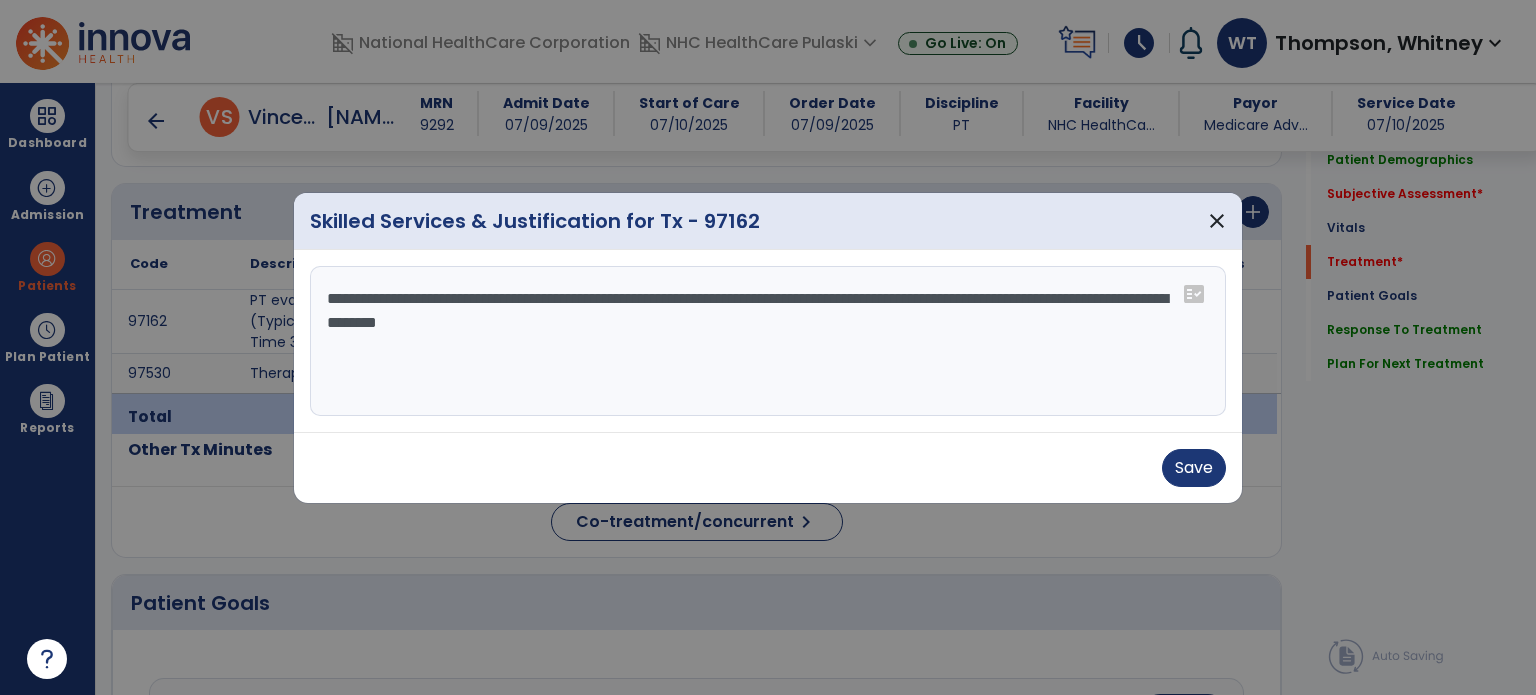drag, startPoint x: 624, startPoint y: 328, endPoint x: 128, endPoint y: 253, distance: 501.6383 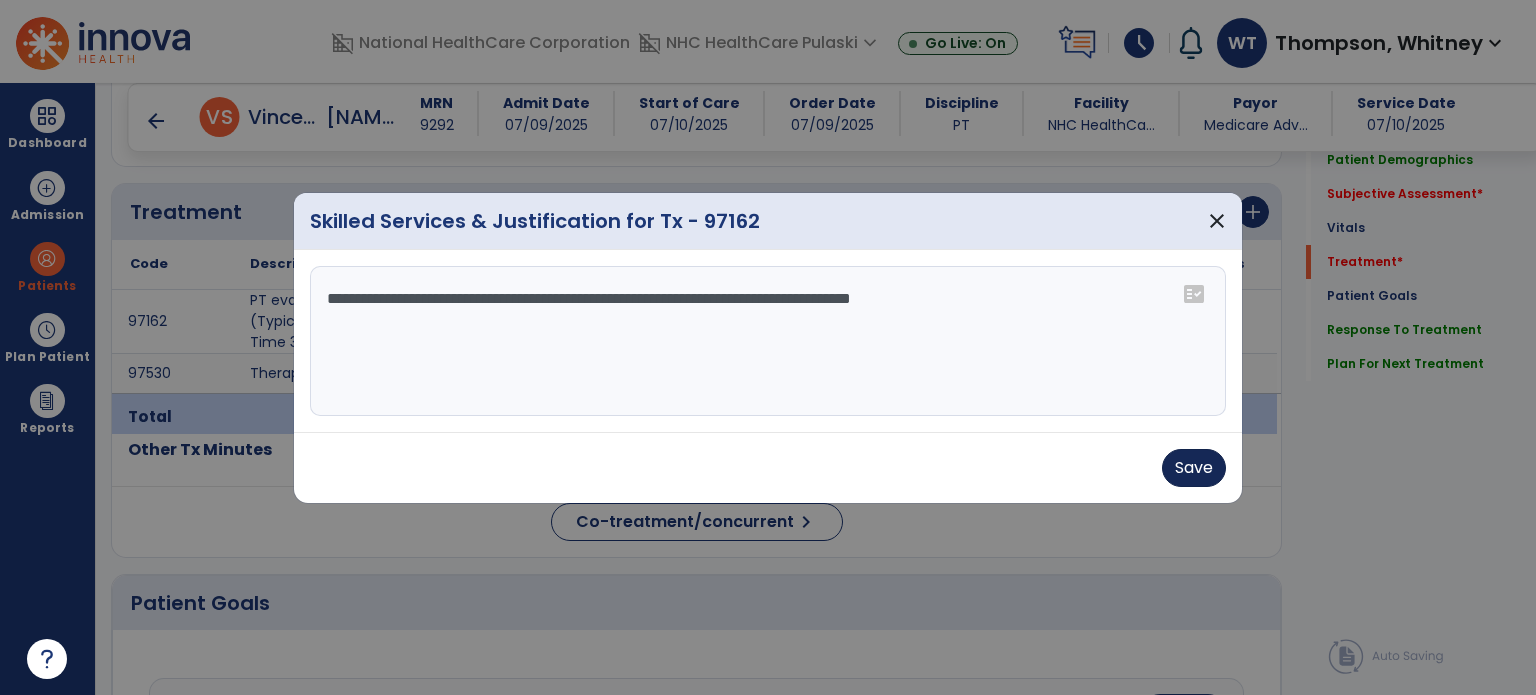 type on "**********" 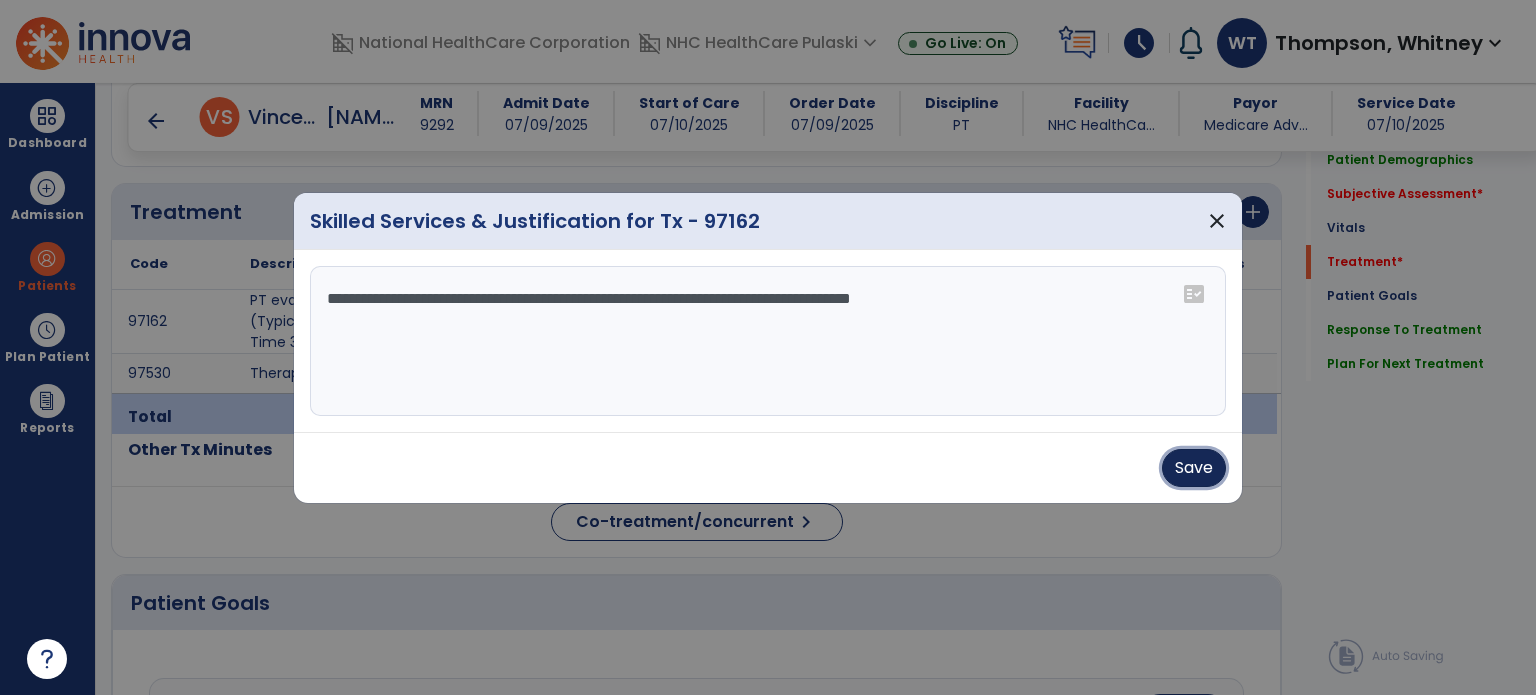 click on "Save" at bounding box center (1194, 468) 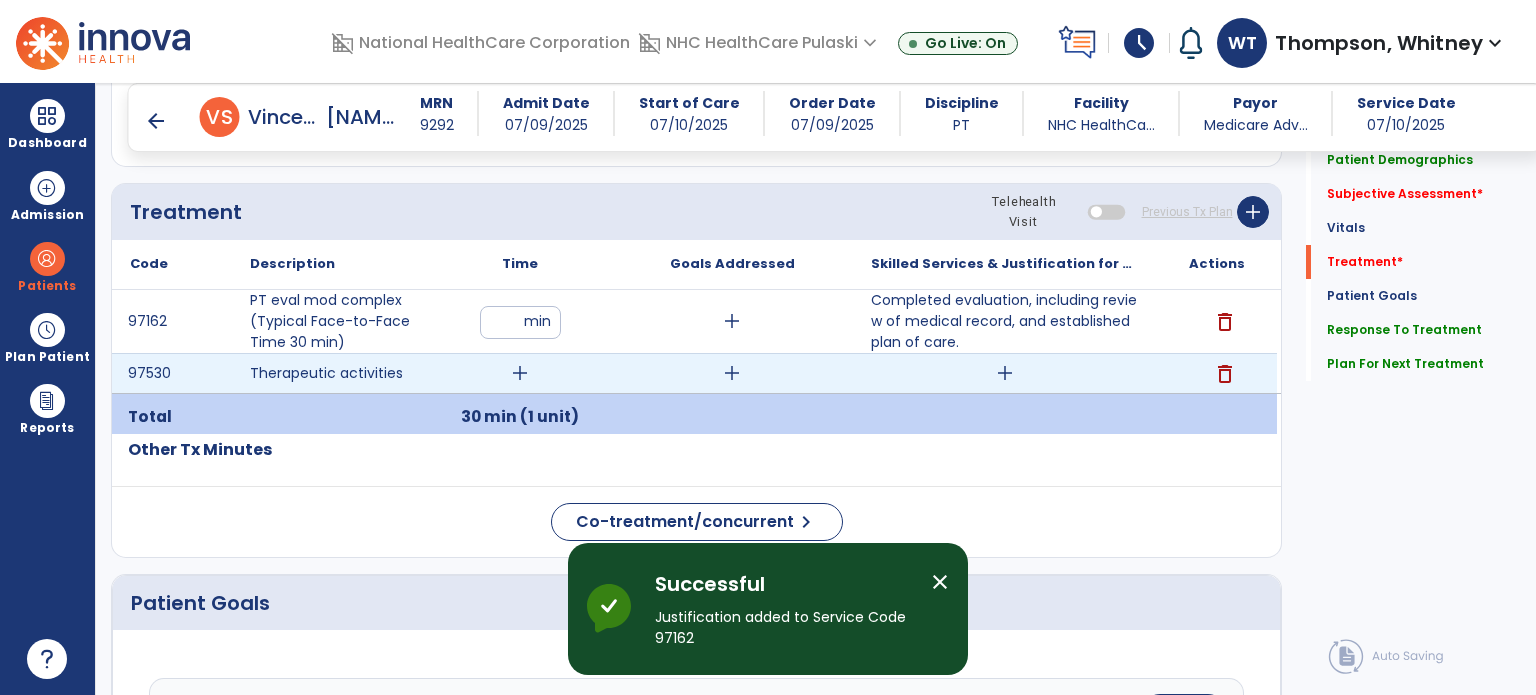 click on "add" at bounding box center [1005, 373] 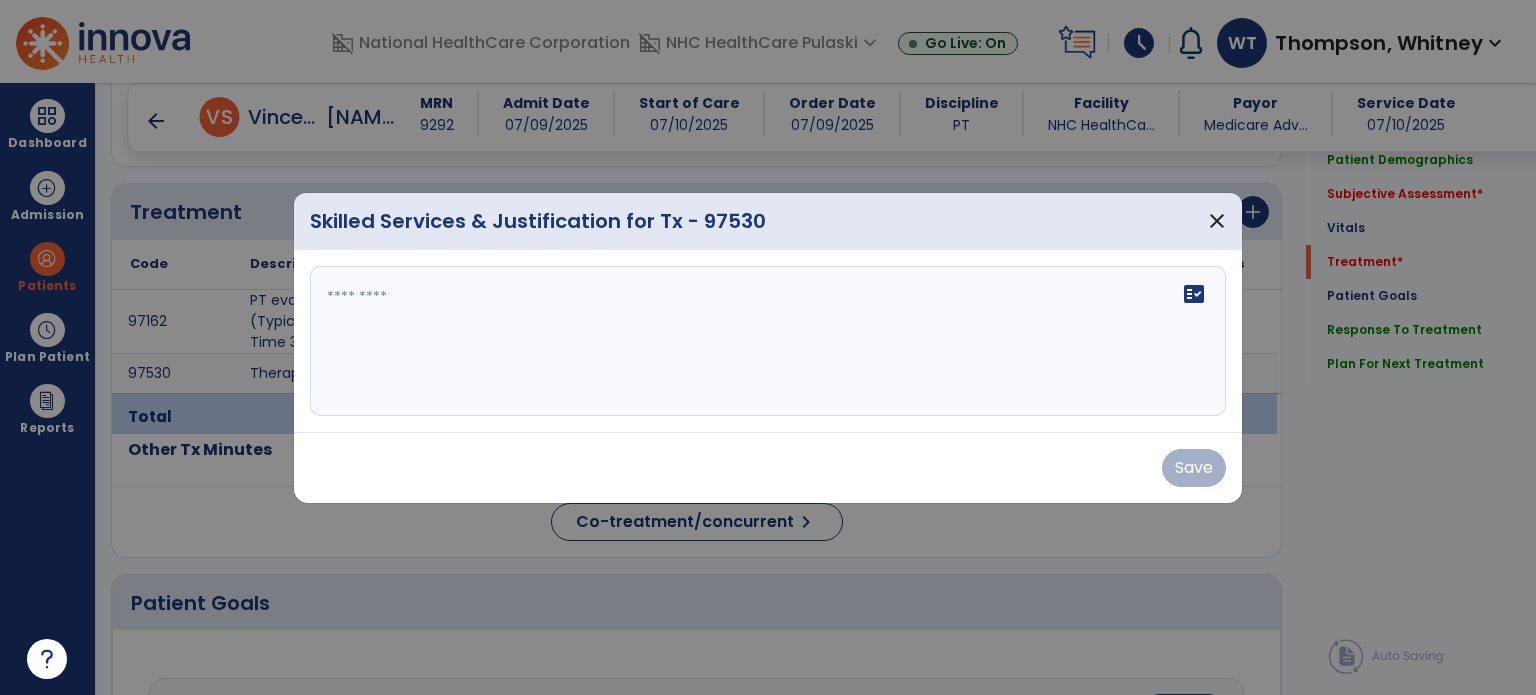 click on "fact_check" at bounding box center (768, 341) 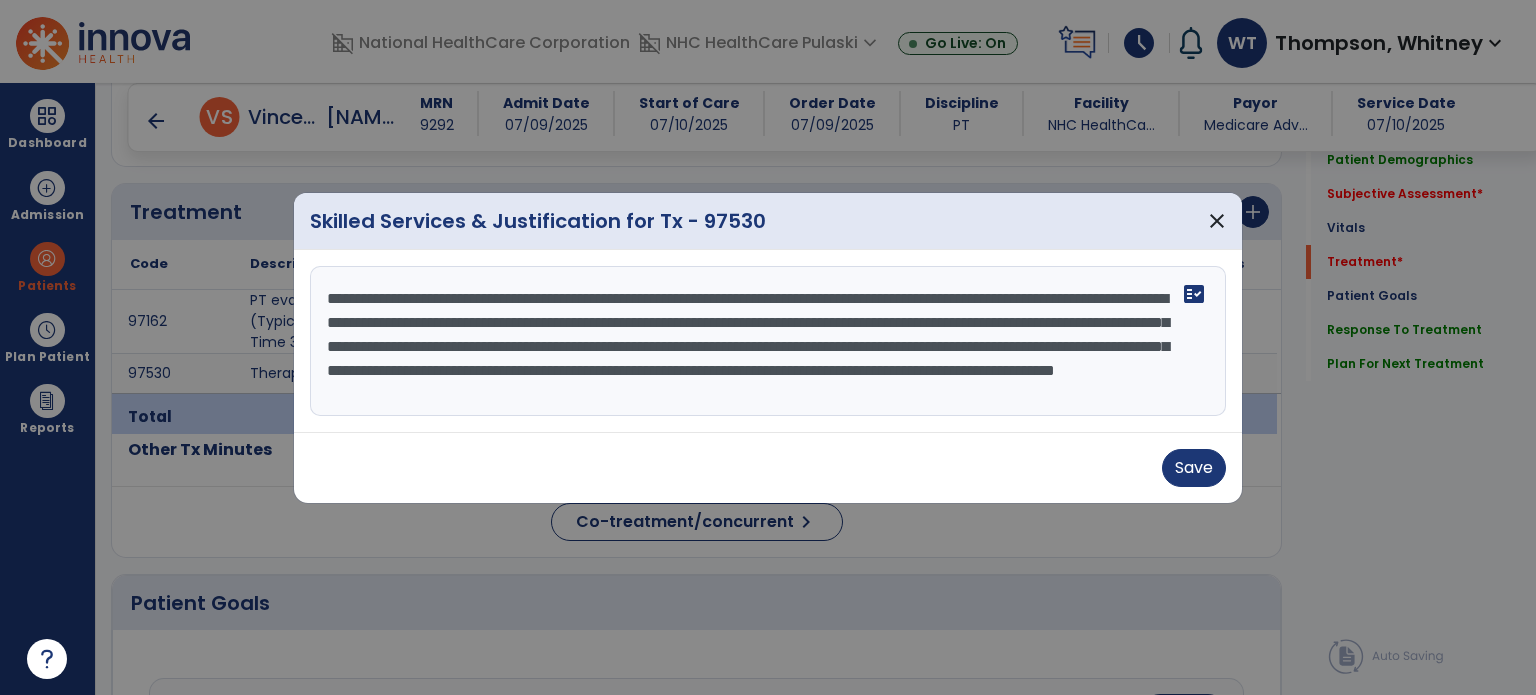 scroll, scrollTop: 15, scrollLeft: 0, axis: vertical 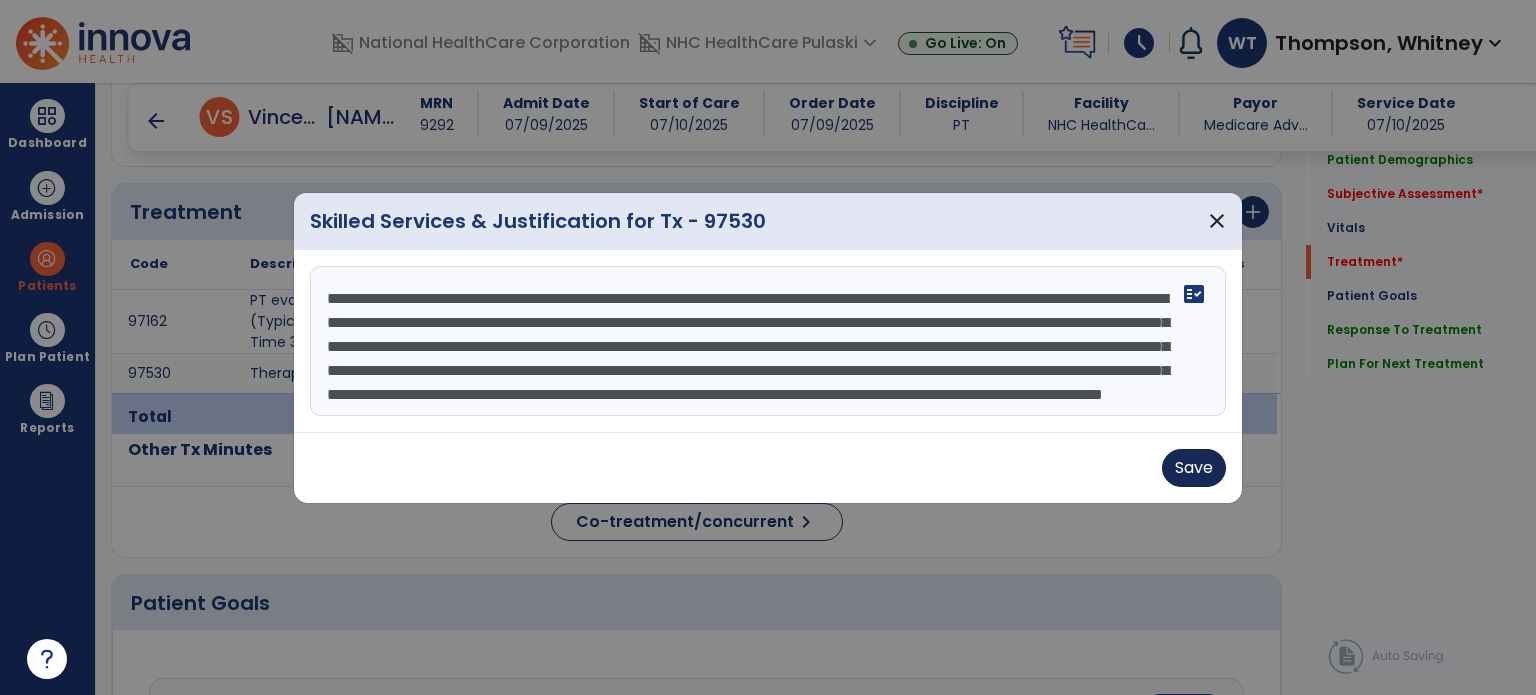 type on "**********" 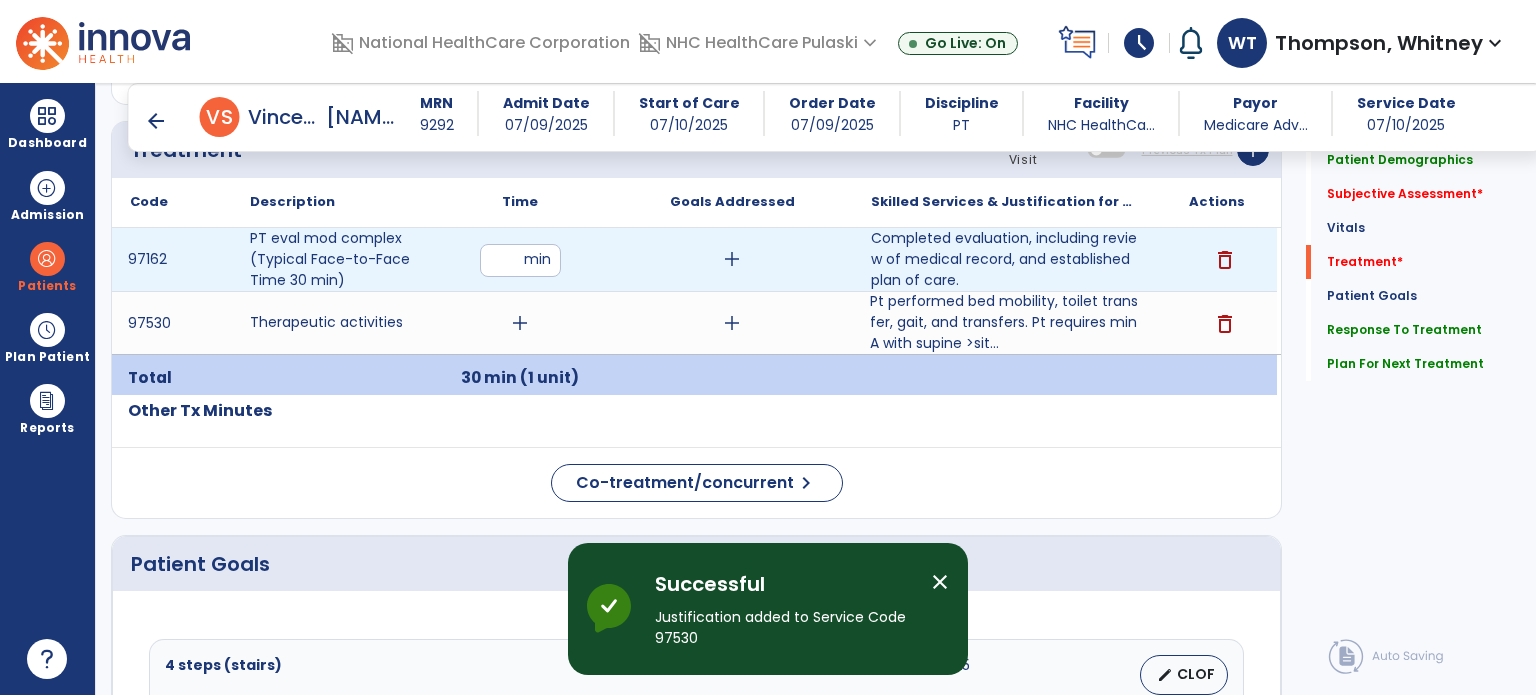 scroll, scrollTop: 1166, scrollLeft: 0, axis: vertical 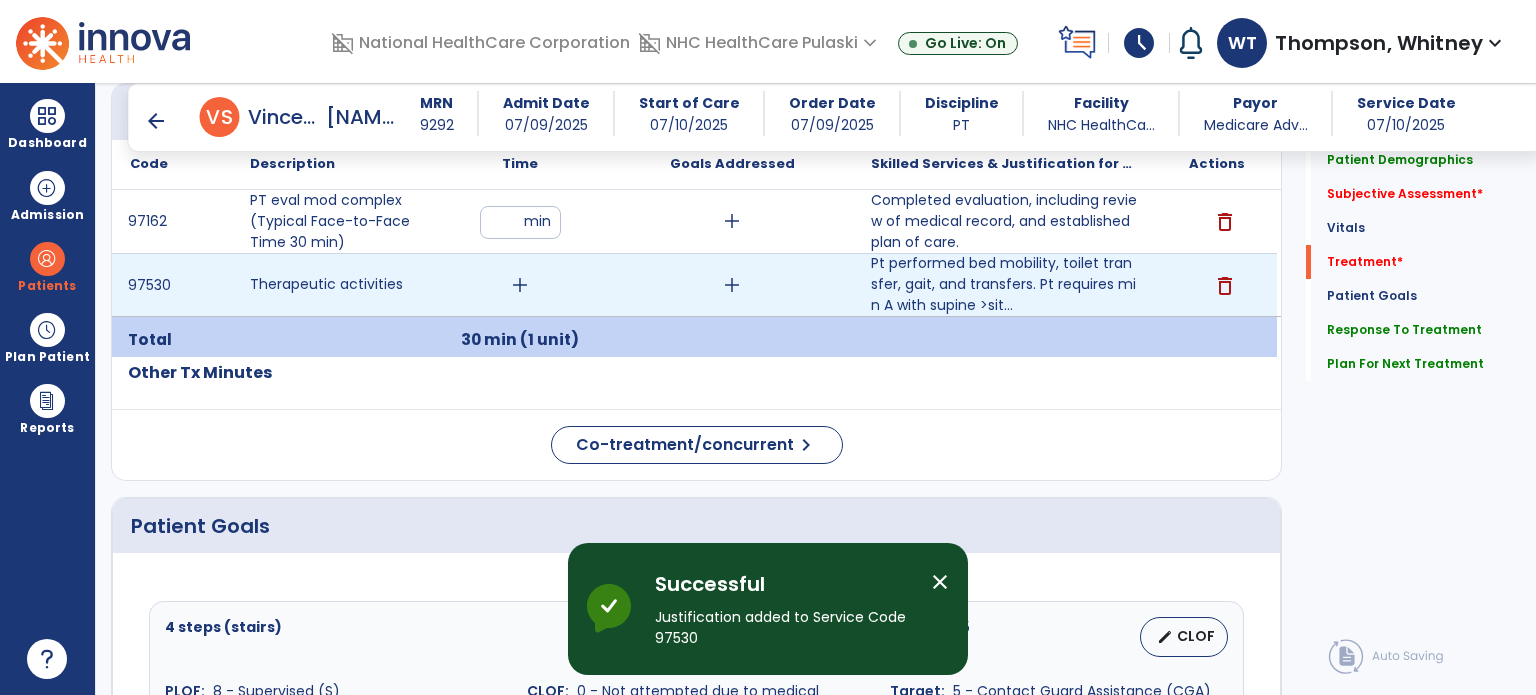 click on "add" at bounding box center (520, 285) 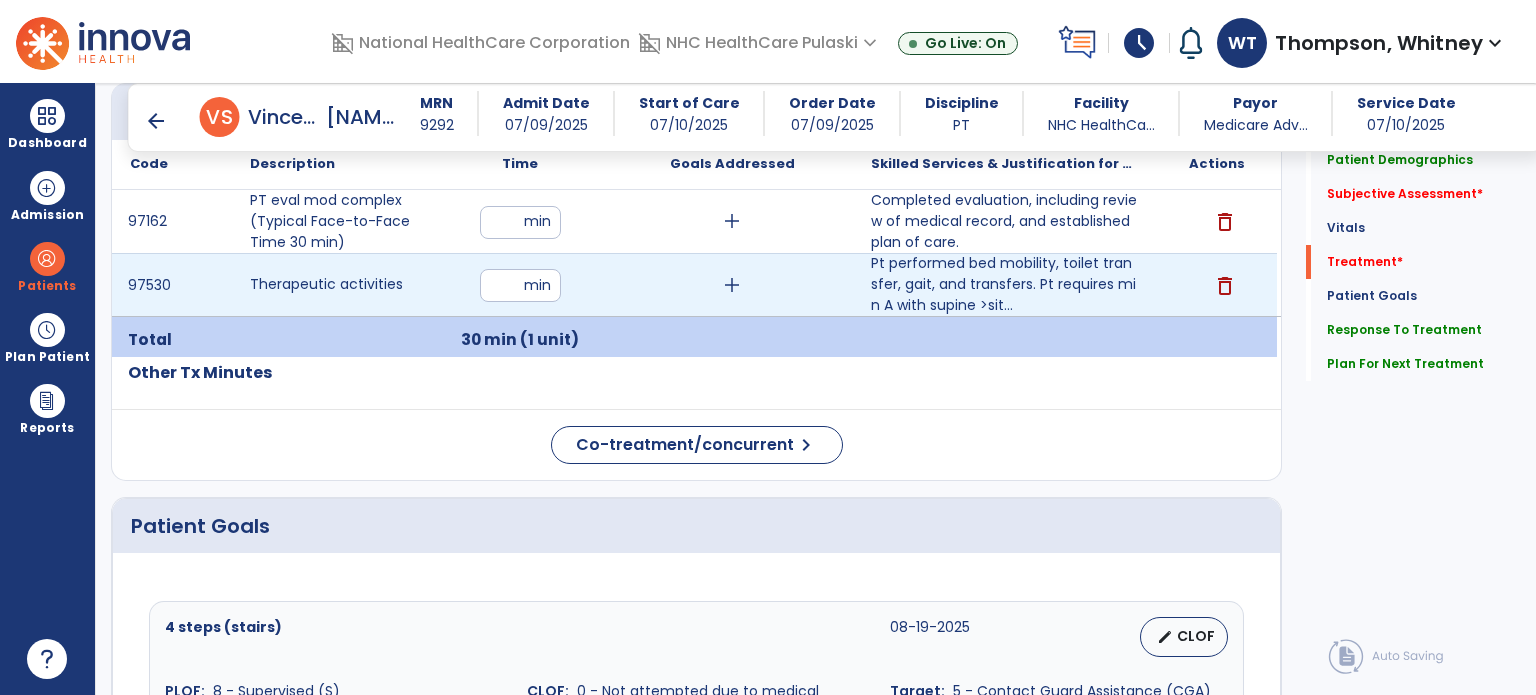 type on "**" 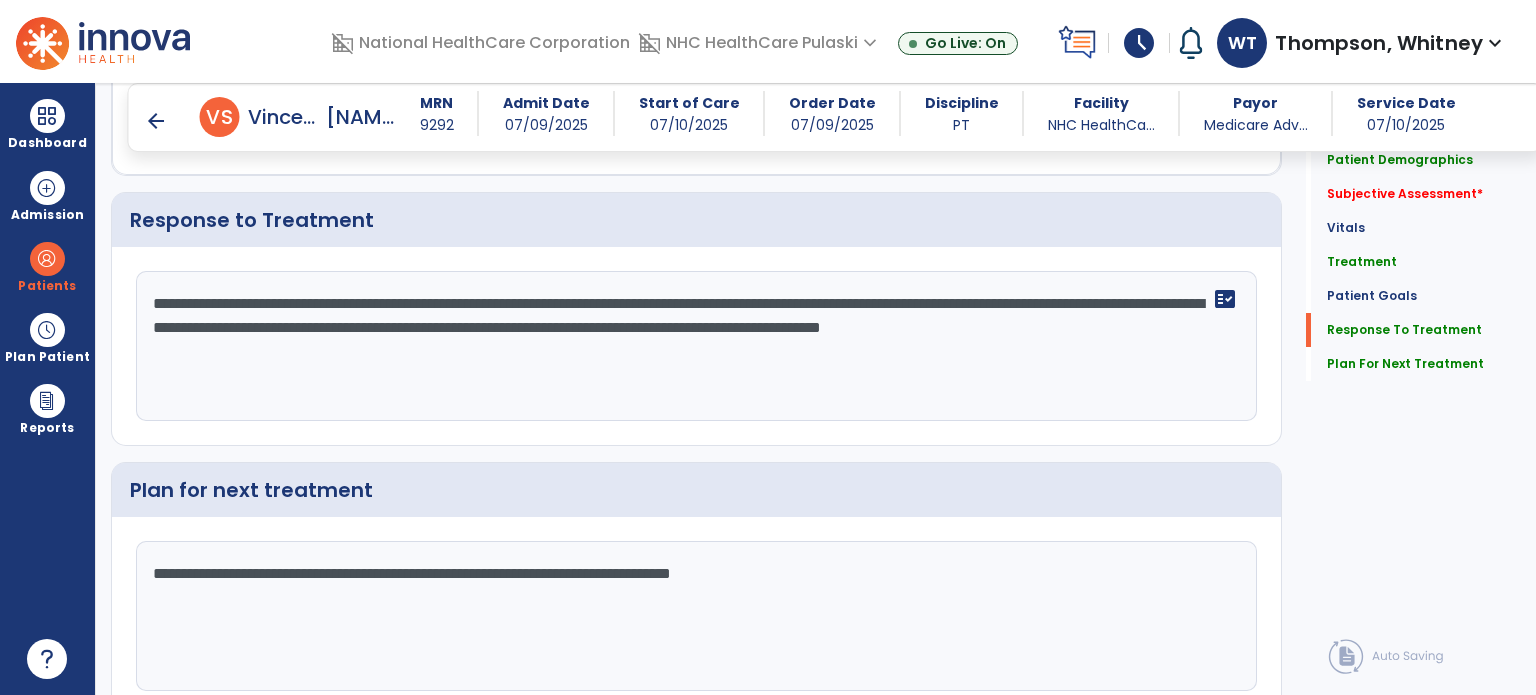 scroll, scrollTop: 3308, scrollLeft: 0, axis: vertical 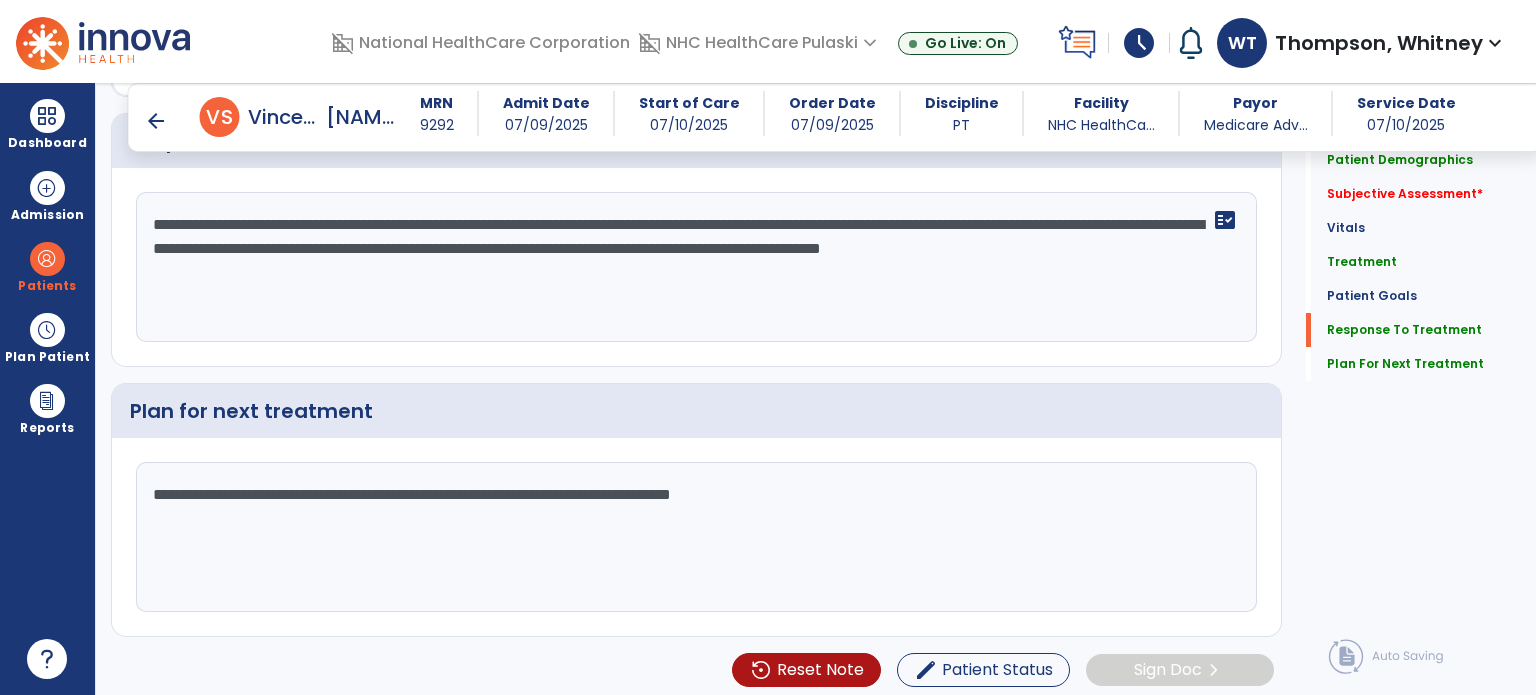 click on "**********" 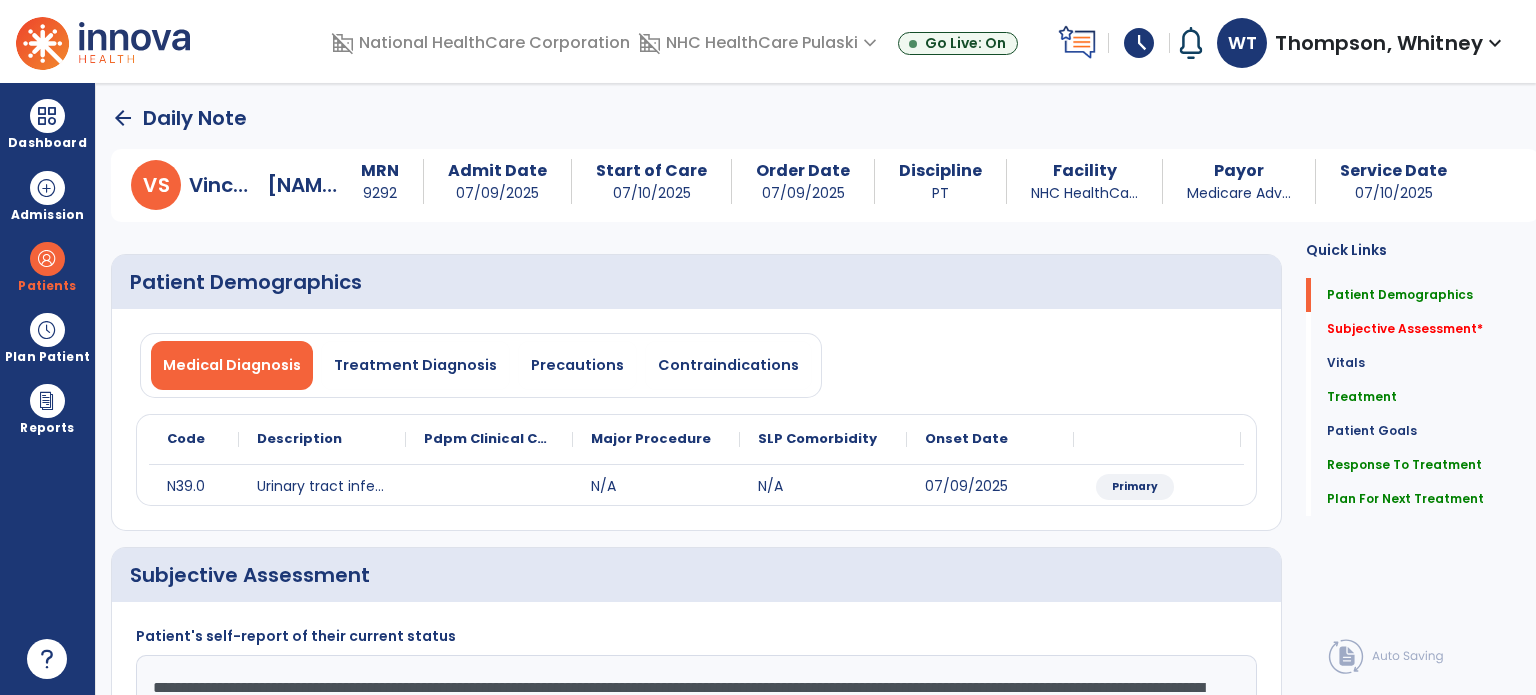 scroll, scrollTop: 400, scrollLeft: 0, axis: vertical 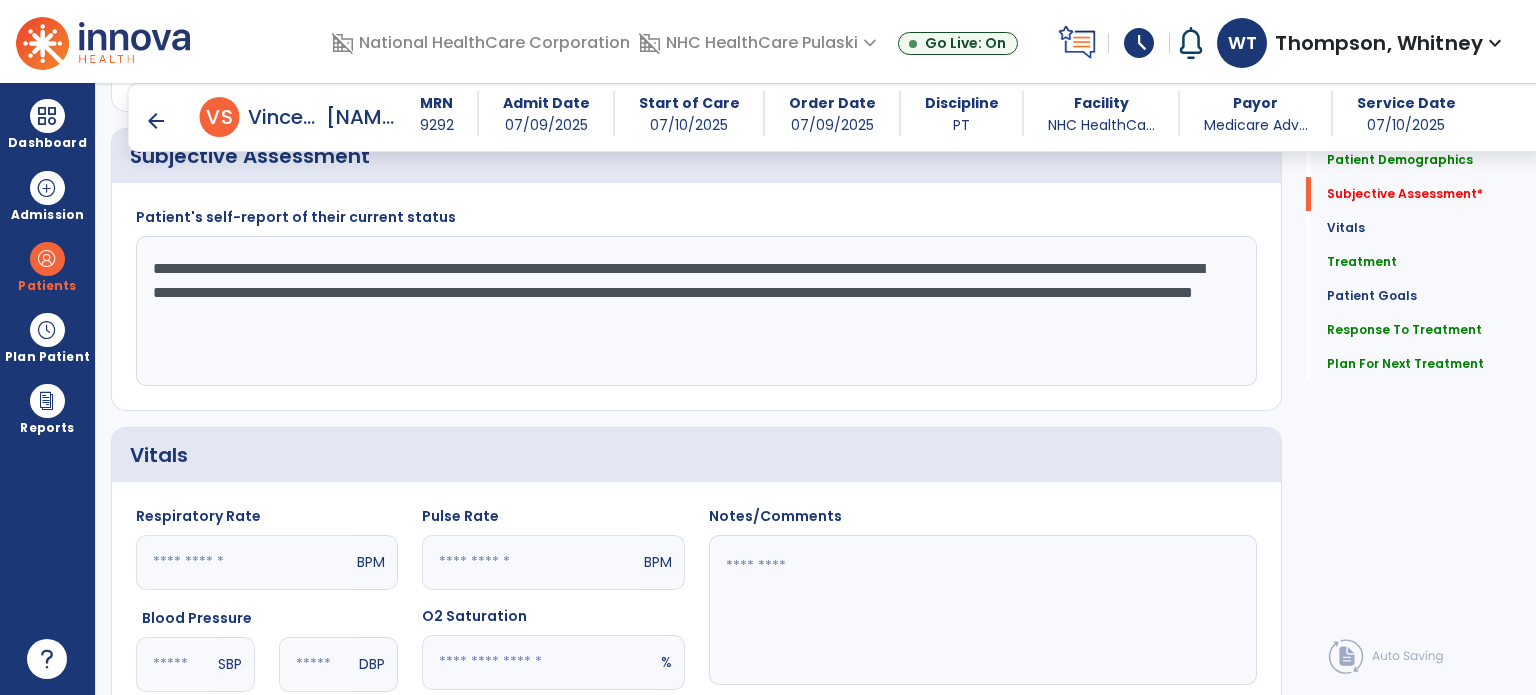 click on "**********" 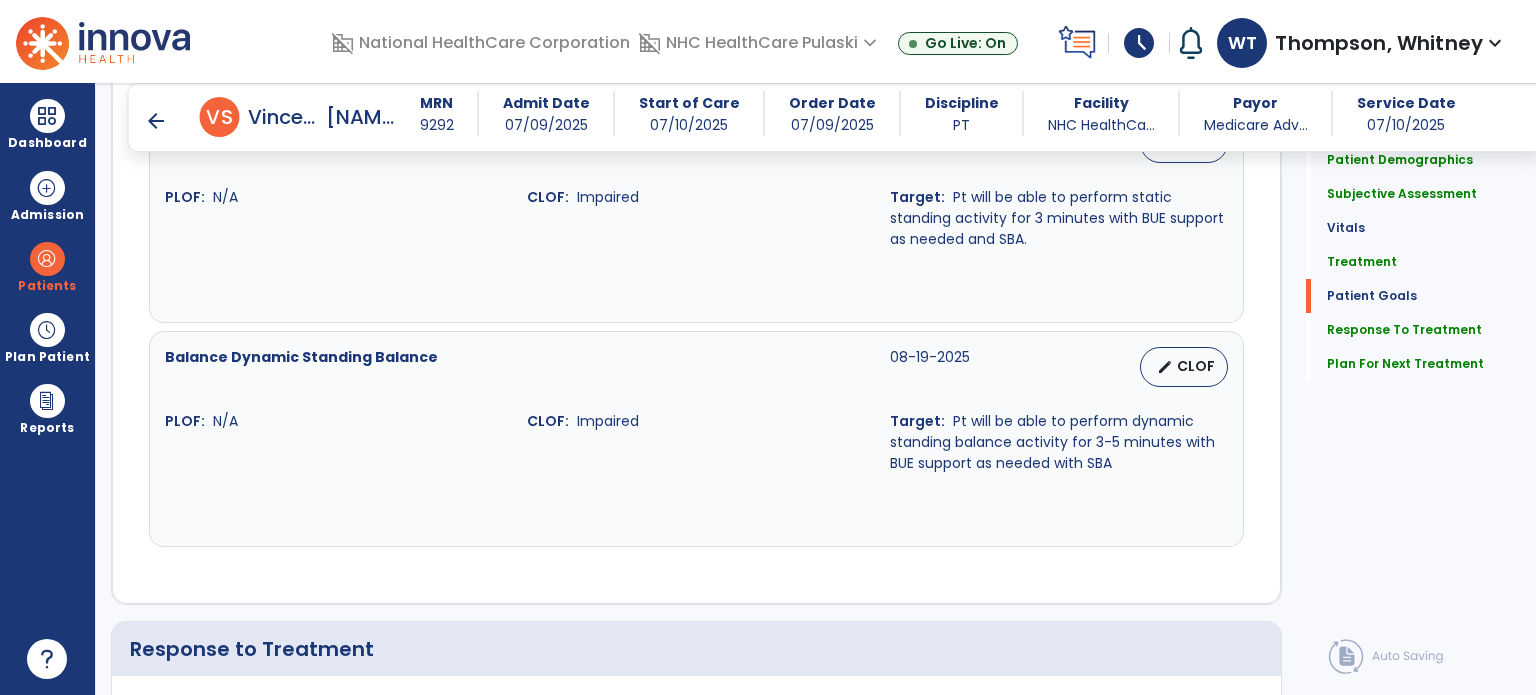 scroll, scrollTop: 3308, scrollLeft: 0, axis: vertical 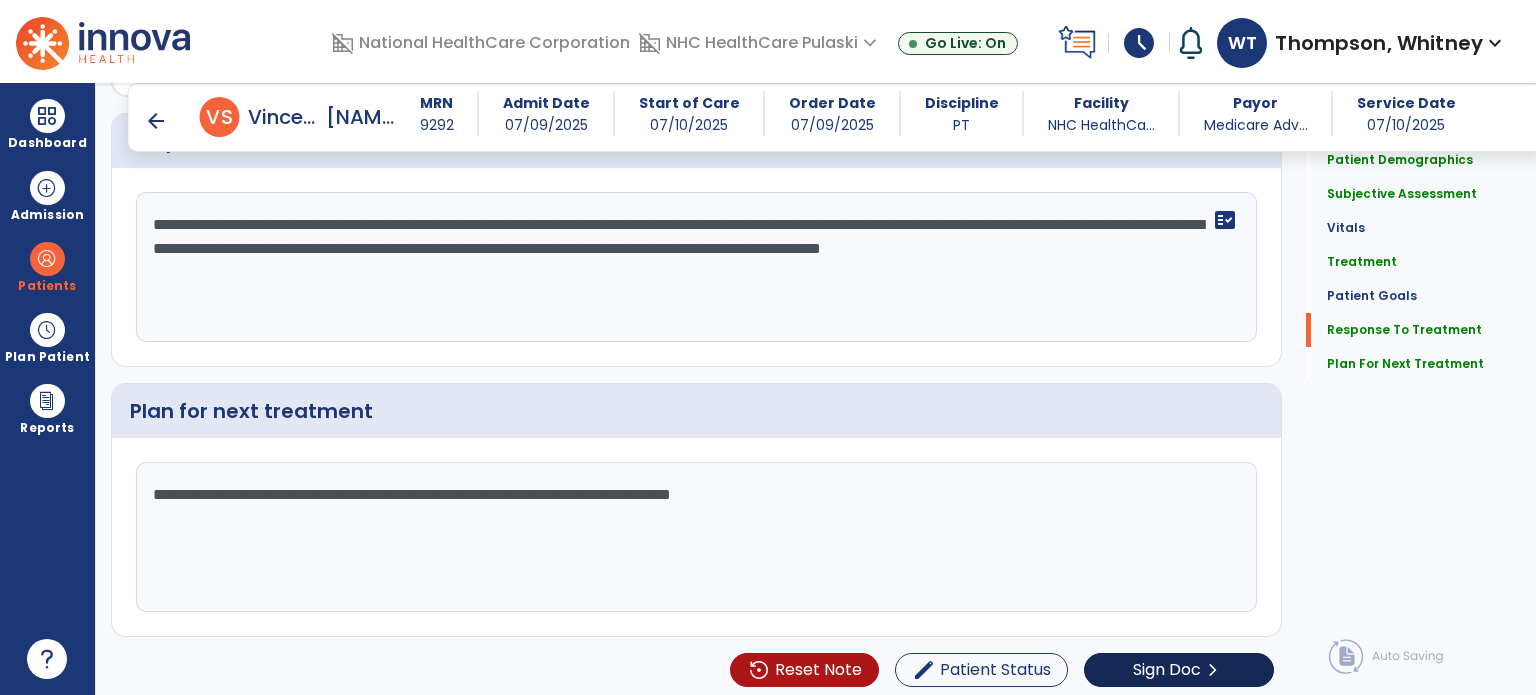 type on "**********" 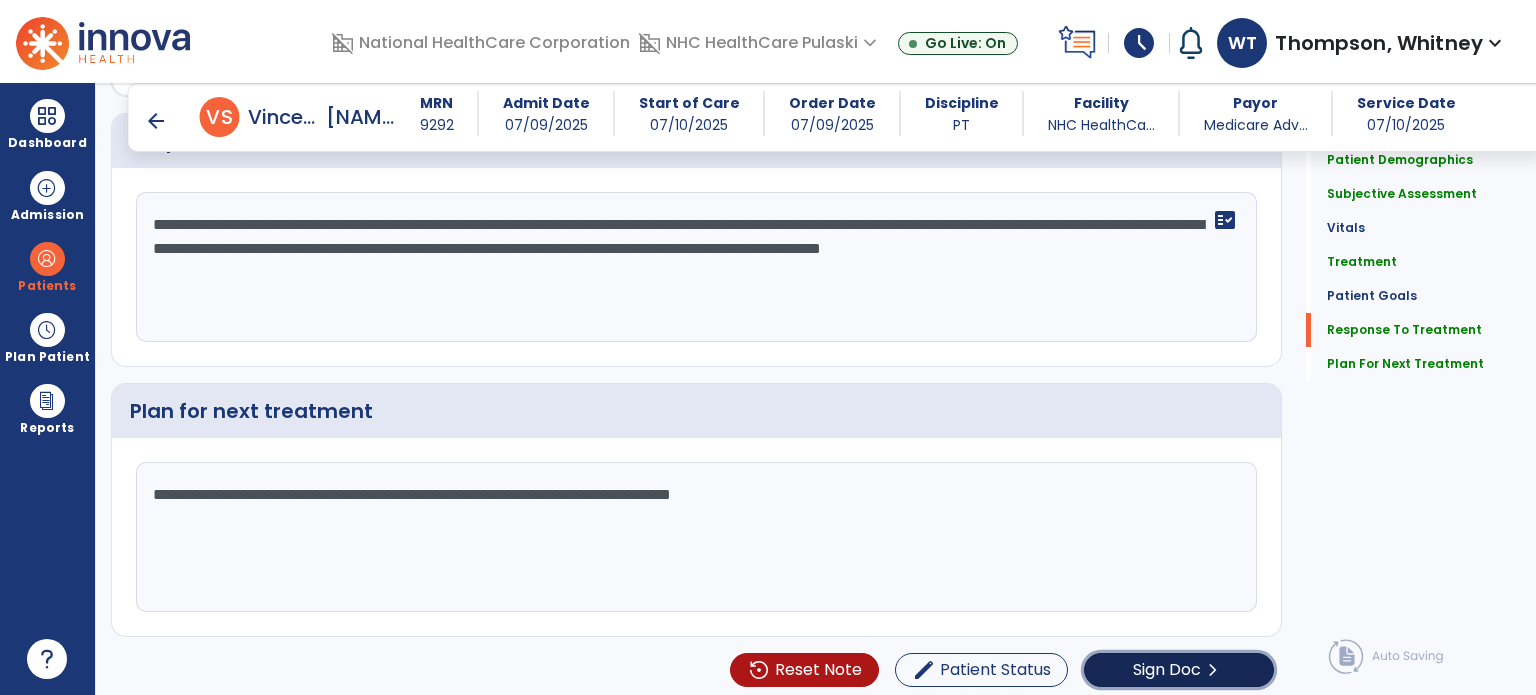 click on "Sign Doc" 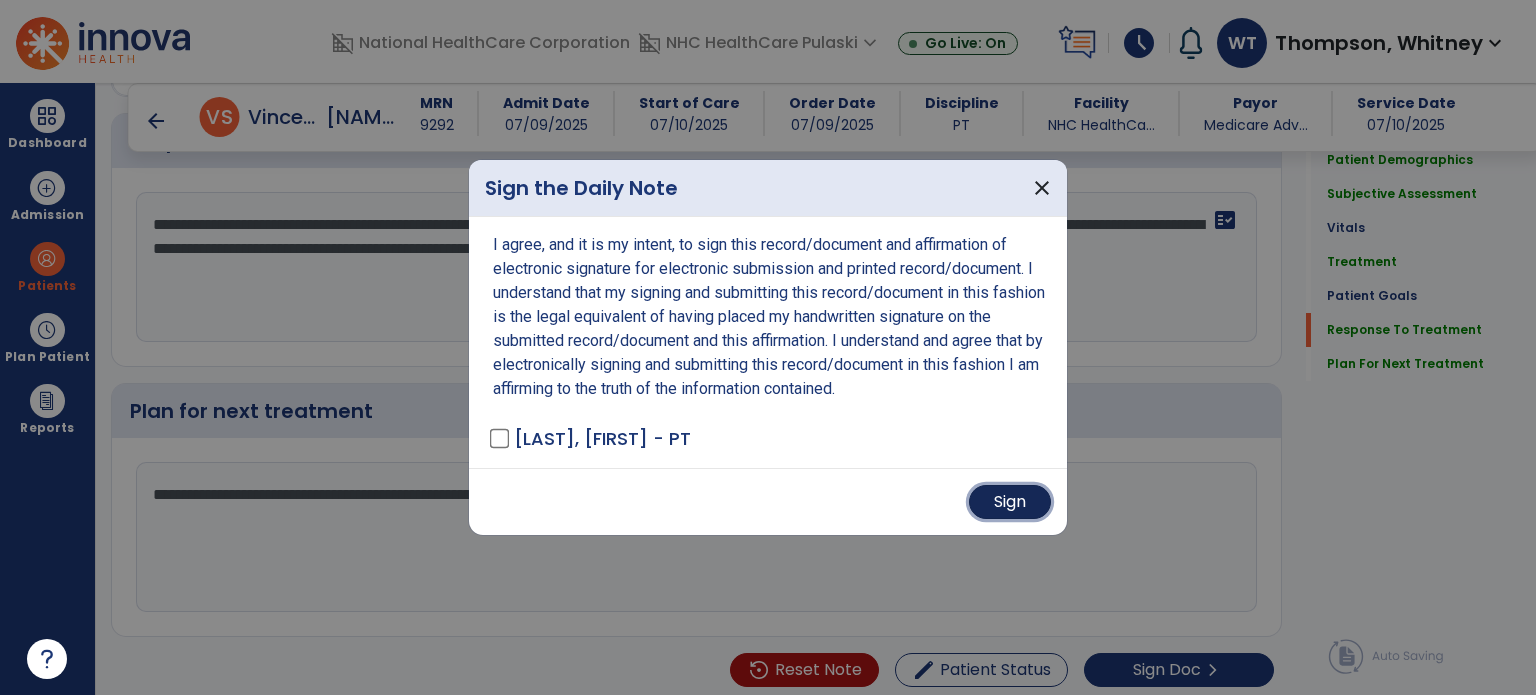 click on "Sign" at bounding box center [1010, 502] 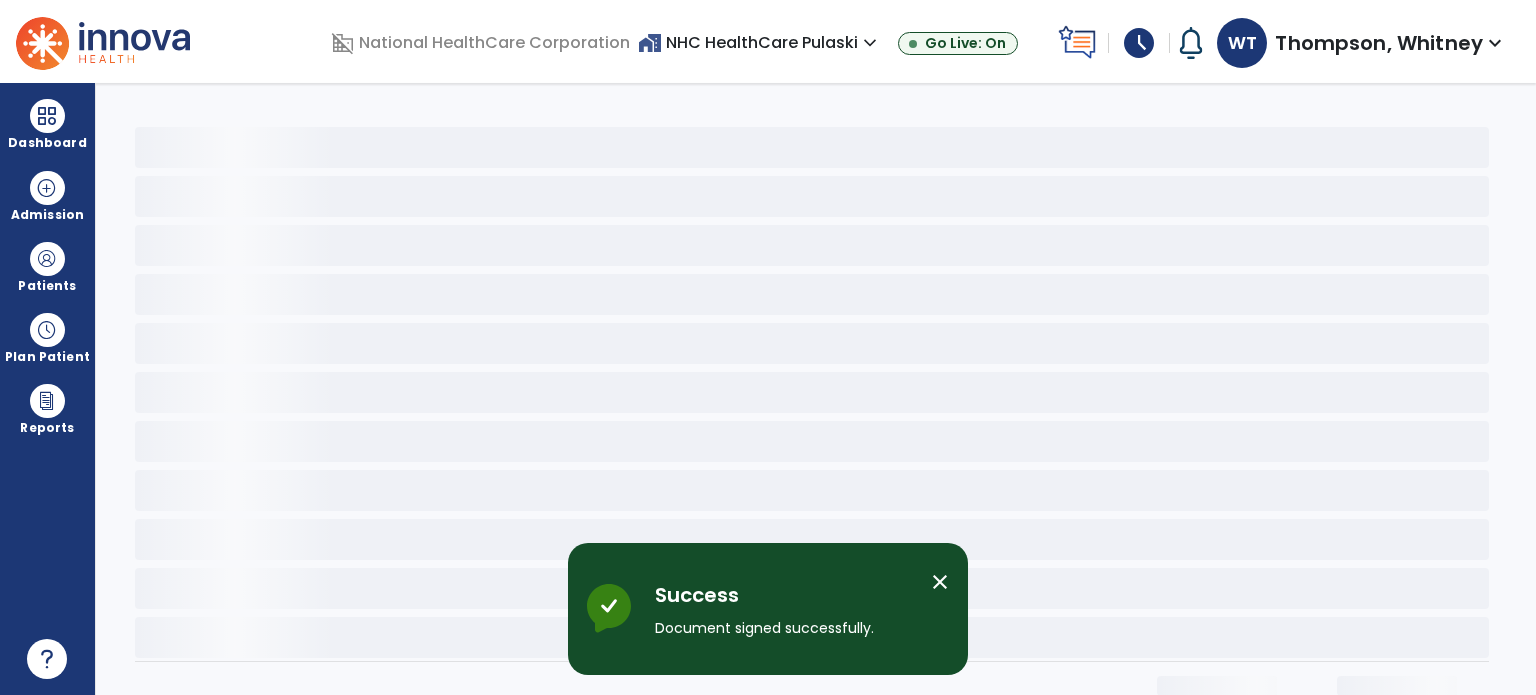 scroll, scrollTop: 0, scrollLeft: 0, axis: both 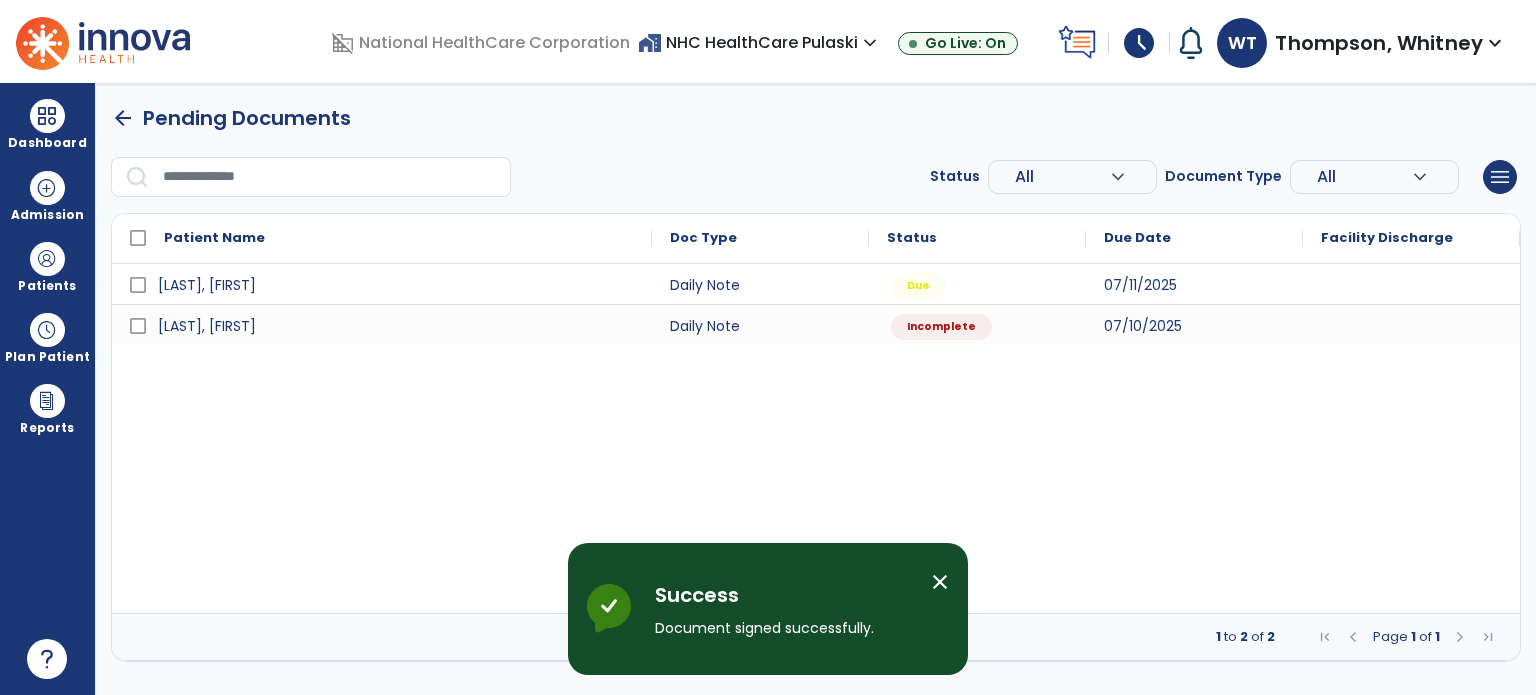 click on "arrow_back" at bounding box center (123, 118) 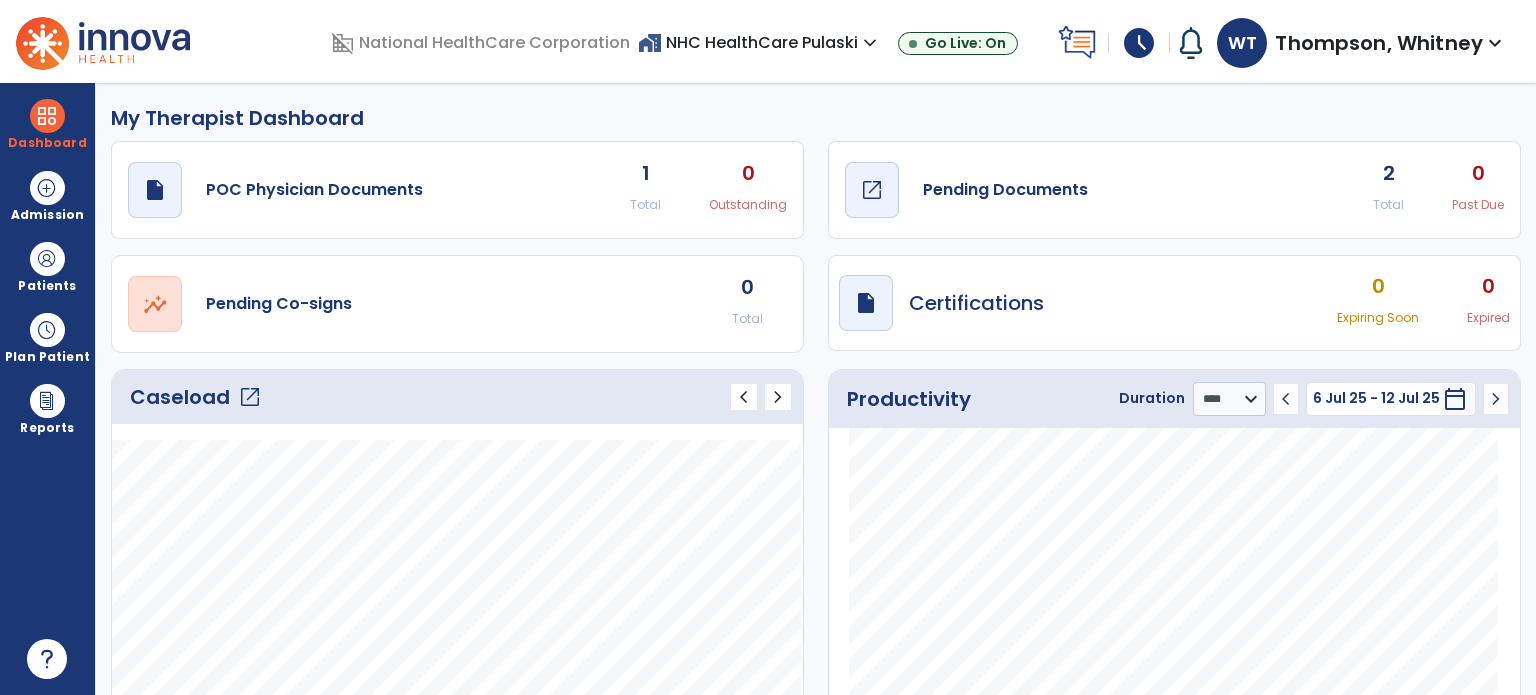 click on "draft   open_in_new" 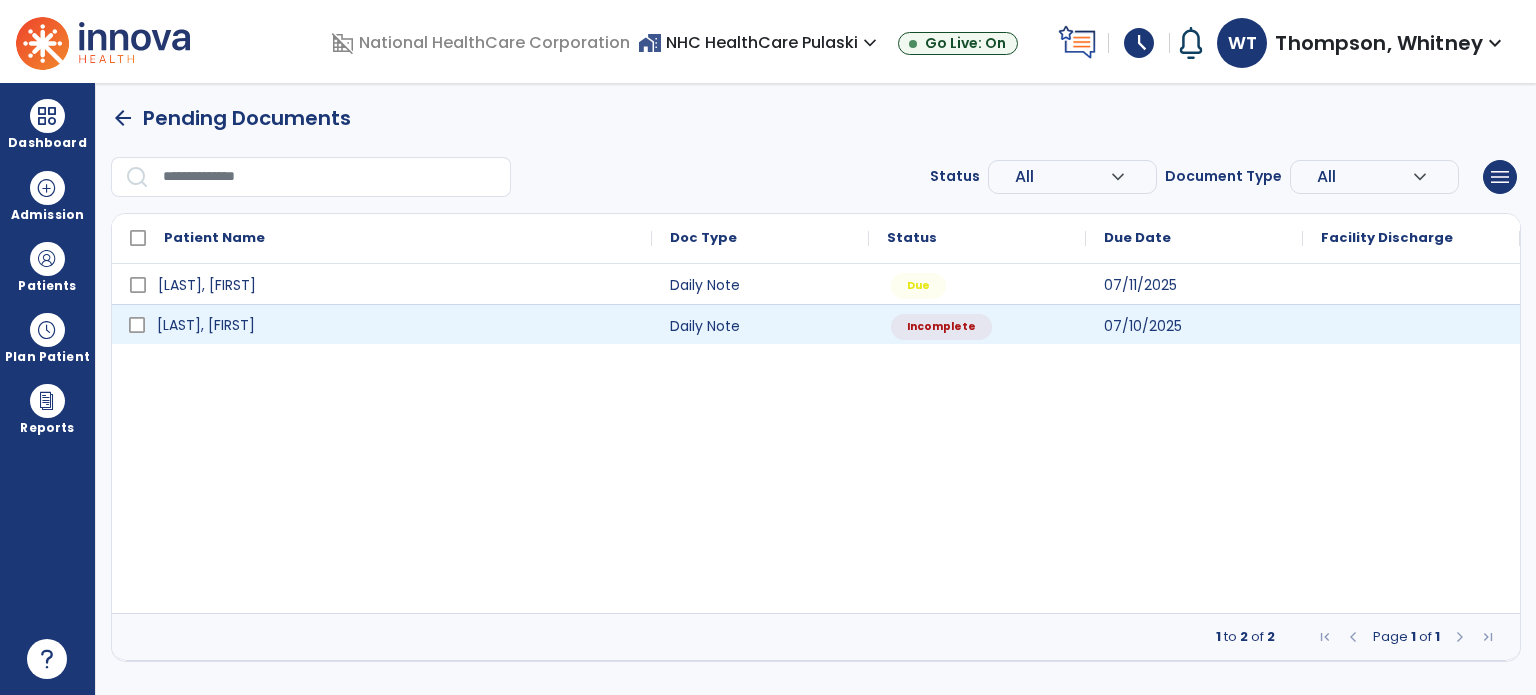 click on "[LAST], [FIRST]" at bounding box center (396, 325) 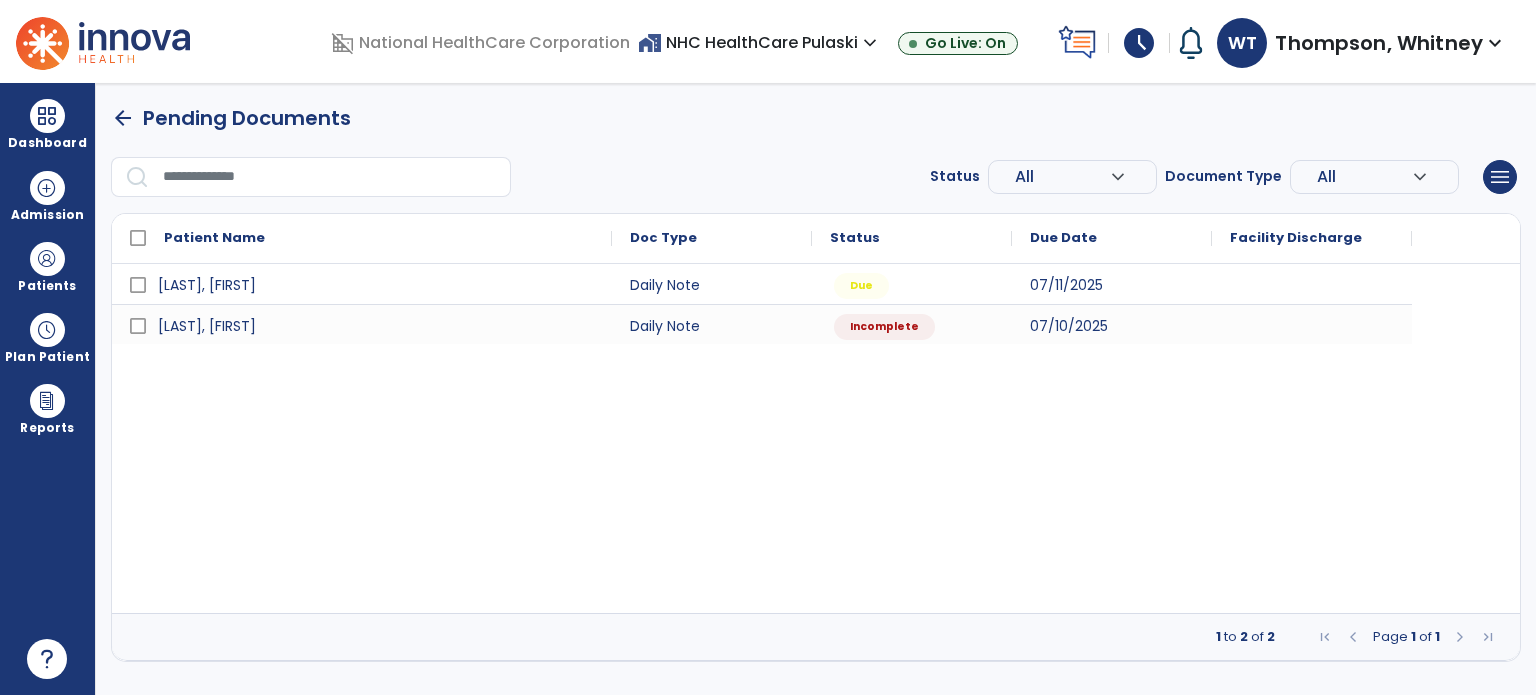 select on "*" 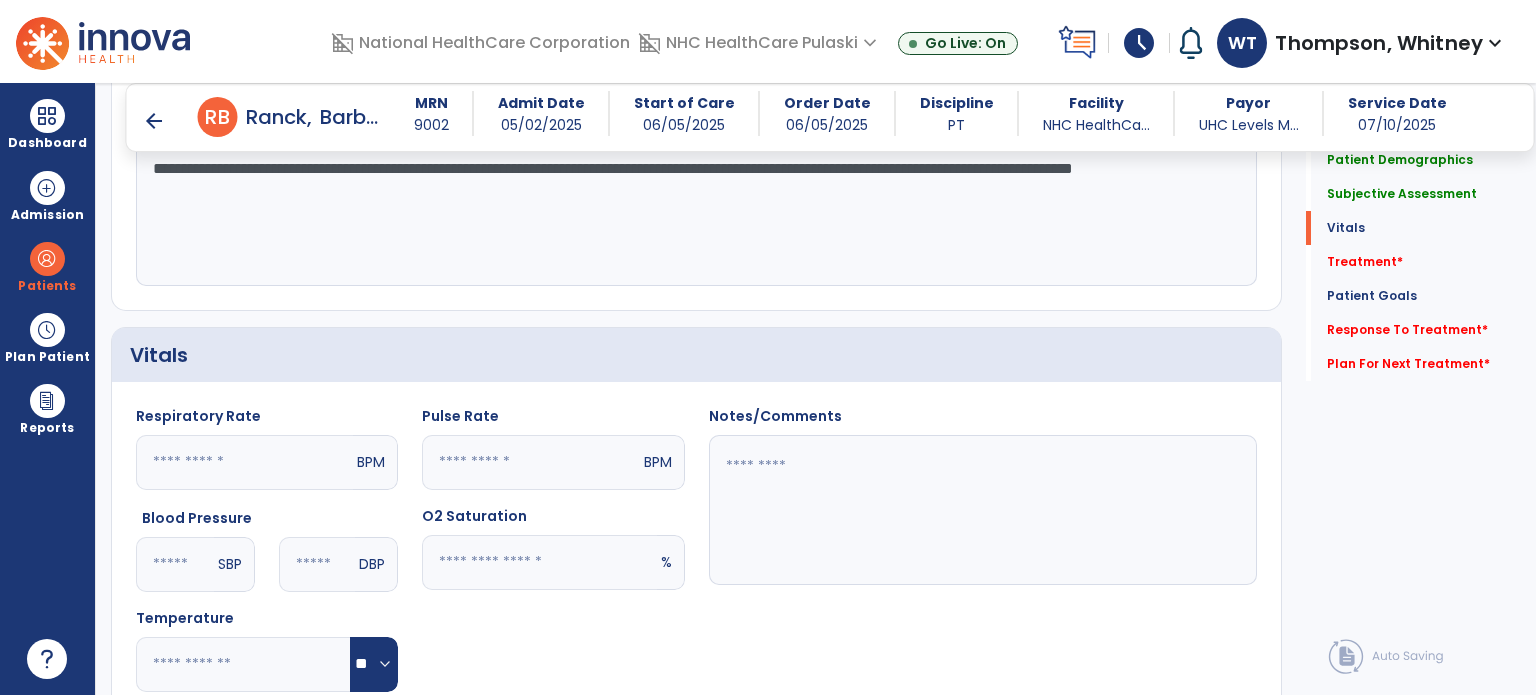 scroll, scrollTop: 500, scrollLeft: 0, axis: vertical 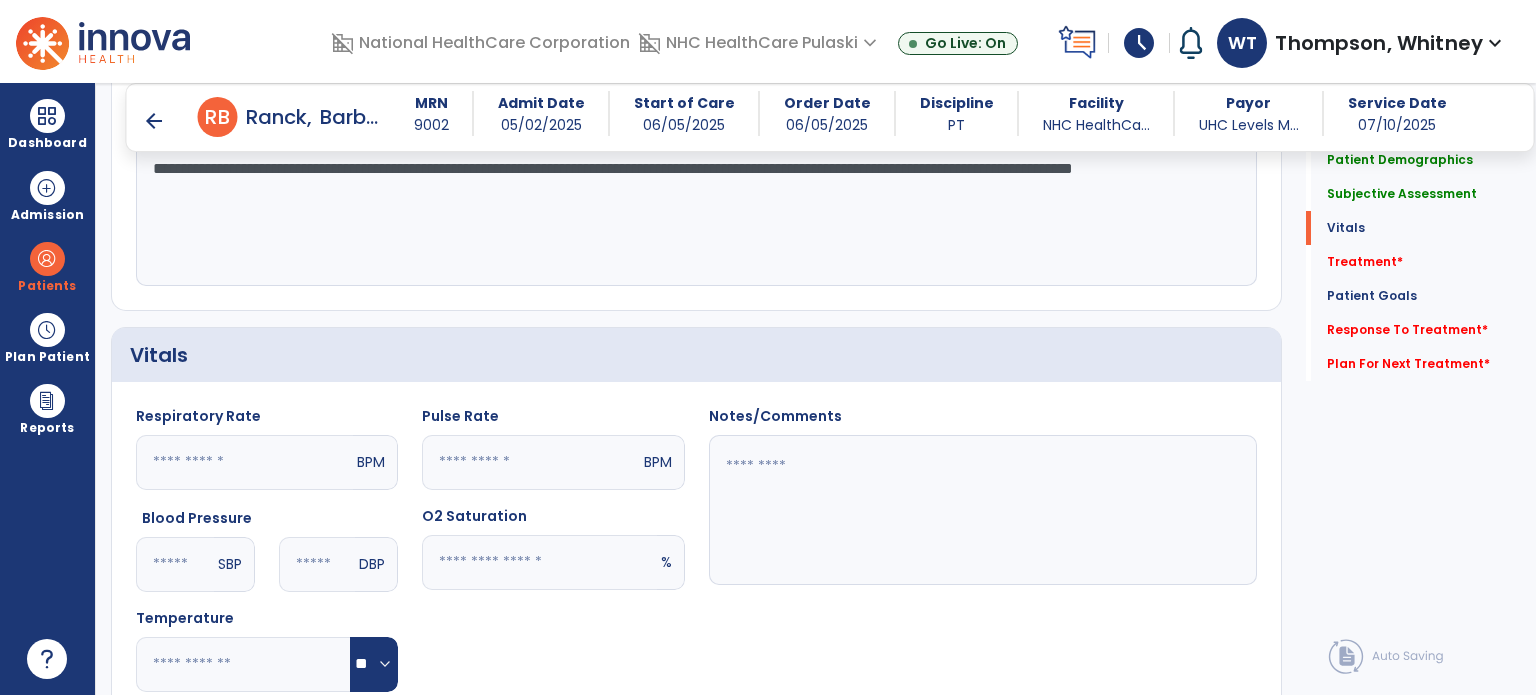 click on "arrow_back" at bounding box center (154, 121) 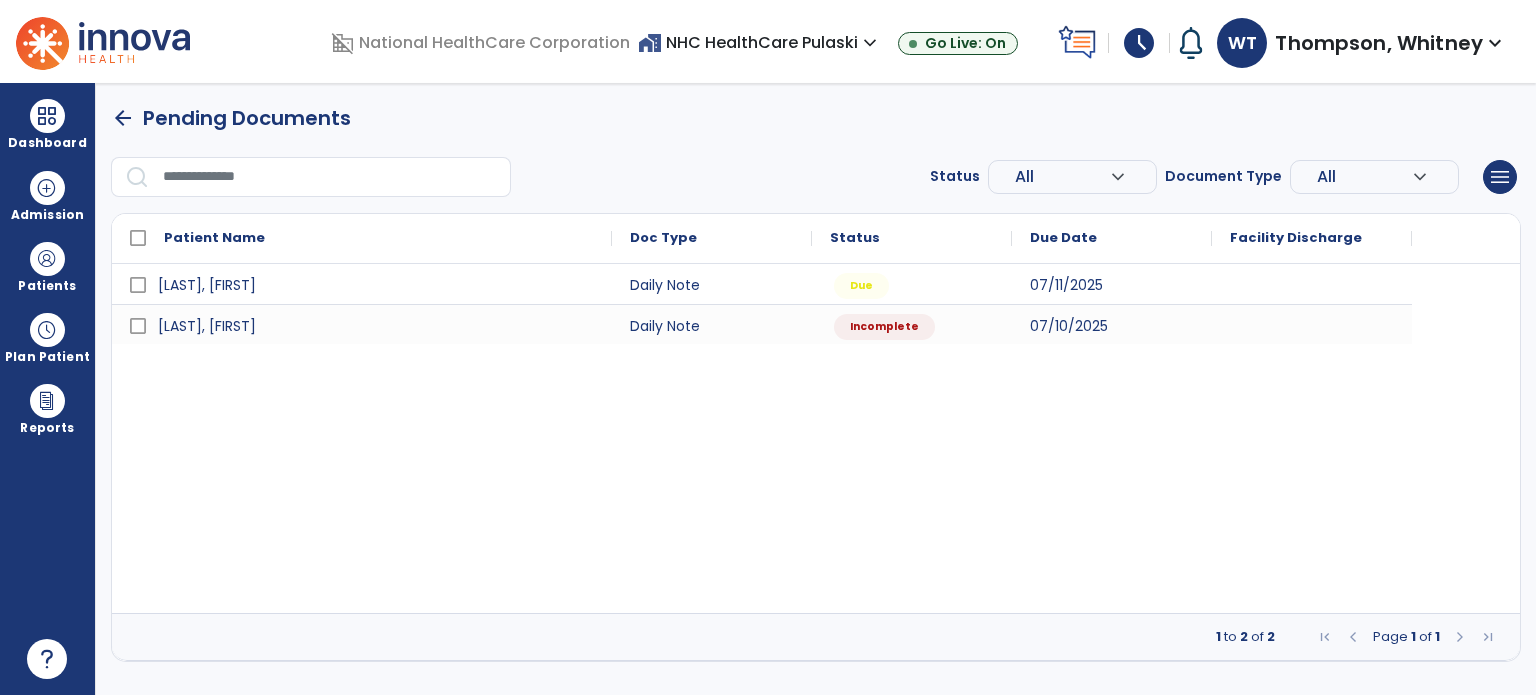 scroll, scrollTop: 0, scrollLeft: 0, axis: both 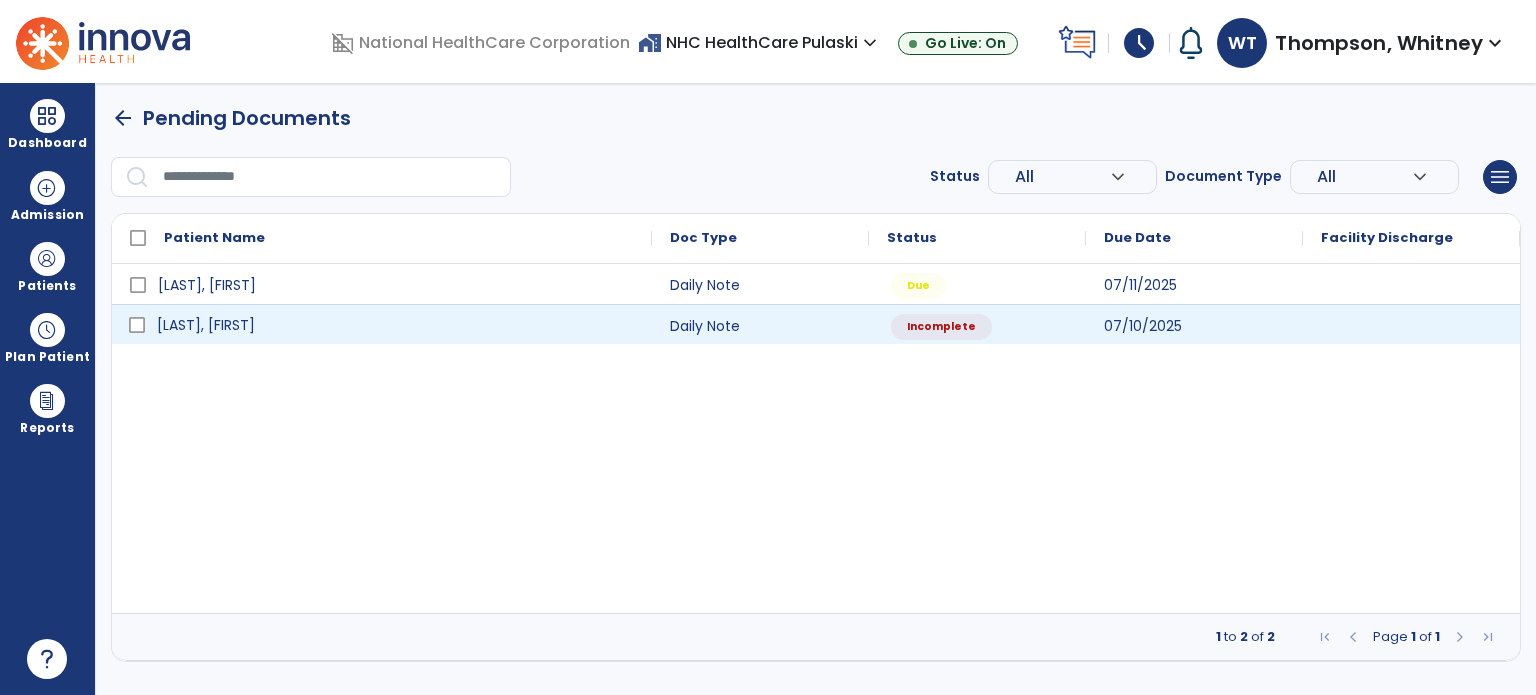 click on "[LAST], [FIRST]" at bounding box center [396, 325] 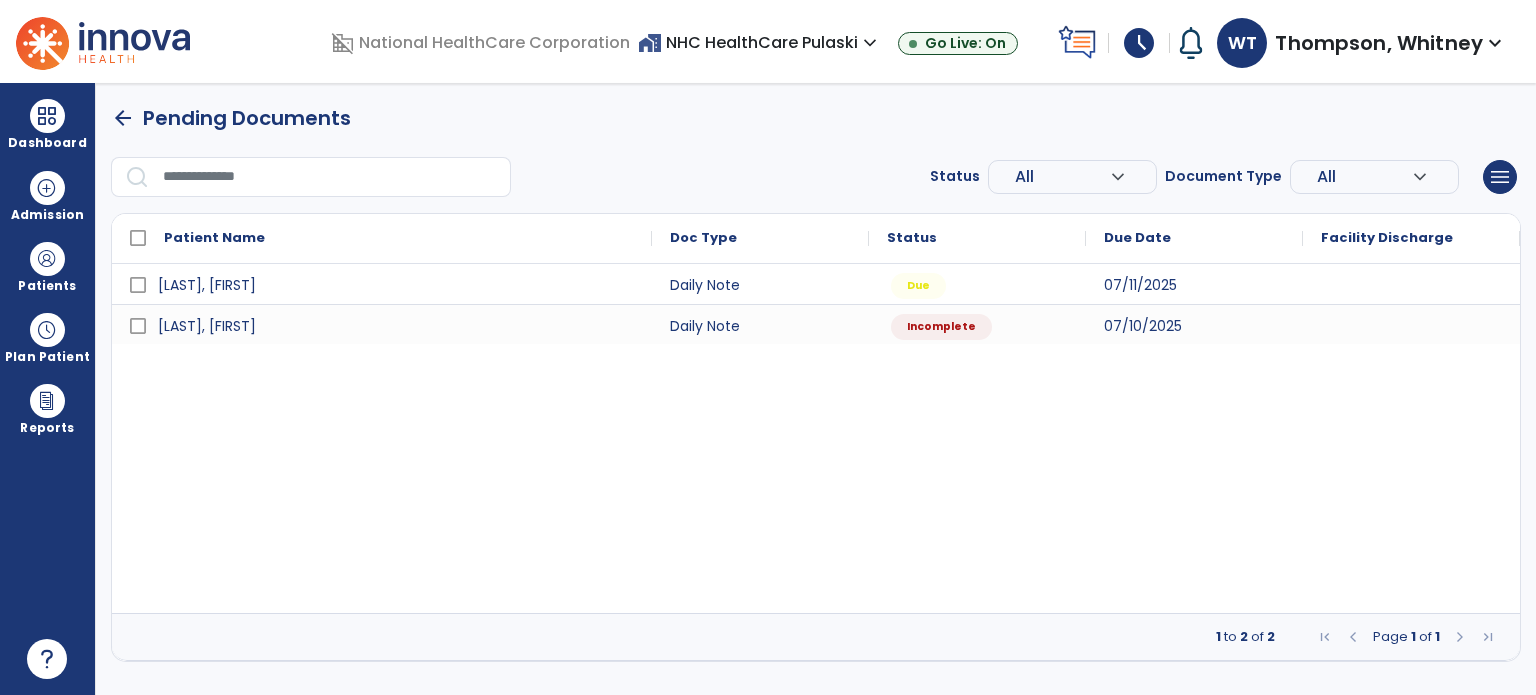 select on "*" 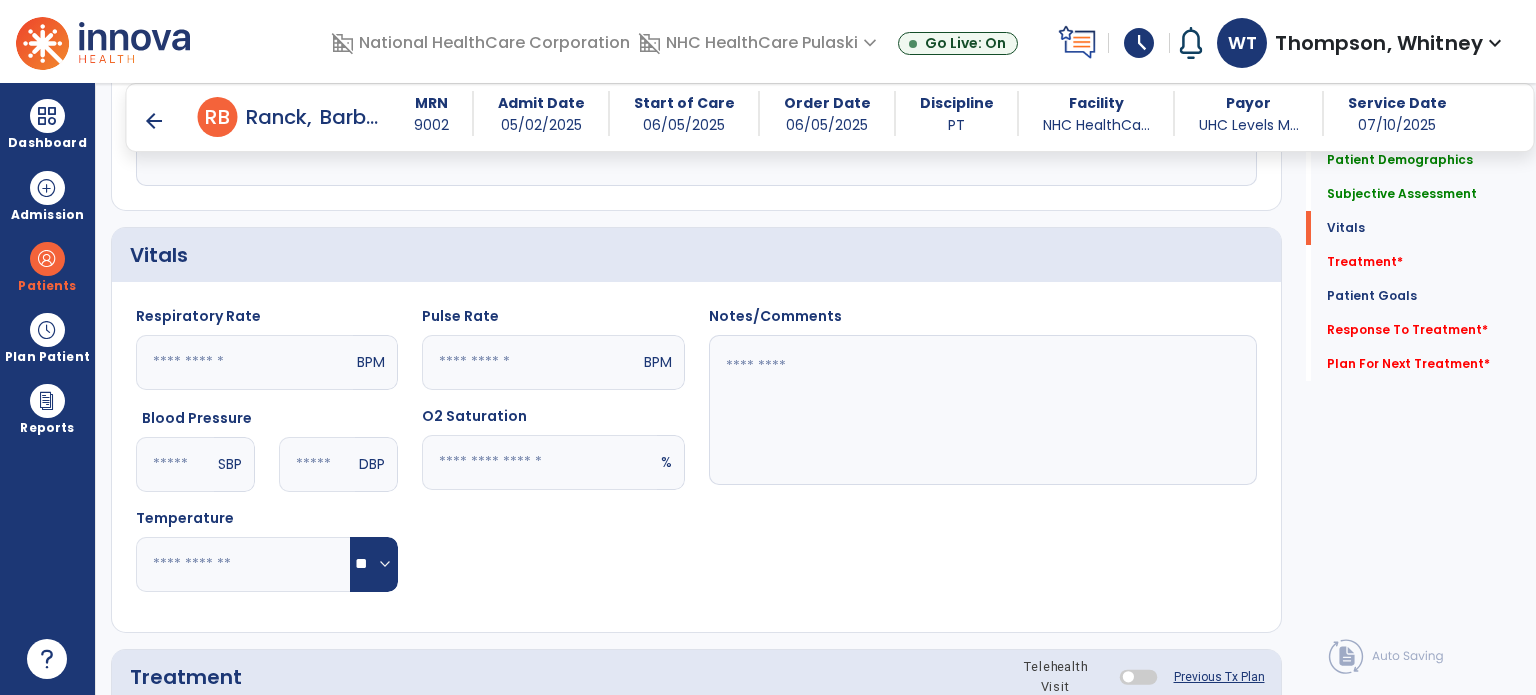 scroll, scrollTop: 300, scrollLeft: 0, axis: vertical 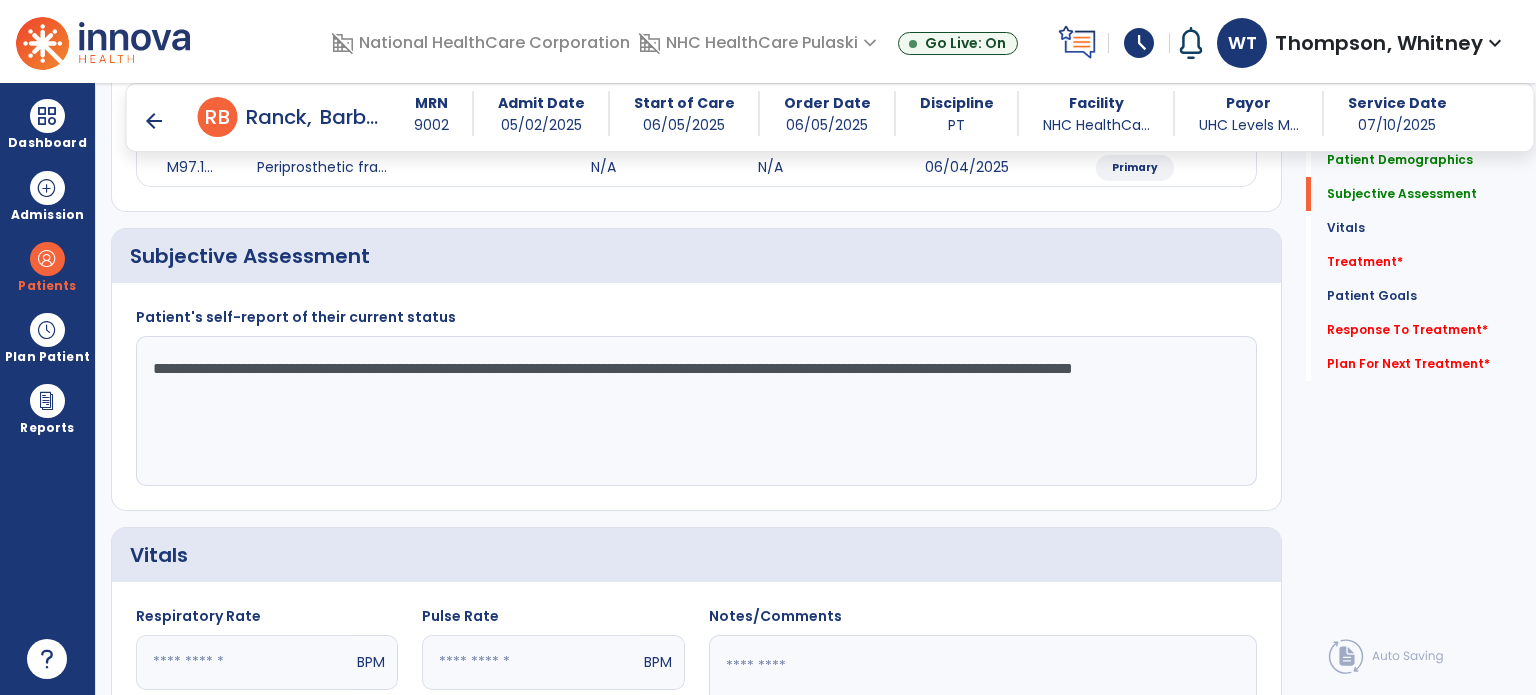 click on "**********" 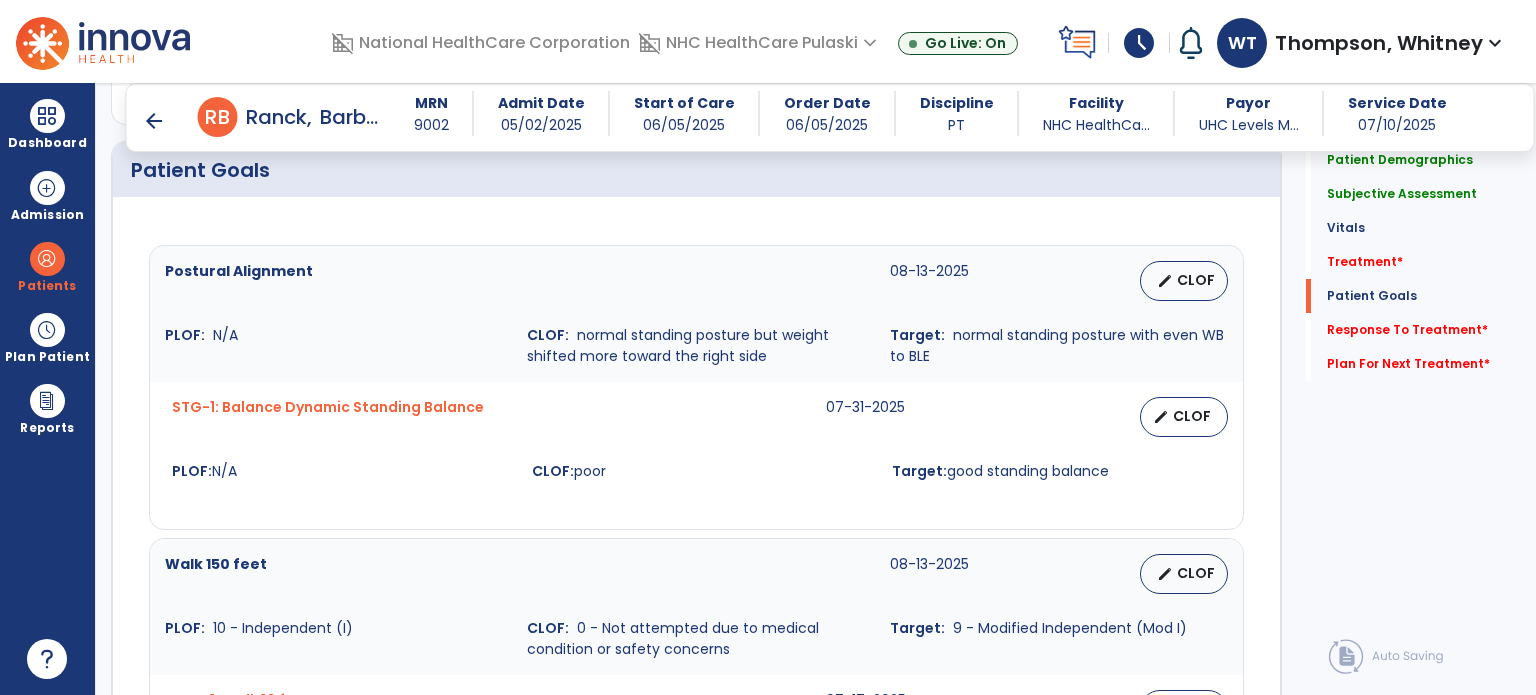 scroll, scrollTop: 1100, scrollLeft: 0, axis: vertical 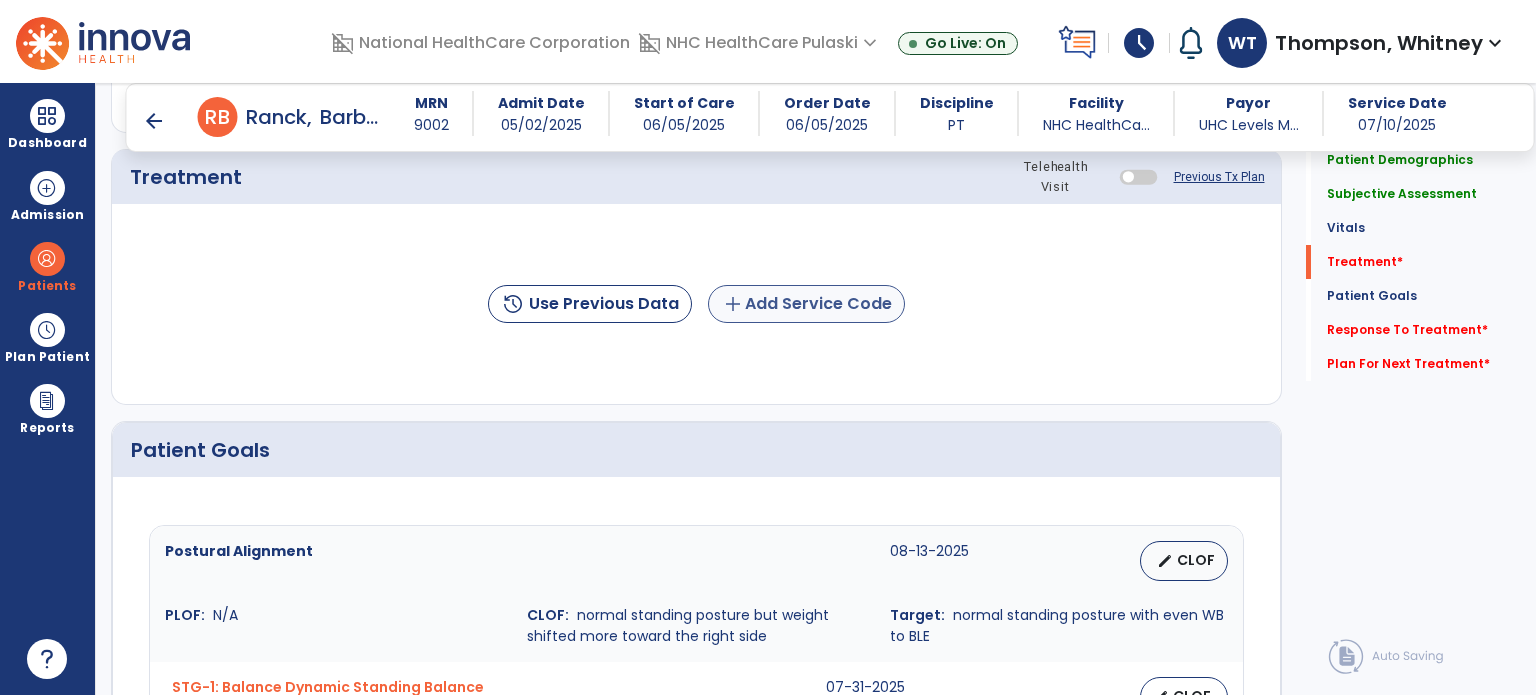 type on "**********" 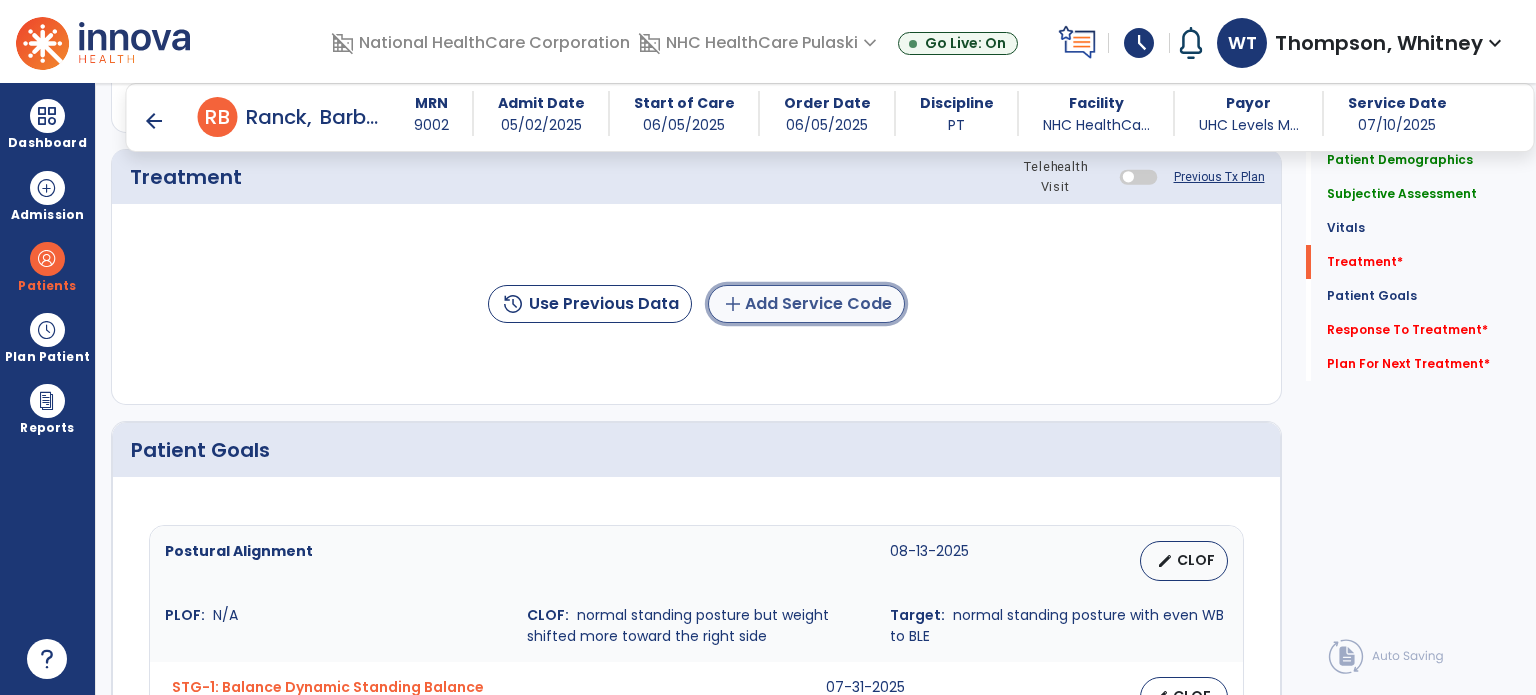 click on "add" 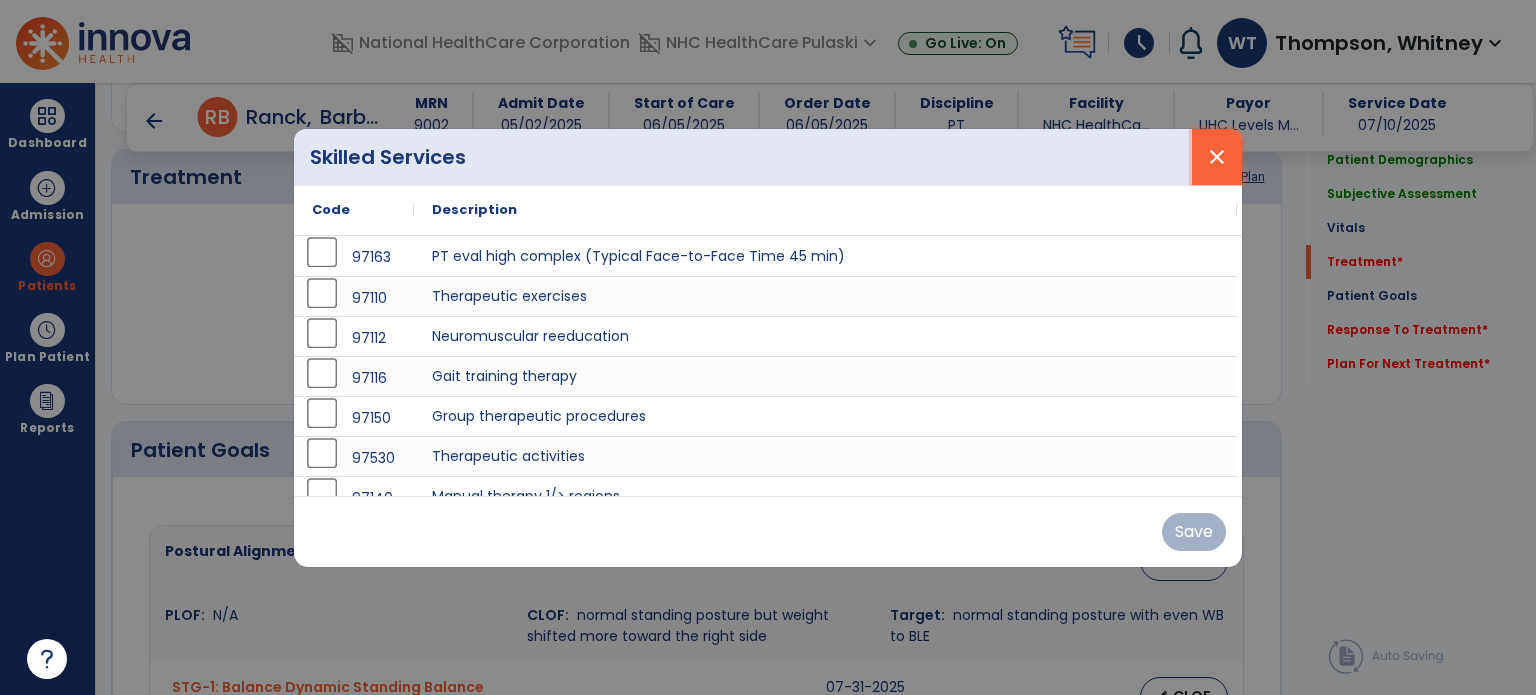 click on "close" at bounding box center (1217, 157) 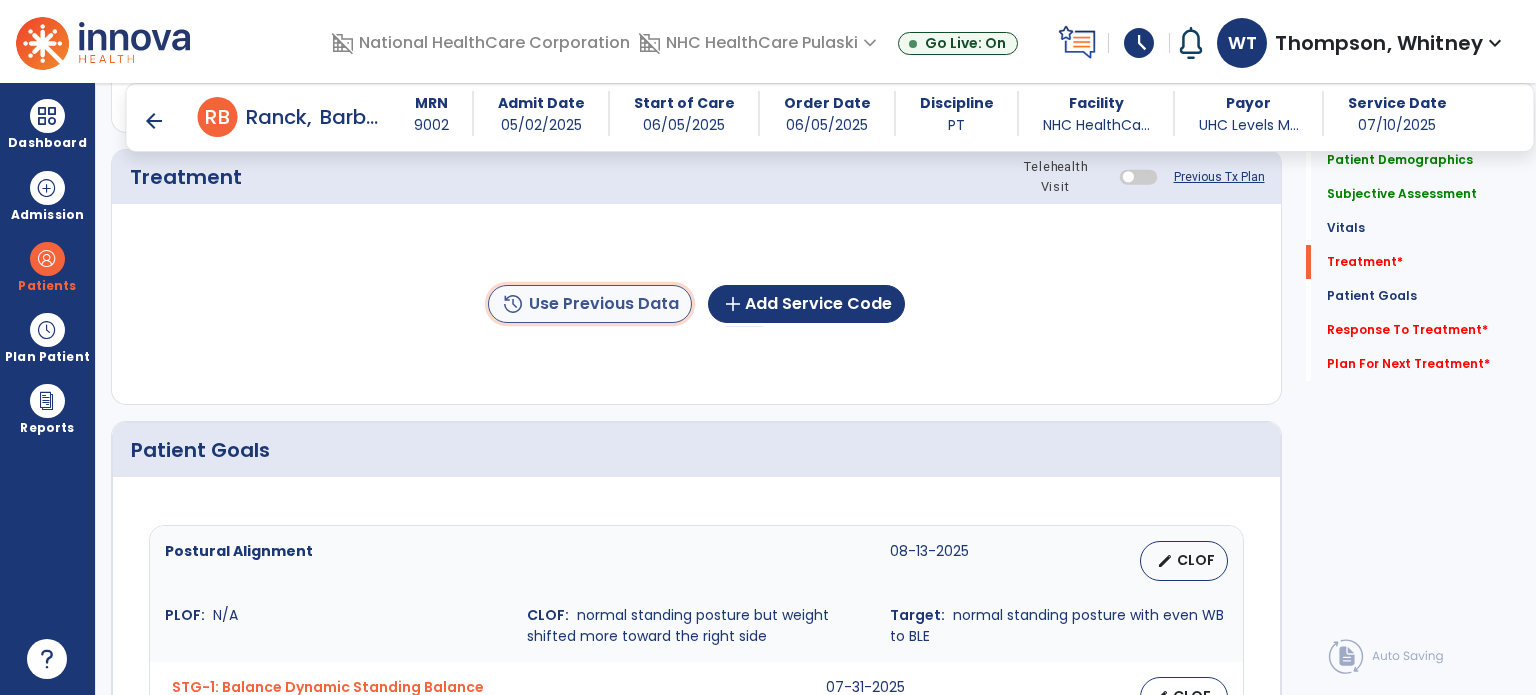 click on "history  Use Previous Data" 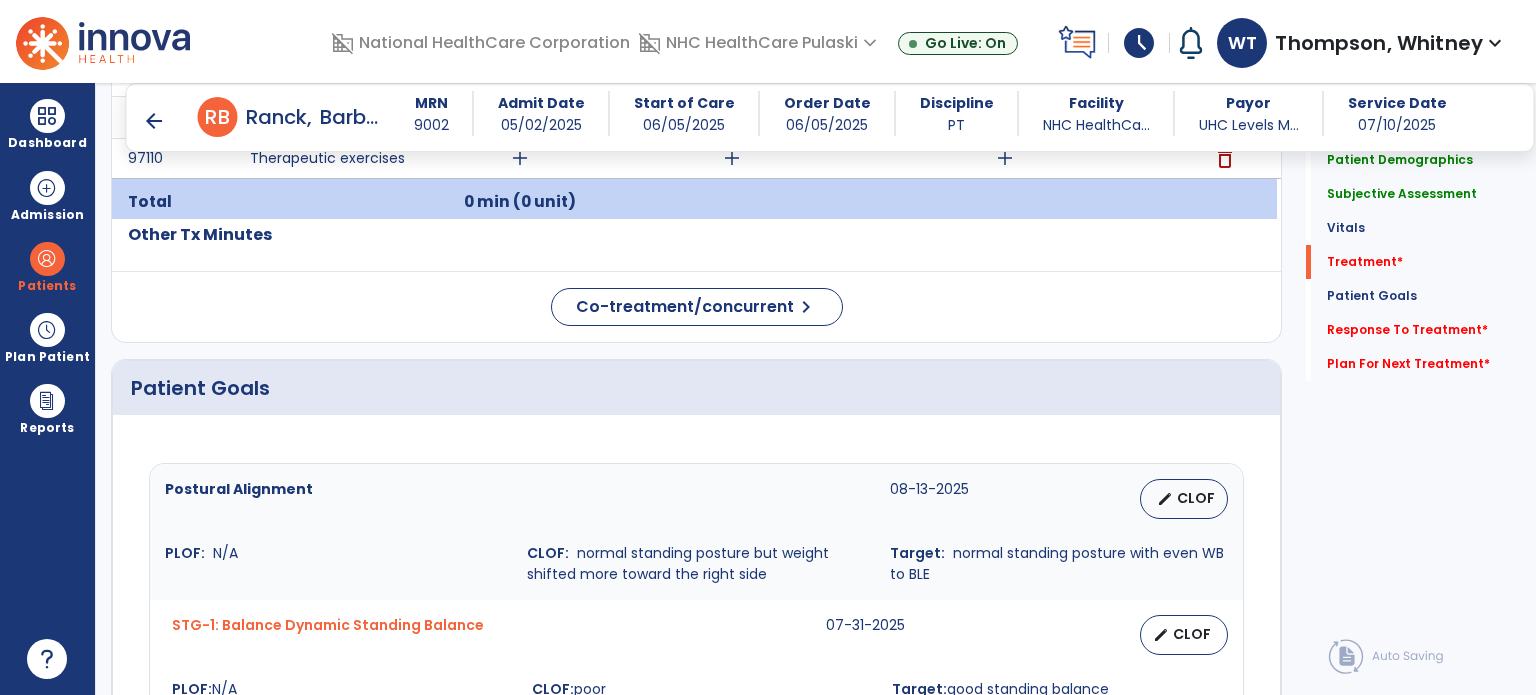 scroll, scrollTop: 1100, scrollLeft: 0, axis: vertical 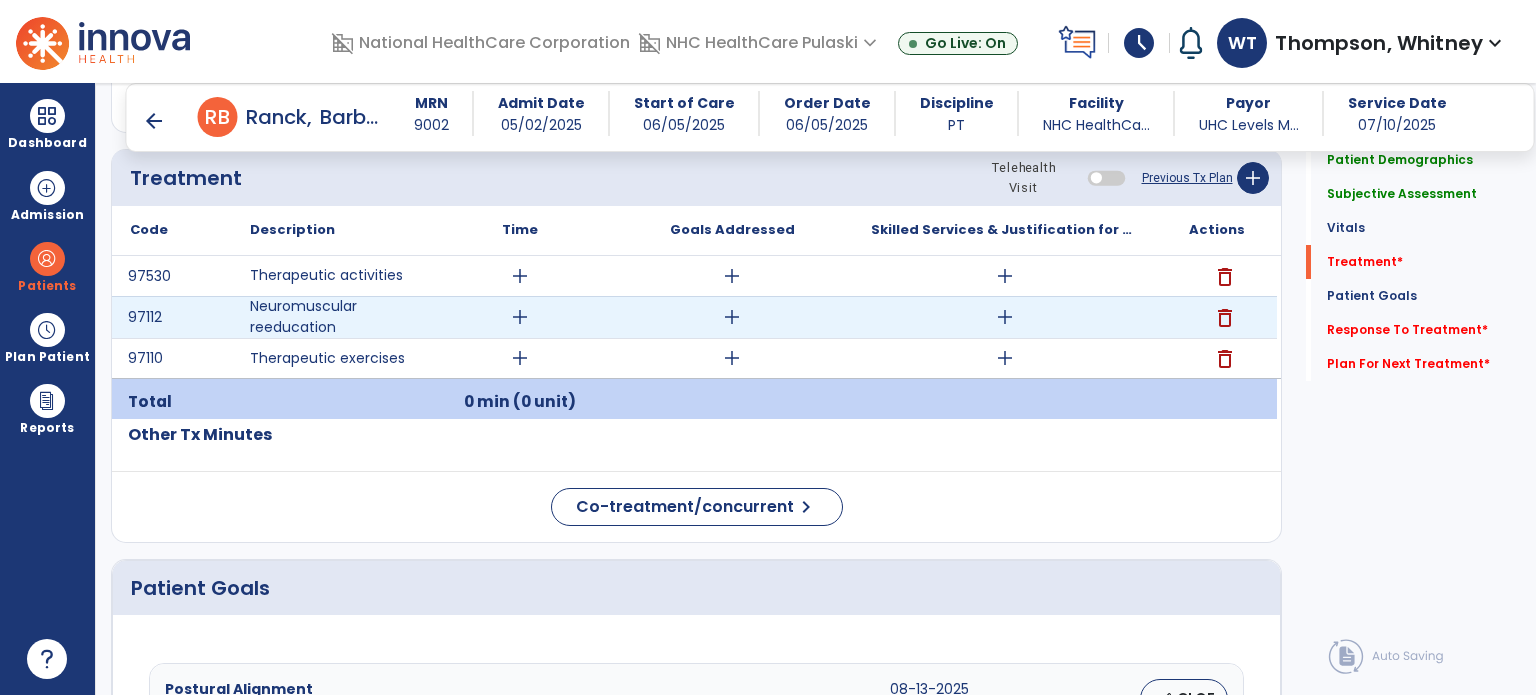 click on "delete" at bounding box center [1225, 318] 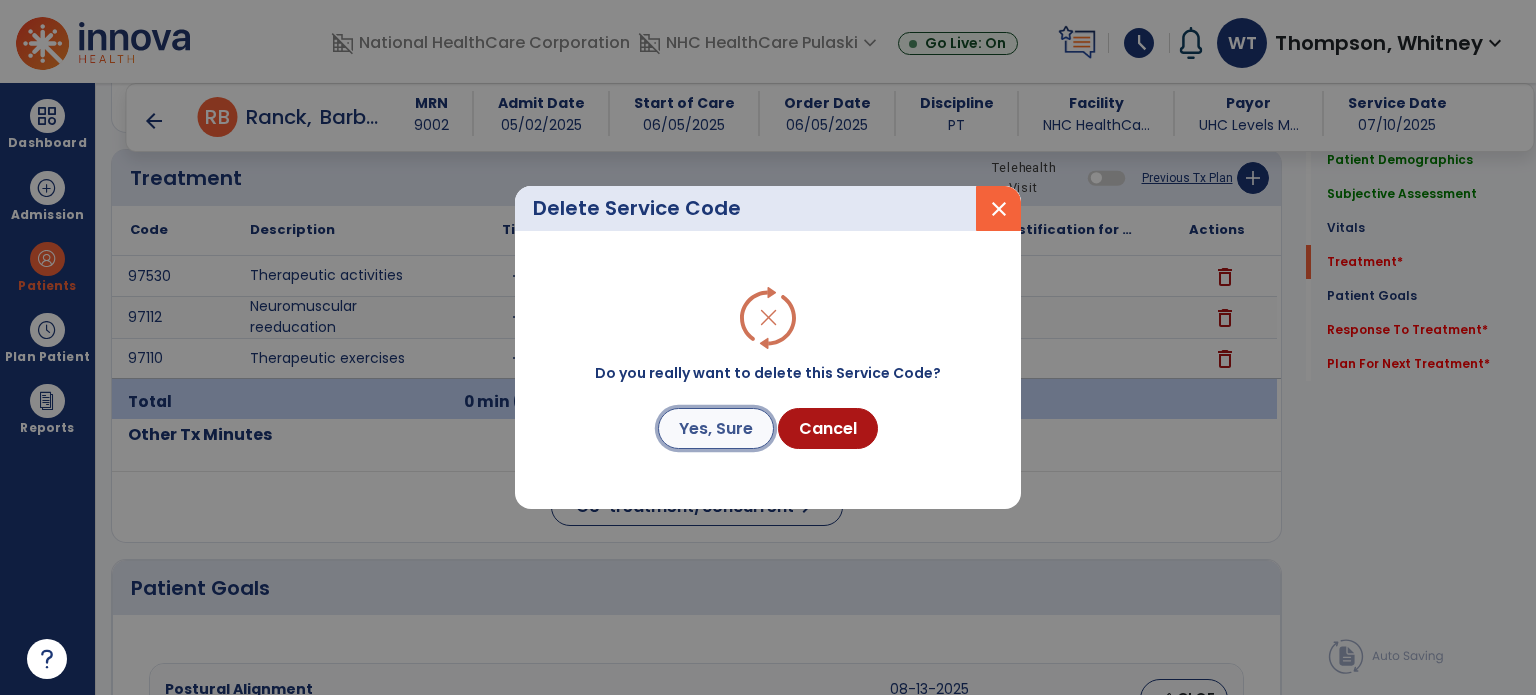 click on "Yes, Sure" at bounding box center [716, 428] 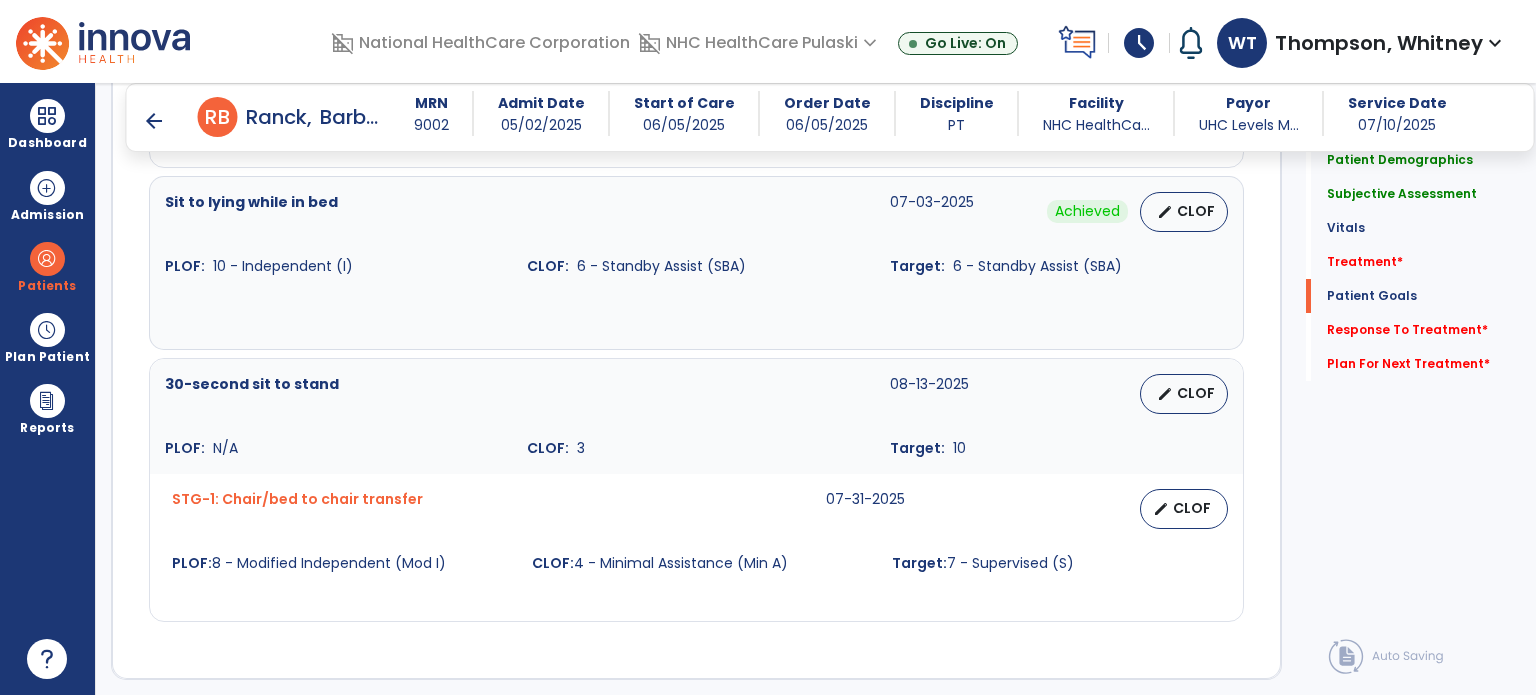 scroll, scrollTop: 2984, scrollLeft: 0, axis: vertical 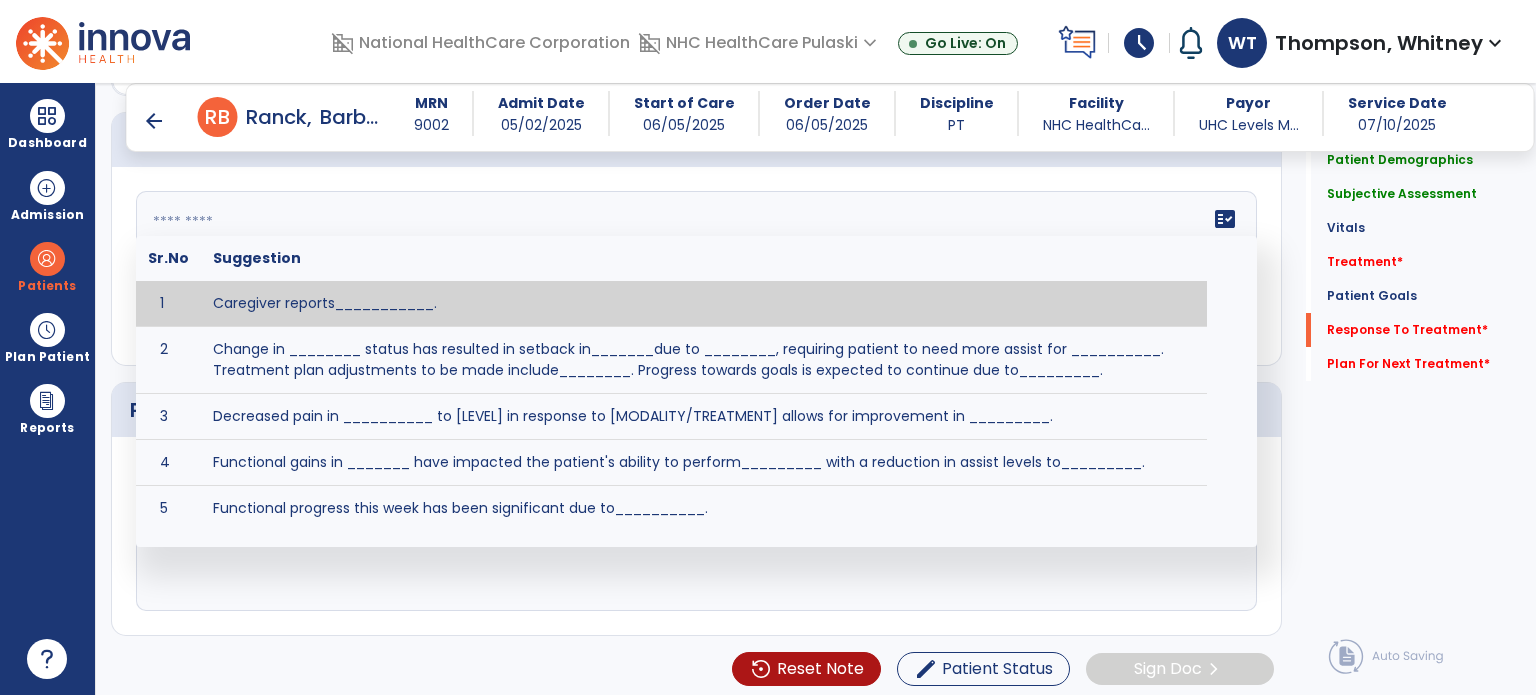 click on "fact_check  Sr.No Suggestion 1 Caregiver reports___________. 2 Change in ________ status has resulted in setback in_______due to ________, requiring patient to need more assist for __________.   Treatment plan adjustments to be made include________.  Progress towards goals is expected to continue due to_________. 3 Decreased pain in __________ to [LEVEL] in response to [MODALITY/TREATMENT] allows for improvement in _________. 4 Functional gains in _______ have impacted the patient's ability to perform_________ with a reduction in assist levels to_________. 5 Functional progress this week has been significant due to__________. 6 Gains in ________ have improved the patient's ability to perform ______with decreased levels of assist to___________. 7 Improvement in ________allows patient to tolerate higher levels of challenges in_________. 8 Pain in [AREA] has decreased to [LEVEL] in response to [TREATMENT/MODALITY], allowing fore ease in completing__________. 9 10 11 12 13 14 15 16 17 18 19 20 21" 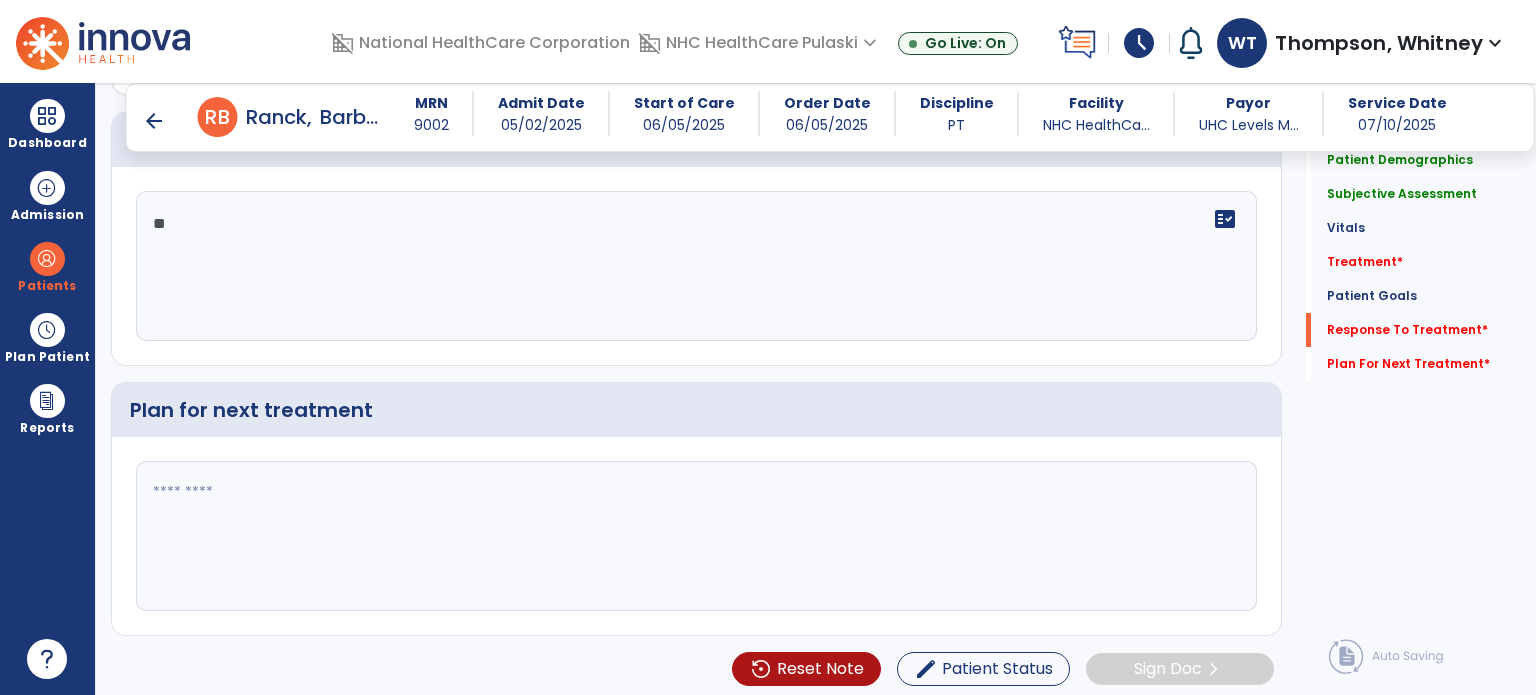 type on "*" 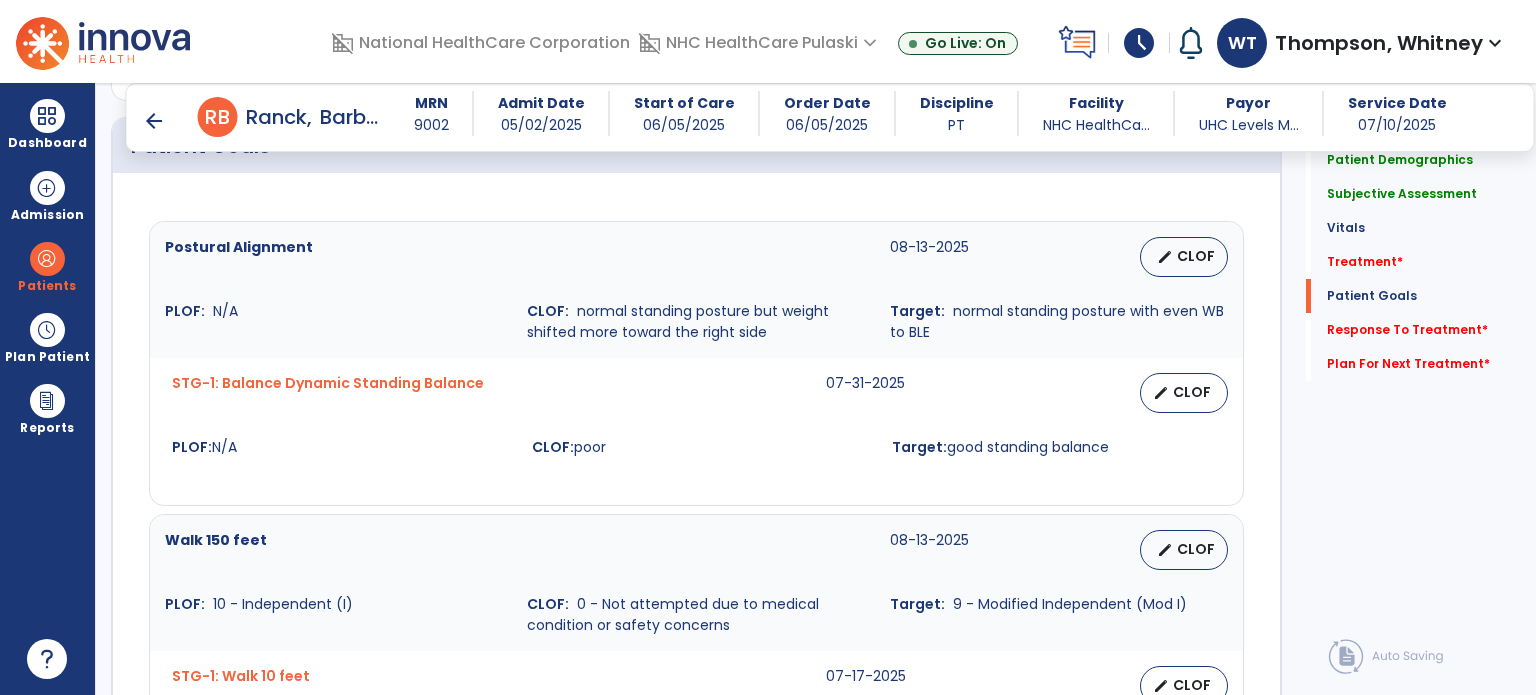 scroll, scrollTop: 1384, scrollLeft: 0, axis: vertical 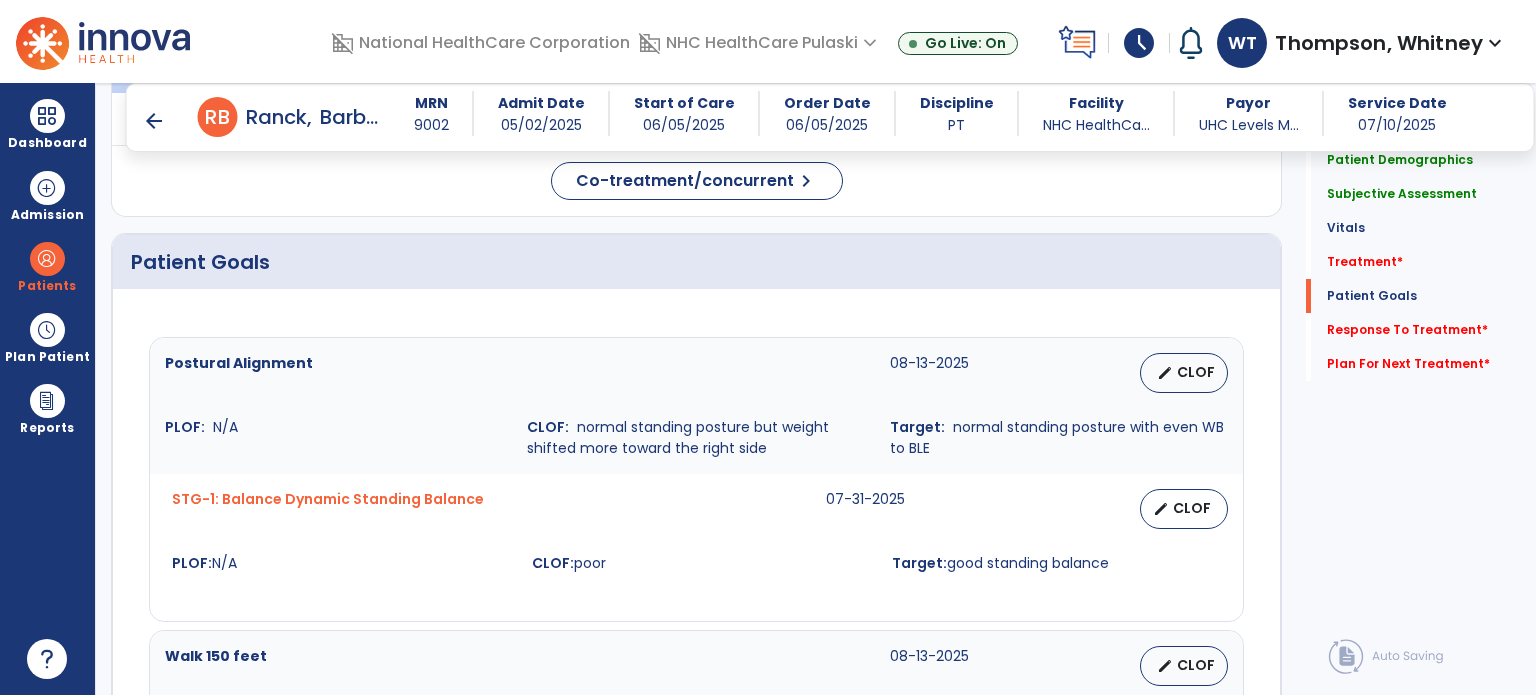 click on "Postural Alignment  [DATE]   edit   CLOF PLOF:    N/A CLOF:    normal standing posture but weight shifted more toward the right side Target:    normal standing posture with even WB to BLE STG-1: Balance  Dynamic Standing Balance  [DATE]   edit   CLOF PLOF:  N/A  CLOF:  poor  Target:  good standing balance  Walk 150 feet  [DATE]   edit   CLOF PLOF:    10 - Independent (I) CLOF:    0 - Not attempted due to medical condition or safety concerns Target:    9 - Modified Independent (Mod I)  STG-1: Walk 10 feet  [DATE]   edit   CLOF PLOF:  9 - Independent (I)  CLOF:  5 - Contact Guard Assistance (CGA)  Target:  8 - Modified Independent (Mod I)  STG-2: 4 steps (stairs)  [DATE]   edit   CLOF PLOF:  9 - Independent (I)  CLOF:  0 - Not attempted due to medical condition or safety concerns  Target:  8 - Modified Independent (Mod I)  STG-3: Pain Scales  Visual Analog Scale  [DATE]   edit   CLOF PLOF:  N/A  CLOF:  1  Target:  4  Sit to lying while in bed  [DATE]   CLOF" 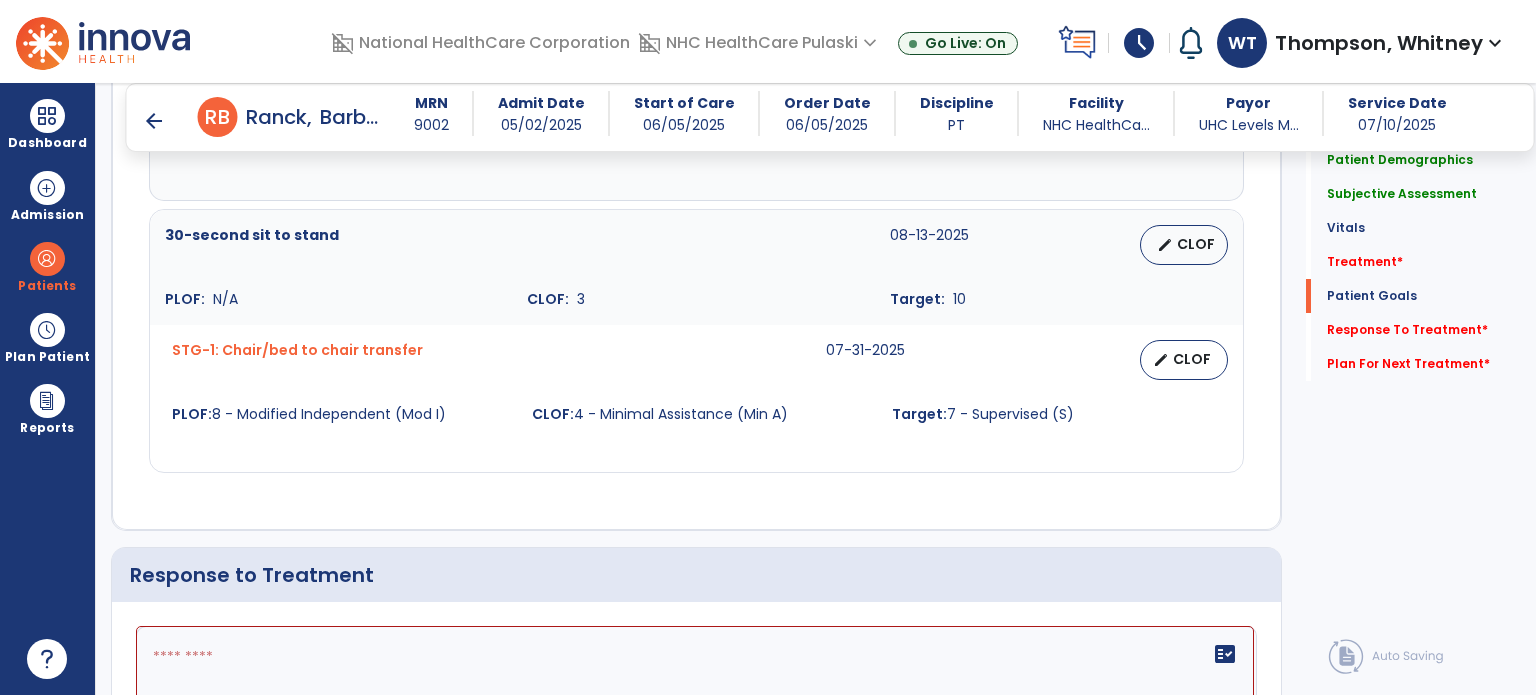 scroll, scrollTop: 2584, scrollLeft: 0, axis: vertical 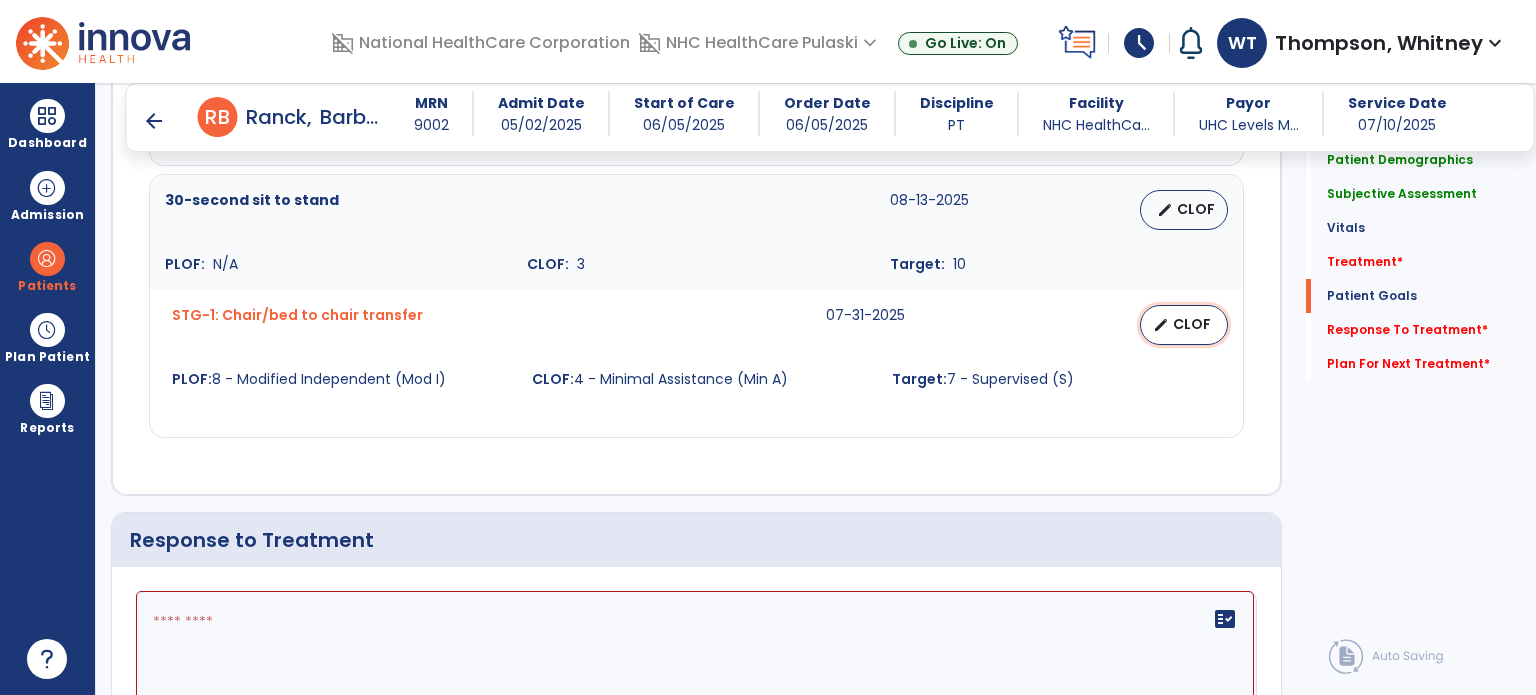 click on "edit   CLOF" at bounding box center [1184, 325] 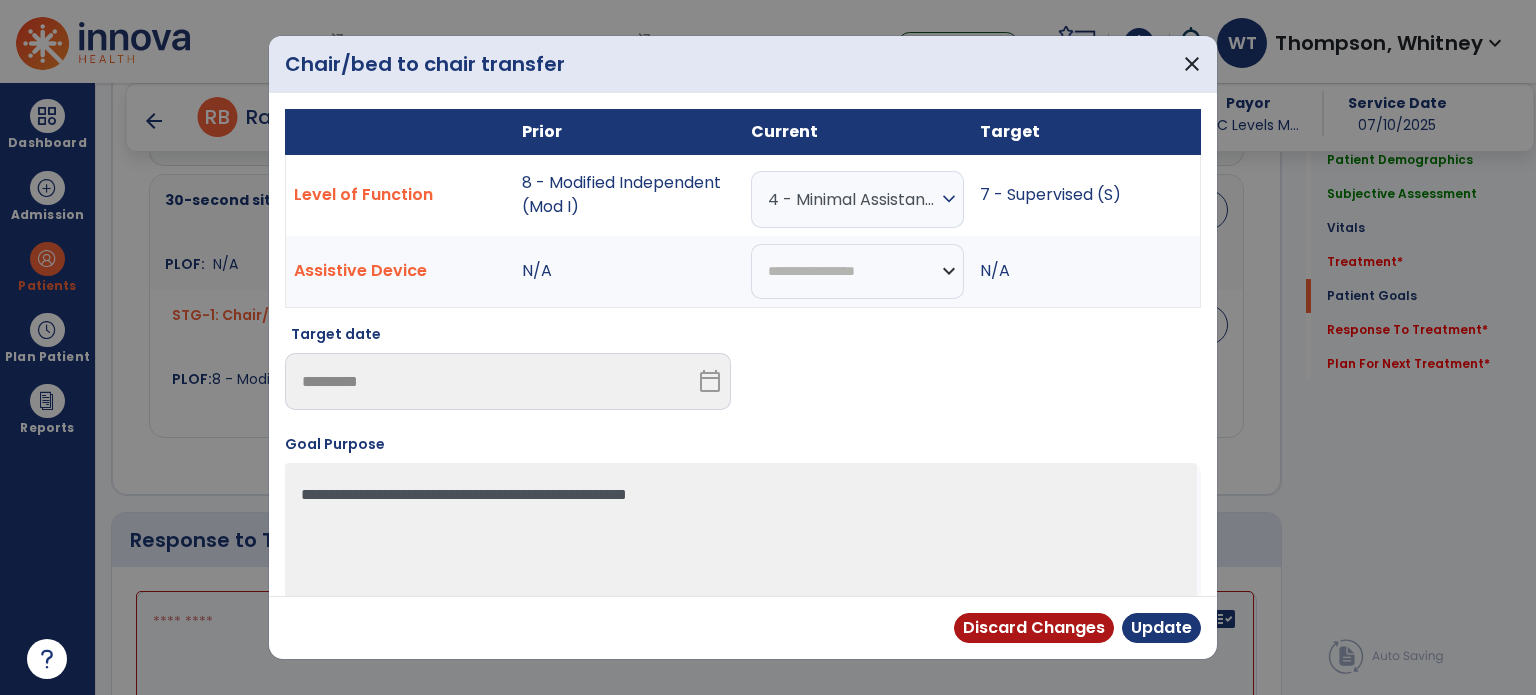 click on "4 - Minimal Assistance (Min A)" at bounding box center (852, 199) 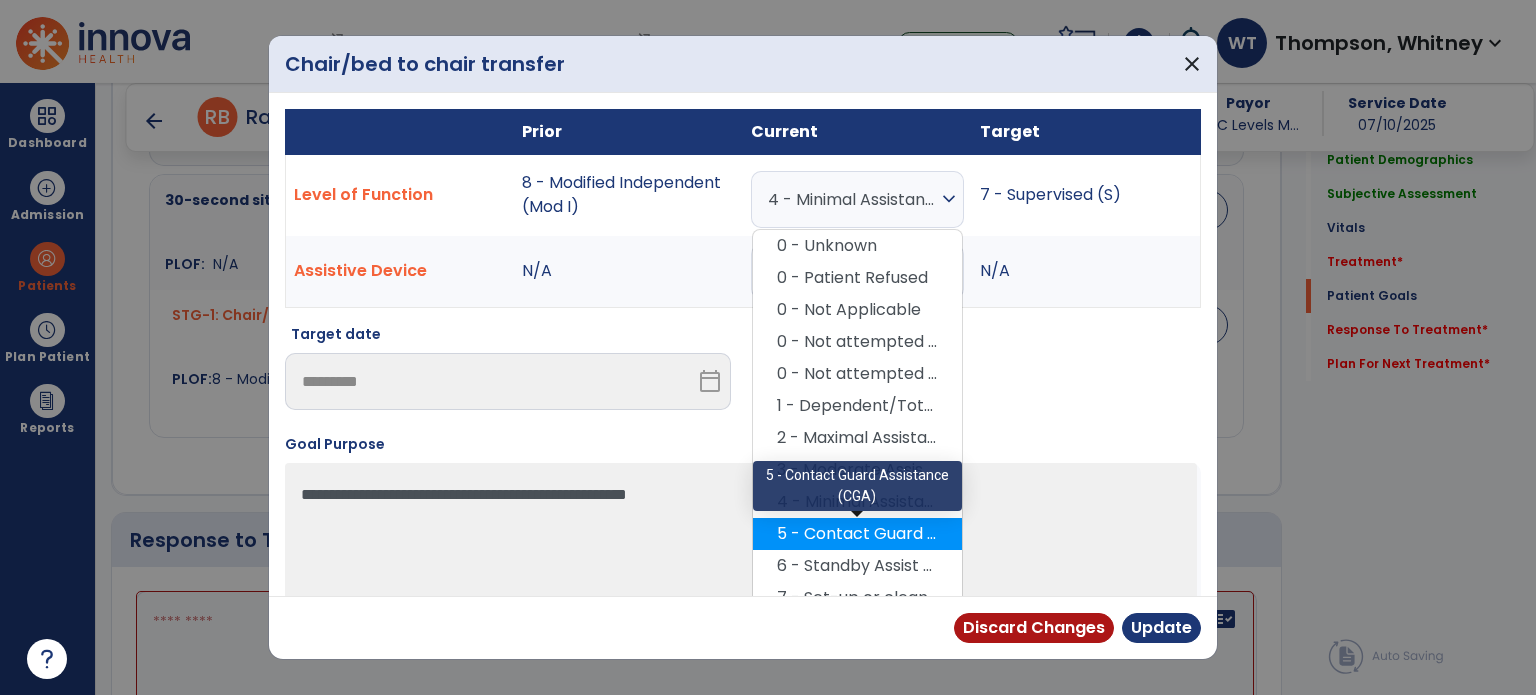 click on "5 - Contact Guard Assistance (CGA)" at bounding box center (857, 534) 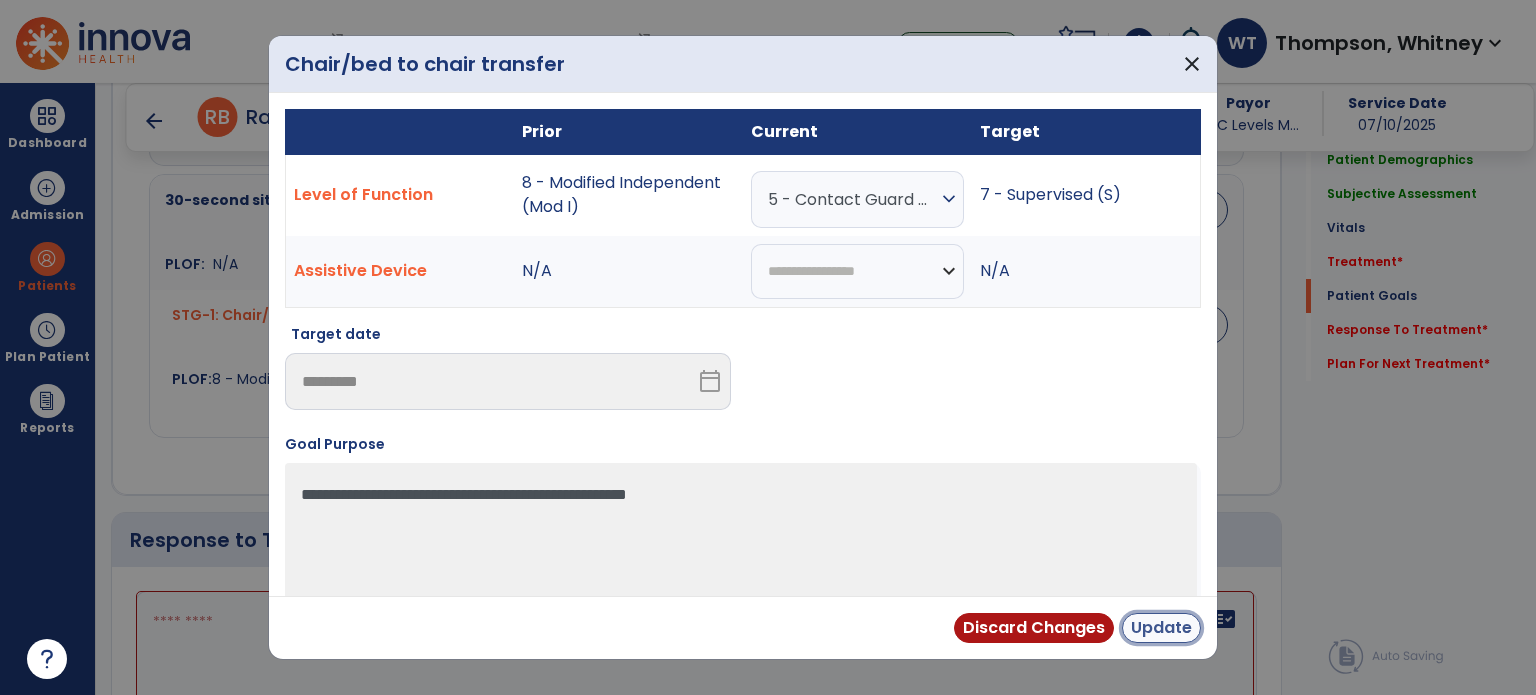 click on "Update" at bounding box center [1161, 628] 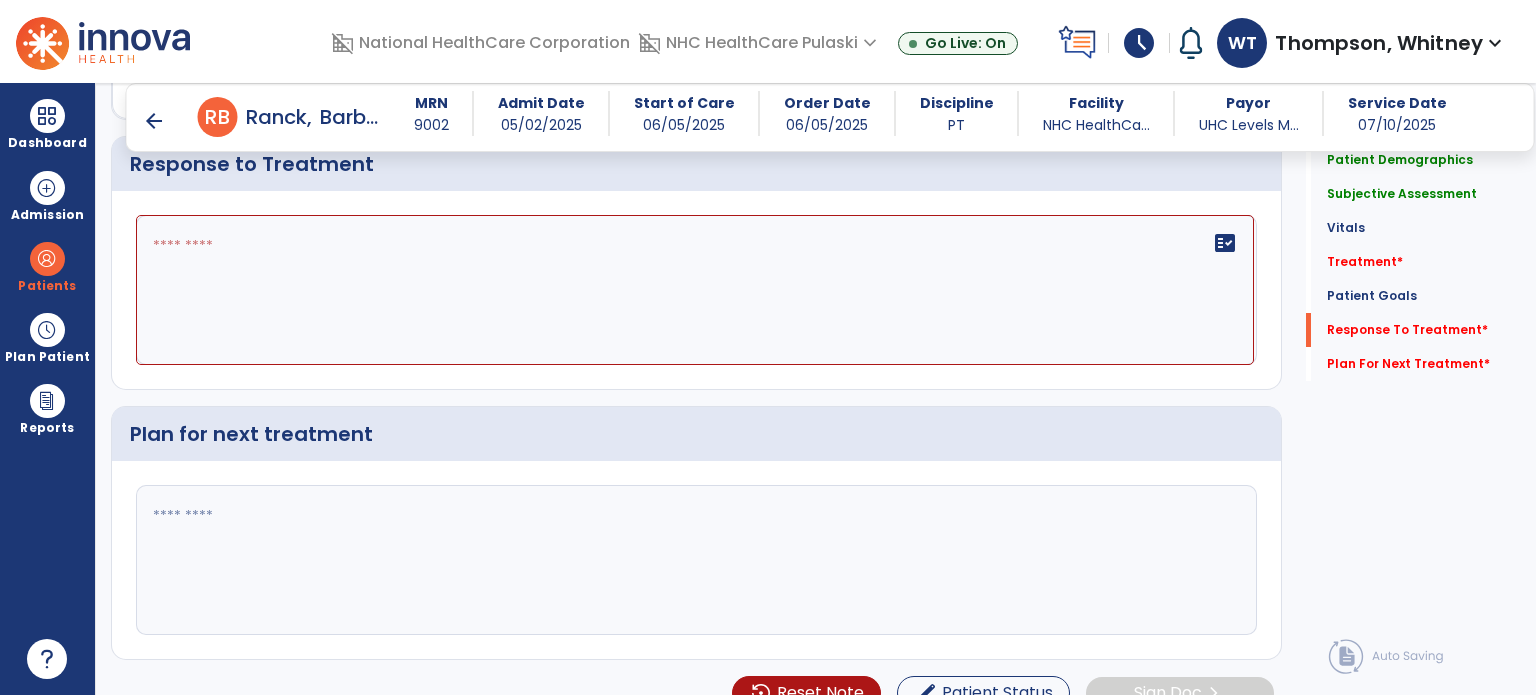 scroll, scrollTop: 2984, scrollLeft: 0, axis: vertical 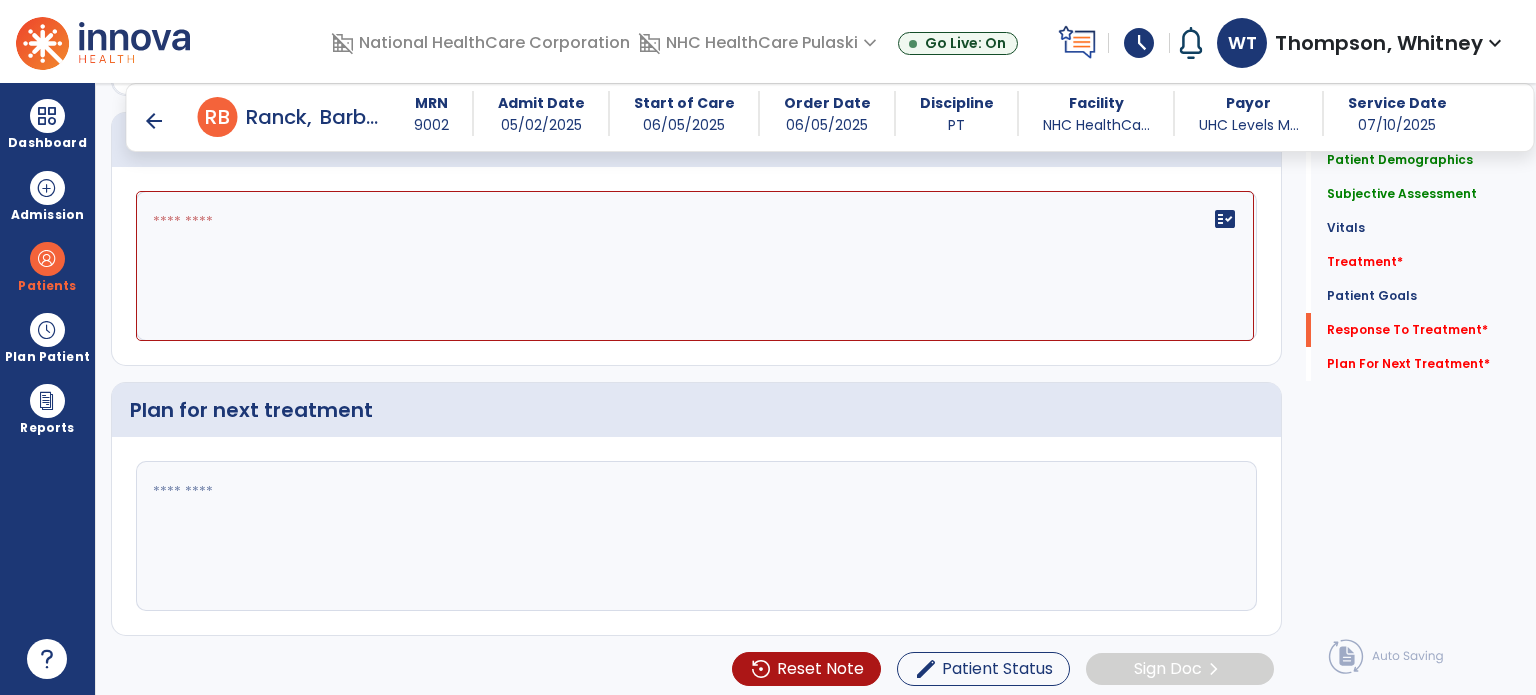click 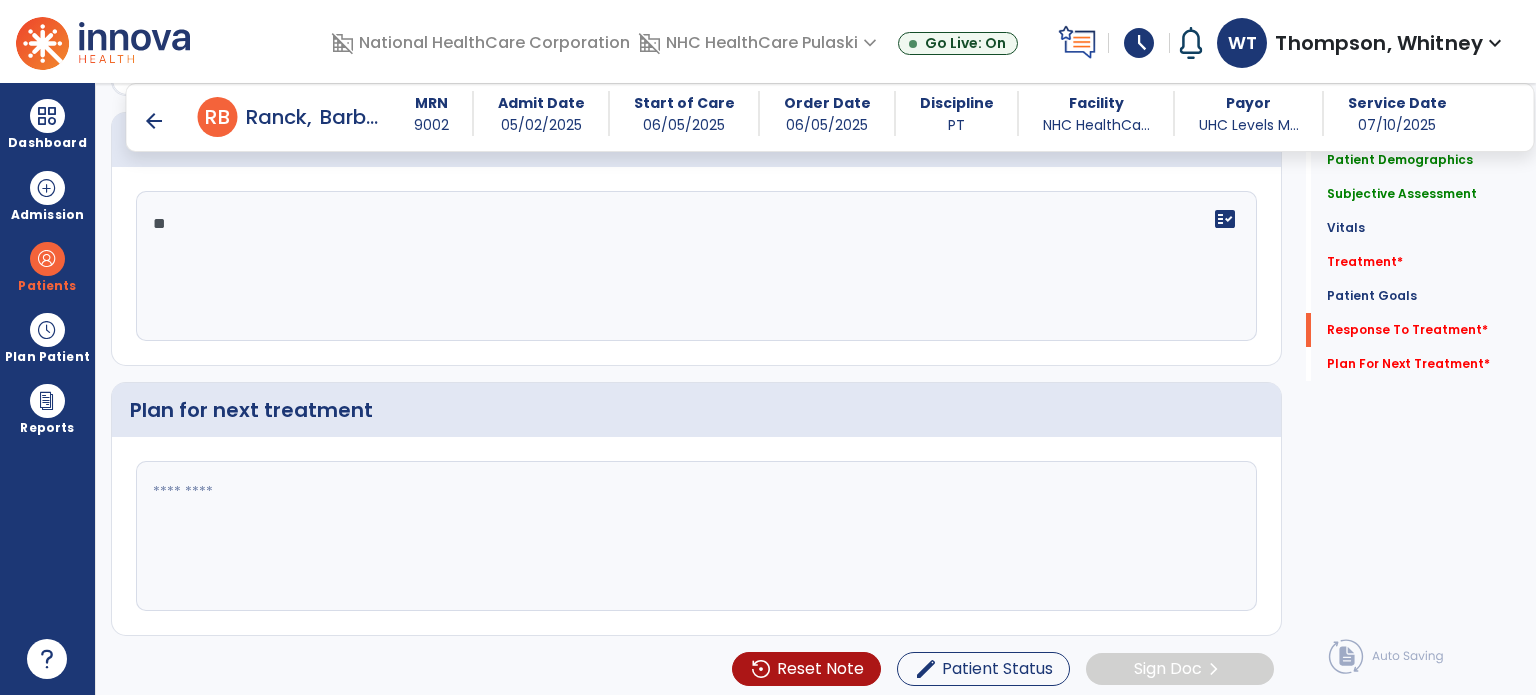 type on "*" 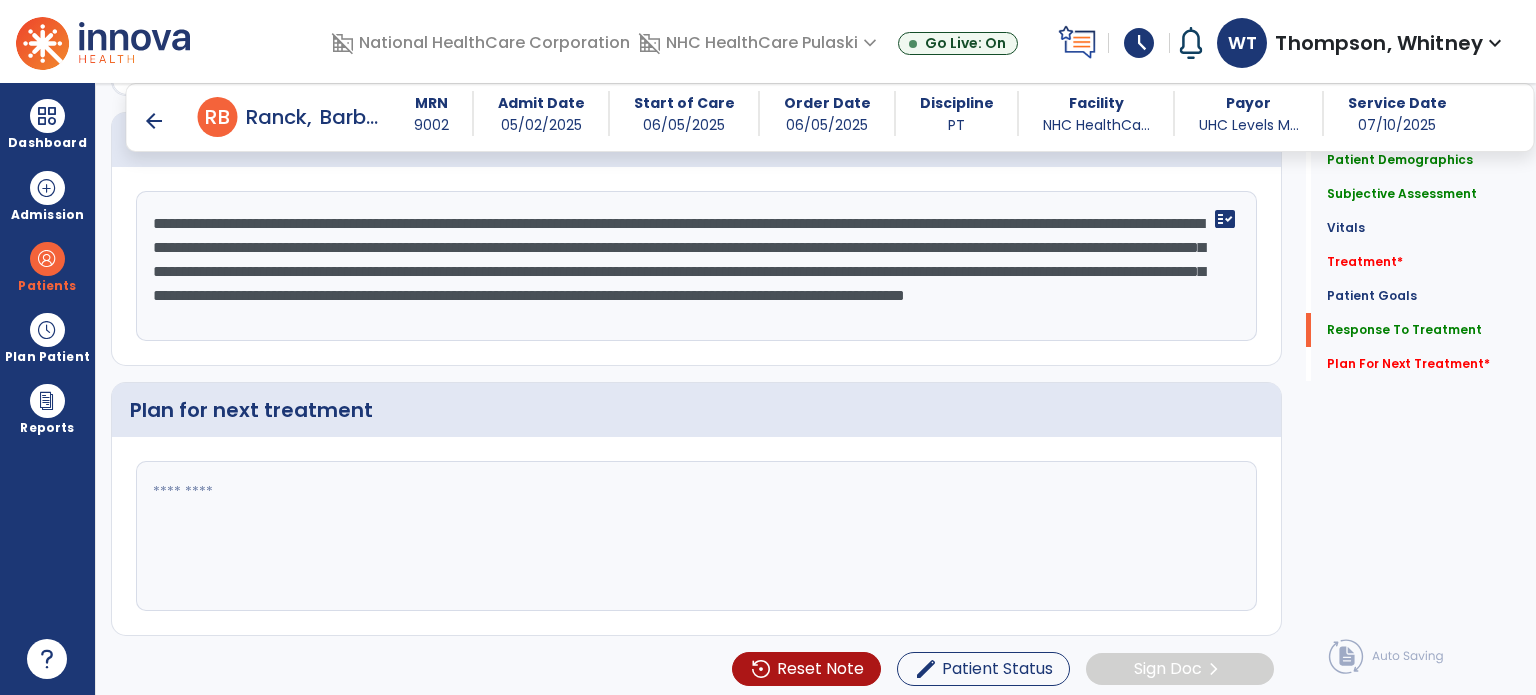type on "**********" 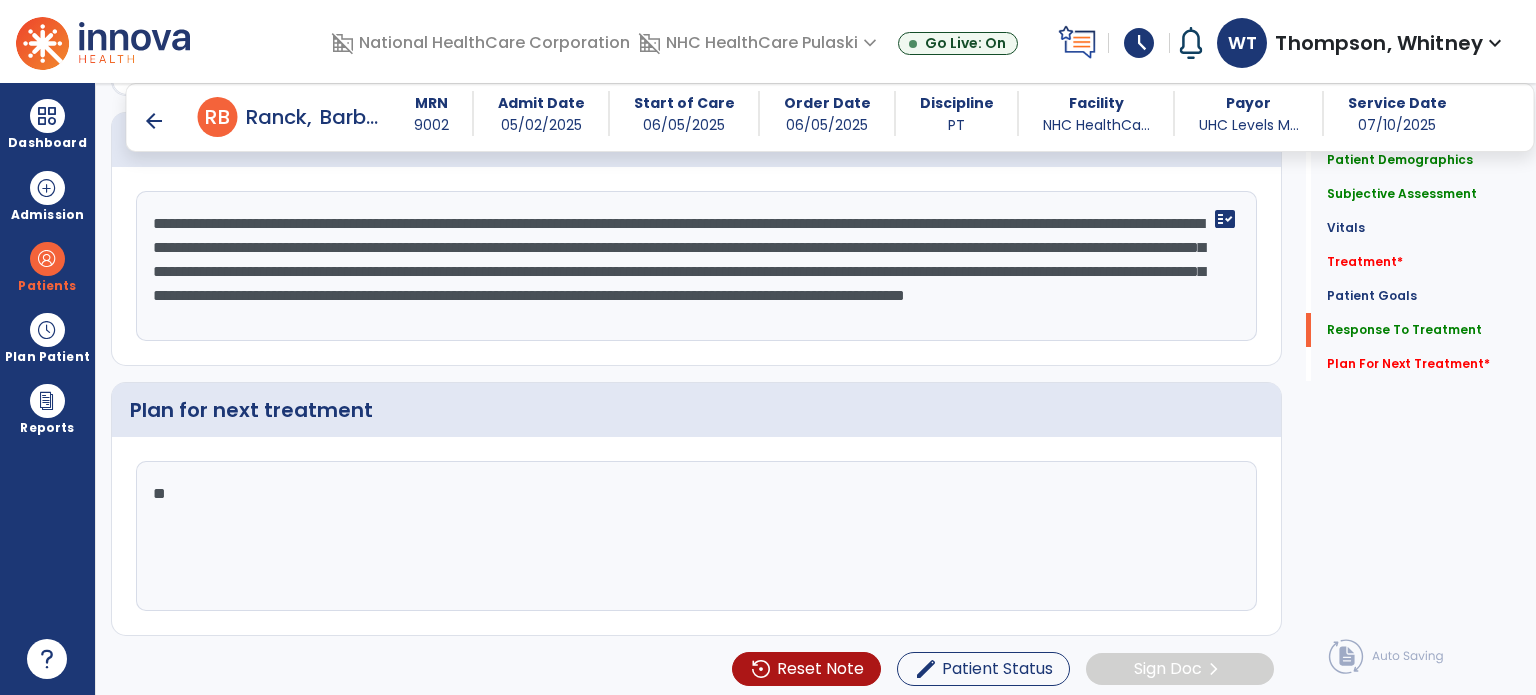 type on "*" 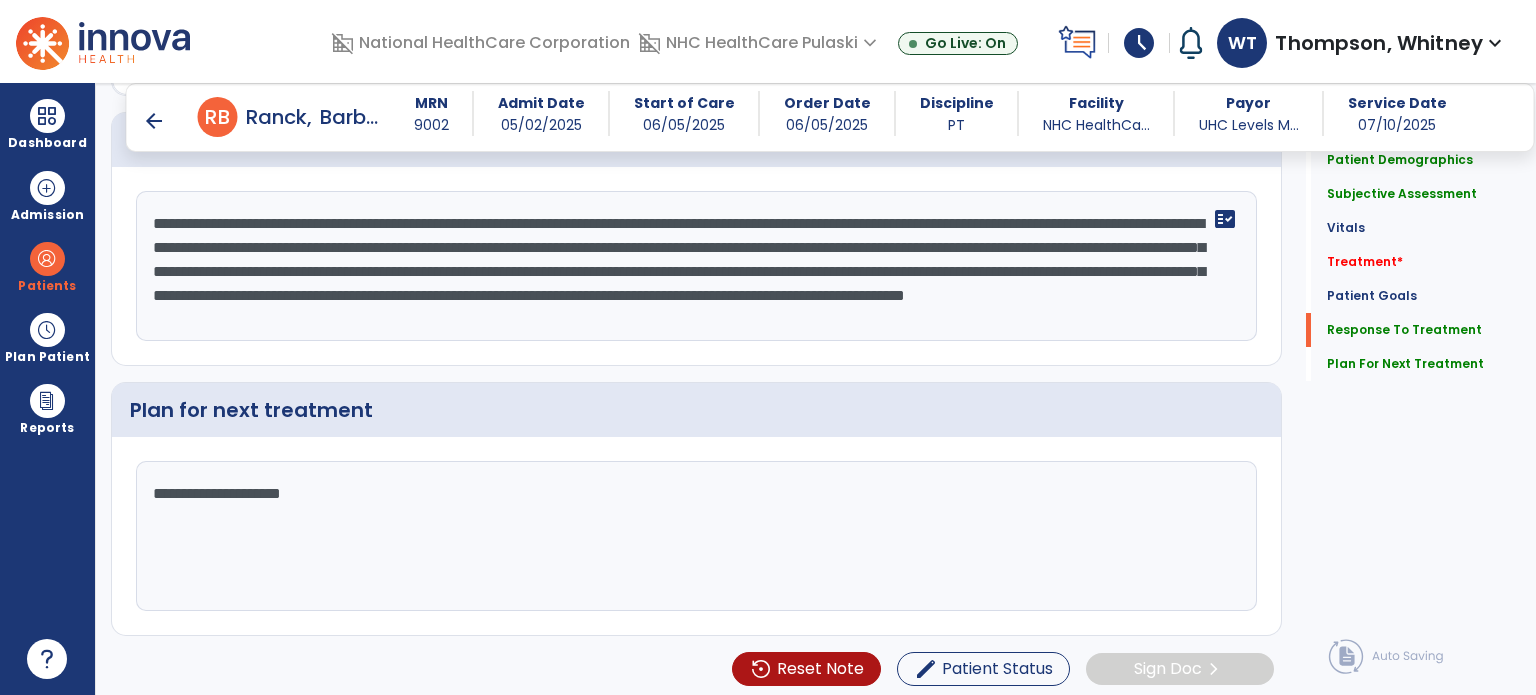 click on "**********" 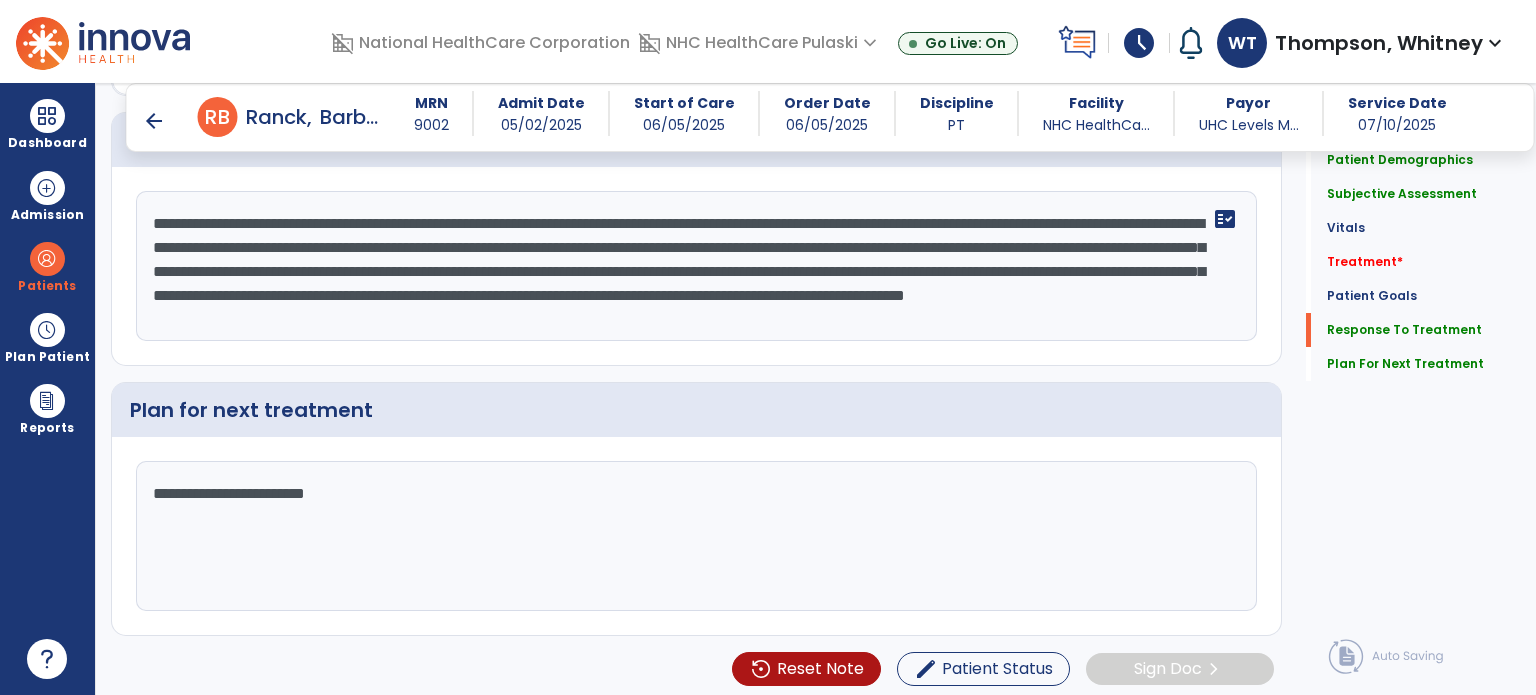click on "**********" 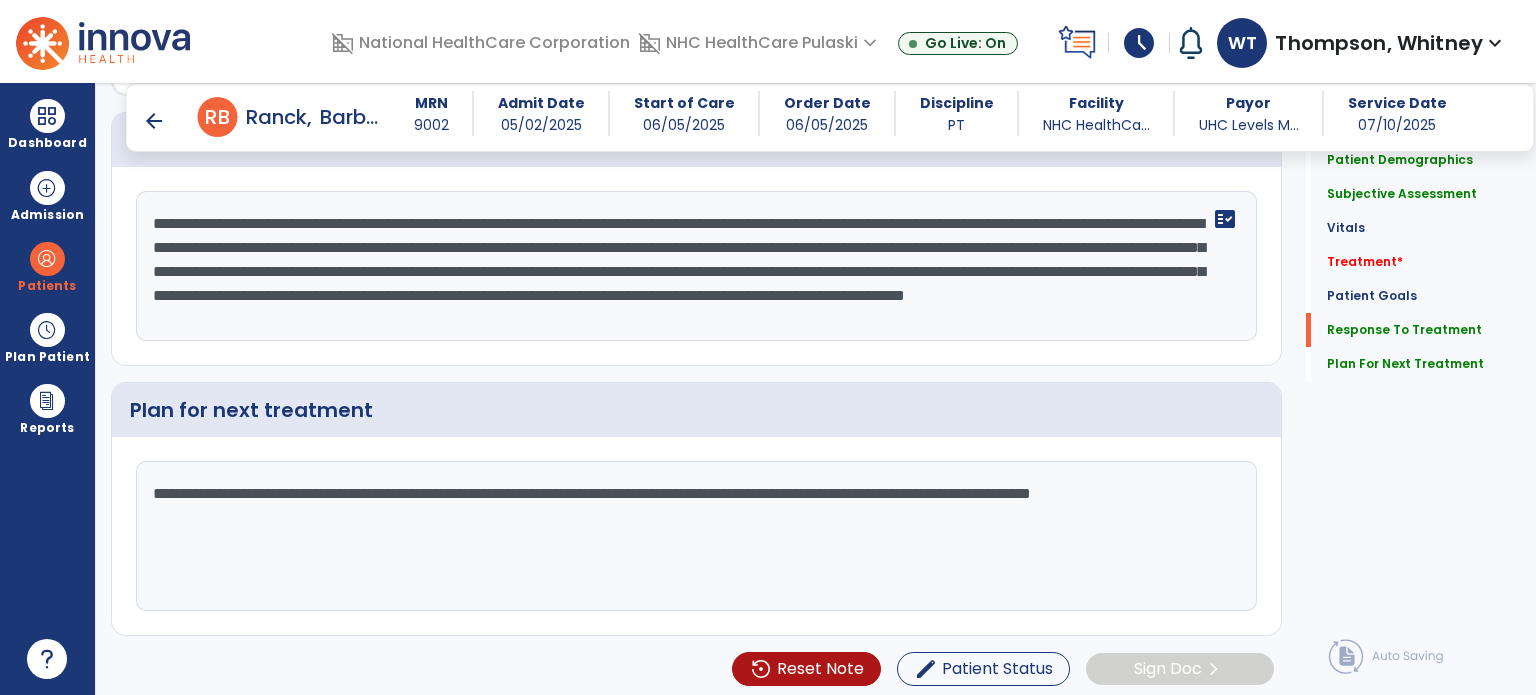 type on "**********" 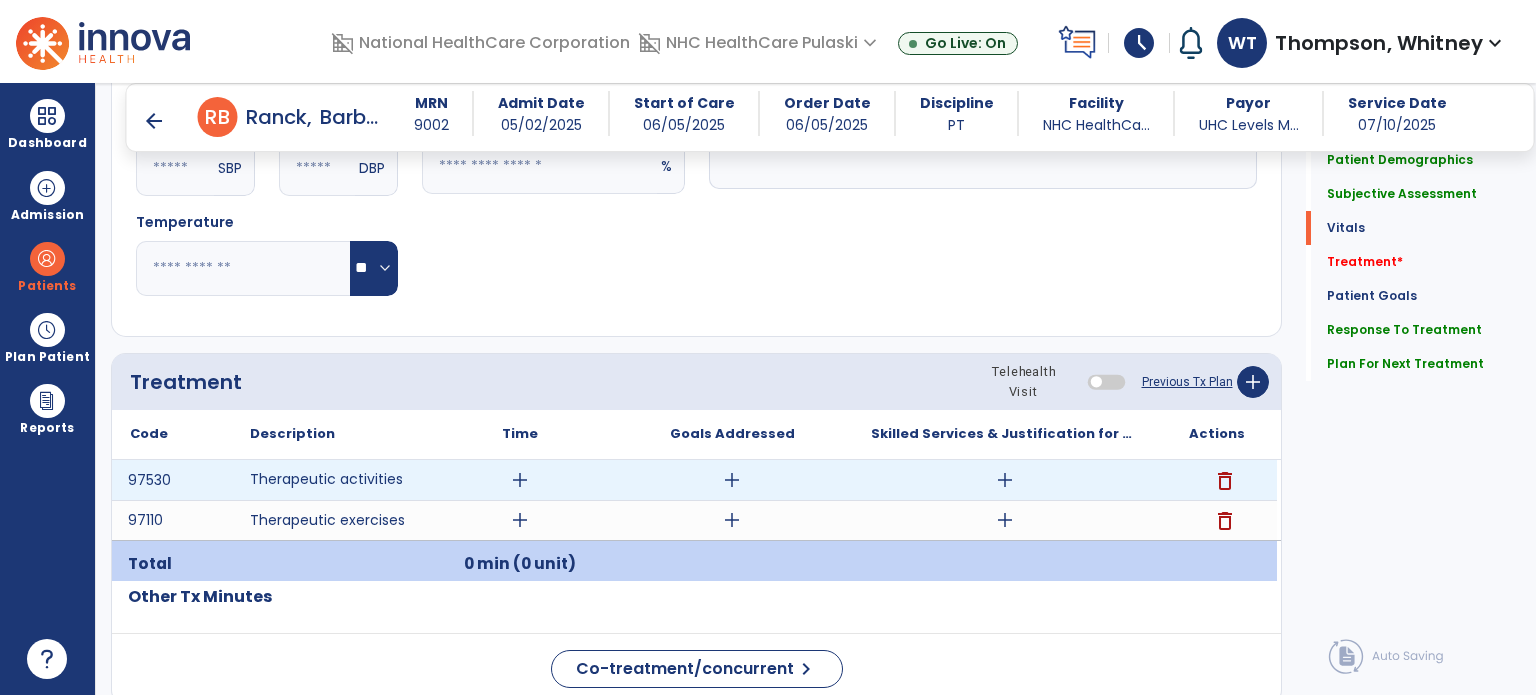 scroll, scrollTop: 984, scrollLeft: 0, axis: vertical 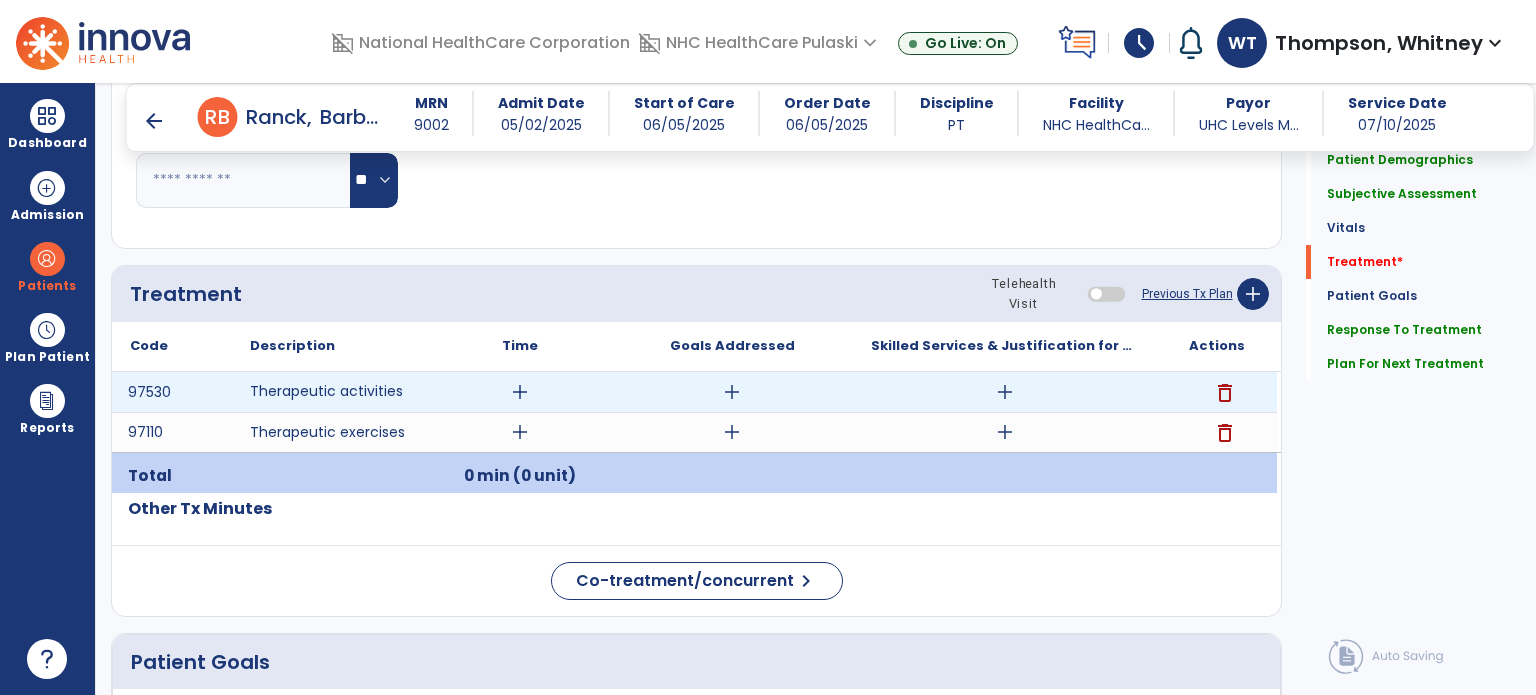 click on "add" at bounding box center [520, 392] 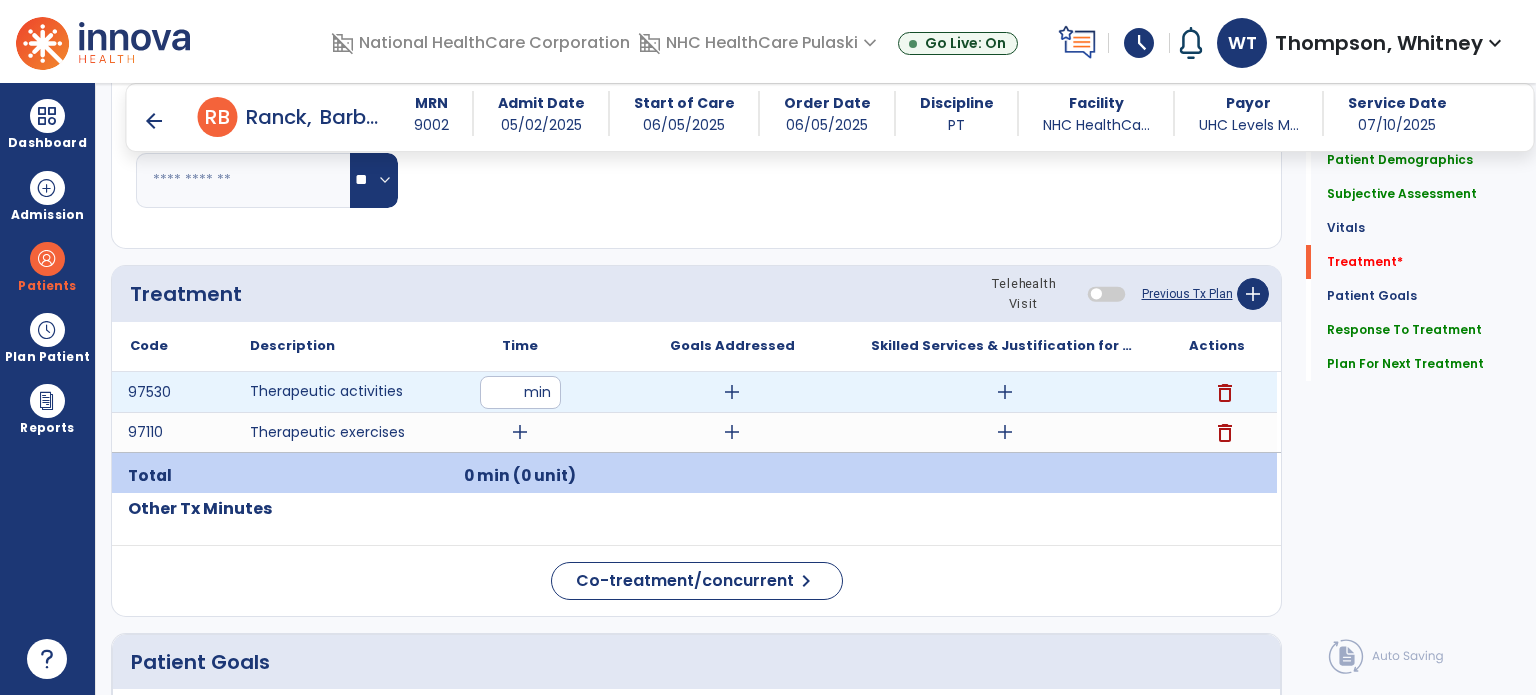 click at bounding box center [520, 392] 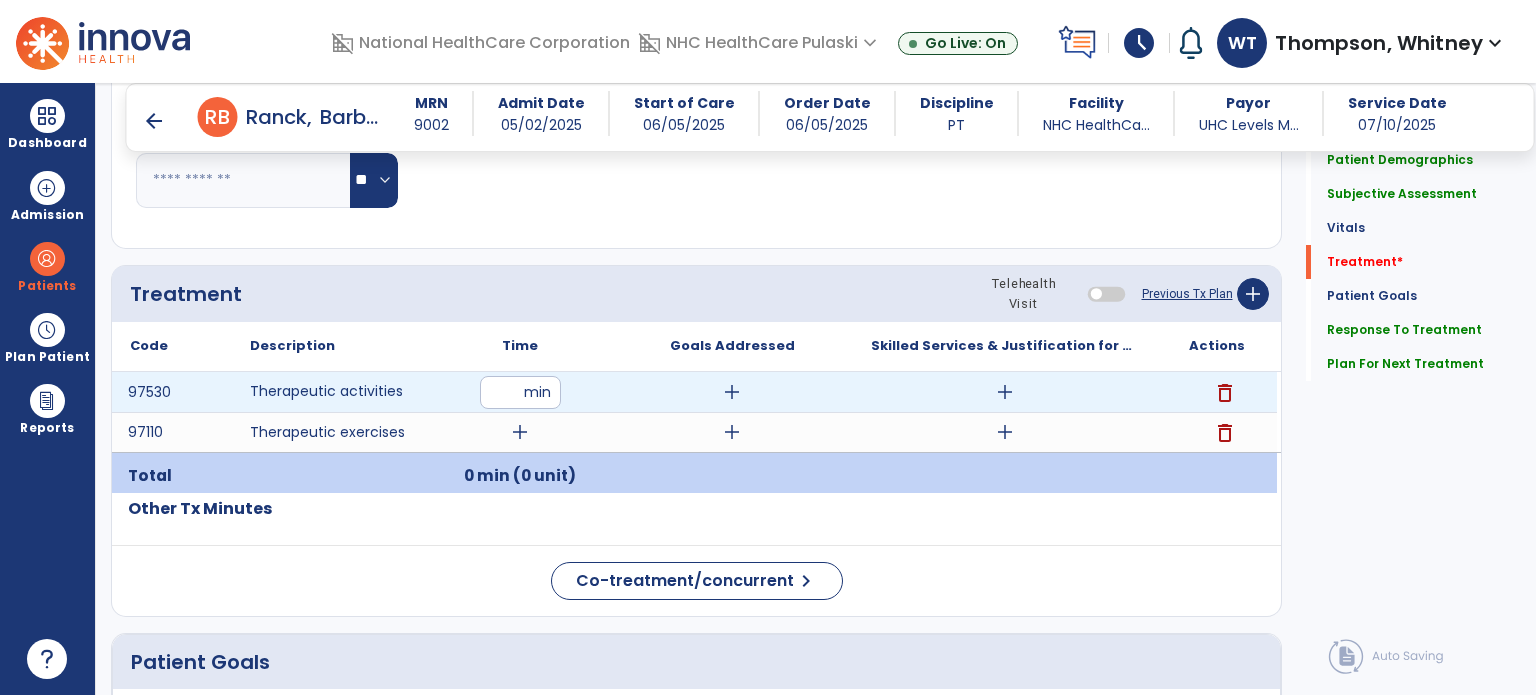 type on "**" 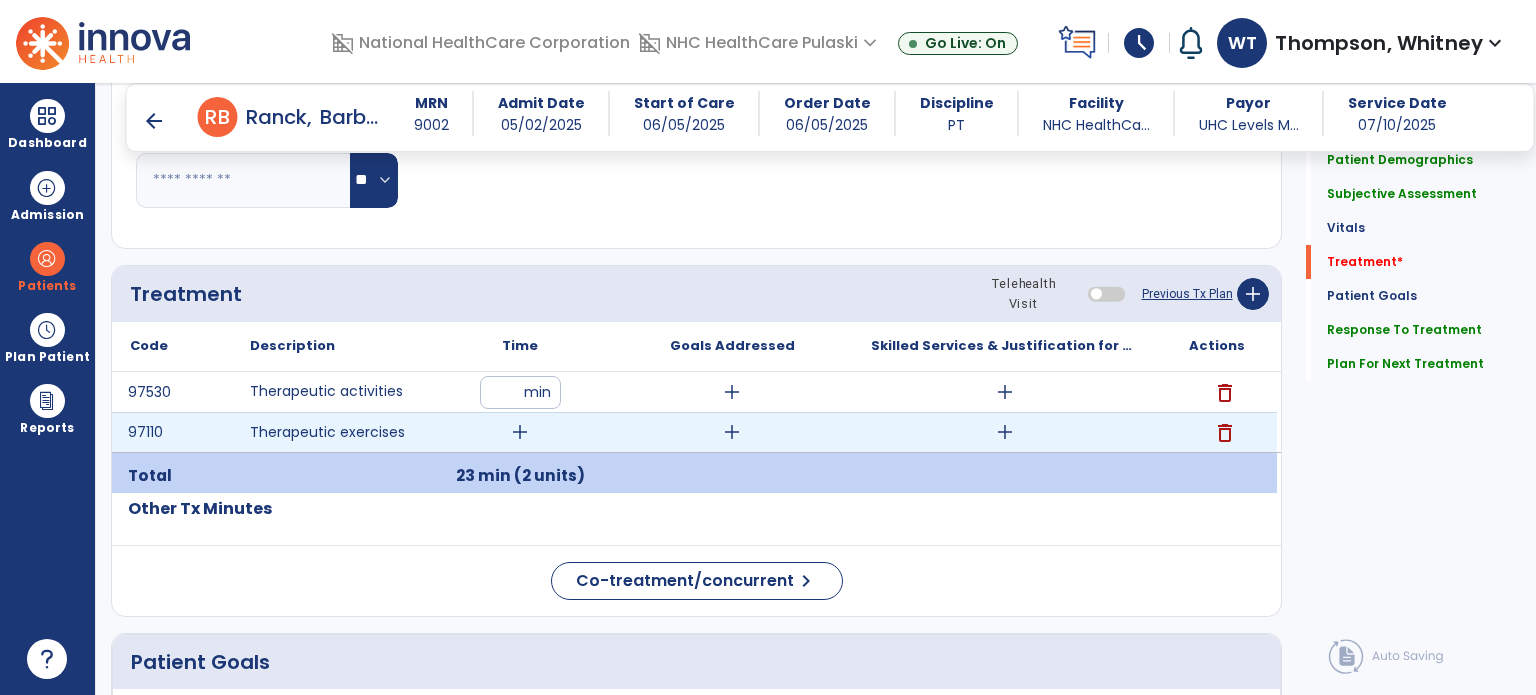 click on "add" at bounding box center [520, 432] 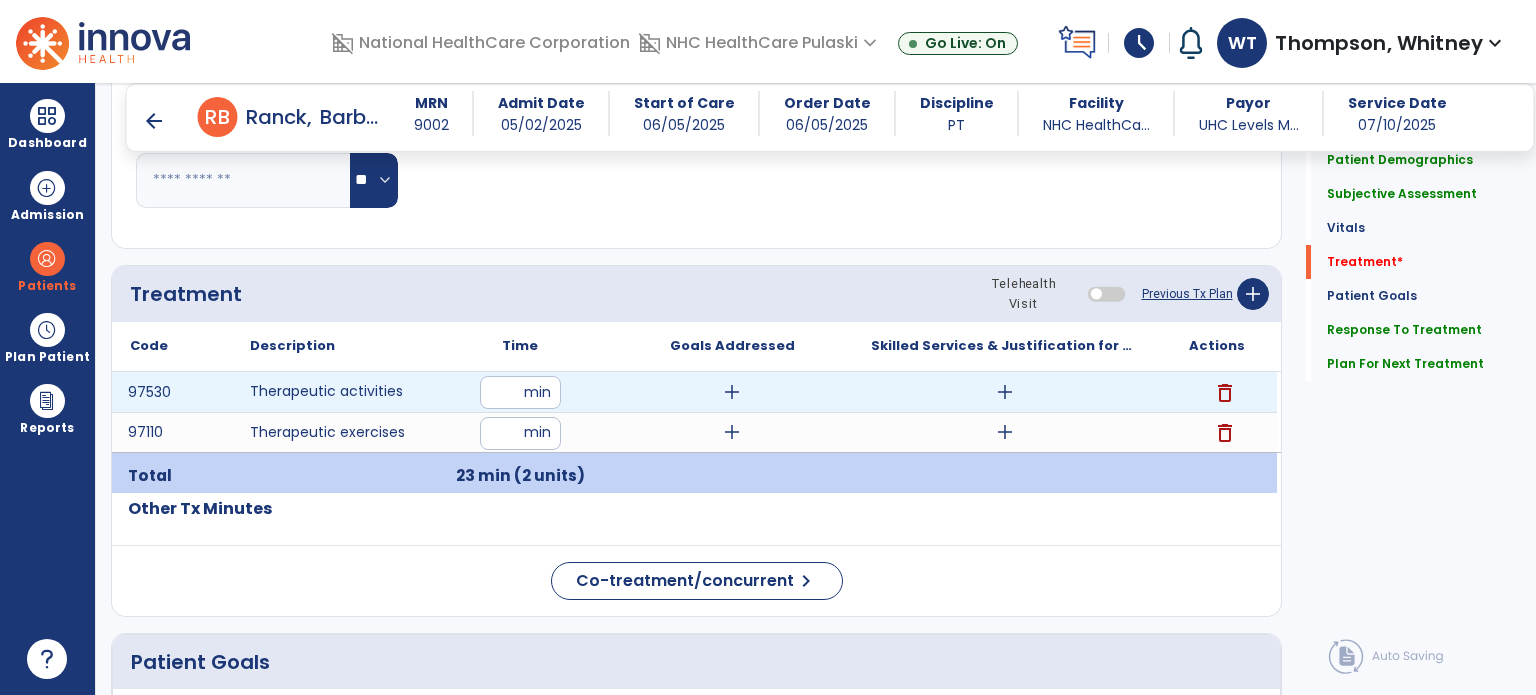 type on "**" 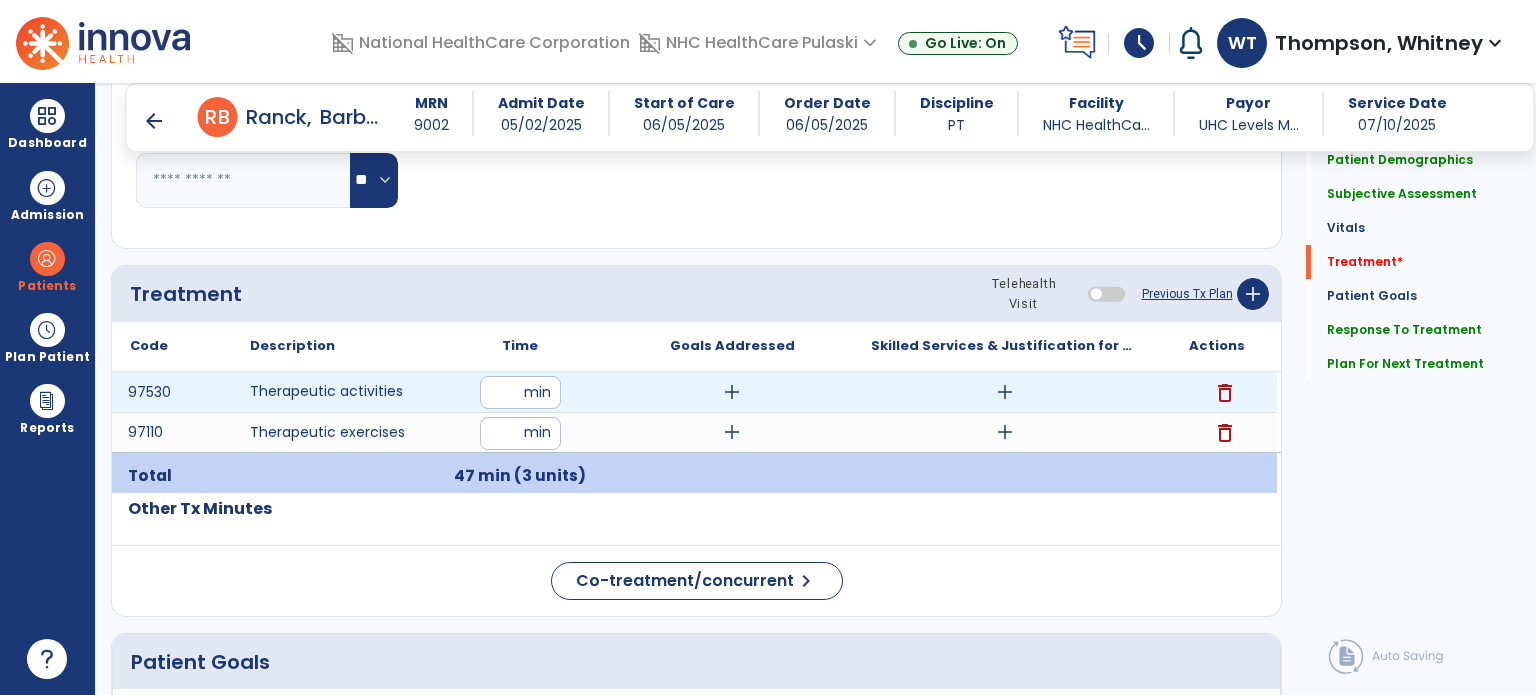 drag, startPoint x: 508, startPoint y: 390, endPoint x: 473, endPoint y: 391, distance: 35.014282 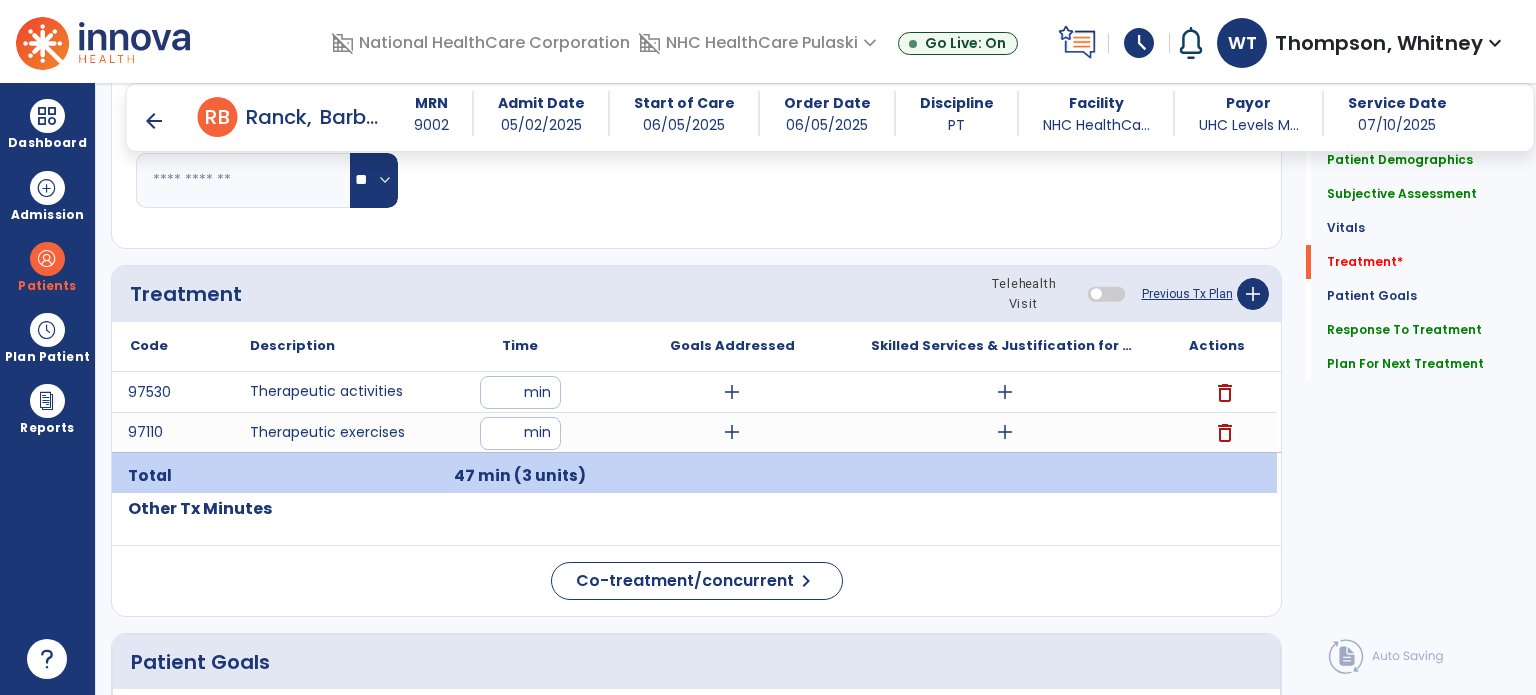 type on "**" 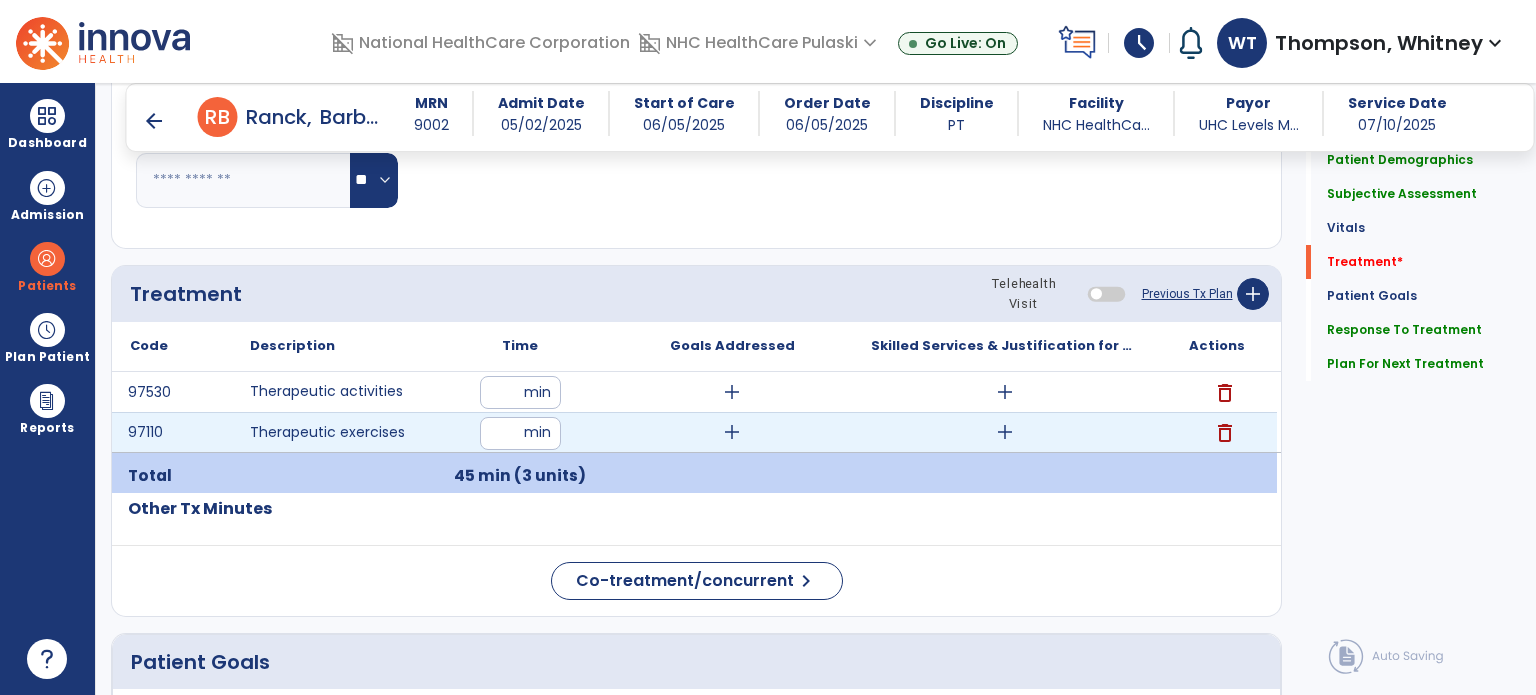 click on "**" at bounding box center [520, 433] 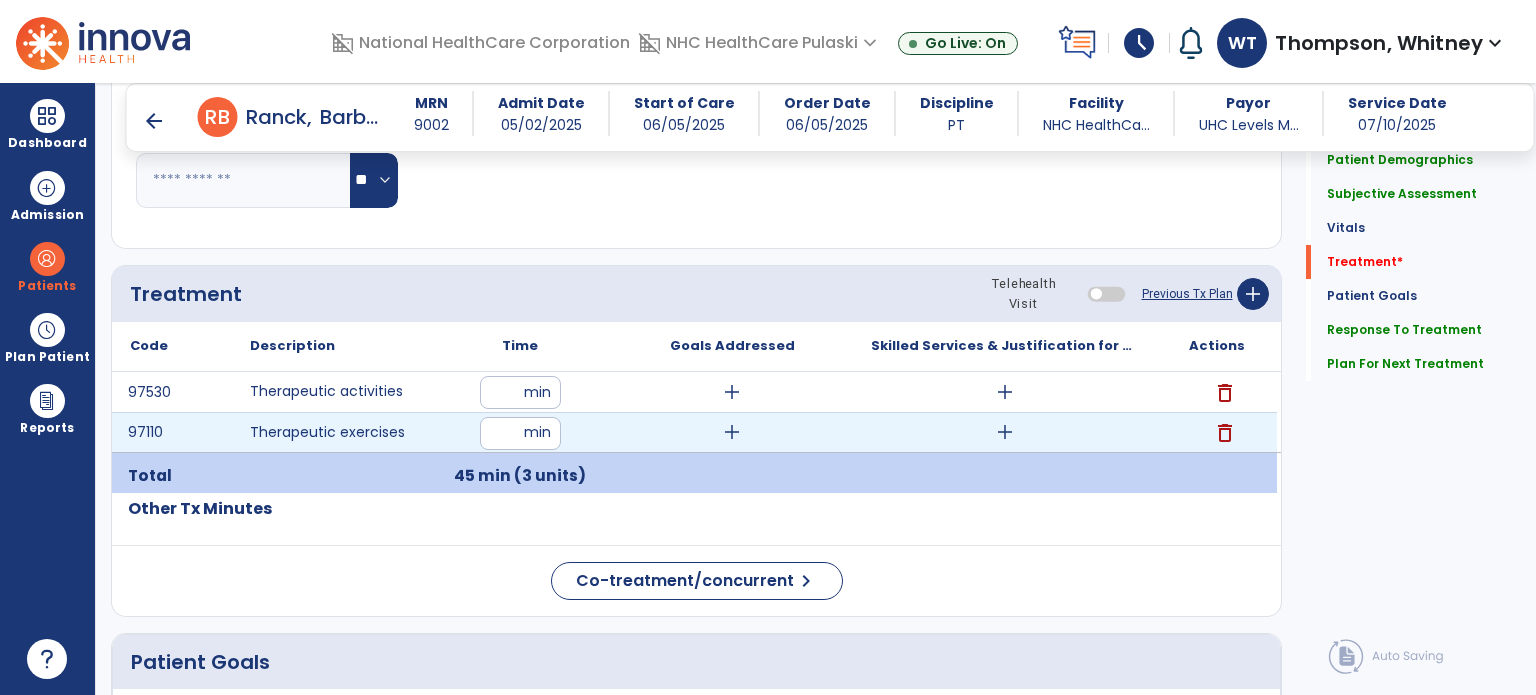 type on "**" 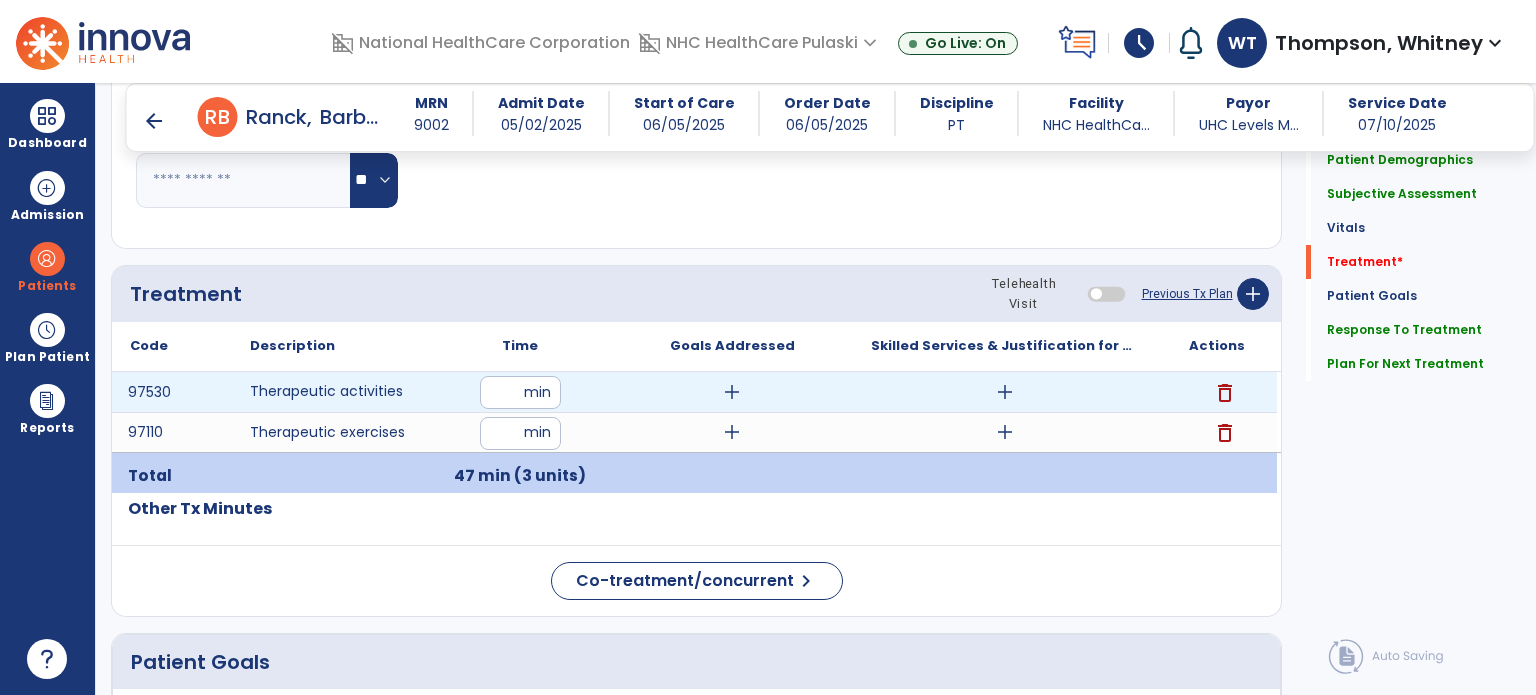 click on "add" at bounding box center [1005, 392] 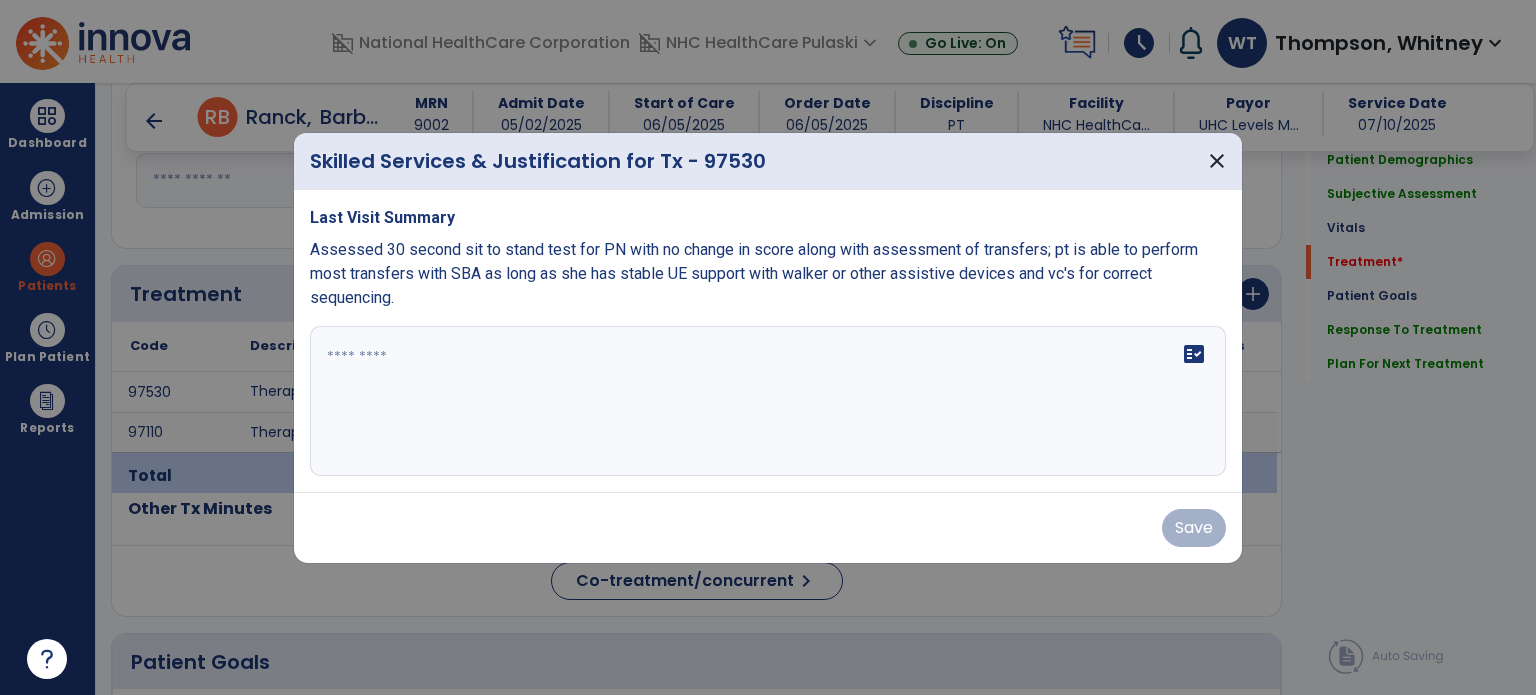 click on "fact_check" at bounding box center (768, 401) 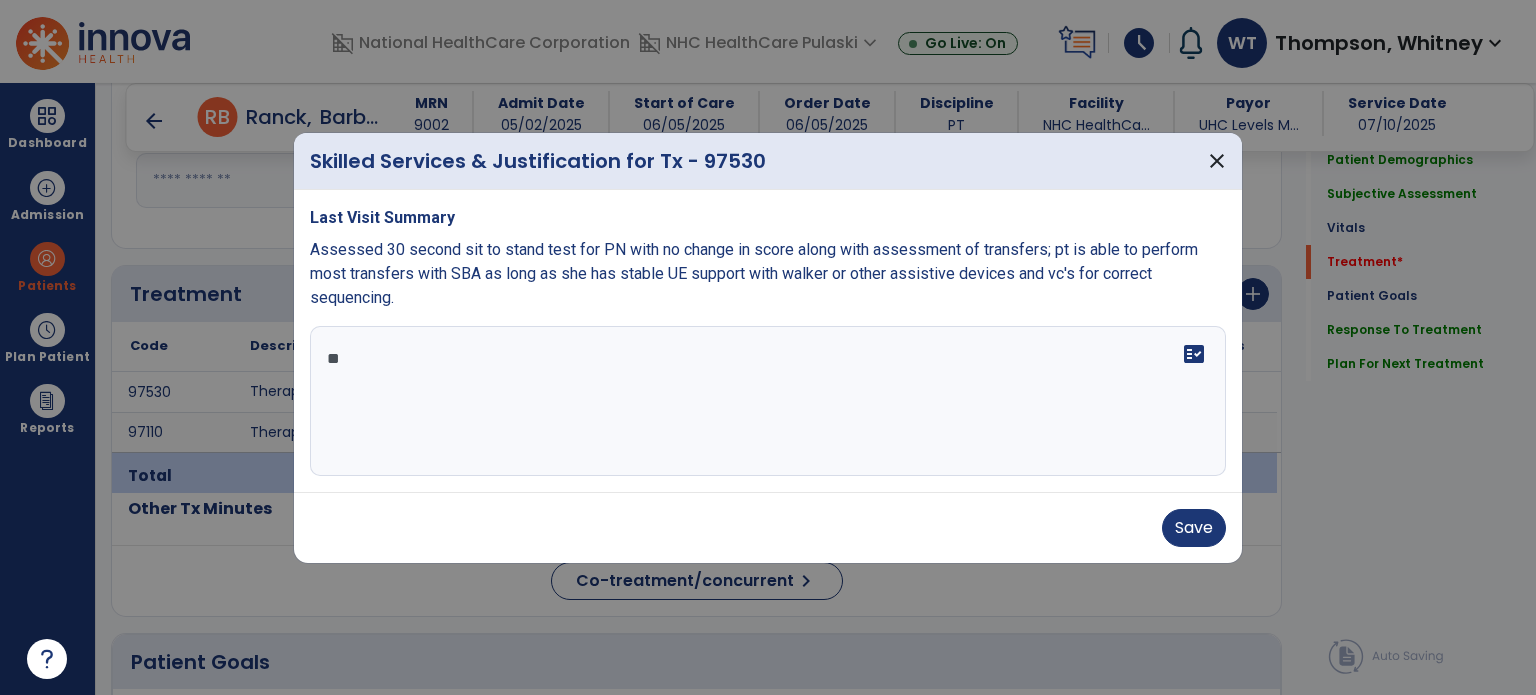 type on "*" 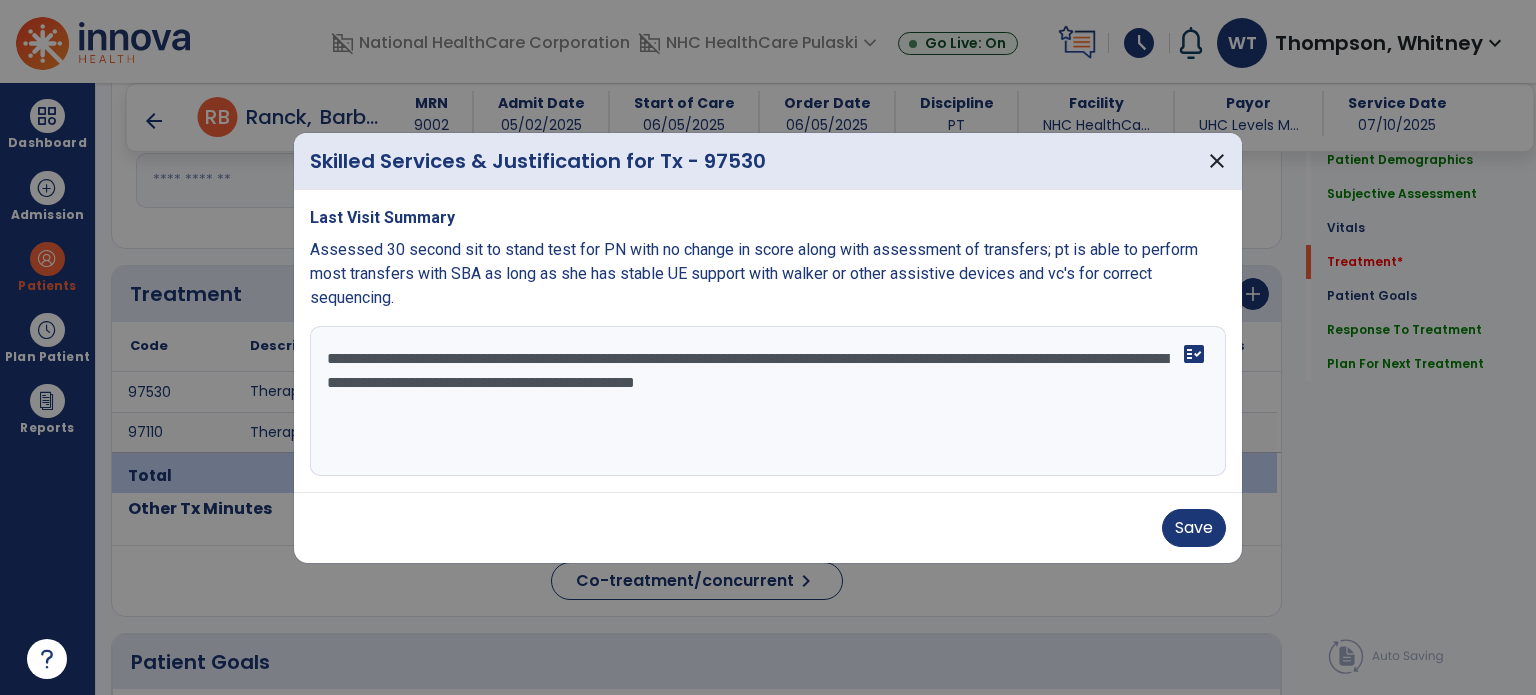 type on "**********" 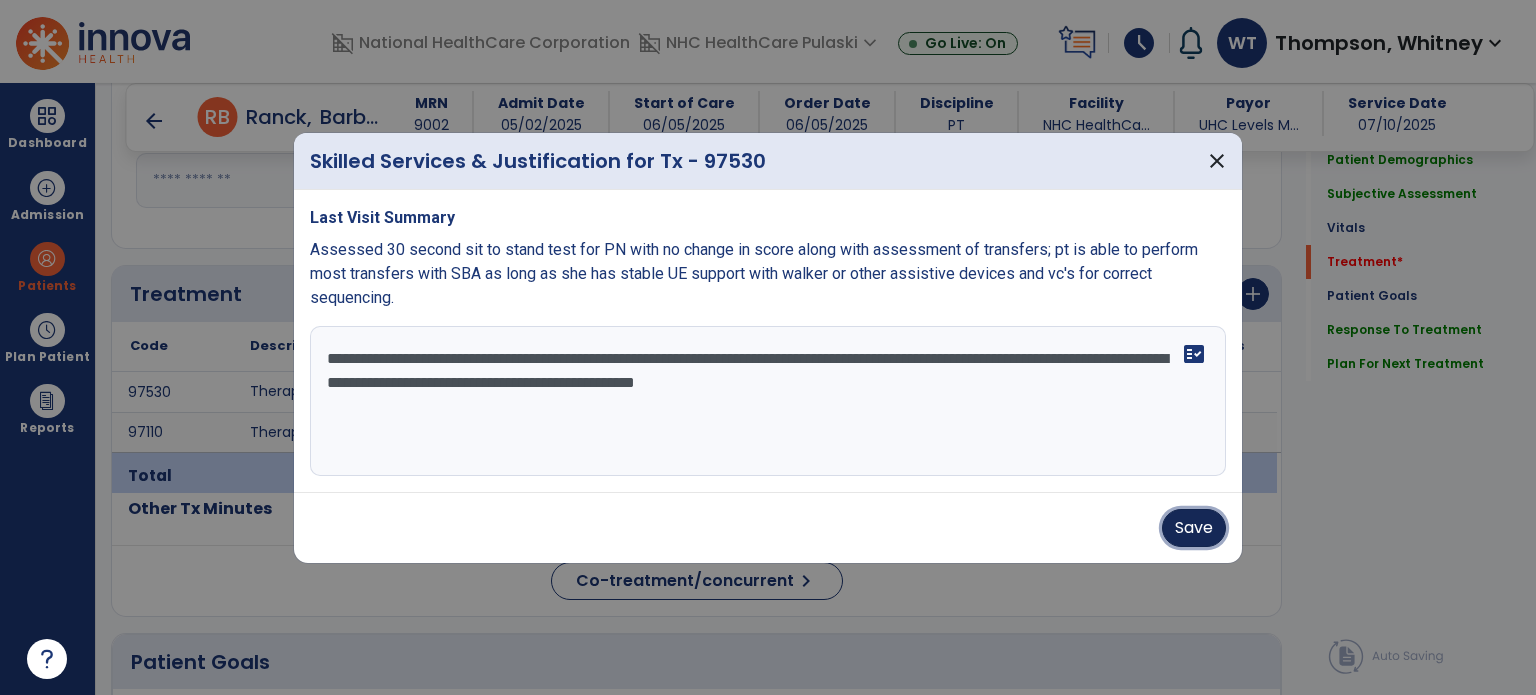 click on "Save" at bounding box center [1194, 528] 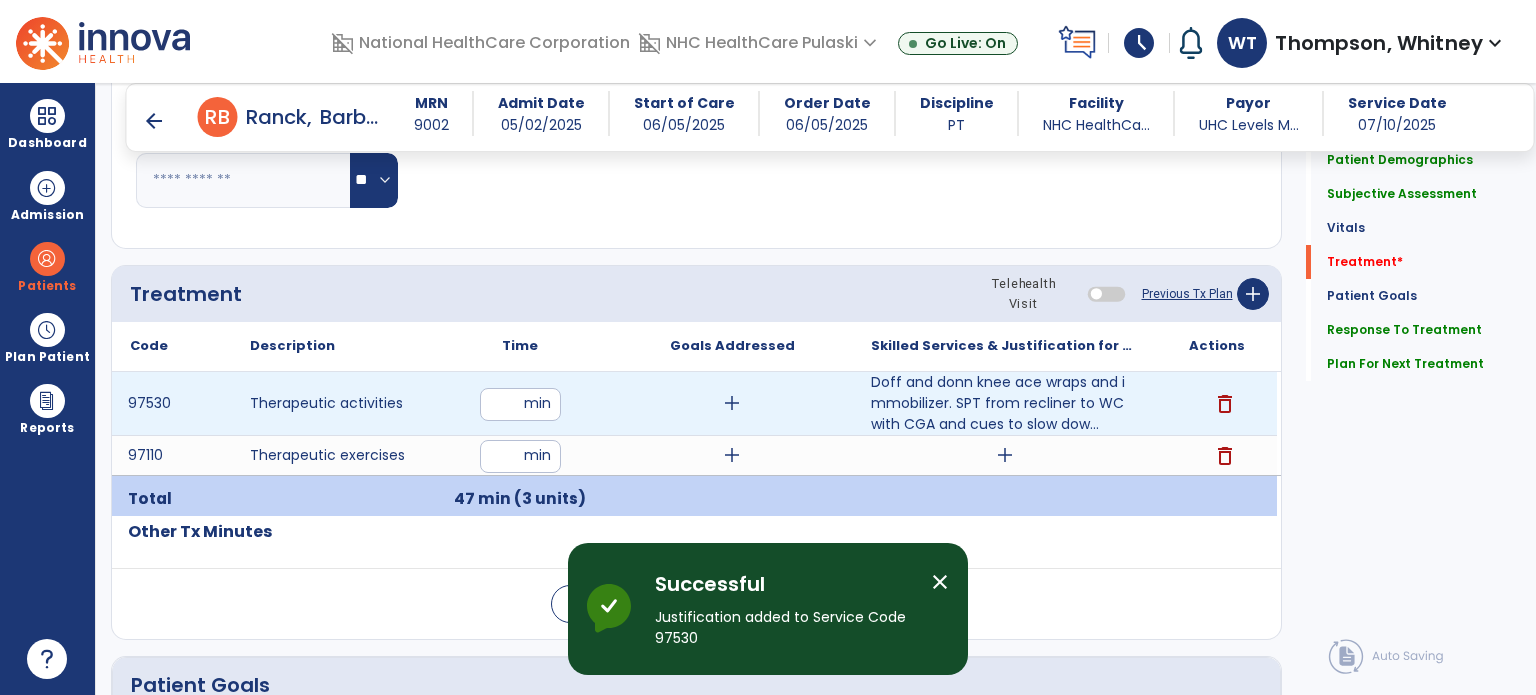 drag, startPoint x: 510, startPoint y: 399, endPoint x: 456, endPoint y: 397, distance: 54.037025 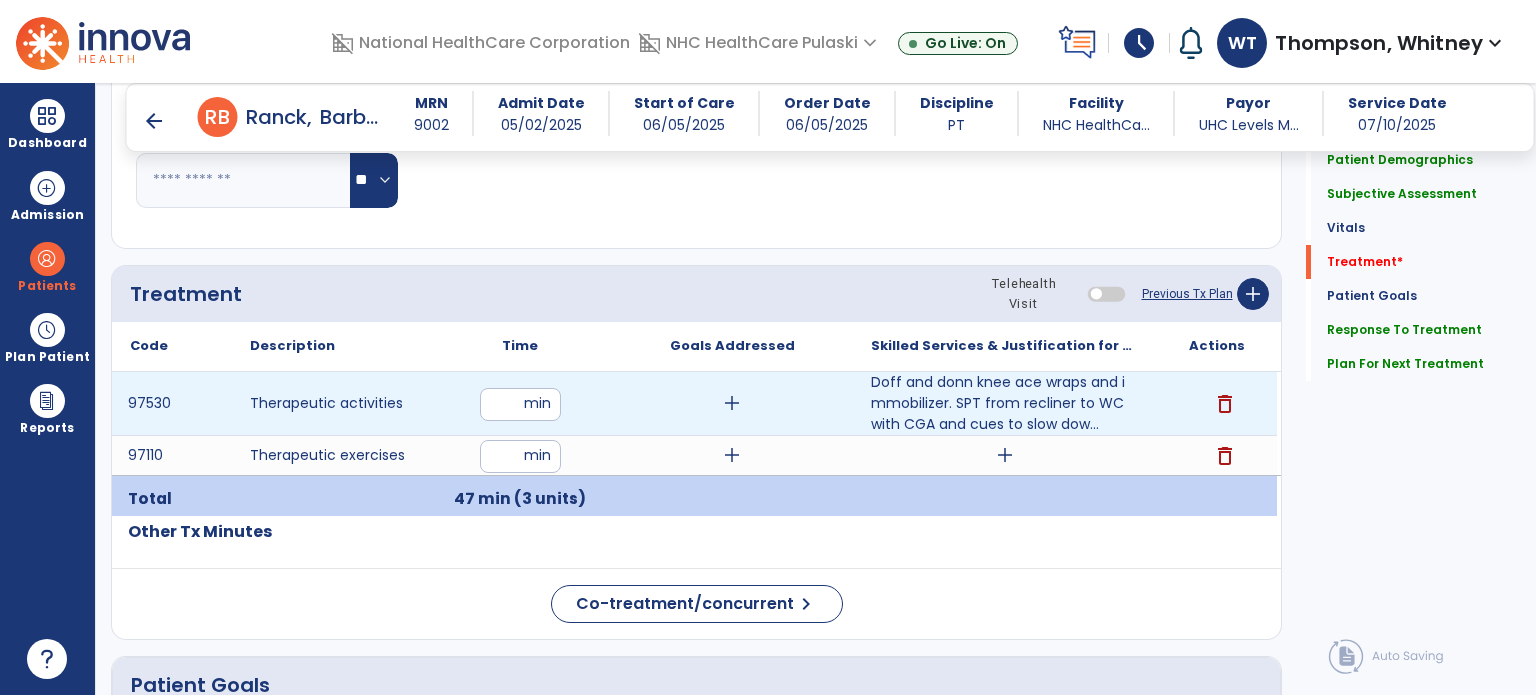 type on "**" 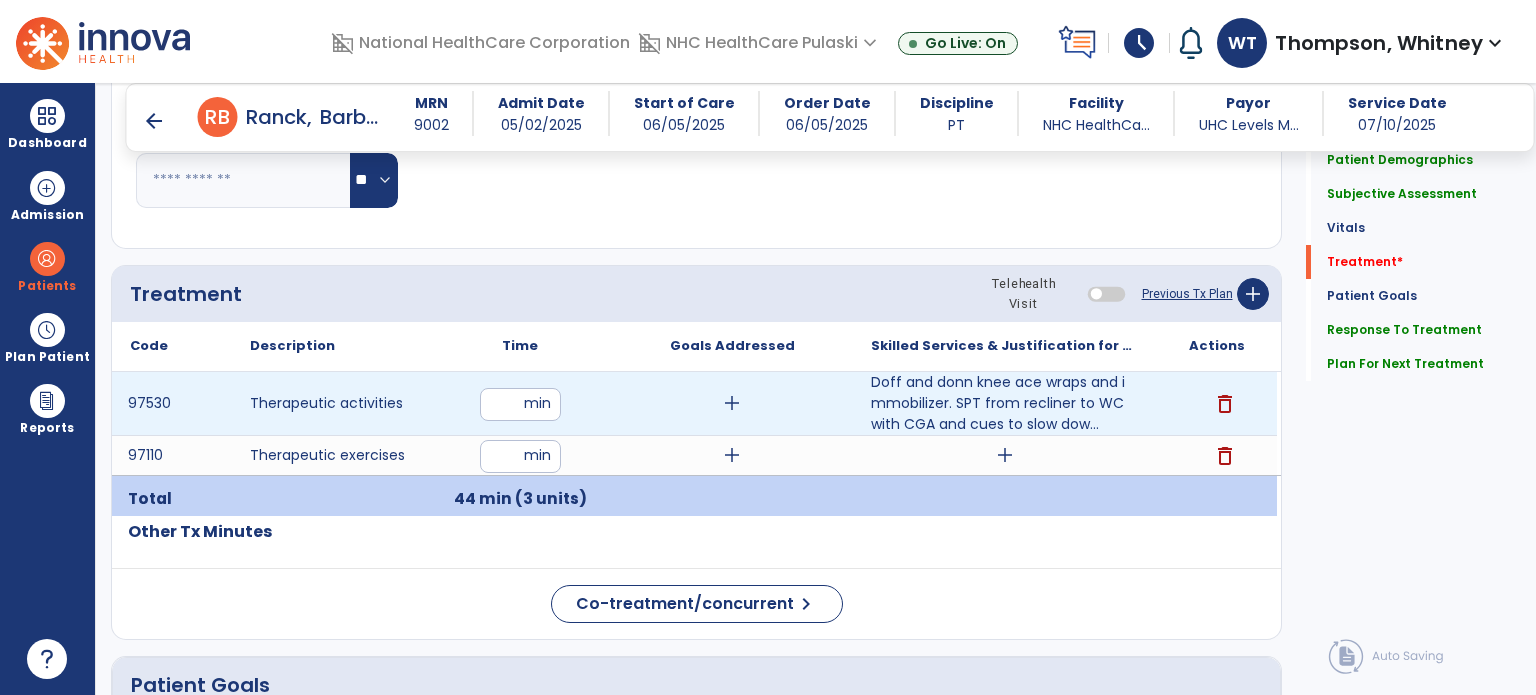 drag, startPoint x: 512, startPoint y: 403, endPoint x: 486, endPoint y: 401, distance: 26.076809 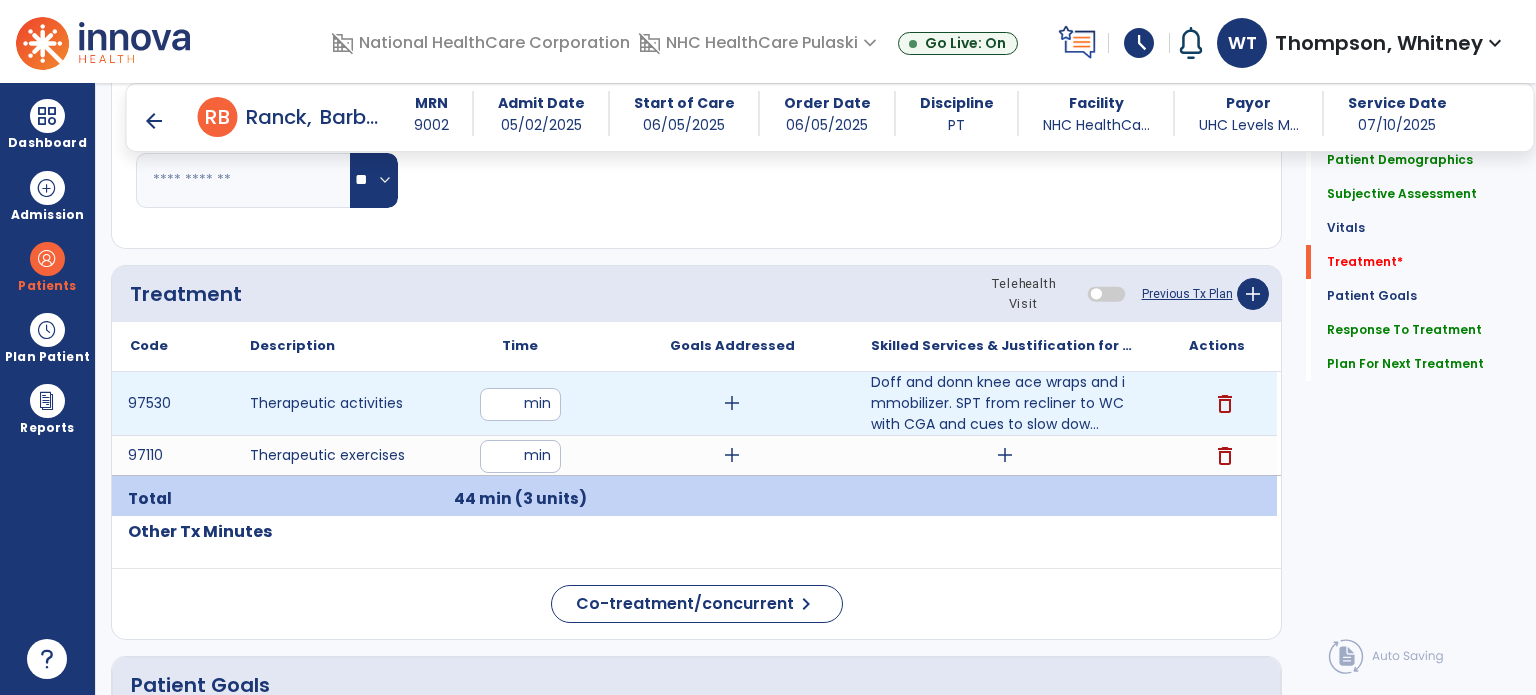 type on "**" 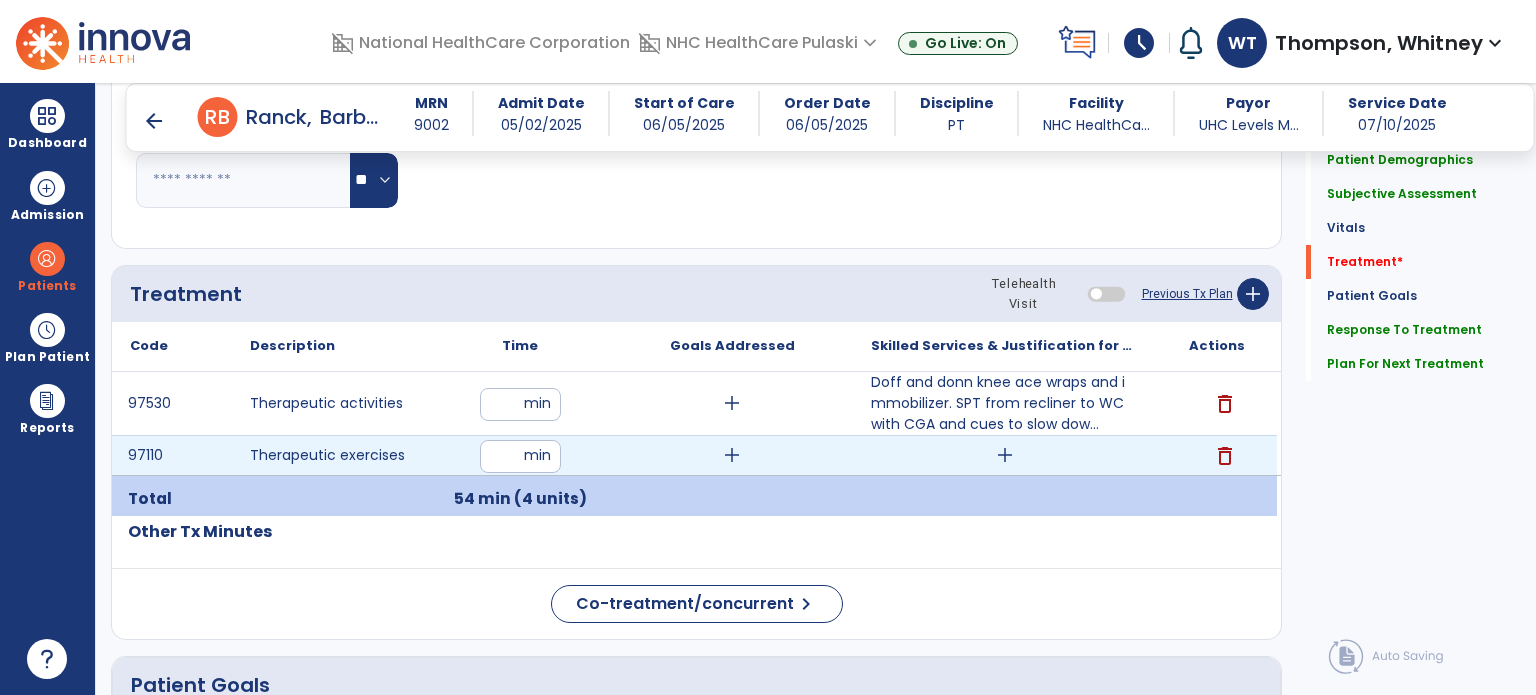 drag, startPoint x: 512, startPoint y: 449, endPoint x: 464, endPoint y: 455, distance: 48.373547 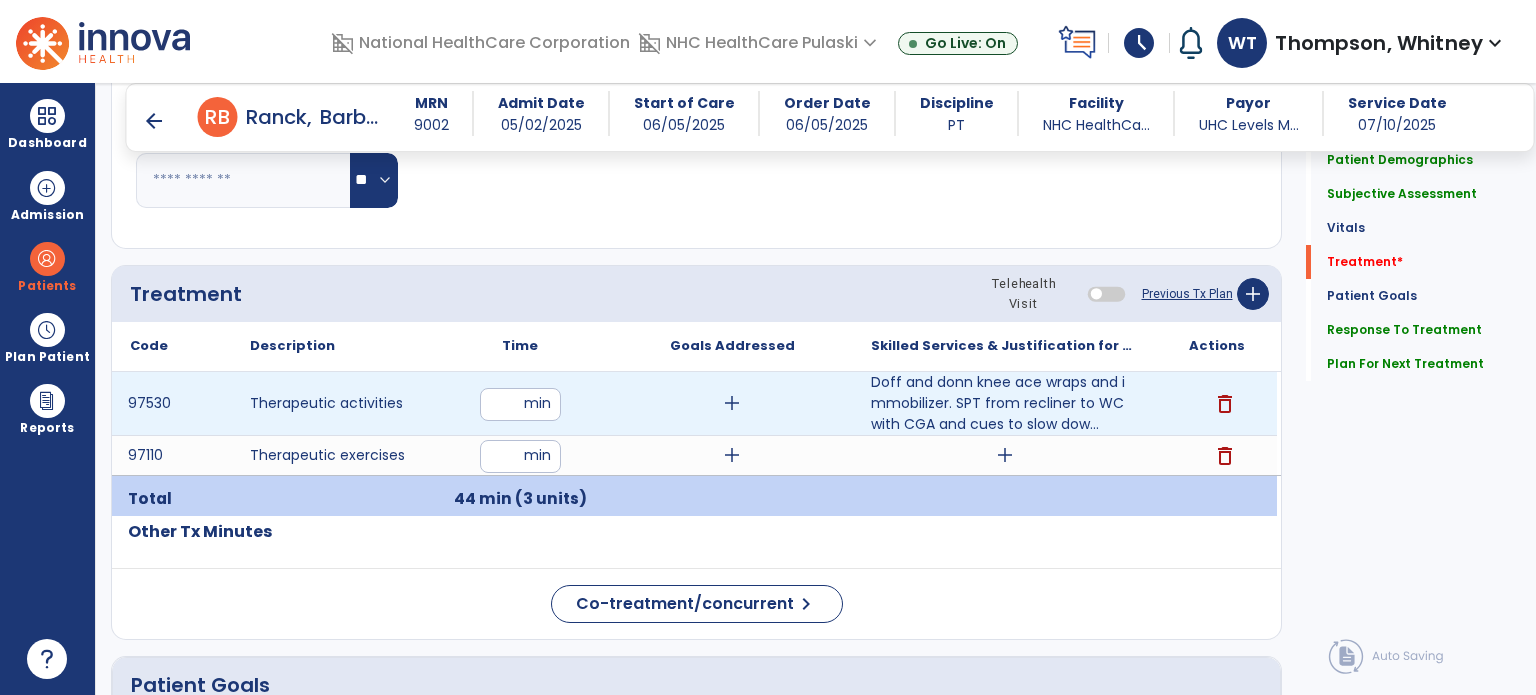 click on "**" at bounding box center (520, 404) 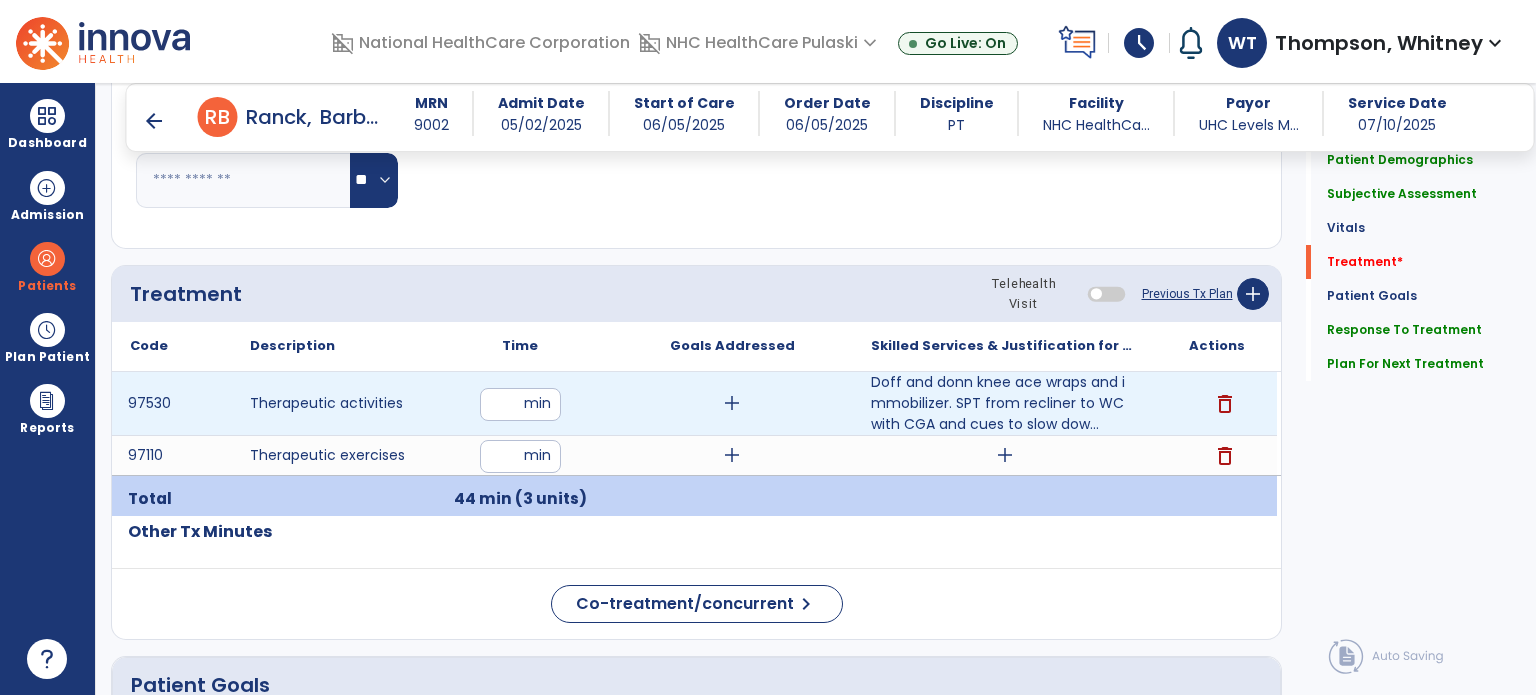 type on "**" 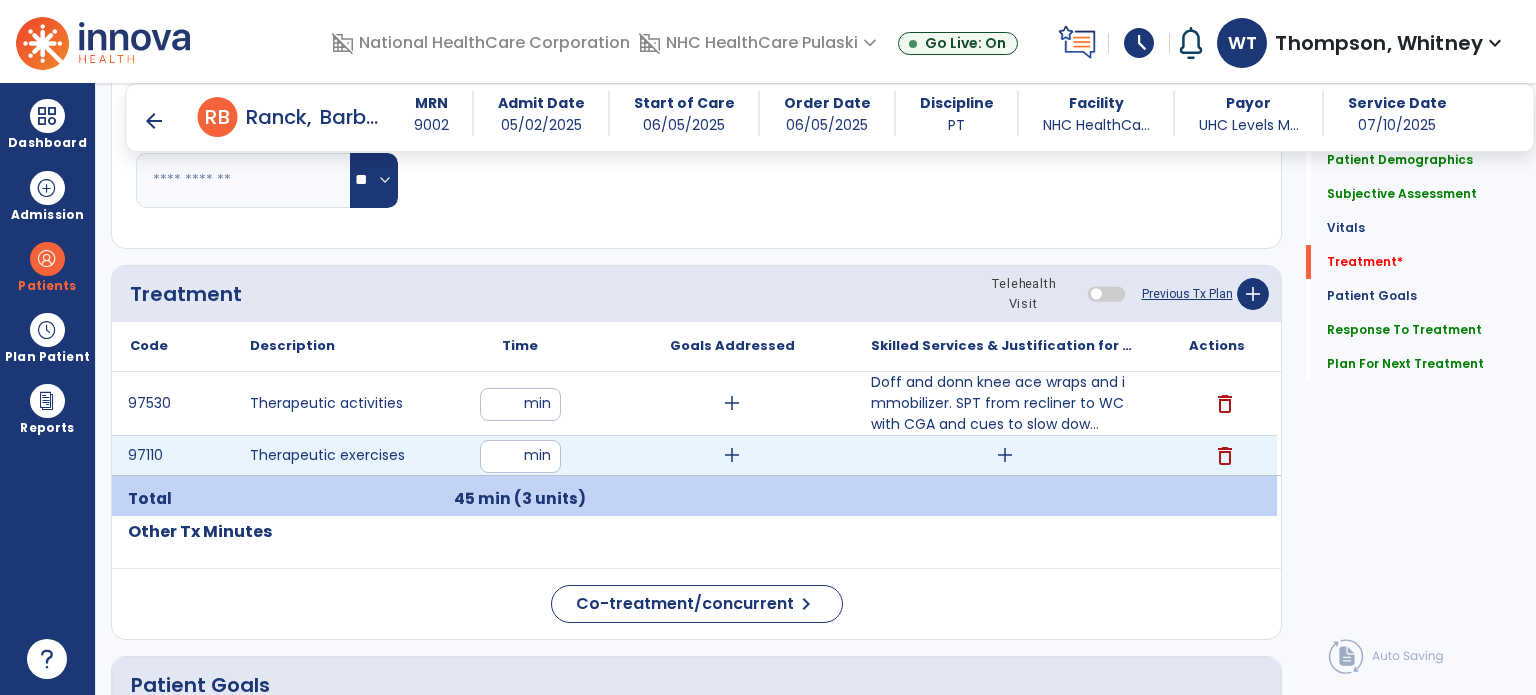 click on "add" at bounding box center (1005, 455) 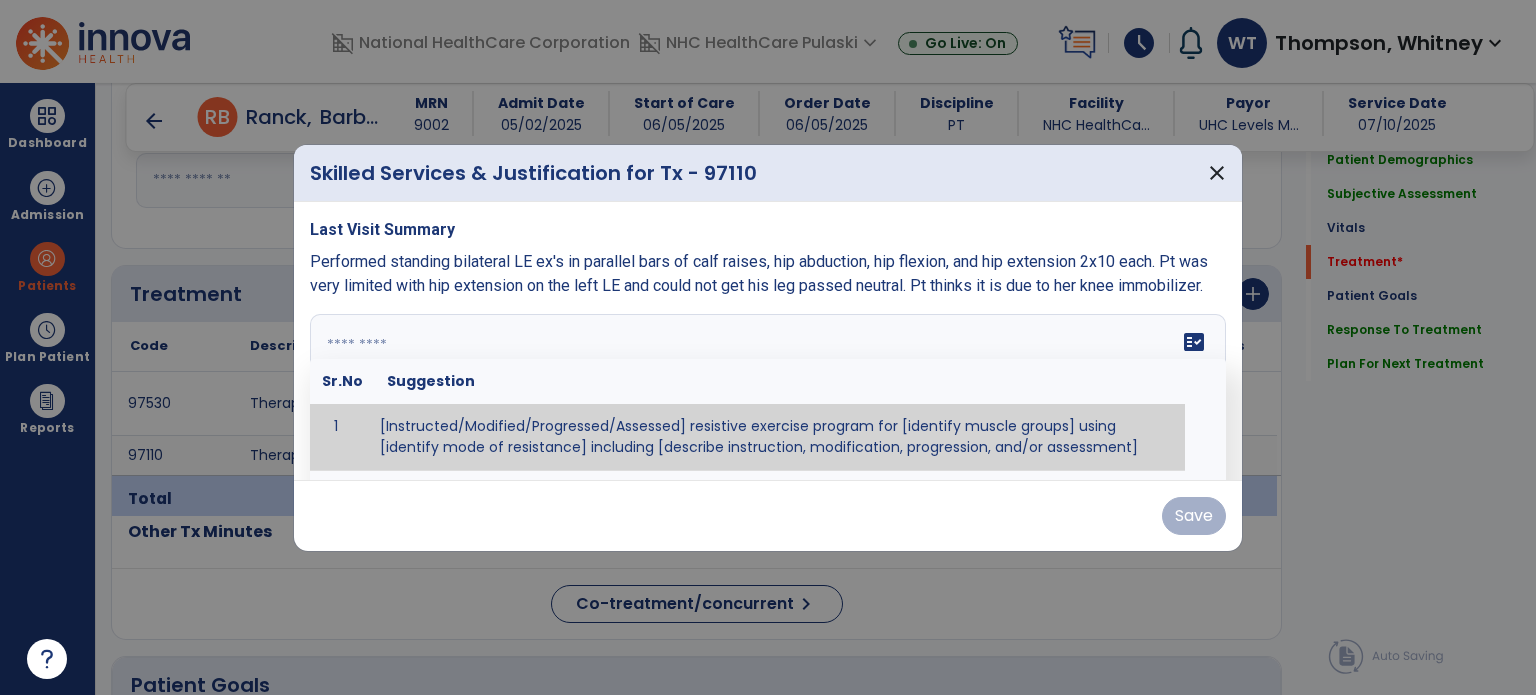 click on "fact_check  Sr.No Suggestion 1 [Instructed/Modified/Progressed/Assessed] resistive exercise program for [identify muscle groups] using [identify mode of resistance] including [describe instruction, modification, progression, and/or assessment] 2 [Instructed/Modified/Progressed/Assessed] aerobic exercise program using [identify equipment/mode] including [describe instruction, modification,progression, and/or assessment] 3 [Instructed/Modified/Progressed/Assessed] [PROM/A/AROM/AROM] program for [identify joint movements] using [contract-relax, over-pressure, inhibitory techniques, other] 4 [Assessed/Tested] aerobic capacity with administration of [aerobic capacity test]" at bounding box center (768, 389) 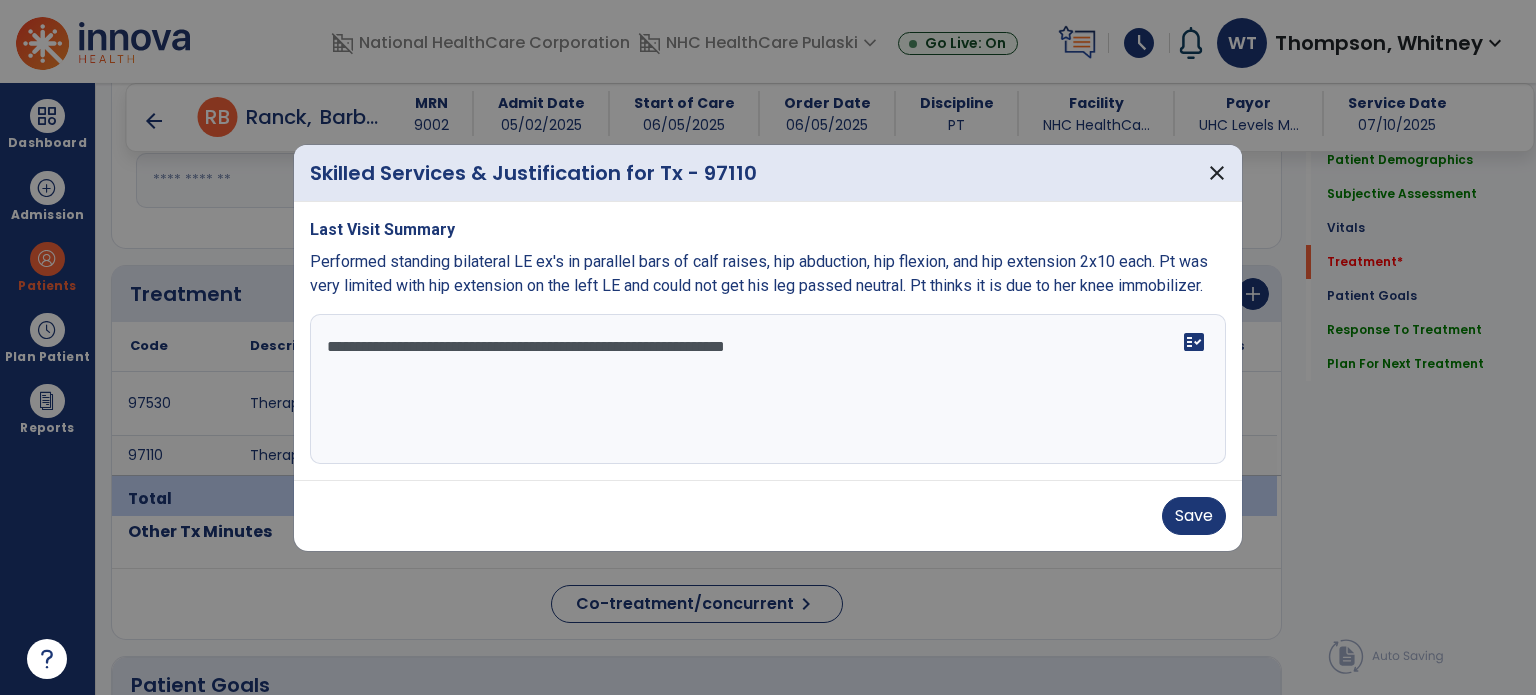 click on "**********" at bounding box center [768, 389] 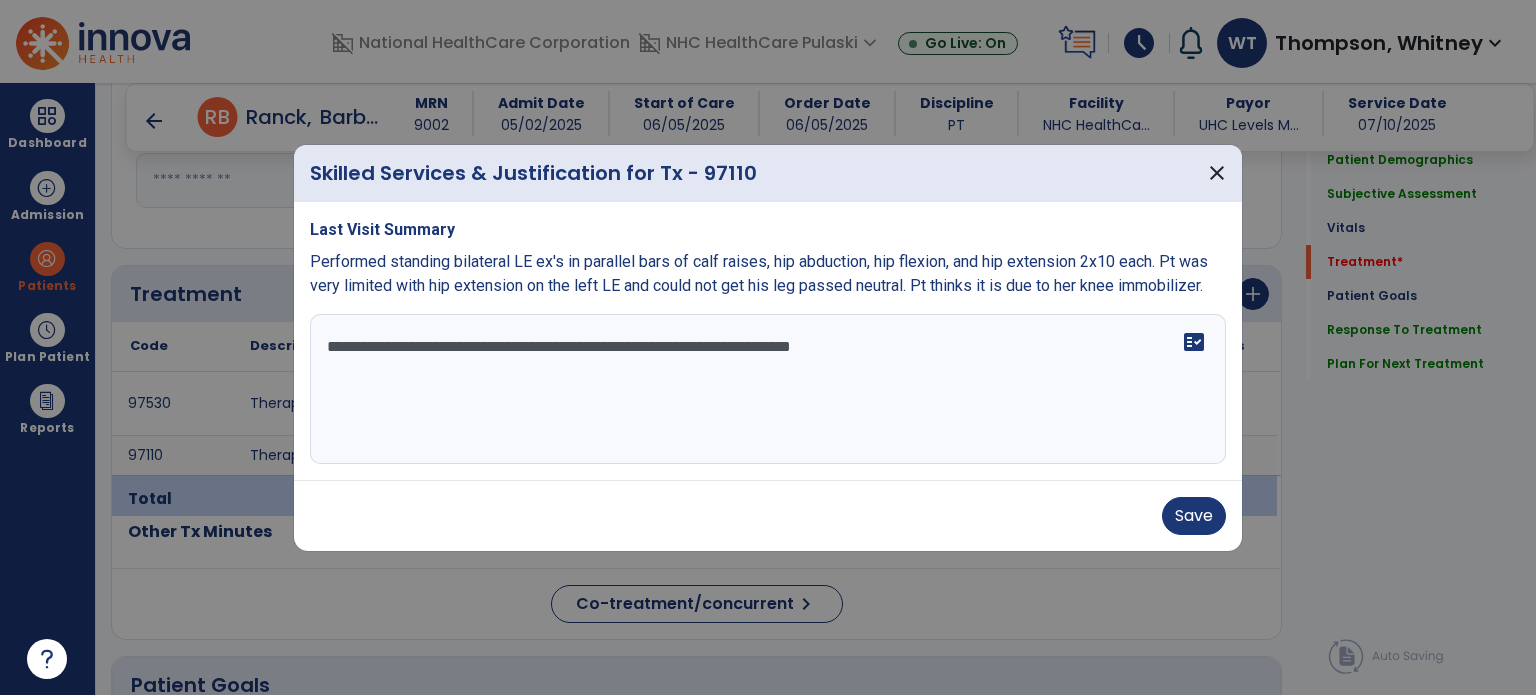 click on "**********" at bounding box center [768, 389] 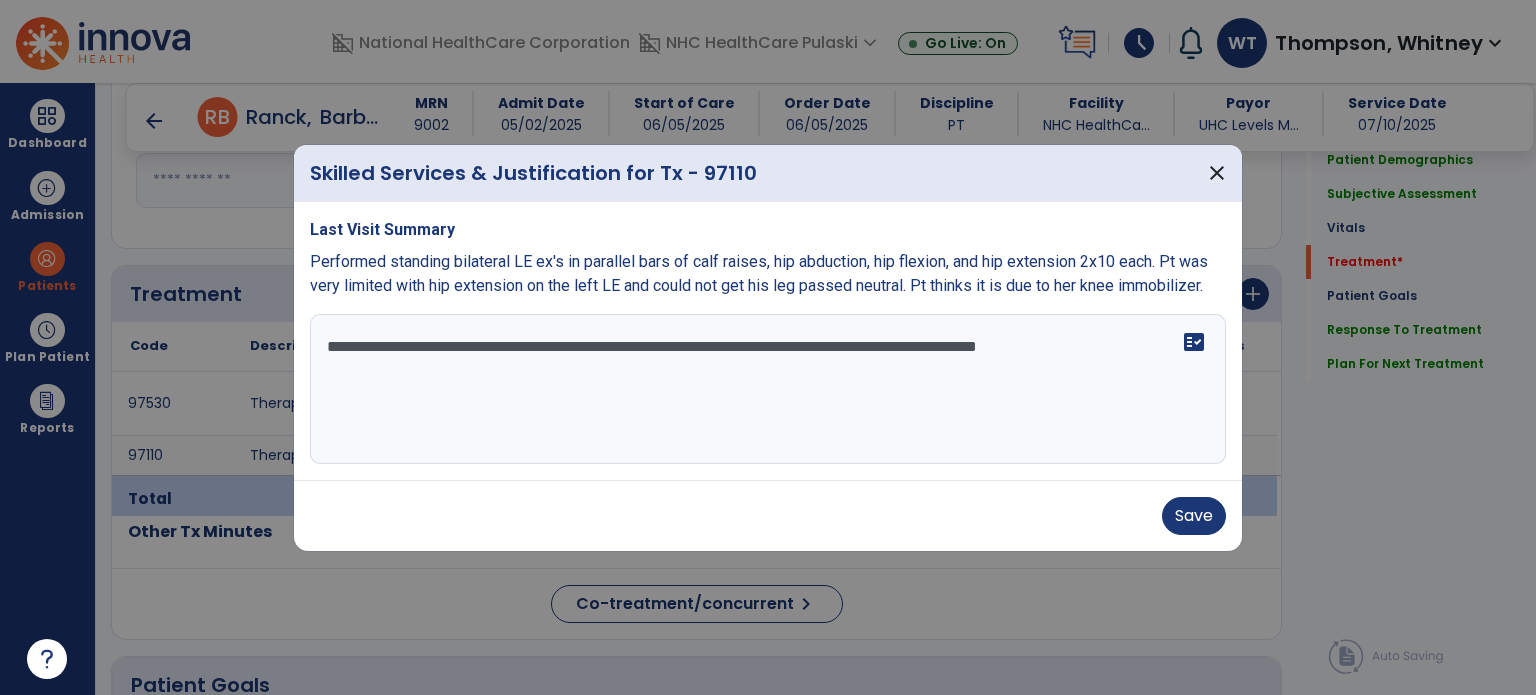 click on "**********" at bounding box center (768, 389) 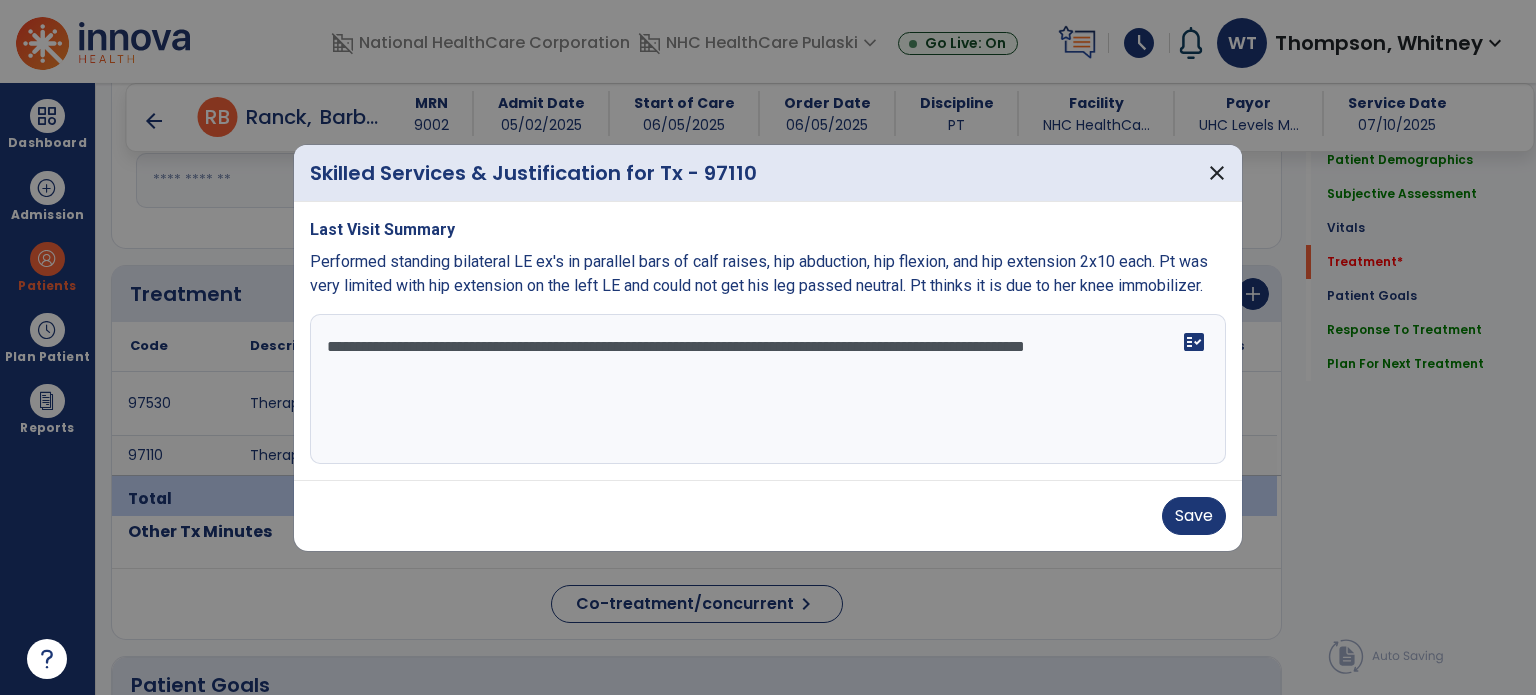 click on "**********" at bounding box center [768, 389] 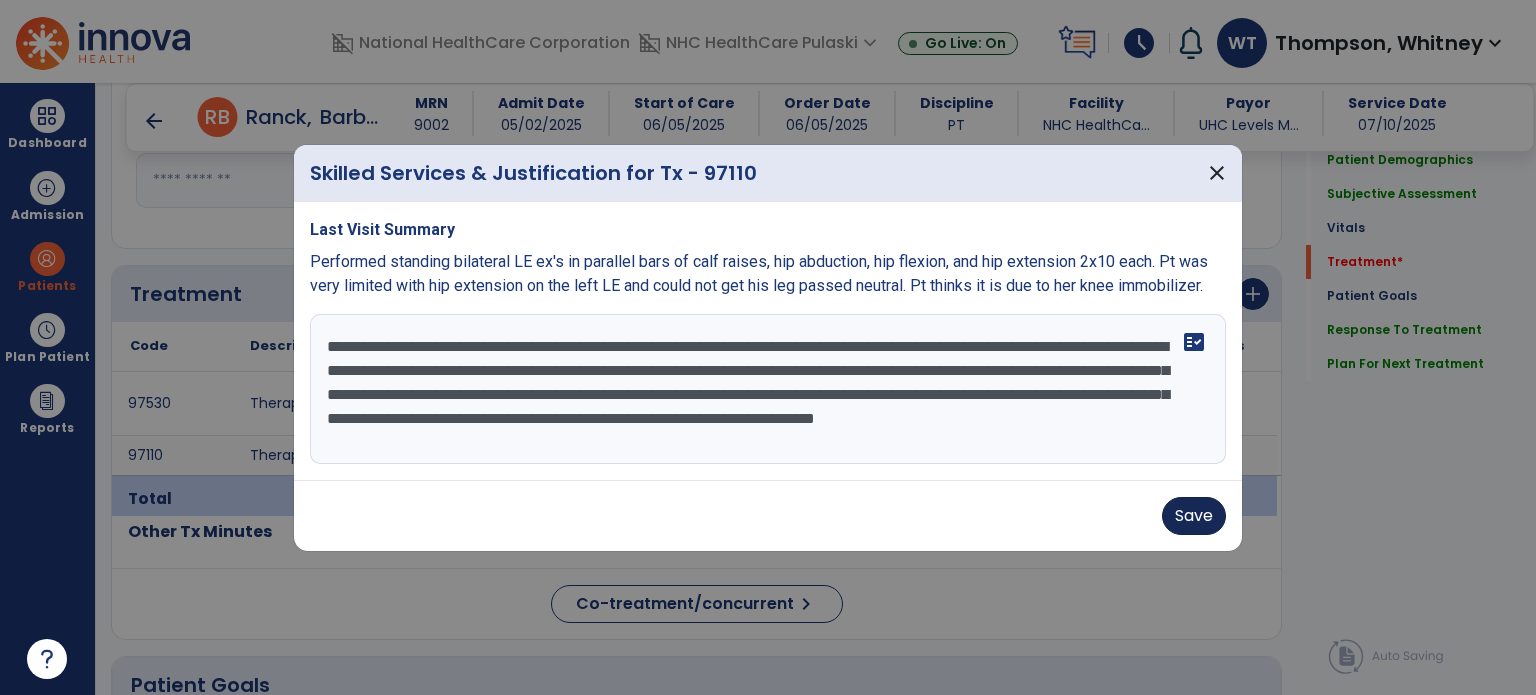 type on "**********" 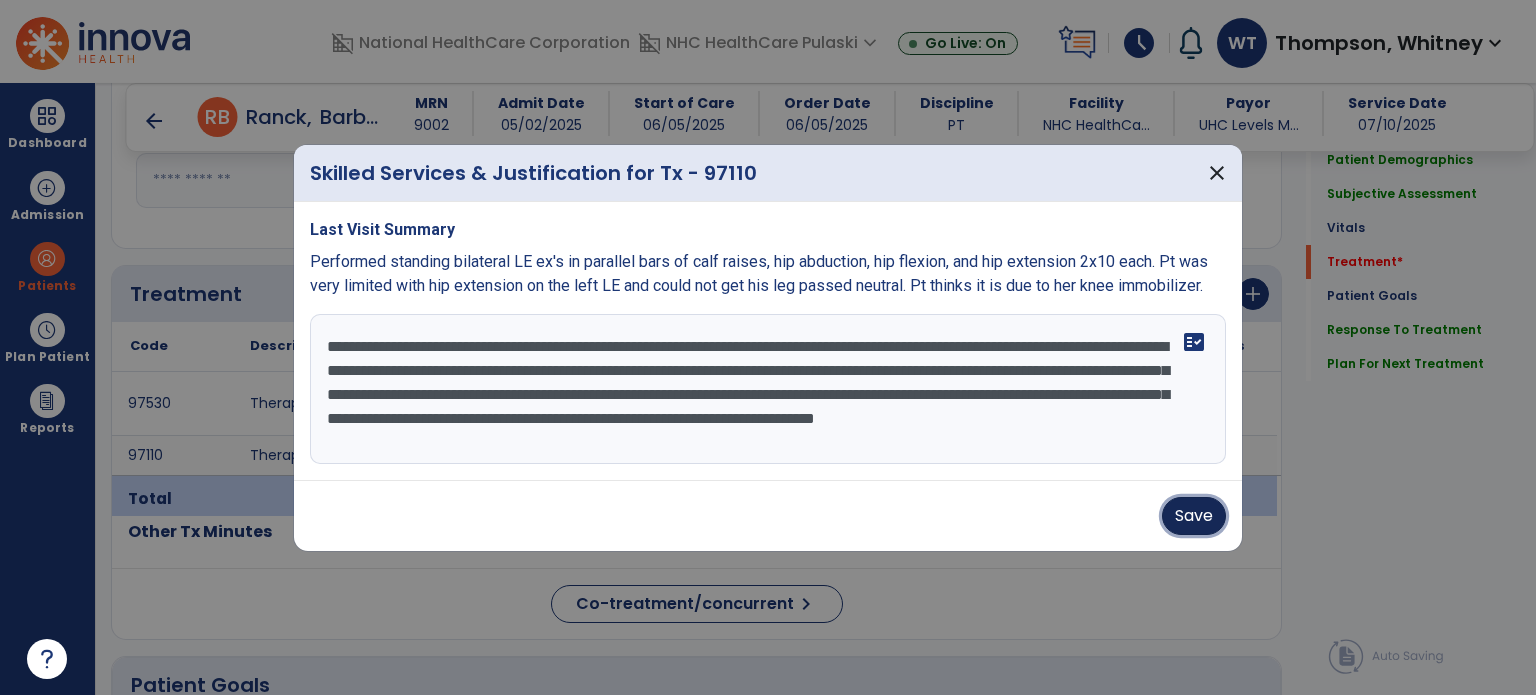 click on "Save" at bounding box center [1194, 516] 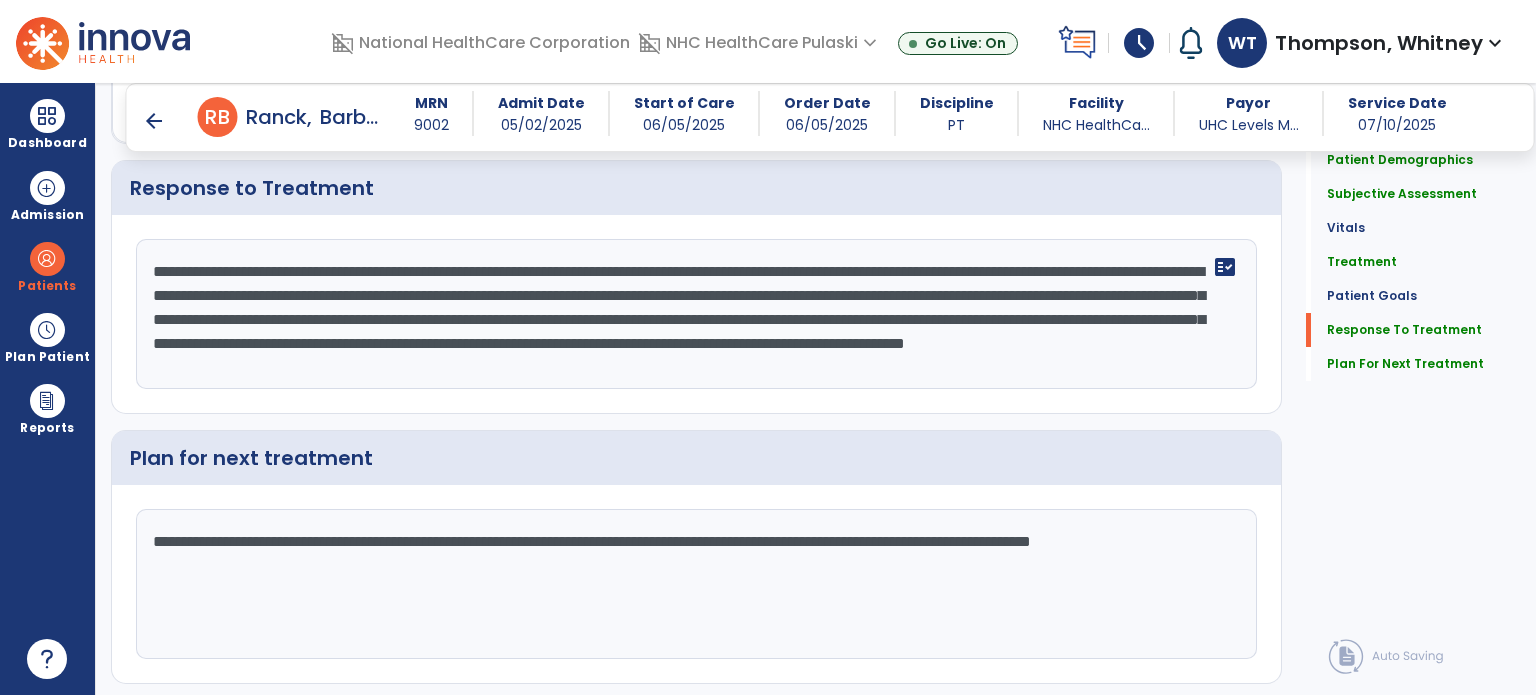 scroll, scrollTop: 3029, scrollLeft: 0, axis: vertical 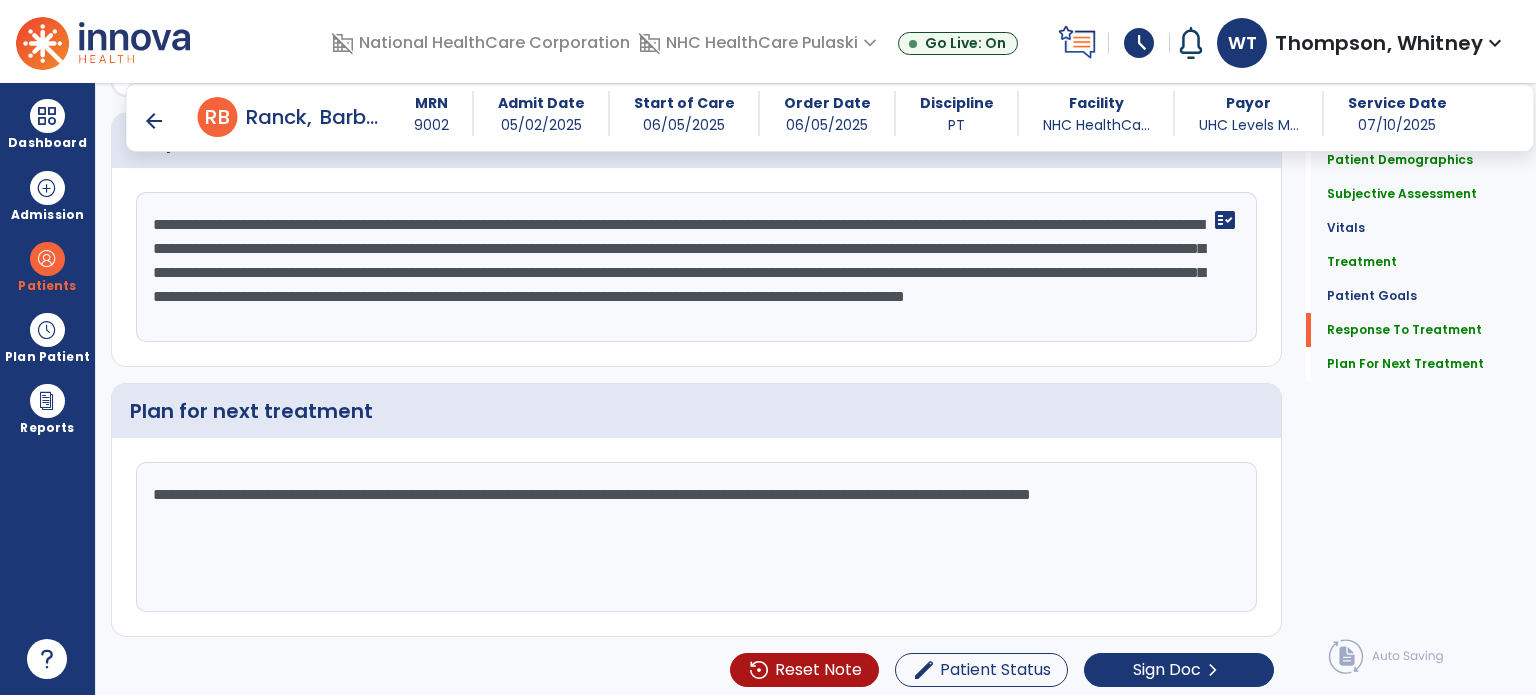 click on "**********" 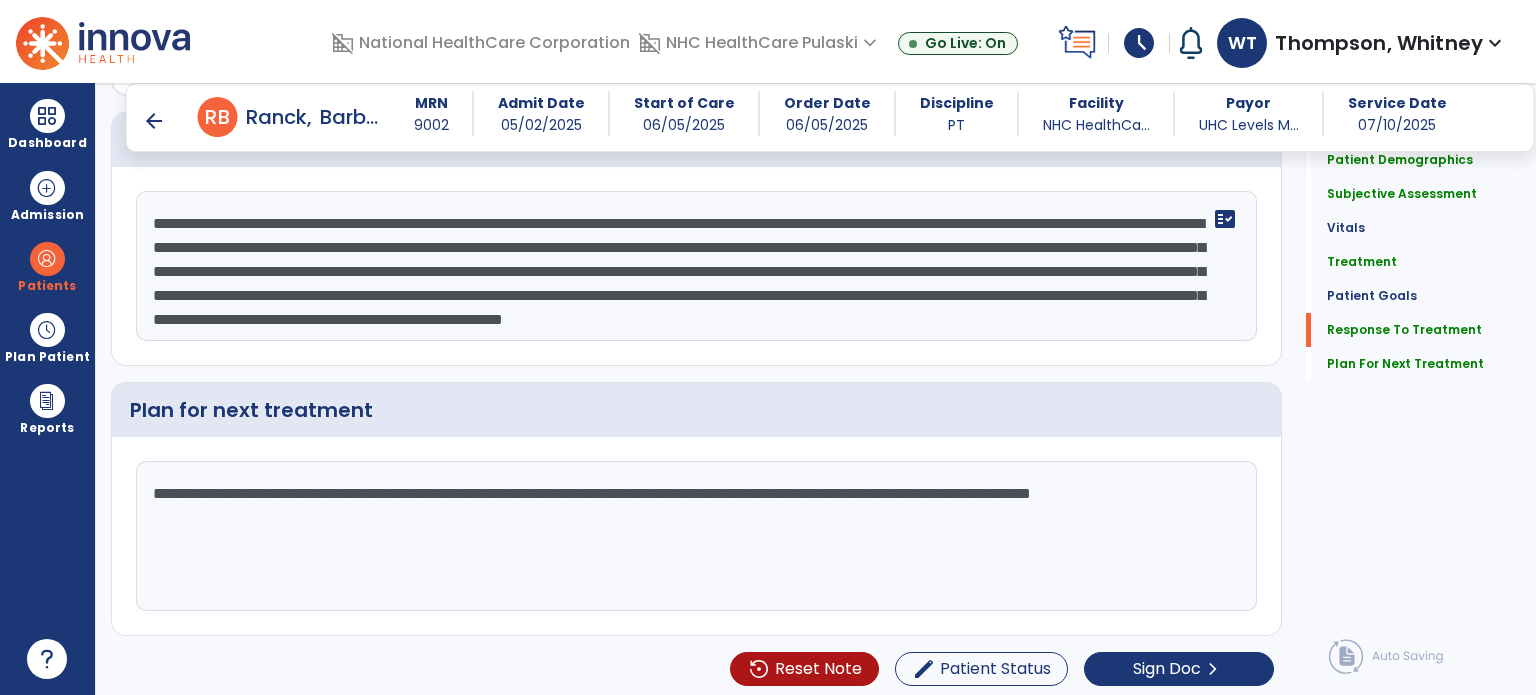scroll, scrollTop: 3029, scrollLeft: 0, axis: vertical 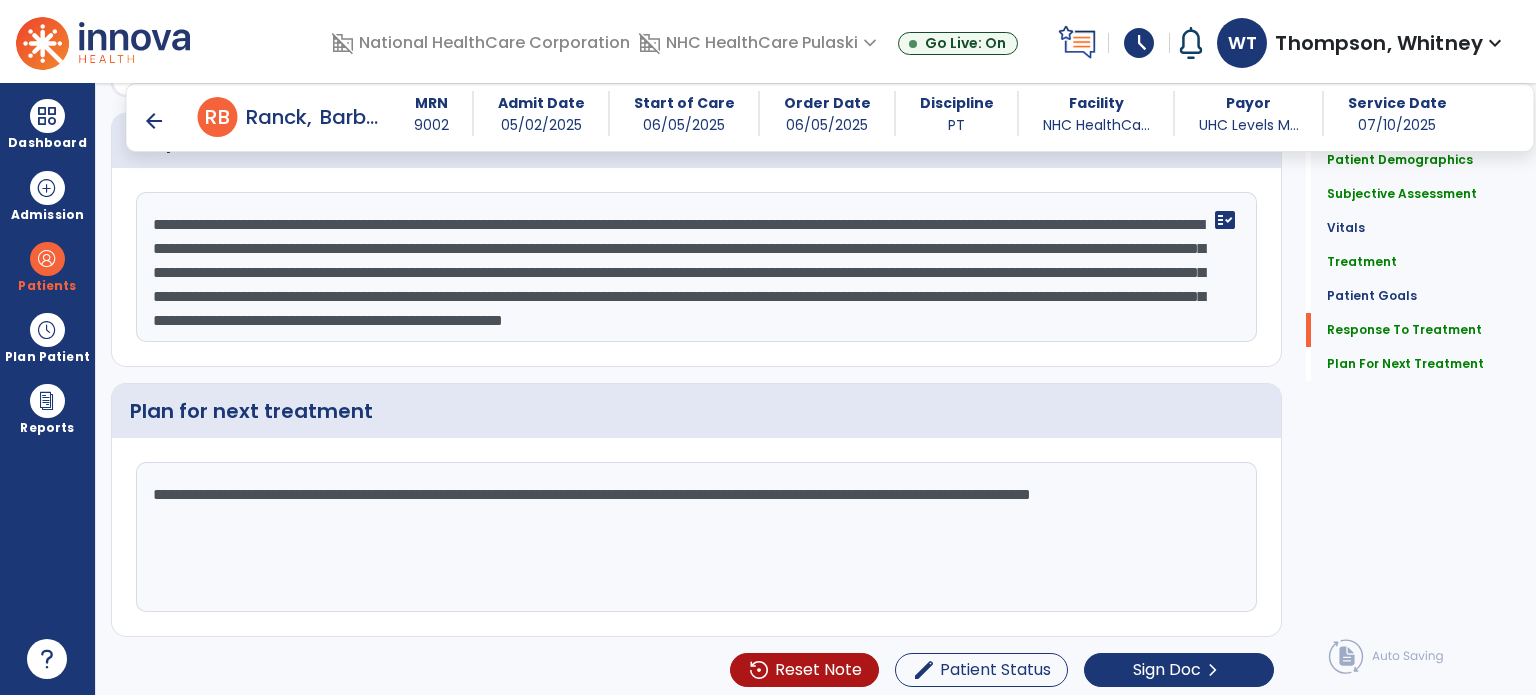 click on "**********" 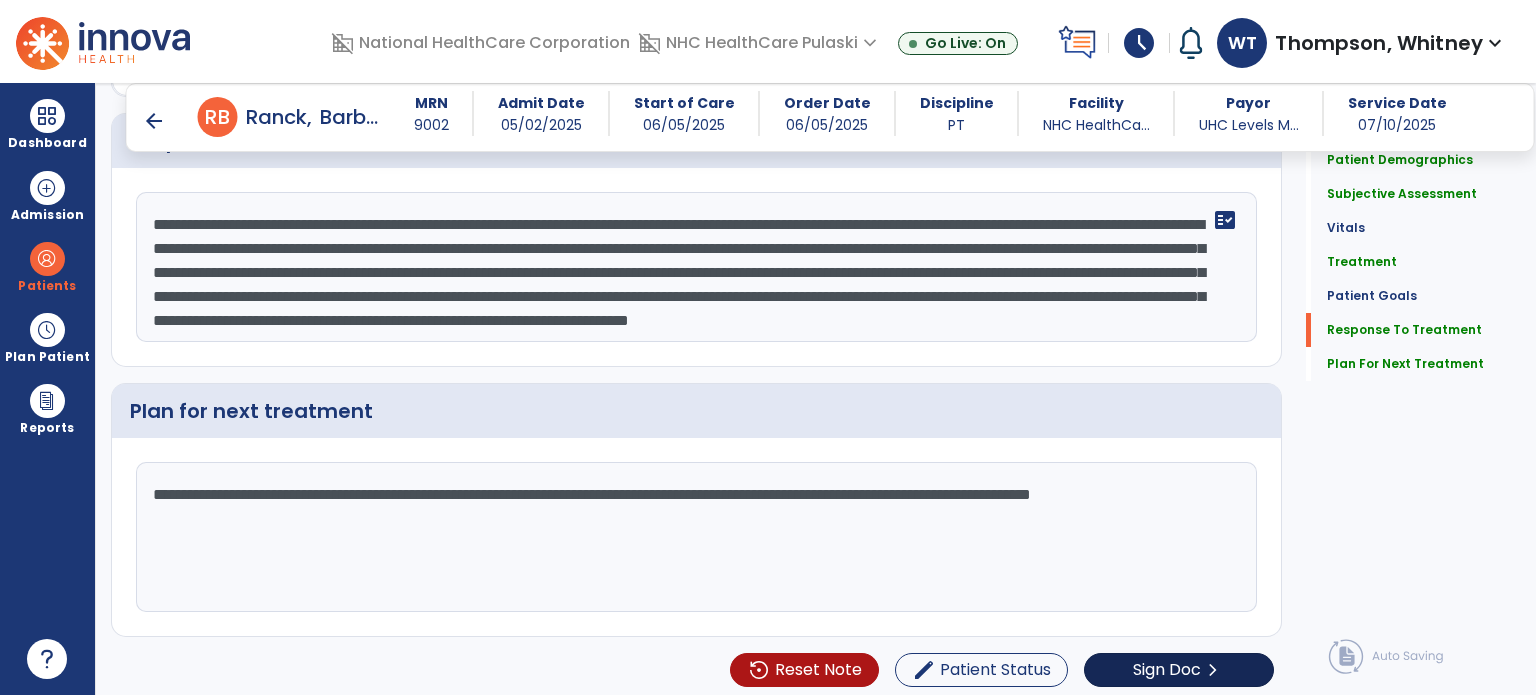 scroll, scrollTop: 3029, scrollLeft: 0, axis: vertical 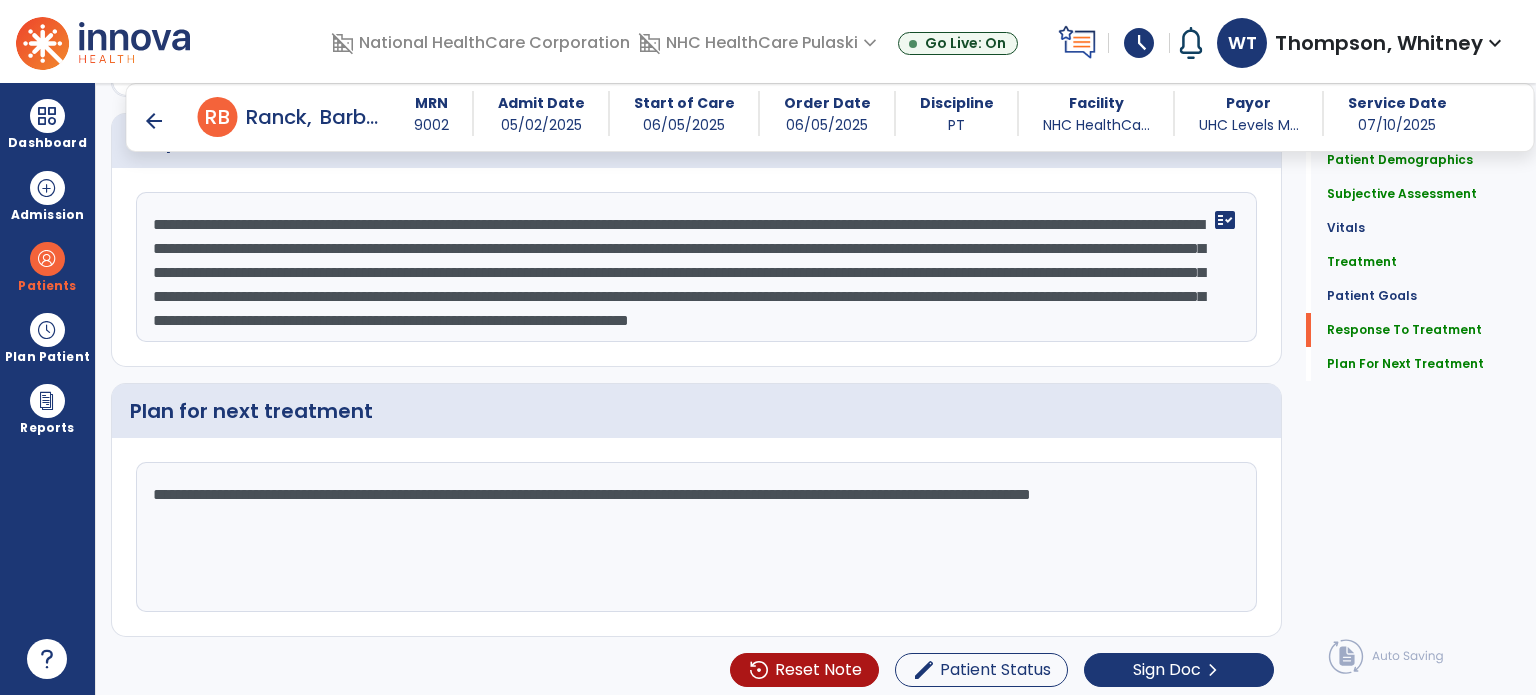 type 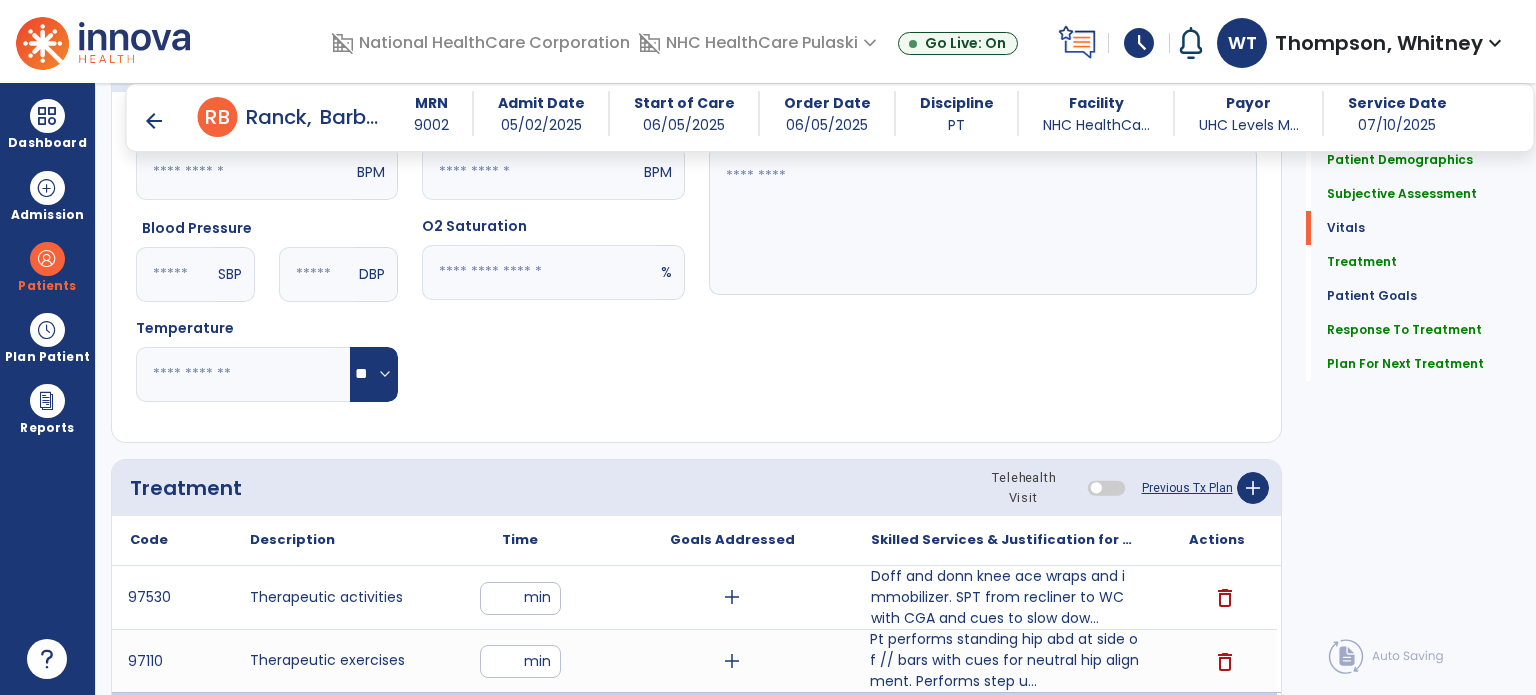scroll, scrollTop: 329, scrollLeft: 0, axis: vertical 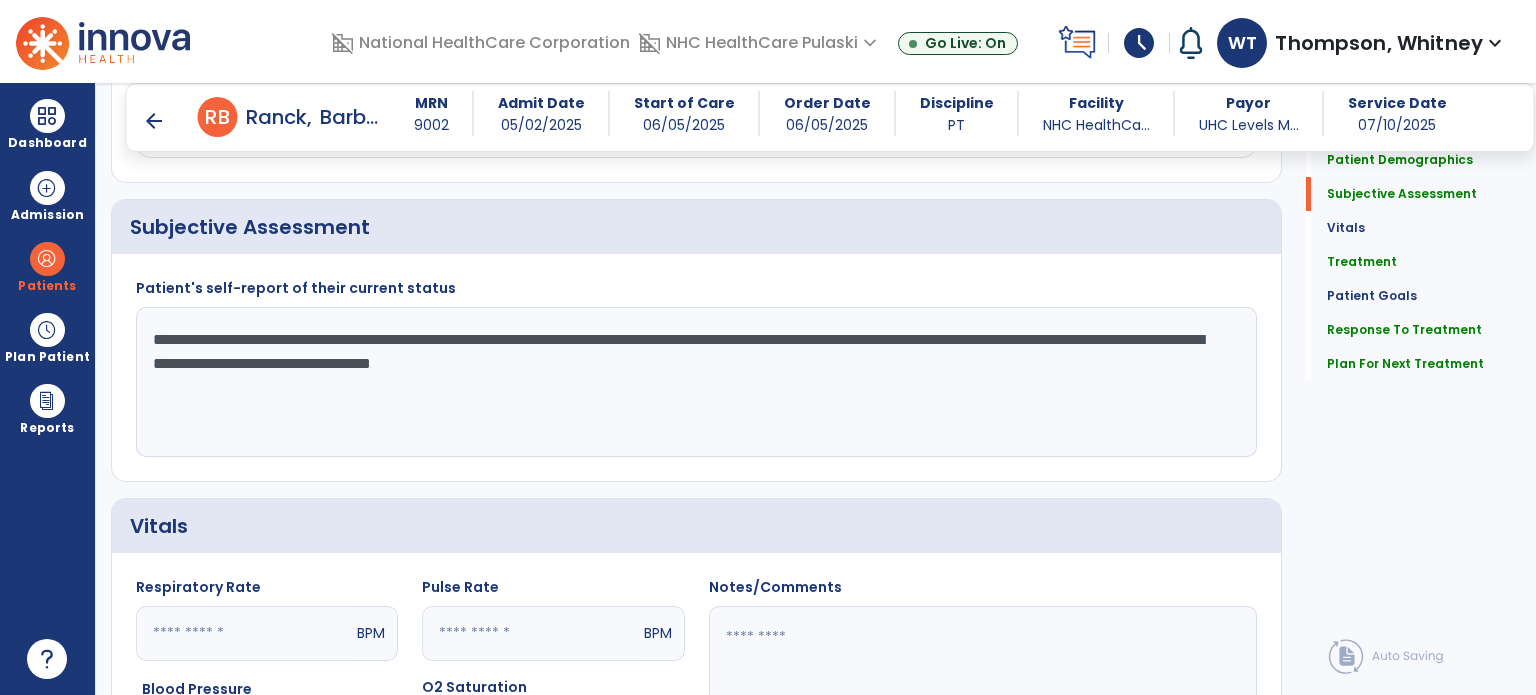 drag, startPoint x: 762, startPoint y: 364, endPoint x: 125, endPoint y: 327, distance: 638.07367 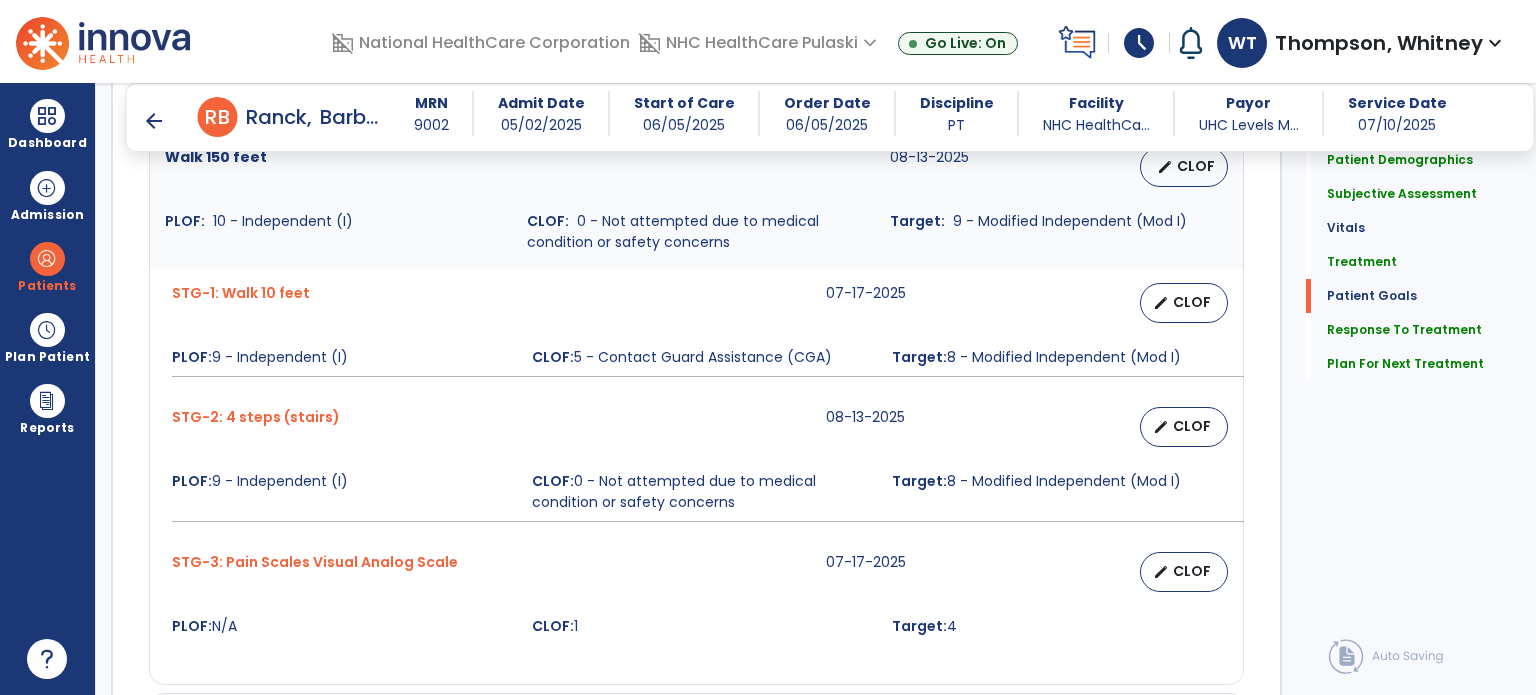 scroll, scrollTop: 2729, scrollLeft: 0, axis: vertical 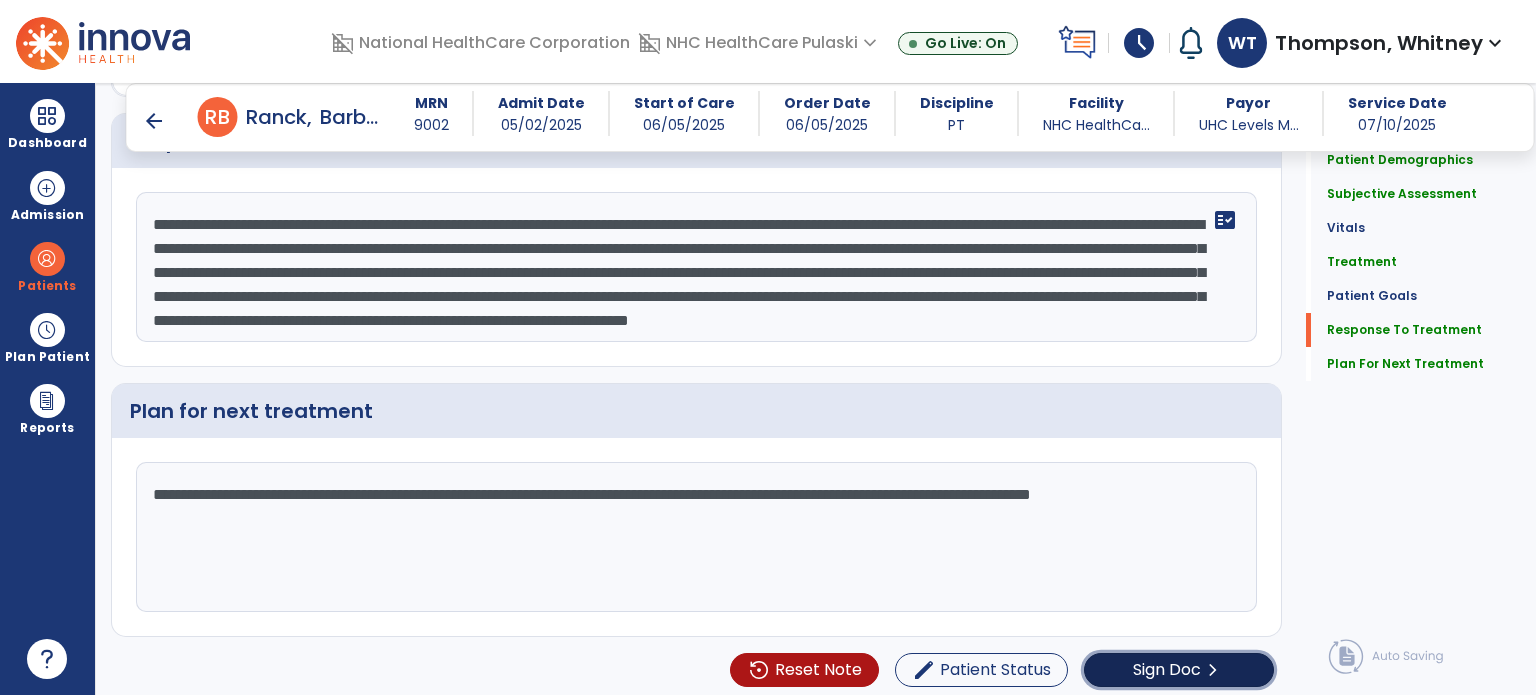 click on "Sign Doc" 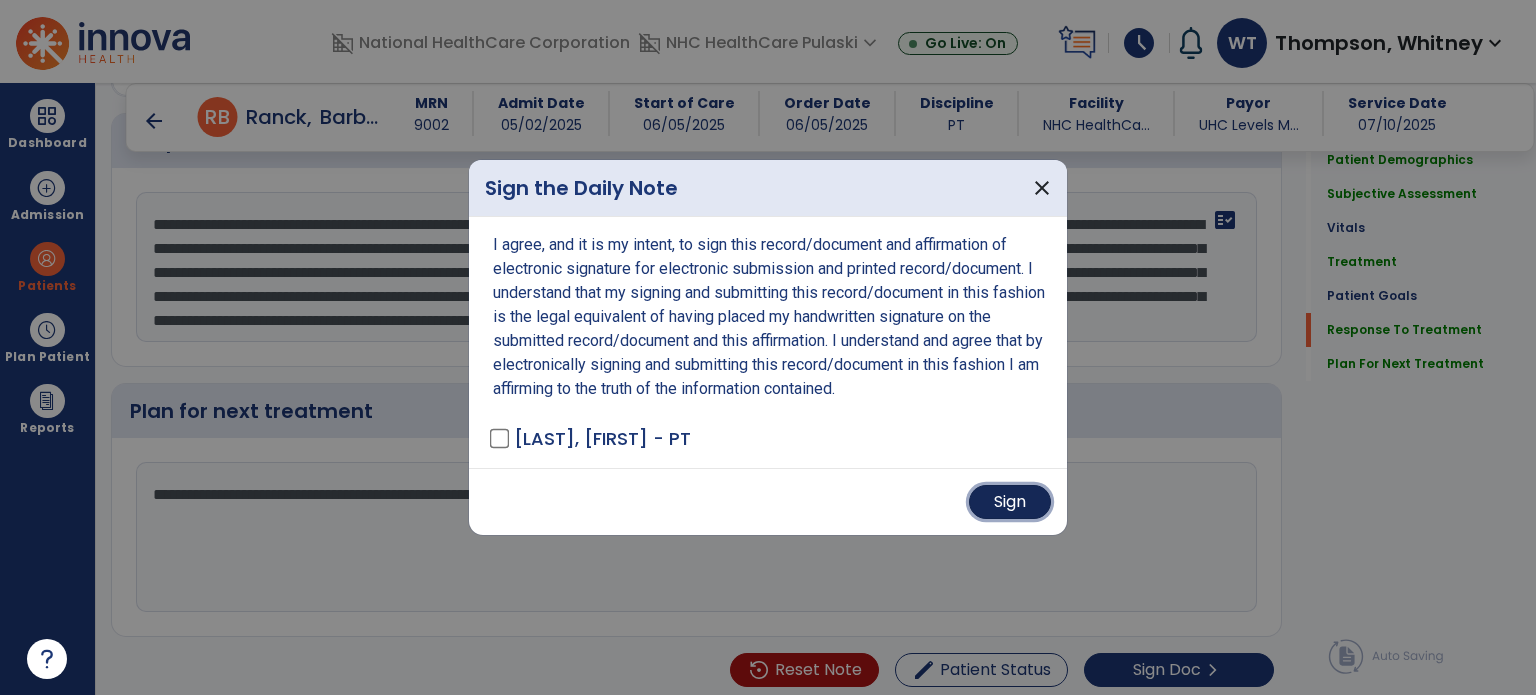 click on "Sign" at bounding box center (1010, 502) 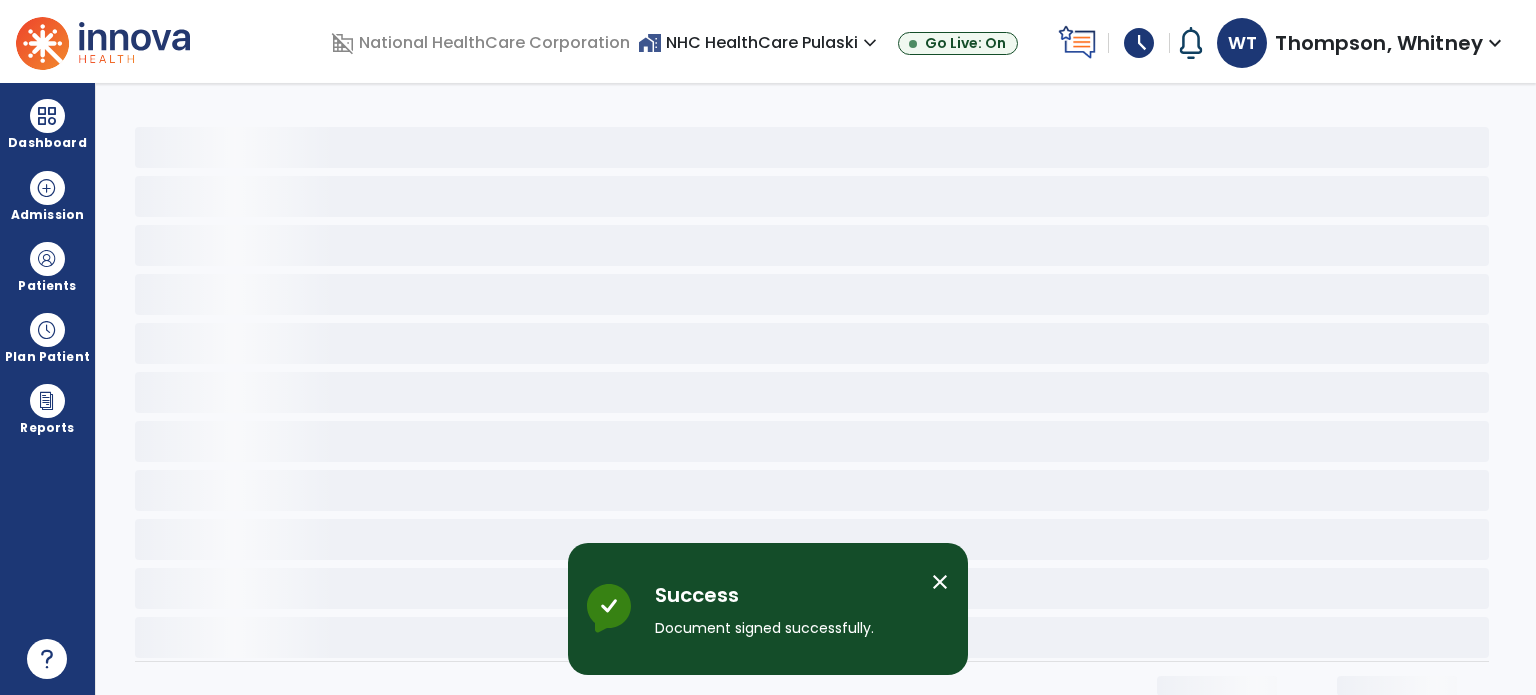 scroll, scrollTop: 0, scrollLeft: 0, axis: both 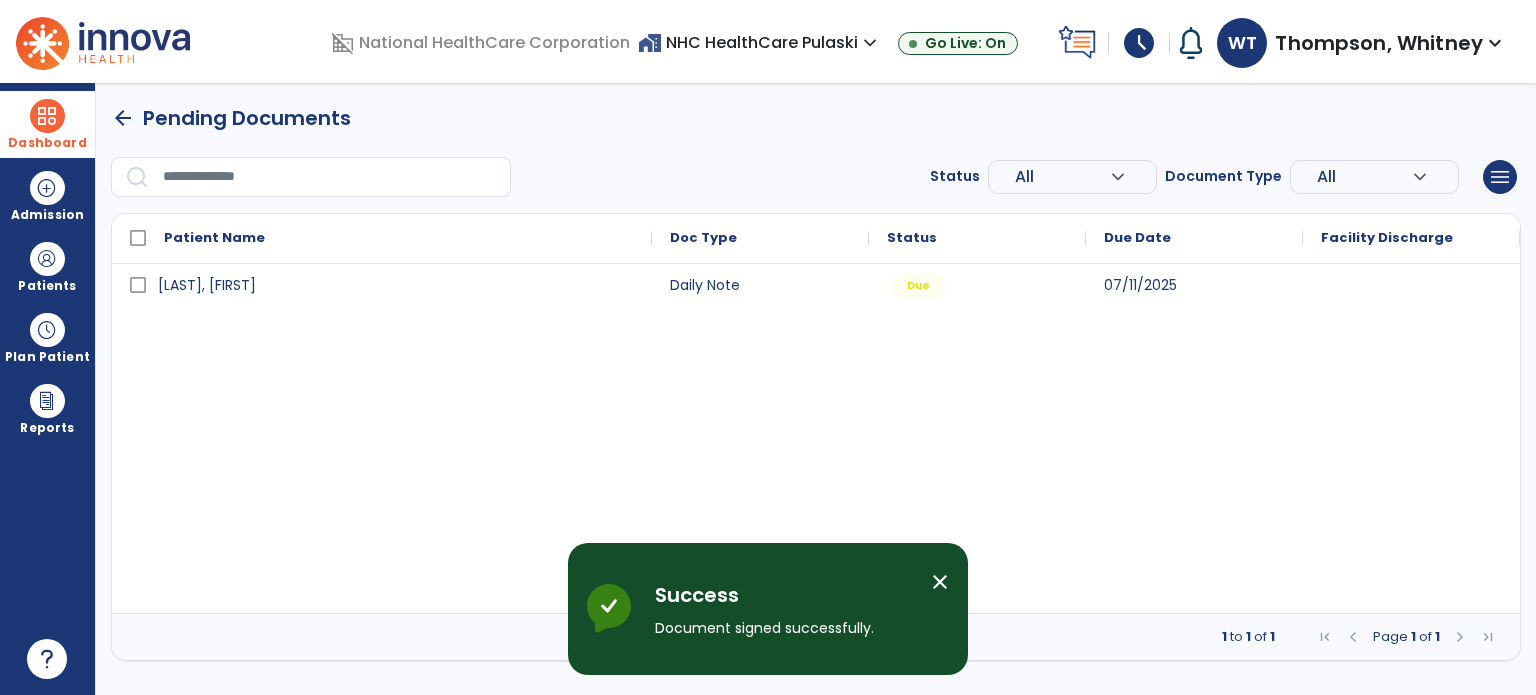 click at bounding box center [47, 116] 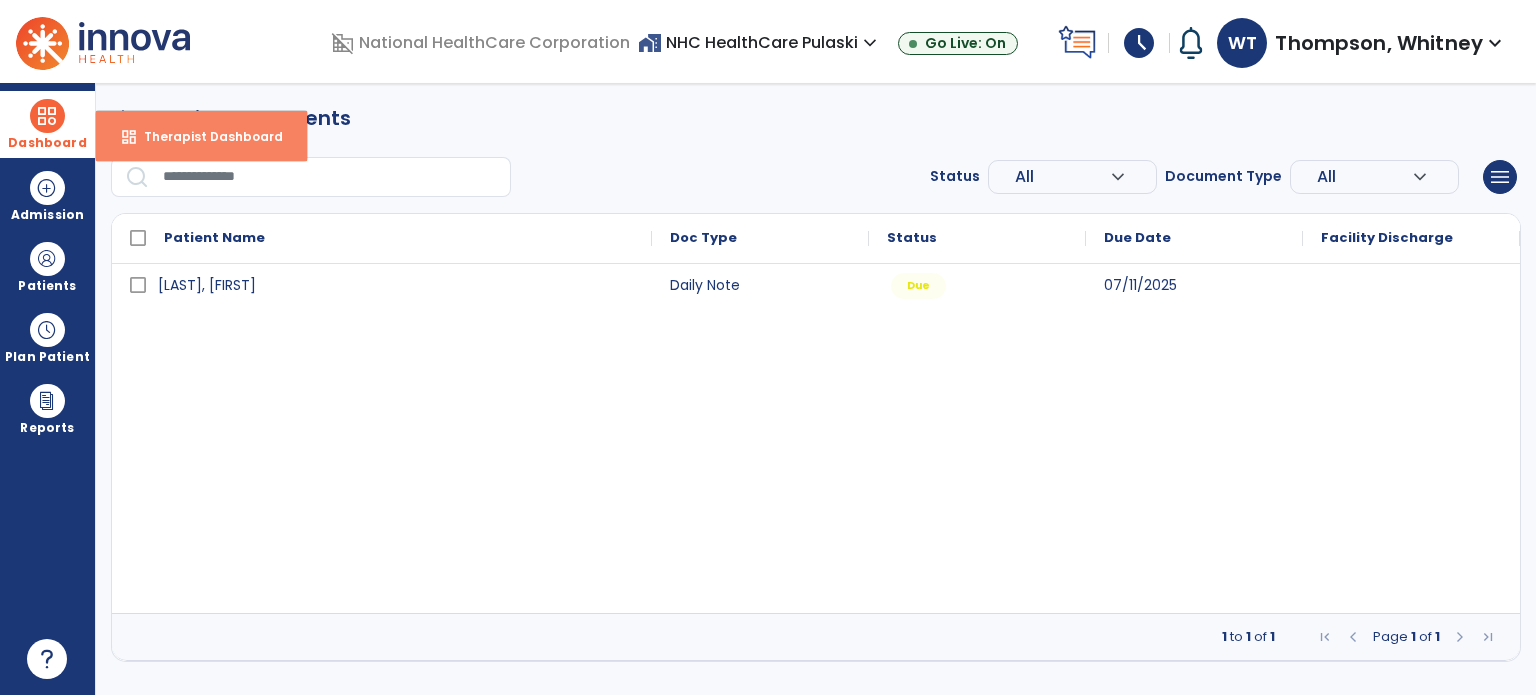 click on "Therapist Dashboard" at bounding box center [205, 136] 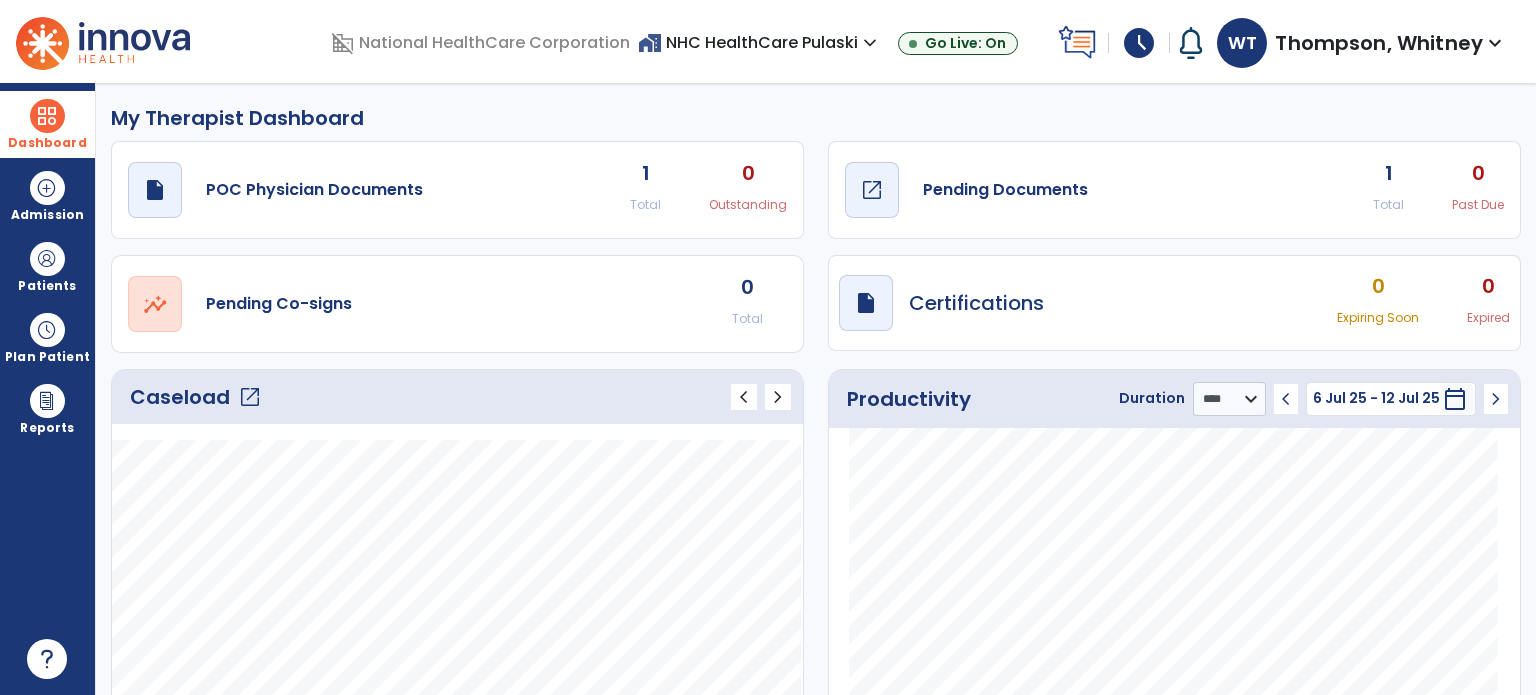 click on "draft   open_in_new" 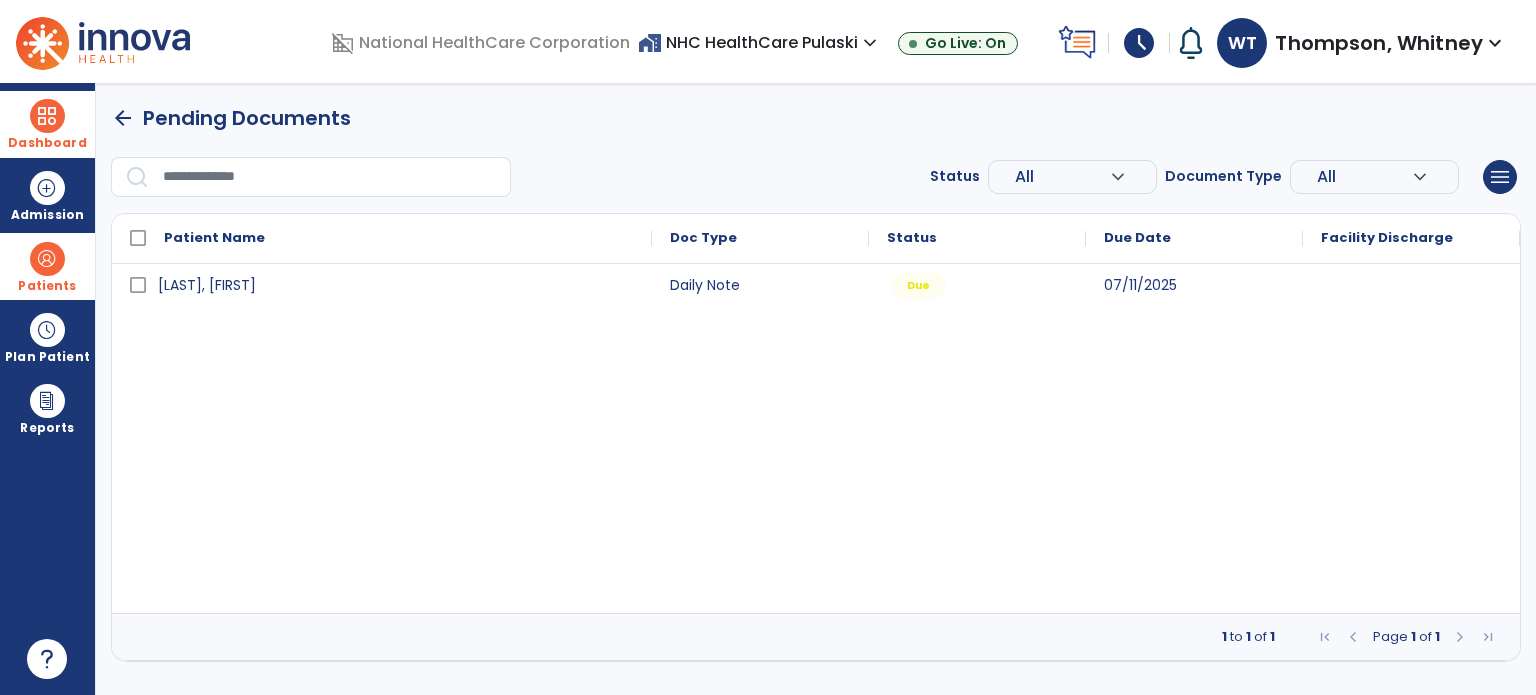 click at bounding box center (47, 259) 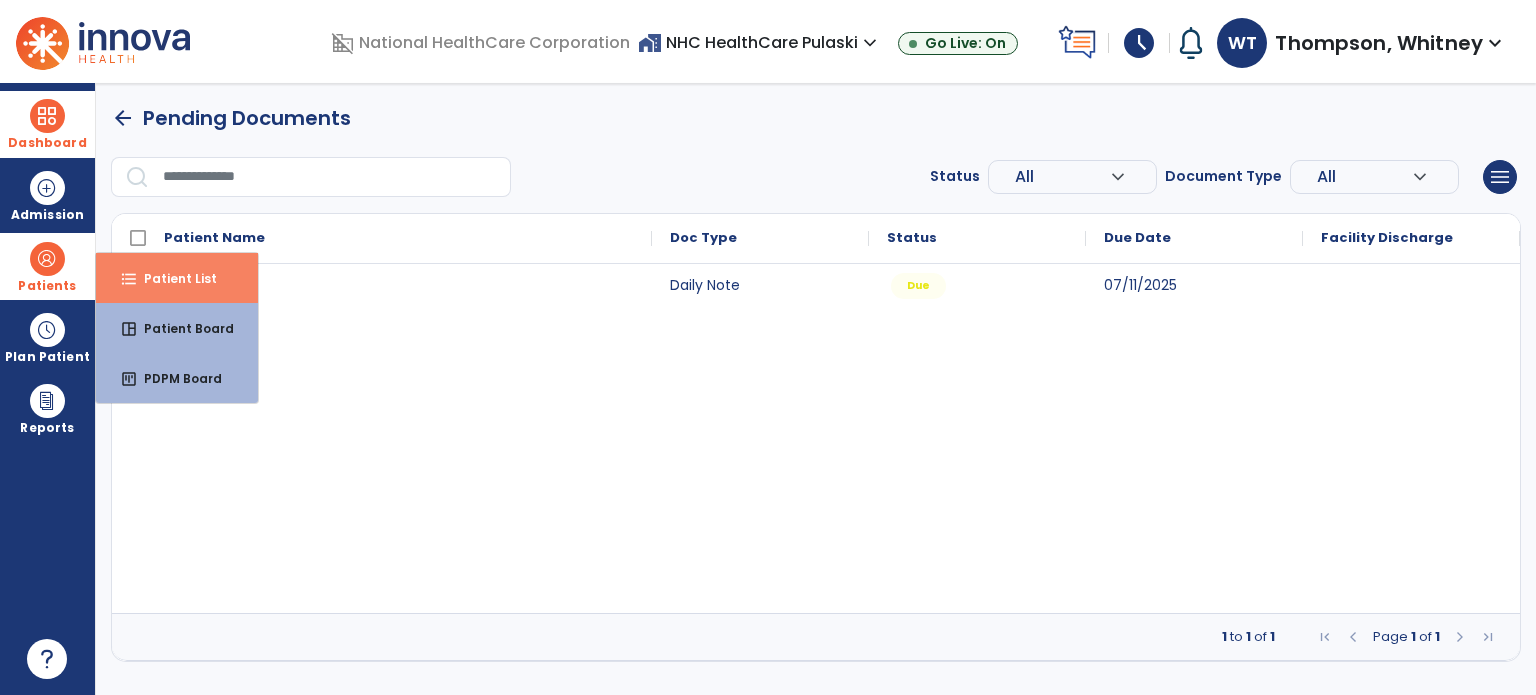 click on "Patient List" at bounding box center [172, 278] 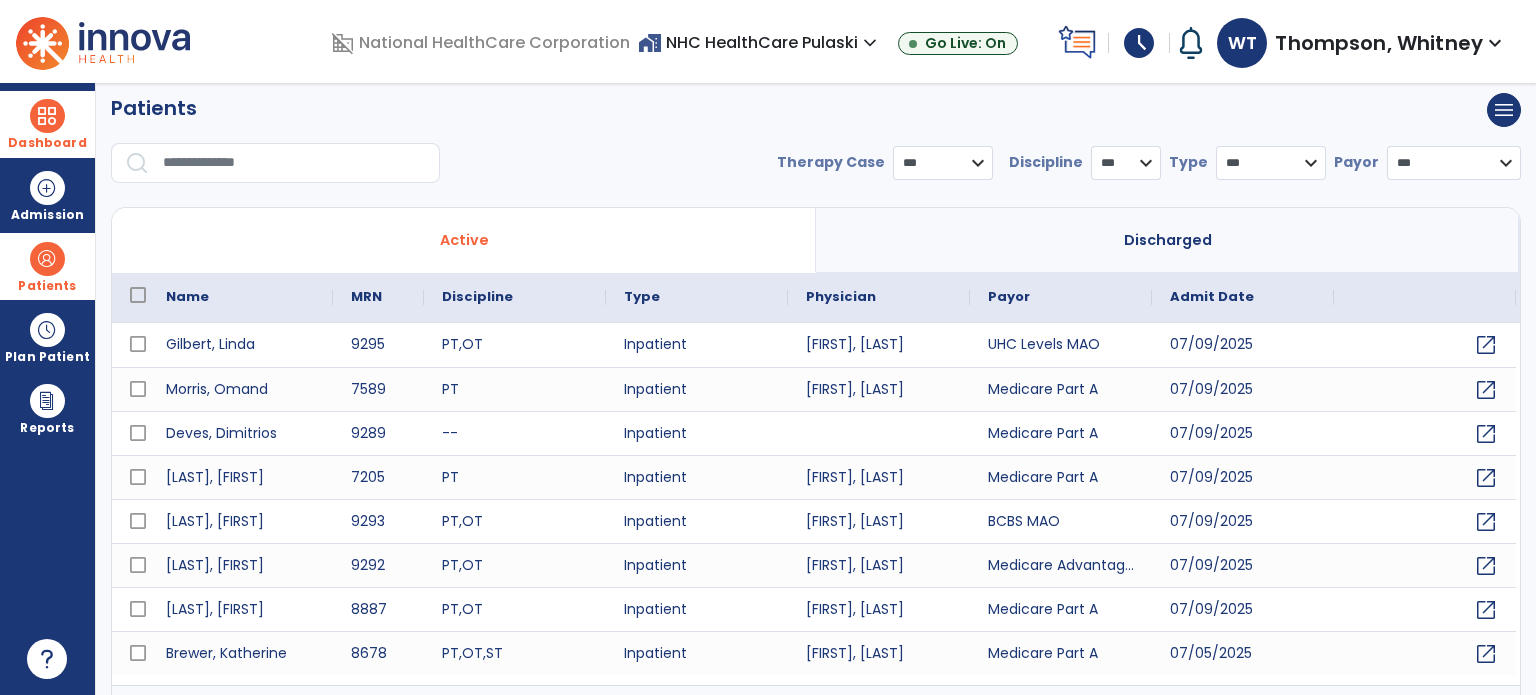 scroll, scrollTop: 0, scrollLeft: 0, axis: both 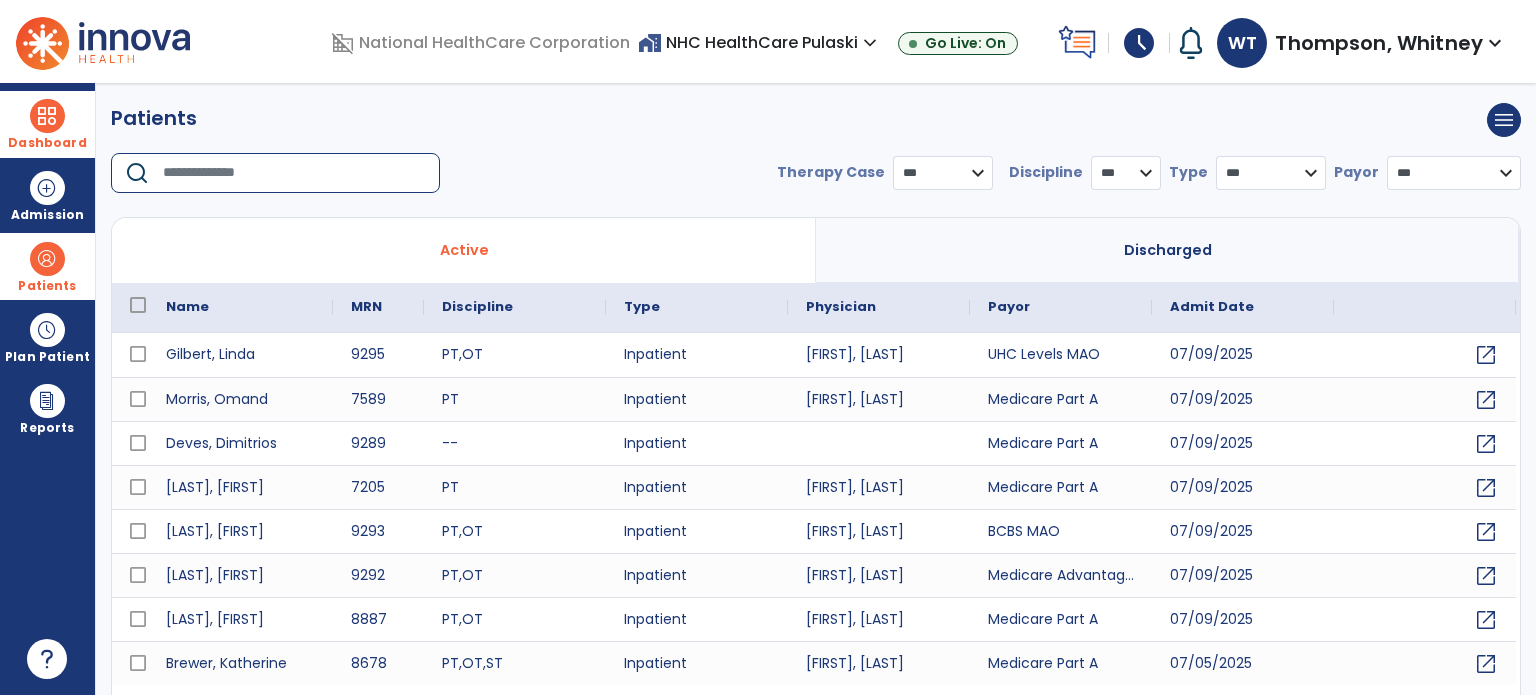 click at bounding box center (294, 173) 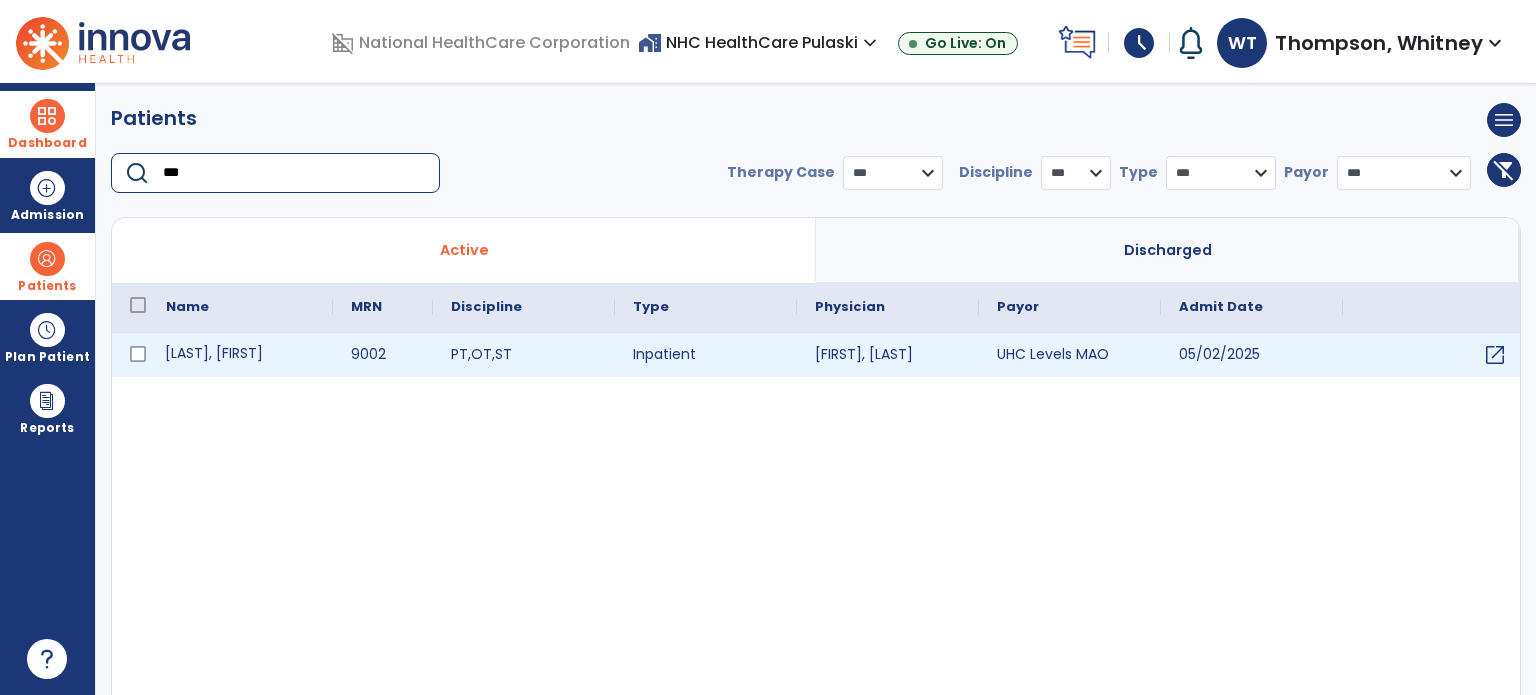 click on "[LAST], [FIRST]" at bounding box center (240, 355) 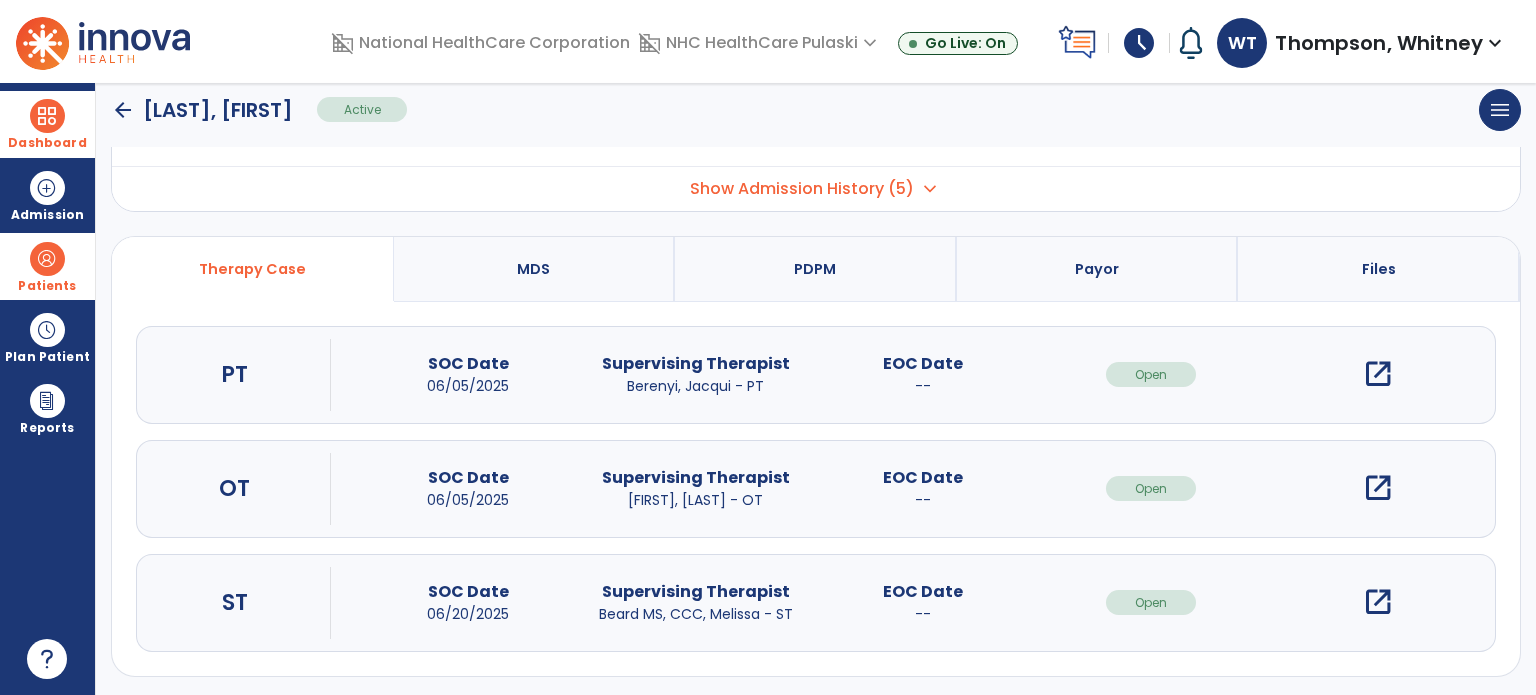 scroll, scrollTop: 107, scrollLeft: 0, axis: vertical 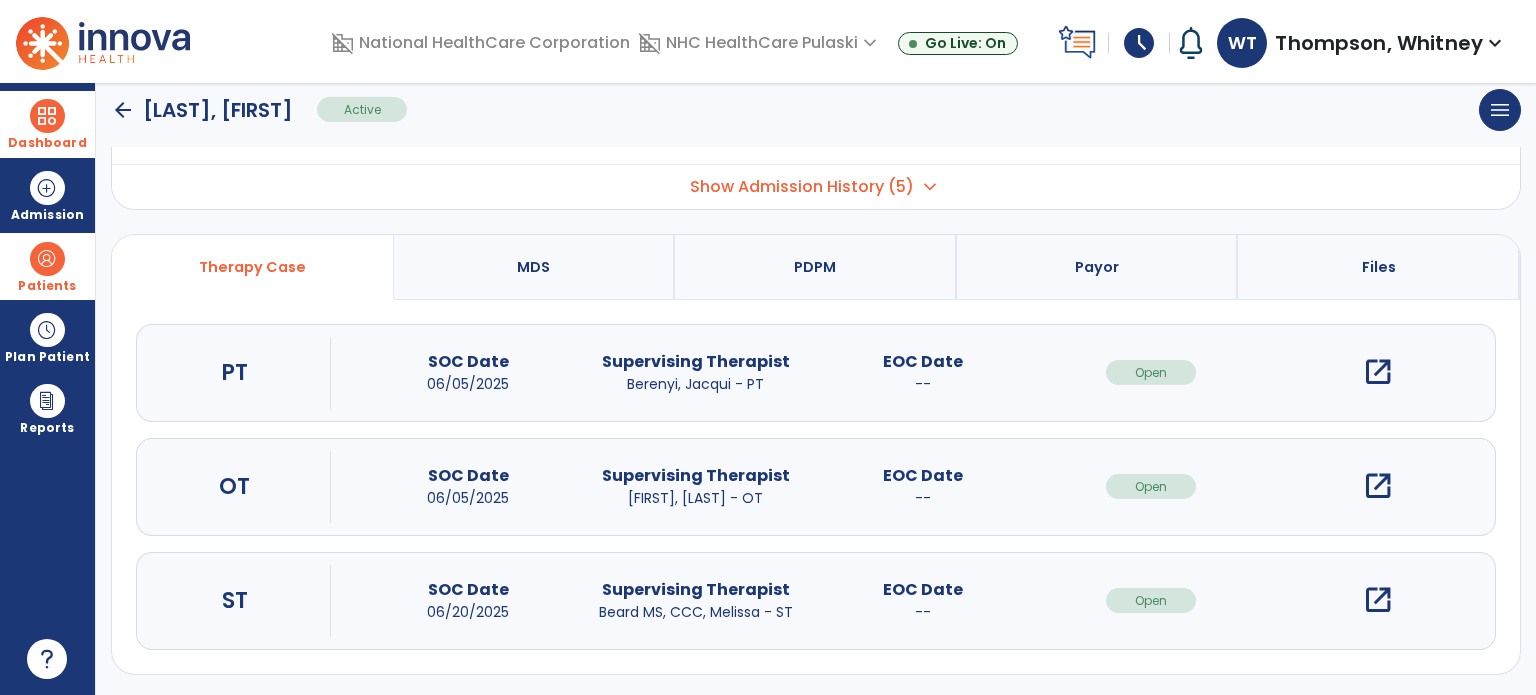 click on "open_in_new" at bounding box center (1378, 372) 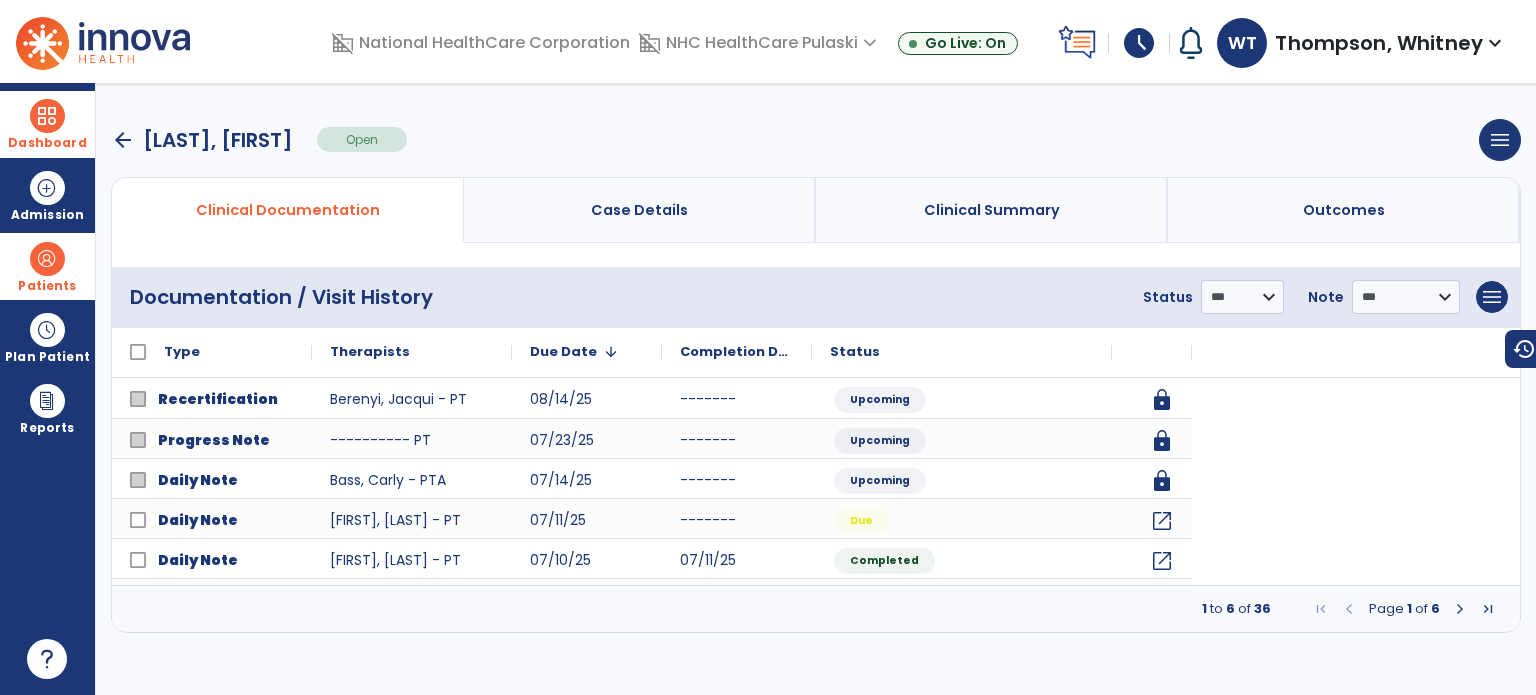 scroll, scrollTop: 0, scrollLeft: 0, axis: both 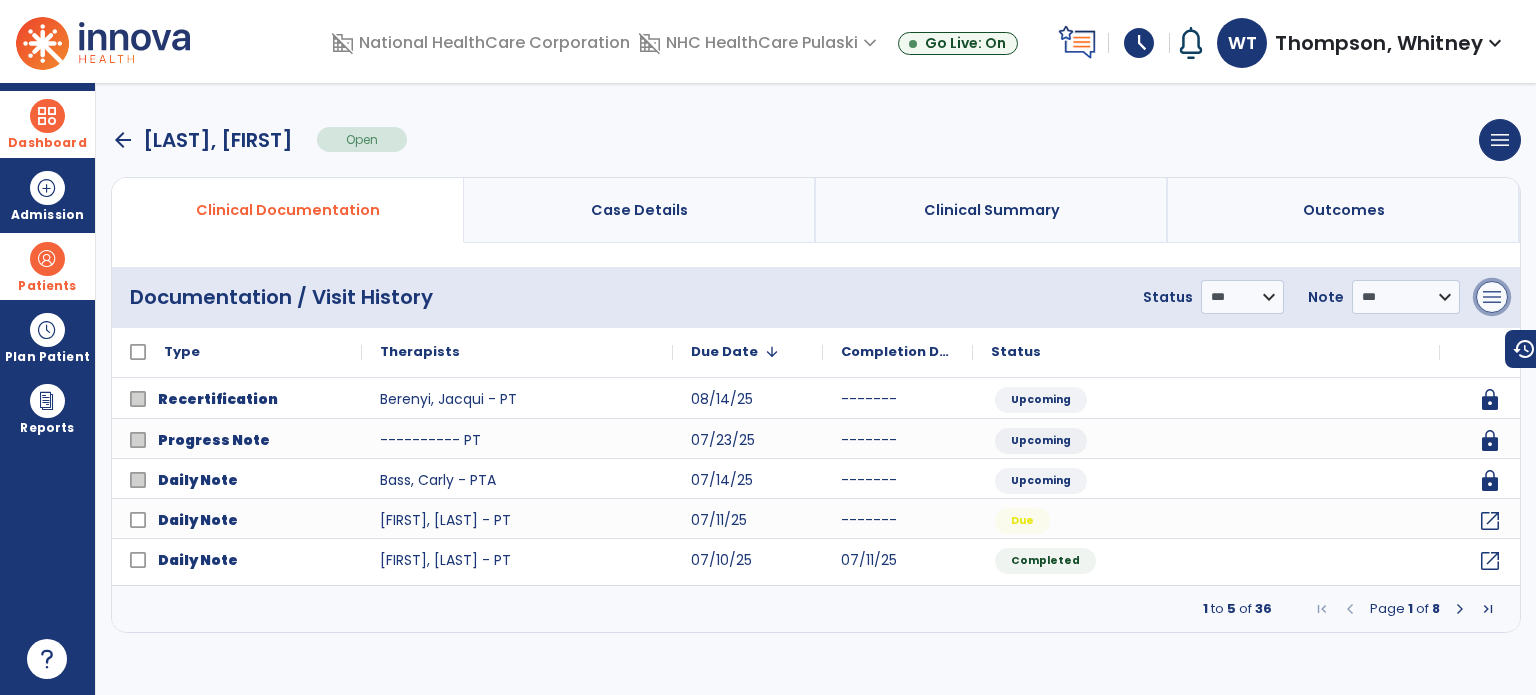 click on "menu" at bounding box center [1492, 297] 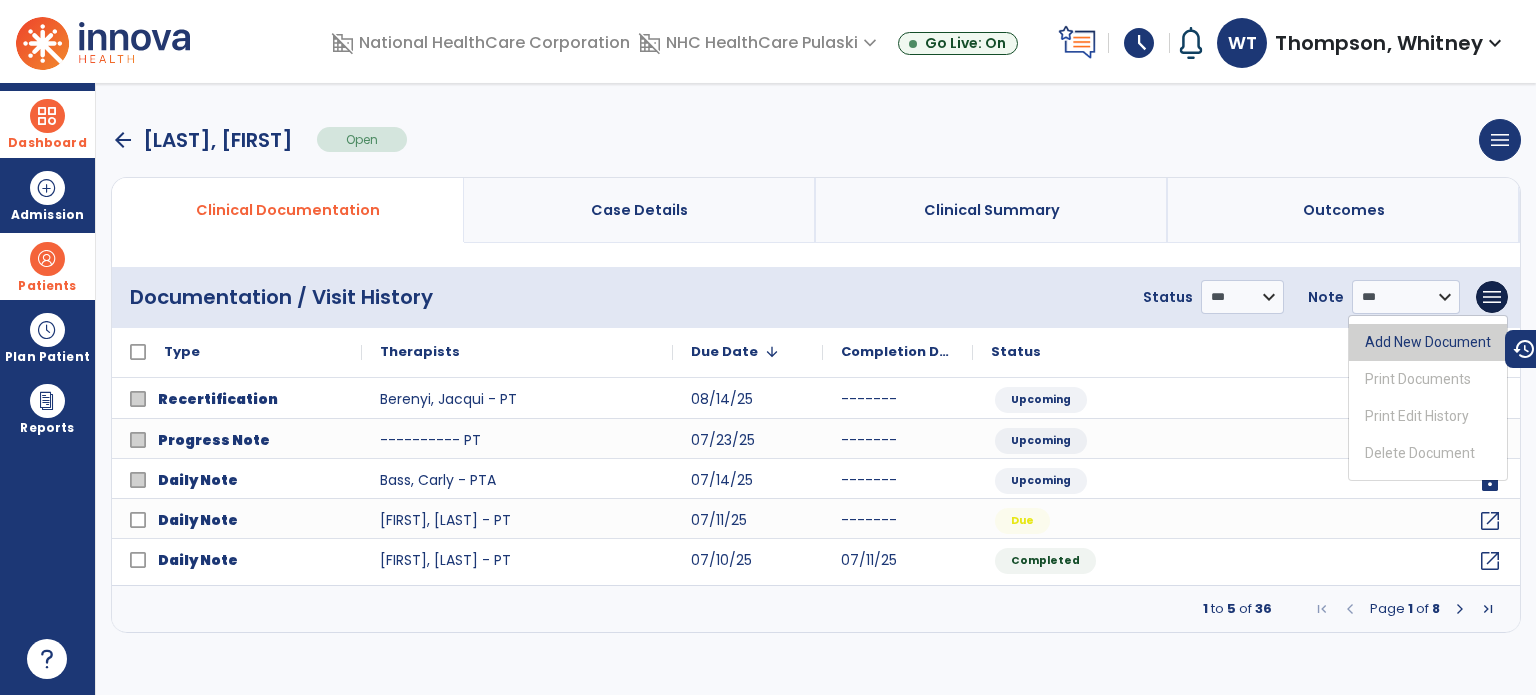 click on "Add New Document" at bounding box center [1428, 342] 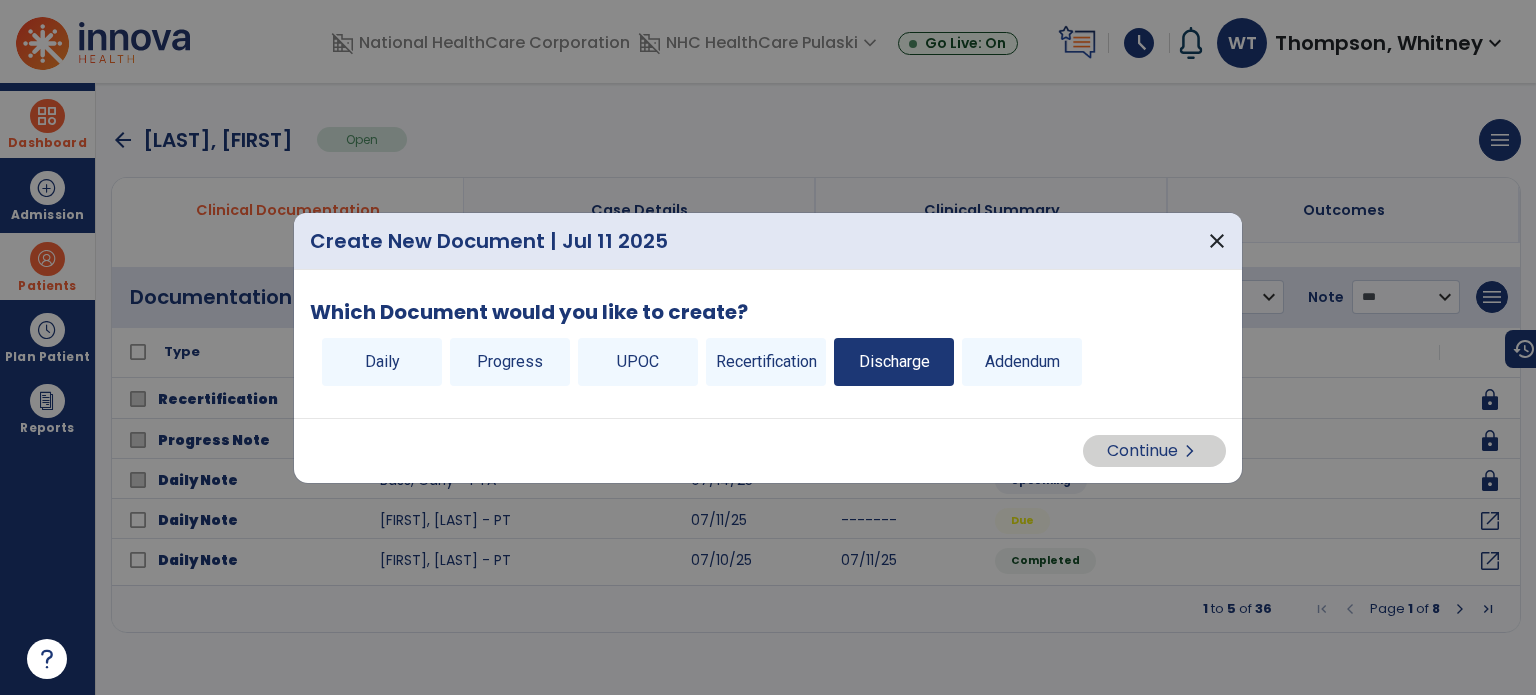 click on "Discharge" at bounding box center [894, 362] 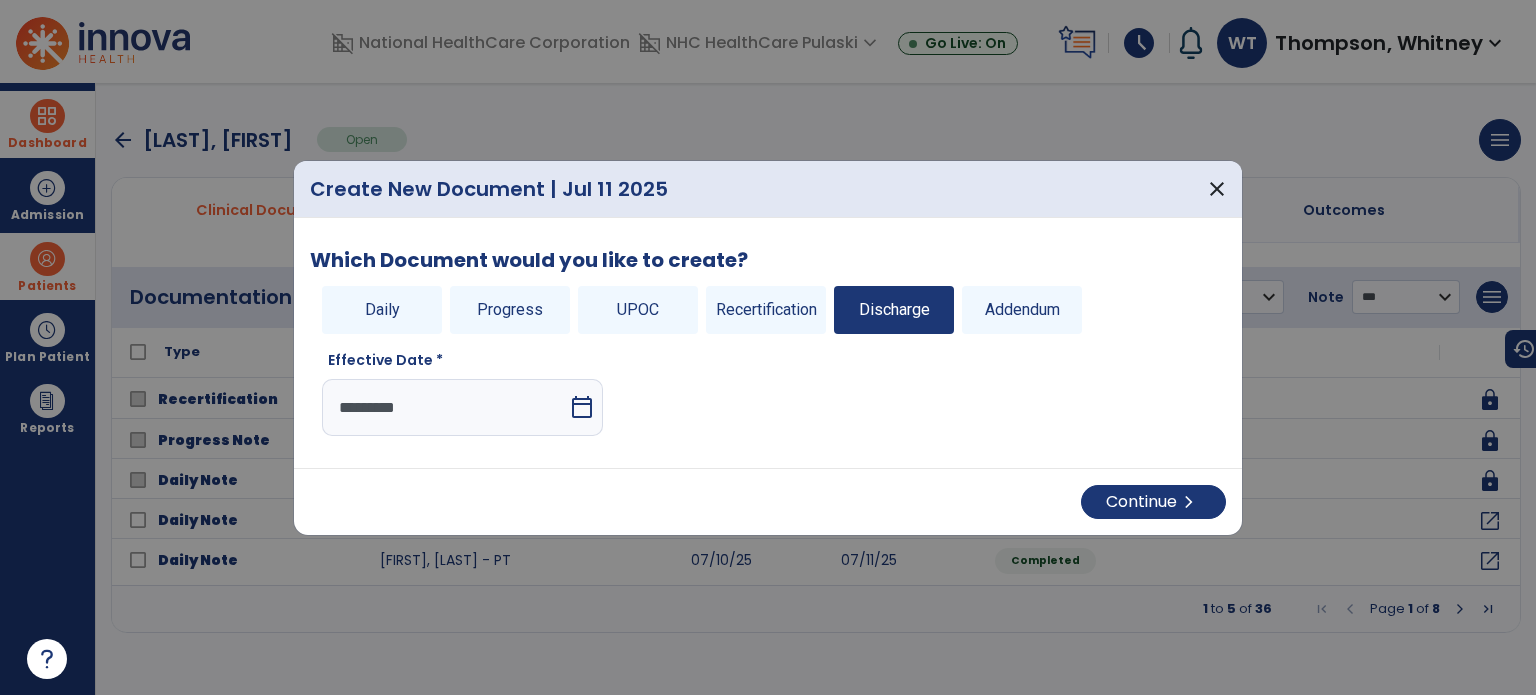 click on "calendar_today" at bounding box center (582, 407) 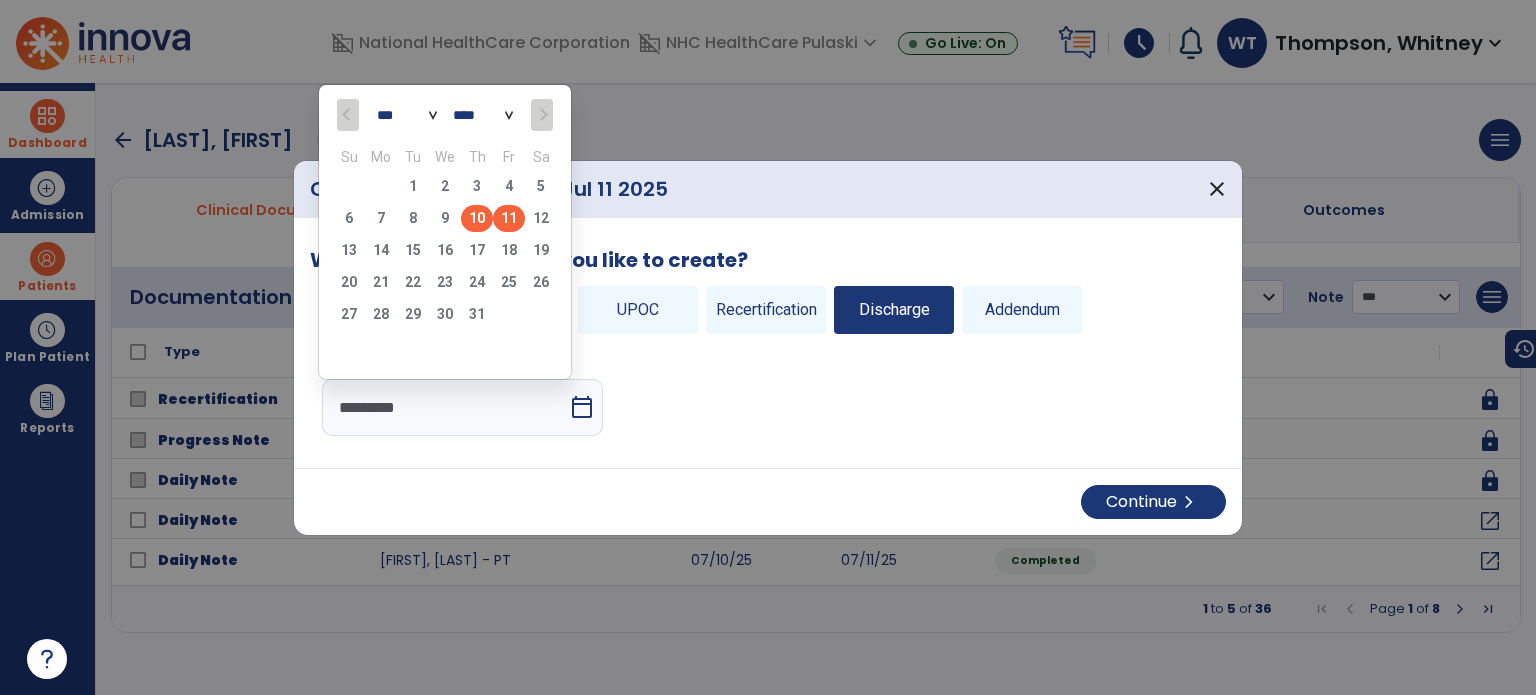 click on "10" 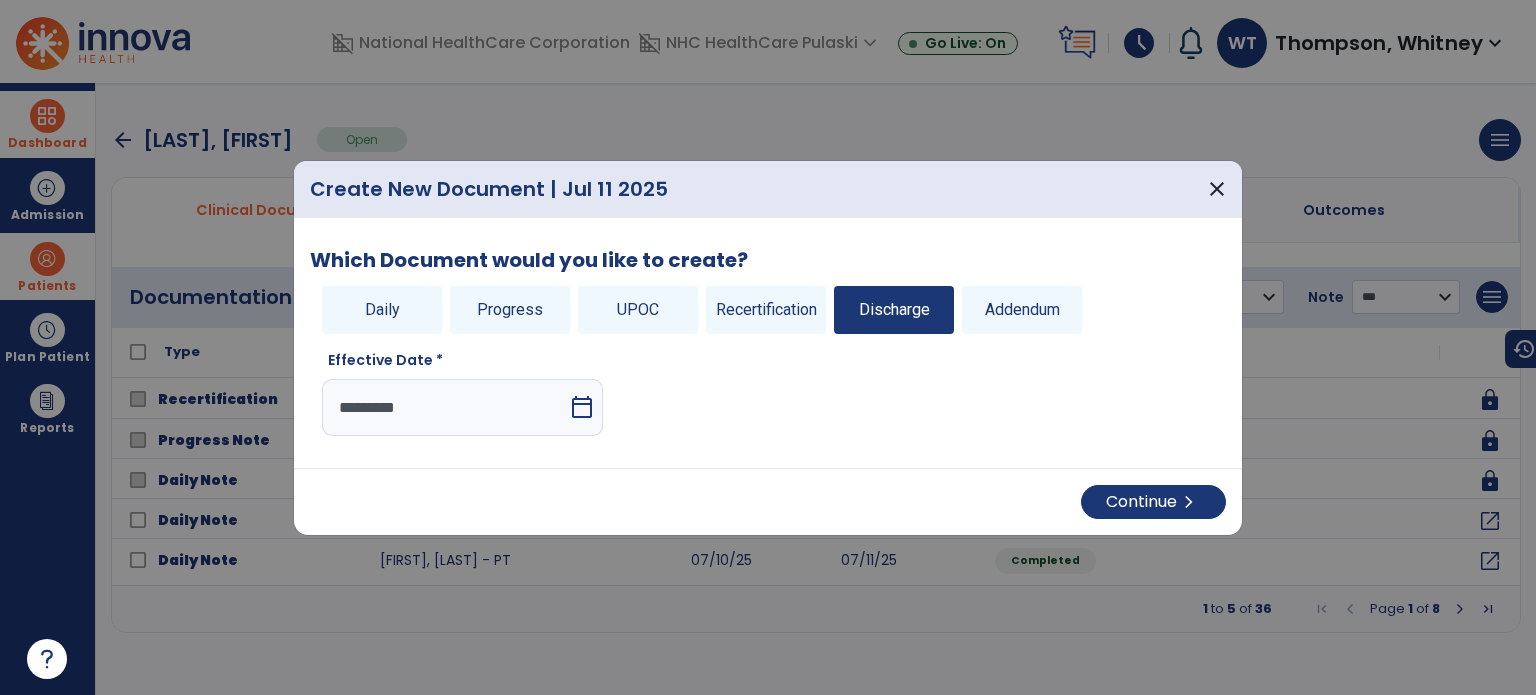 click on "Which Document would you like to create?  Daily   Progress   UPOC   Recertification   Discharge   Addendum  Effective Date *  *********  calendar_today" at bounding box center (768, 343) 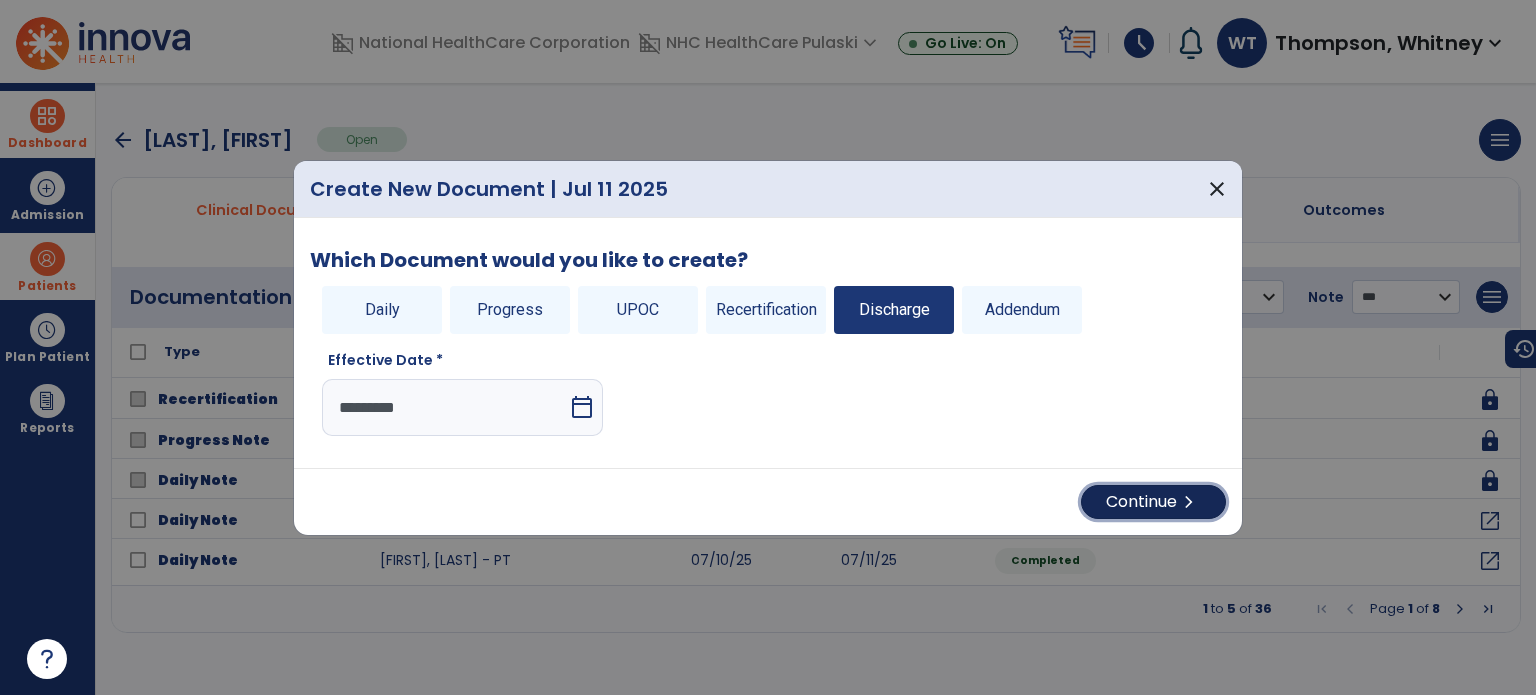 click on "Continue   chevron_right" at bounding box center (1153, 502) 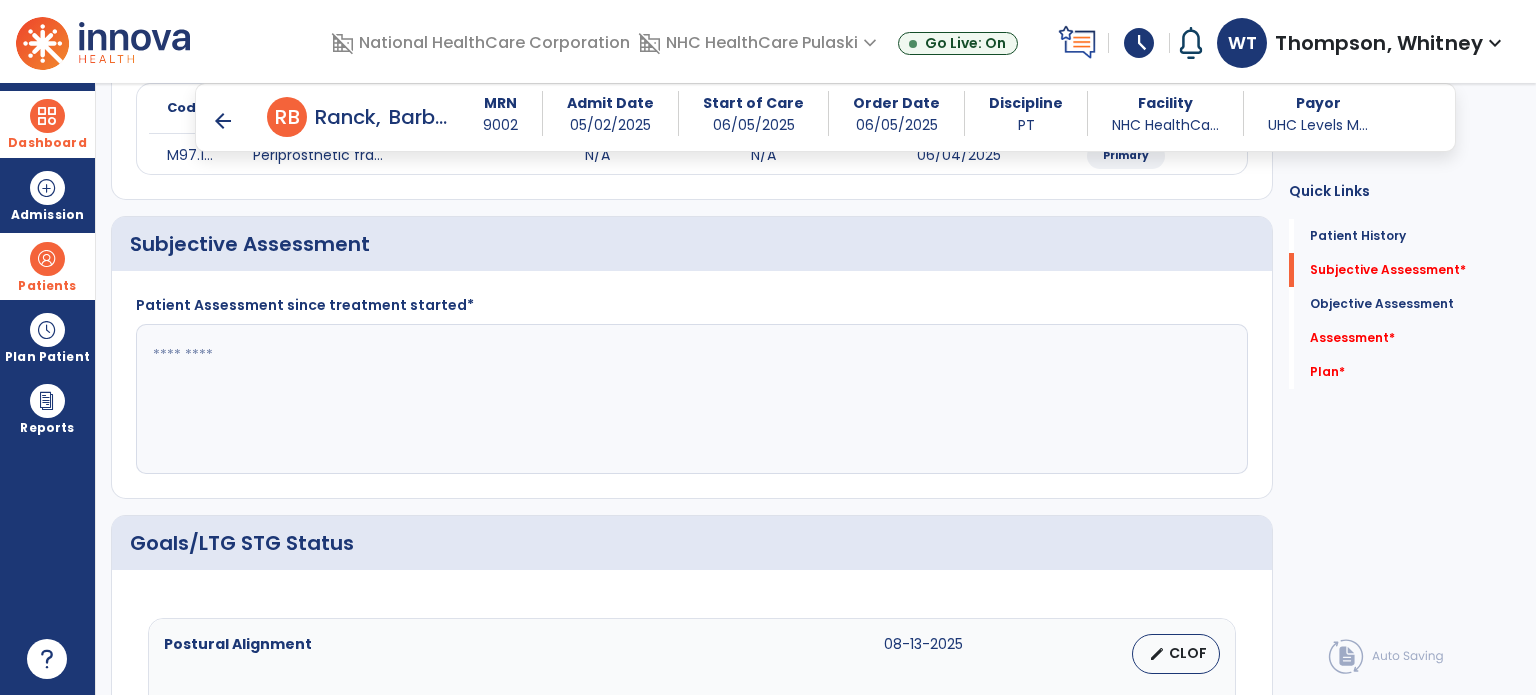 scroll, scrollTop: 300, scrollLeft: 0, axis: vertical 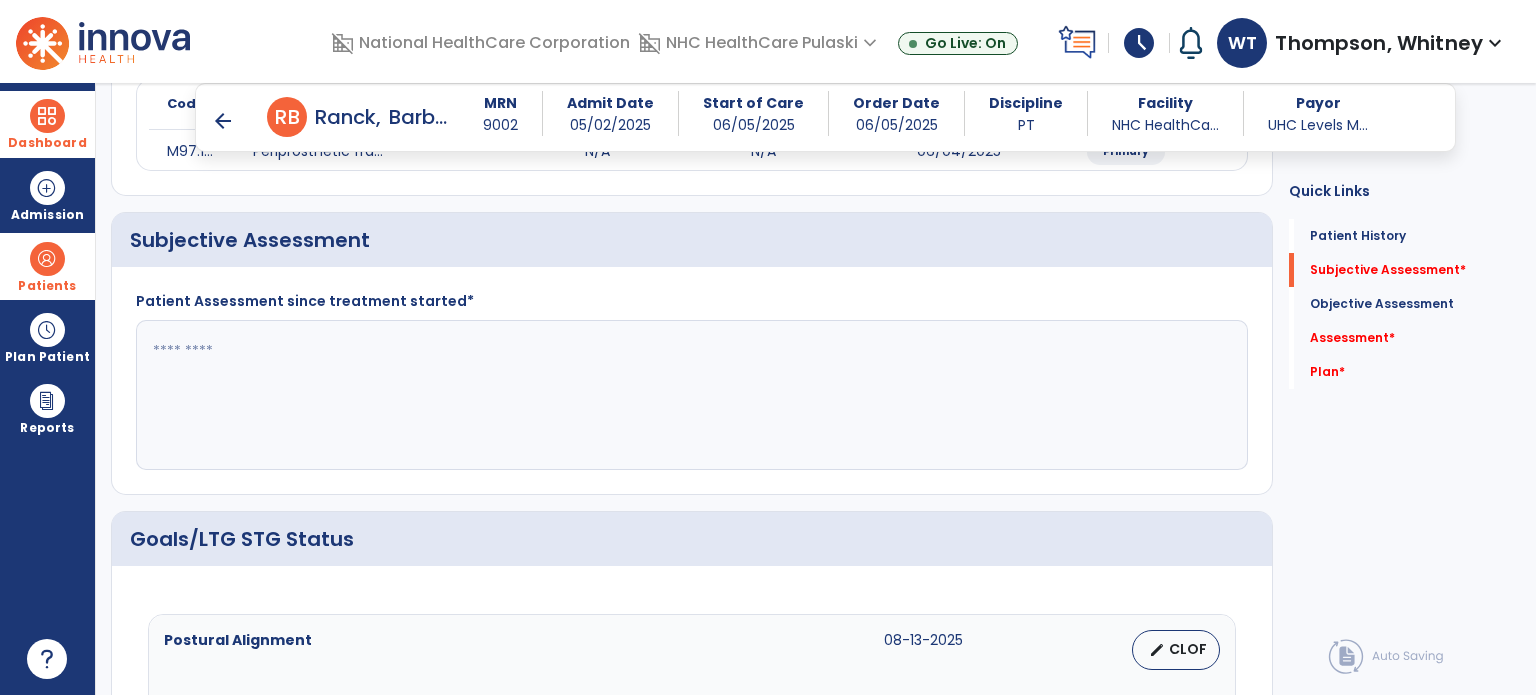 click 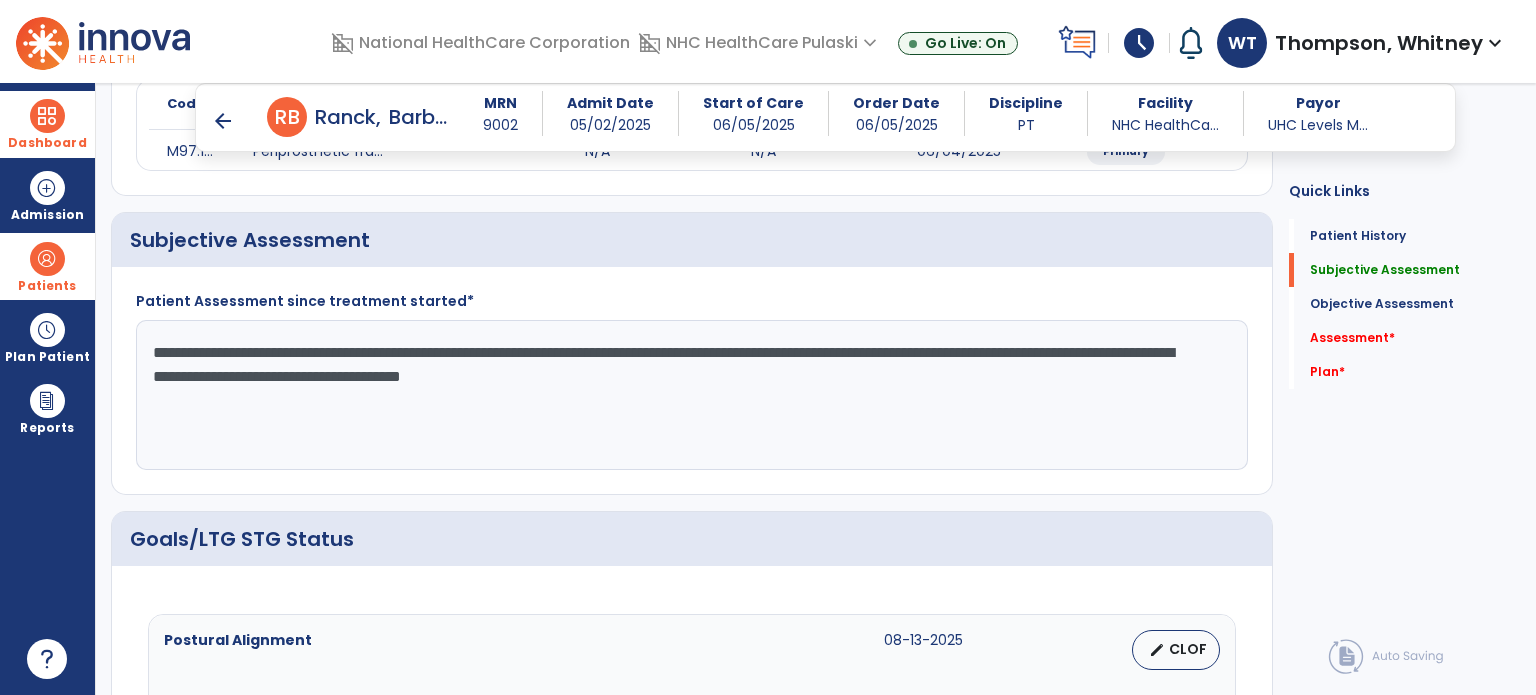 click on "**********" 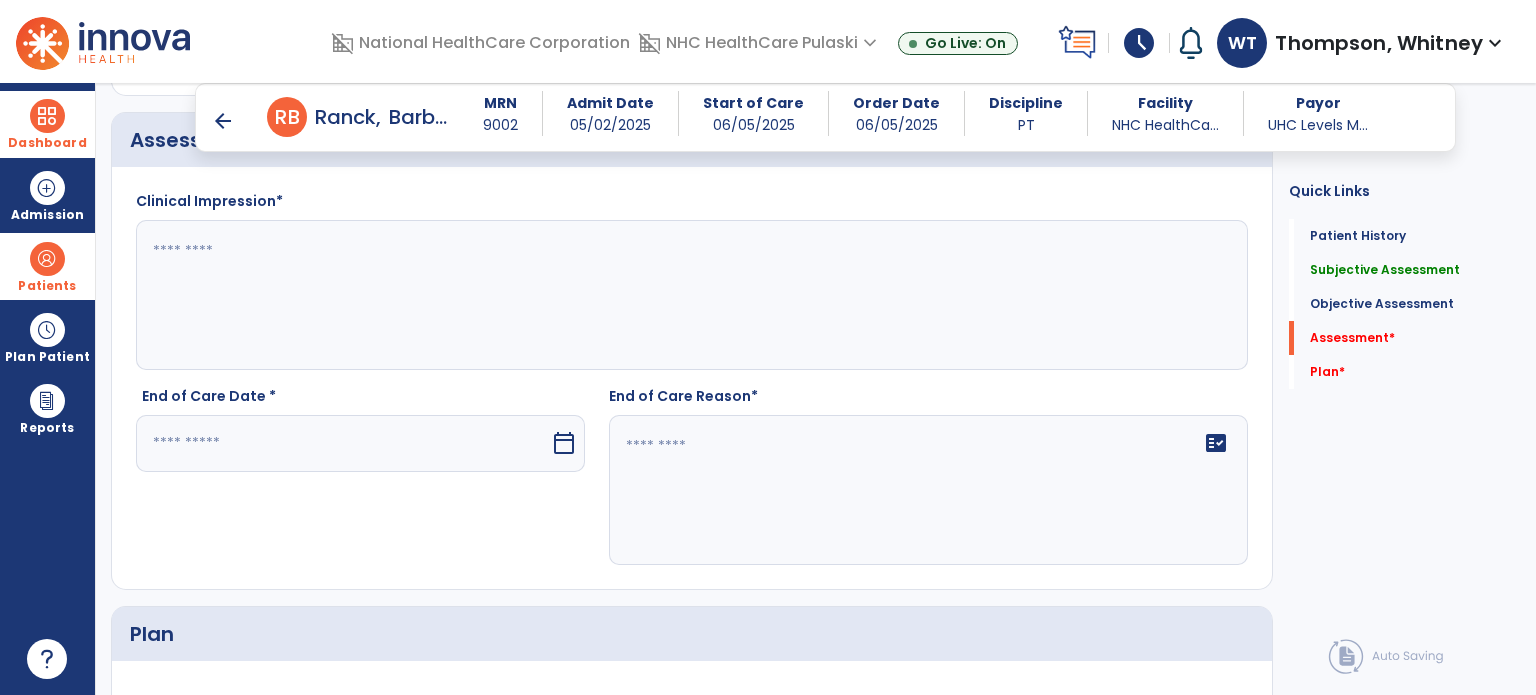 scroll, scrollTop: 2800, scrollLeft: 0, axis: vertical 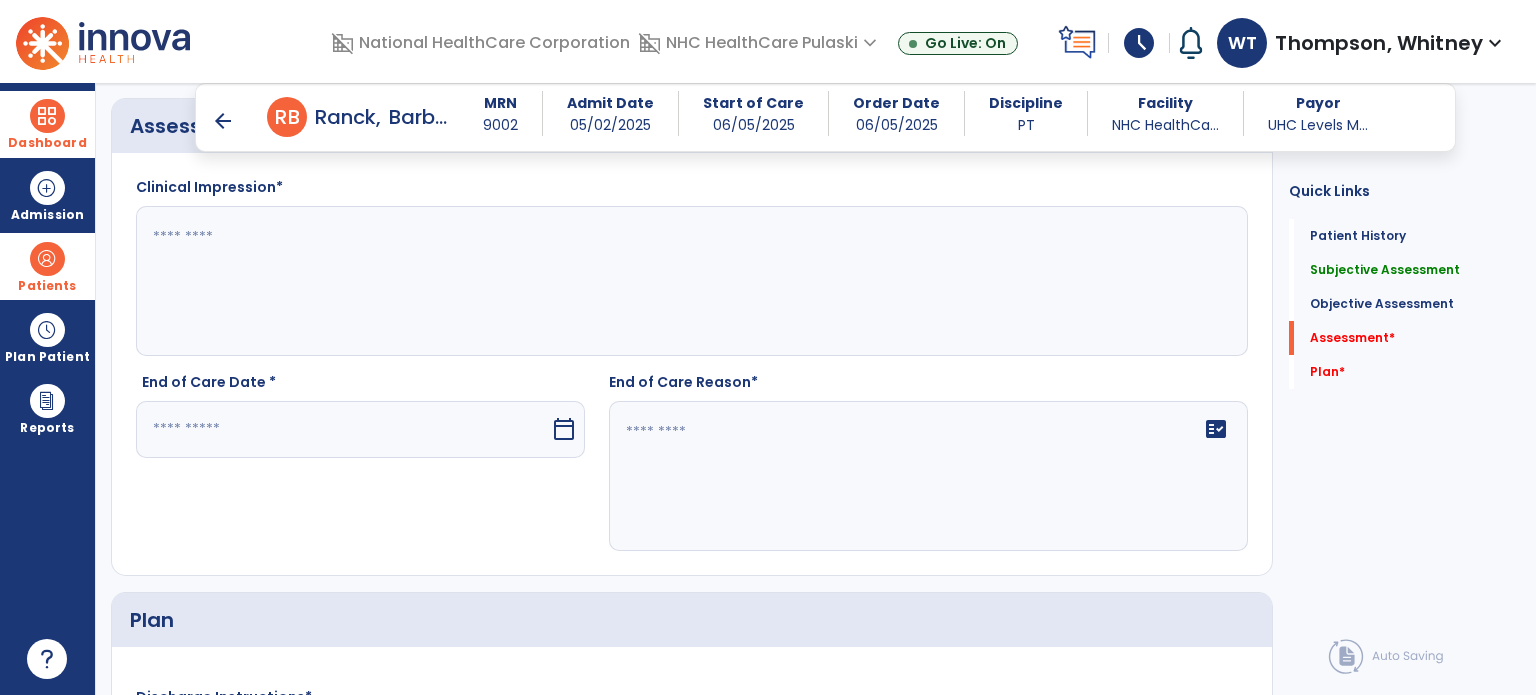click 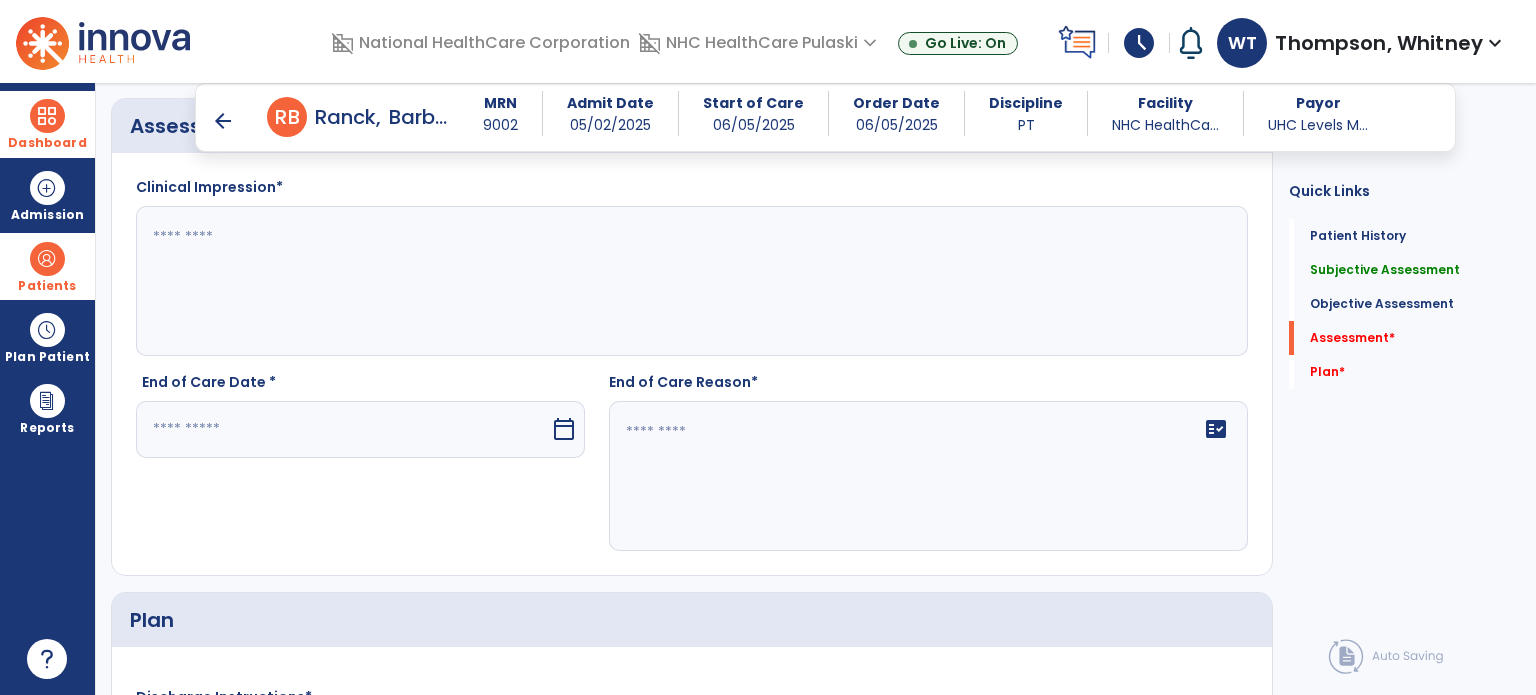 paste on "**********" 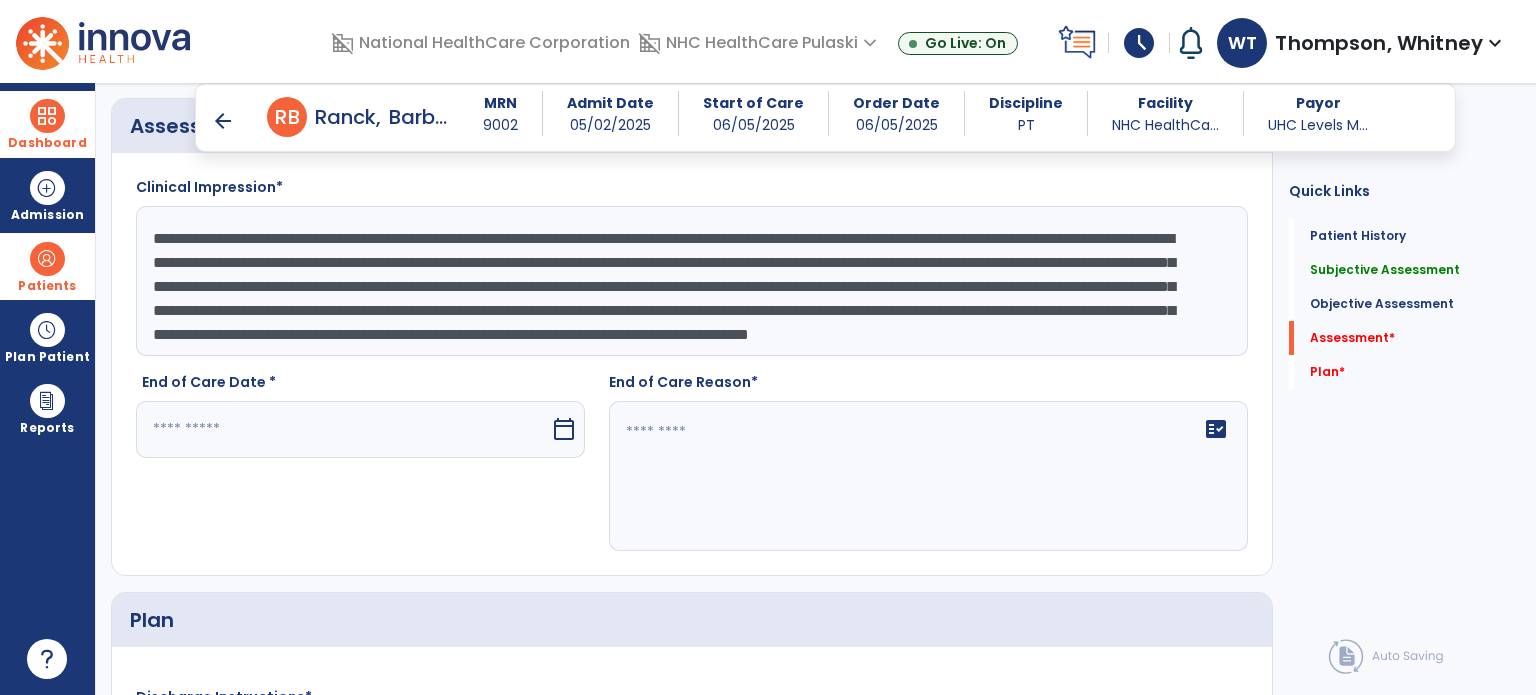 scroll, scrollTop: 16, scrollLeft: 0, axis: vertical 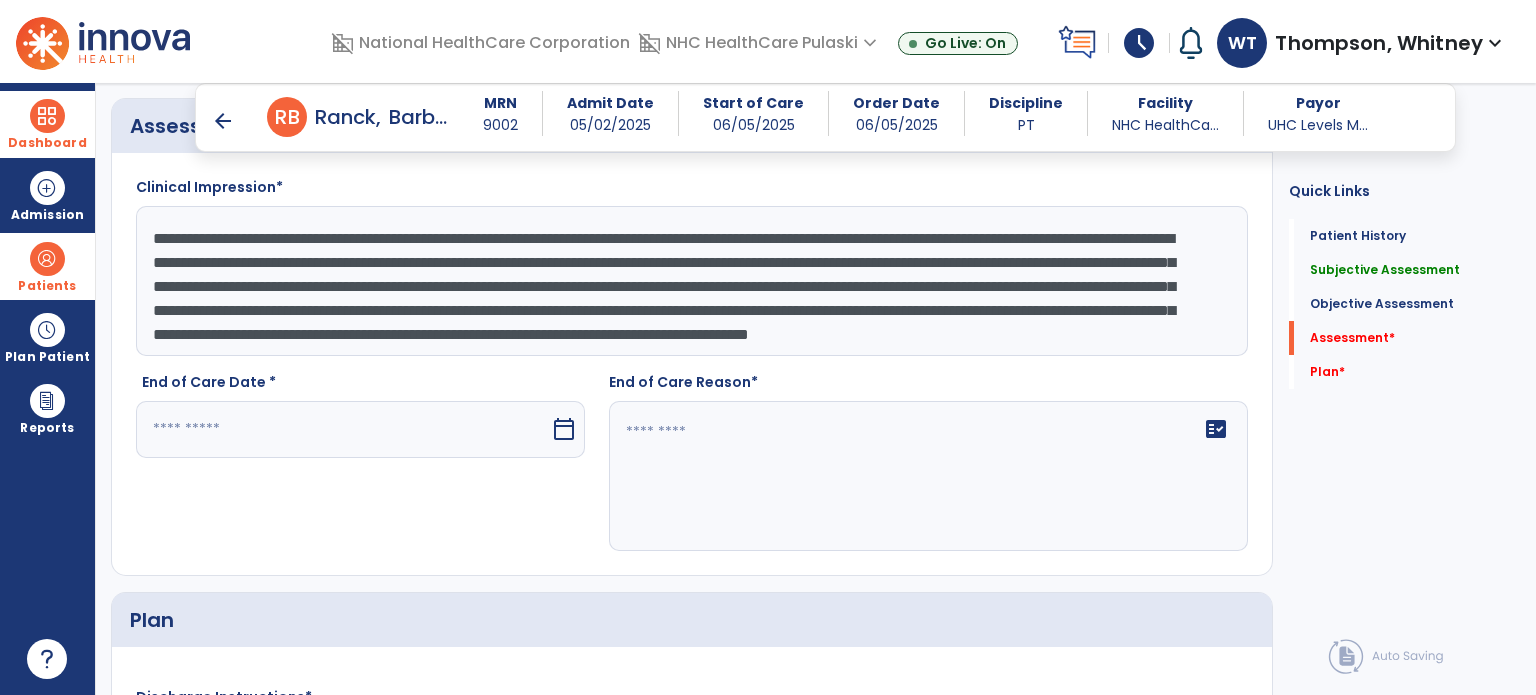 drag, startPoint x: 414, startPoint y: 228, endPoint x: 970, endPoint y: 234, distance: 556.03235 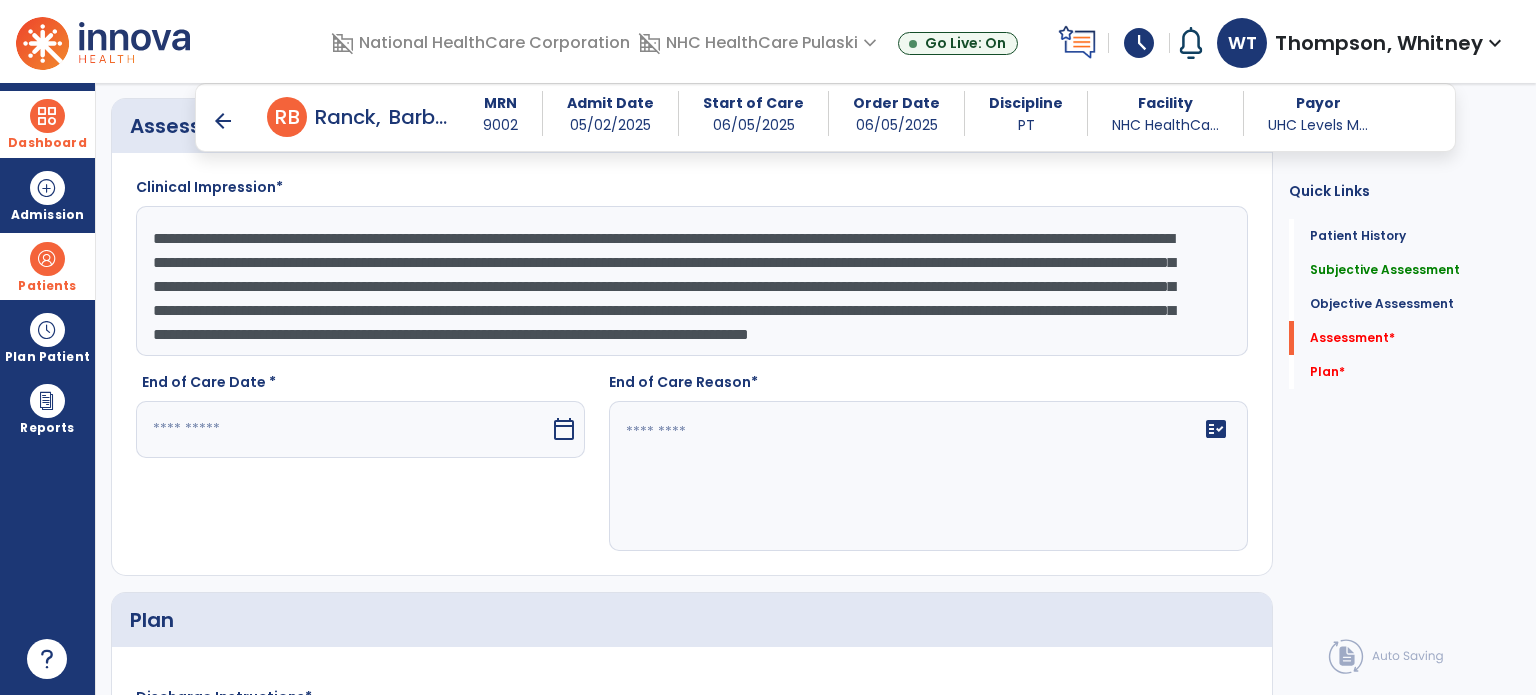 click on "**********" 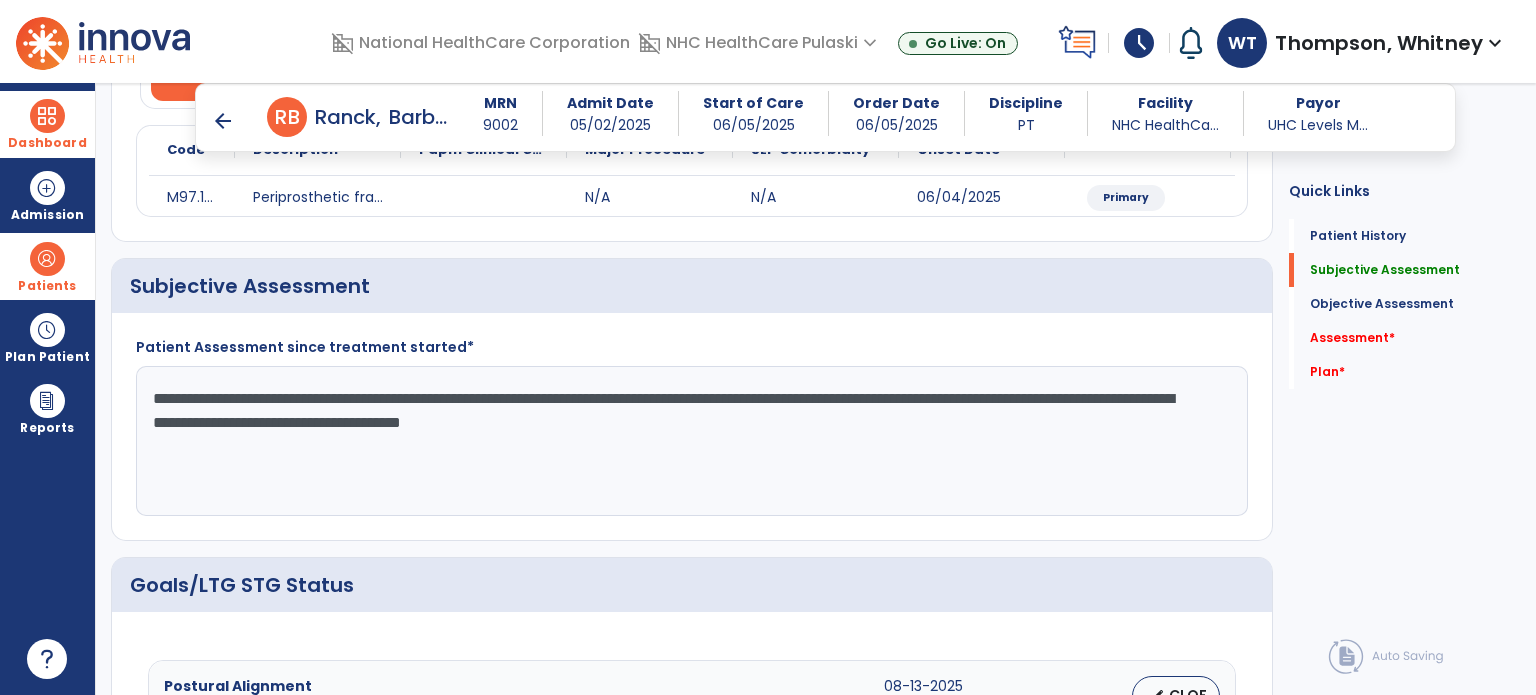 scroll, scrollTop: 300, scrollLeft: 0, axis: vertical 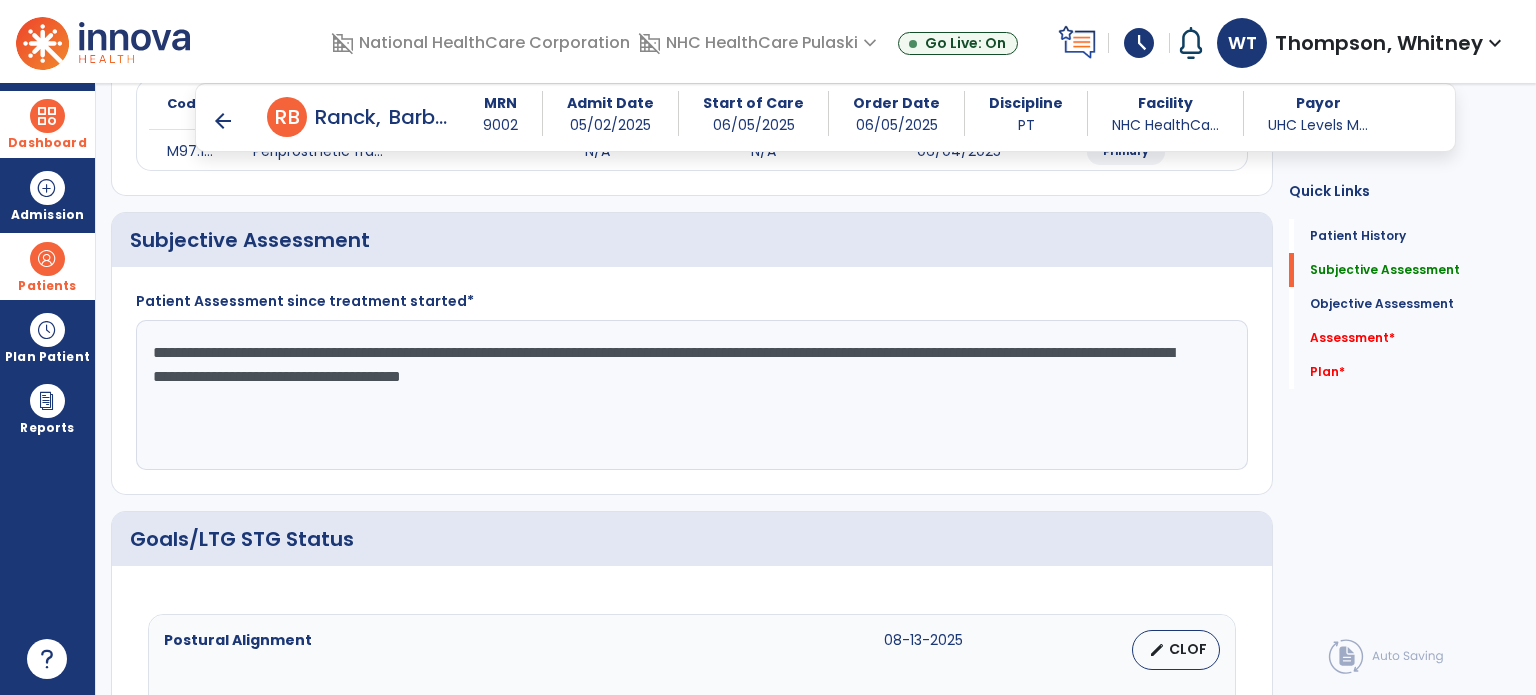 click on "**********" 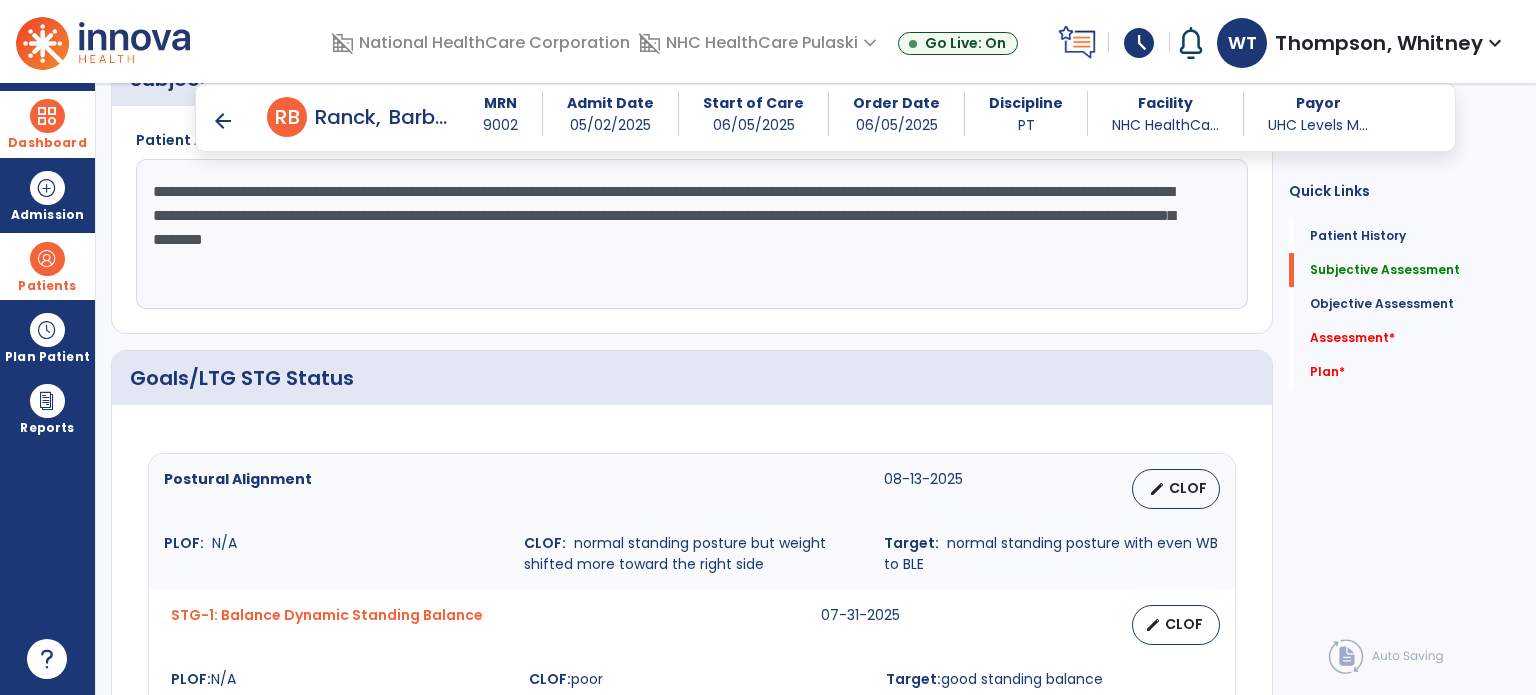 scroll, scrollTop: 300, scrollLeft: 0, axis: vertical 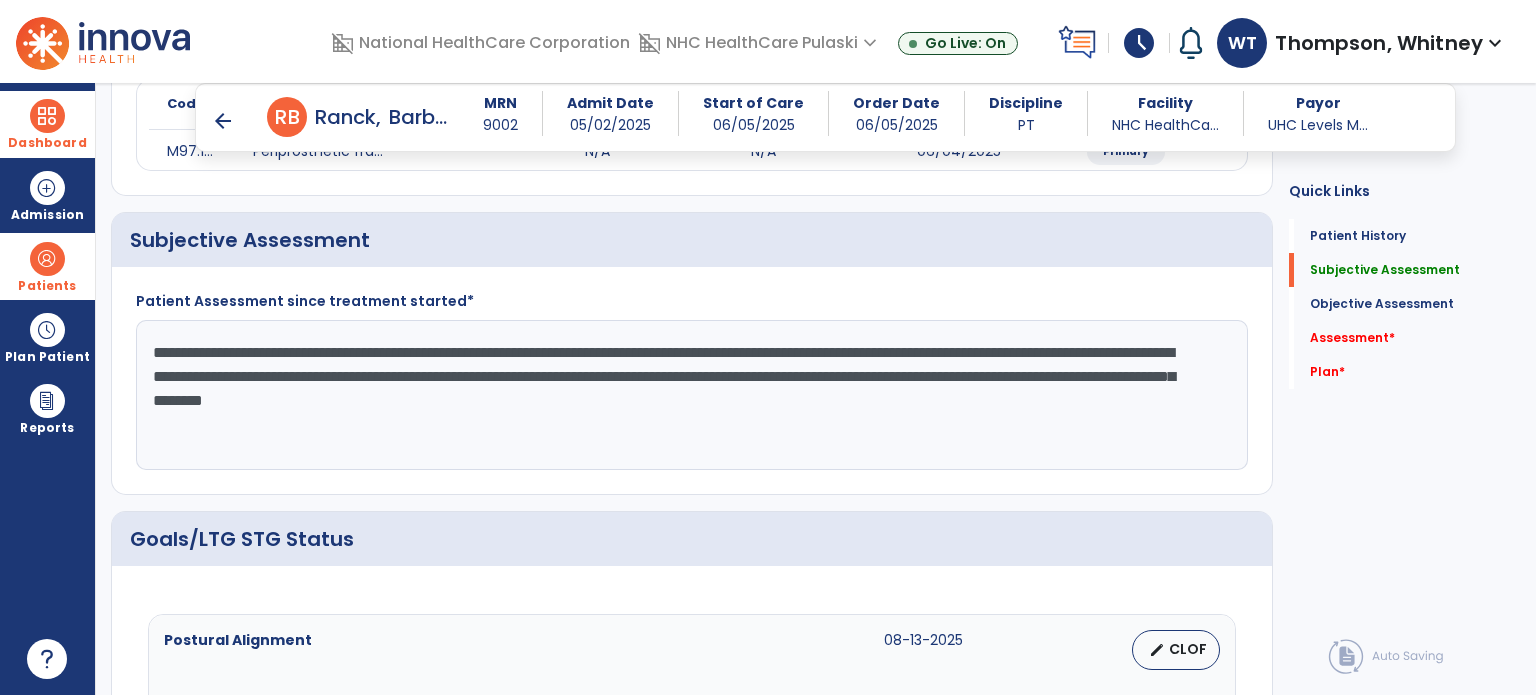 click on "**********" 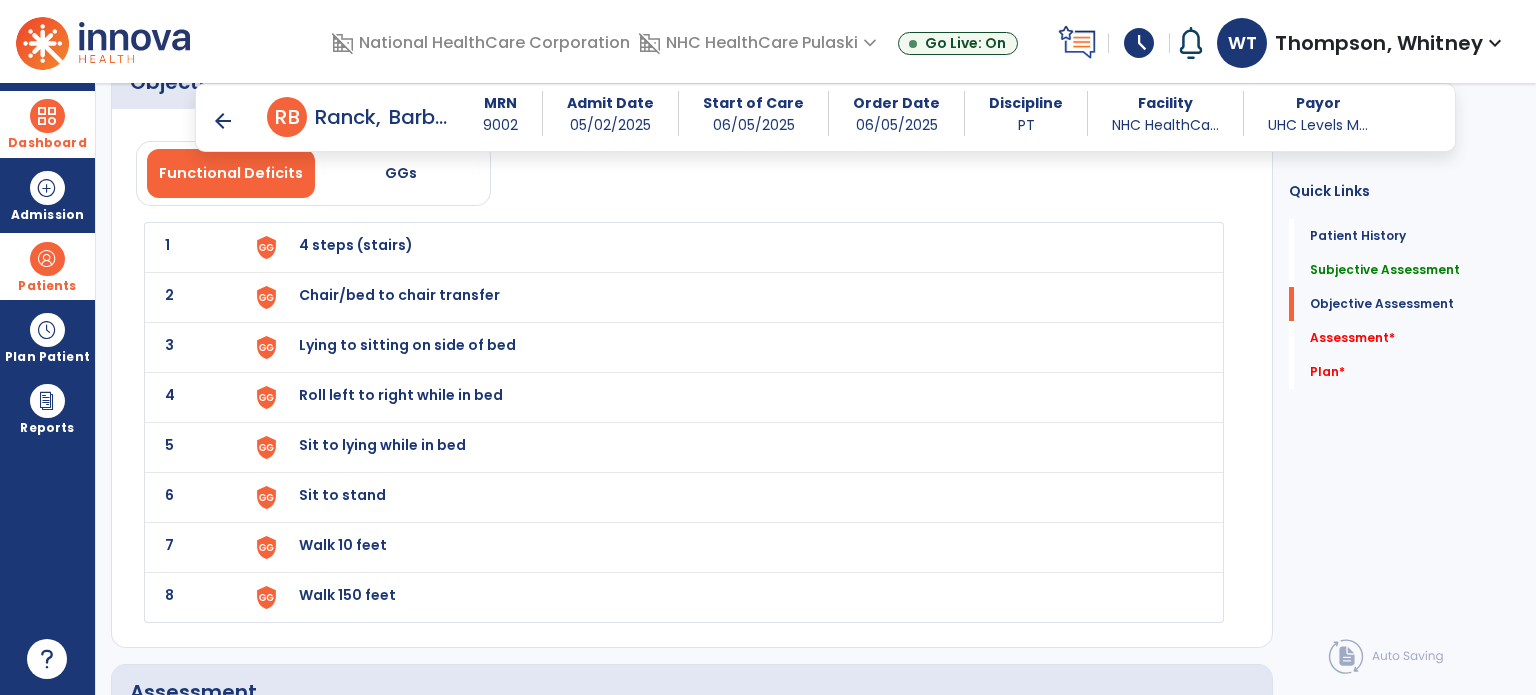 scroll, scrollTop: 2200, scrollLeft: 0, axis: vertical 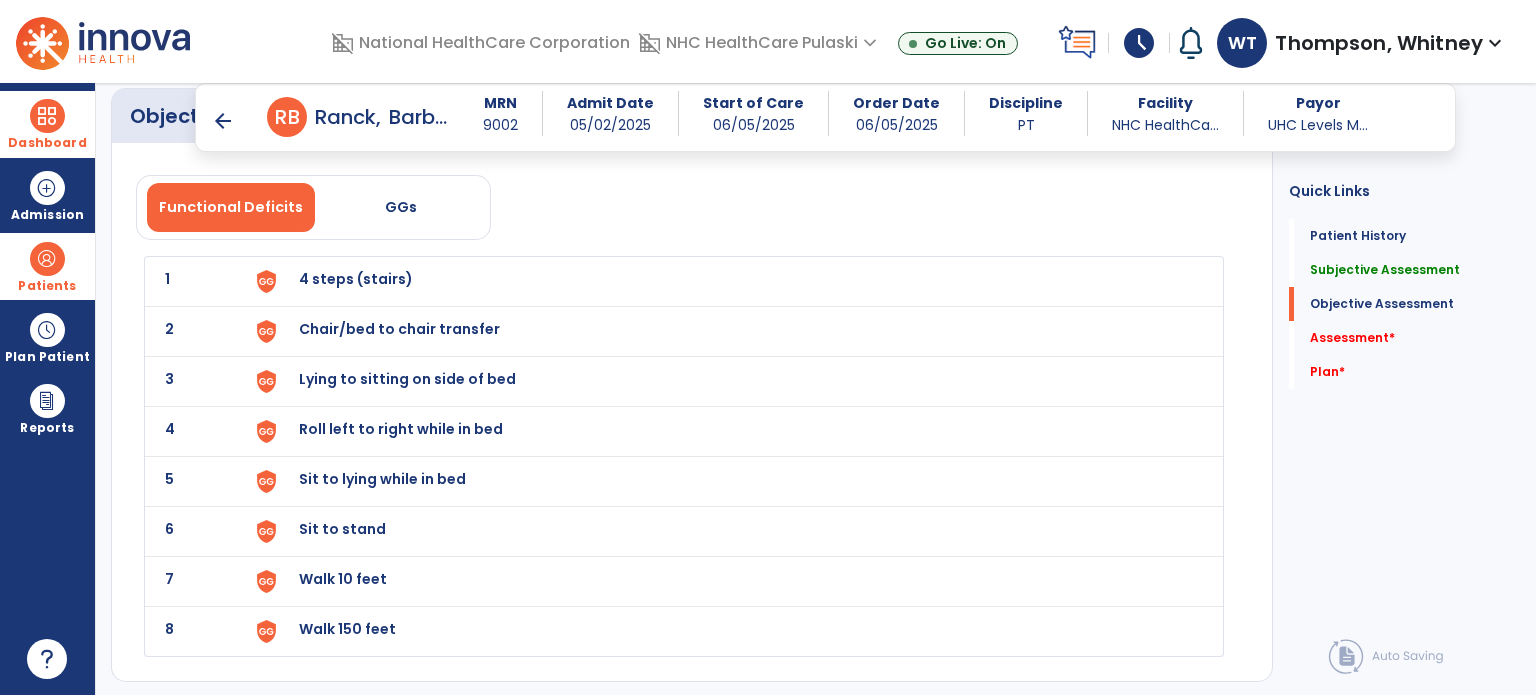 click on "4 steps (stairs)" at bounding box center (728, 281) 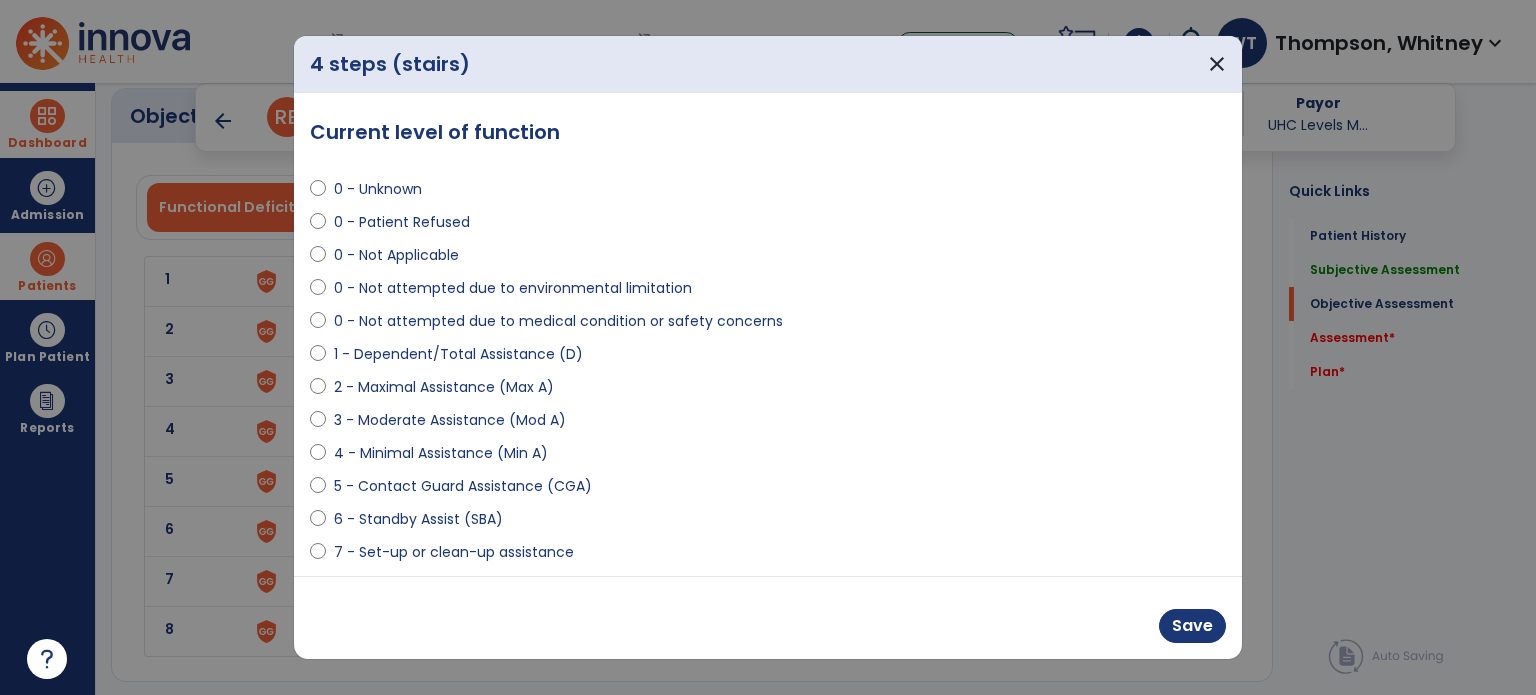 click on "0 - Not attempted due to medical condition or safety concerns" at bounding box center [558, 321] 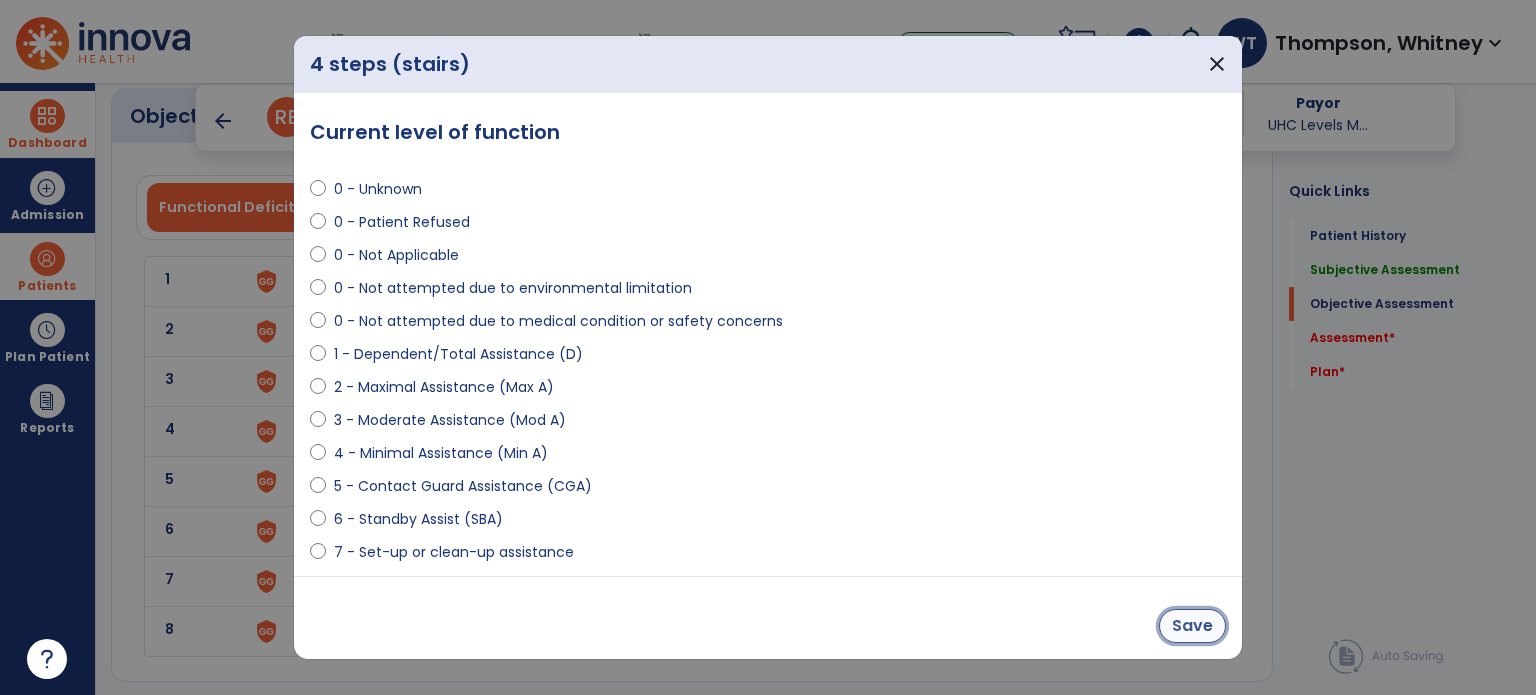 click on "Save" at bounding box center [1192, 626] 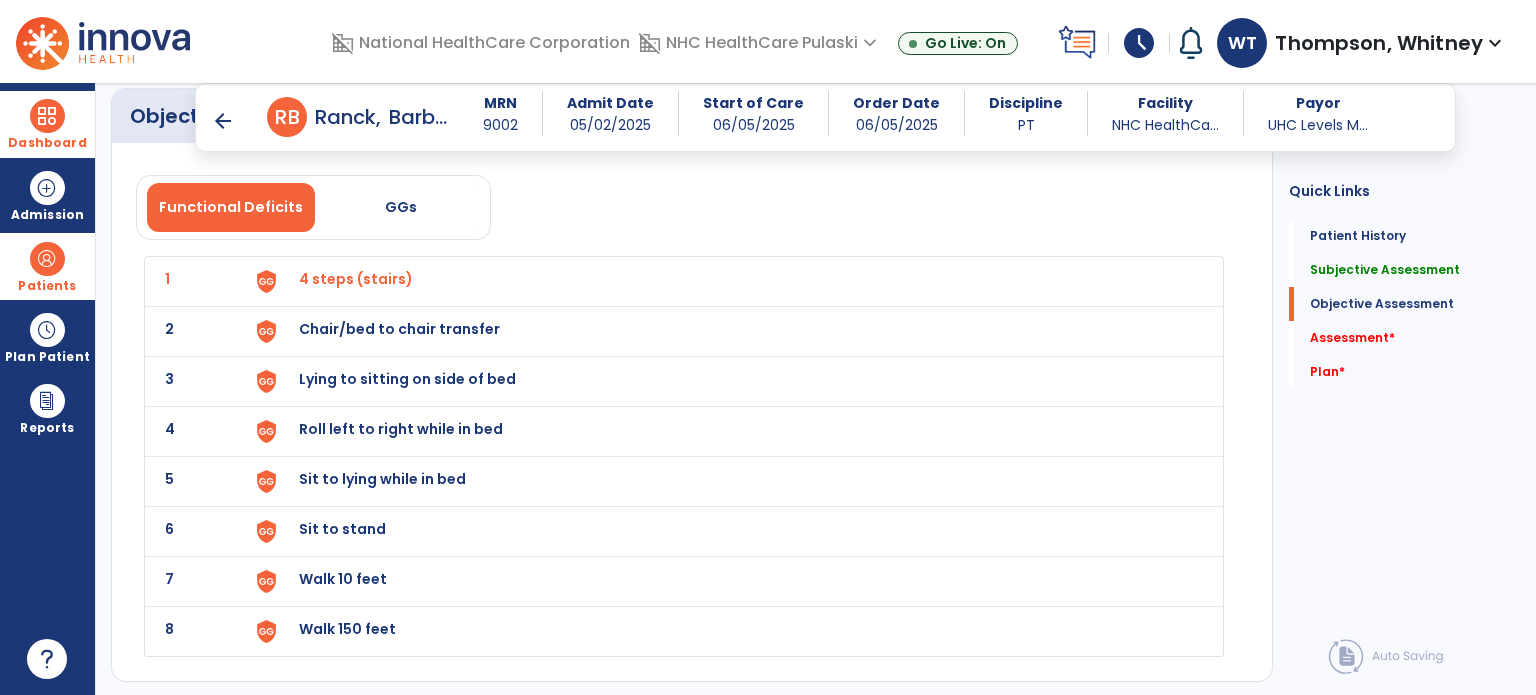 click on "Chair/bed to chair transfer" at bounding box center [356, 279] 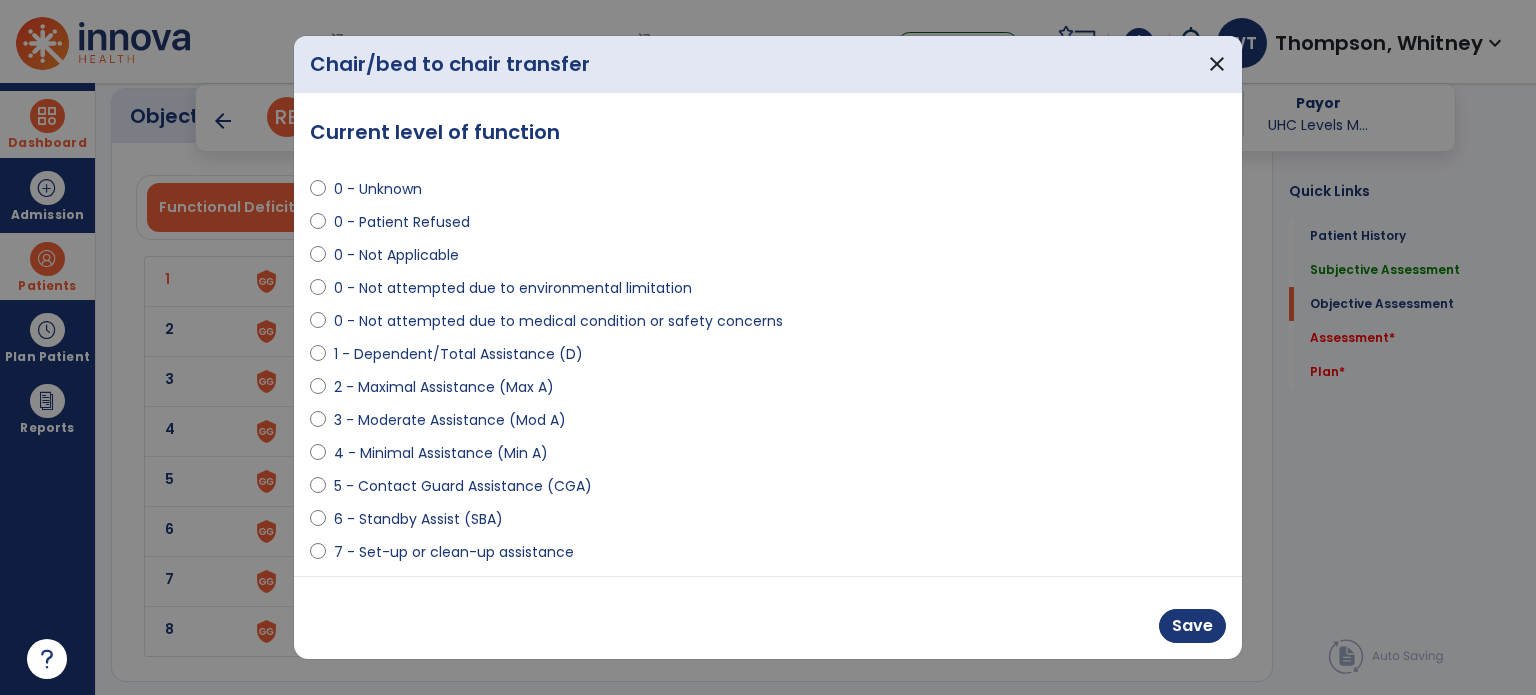 click on "4 - Minimal Assistance (Min A)" at bounding box center [441, 453] 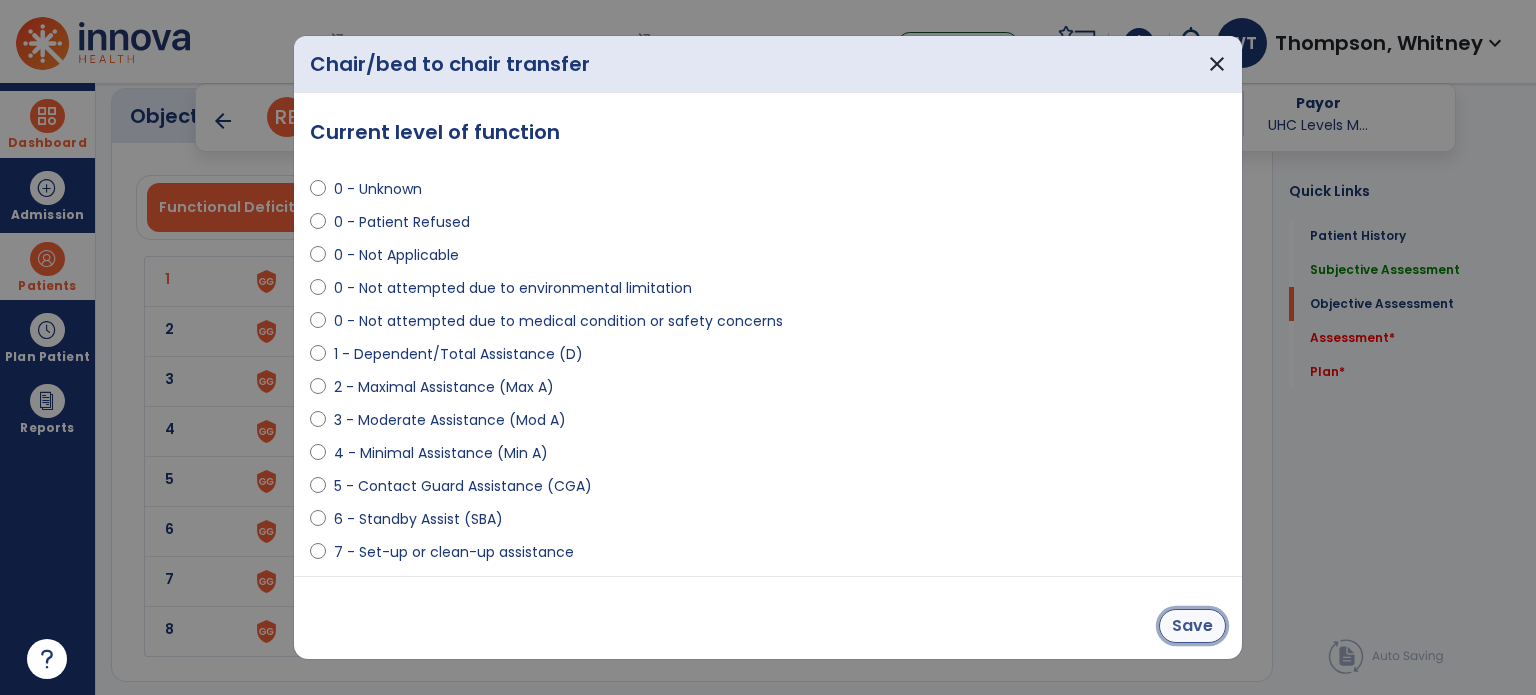 click on "Save" at bounding box center [1192, 626] 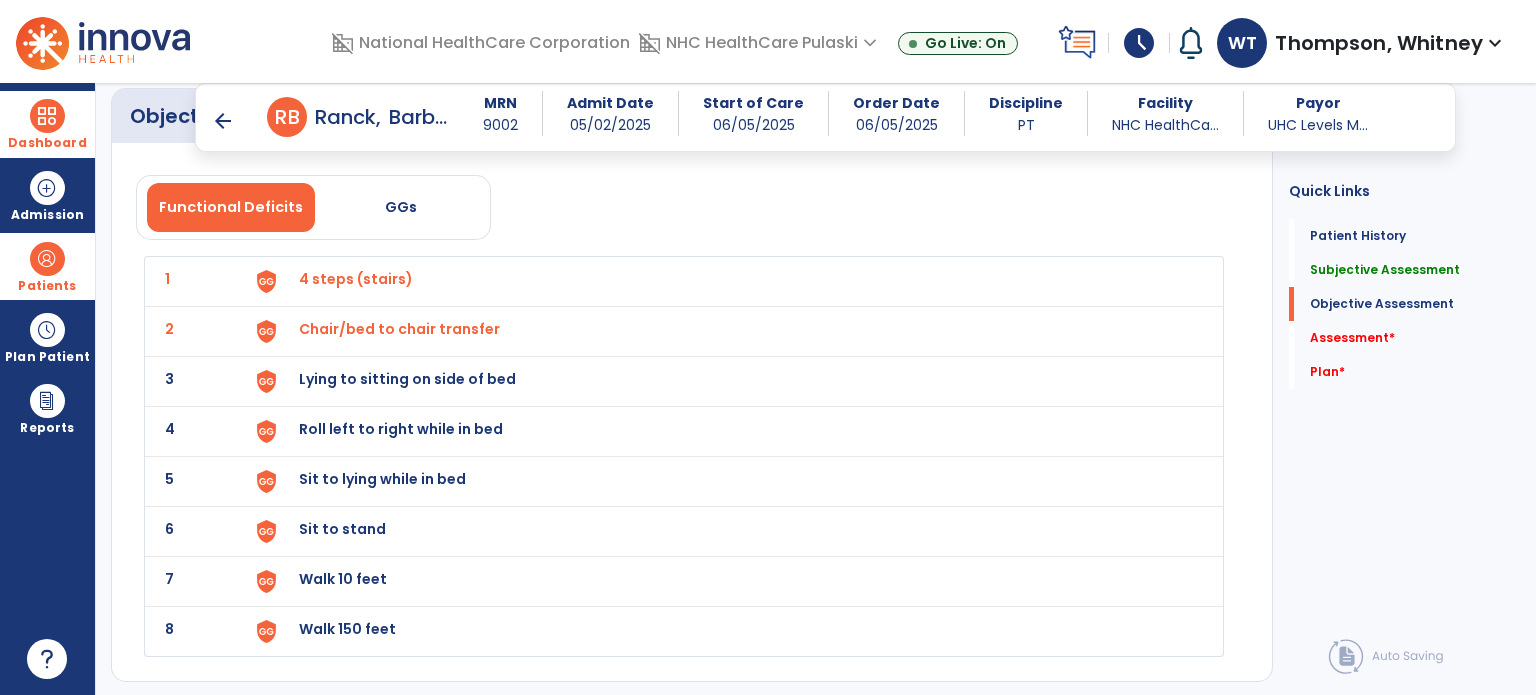 click on "3 Lying to sitting on side of bed" 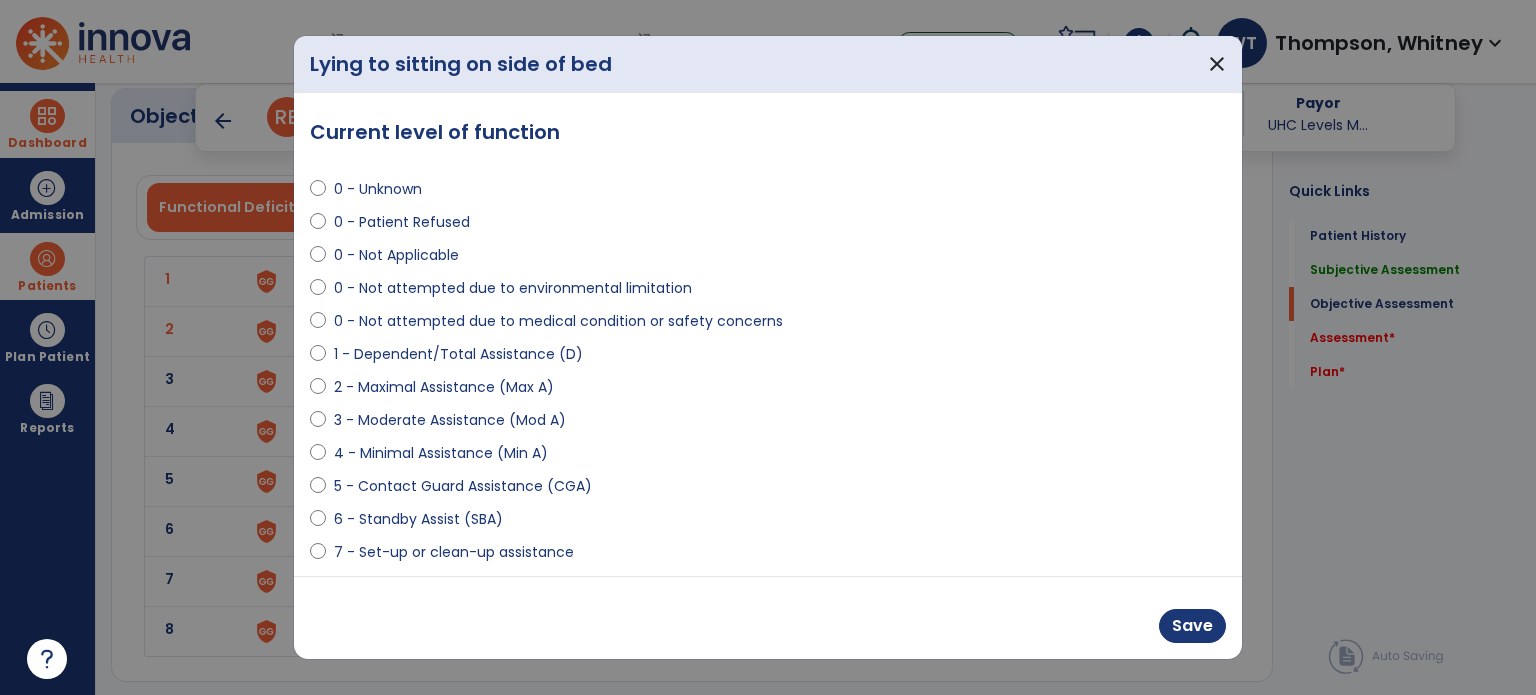 click on "4 - Minimal Assistance (Min A)" at bounding box center [441, 453] 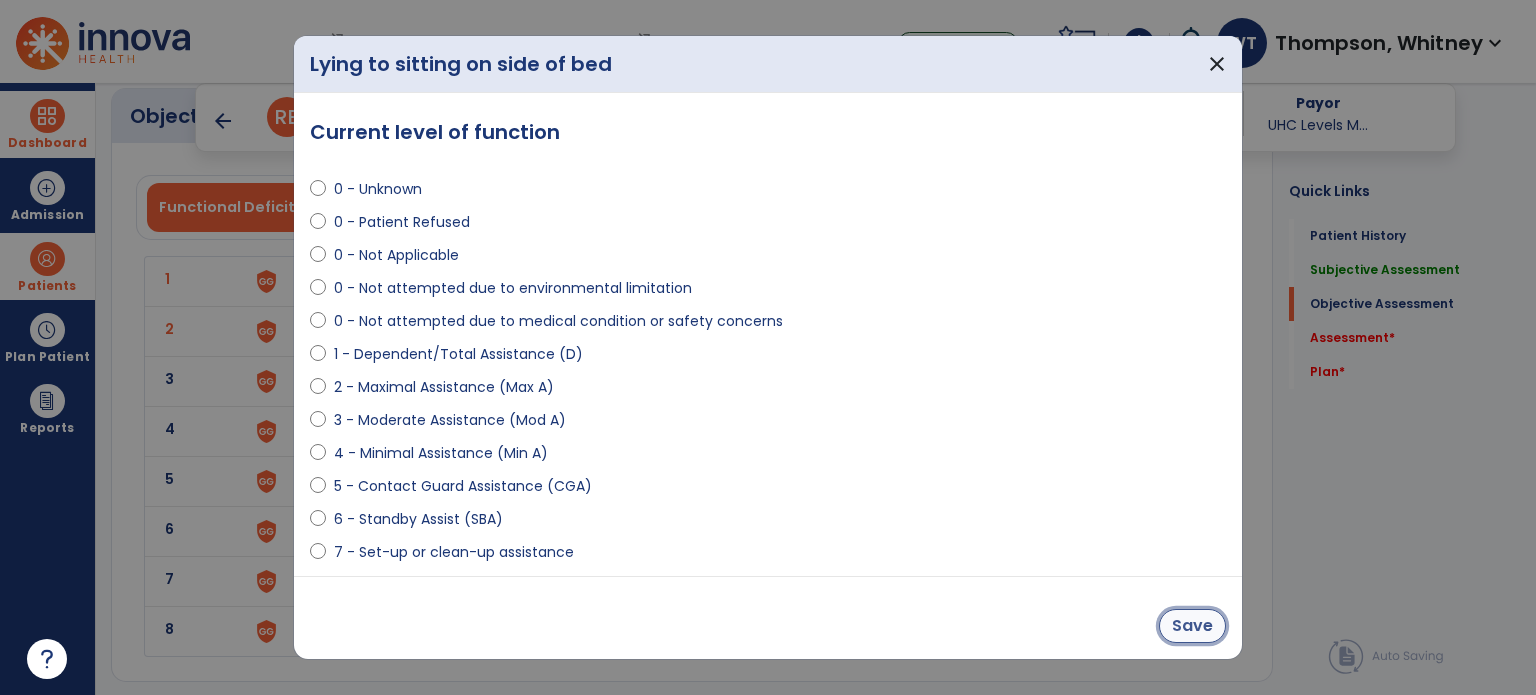 click on "Save" at bounding box center (1192, 626) 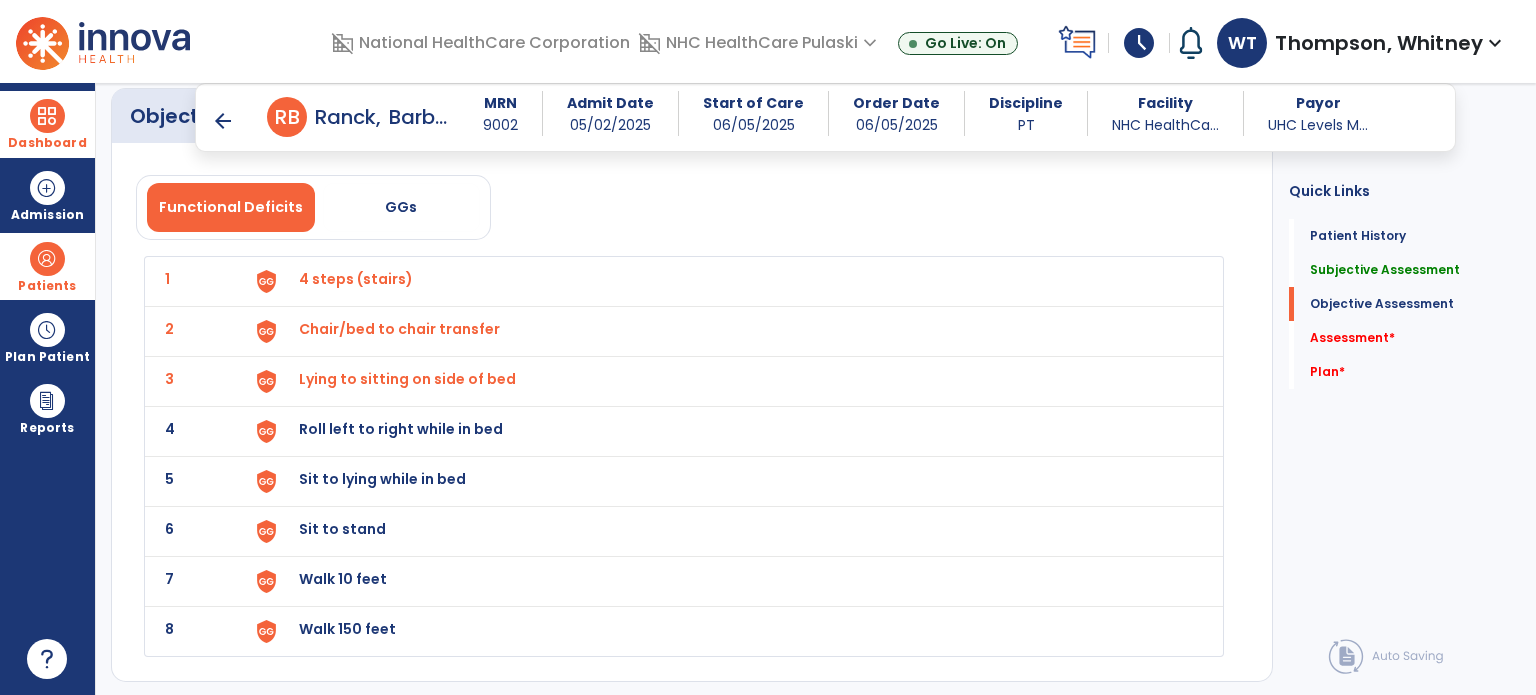 click on "Chair/bed to chair transfer" at bounding box center [356, 279] 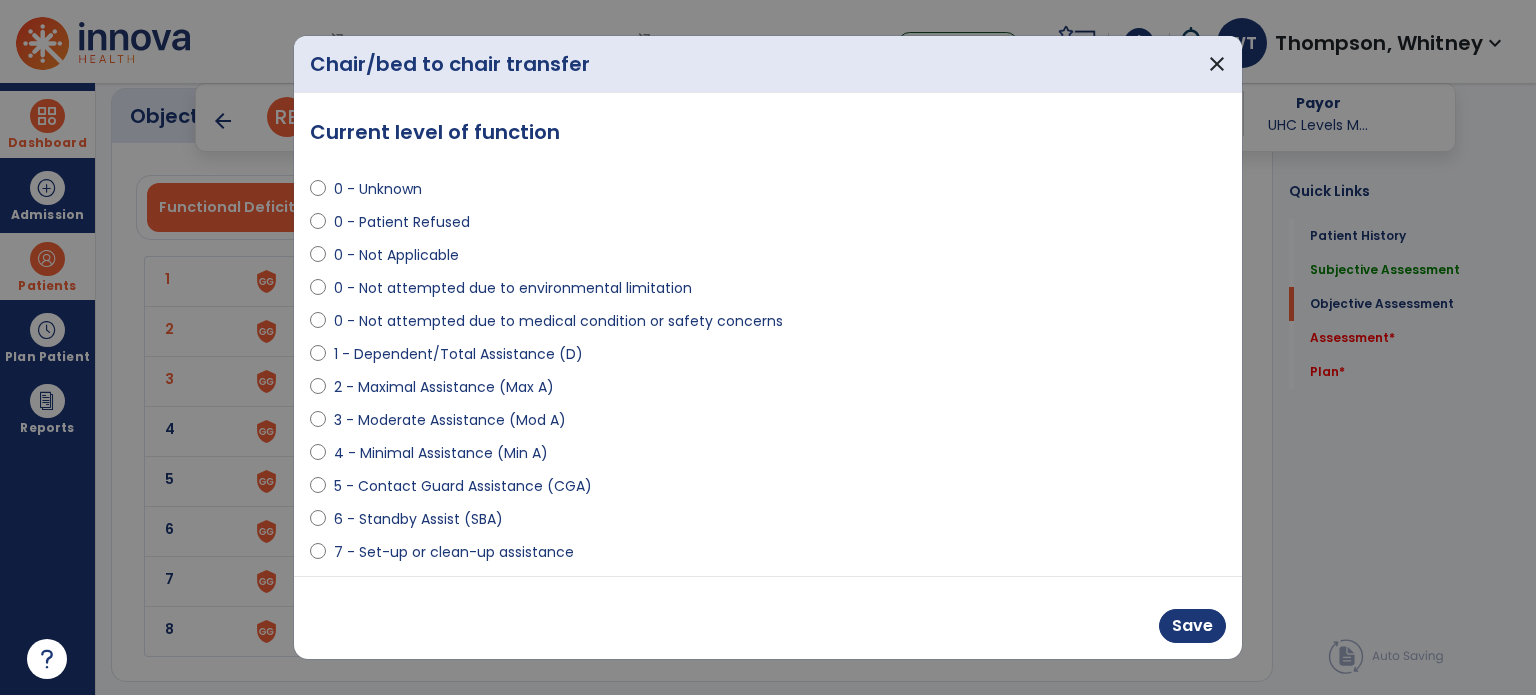 click on "5 - Contact Guard Assistance (CGA)" at bounding box center (463, 486) 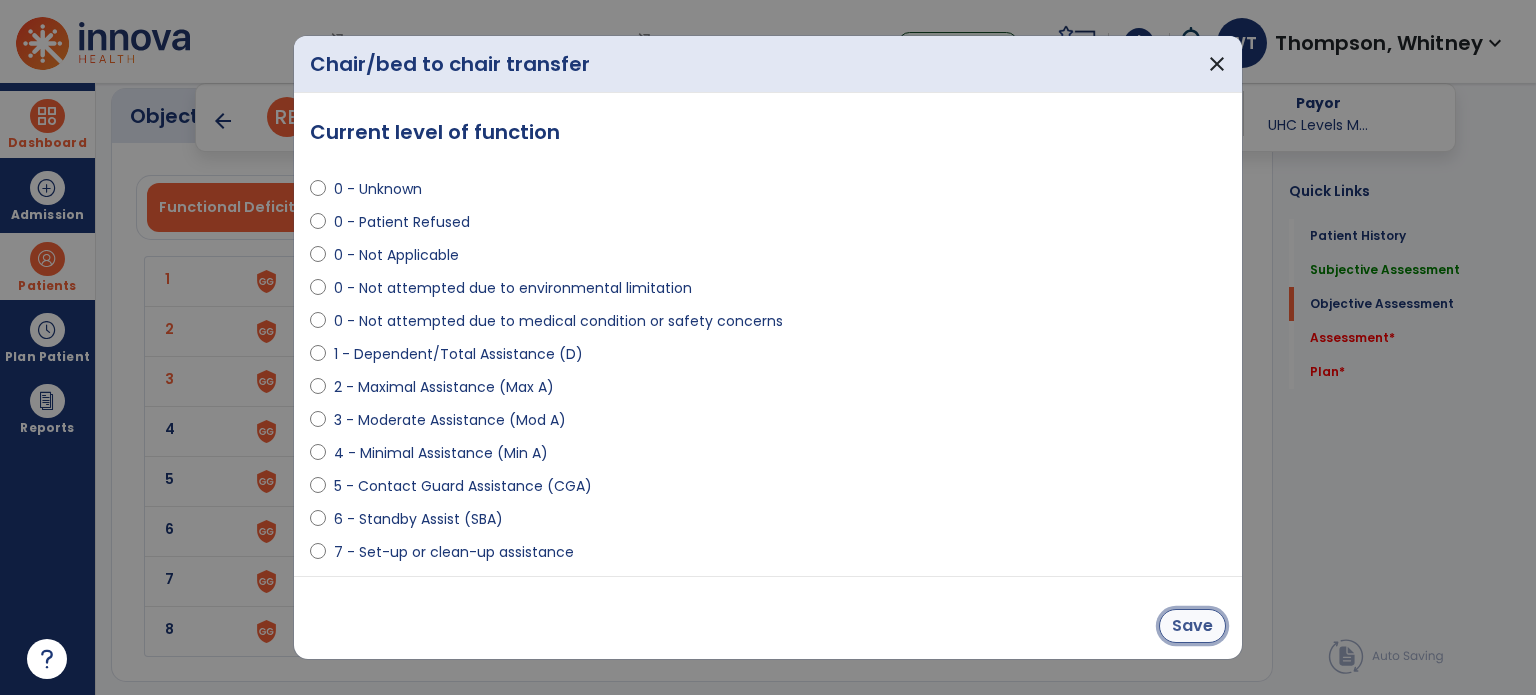 click on "Save" at bounding box center (1192, 626) 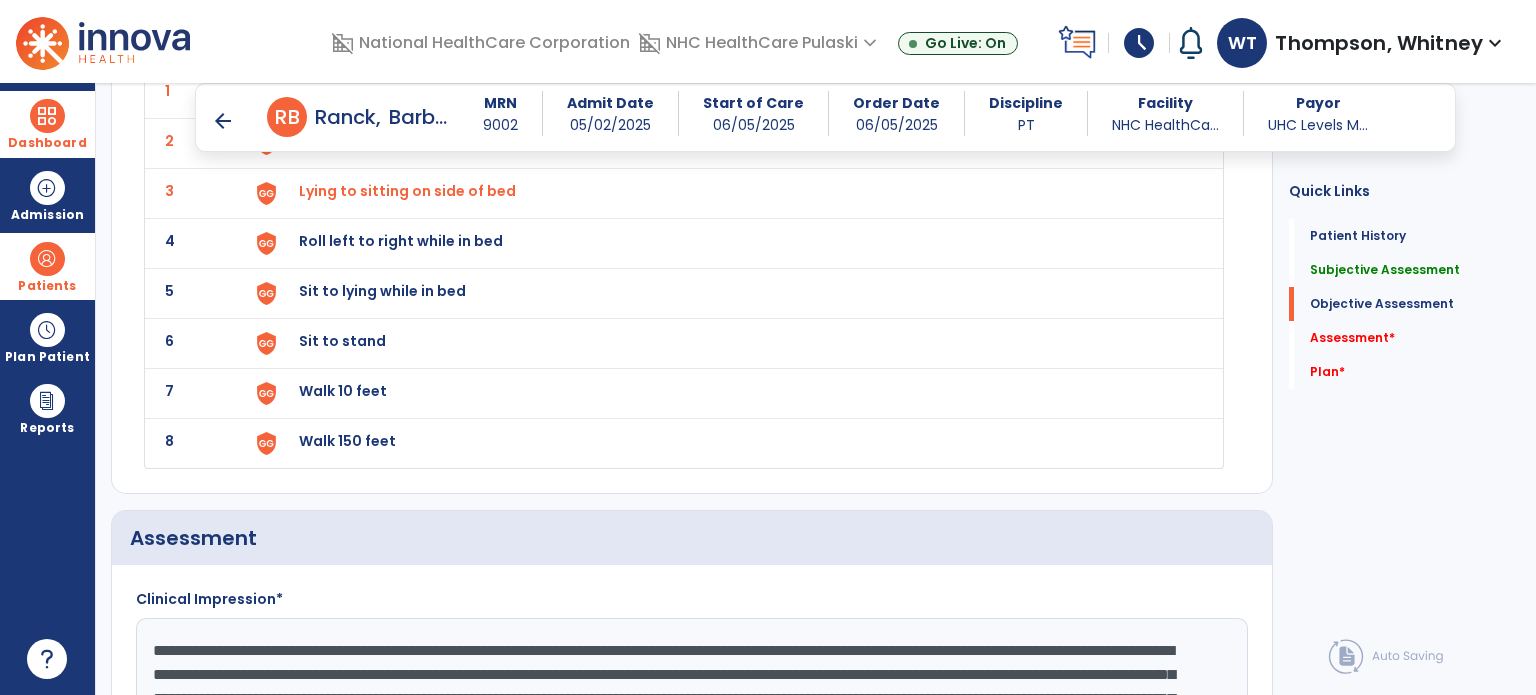 scroll, scrollTop: 2400, scrollLeft: 0, axis: vertical 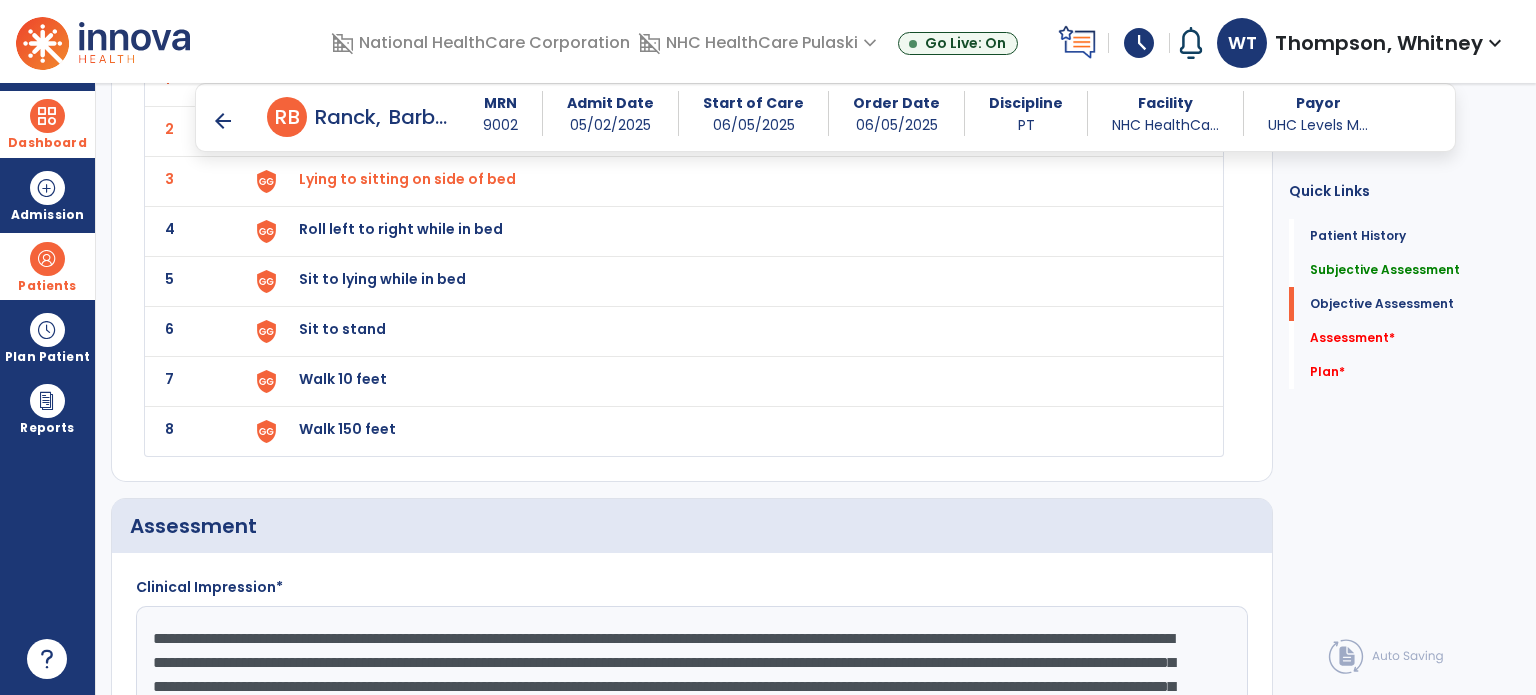 click on "Roll left to right while in bed" at bounding box center [356, 79] 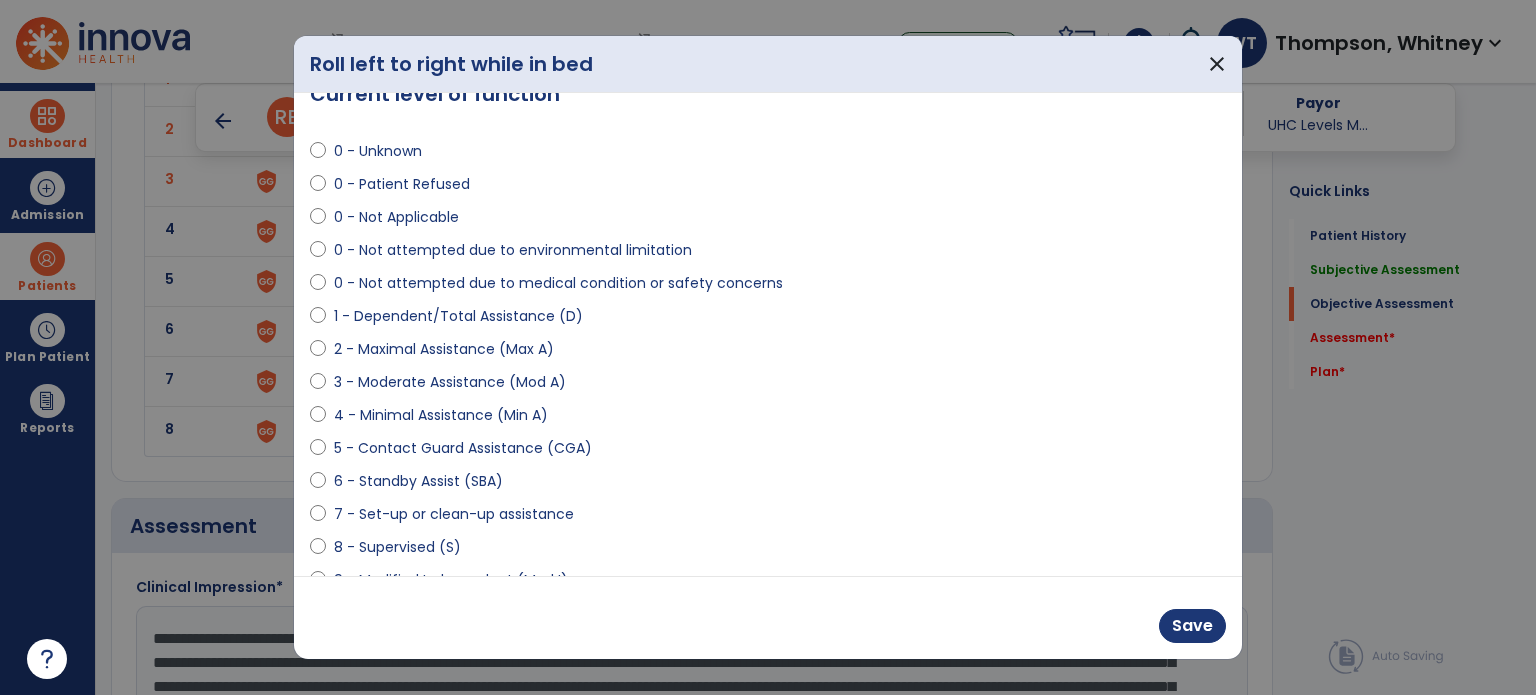 scroll, scrollTop: 100, scrollLeft: 0, axis: vertical 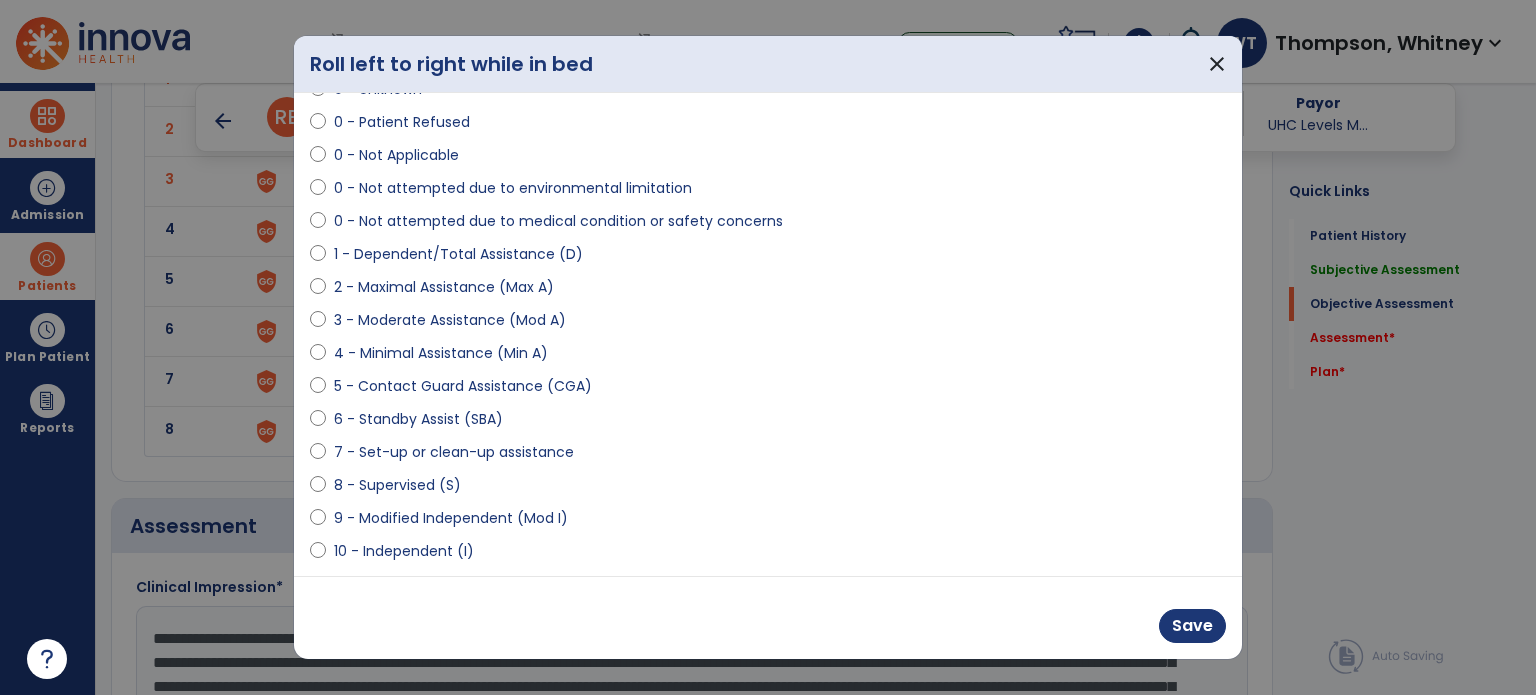 click on "4 - Minimal Assistance (Min A)" at bounding box center (441, 353) 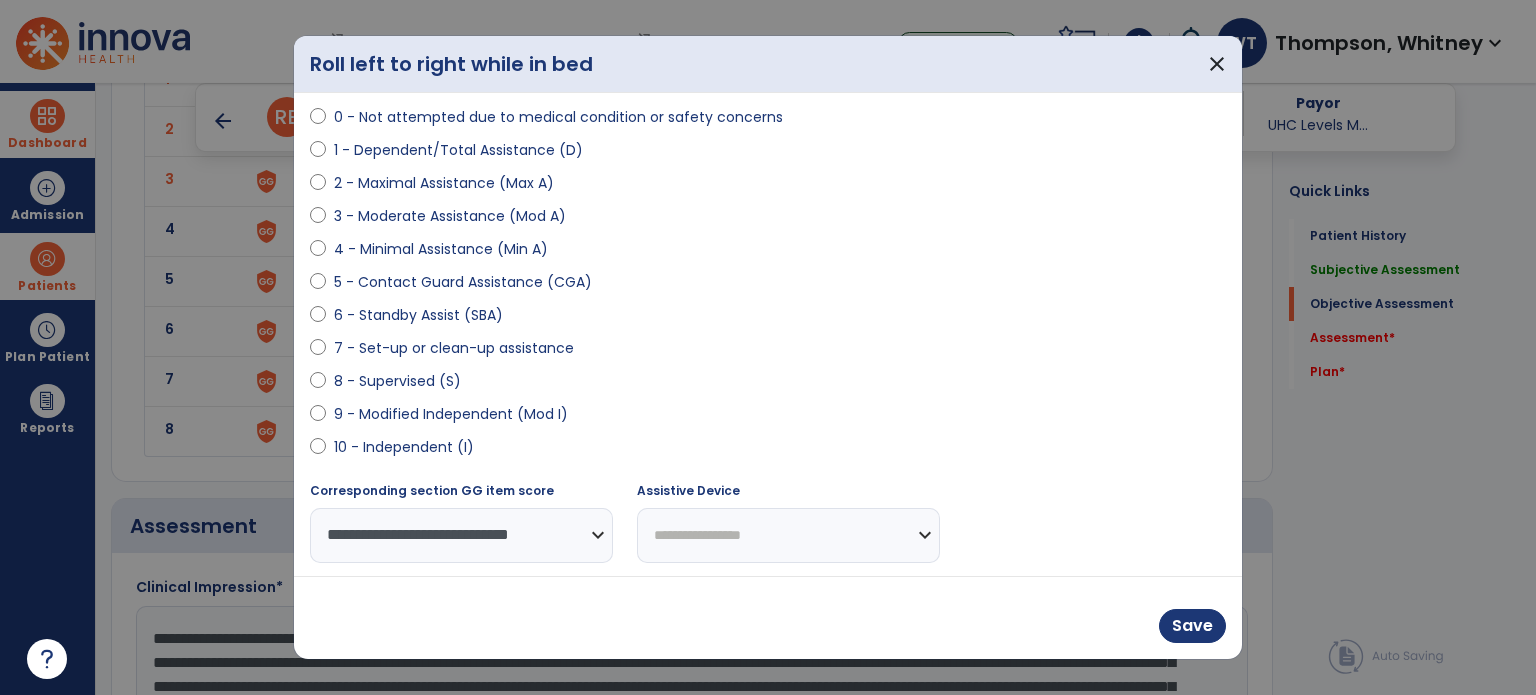 scroll, scrollTop: 204, scrollLeft: 0, axis: vertical 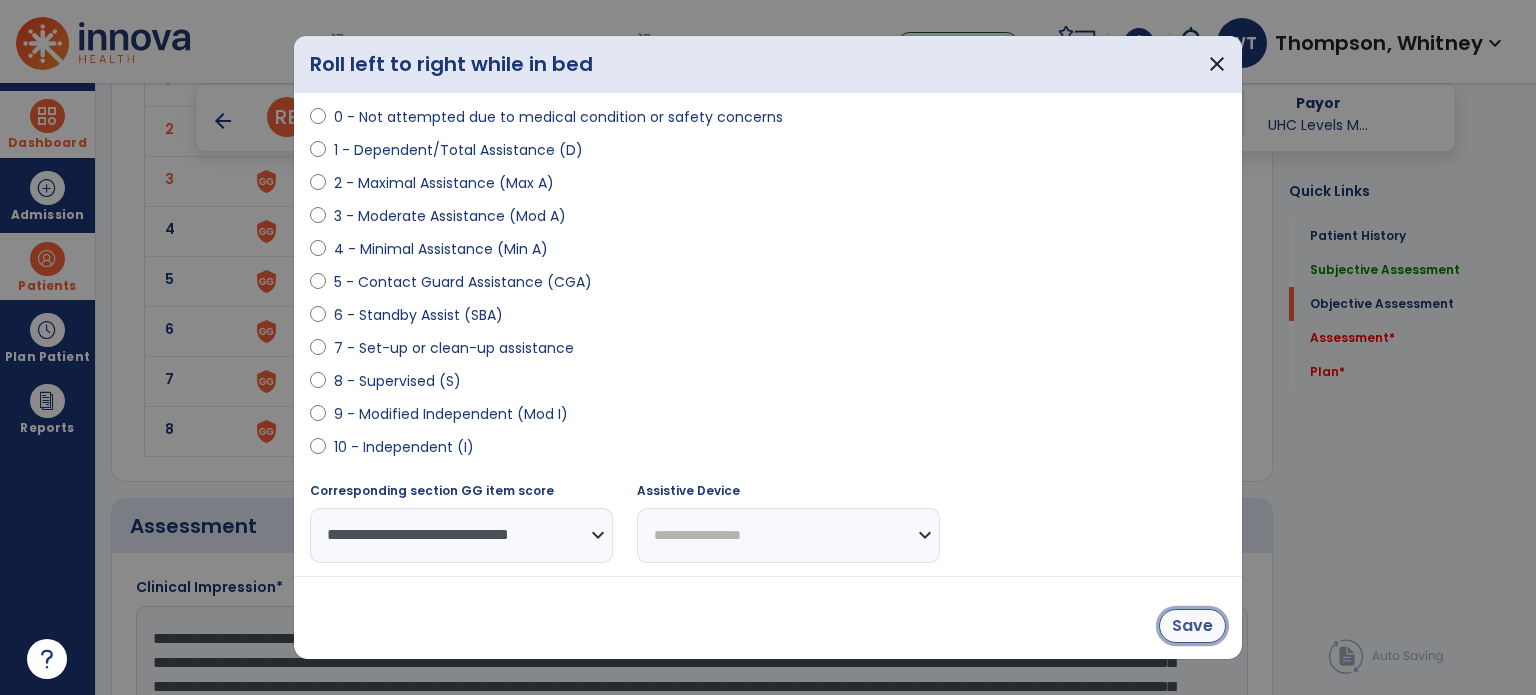 click on "Save" at bounding box center (1192, 626) 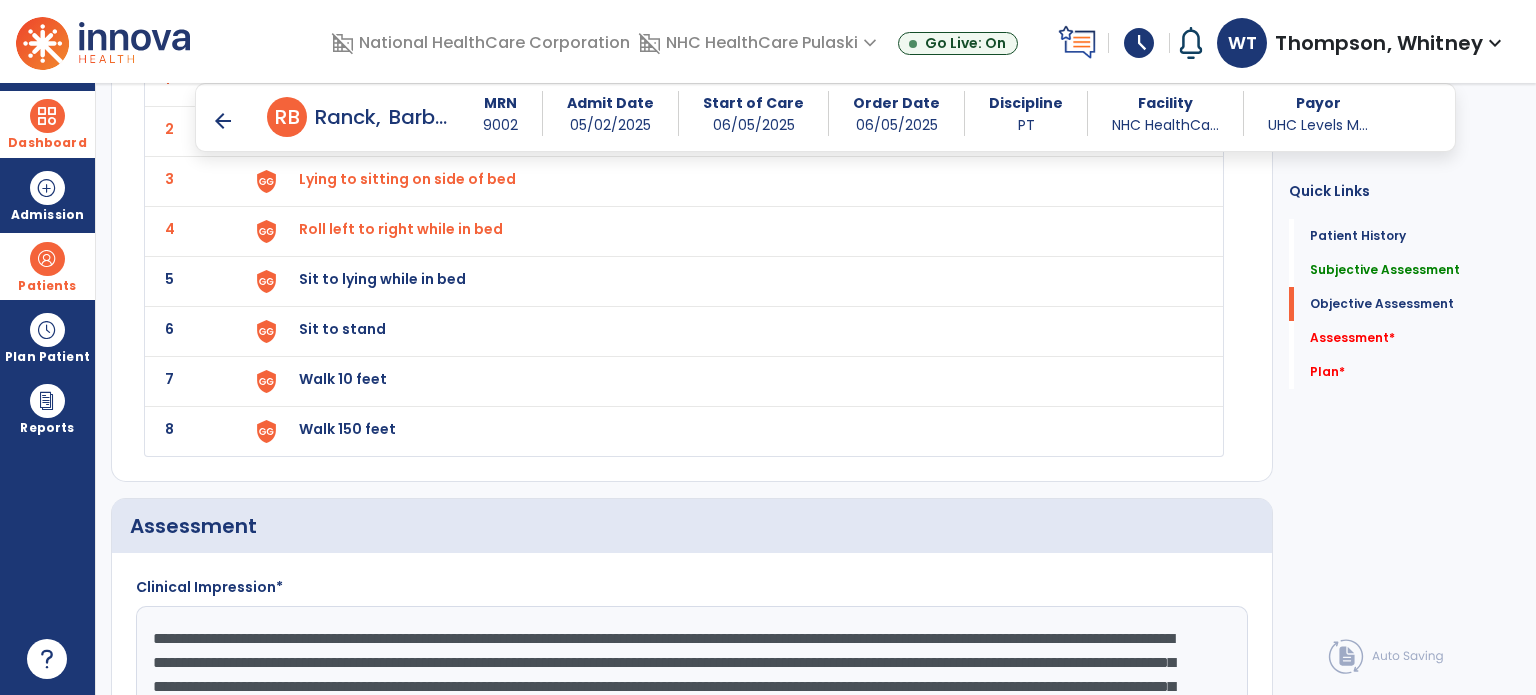 click on "Sit to lying while in bed" at bounding box center [356, 79] 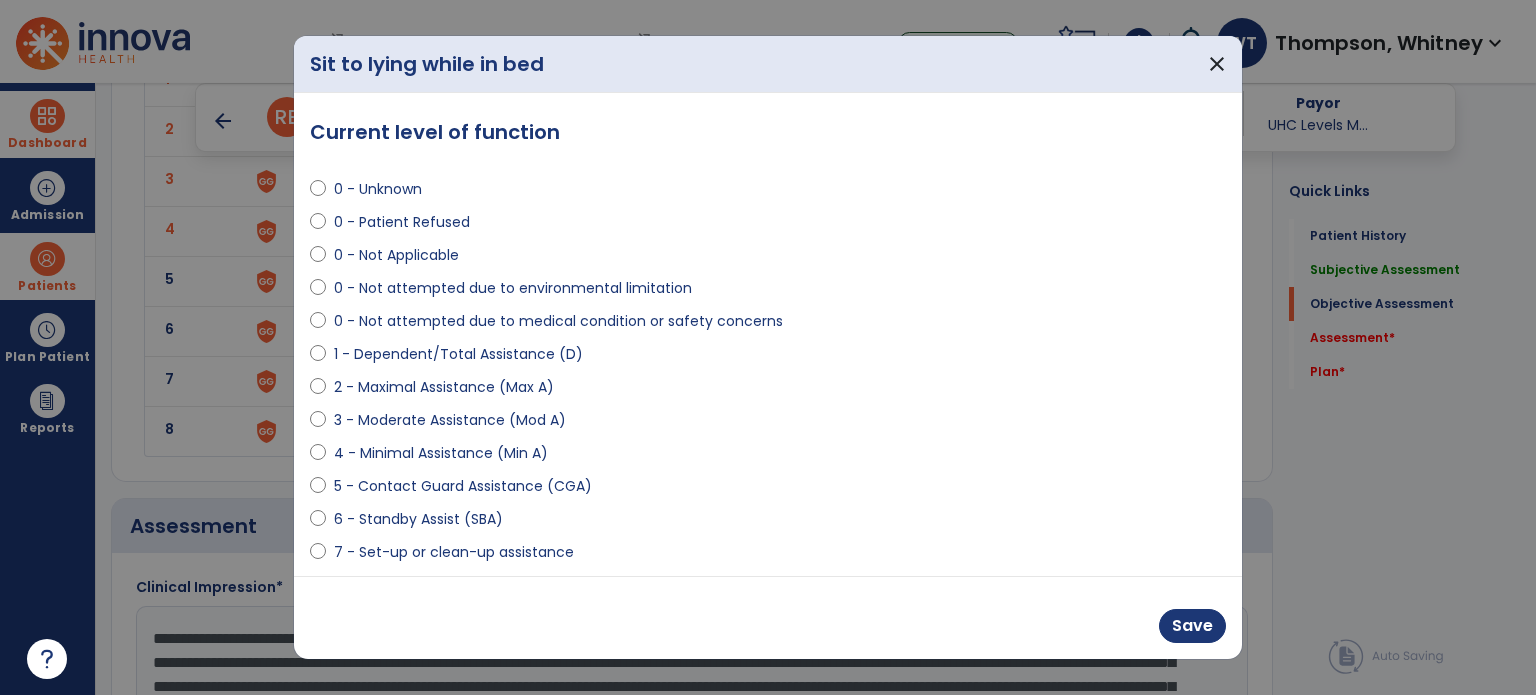 drag, startPoint x: 438, startPoint y: 444, endPoint x: 461, endPoint y: 486, distance: 47.88528 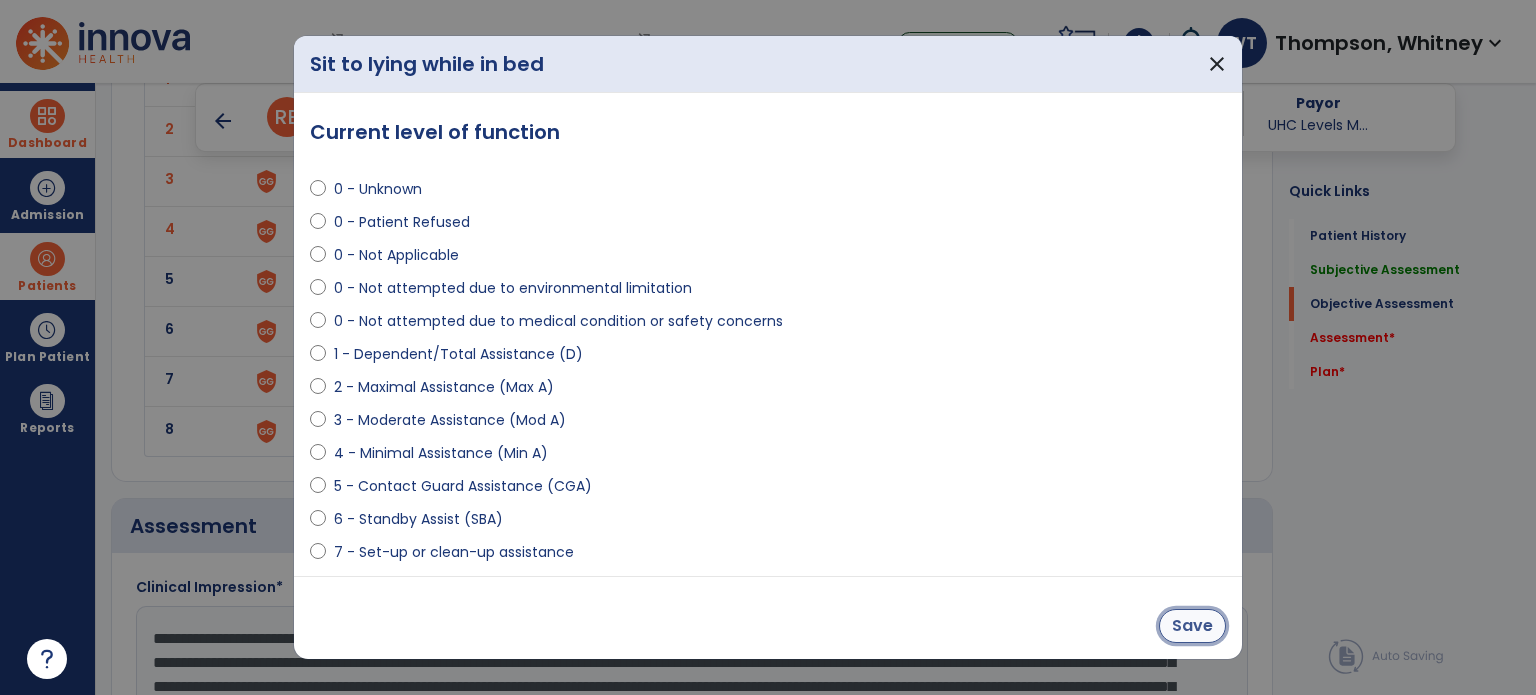 click on "Save" at bounding box center [1192, 626] 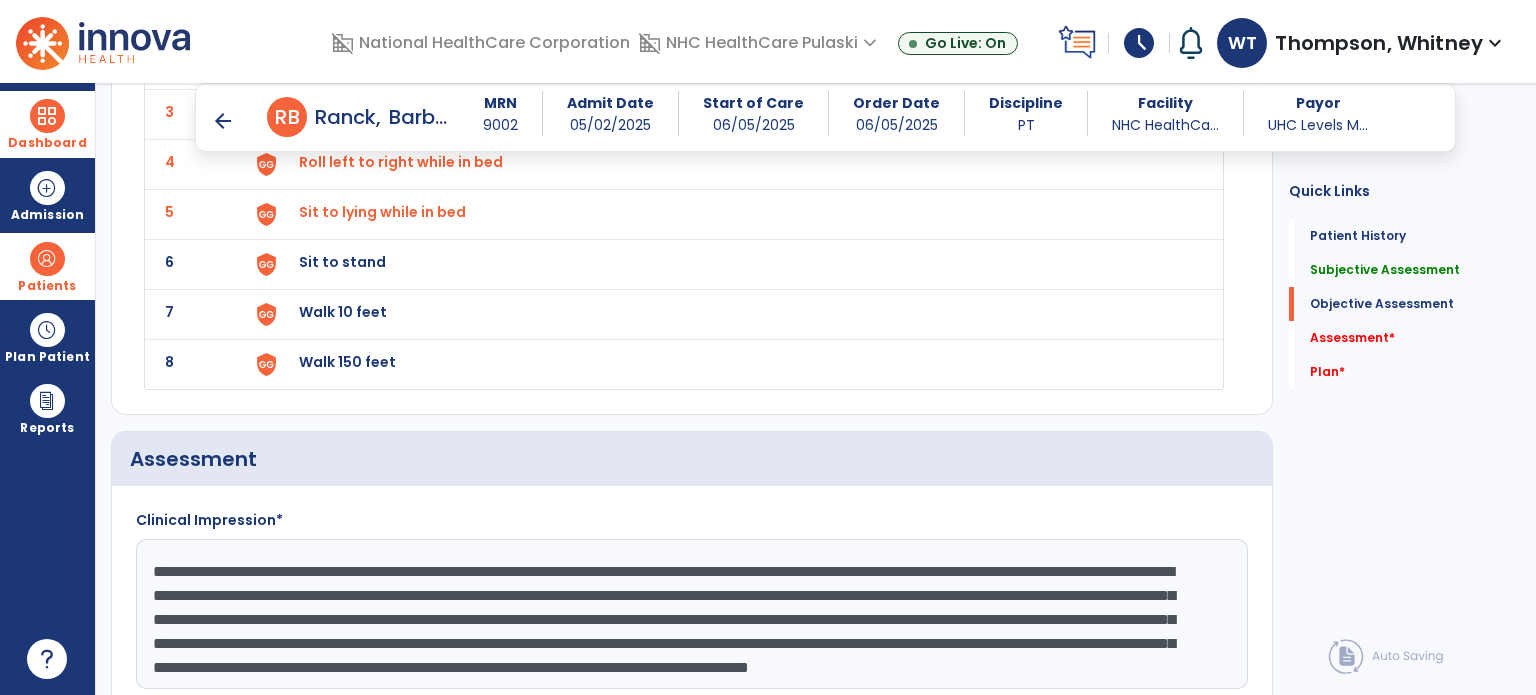 scroll, scrollTop: 2500, scrollLeft: 0, axis: vertical 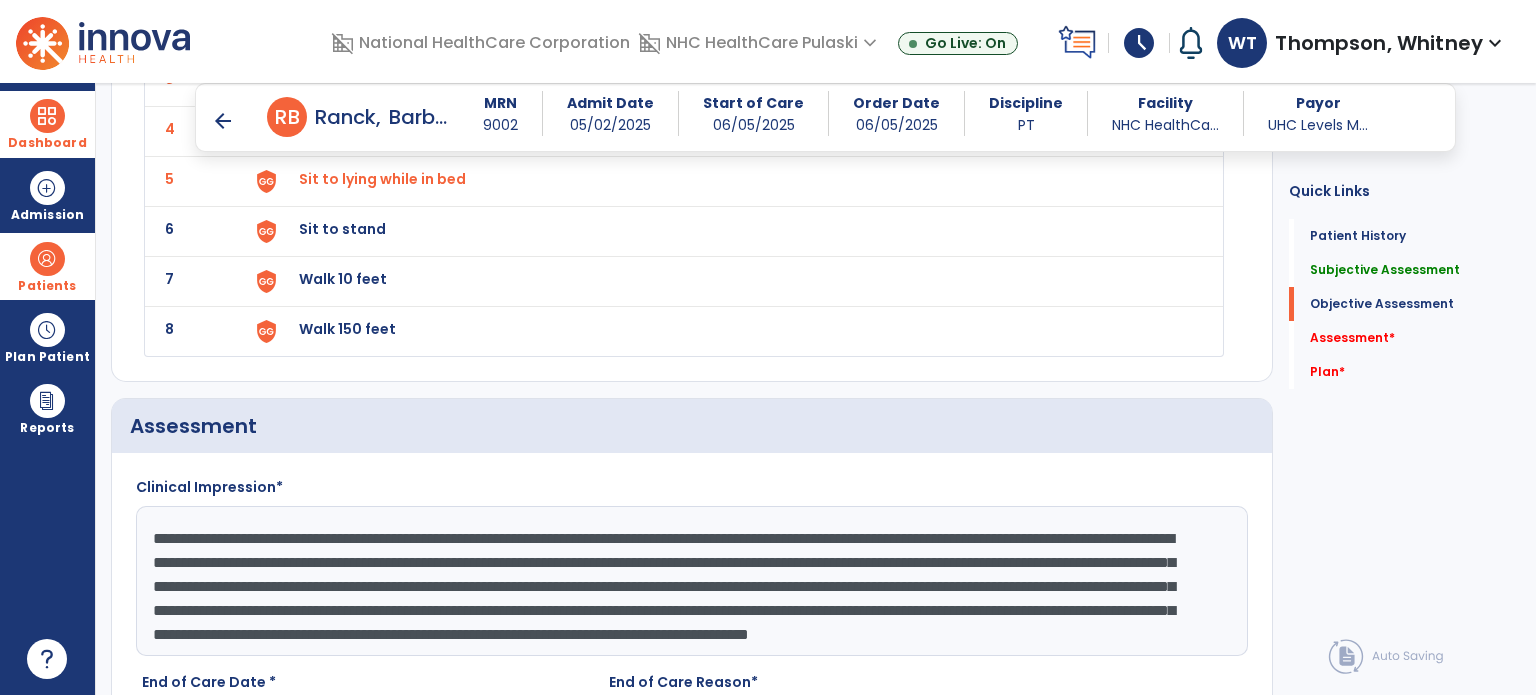 click on "Sit to stand" at bounding box center (728, -19) 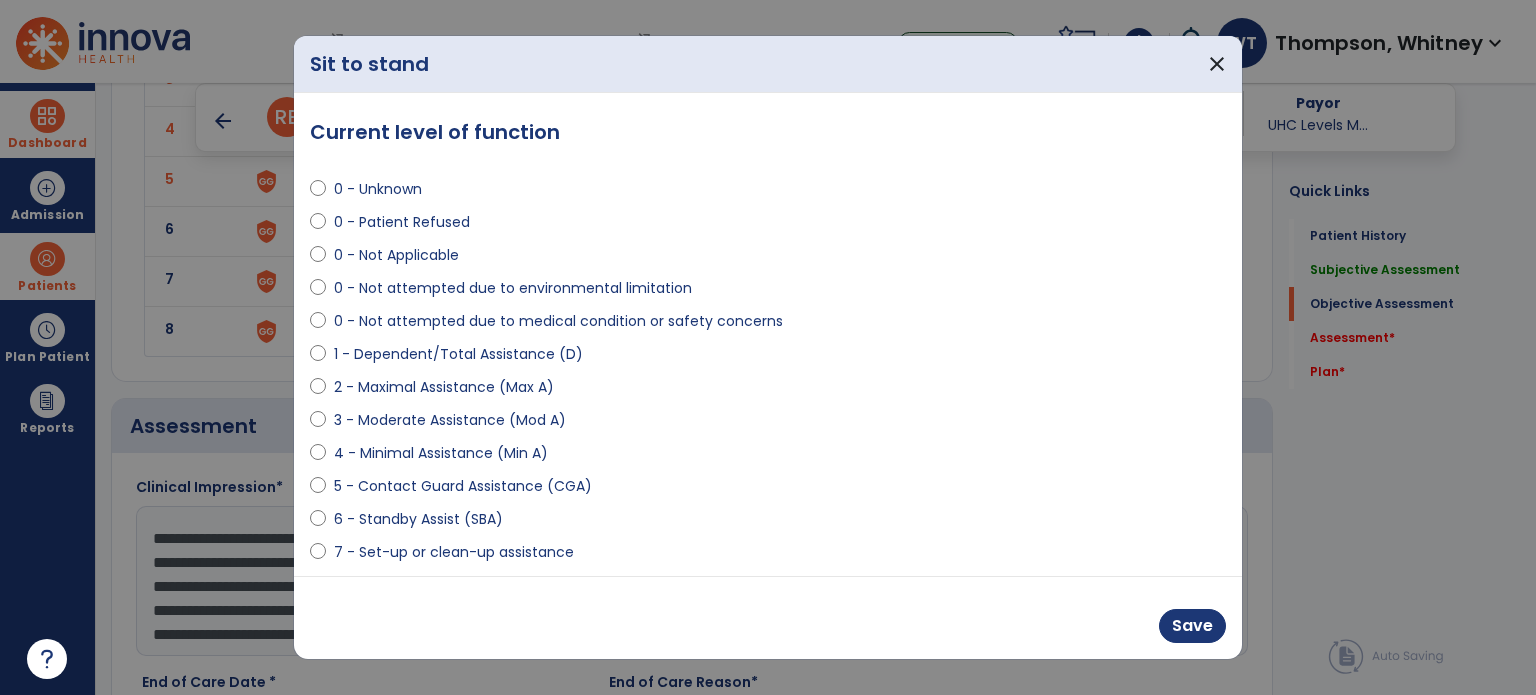 click on "5 - Contact Guard Assistance (CGA)" at bounding box center (463, 486) 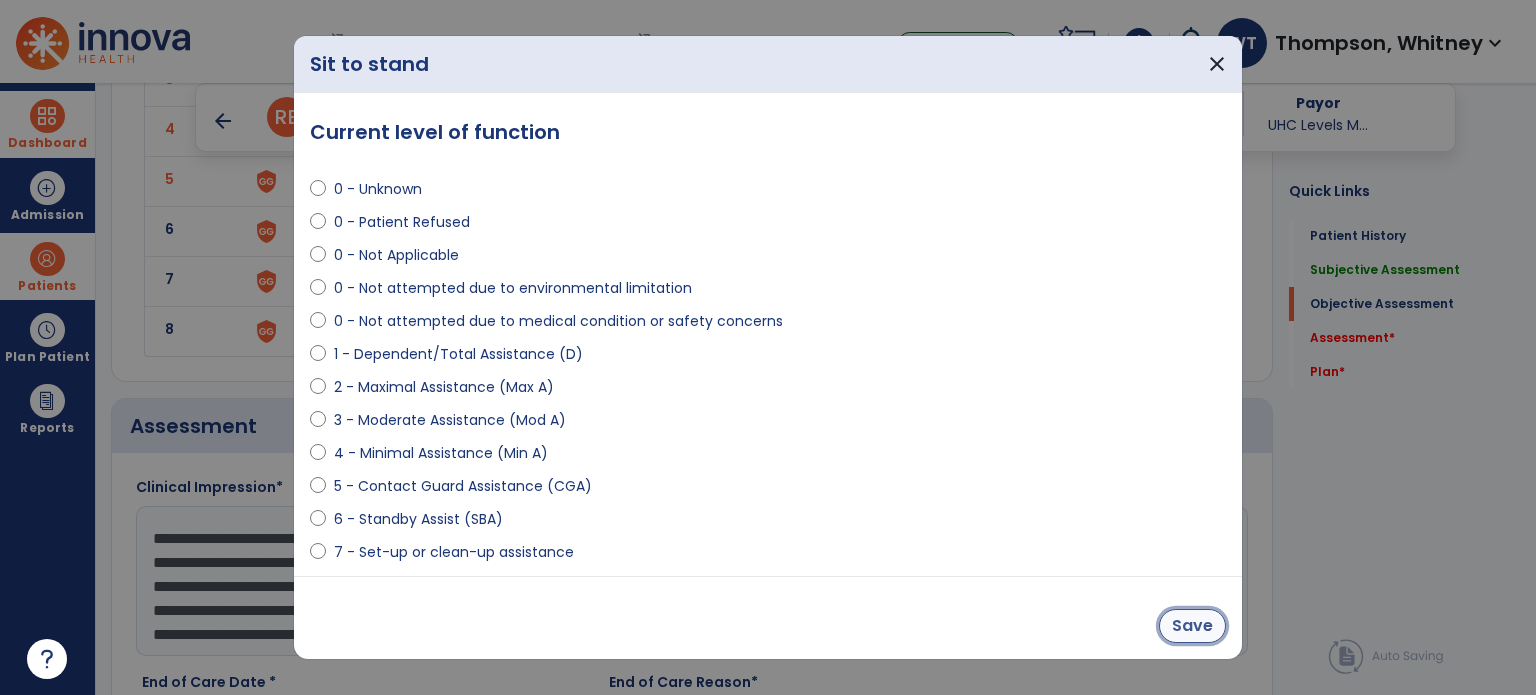click on "Save" at bounding box center [1192, 626] 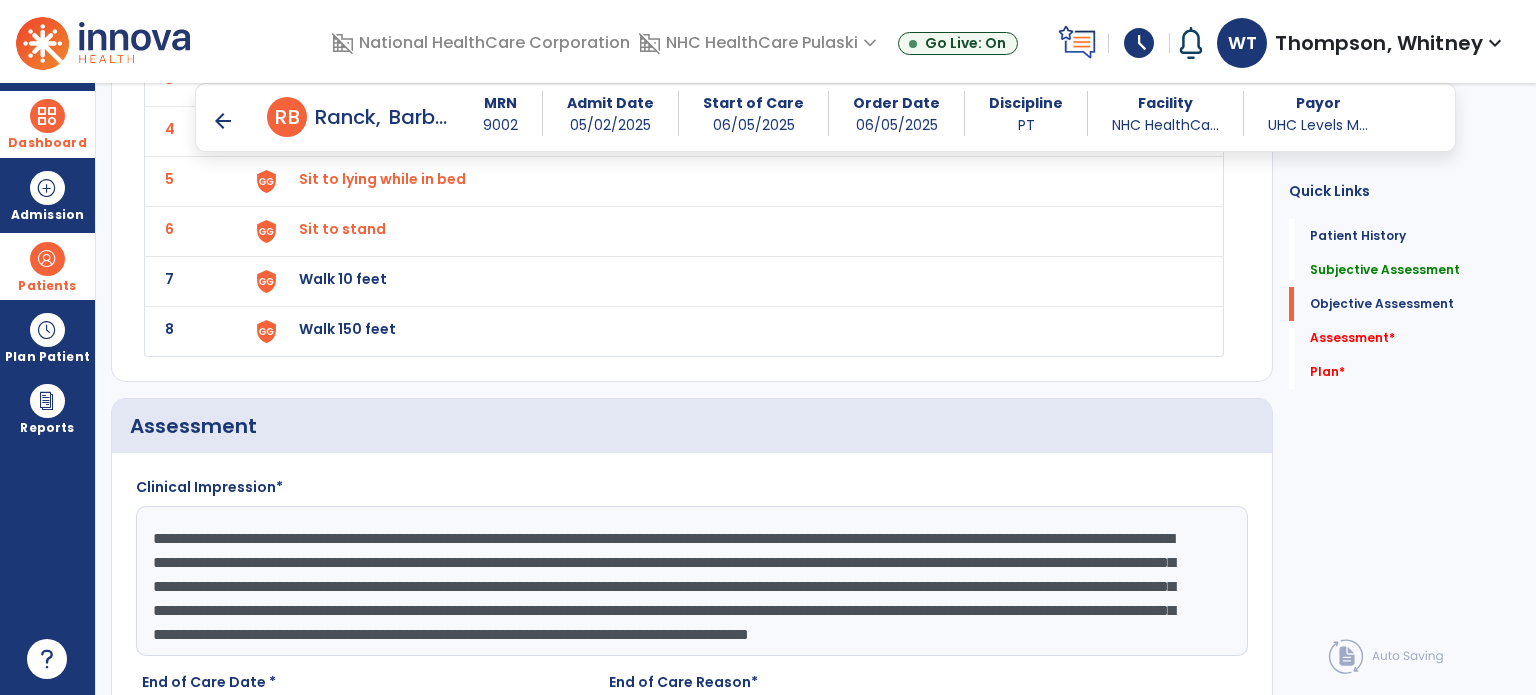 click on "Walk 10 feet" at bounding box center [356, -21] 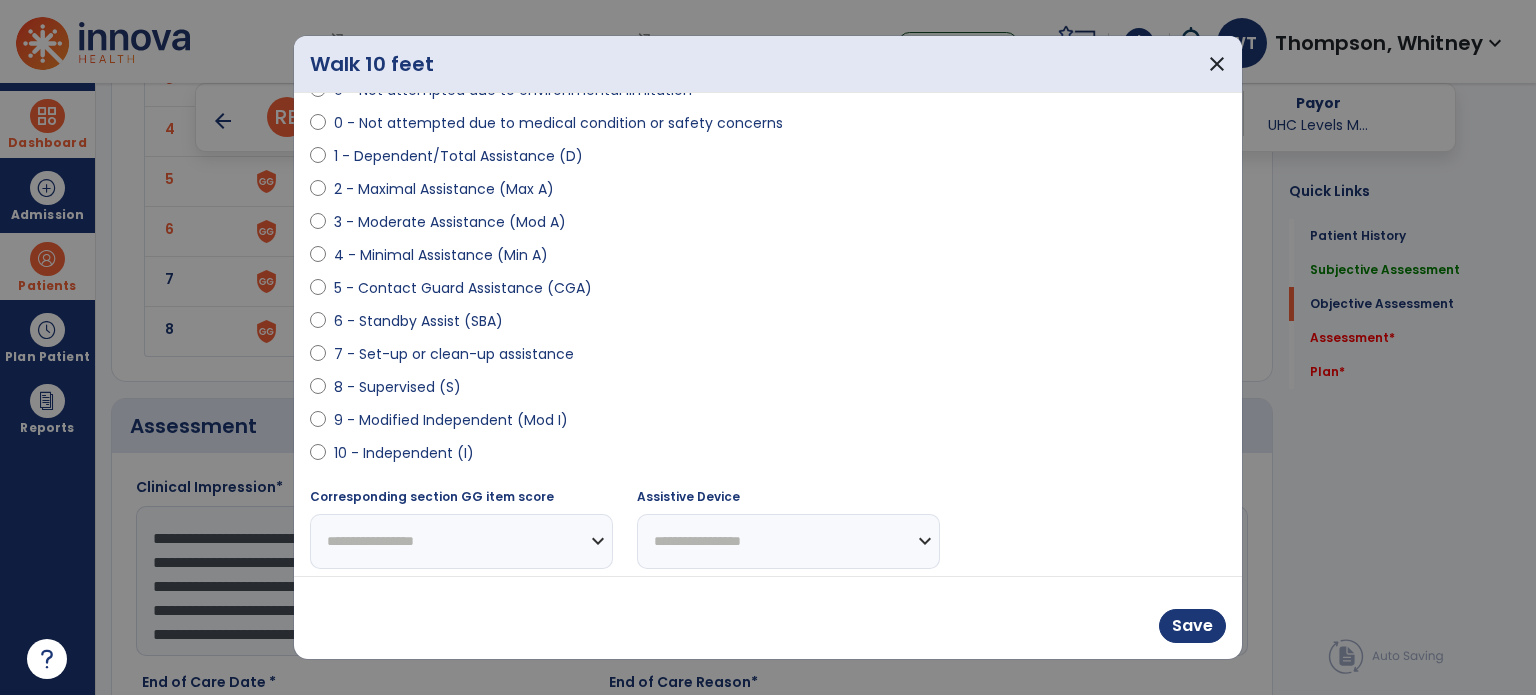 scroll, scrollTop: 200, scrollLeft: 0, axis: vertical 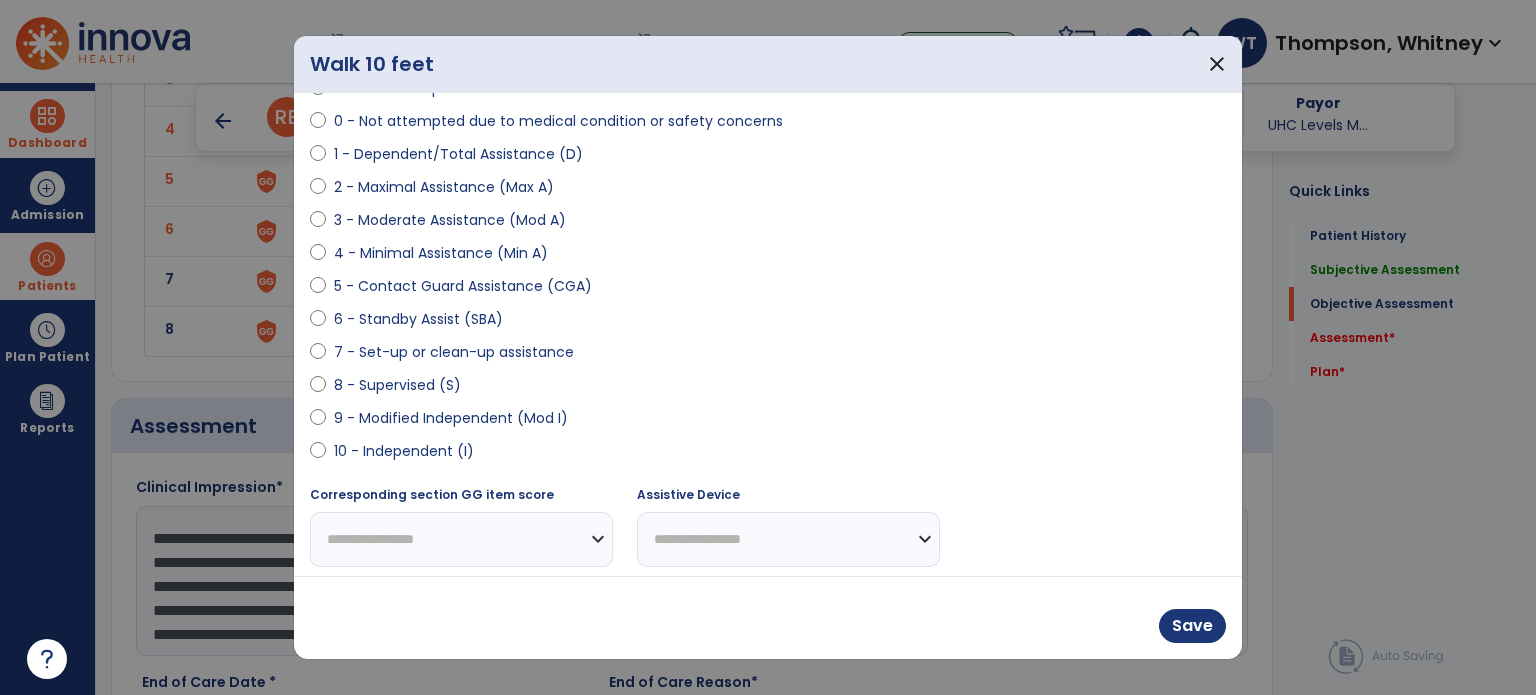 click on "5 - Contact Guard Assistance (CGA)" at bounding box center [463, 286] 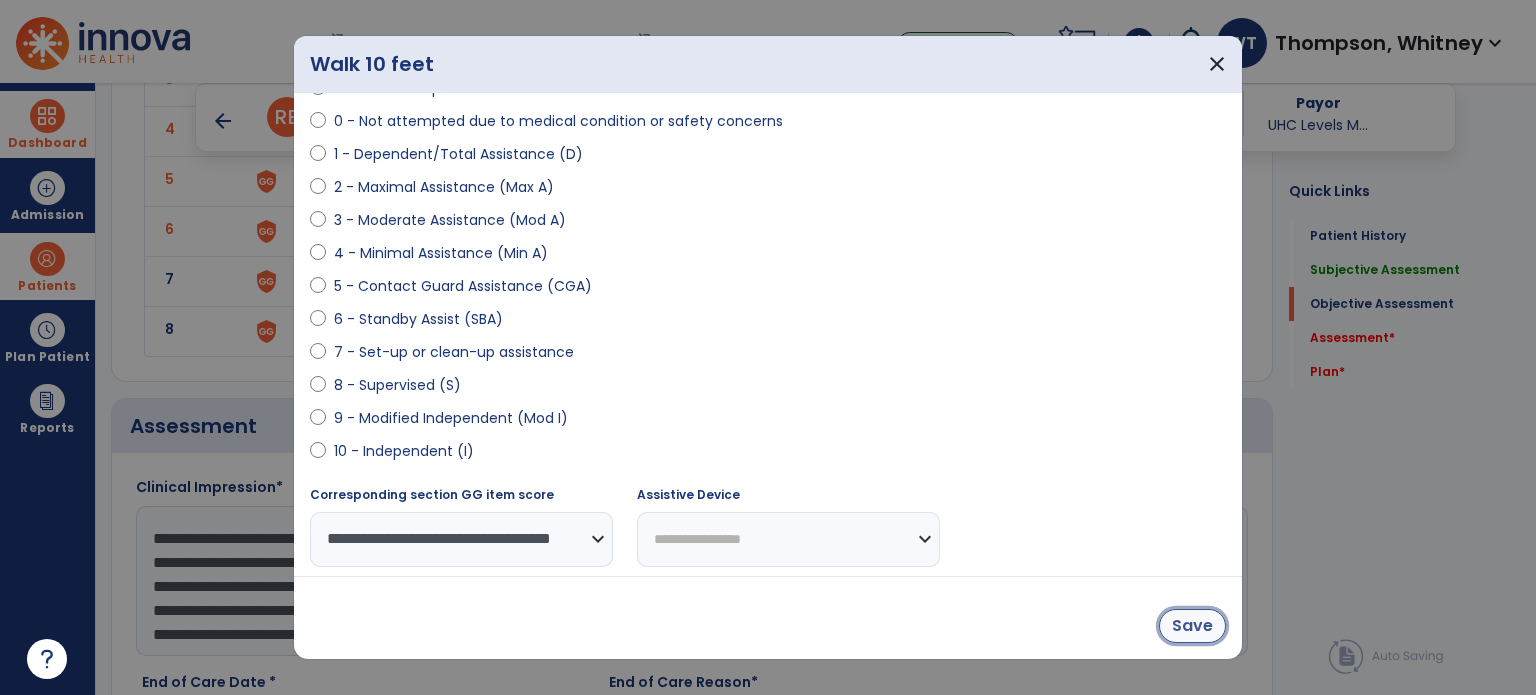 click on "Save" at bounding box center (1192, 626) 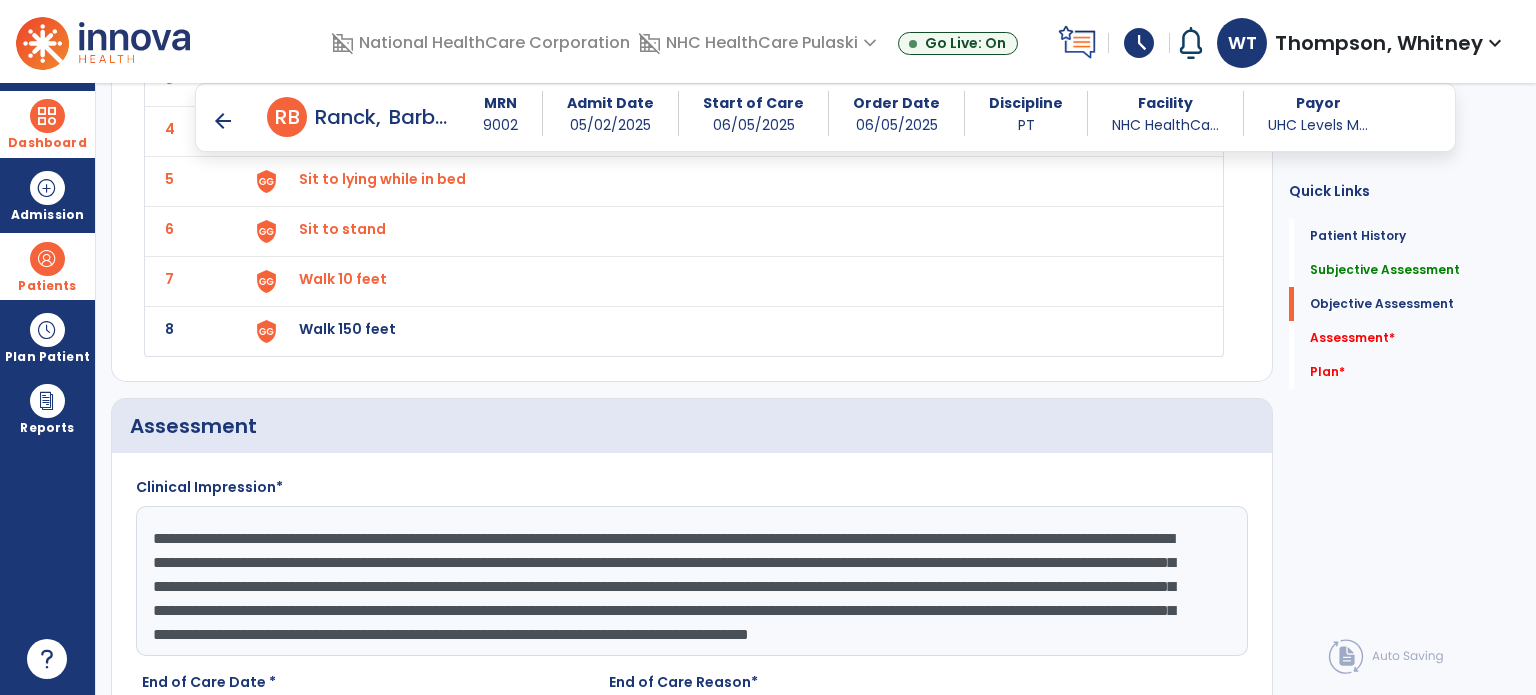 click on "Walk 150 feet" at bounding box center [356, -21] 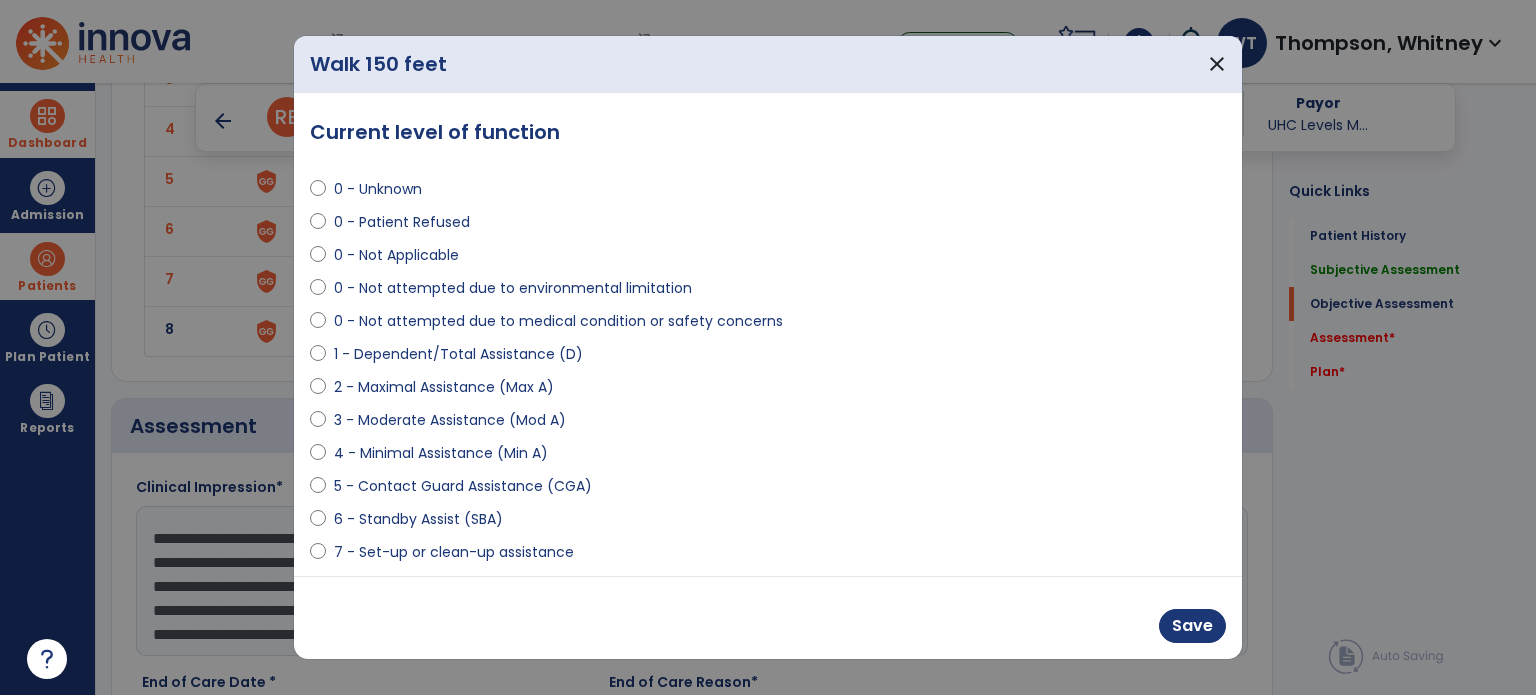 click on "0 - Not attempted due to medical condition or safety concerns" at bounding box center [558, 321] 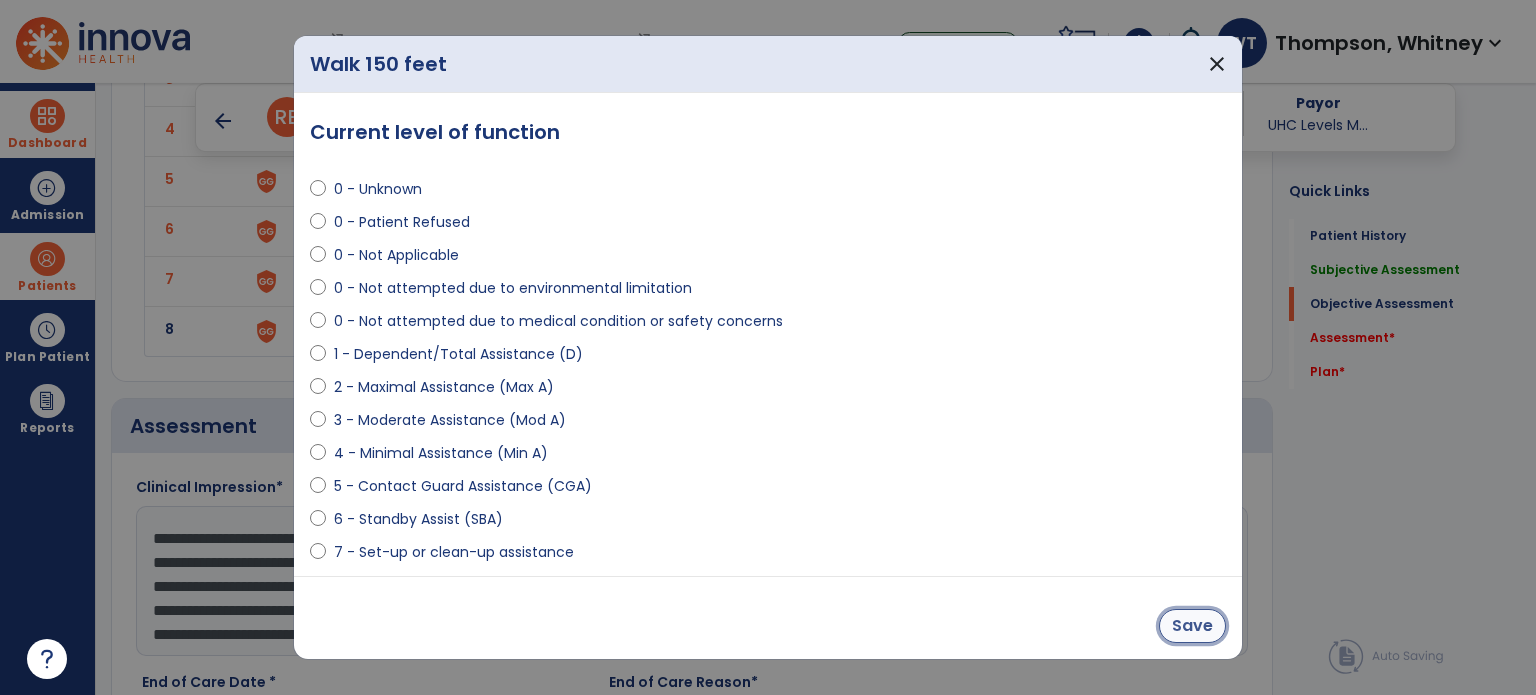 click on "Save" at bounding box center (1192, 626) 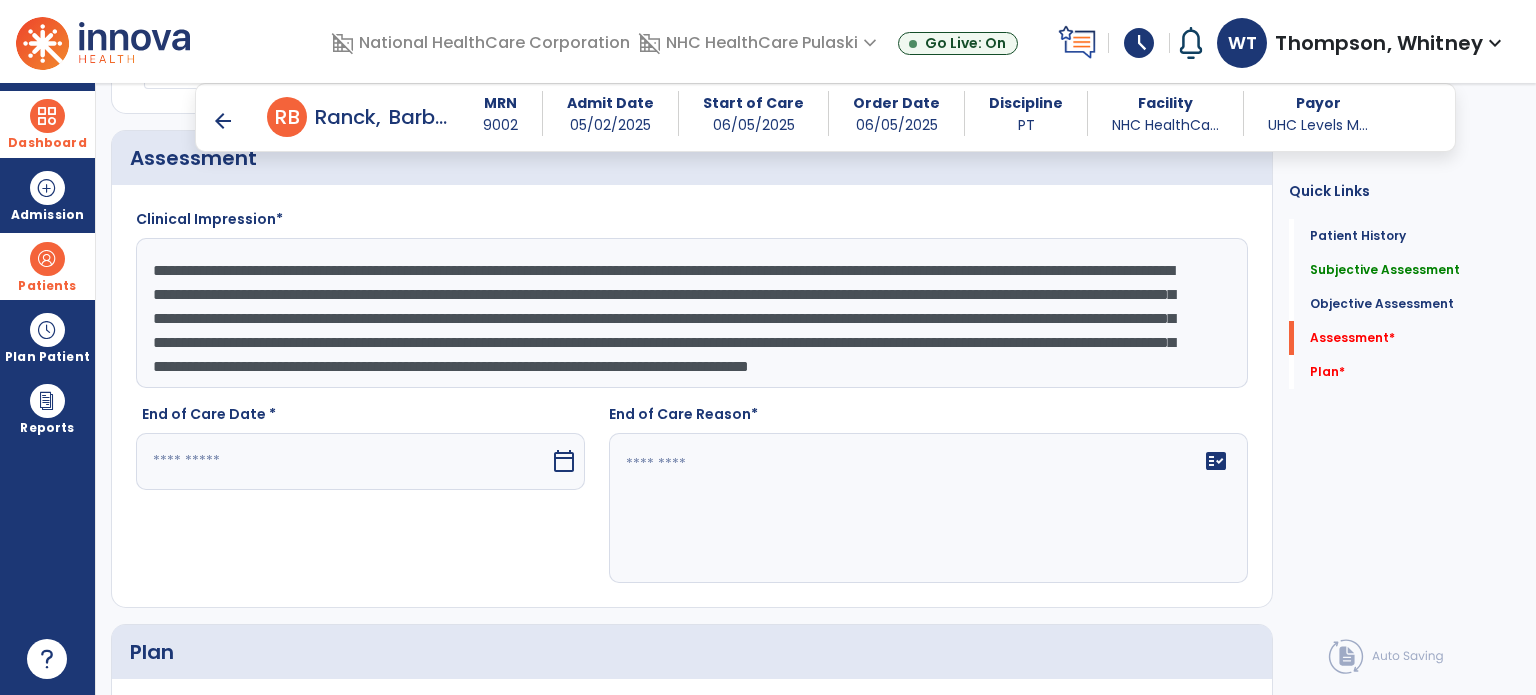 scroll, scrollTop: 2700, scrollLeft: 0, axis: vertical 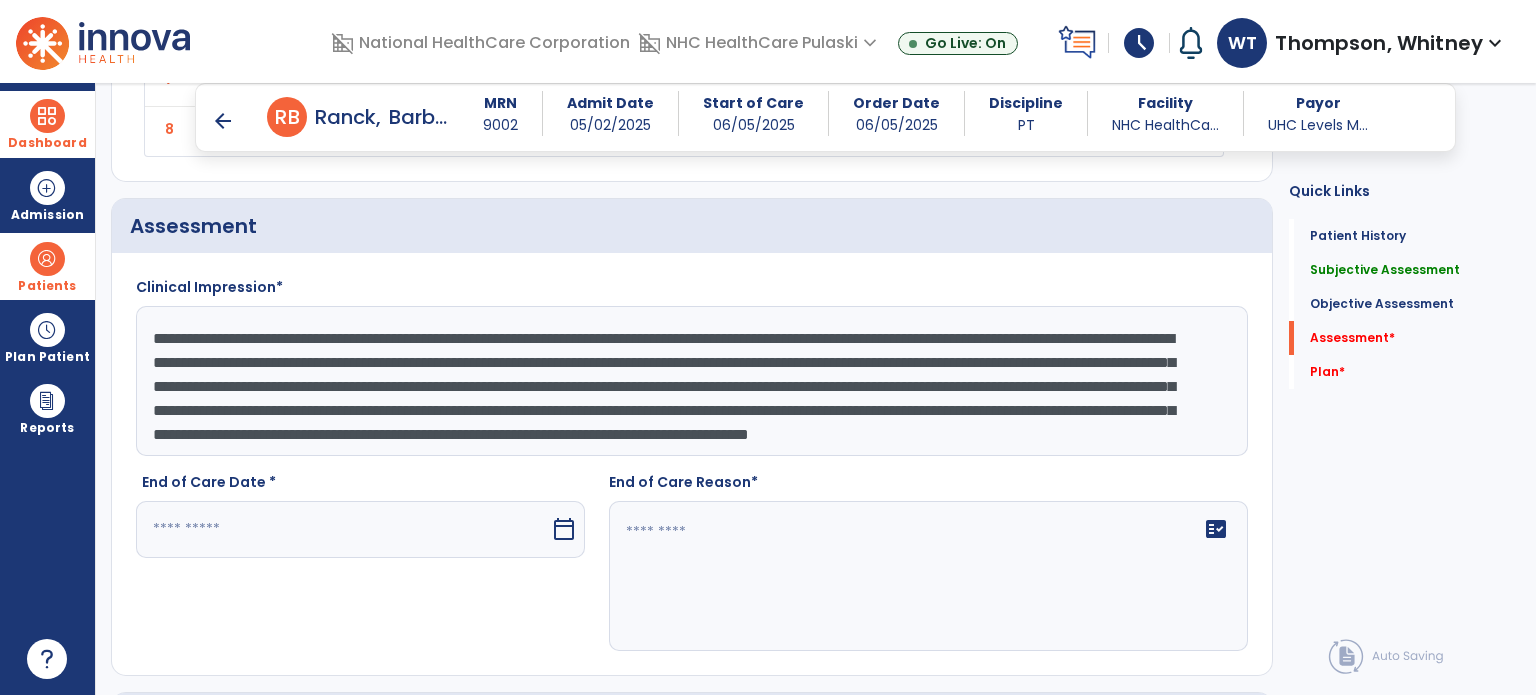 click at bounding box center [343, 529] 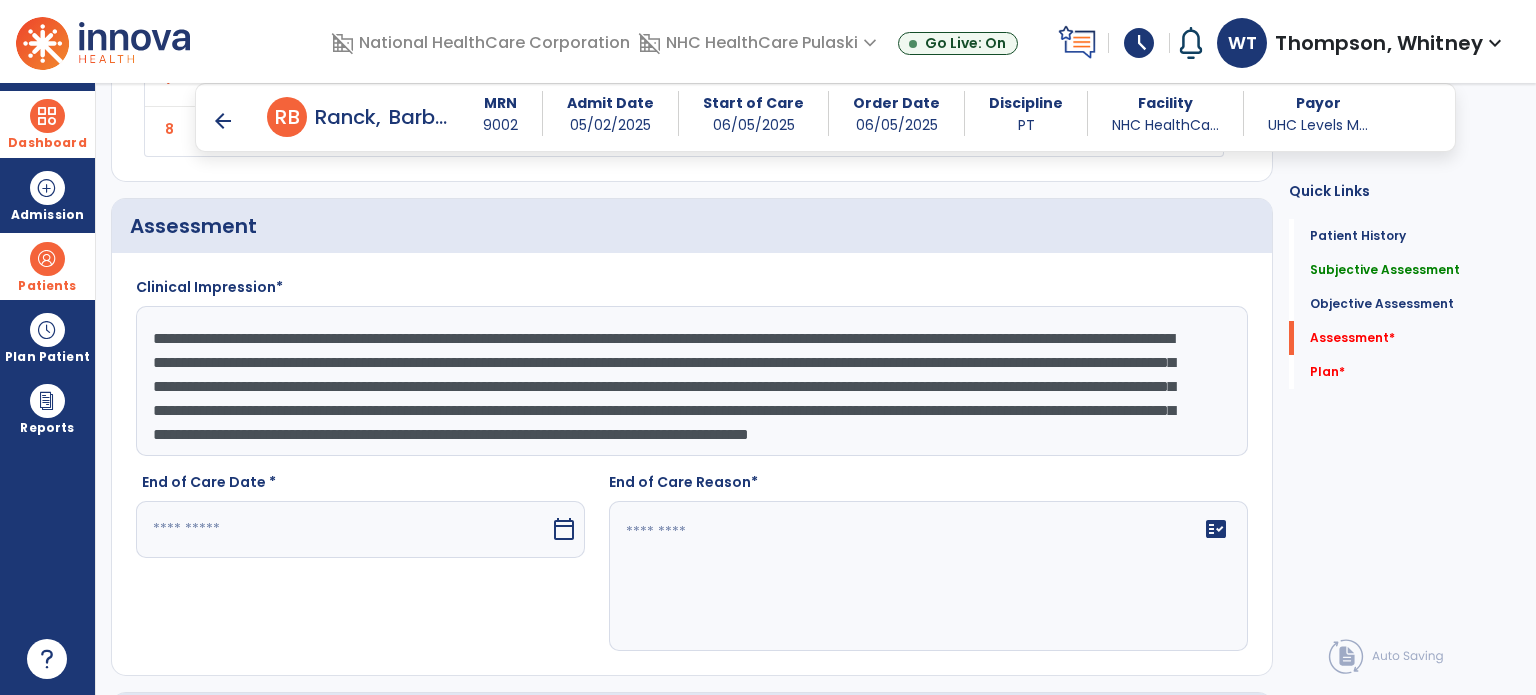 scroll, scrollTop: 2709, scrollLeft: 0, axis: vertical 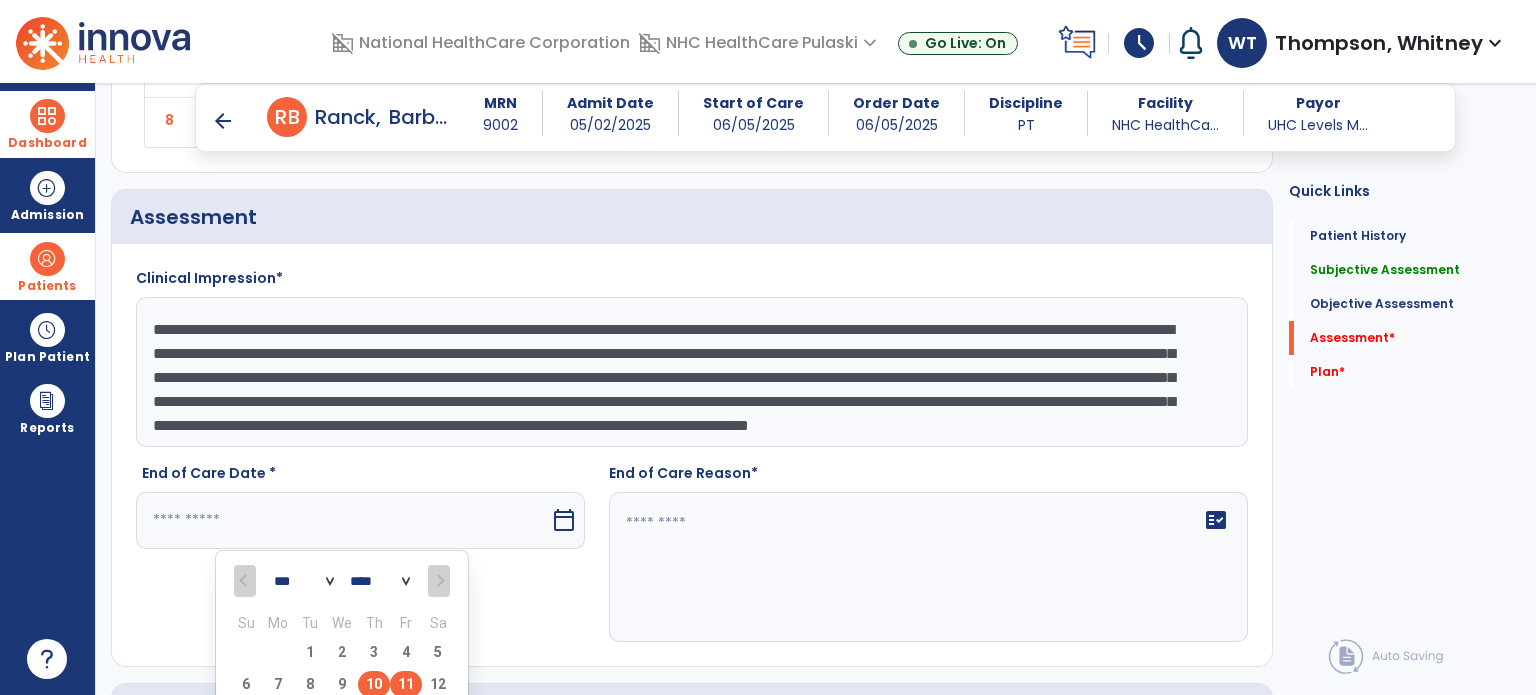 click on "10" at bounding box center [374, 684] 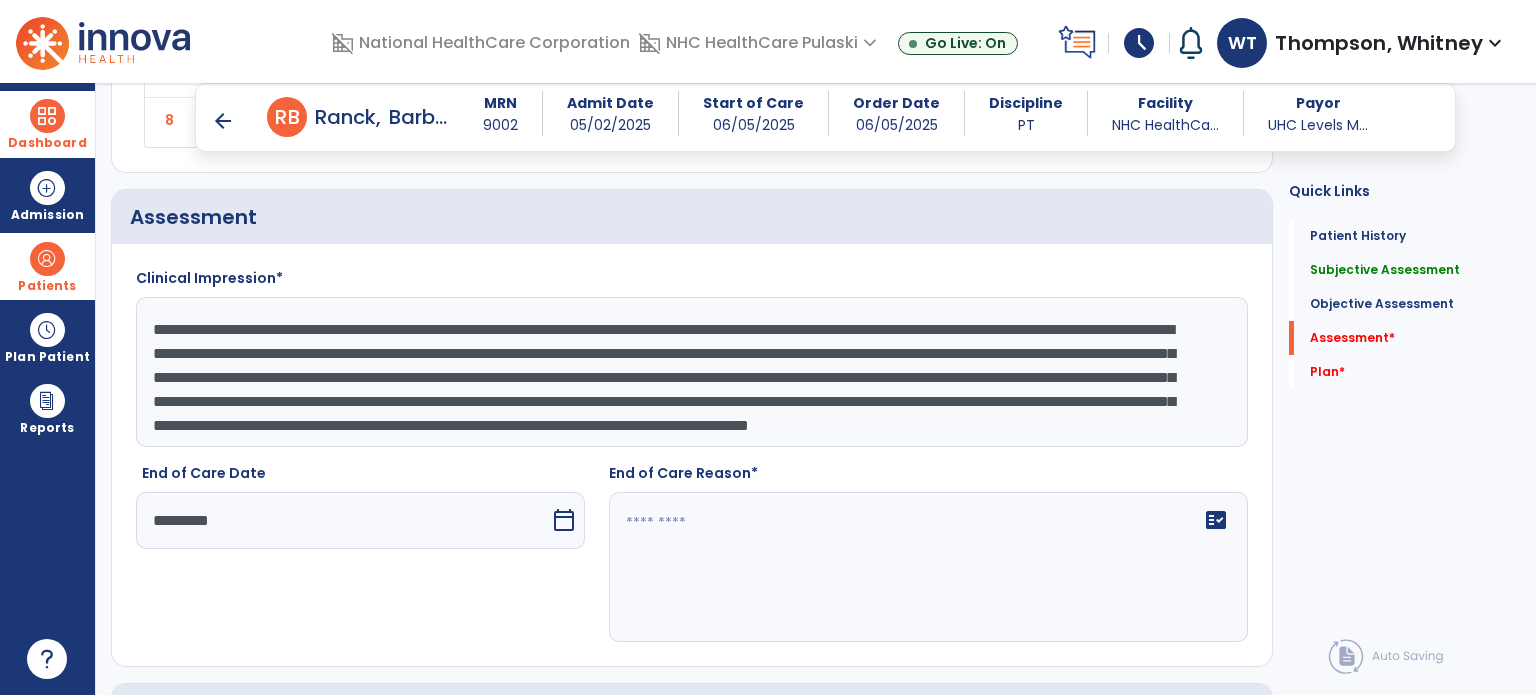click on "fact_check" 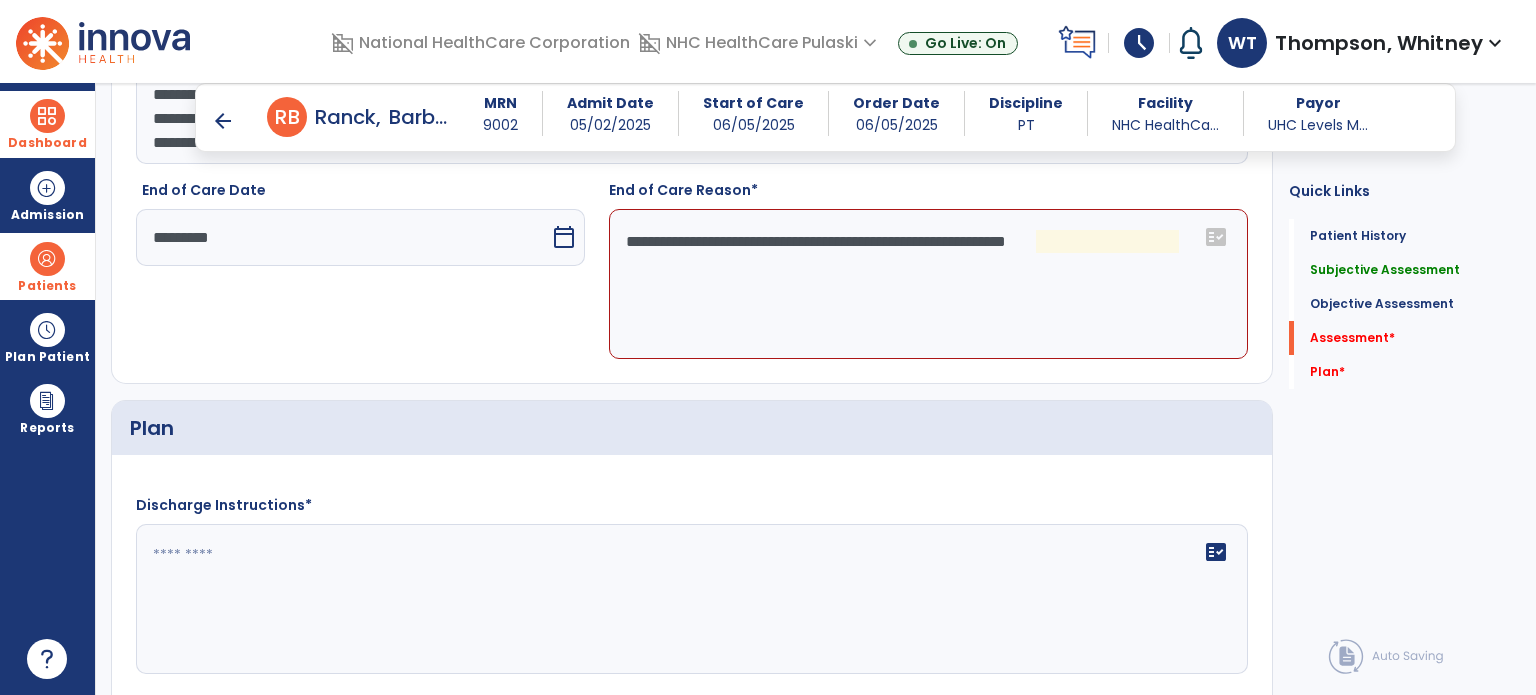 scroll, scrollTop: 3009, scrollLeft: 0, axis: vertical 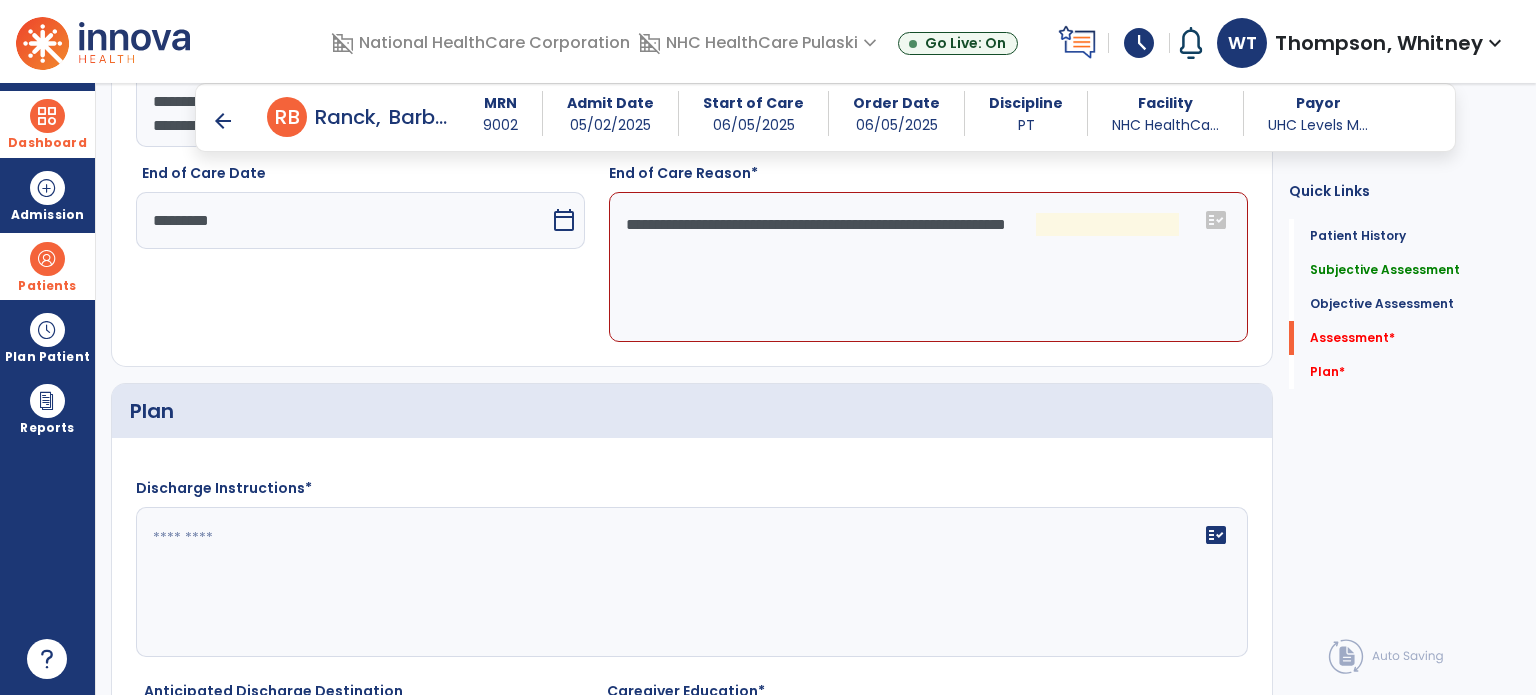 click on "**********" 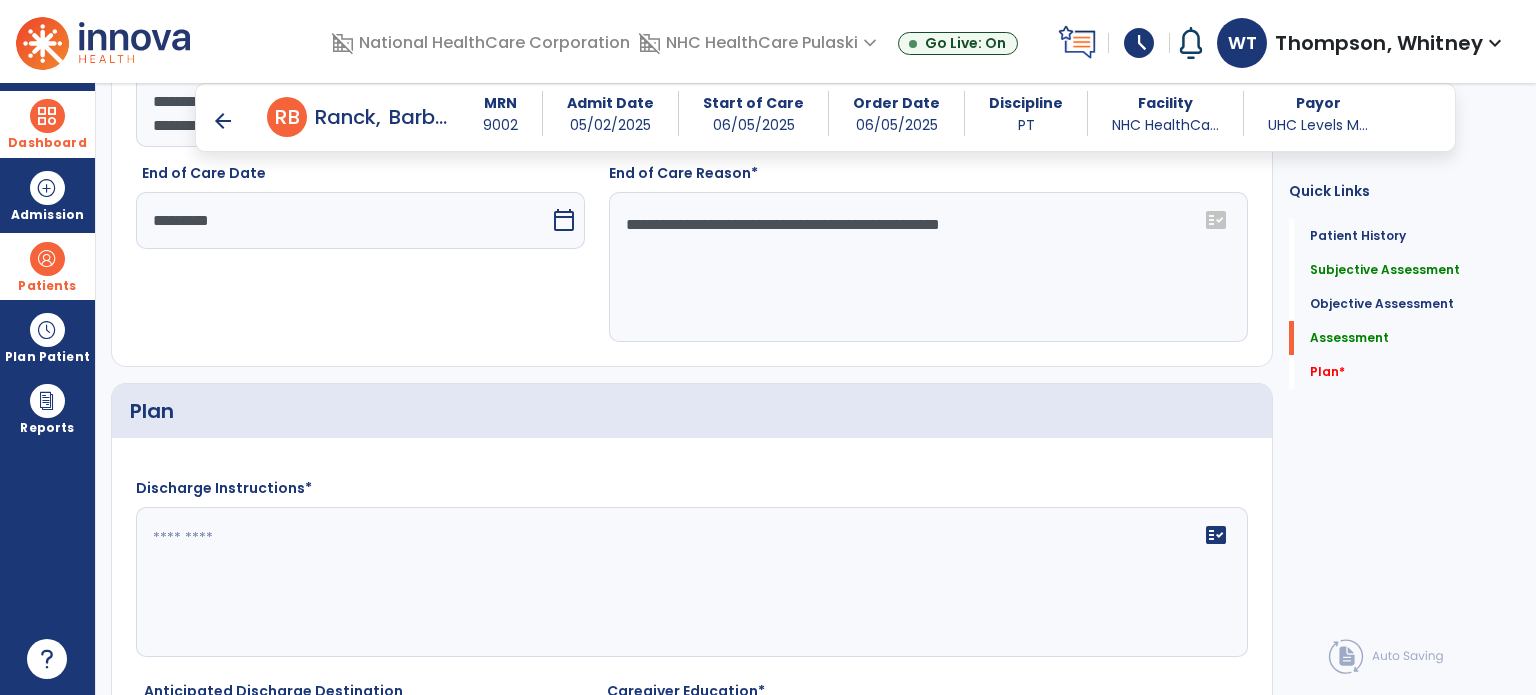 drag, startPoint x: 1056, startPoint y: 216, endPoint x: 670, endPoint y: 203, distance: 386.21884 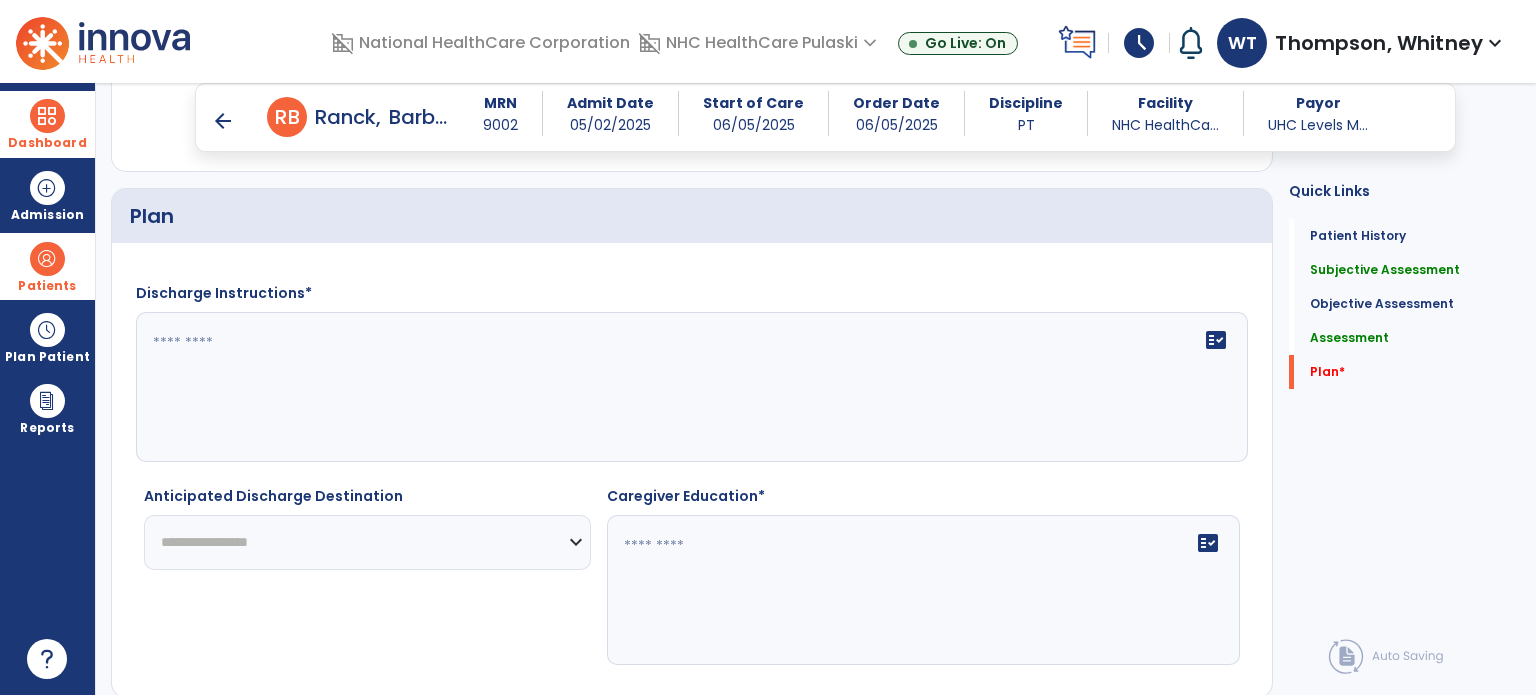 scroll, scrollTop: 3209, scrollLeft: 0, axis: vertical 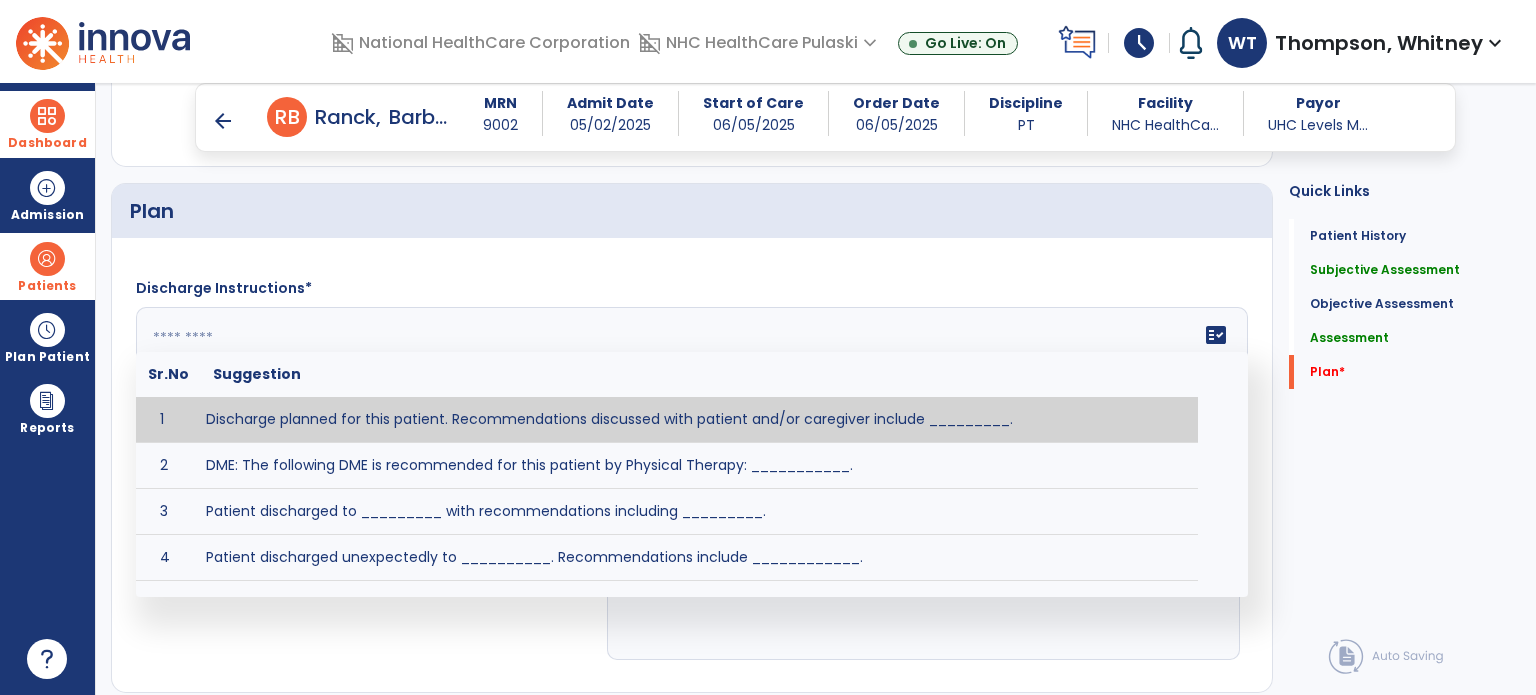 click 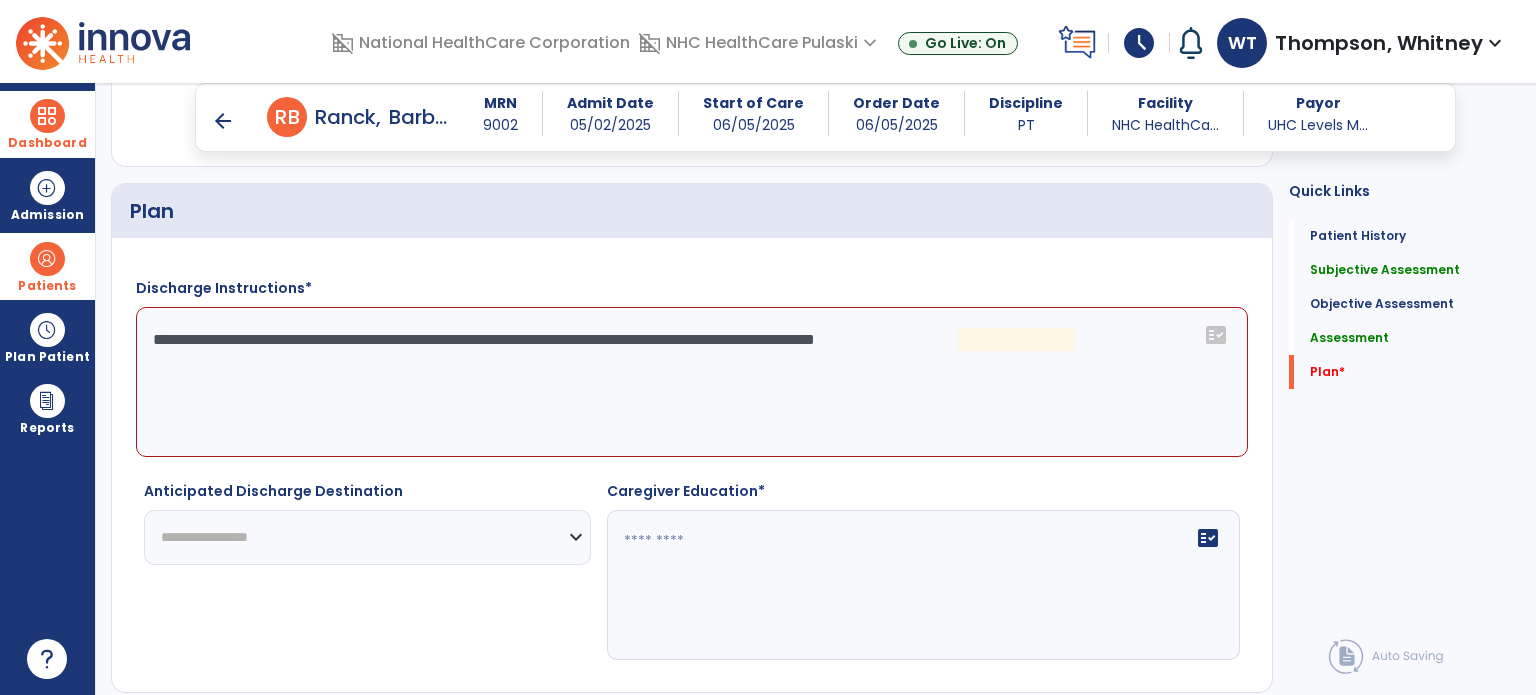 click on "**********" 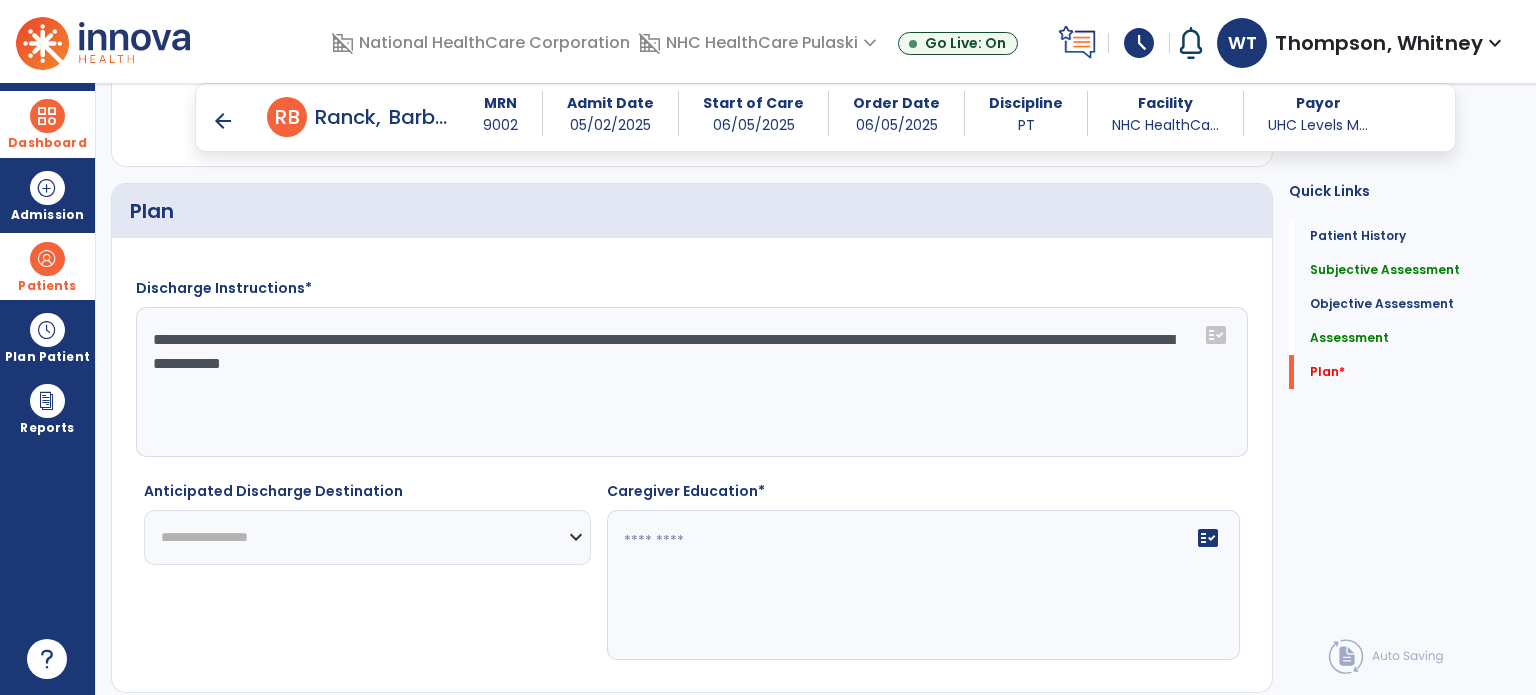 click on "**********" 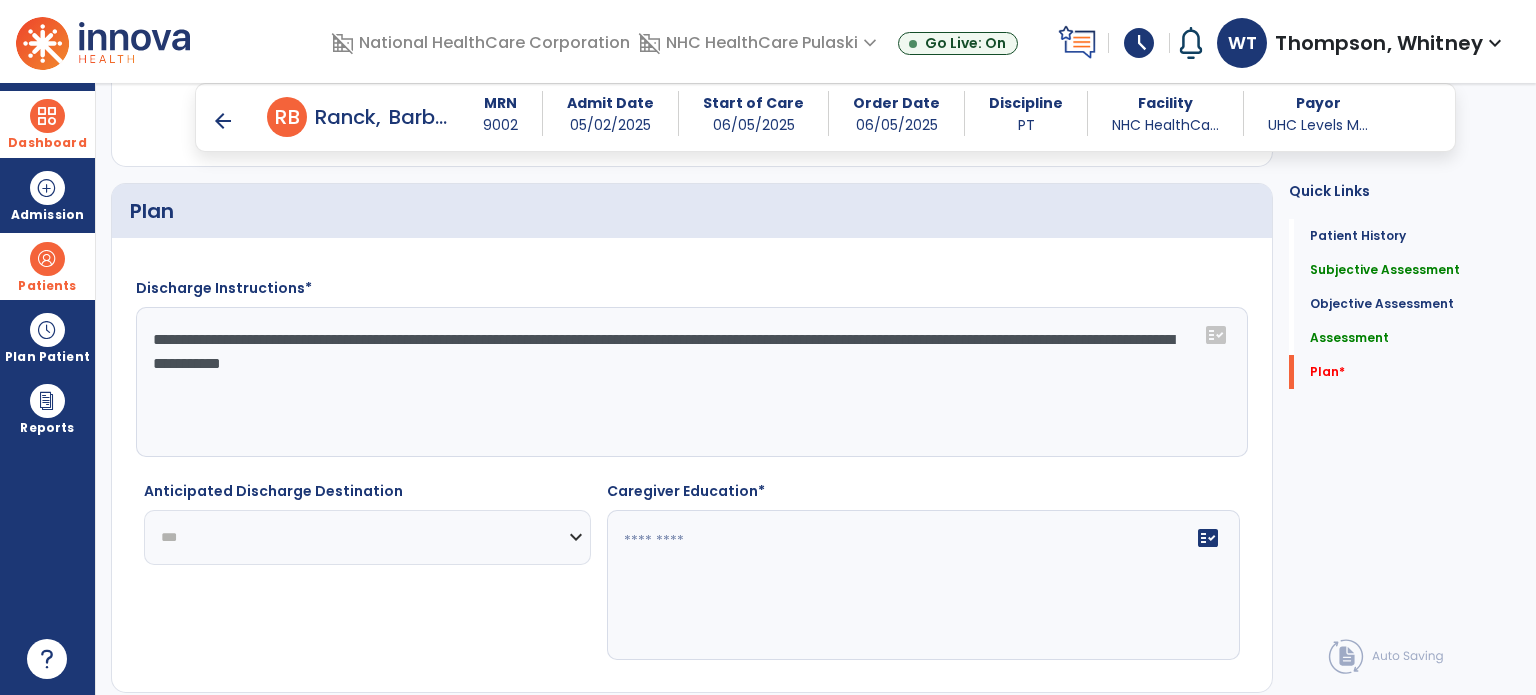 click on "**********" 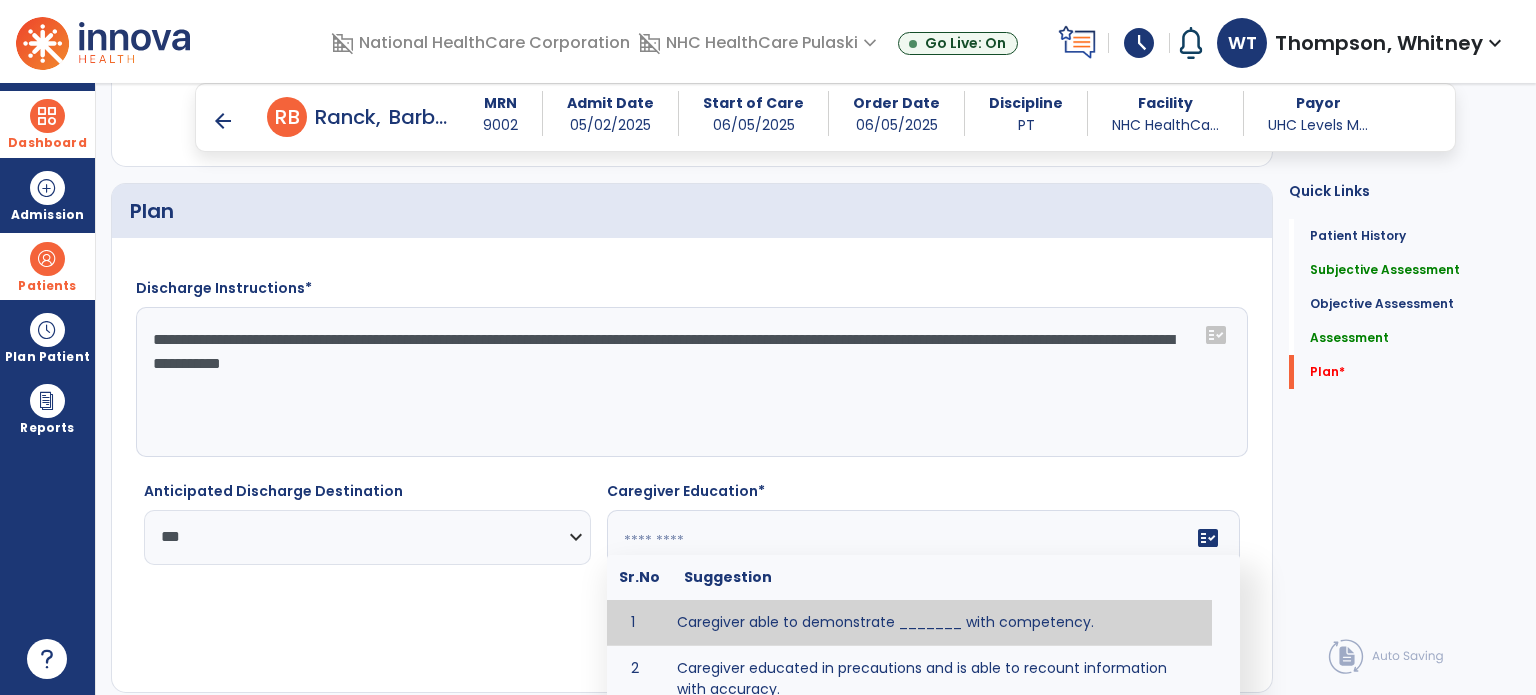click 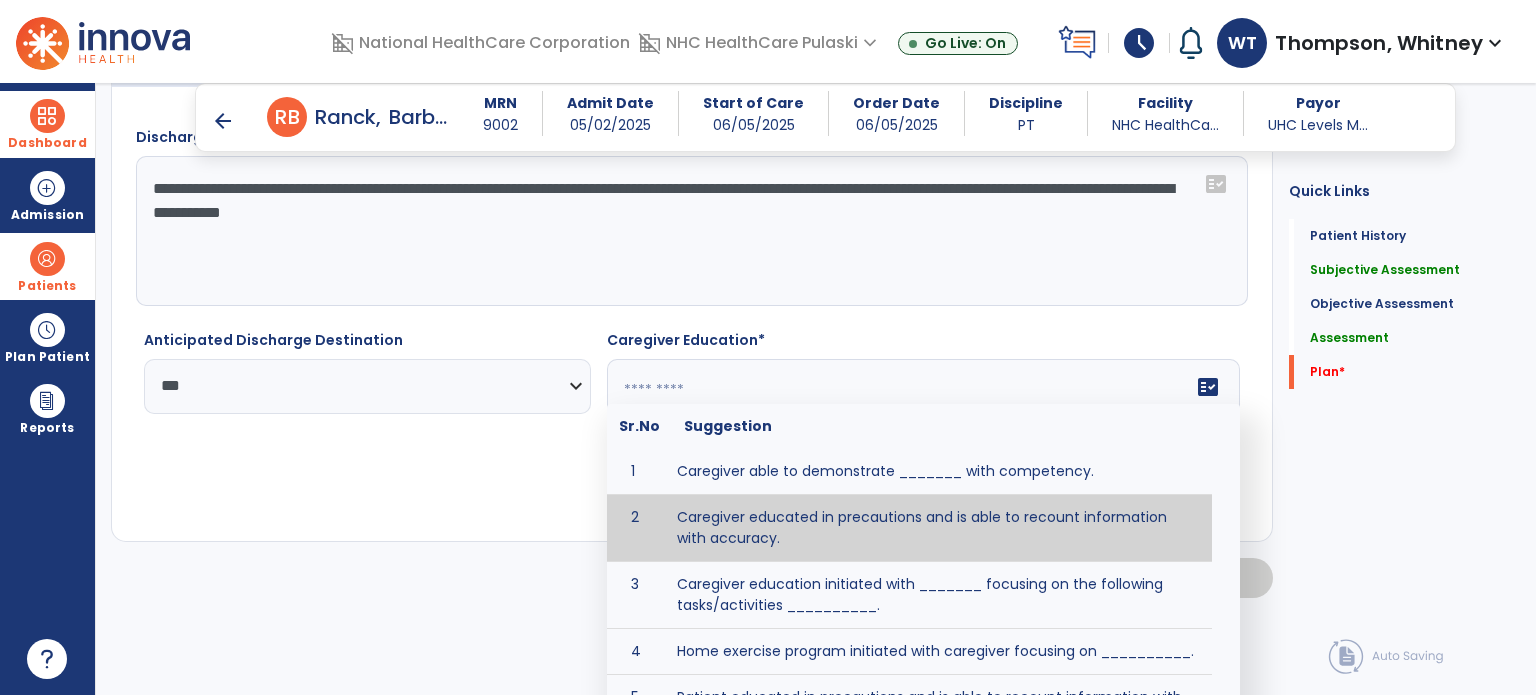 scroll, scrollTop: 3371, scrollLeft: 0, axis: vertical 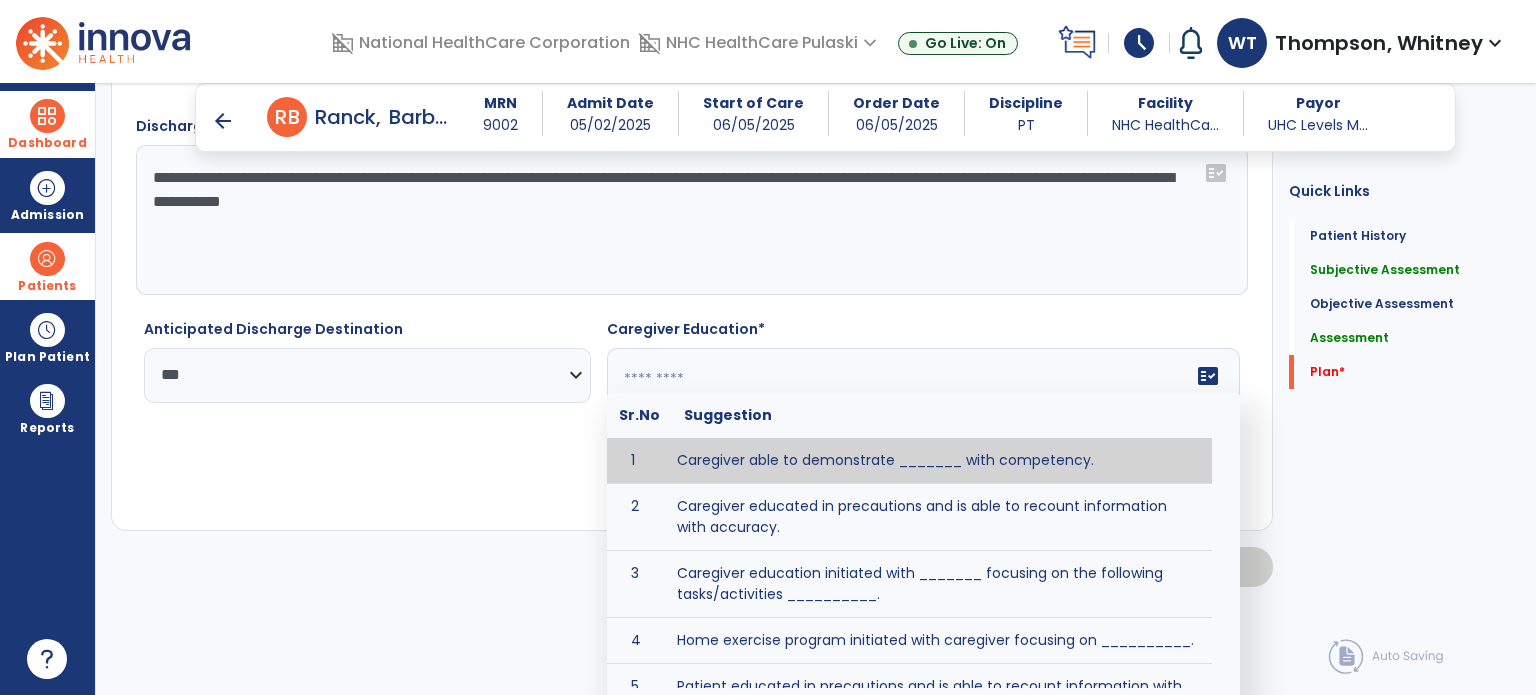 click 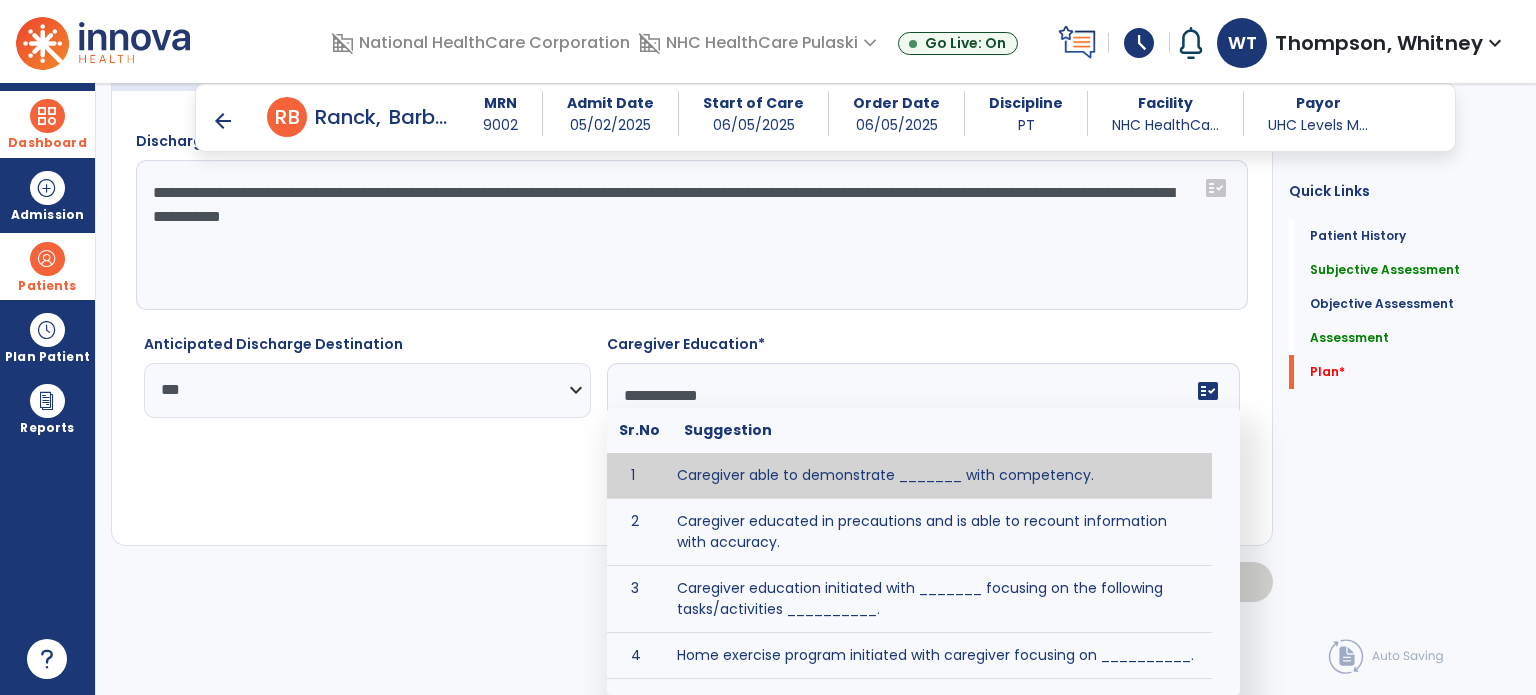 scroll, scrollTop: 3269, scrollLeft: 0, axis: vertical 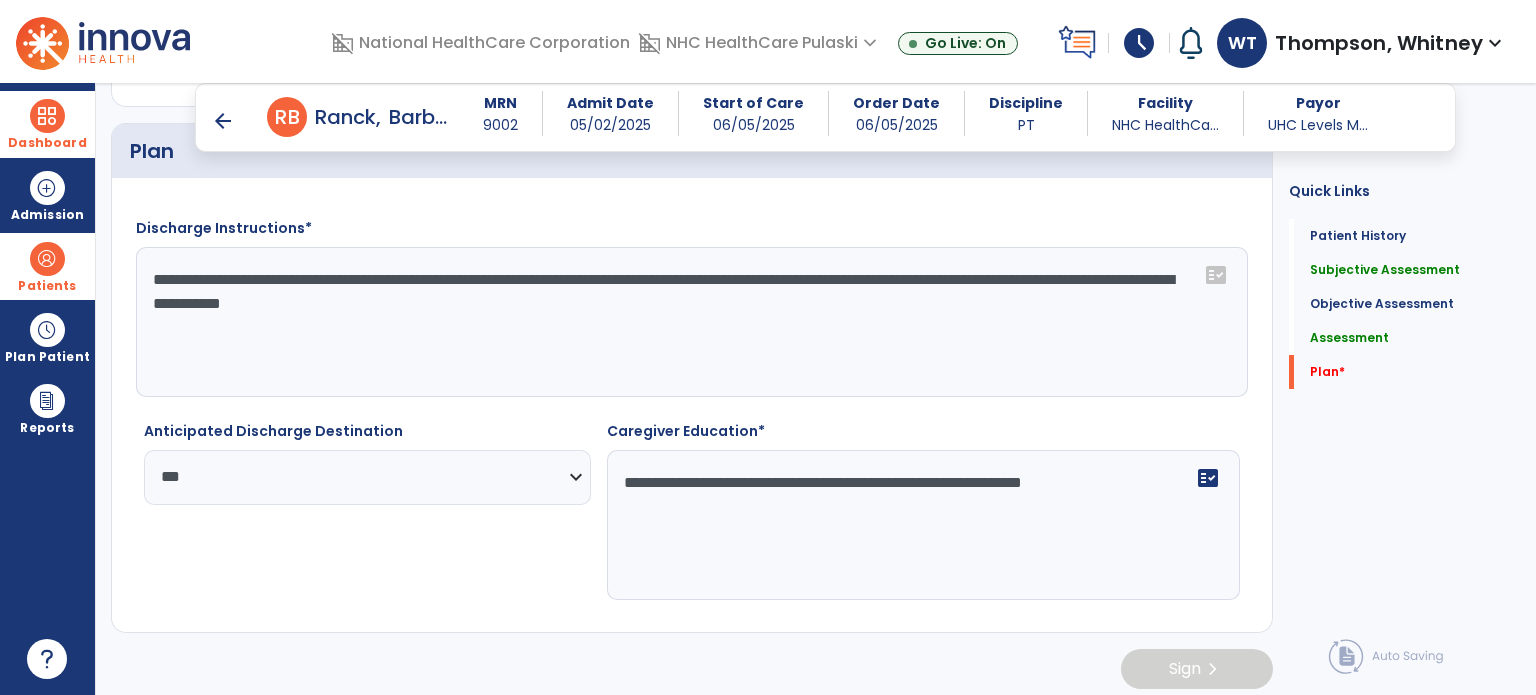 drag, startPoint x: 626, startPoint y: 355, endPoint x: 628, endPoint y: 333, distance: 22.090721 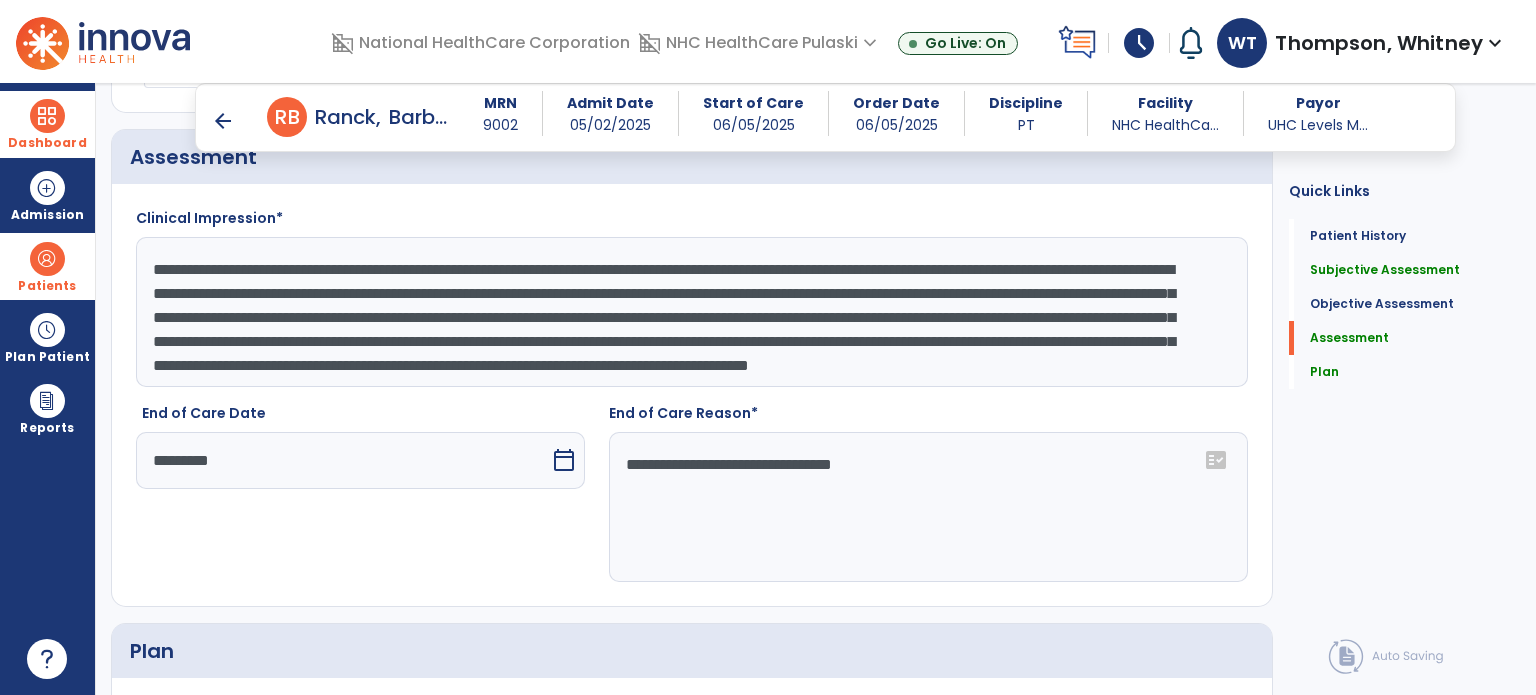 click on "**********" 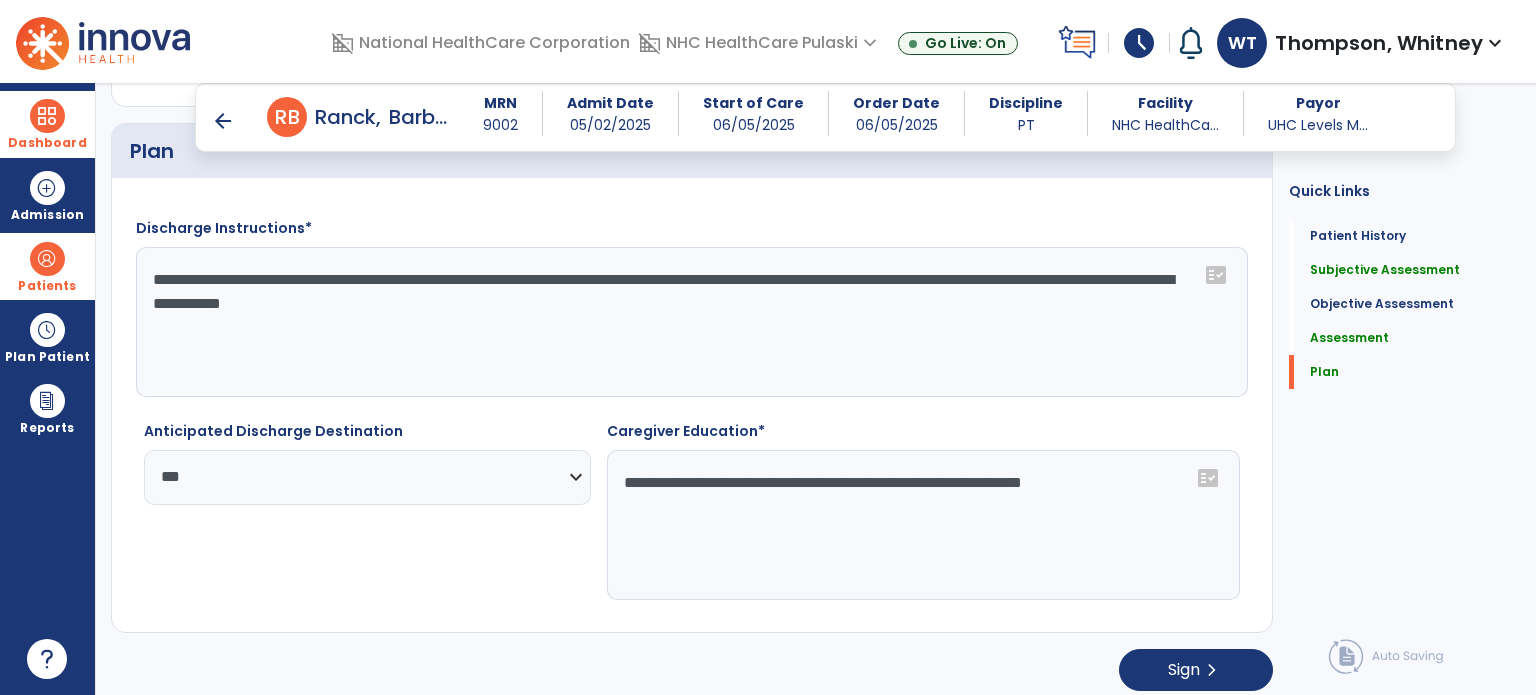 scroll, scrollTop: 3271, scrollLeft: 0, axis: vertical 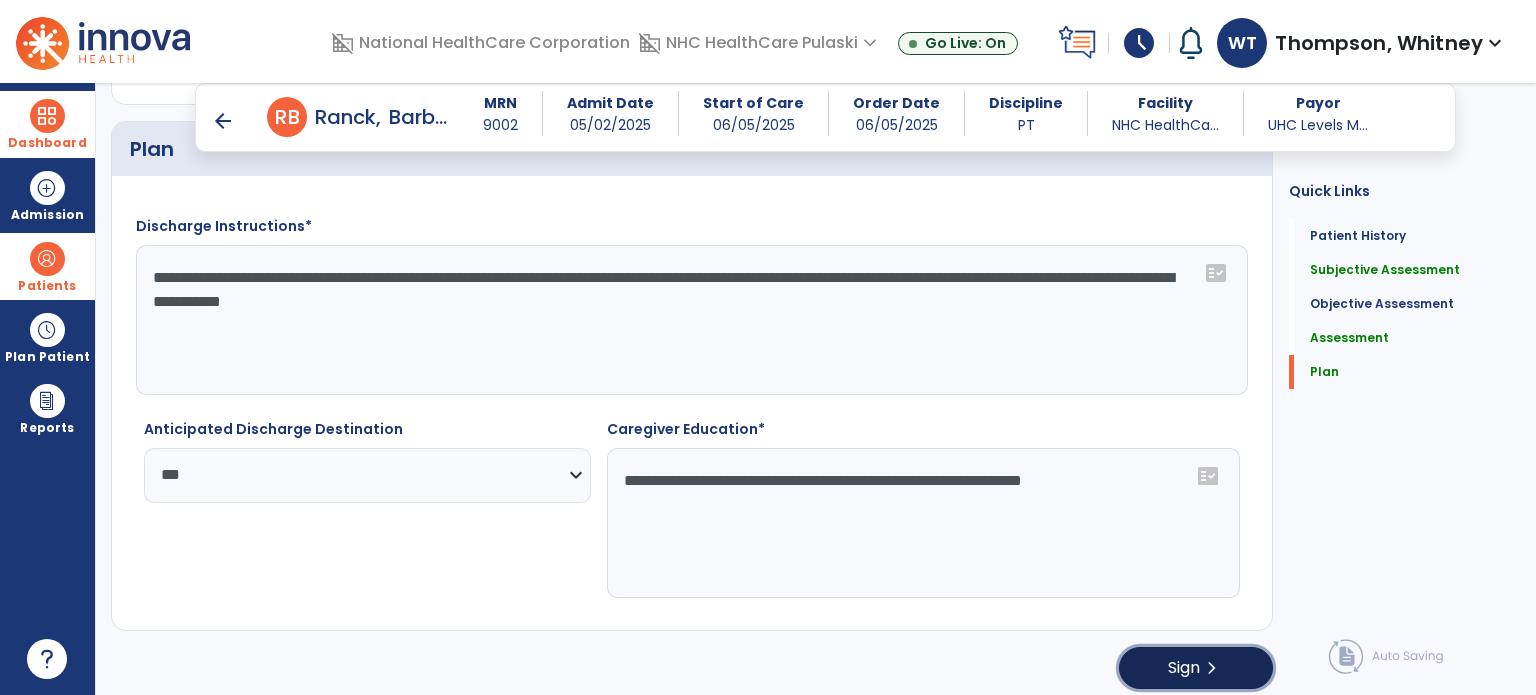 click on "chevron_right" 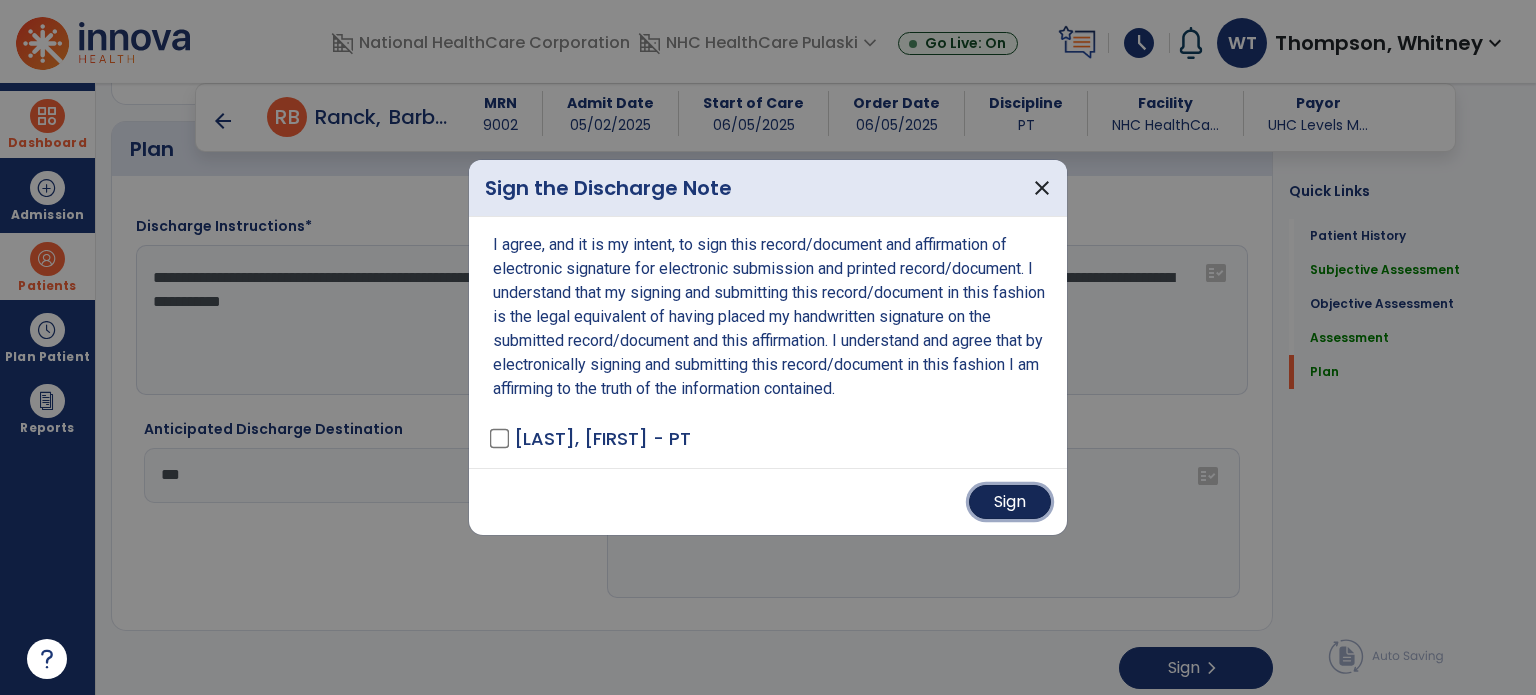 click on "Sign" at bounding box center [1010, 502] 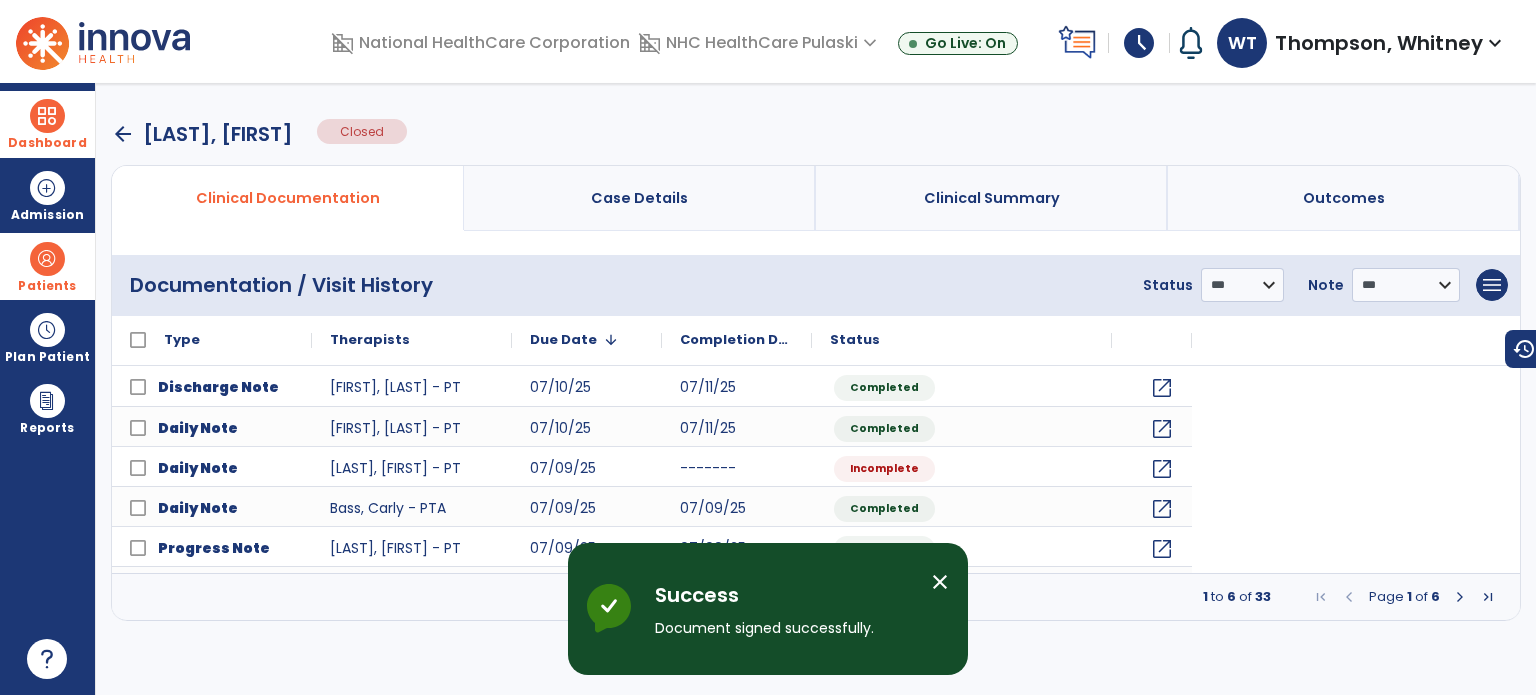 scroll, scrollTop: 0, scrollLeft: 0, axis: both 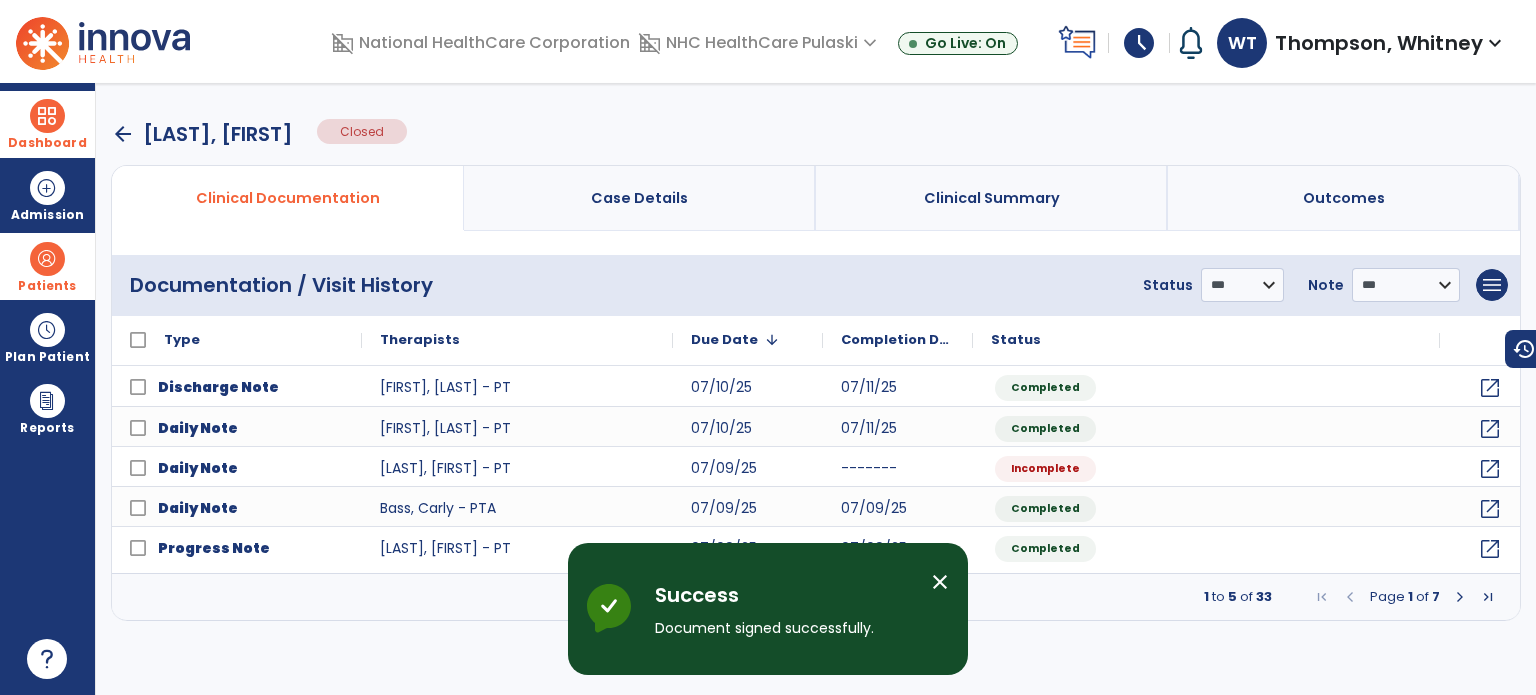 click on "arrow_back" at bounding box center [123, 134] 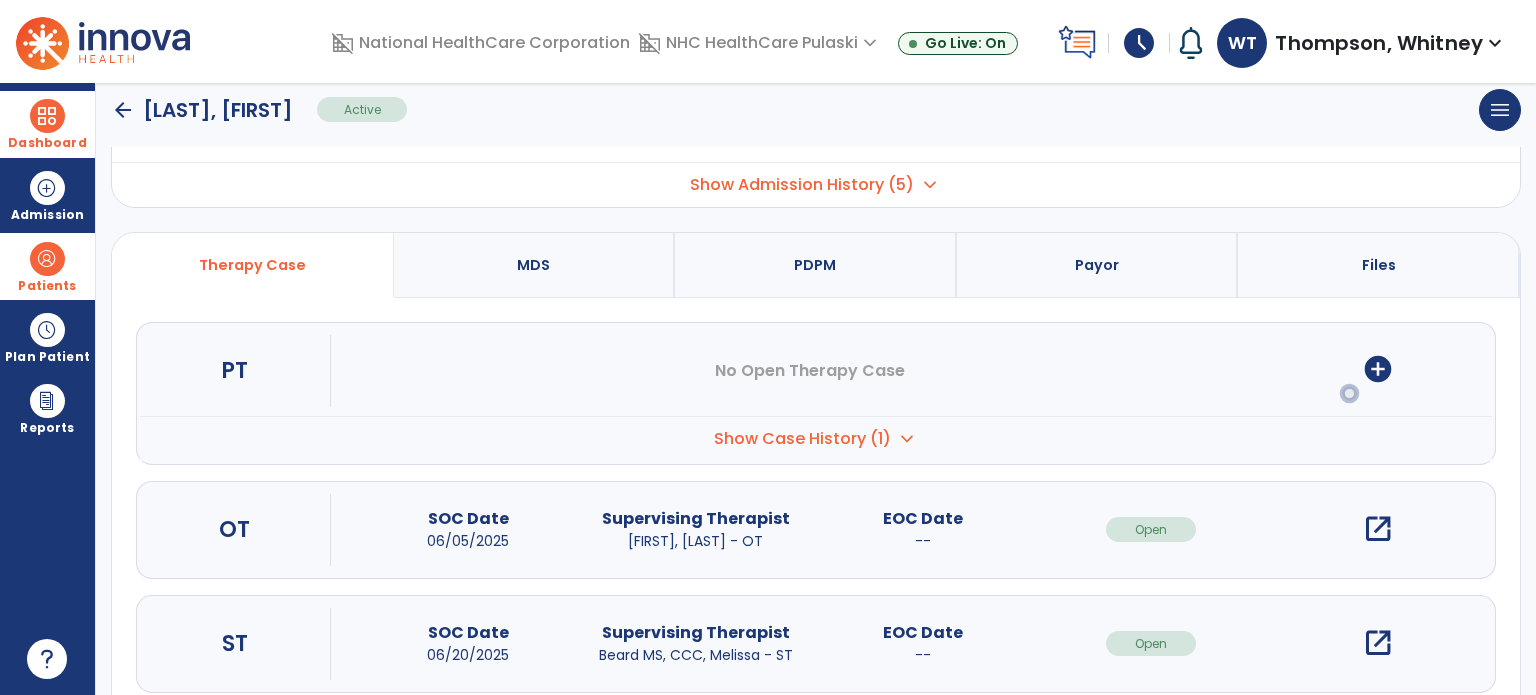 scroll, scrollTop: 152, scrollLeft: 0, axis: vertical 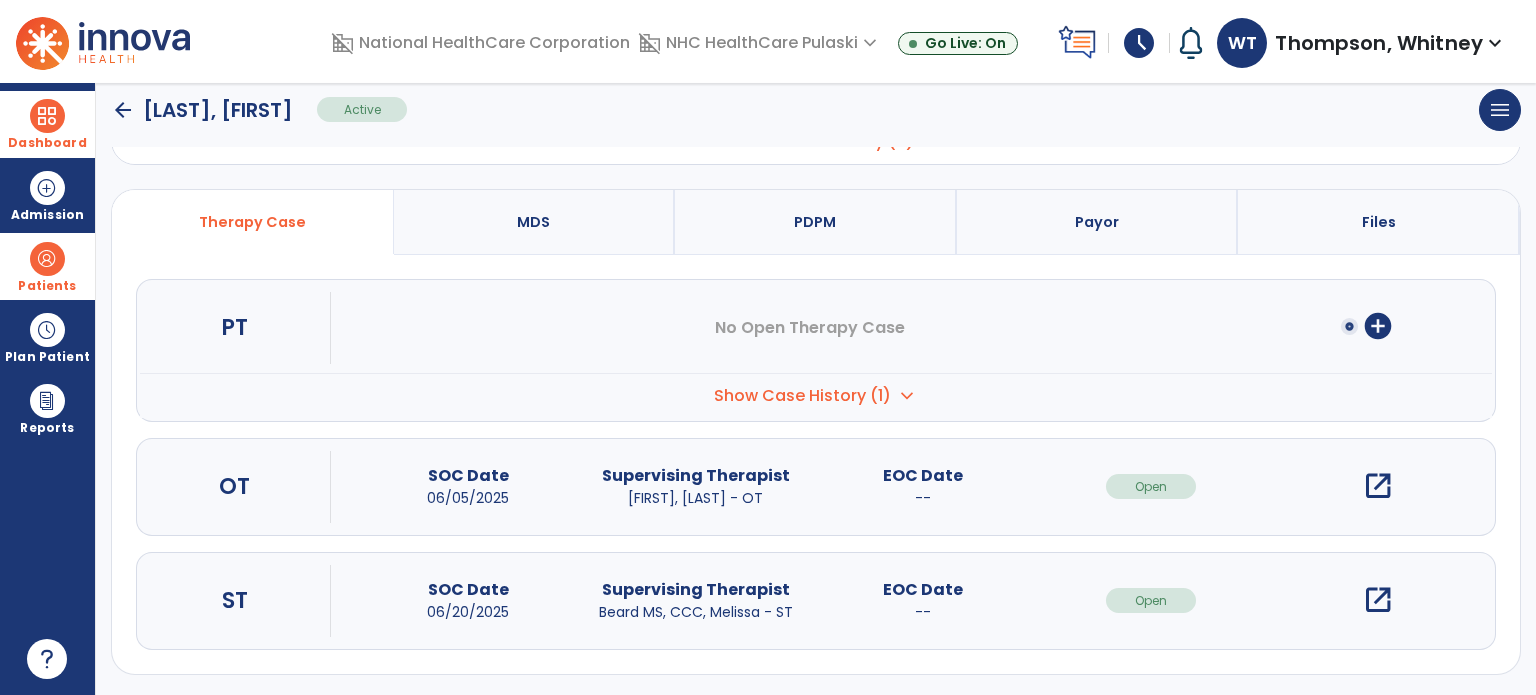 click on "arrow_back" 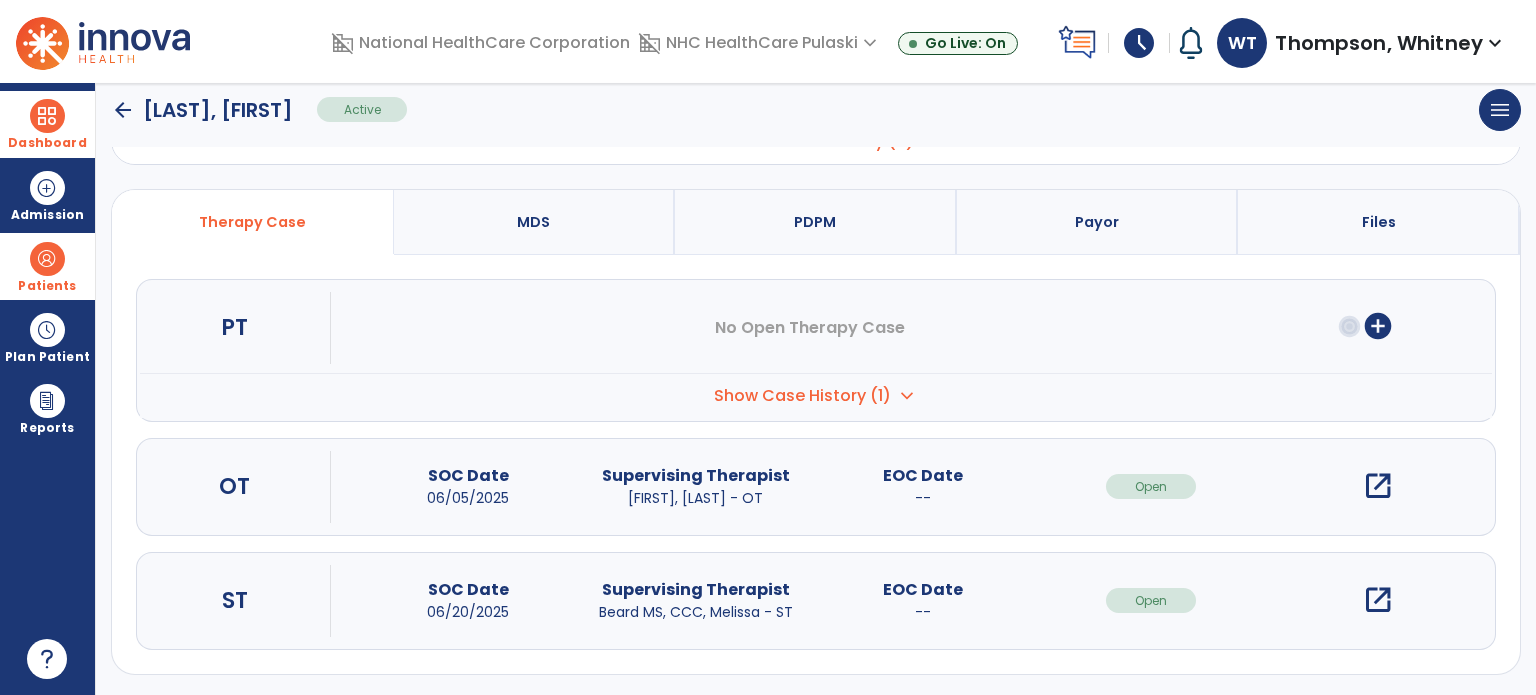 scroll, scrollTop: 46, scrollLeft: 0, axis: vertical 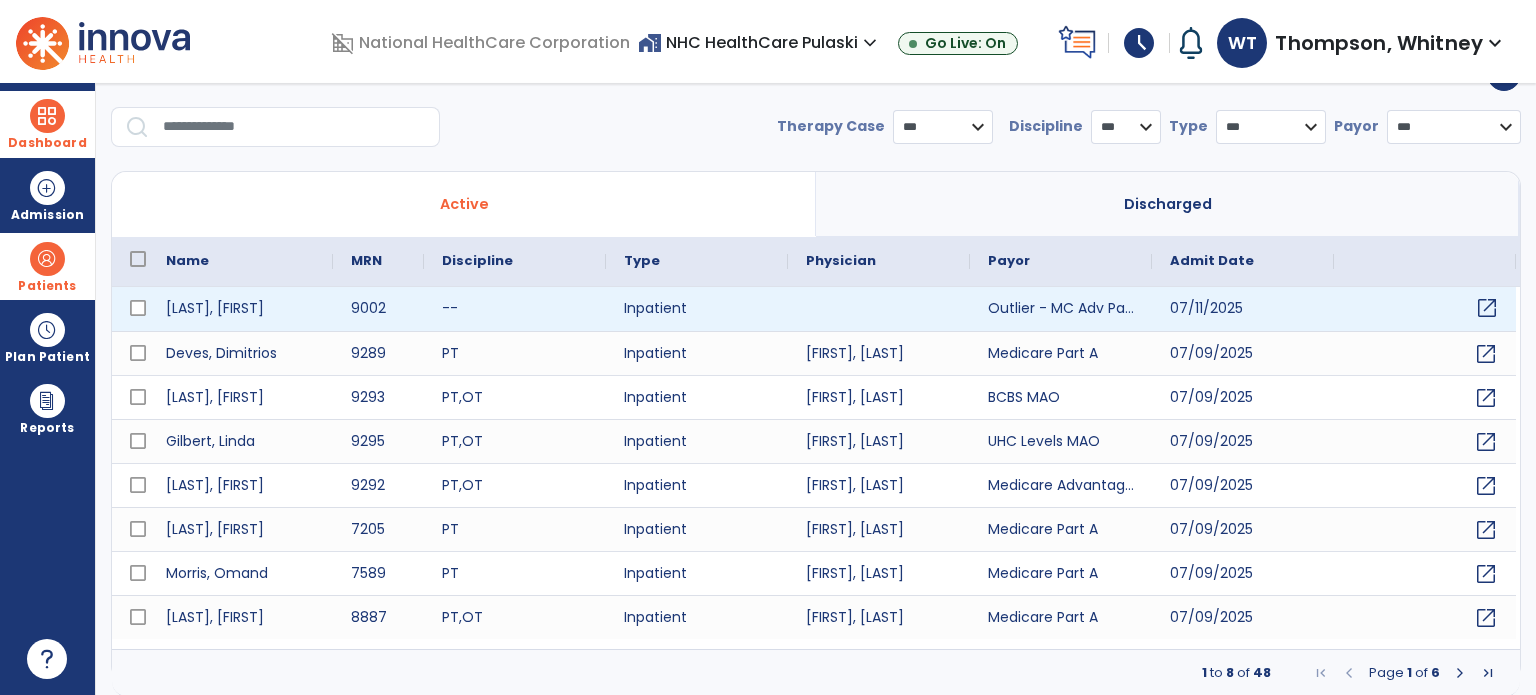 click on "open_in_new" at bounding box center (1487, 308) 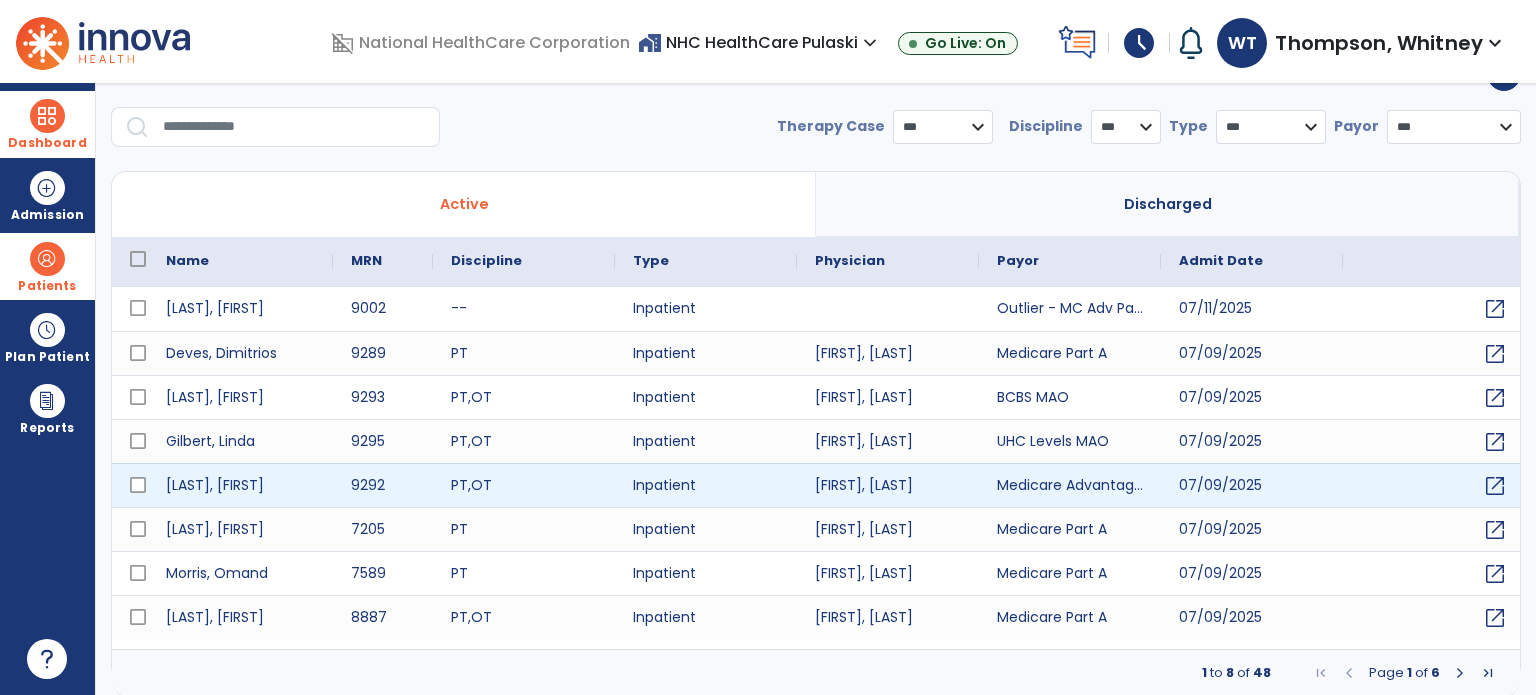 scroll, scrollTop: 0, scrollLeft: 0, axis: both 